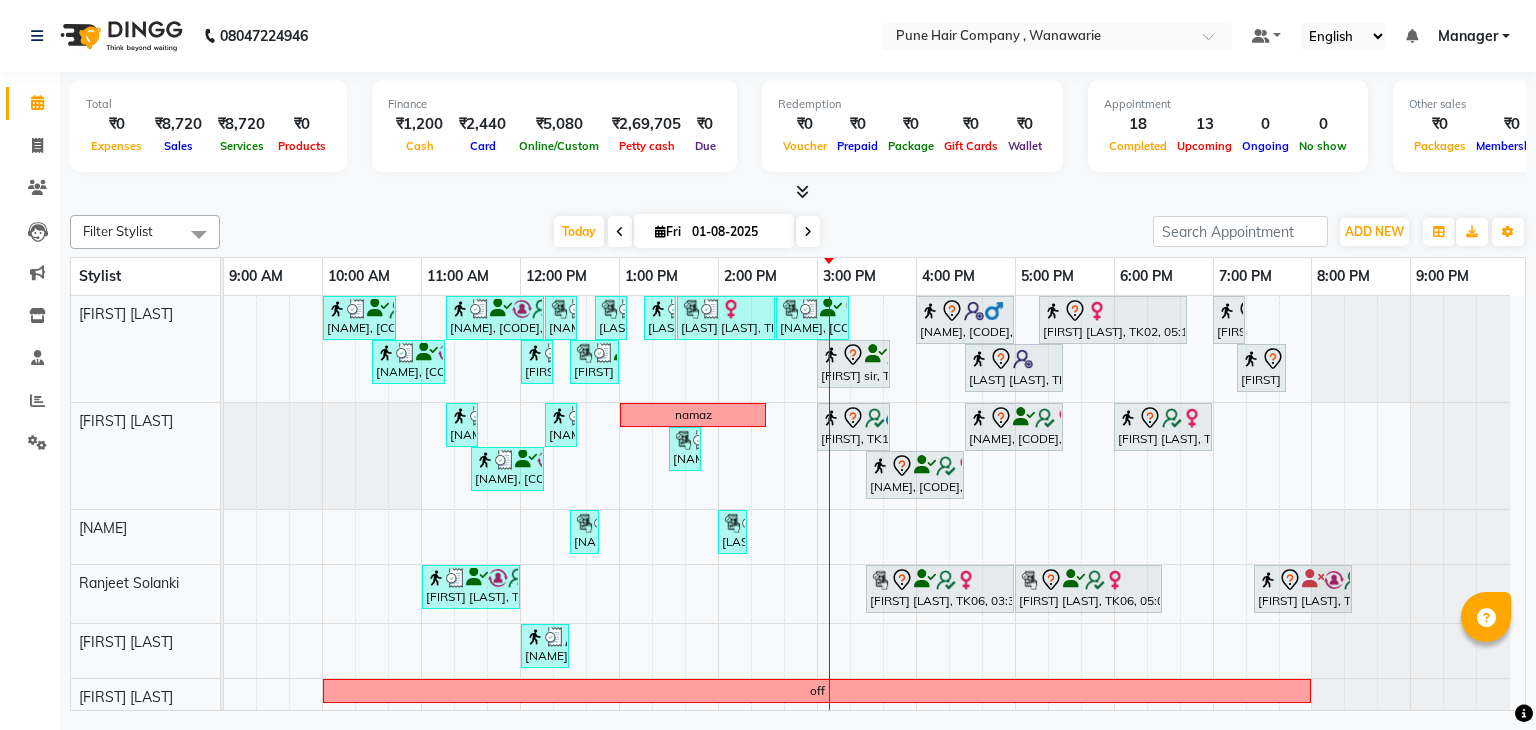 scroll, scrollTop: 0, scrollLeft: 0, axis: both 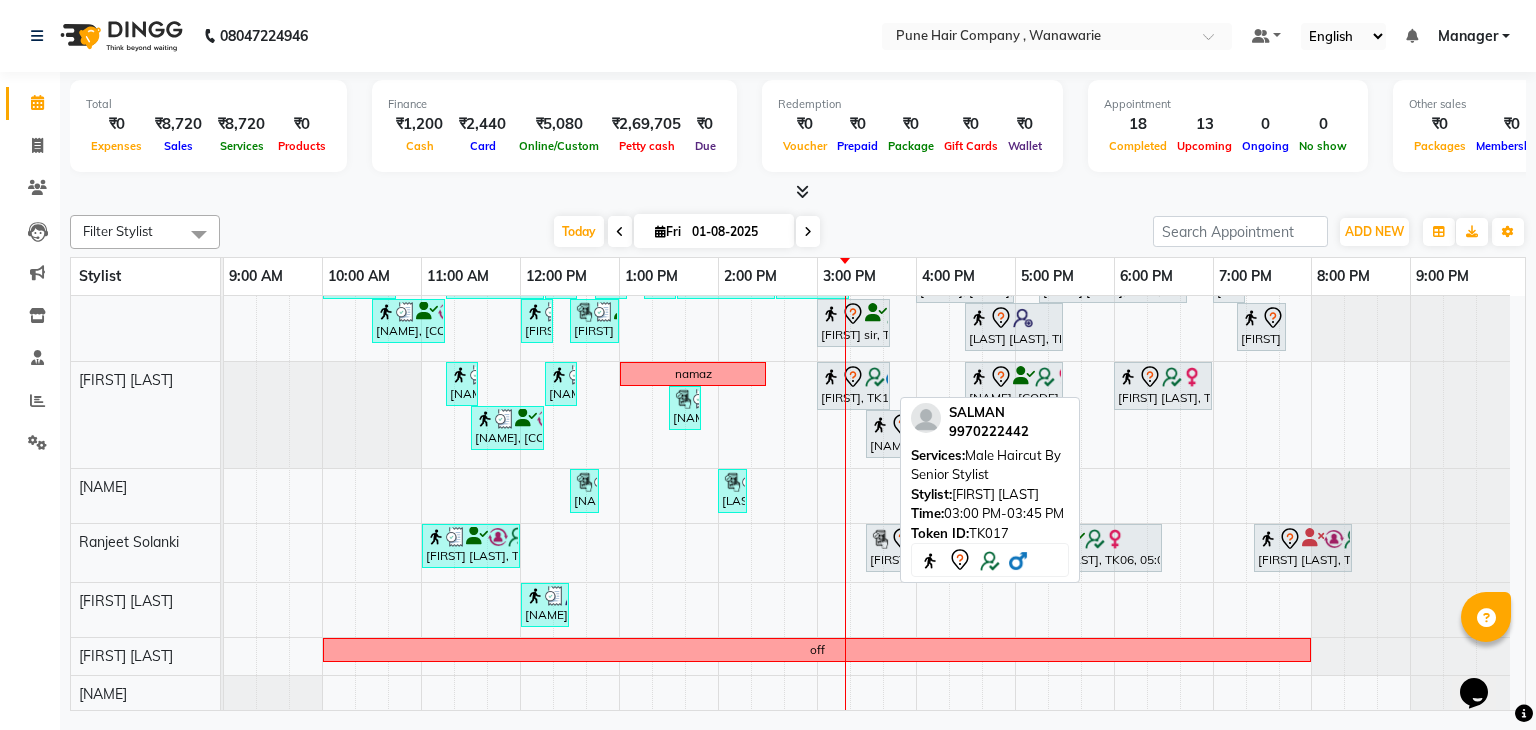 click 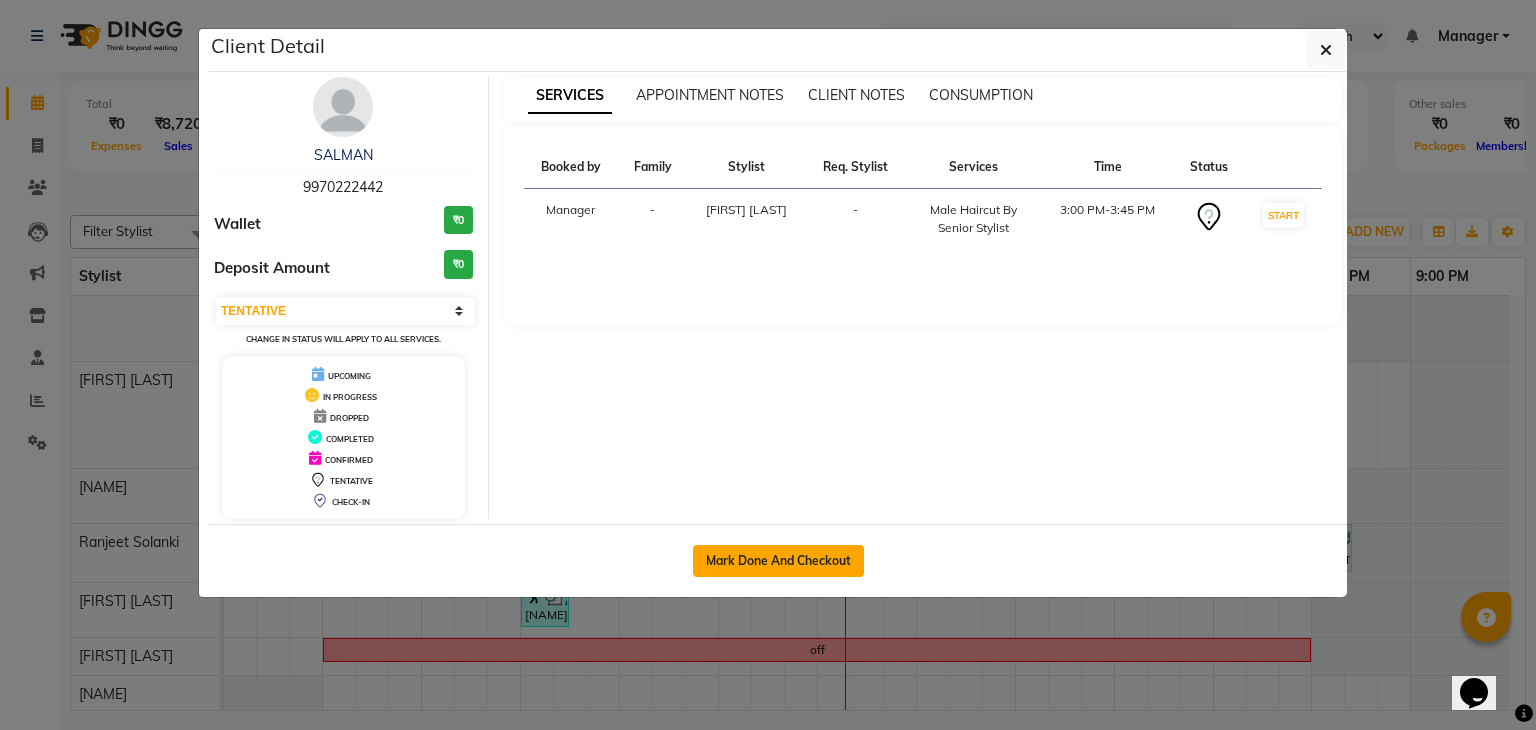 click on "Mark Done And Checkout" 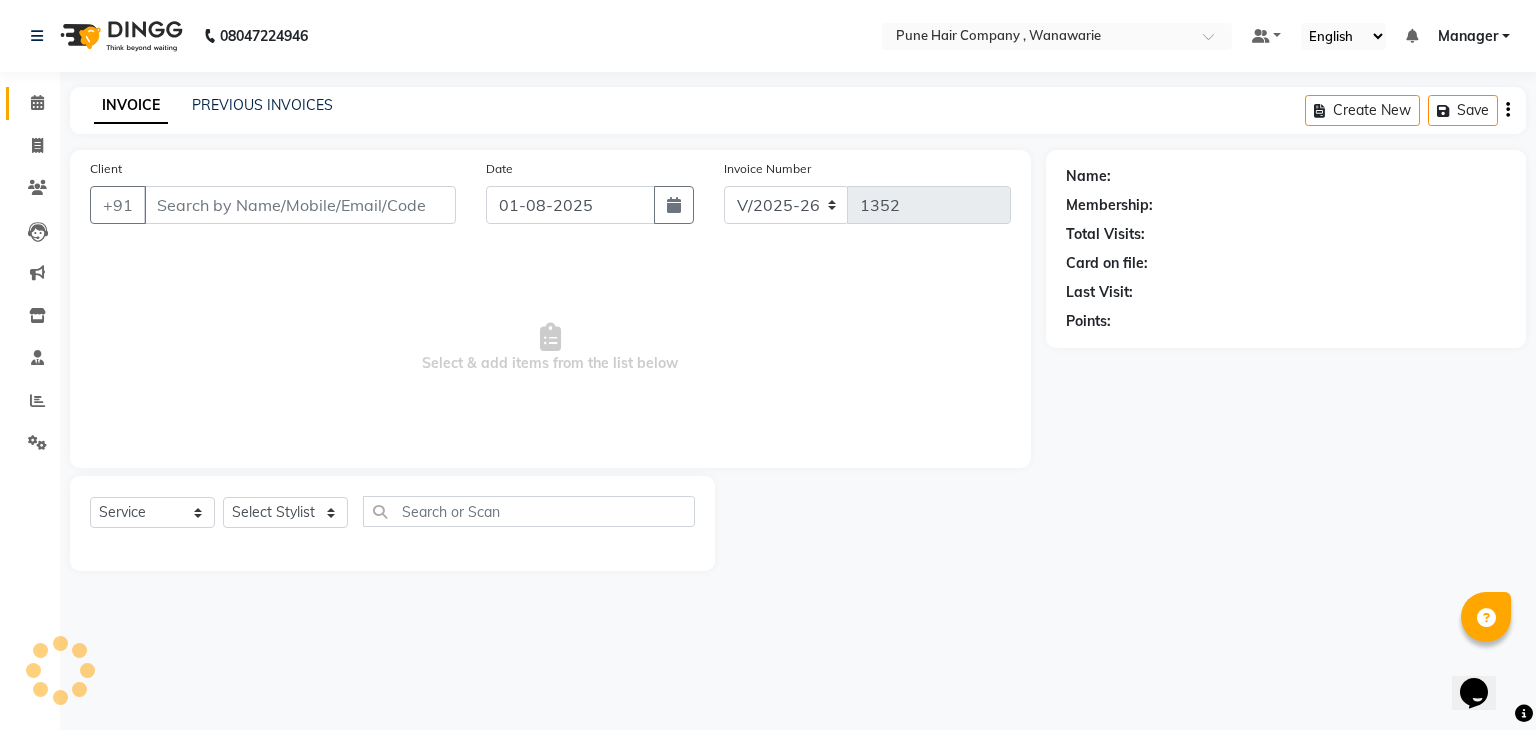 type on "9970222442" 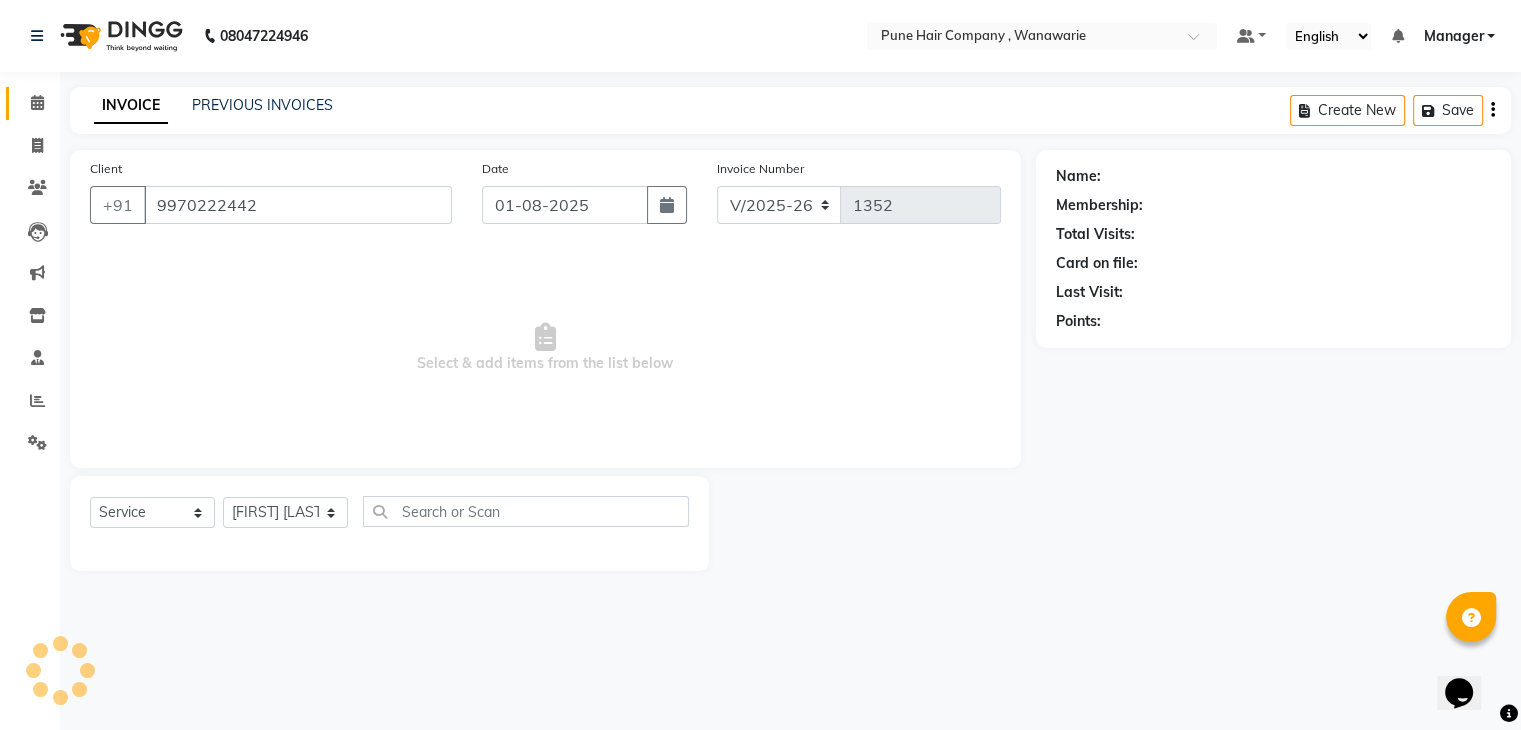 select on "1: Object" 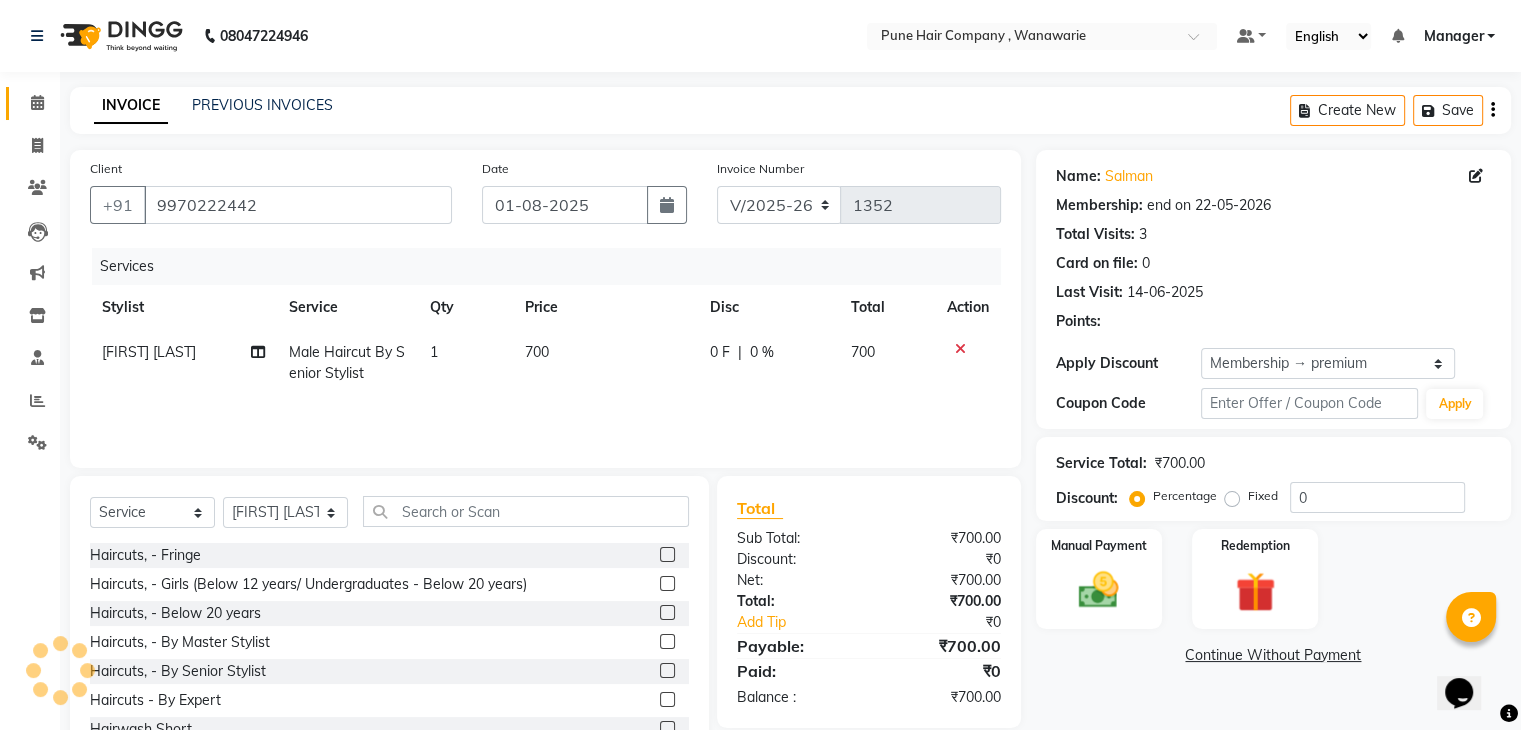 type on "20" 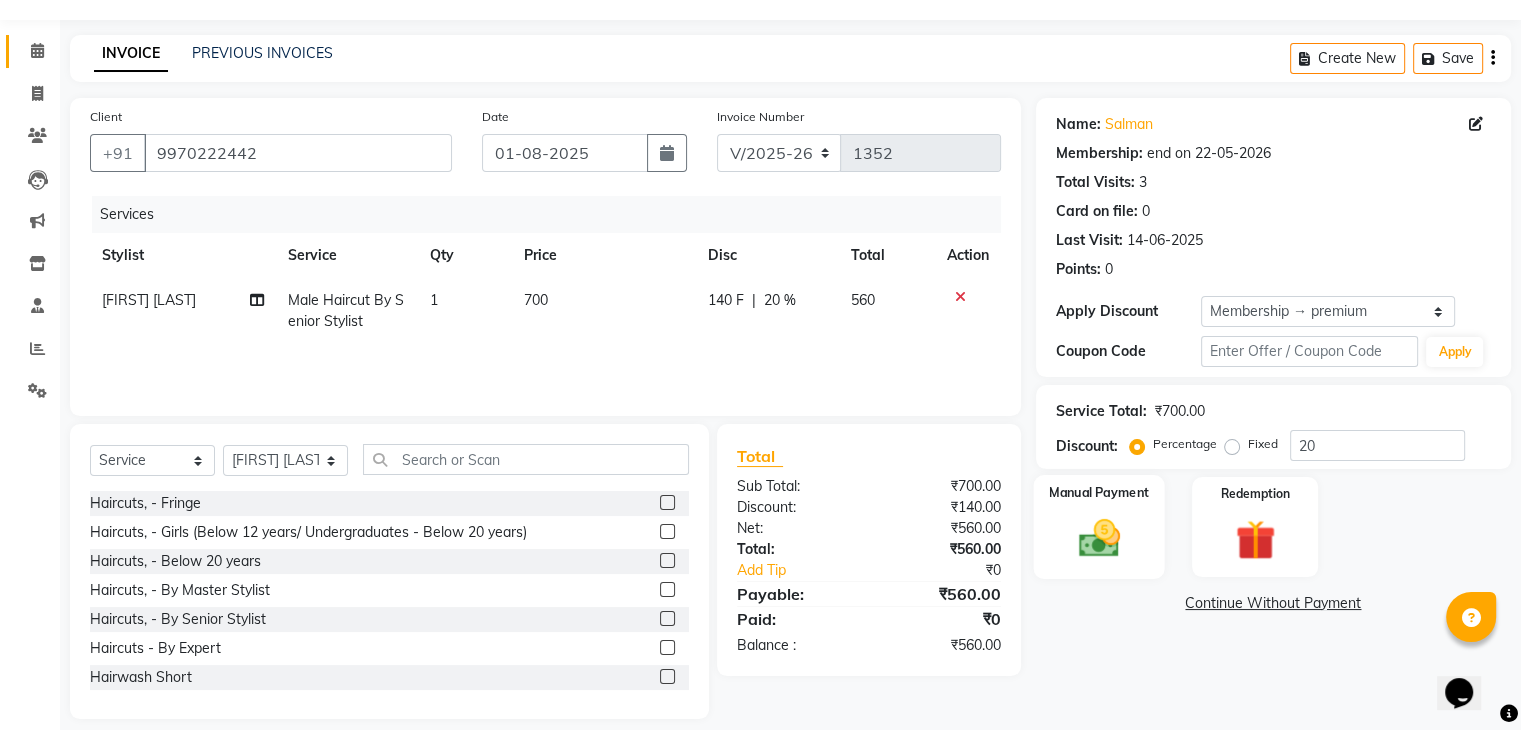 scroll, scrollTop: 50, scrollLeft: 0, axis: vertical 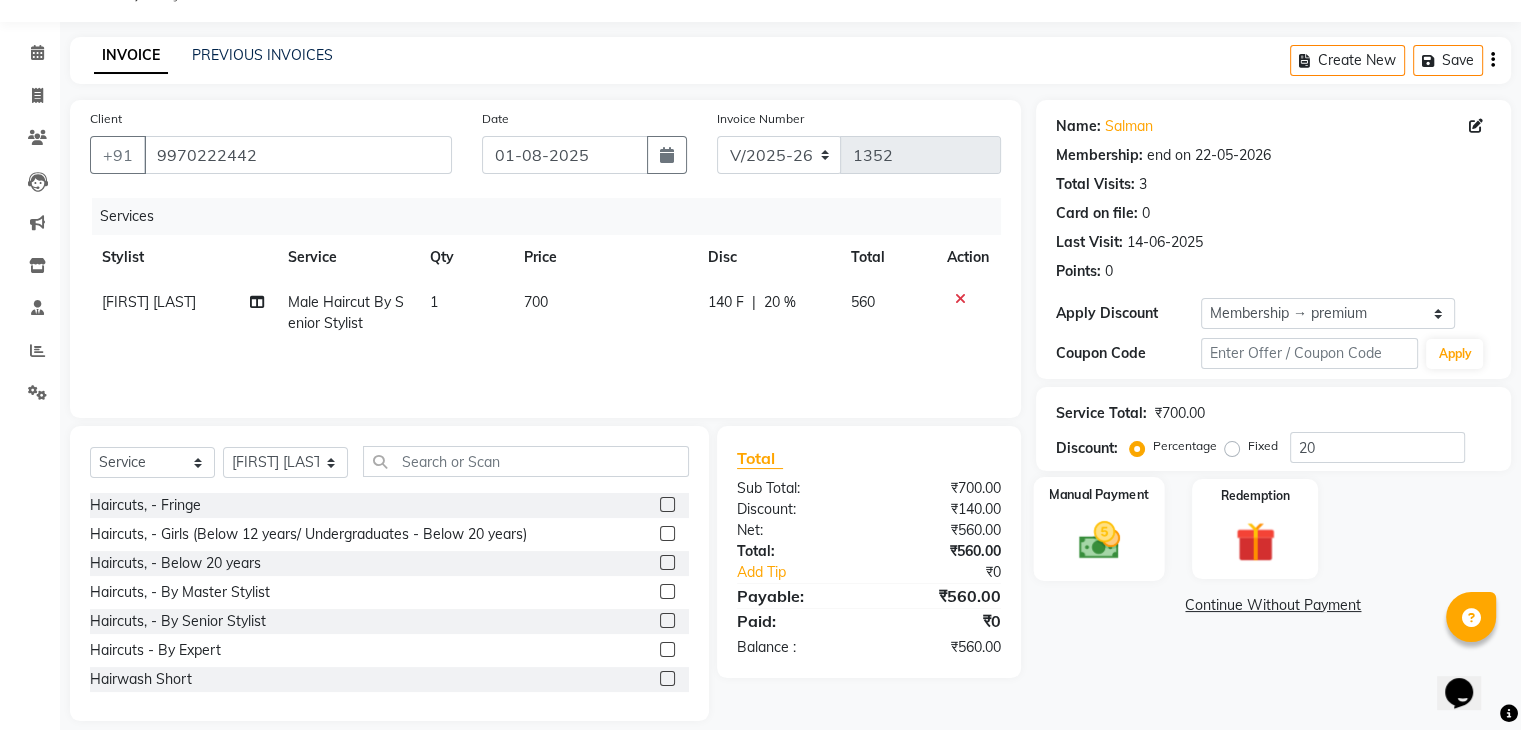 click 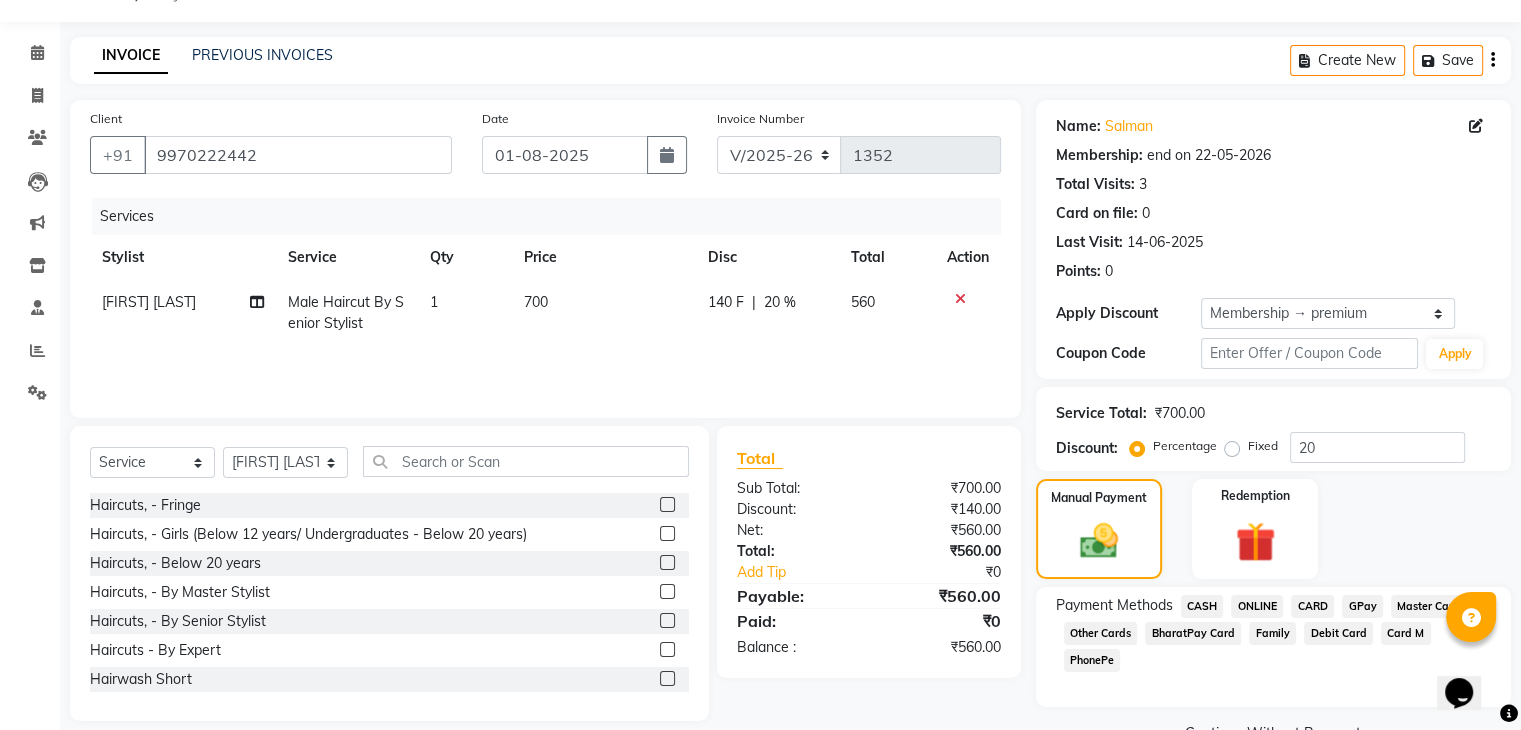 click on "GPay" 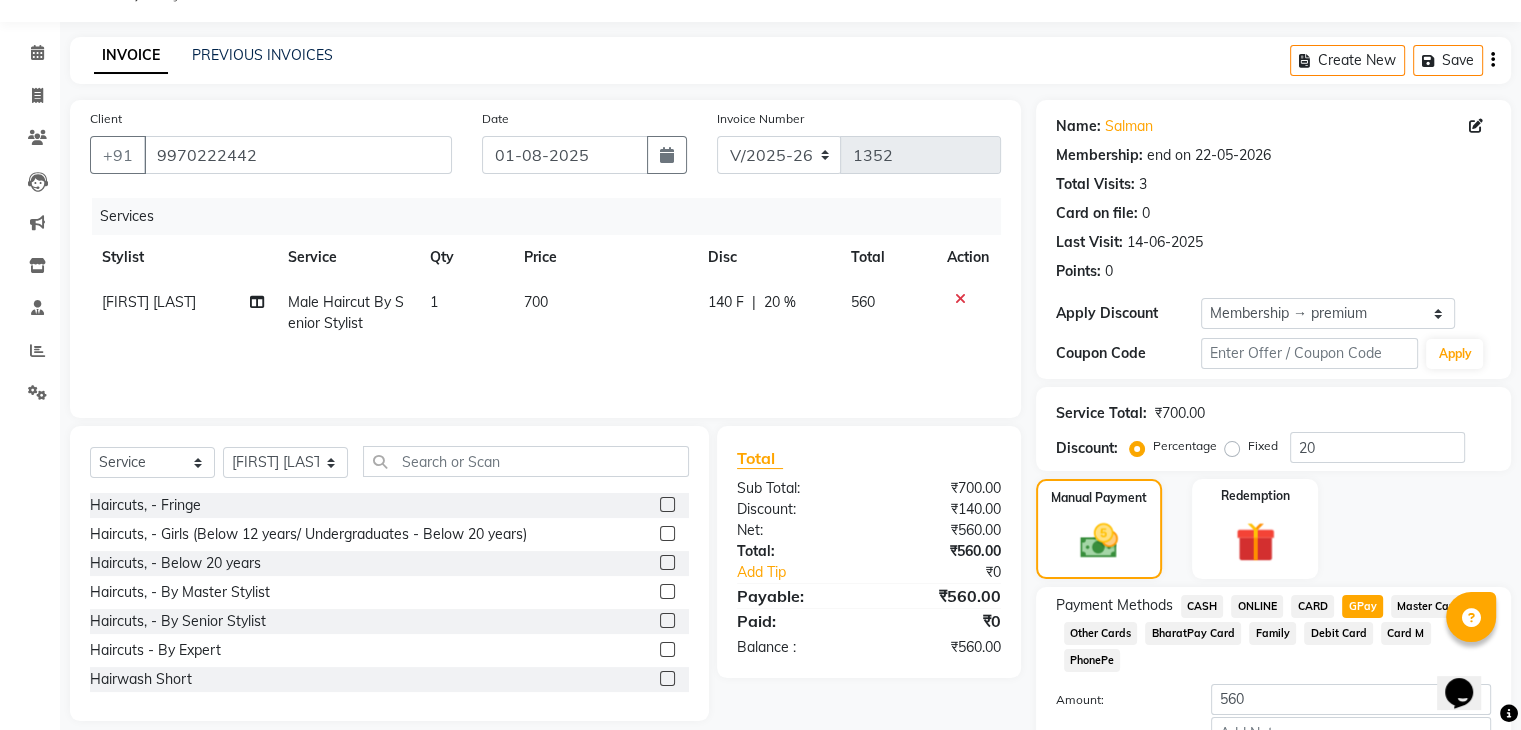 scroll, scrollTop: 156, scrollLeft: 0, axis: vertical 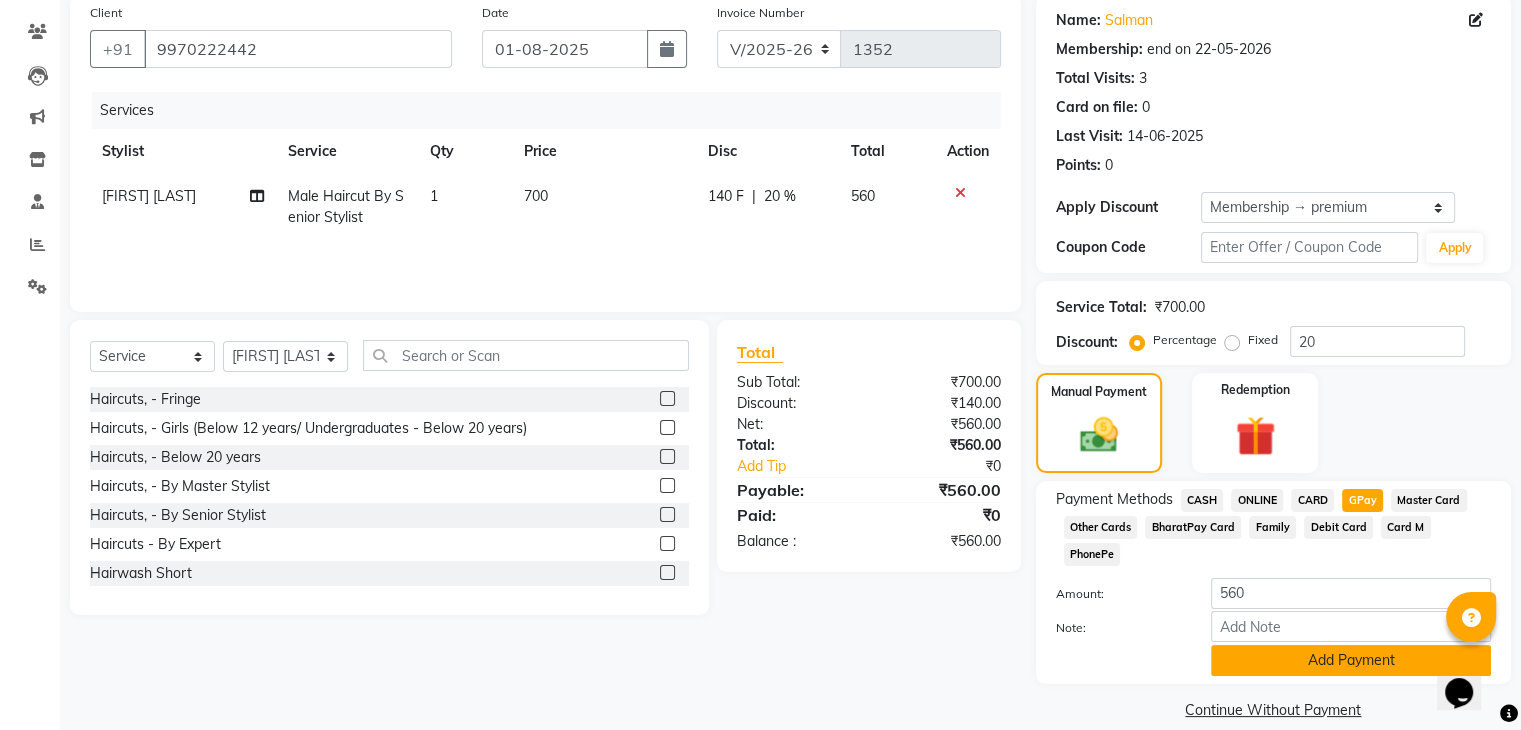 click on "Add Payment" 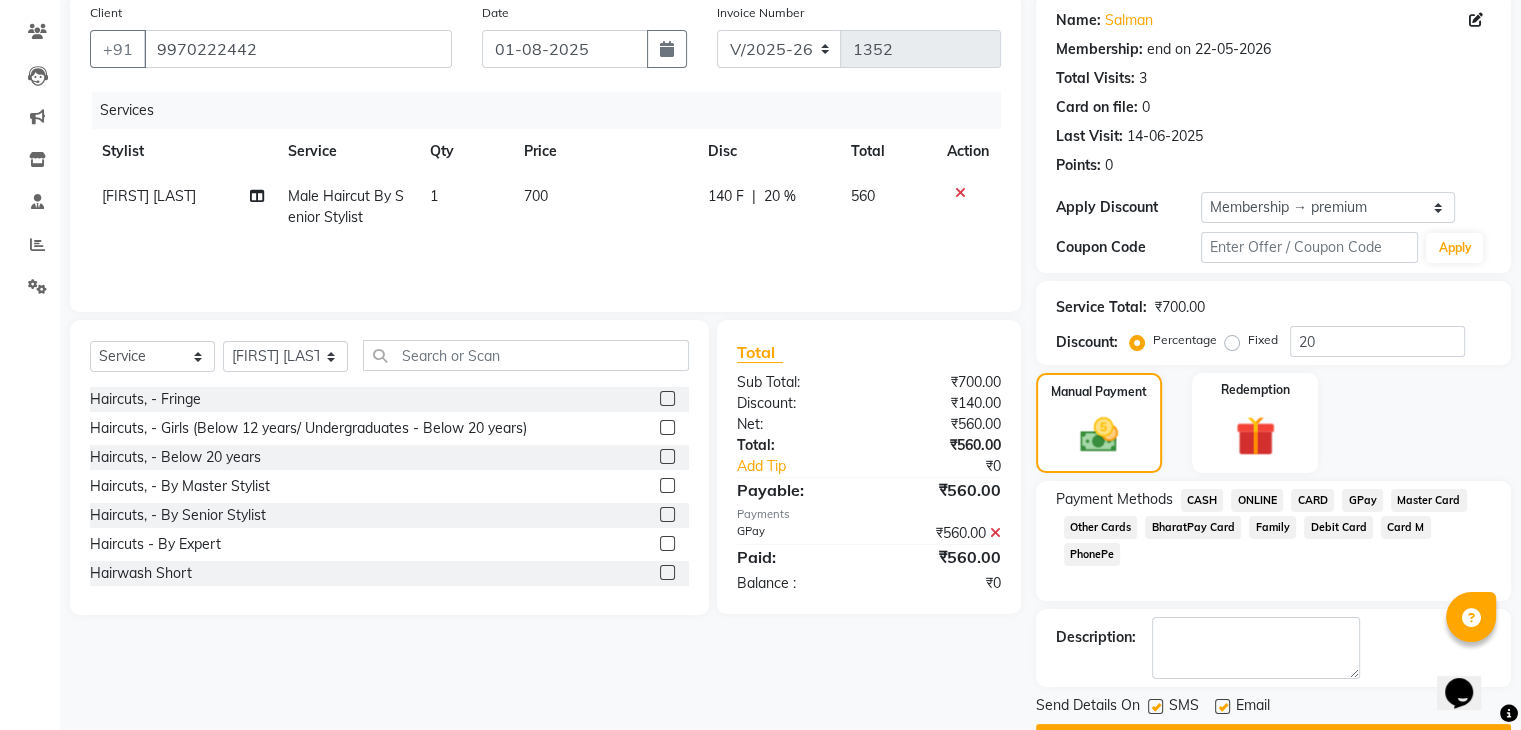 scroll, scrollTop: 209, scrollLeft: 0, axis: vertical 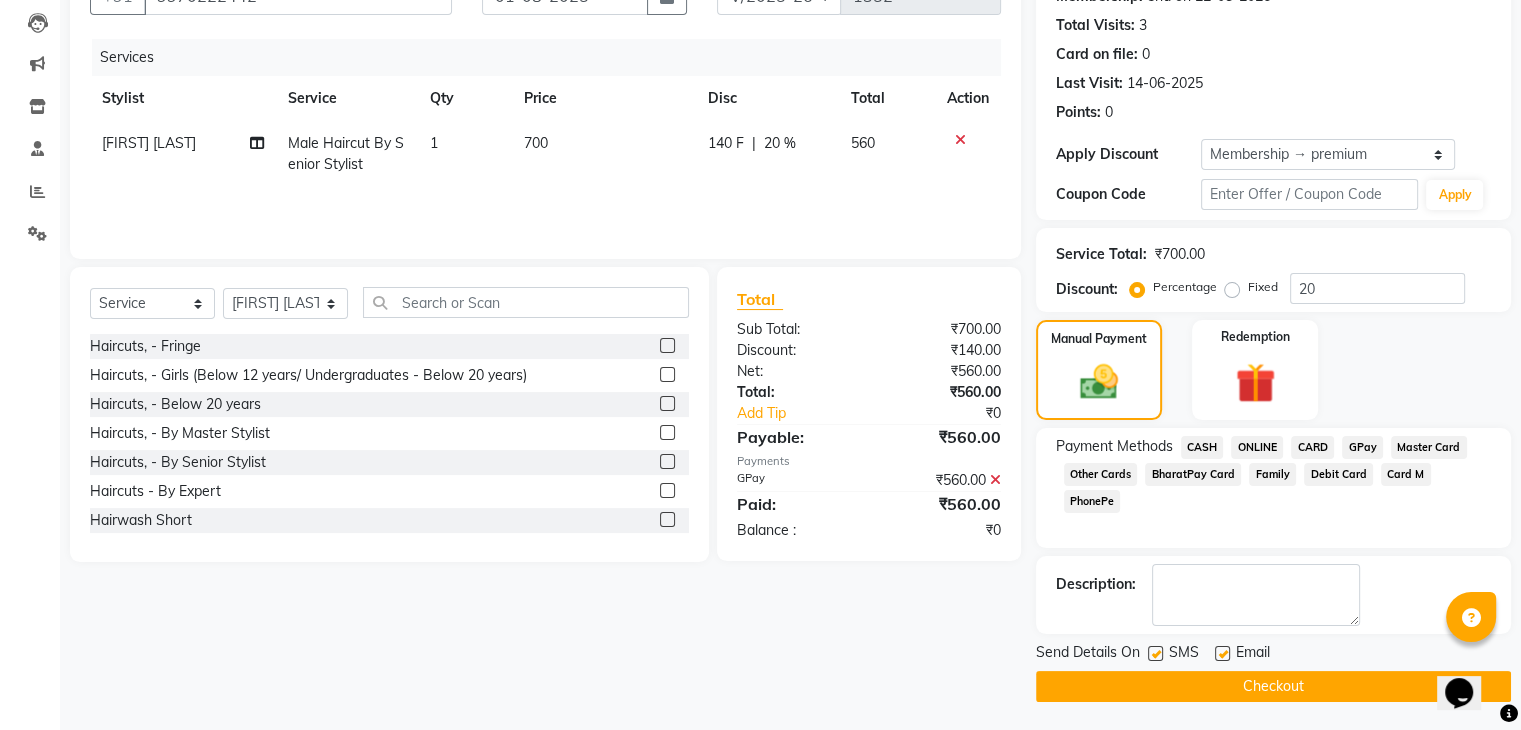 click on "Checkout" 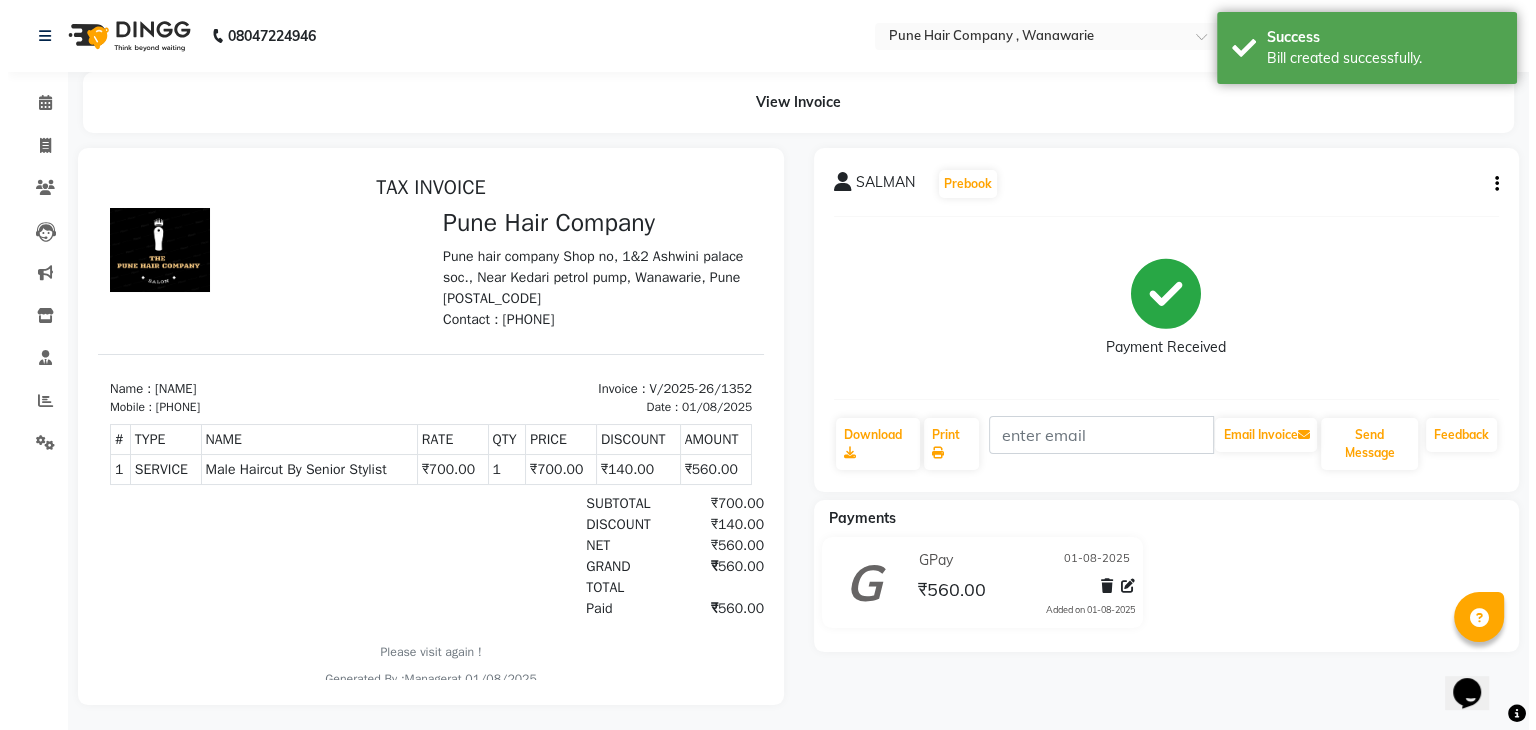 scroll, scrollTop: 0, scrollLeft: 0, axis: both 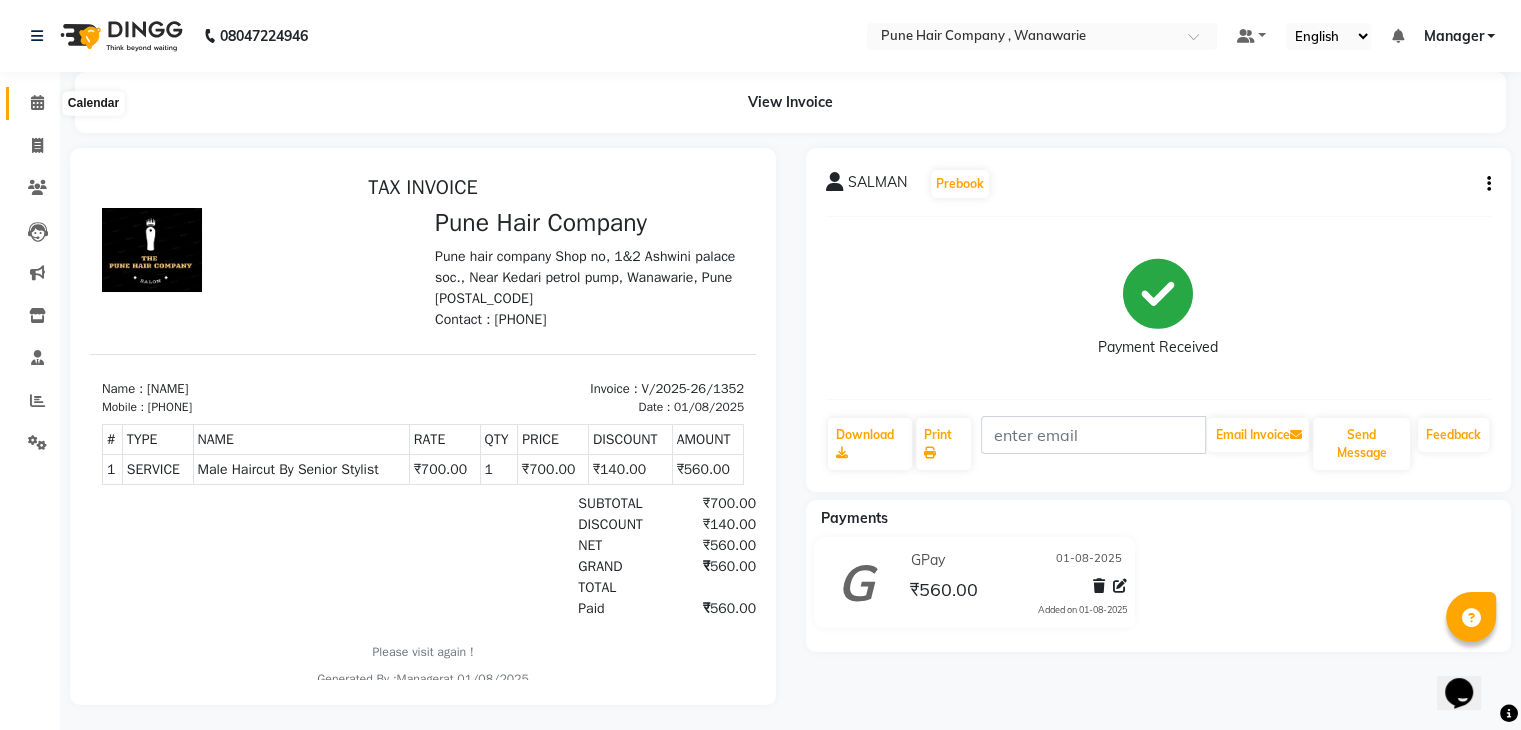 click 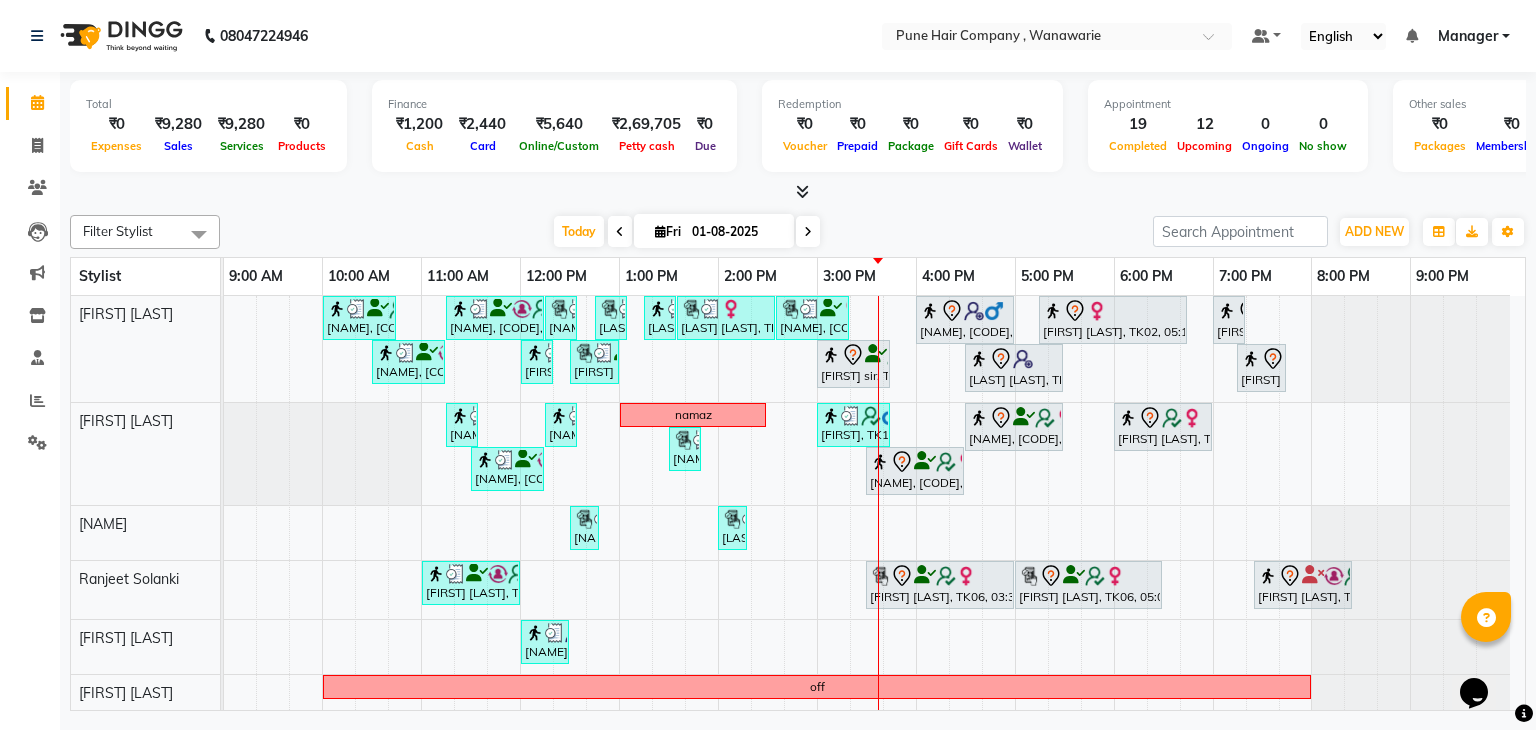click on "01-08-2025" at bounding box center (736, 232) 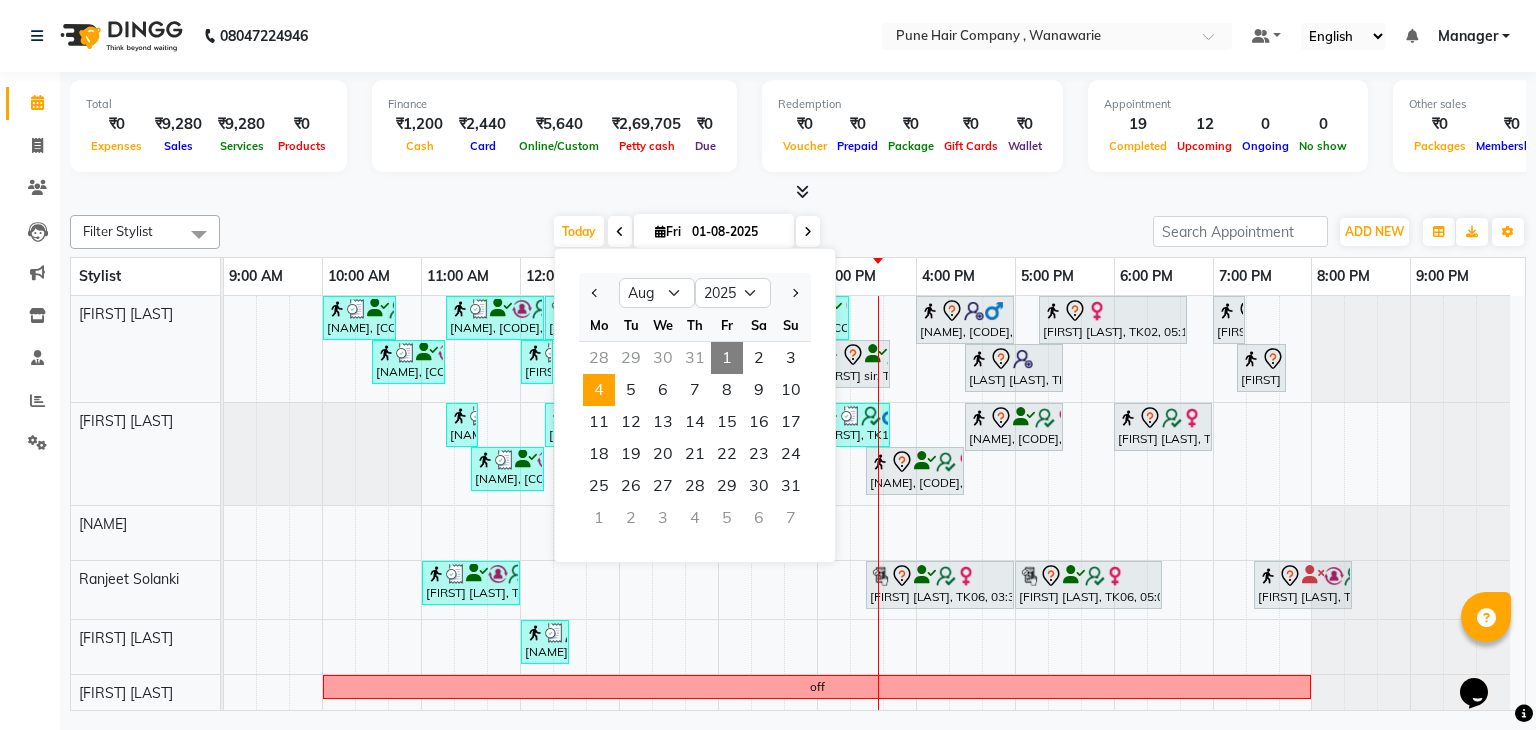 click on "4" at bounding box center (599, 390) 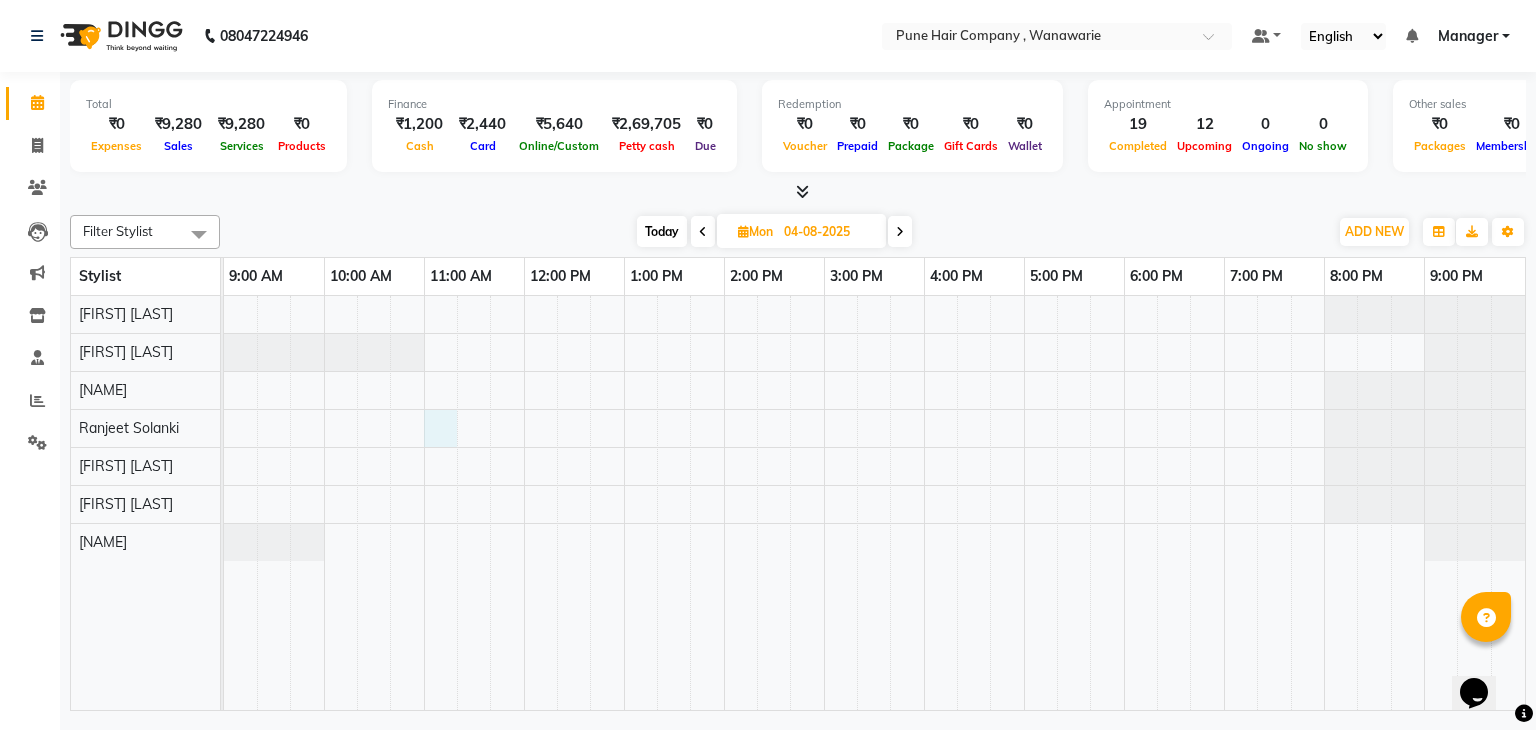 click at bounding box center (874, 503) 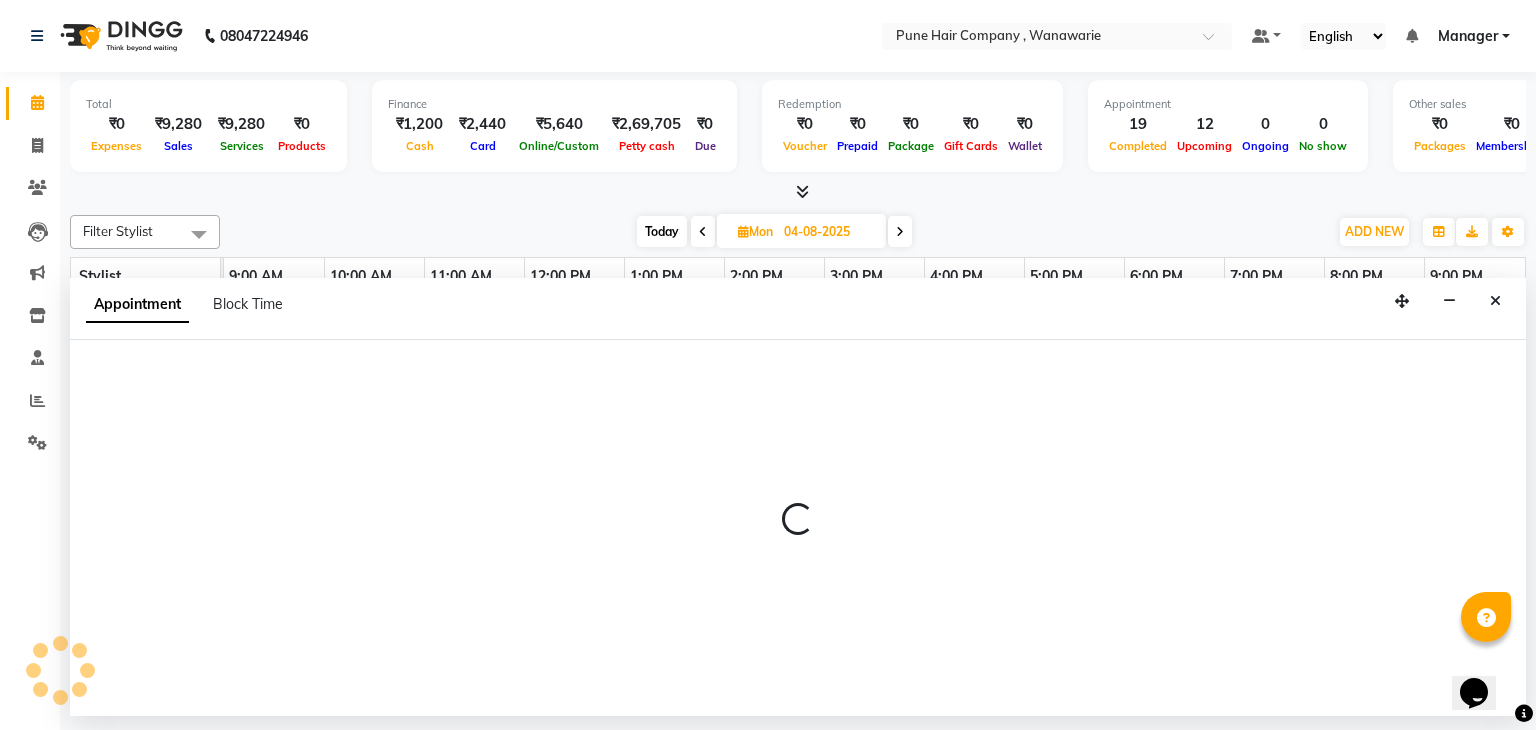 select on "74580" 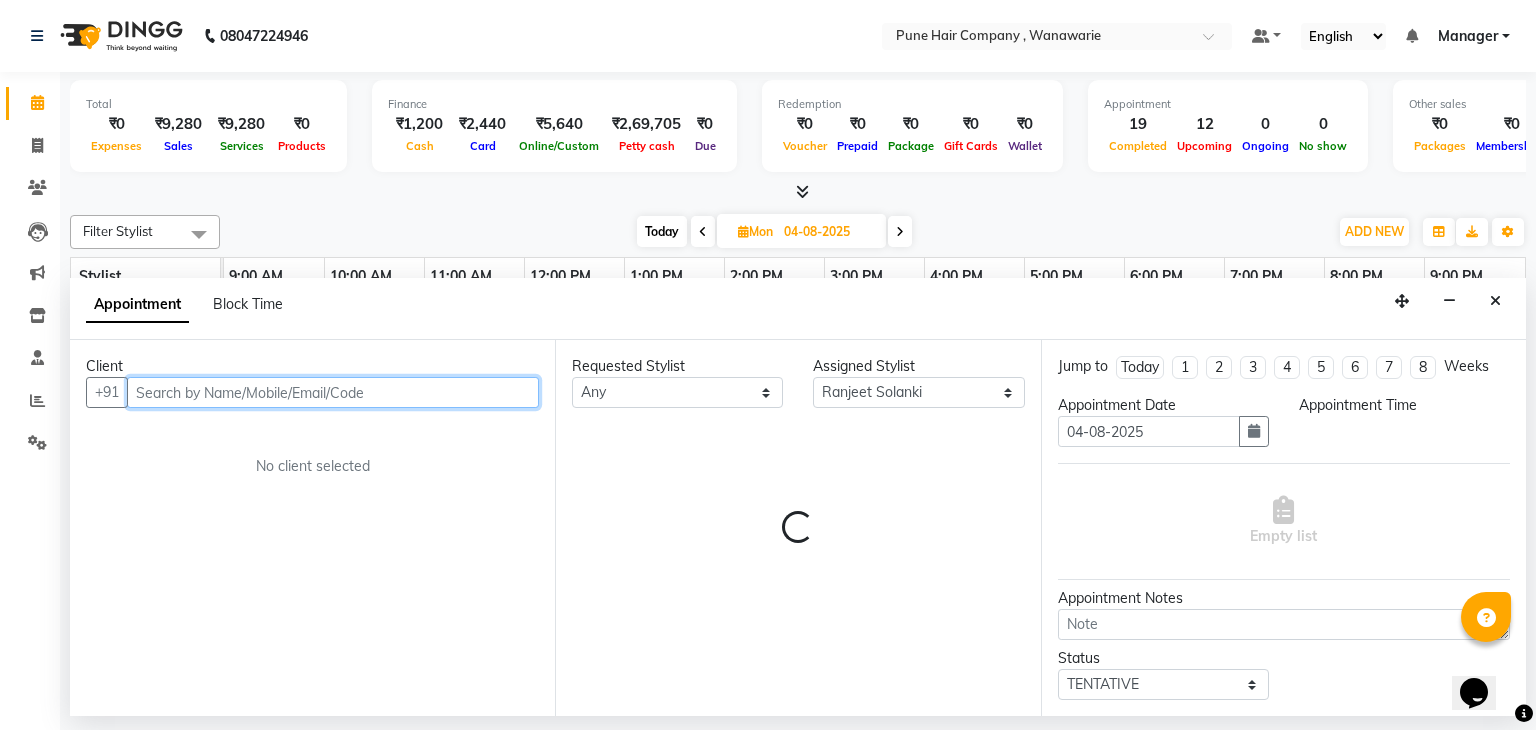 select on "660" 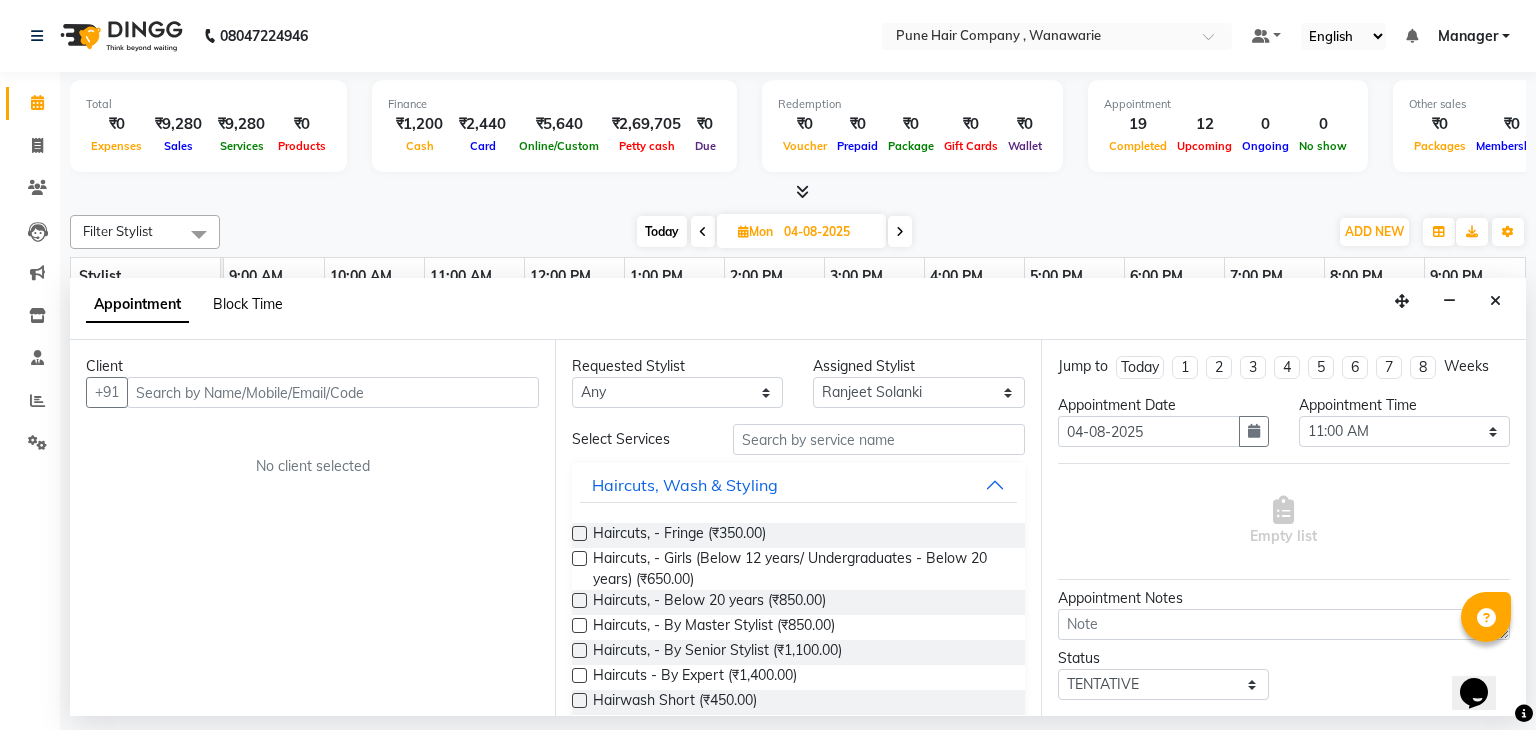 click on "Block Time" at bounding box center [248, 304] 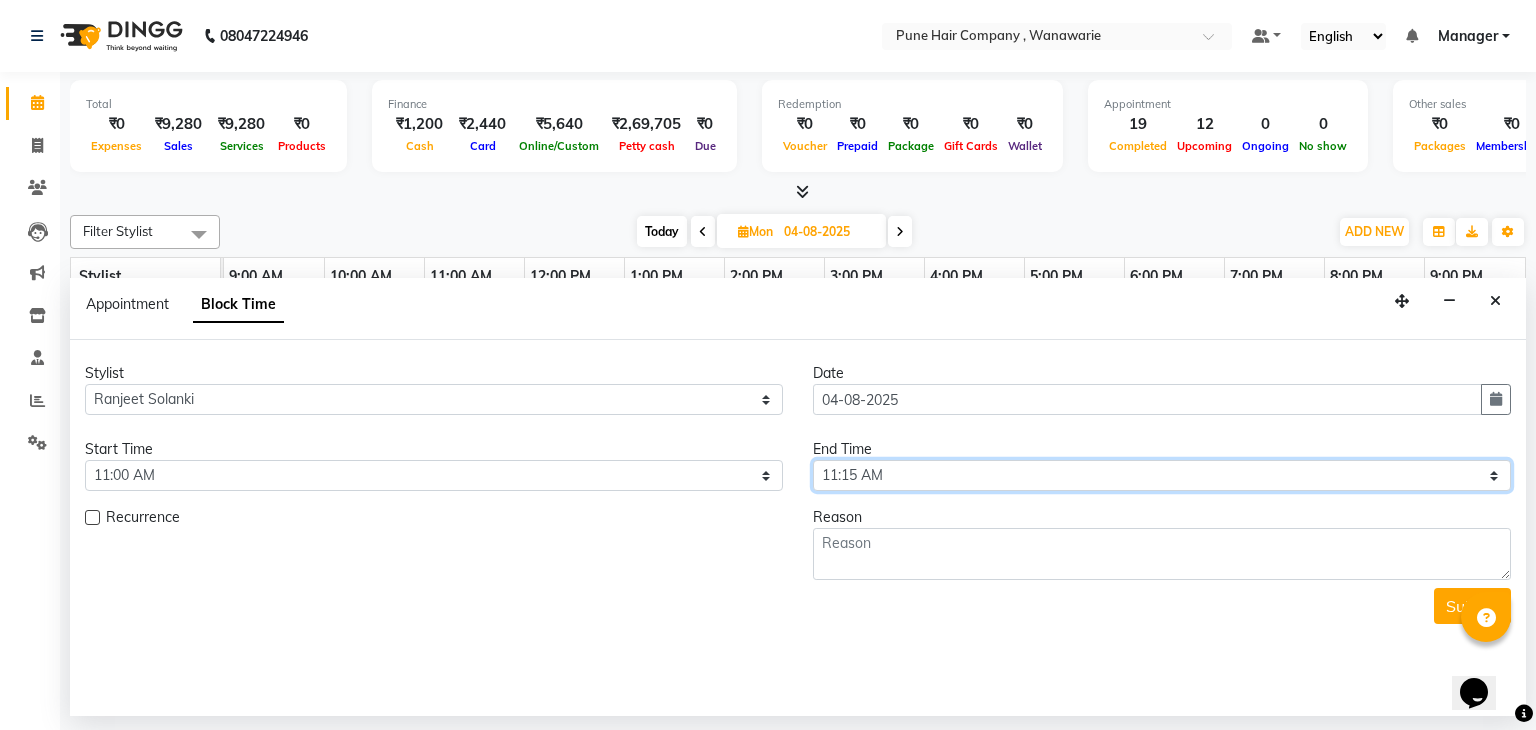 click on "Select 10:00 AM 10:15 AM 10:30 AM 10:45 AM 11:00 AM 11:15 AM 11:30 AM 11:45 AM 12:00 PM 12:15 PM 12:30 PM 12:45 PM 01:00 PM 01:15 PM 01:30 PM 01:45 PM 02:00 PM 02:15 PM 02:30 PM 02:45 PM 03:00 PM 03:15 PM 03:30 PM 03:45 PM 04:00 PM 04:15 PM 04:30 PM 04:45 PM 05:00 PM 05:15 PM 05:30 PM 05:45 PM 06:00 PM 06:15 PM 06:30 PM 06:45 PM 07:00 PM 07:15 PM 07:30 PM 07:45 PM 08:00 PM 08:15 PM 08:30 PM 08:45 PM 09:00 PM" at bounding box center (1162, 475) 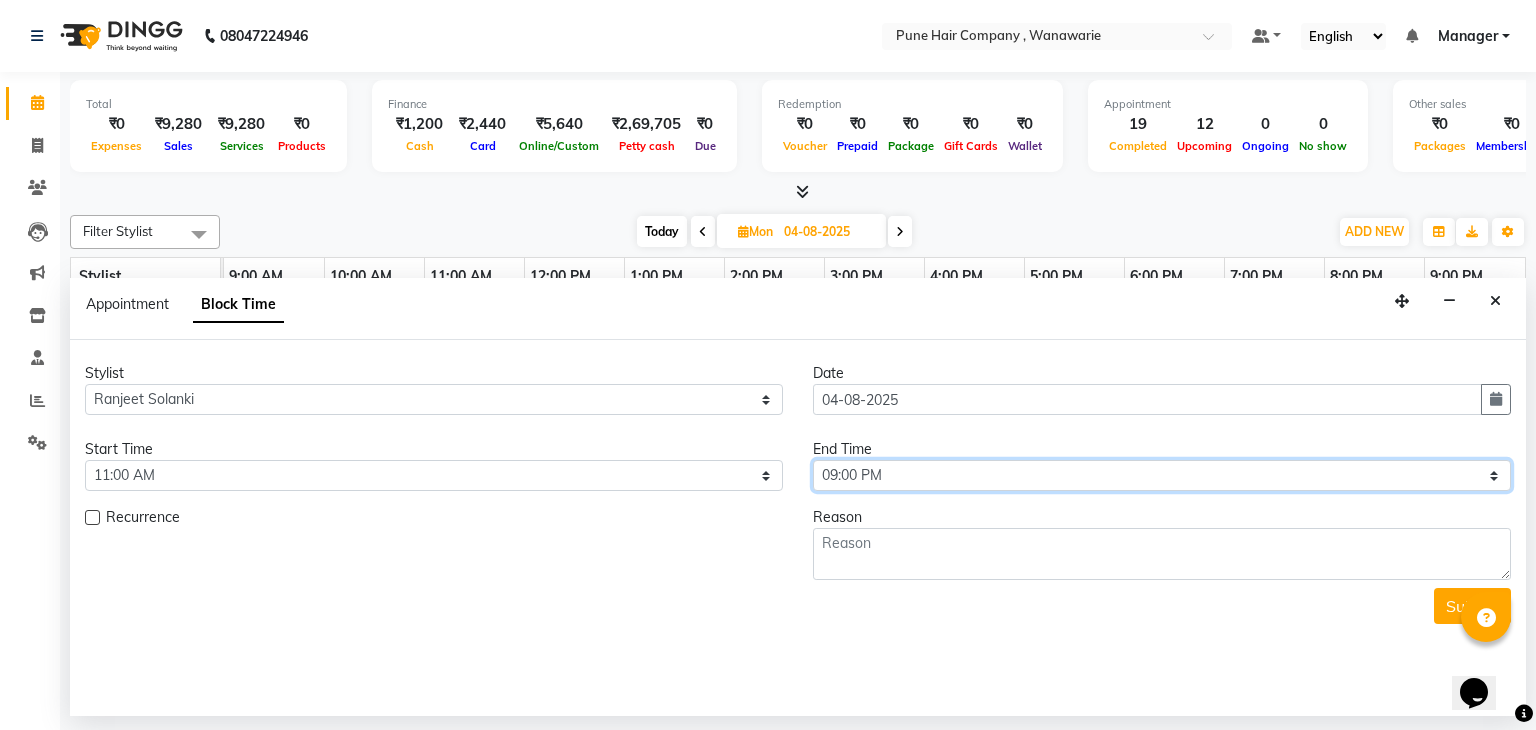 click on "Select 10:00 AM 10:15 AM 10:30 AM 10:45 AM 11:00 AM 11:15 AM 11:30 AM 11:45 AM 12:00 PM 12:15 PM 12:30 PM 12:45 PM 01:00 PM 01:15 PM 01:30 PM 01:45 PM 02:00 PM 02:15 PM 02:30 PM 02:45 PM 03:00 PM 03:15 PM 03:30 PM 03:45 PM 04:00 PM 04:15 PM 04:30 PM 04:45 PM 05:00 PM 05:15 PM 05:30 PM 05:45 PM 06:00 PM 06:15 PM 06:30 PM 06:45 PM 07:00 PM 07:15 PM 07:30 PM 07:45 PM 08:00 PM 08:15 PM 08:30 PM 08:45 PM 09:00 PM" at bounding box center (1162, 475) 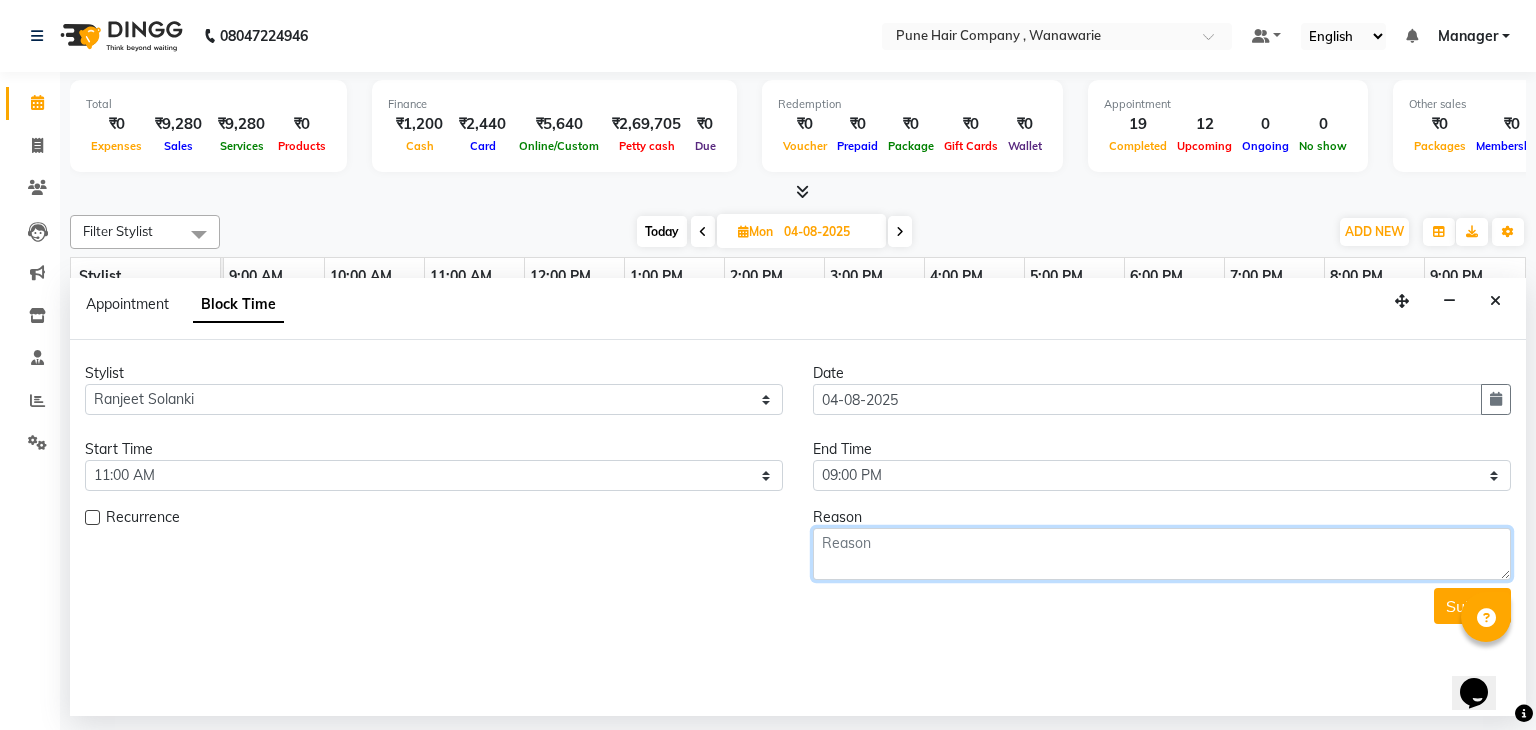 click at bounding box center (1162, 554) 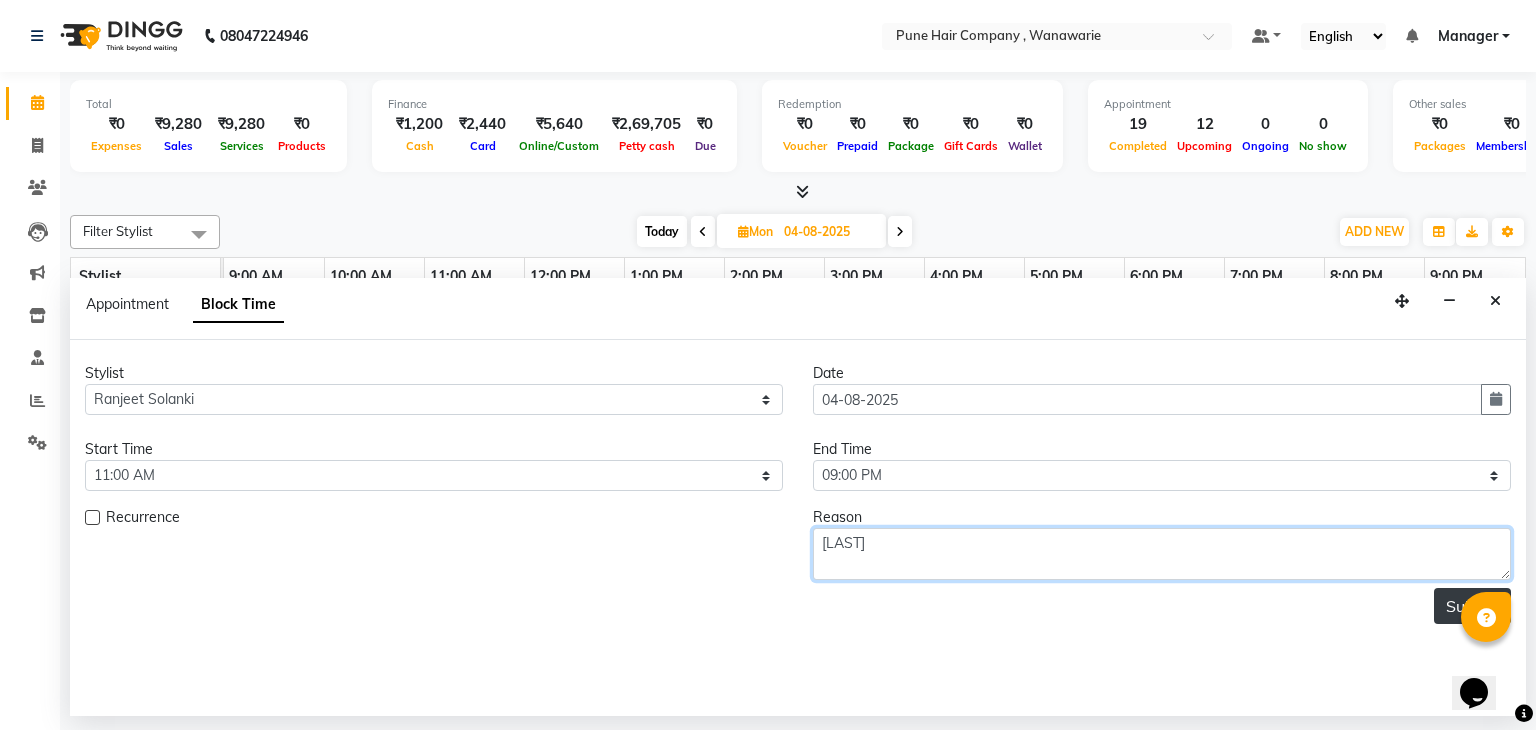 type on "Leve" 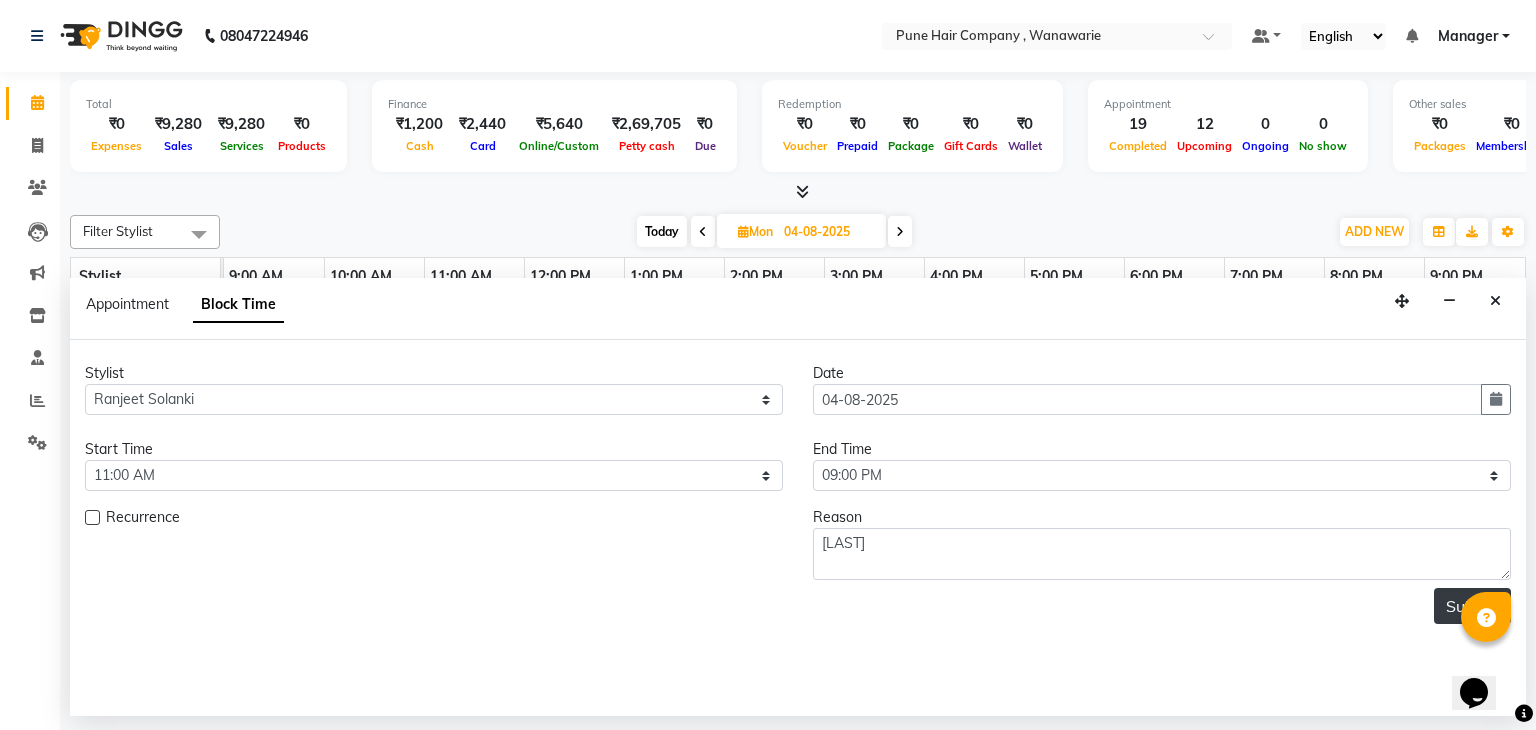 click on "Submit" at bounding box center [1472, 606] 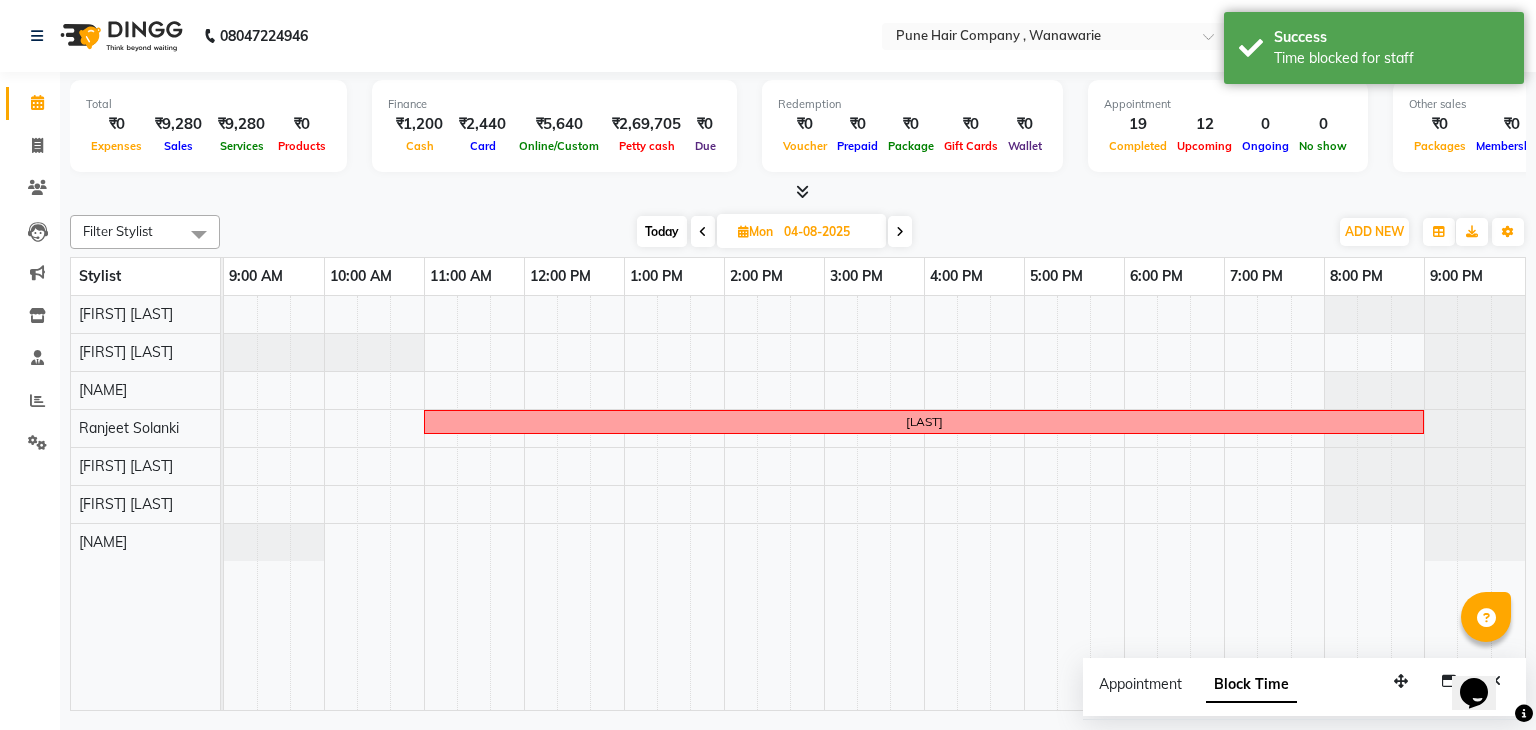 click at bounding box center [900, 232] 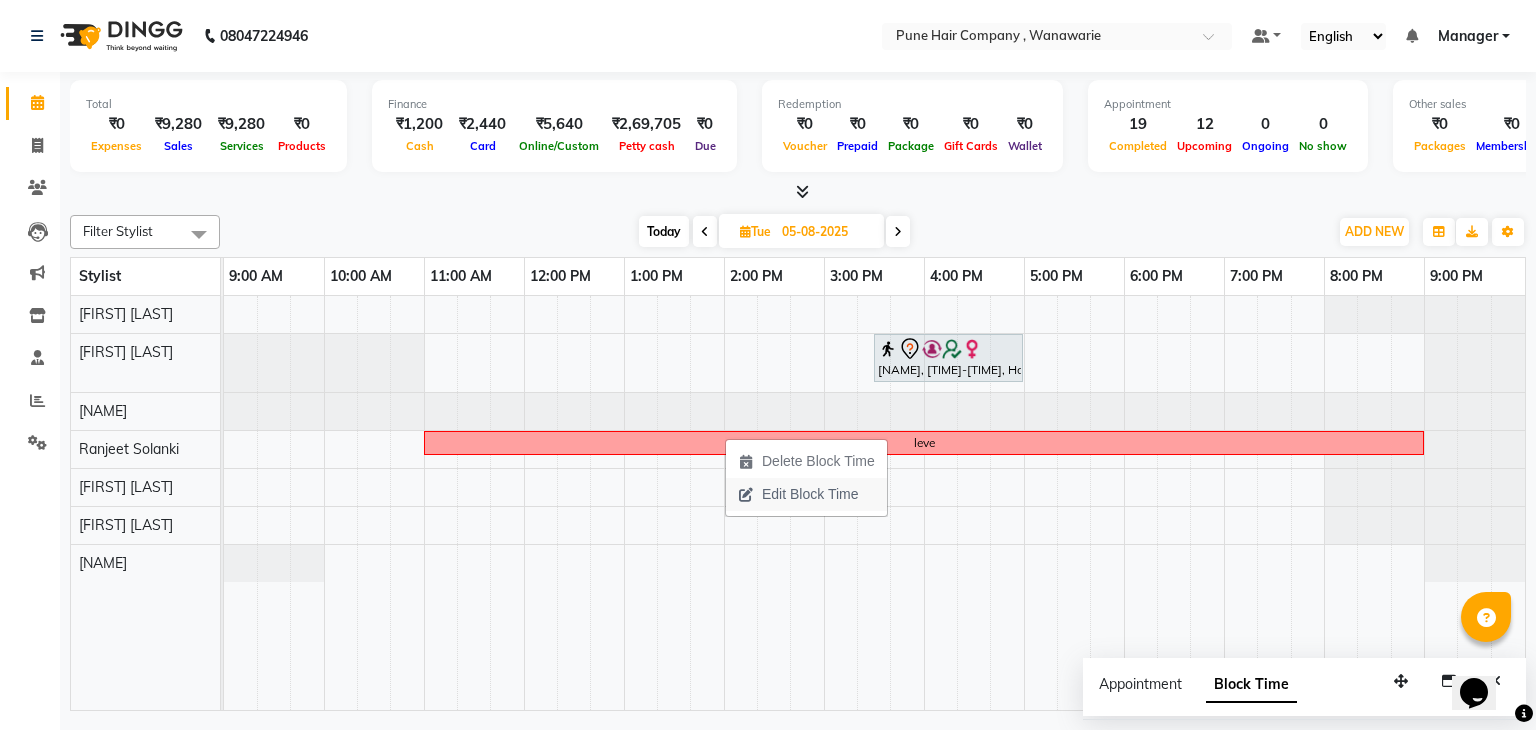 click on "Edit Block Time" at bounding box center [810, 494] 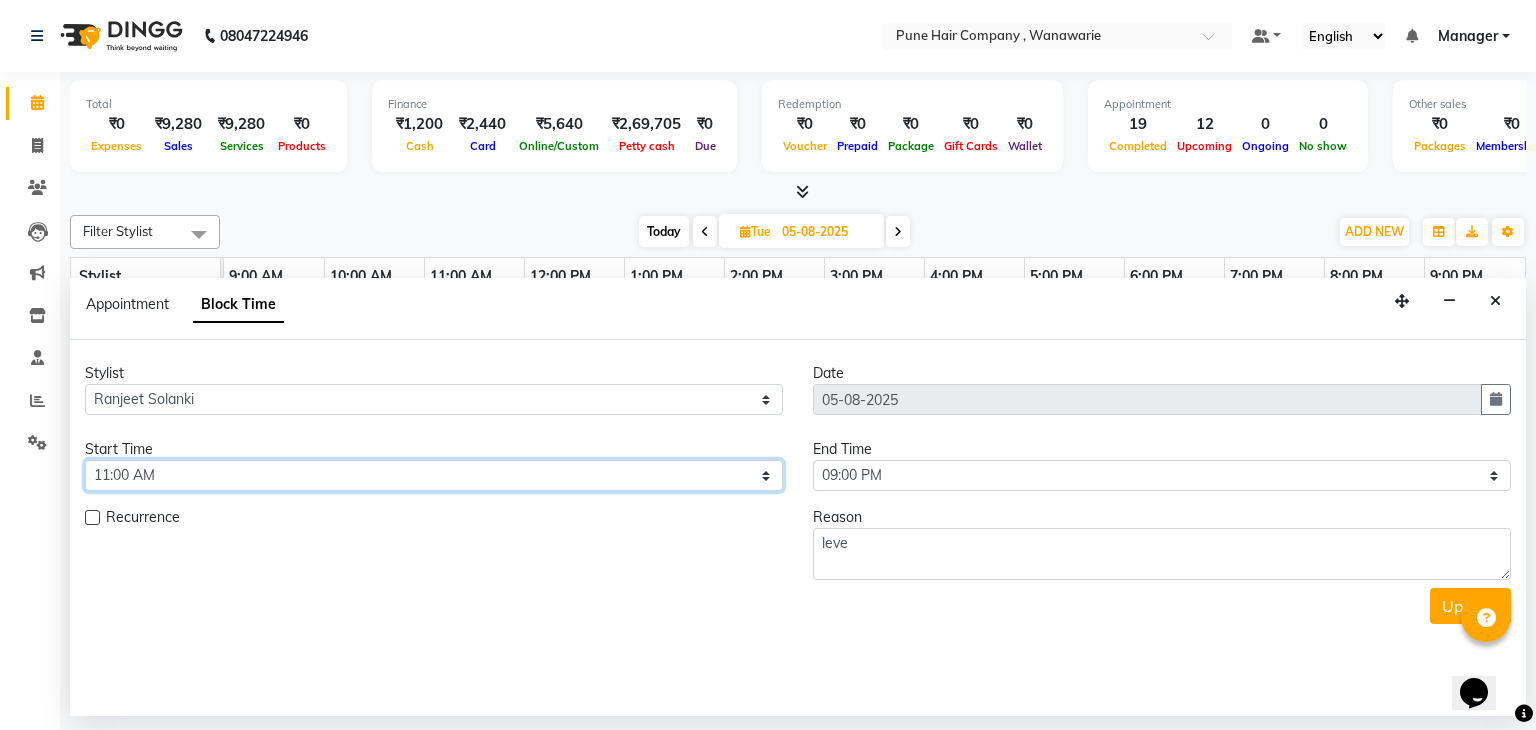 click on "Select 10:00 AM 10:15 AM 10:30 AM 10:45 AM 11:00 AM 11:15 AM 11:30 AM 11:45 AM 12:00 PM 12:15 PM 12:30 PM 12:45 PM 01:00 PM 01:15 PM 01:30 PM 01:45 PM 02:00 PM 02:15 PM 02:30 PM 02:45 PM 03:00 PM 03:15 PM 03:30 PM 03:45 PM 04:00 PM 04:15 PM 04:30 PM 04:45 PM 05:00 PM 05:15 PM 05:30 PM 05:45 PM 06:00 PM 06:15 PM 06:30 PM 06:45 PM 07:00 PM 07:15 PM 07:30 PM 07:45 PM 08:00 PM 08:15 PM 08:30 PM 08:45 PM 09:00 PM" at bounding box center (434, 475) 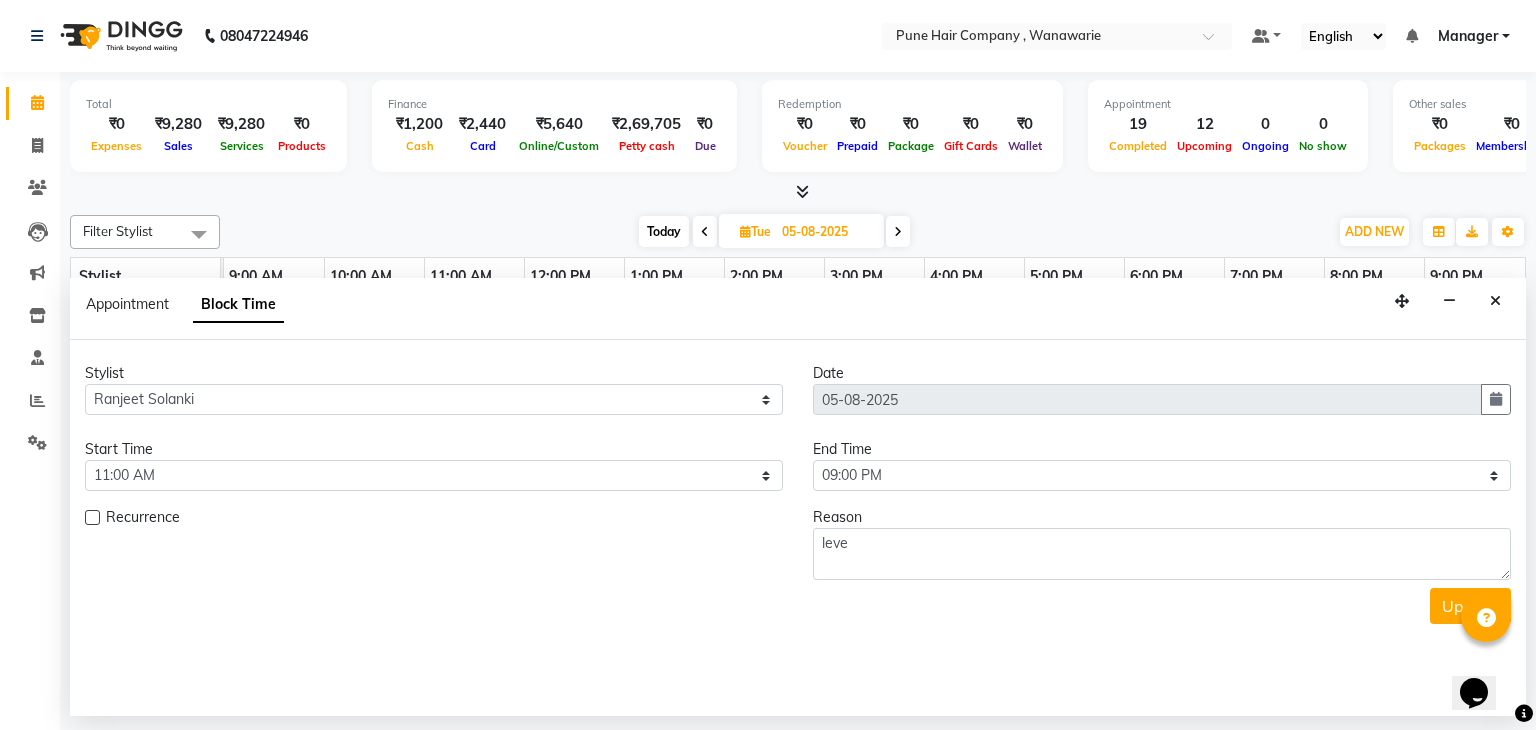 click on "Update" at bounding box center (798, 606) 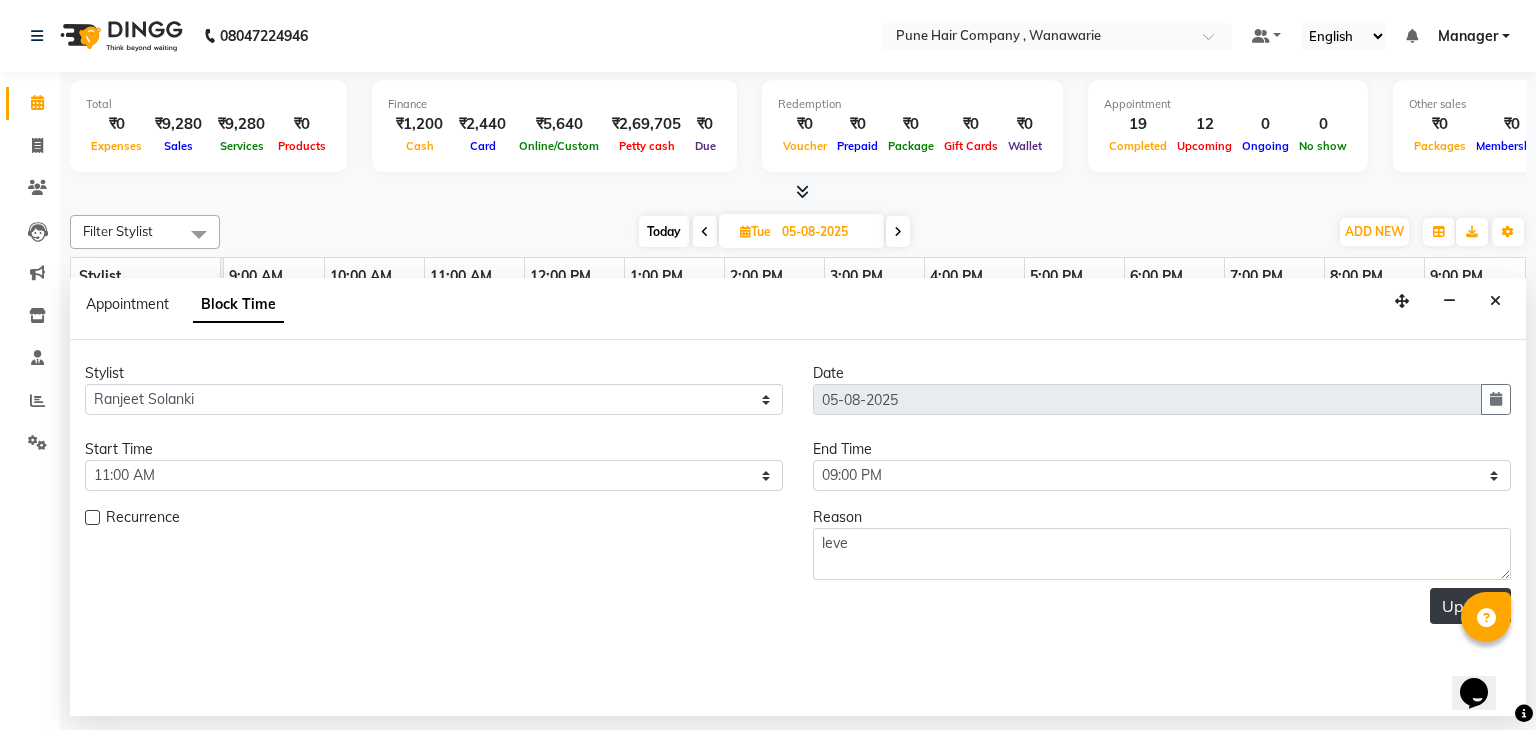 click on "Update" at bounding box center [1470, 606] 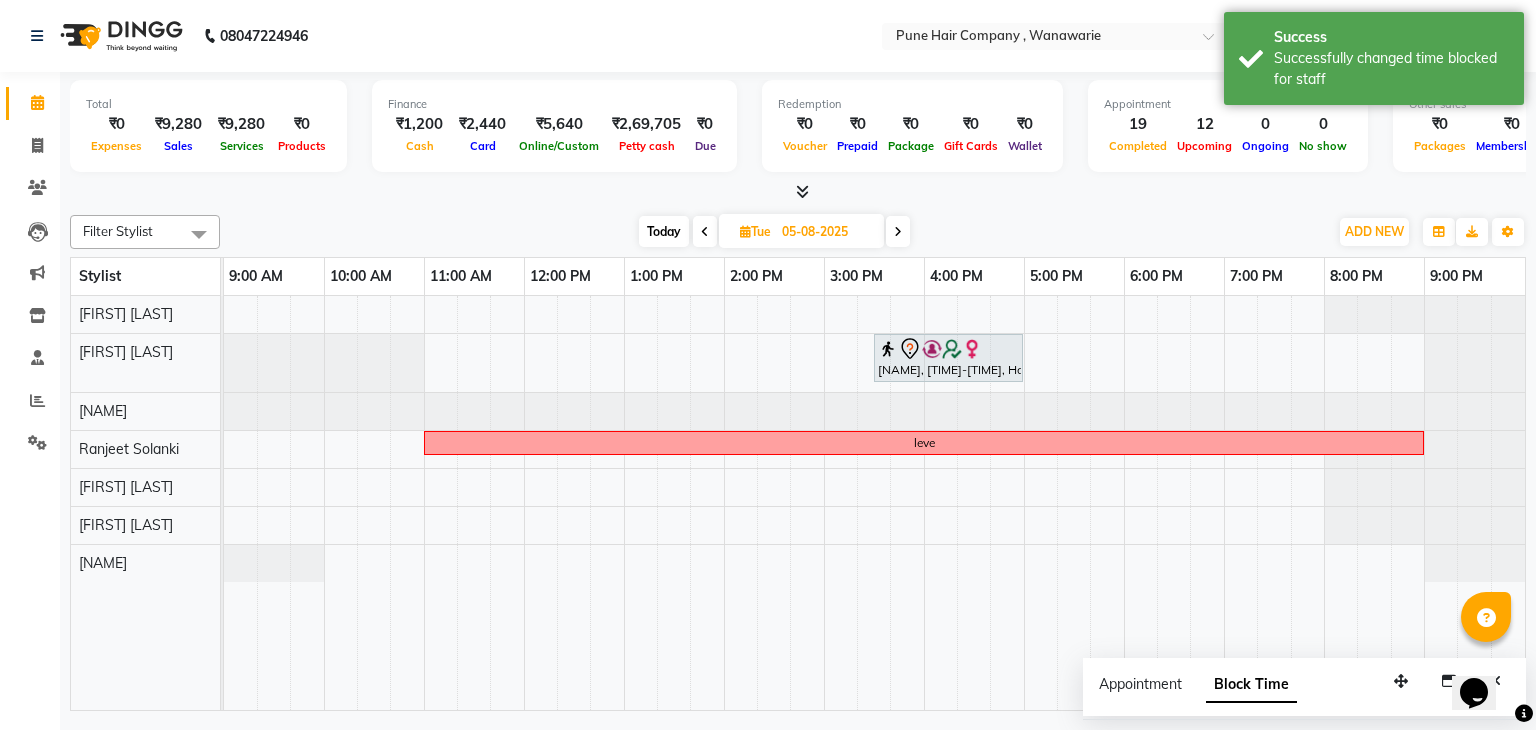 click at bounding box center [705, 232] 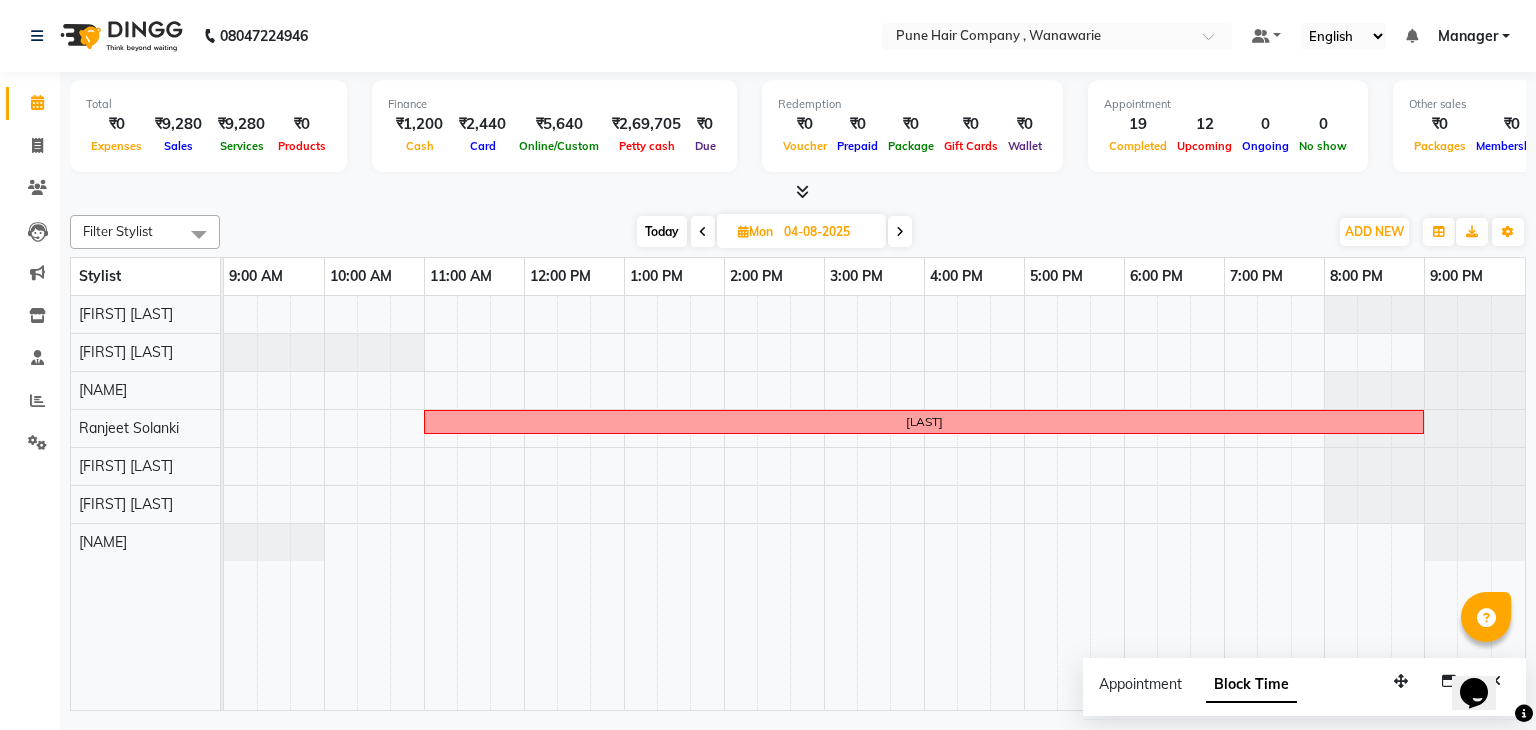 click at bounding box center [900, 231] 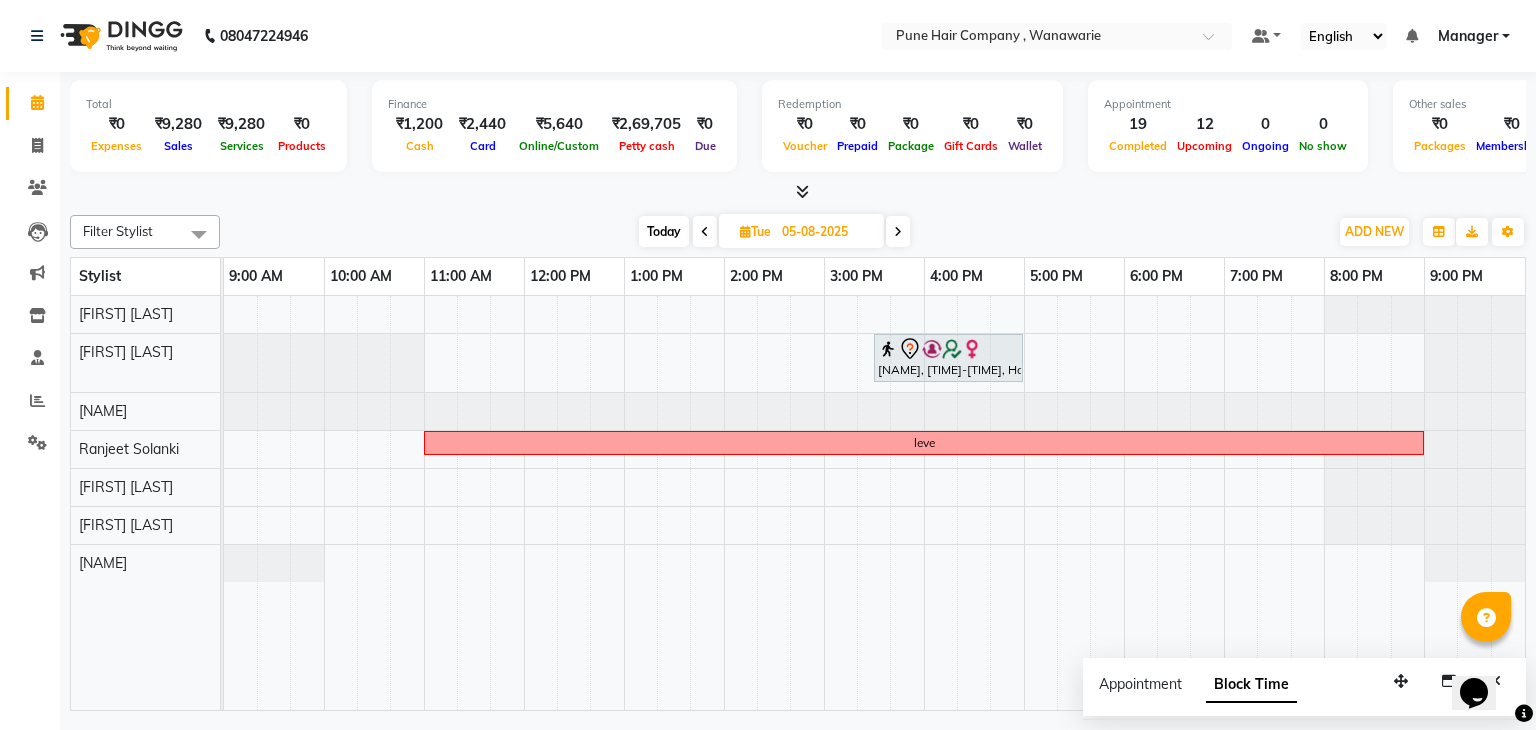 click at bounding box center (898, 232) 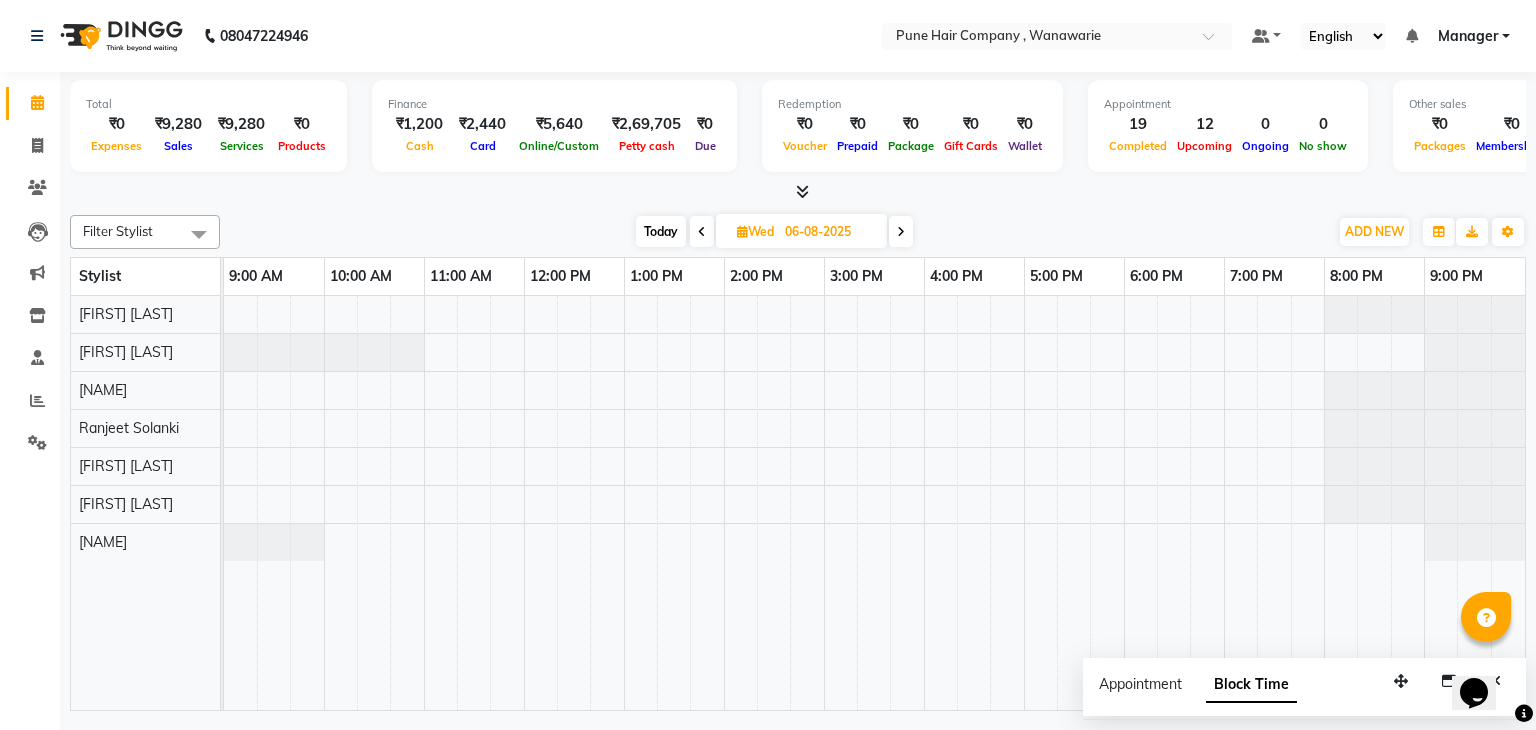 click at bounding box center (901, 231) 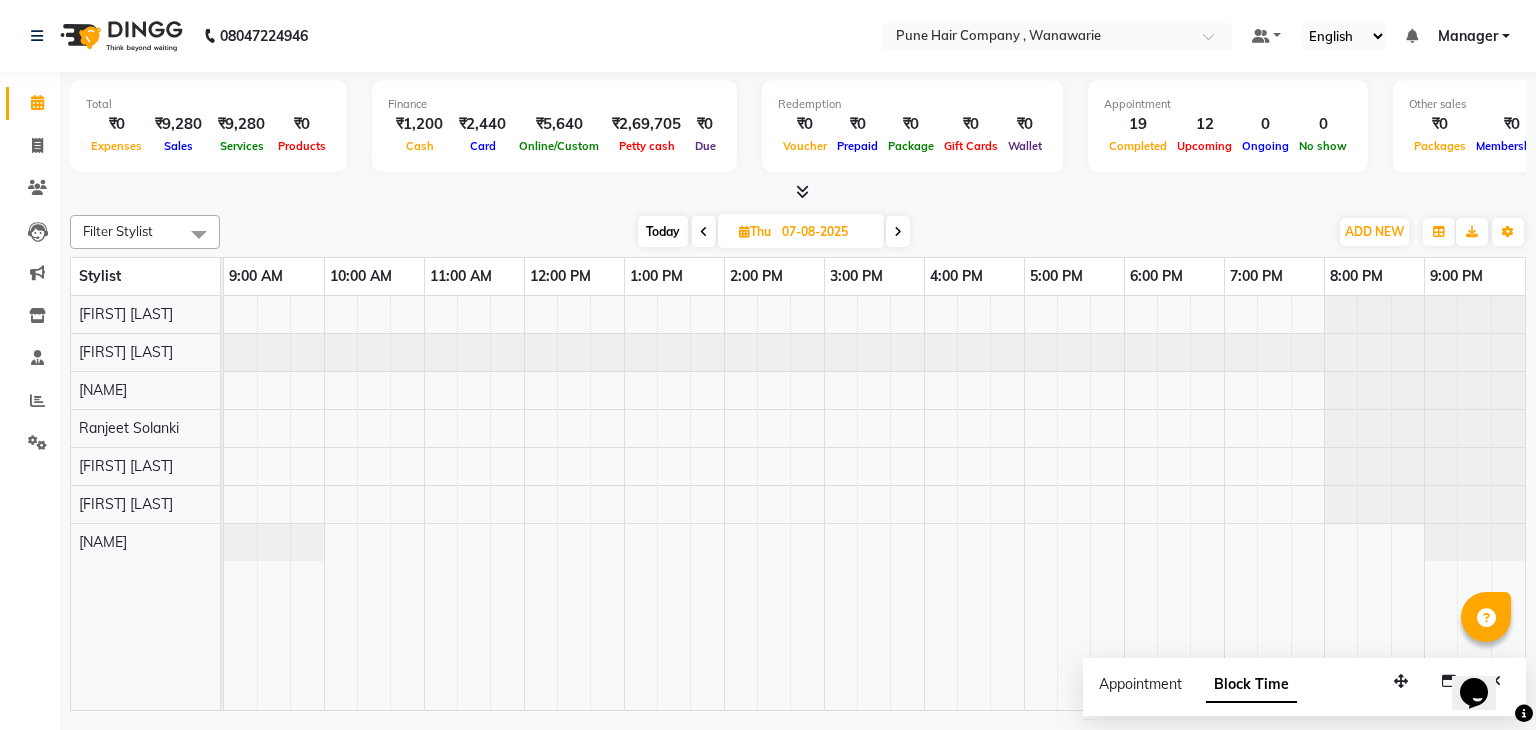 click at bounding box center [898, 232] 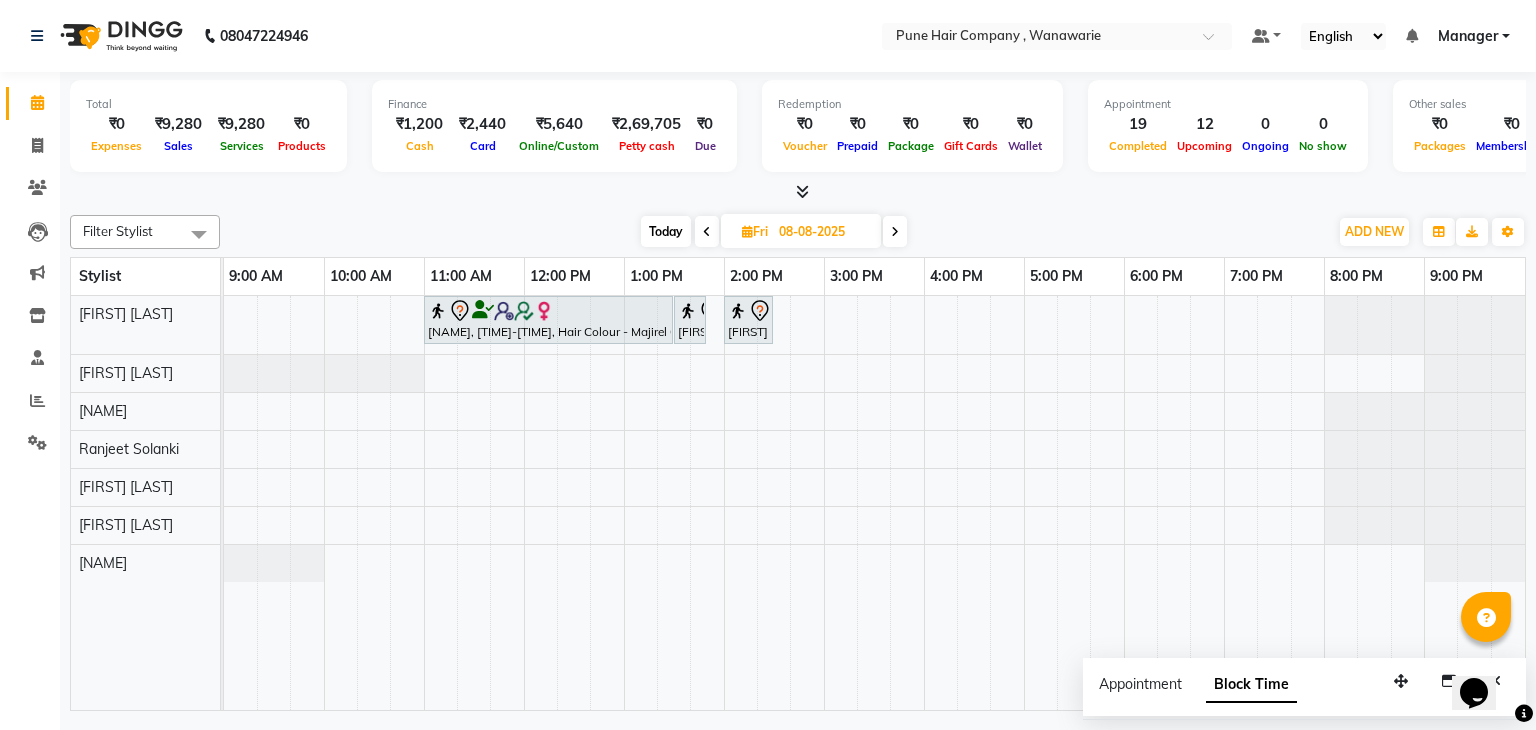 click at bounding box center (895, 232) 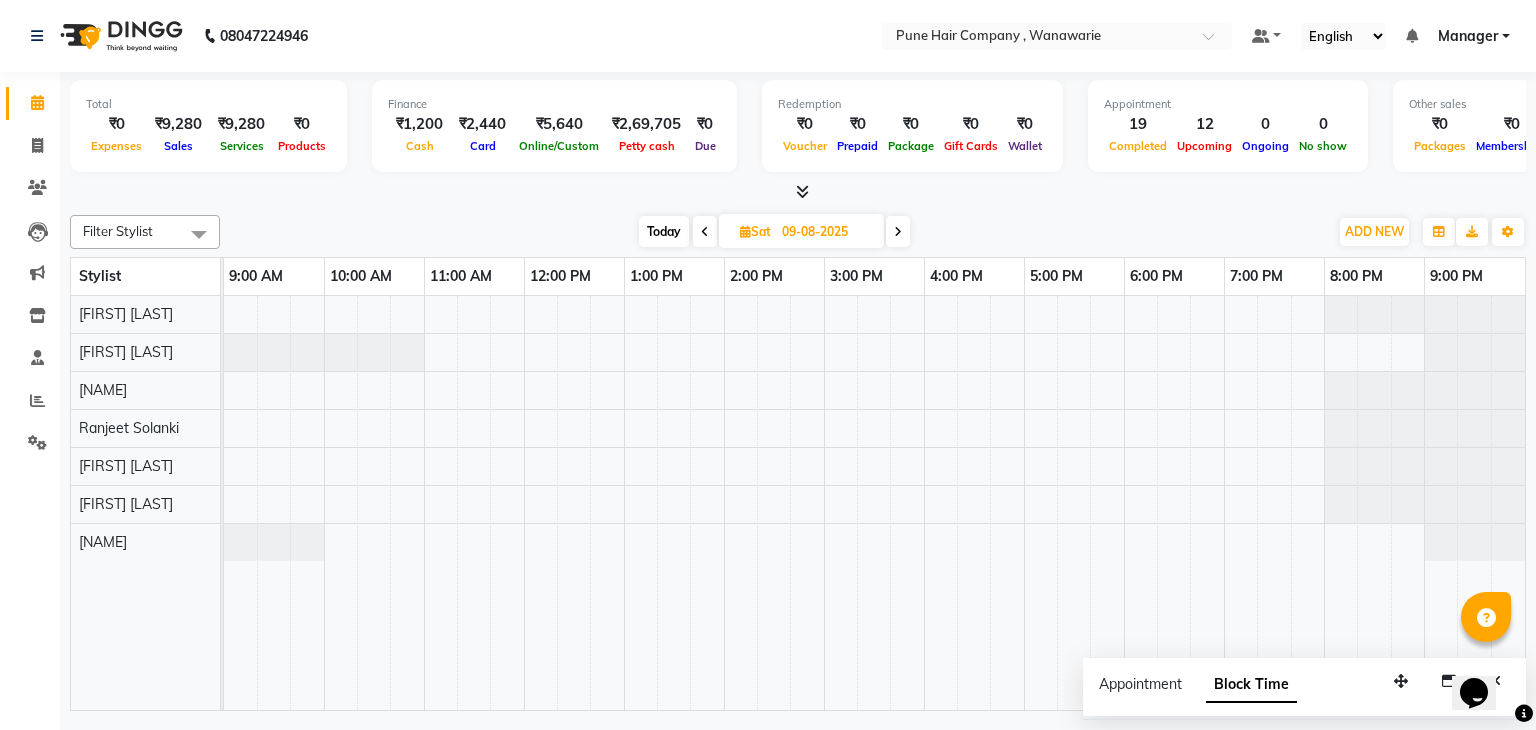 click at bounding box center [898, 232] 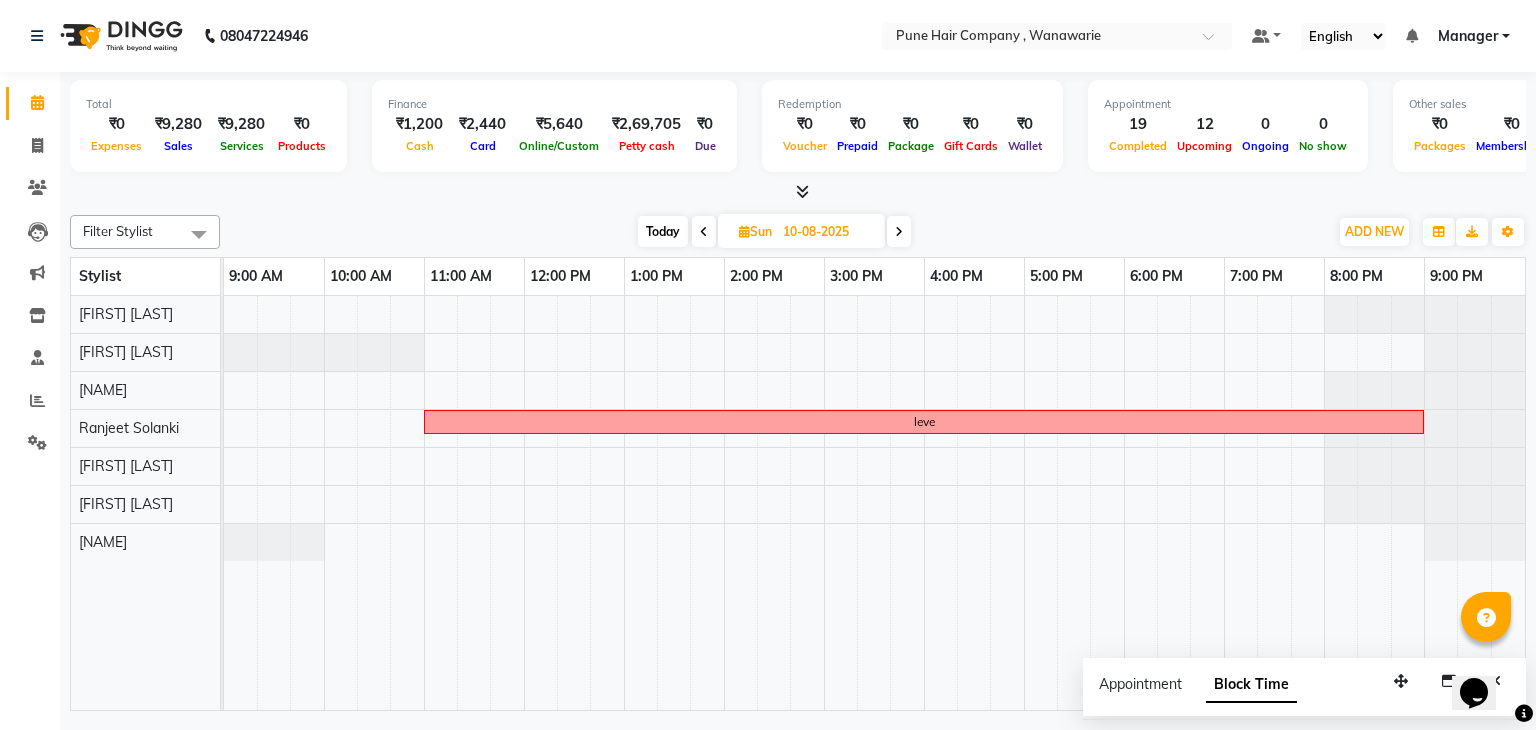 click at bounding box center [899, 232] 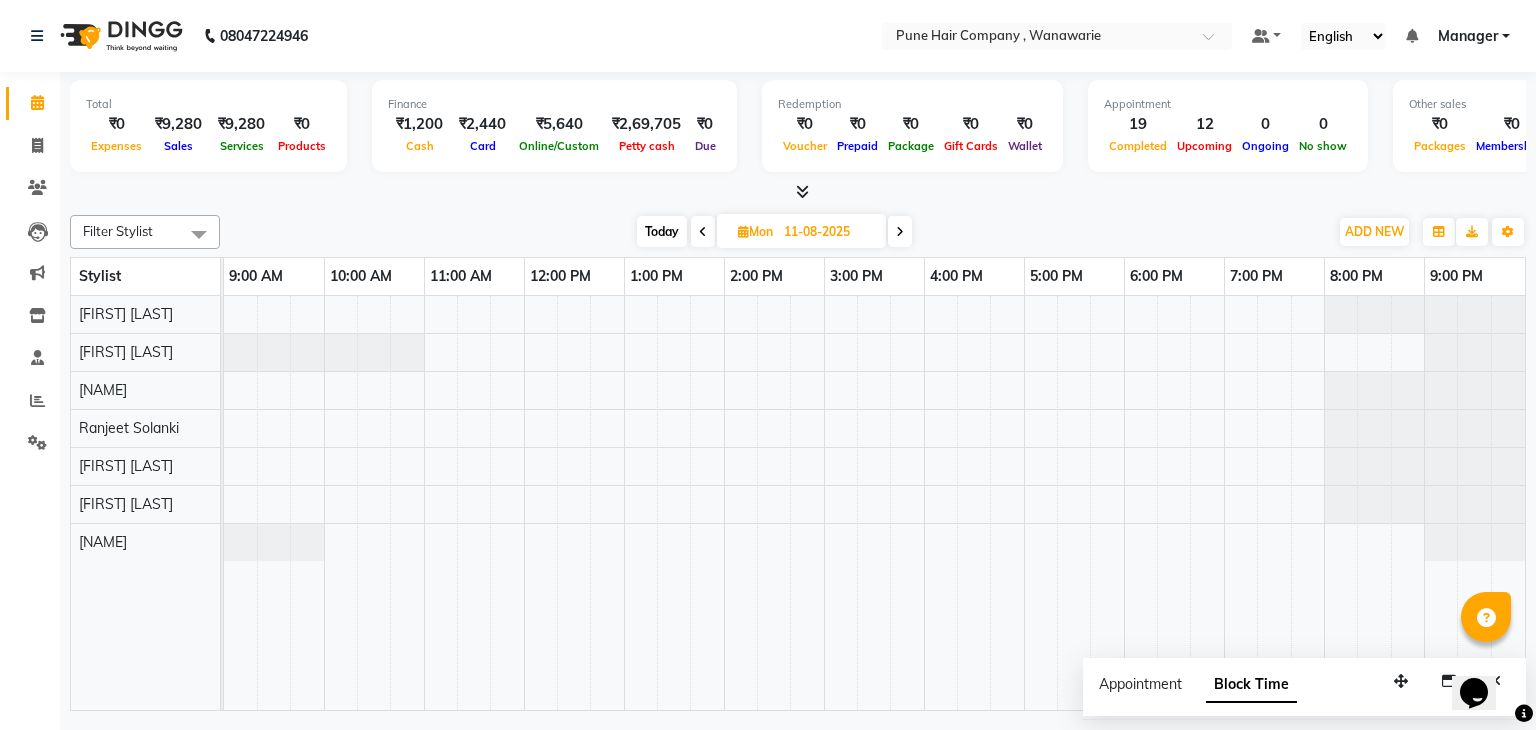 click at bounding box center (900, 231) 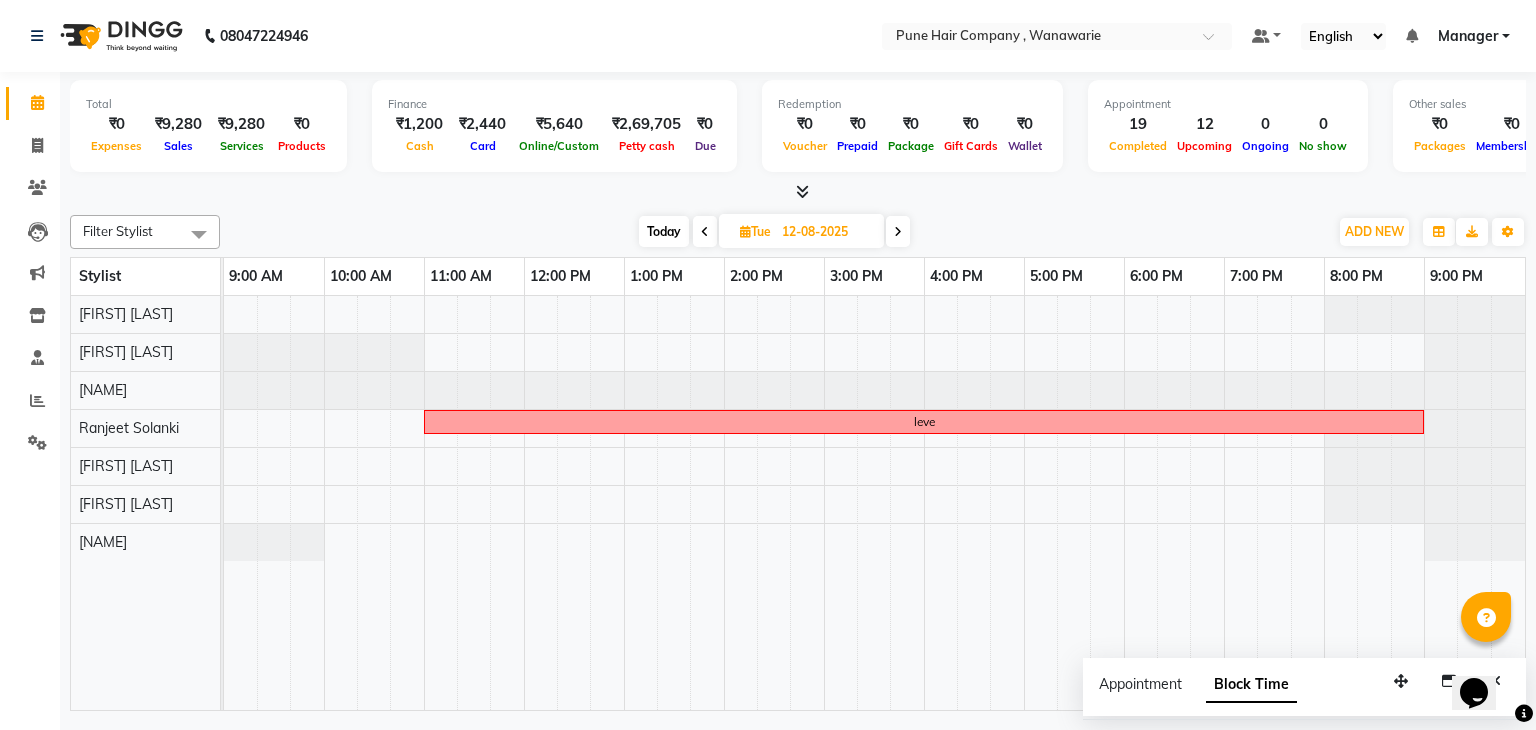 click at bounding box center [898, 232] 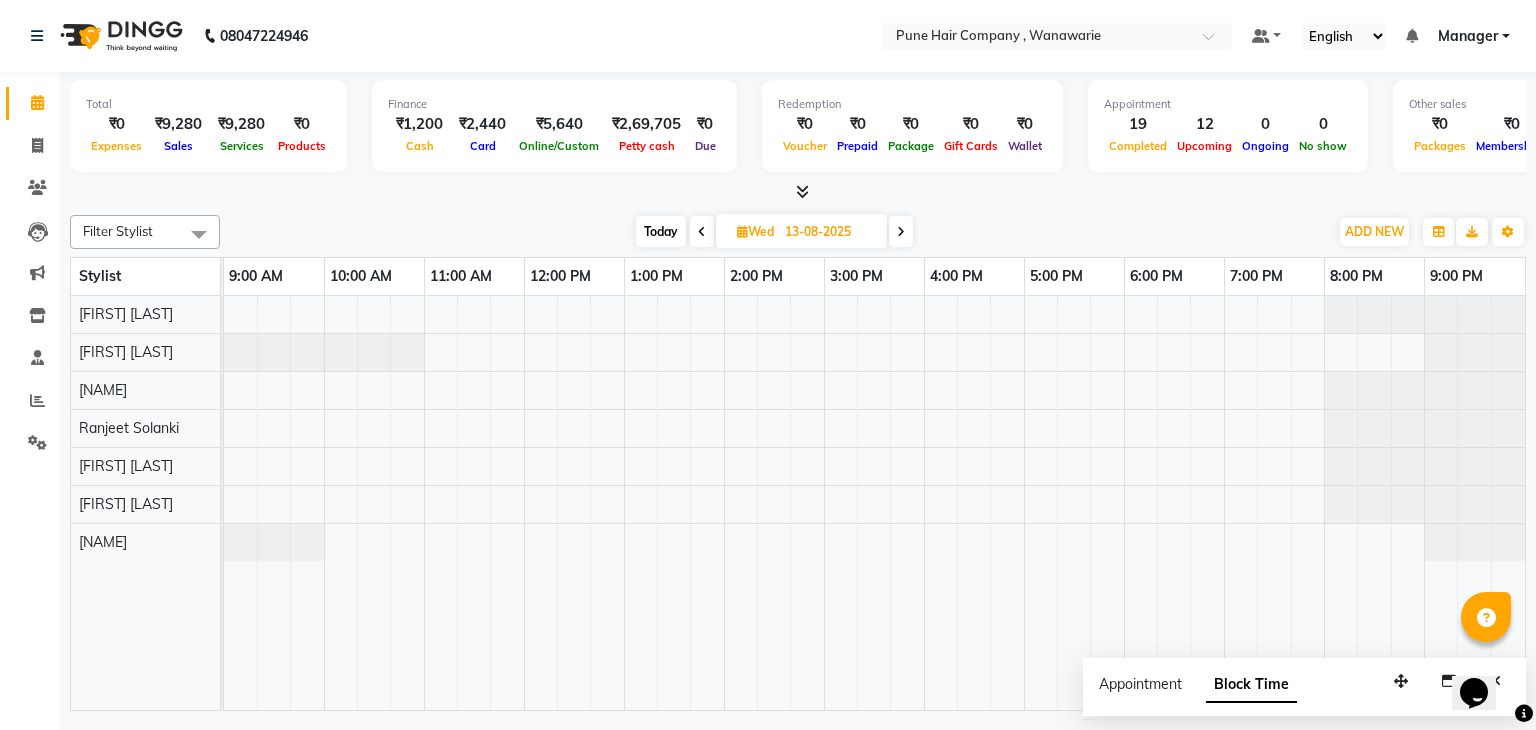 click at bounding box center [901, 231] 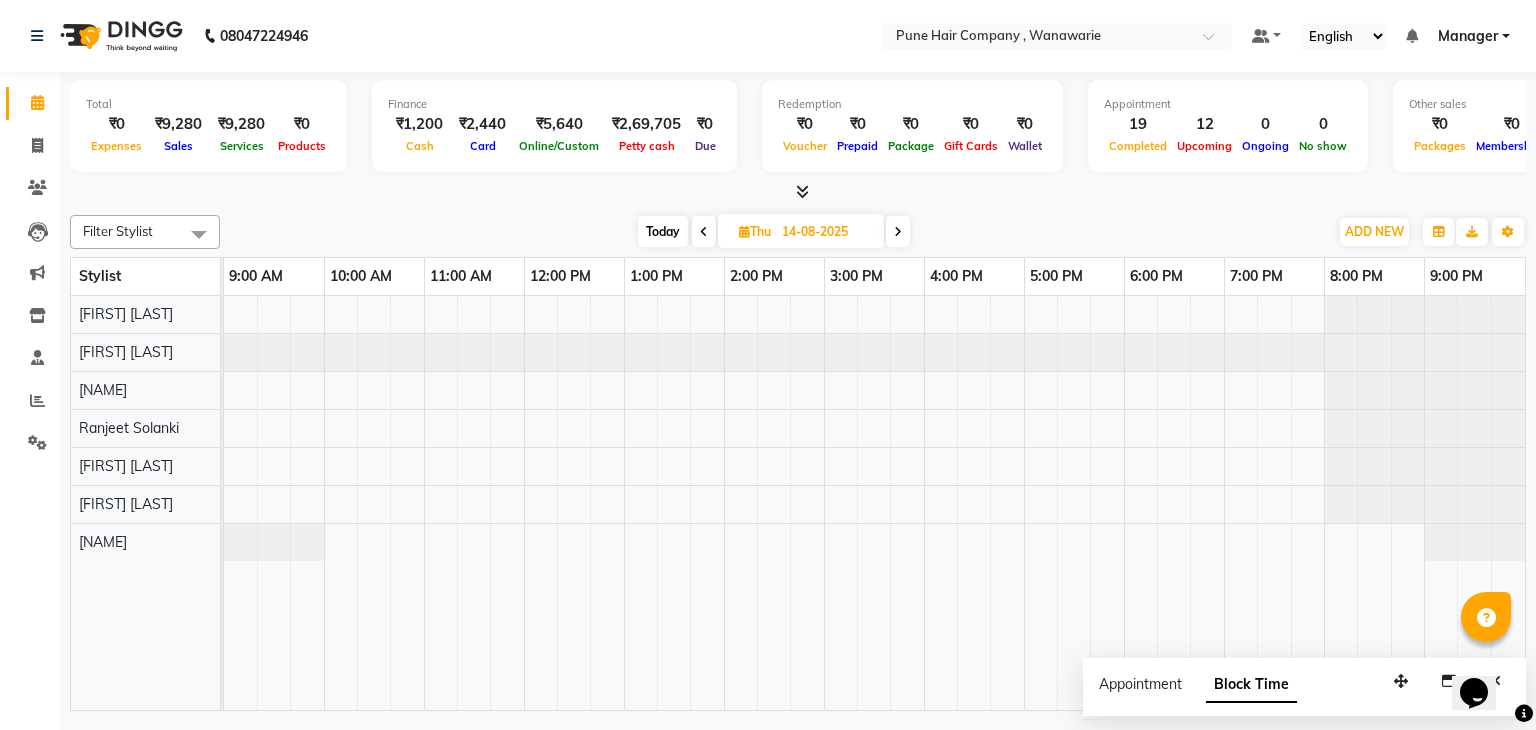 click at bounding box center [898, 232] 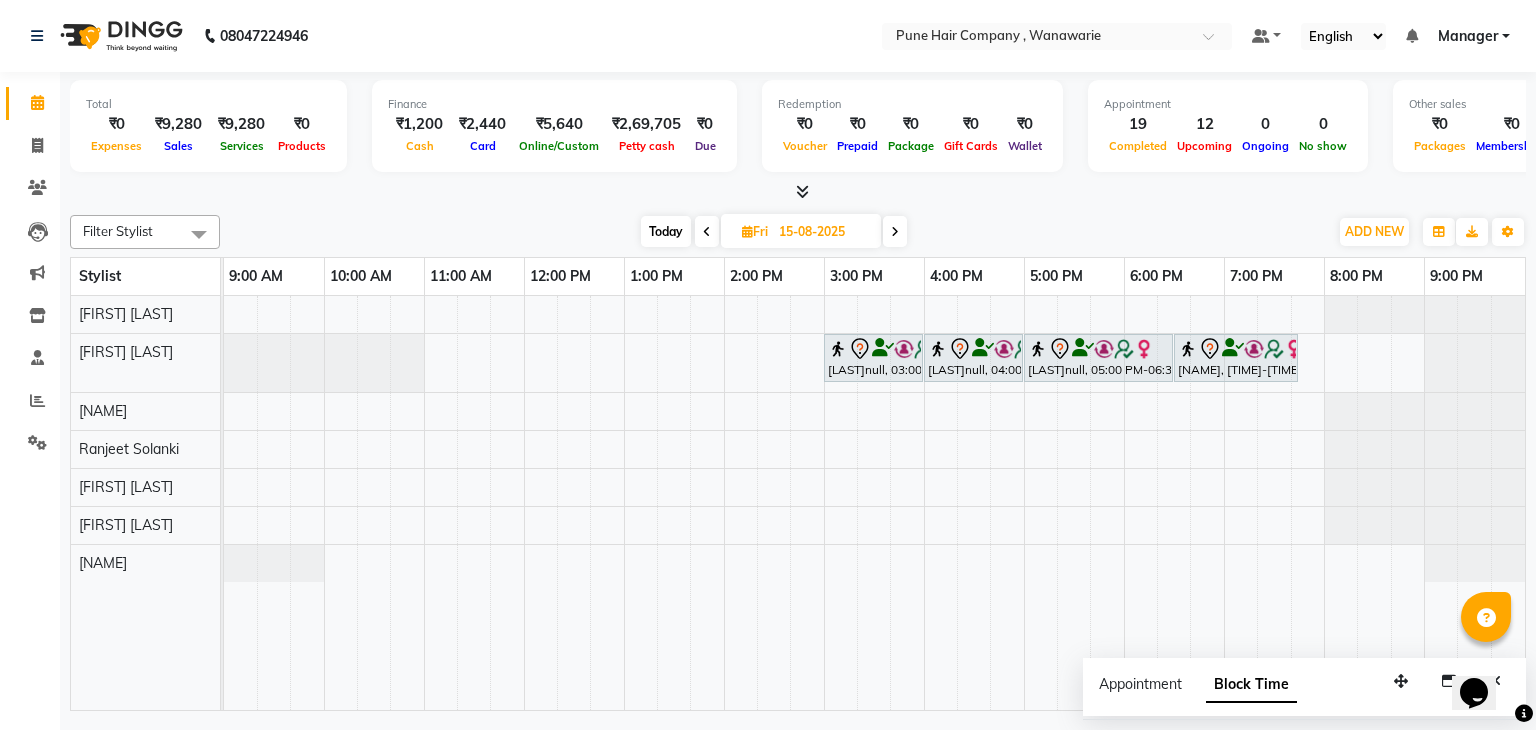 click at bounding box center (895, 232) 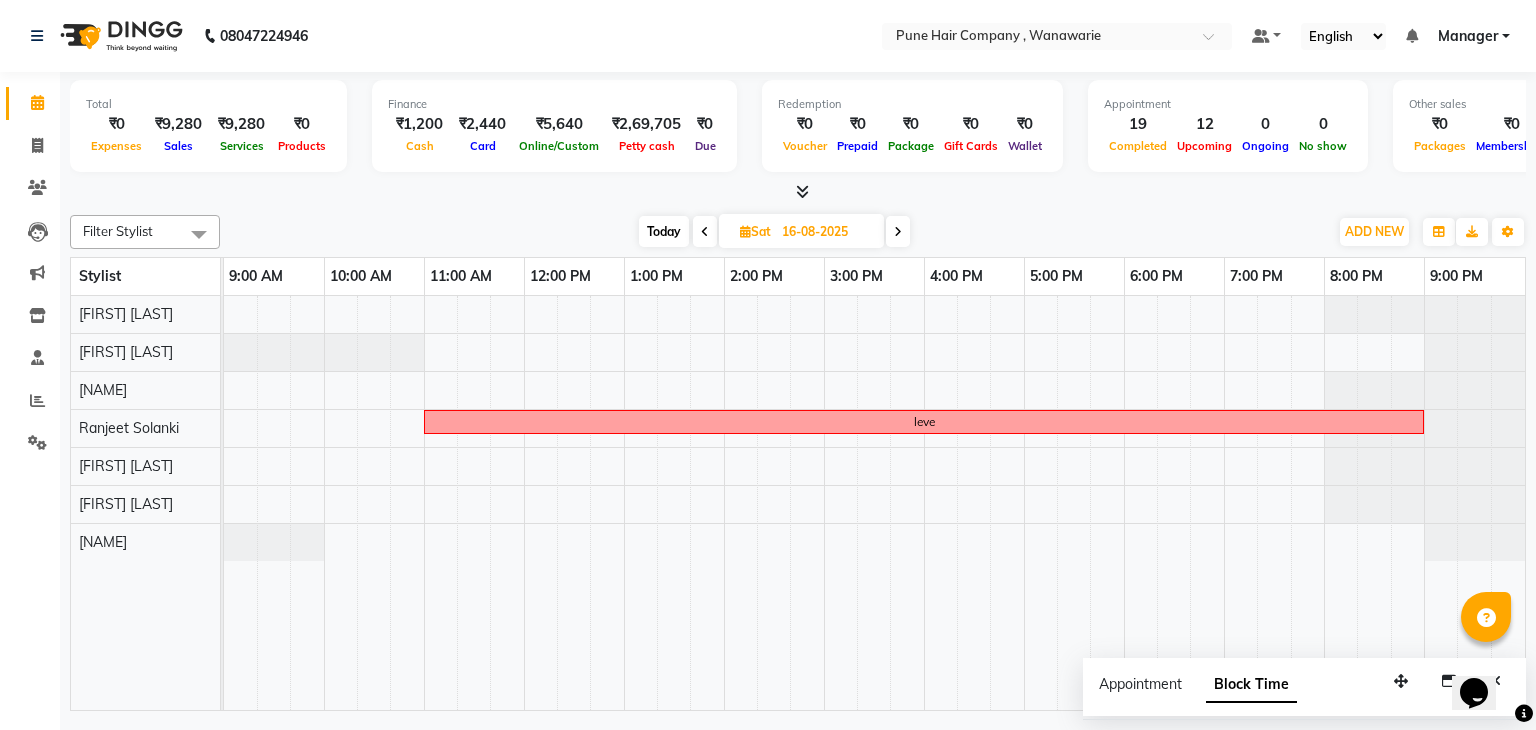 click at bounding box center (898, 232) 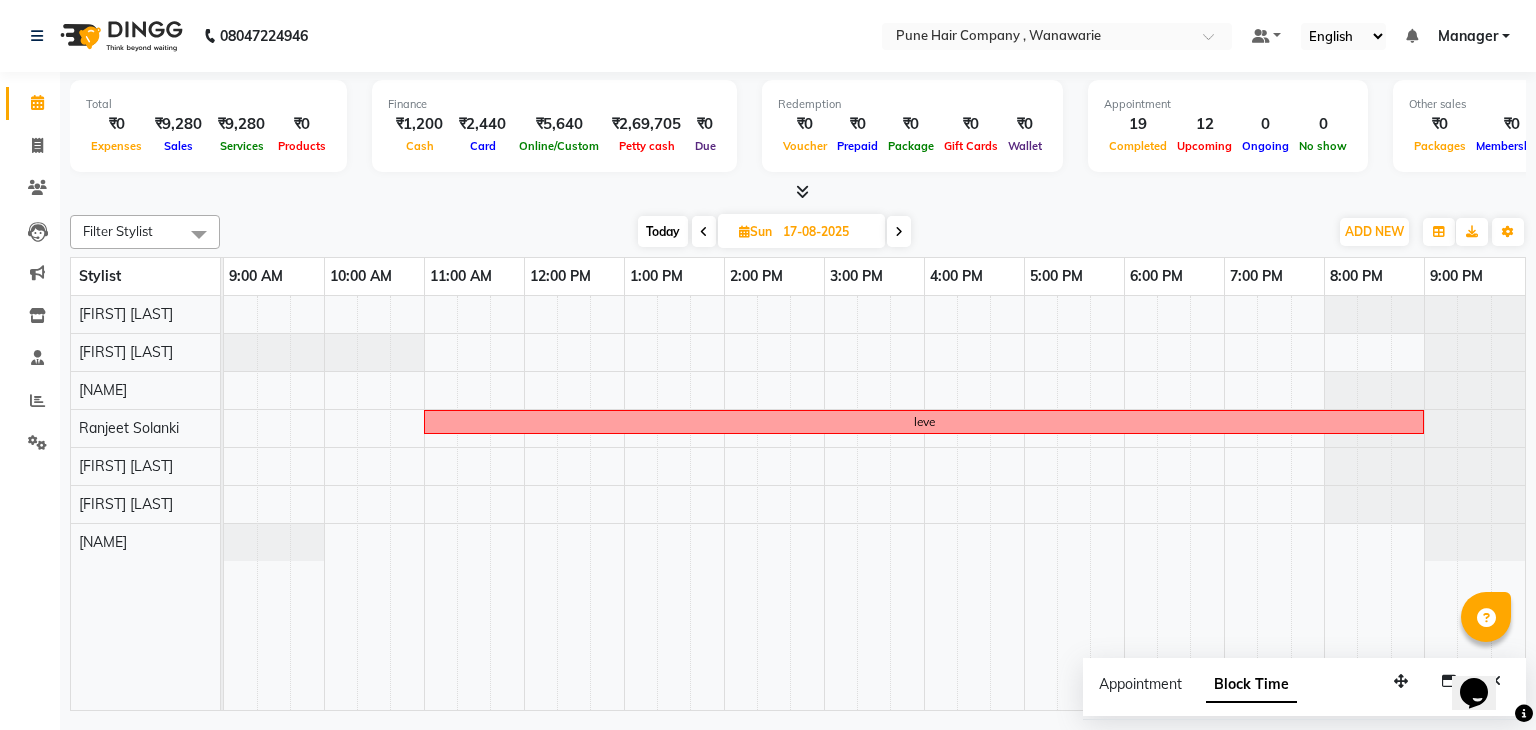 click at bounding box center [899, 232] 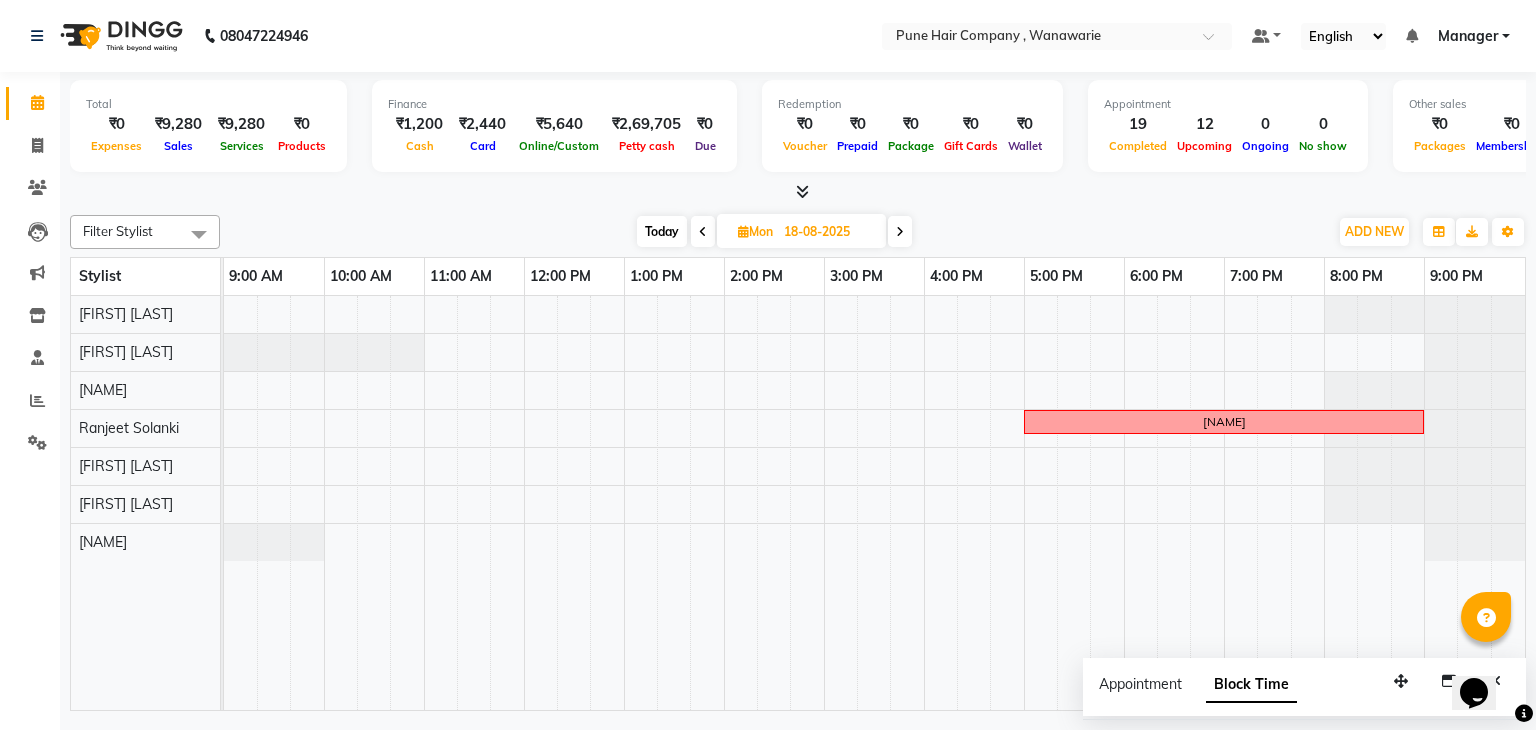 click on "Today" at bounding box center [662, 231] 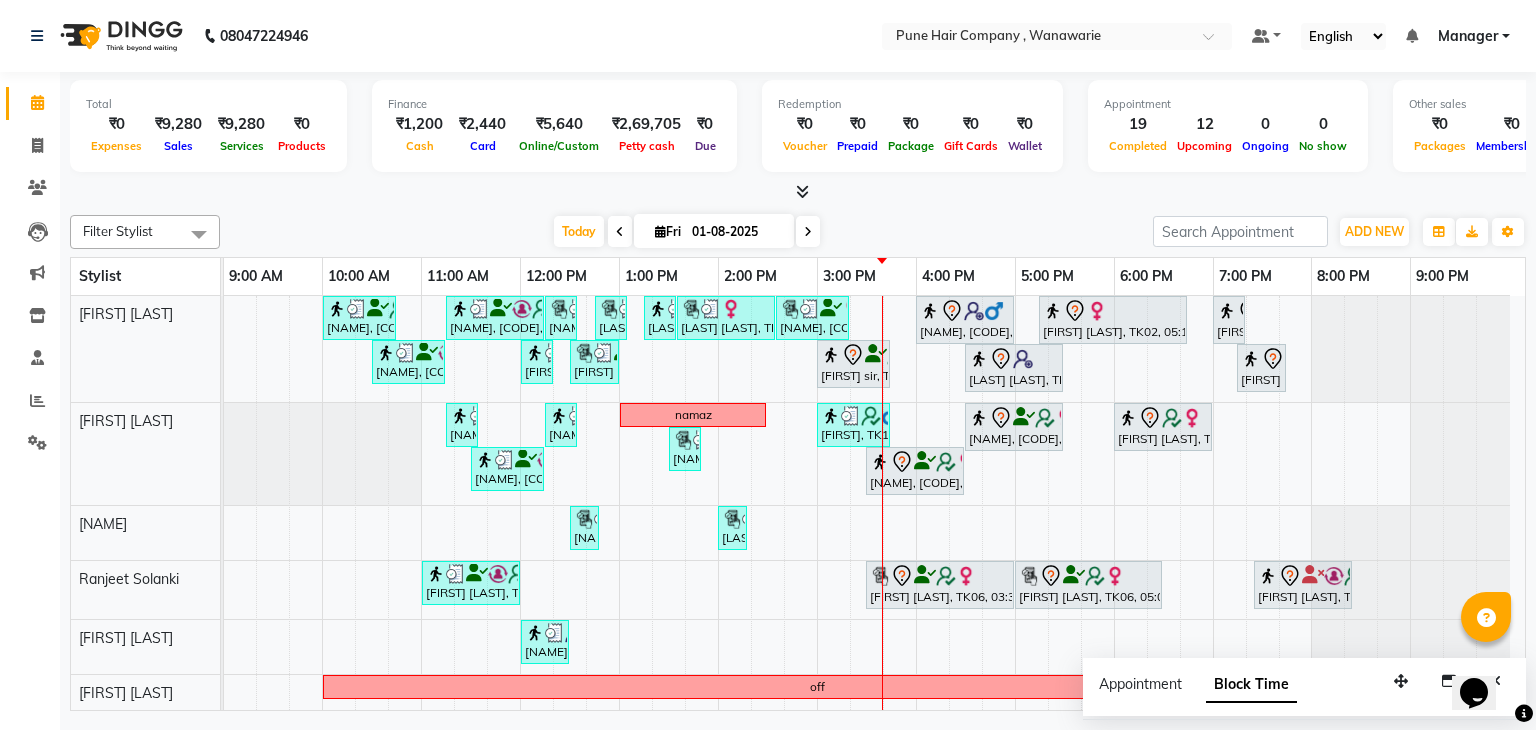 click on "01-08-2025" at bounding box center [736, 232] 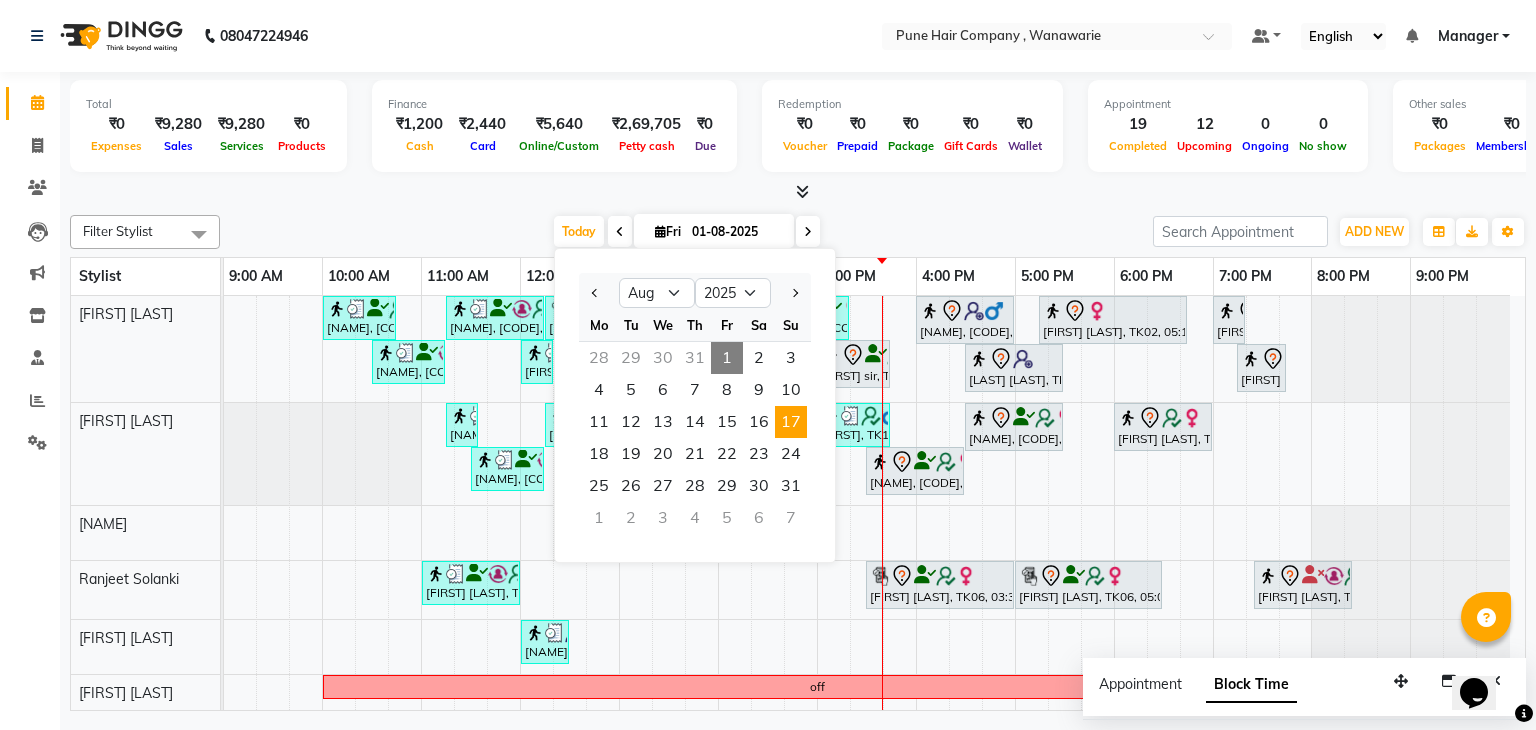click on "17" at bounding box center [791, 422] 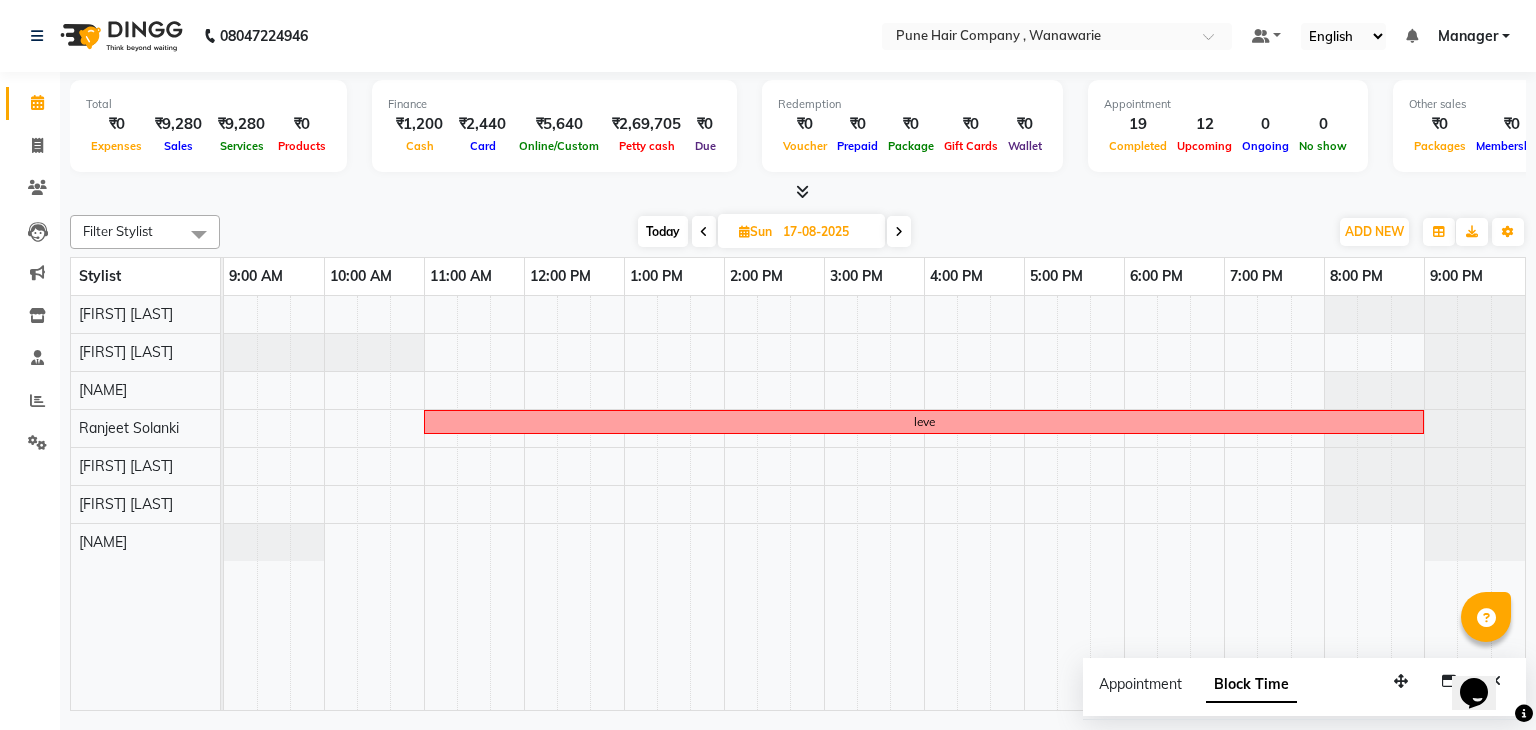 click at bounding box center [899, 232] 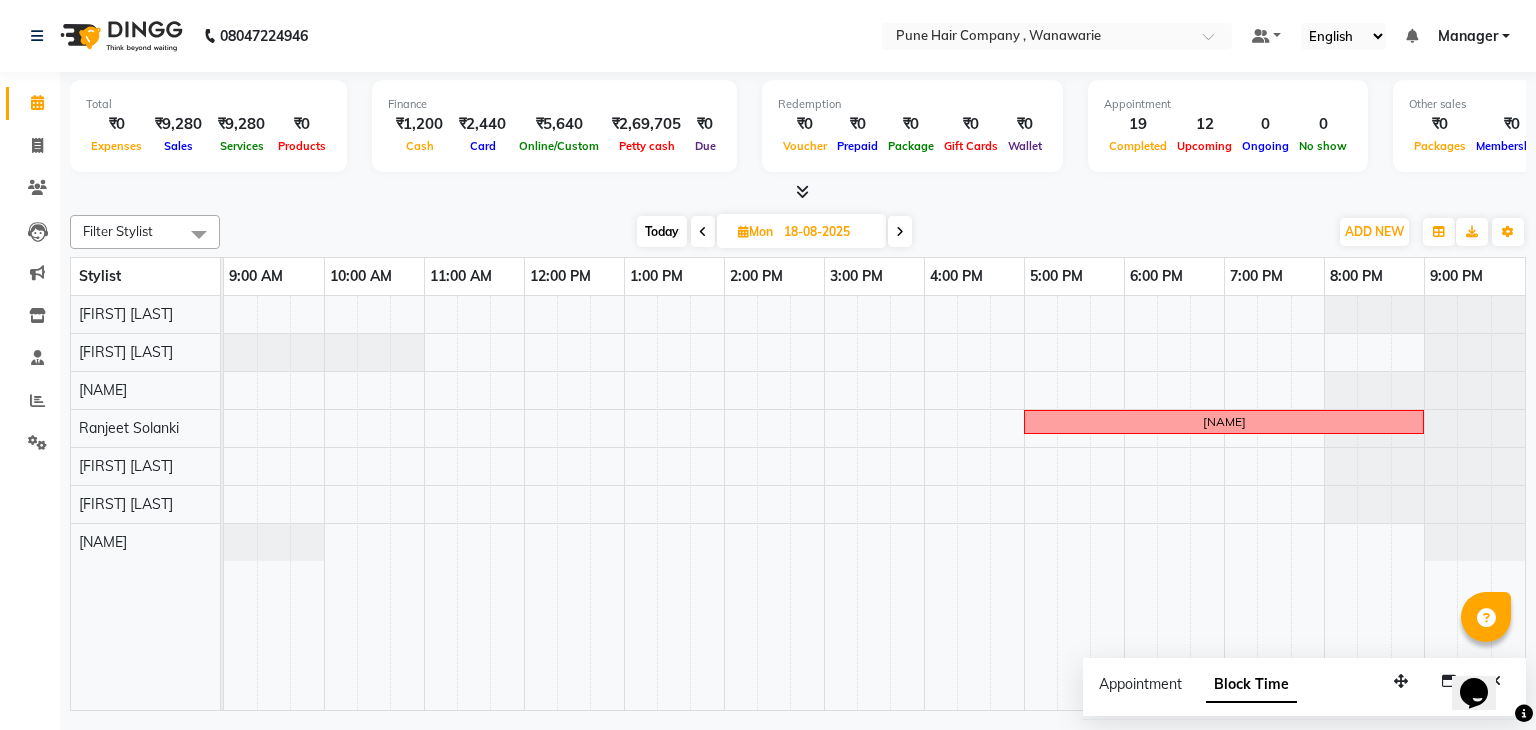 click at bounding box center (900, 232) 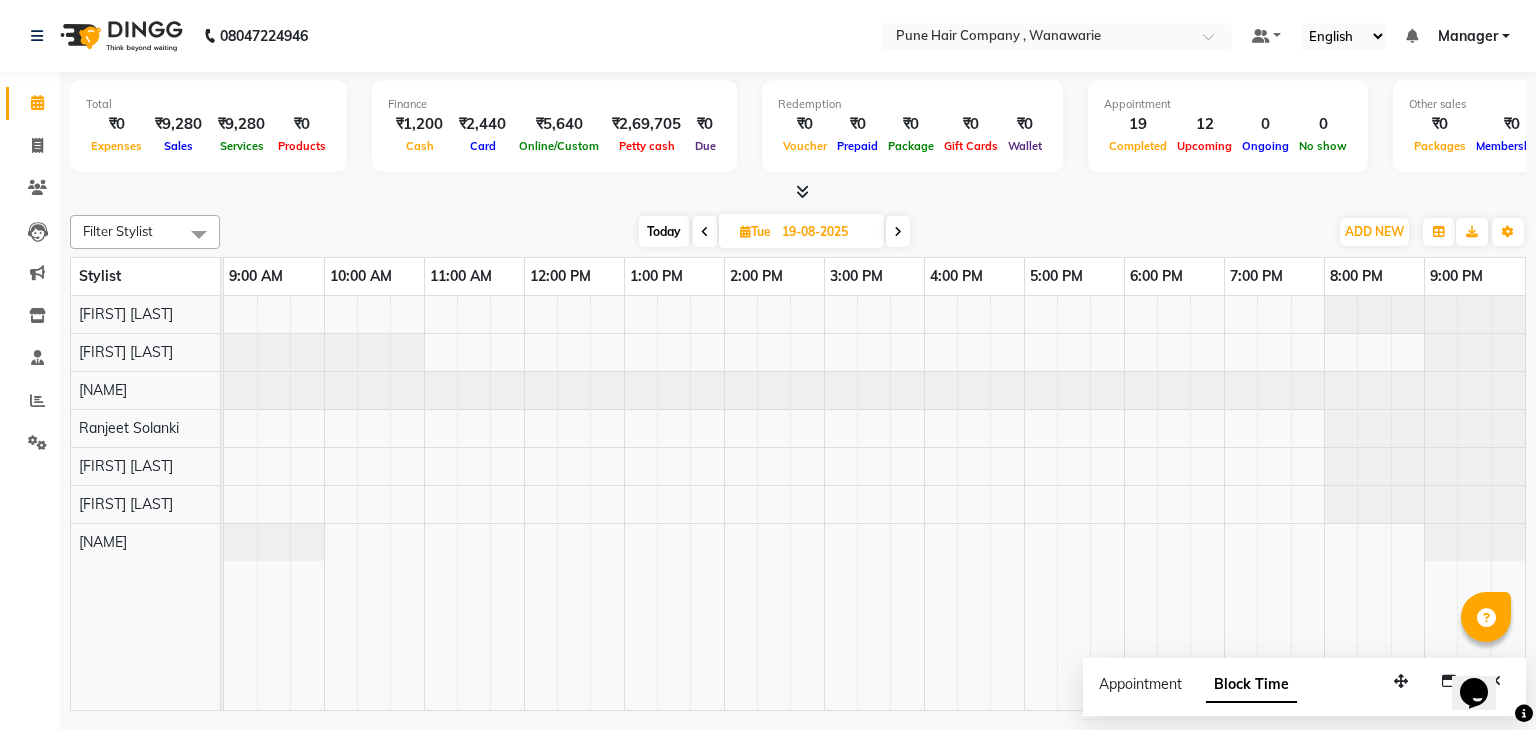 click at bounding box center (898, 232) 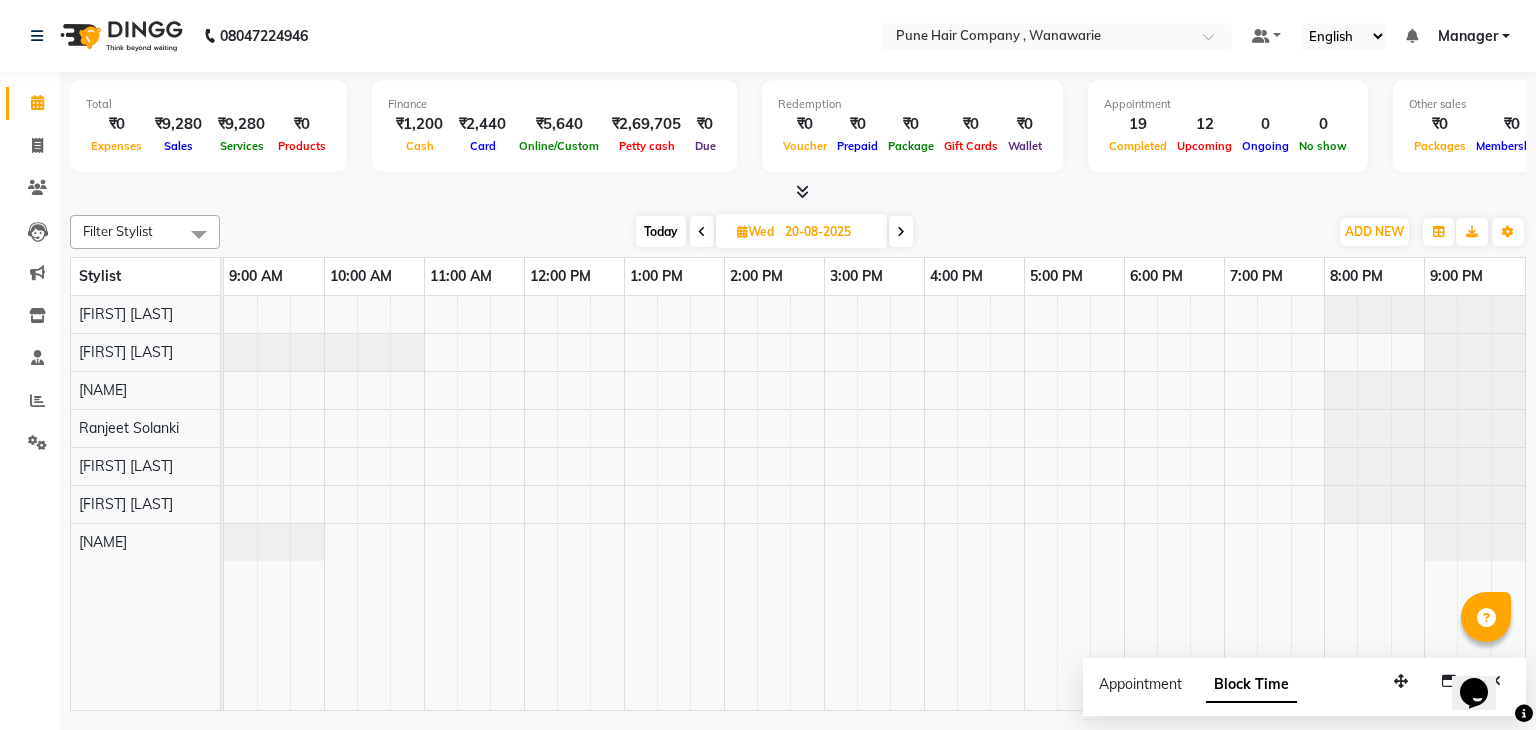 click at bounding box center [901, 232] 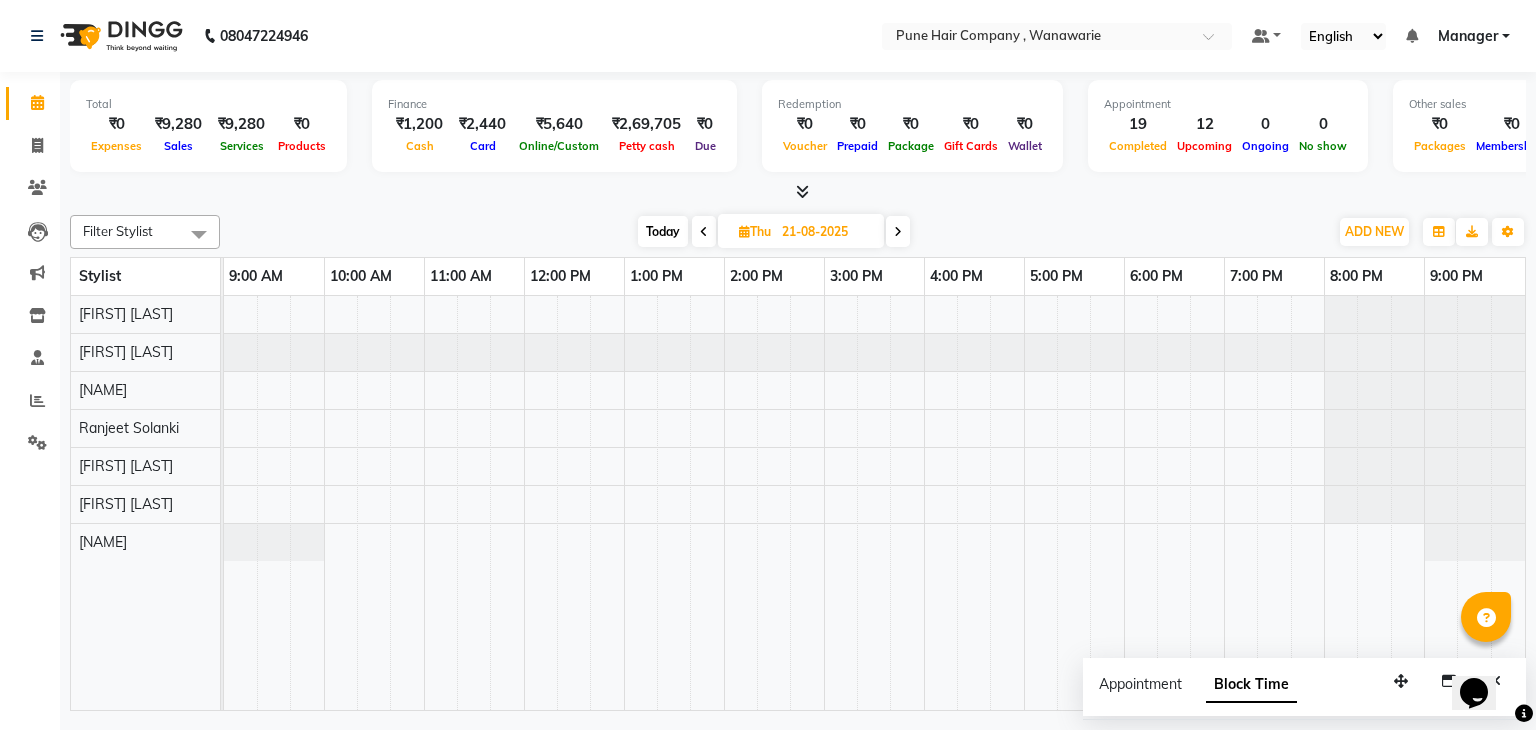 click at bounding box center [704, 232] 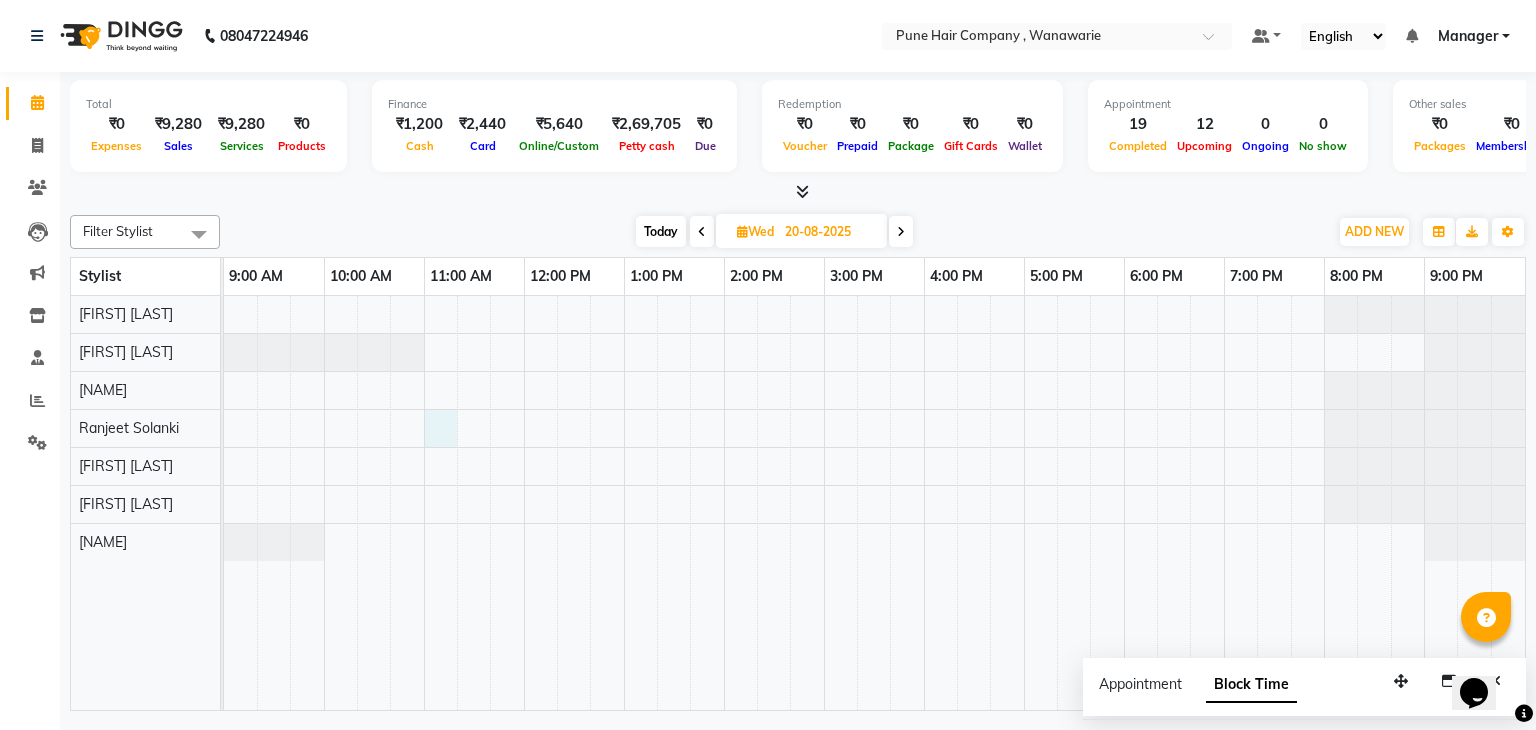 click at bounding box center [874, 503] 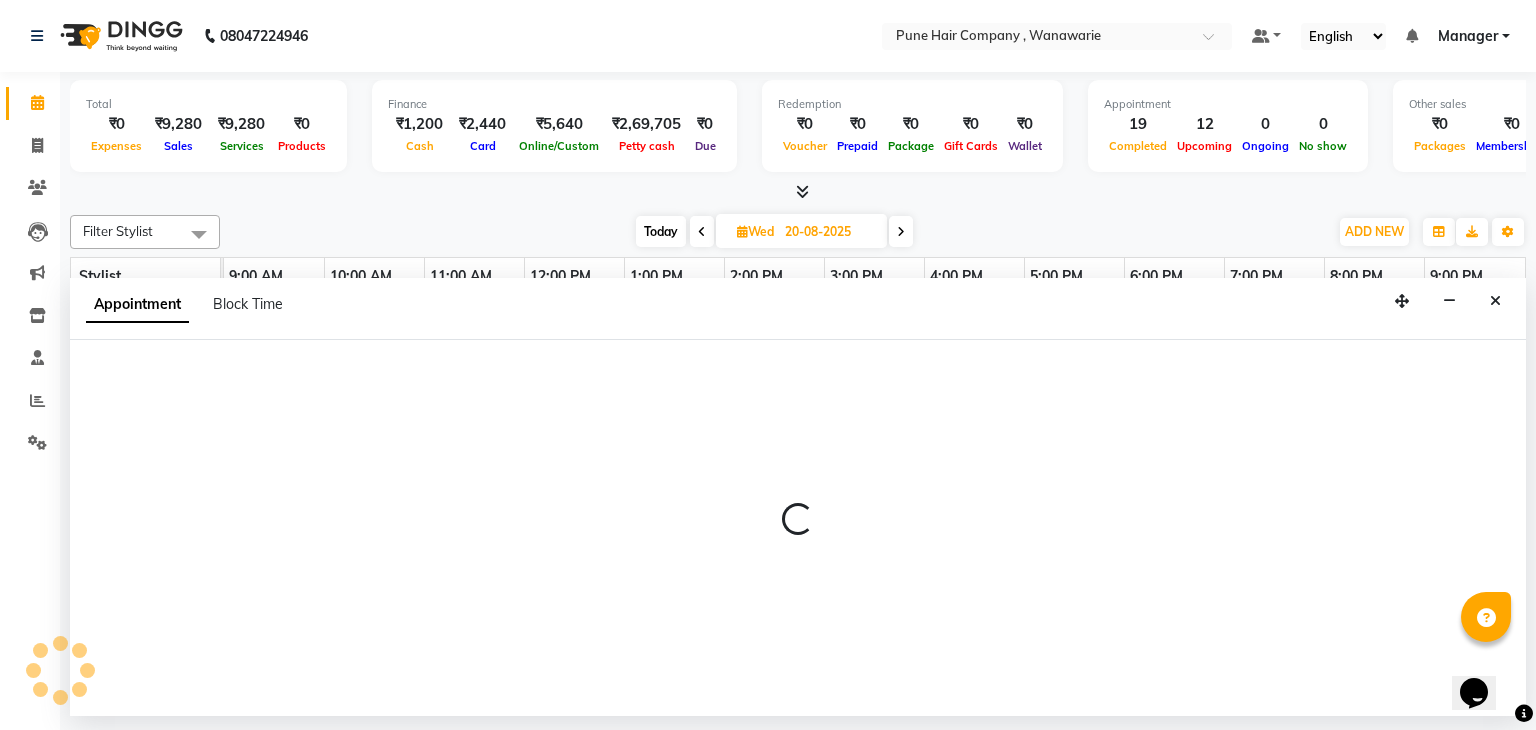 select on "74580" 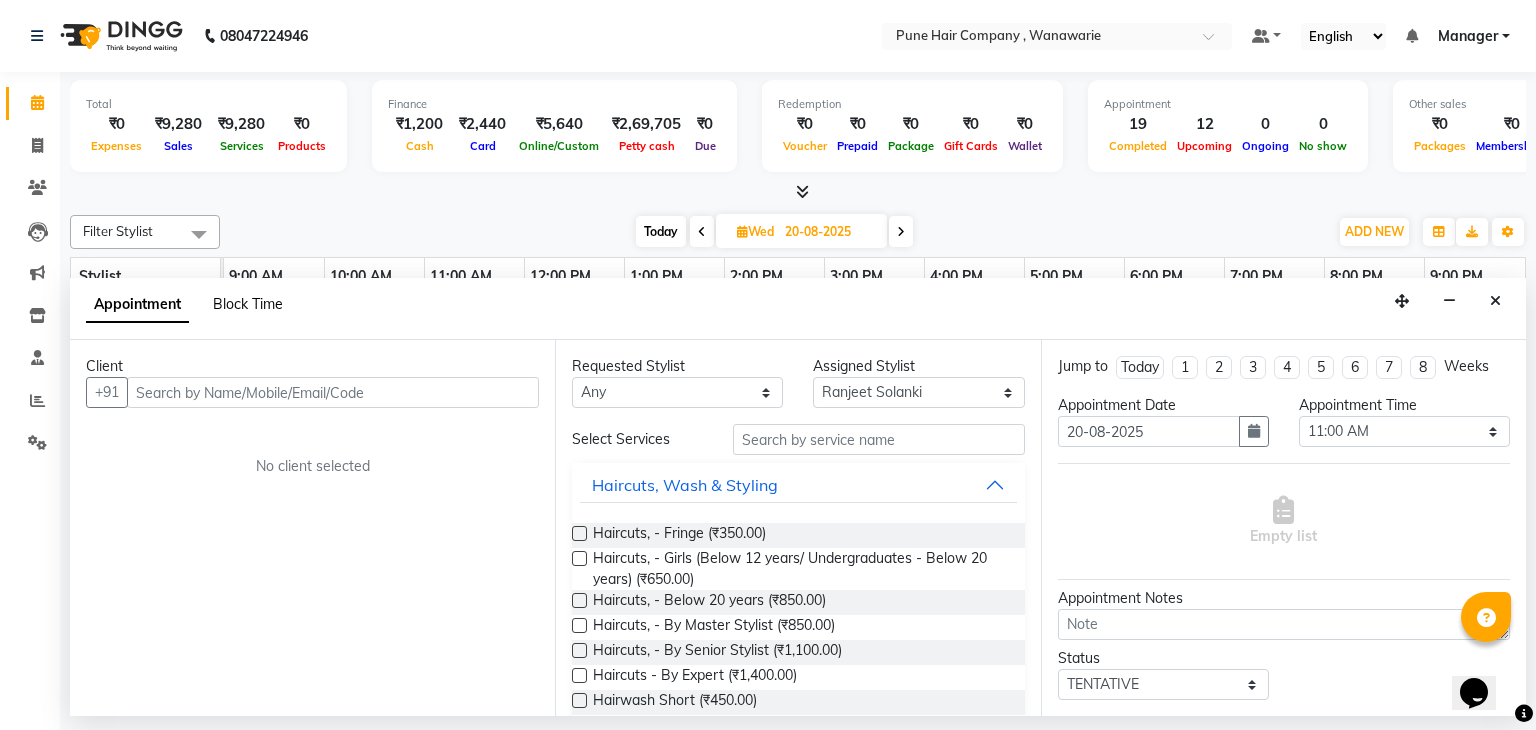 click on "Block Time" at bounding box center [248, 304] 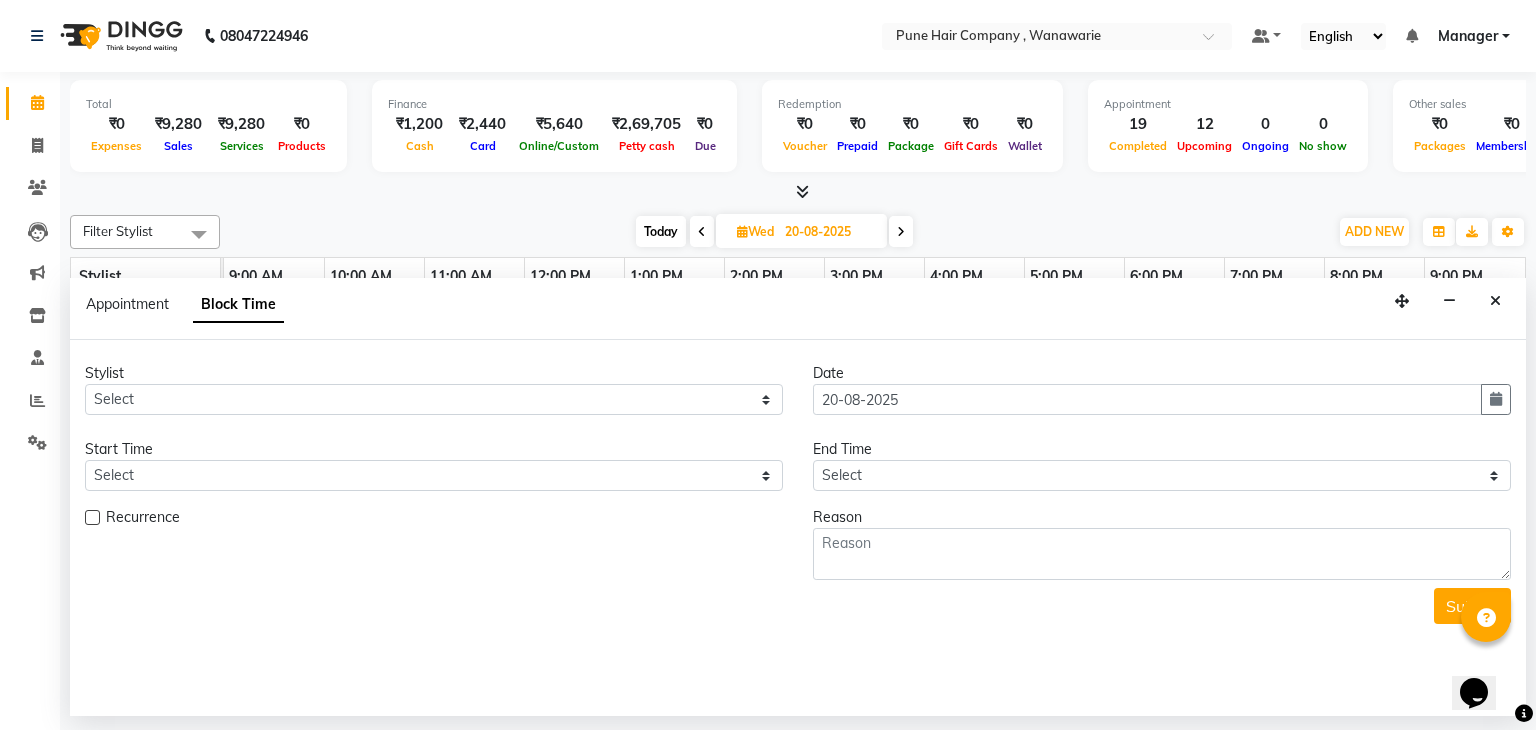 click on "Block Time" at bounding box center (238, 305) 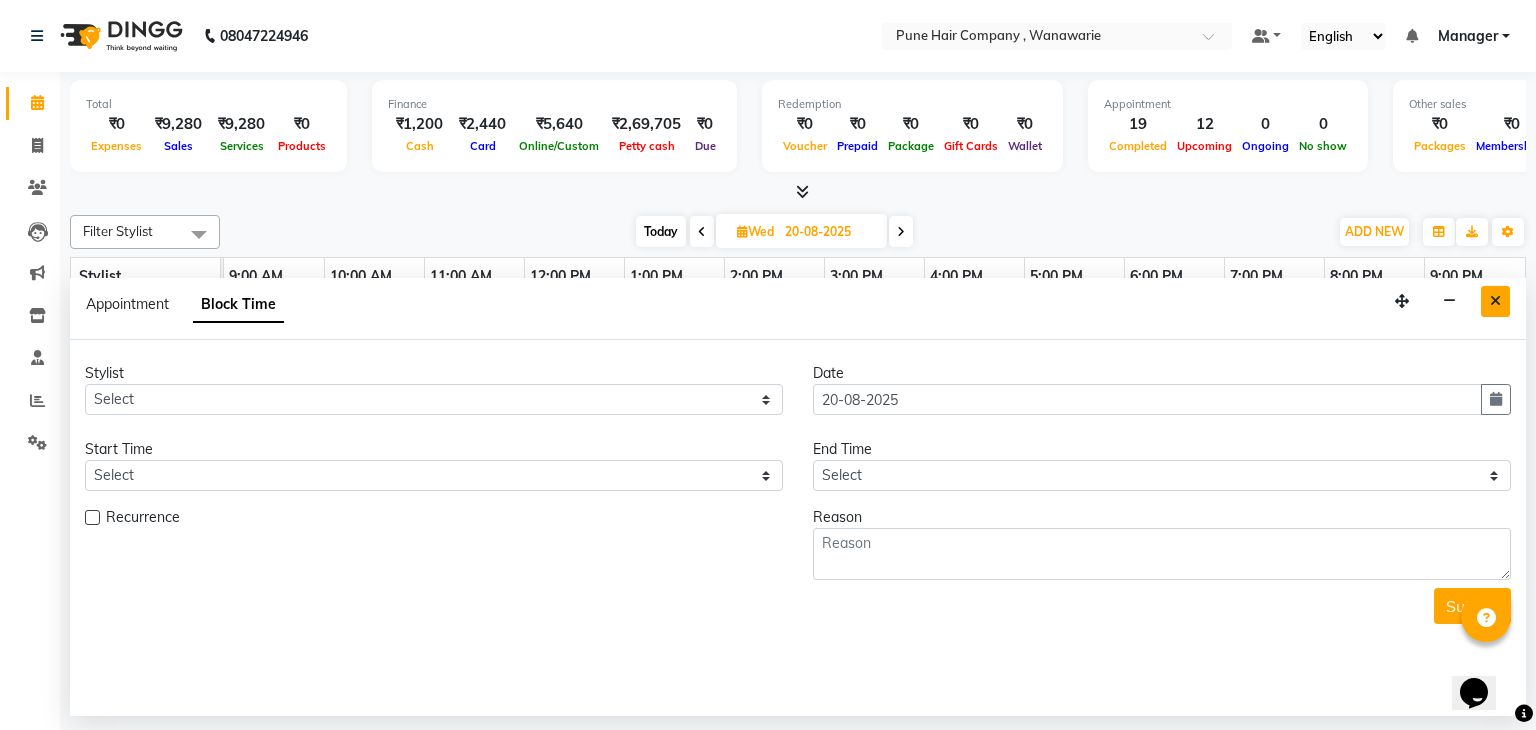 click at bounding box center [1495, 301] 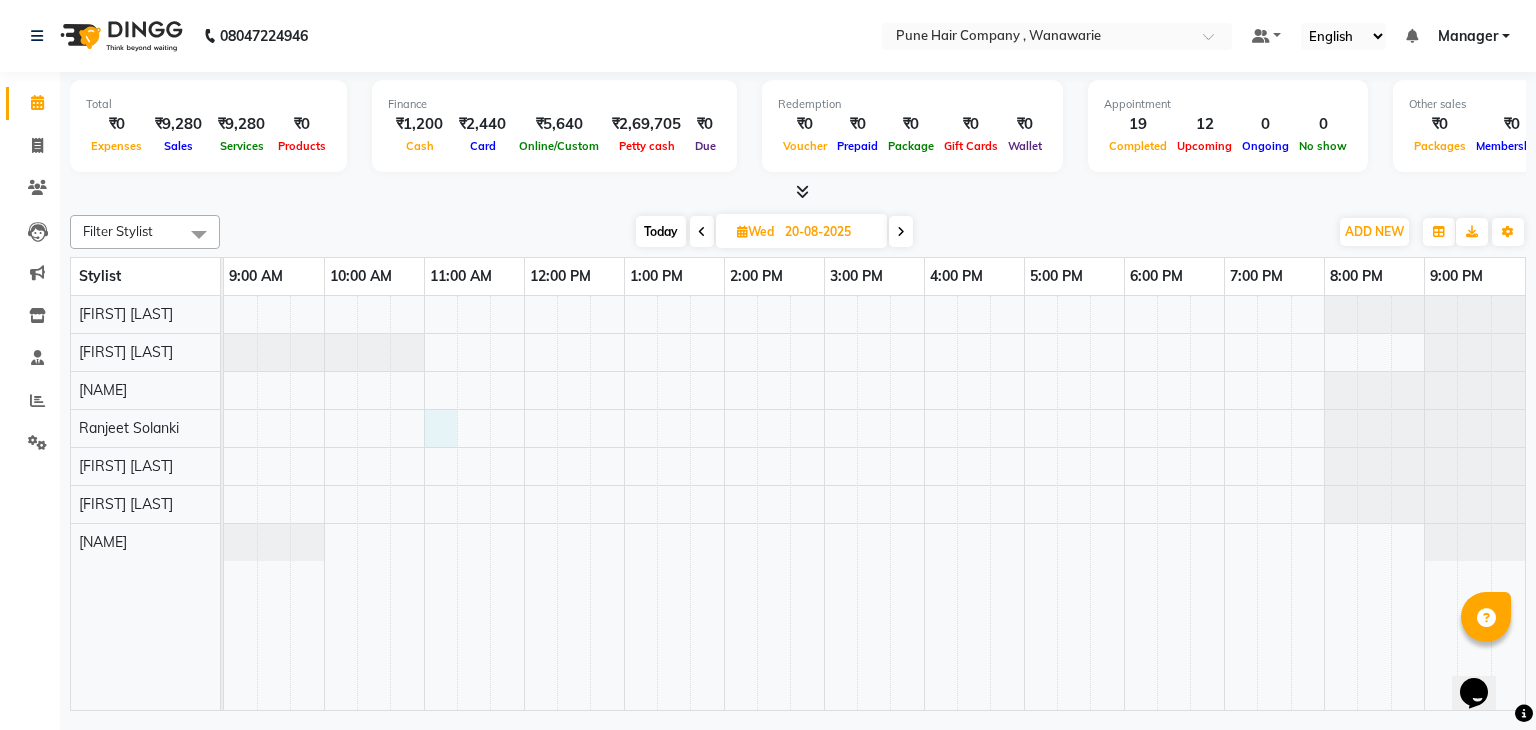 click at bounding box center [874, 503] 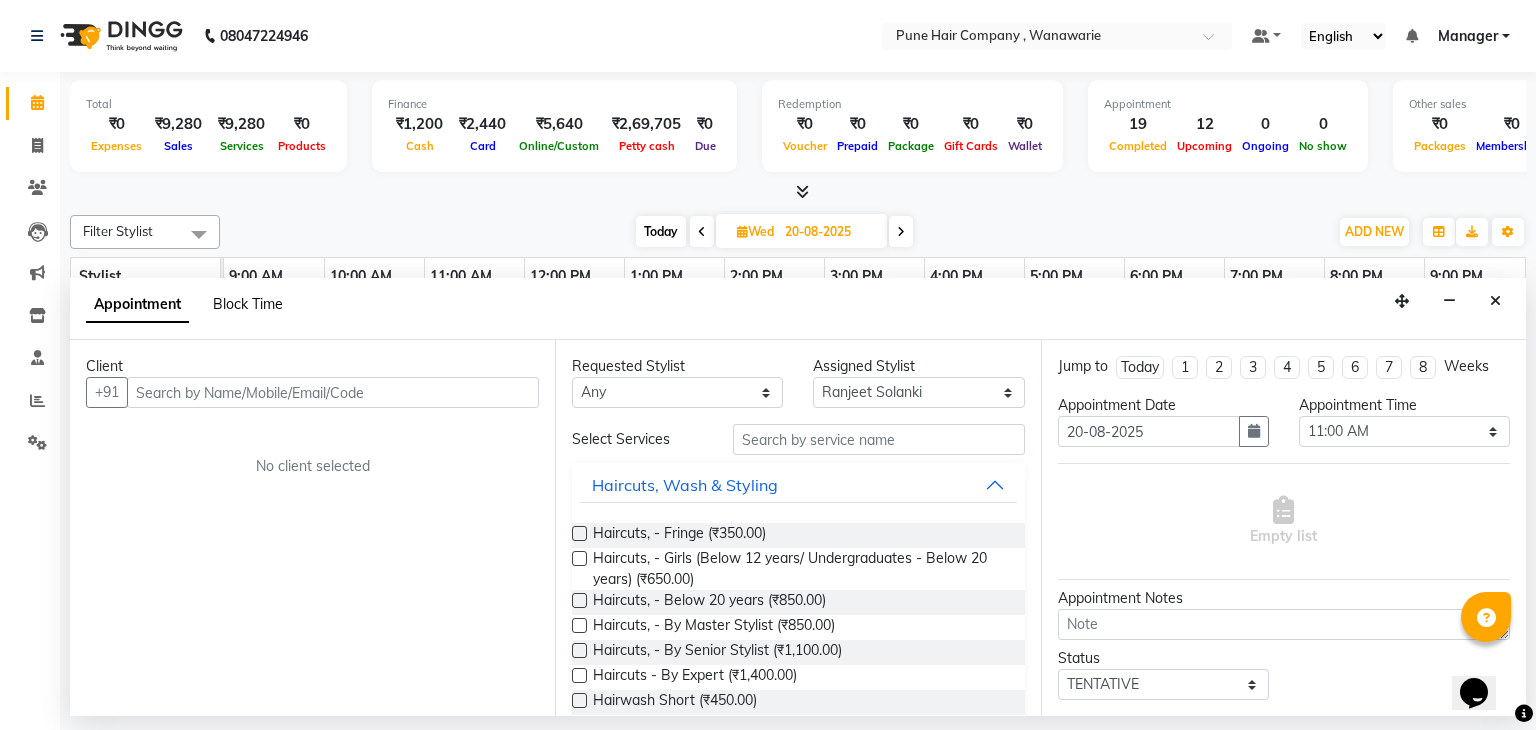 click on "Block Time" at bounding box center [248, 304] 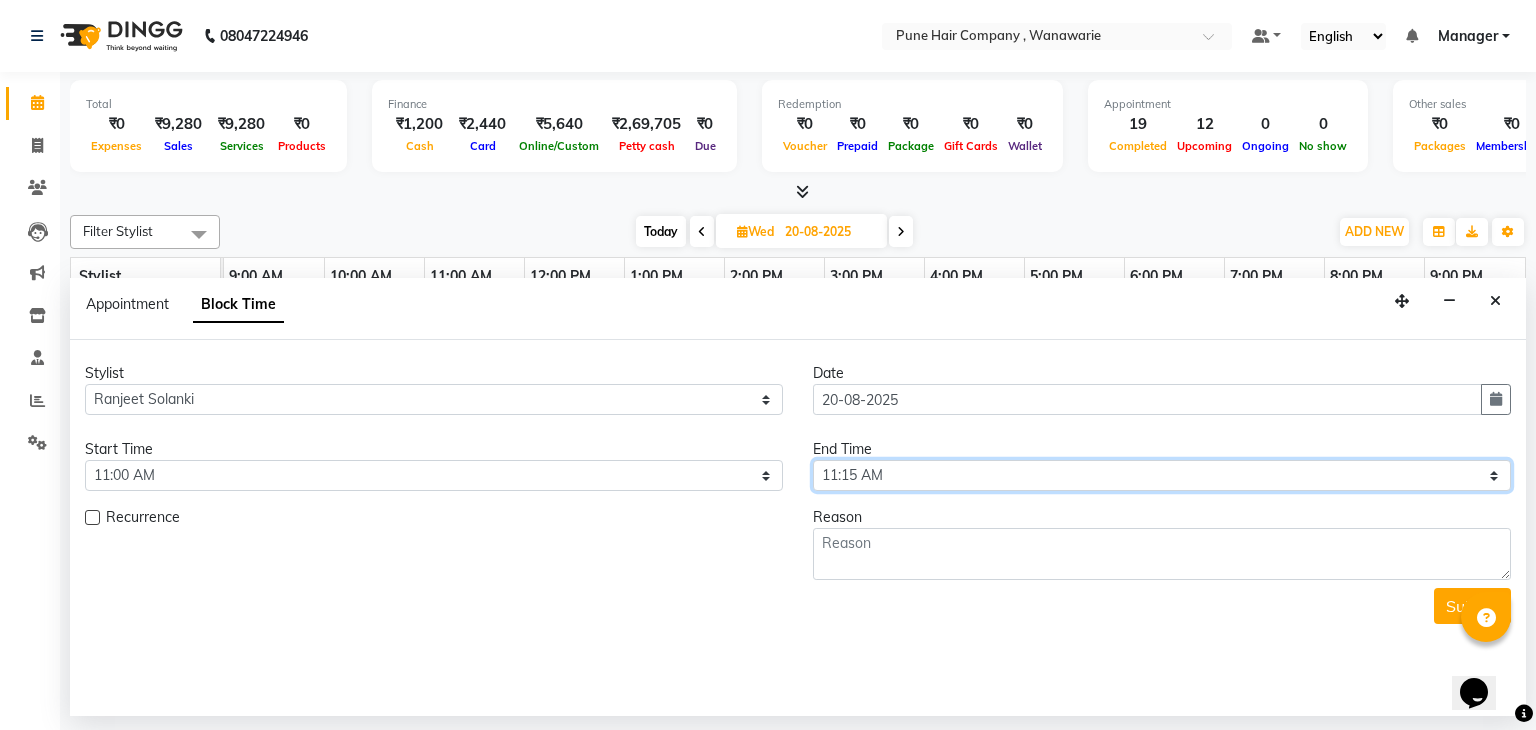 click on "Select 10:00 AM 10:15 AM 10:30 AM 10:45 AM 11:00 AM 11:15 AM 11:30 AM 11:45 AM 12:00 PM 12:15 PM 12:30 PM 12:45 PM 01:00 PM 01:15 PM 01:30 PM 01:45 PM 02:00 PM 02:15 PM 02:30 PM 02:45 PM 03:00 PM 03:15 PM 03:30 PM 03:45 PM 04:00 PM 04:15 PM 04:30 PM 04:45 PM 05:00 PM 05:15 PM 05:30 PM 05:45 PM 06:00 PM 06:15 PM 06:30 PM 06:45 PM 07:00 PM 07:15 PM 07:30 PM 07:45 PM 08:00 PM 08:15 PM 08:30 PM 08:45 PM 09:00 PM" at bounding box center (1162, 475) 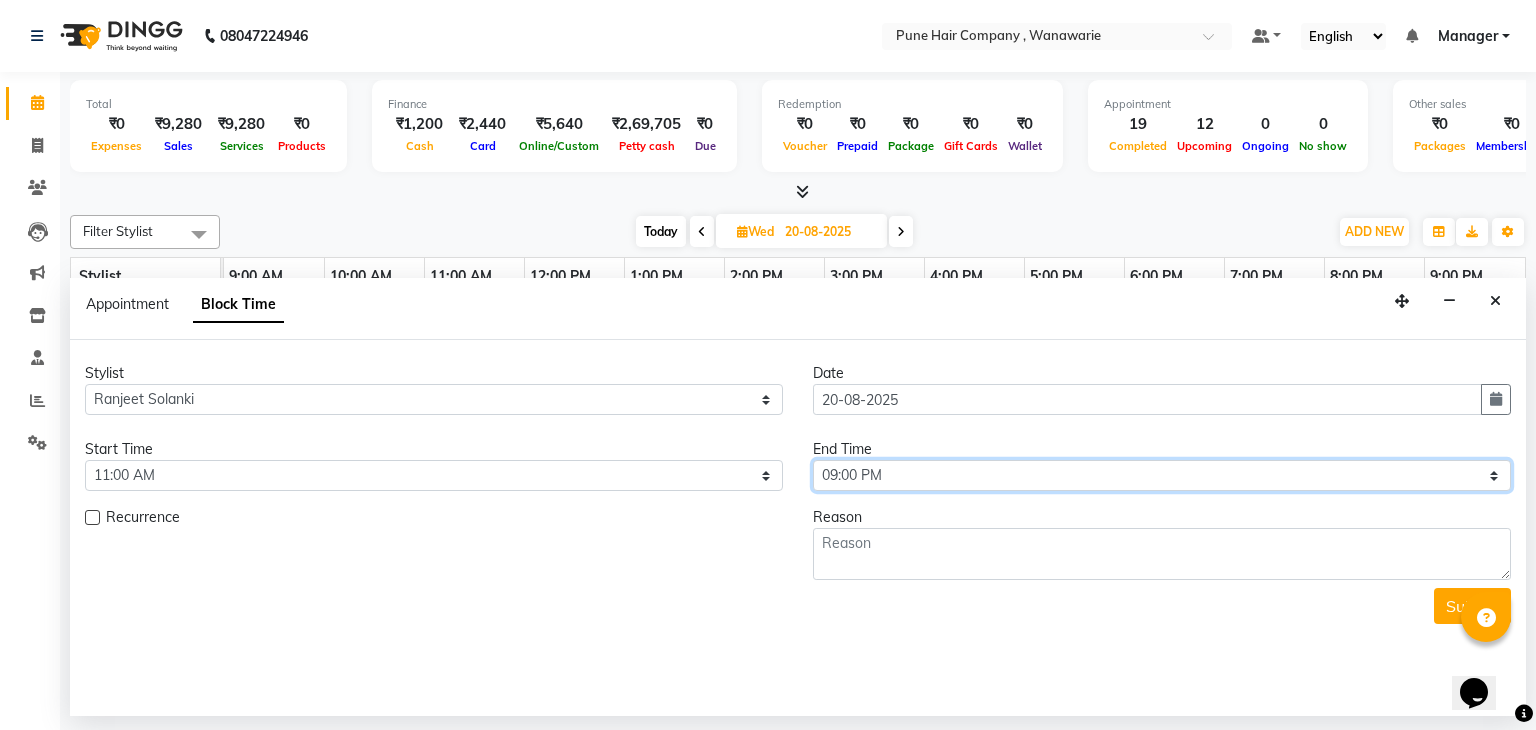 click on "Select 10:00 AM 10:15 AM 10:30 AM 10:45 AM 11:00 AM 11:15 AM 11:30 AM 11:45 AM 12:00 PM 12:15 PM 12:30 PM 12:45 PM 01:00 PM 01:15 PM 01:30 PM 01:45 PM 02:00 PM 02:15 PM 02:30 PM 02:45 PM 03:00 PM 03:15 PM 03:30 PM 03:45 PM 04:00 PM 04:15 PM 04:30 PM 04:45 PM 05:00 PM 05:15 PM 05:30 PM 05:45 PM 06:00 PM 06:15 PM 06:30 PM 06:45 PM 07:00 PM 07:15 PM 07:30 PM 07:45 PM 08:00 PM 08:15 PM 08:30 PM 08:45 PM 09:00 PM" at bounding box center [1162, 475] 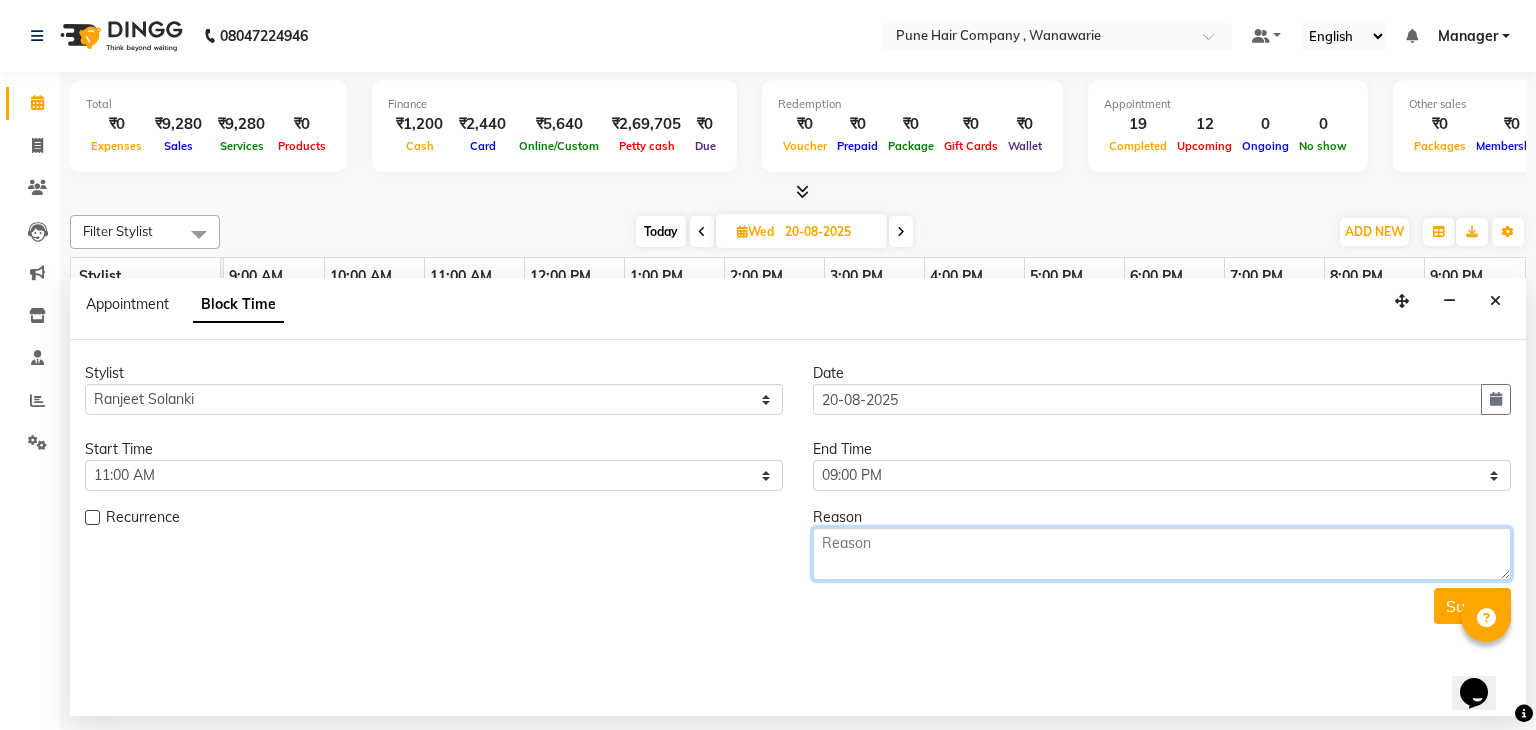 click at bounding box center (1162, 554) 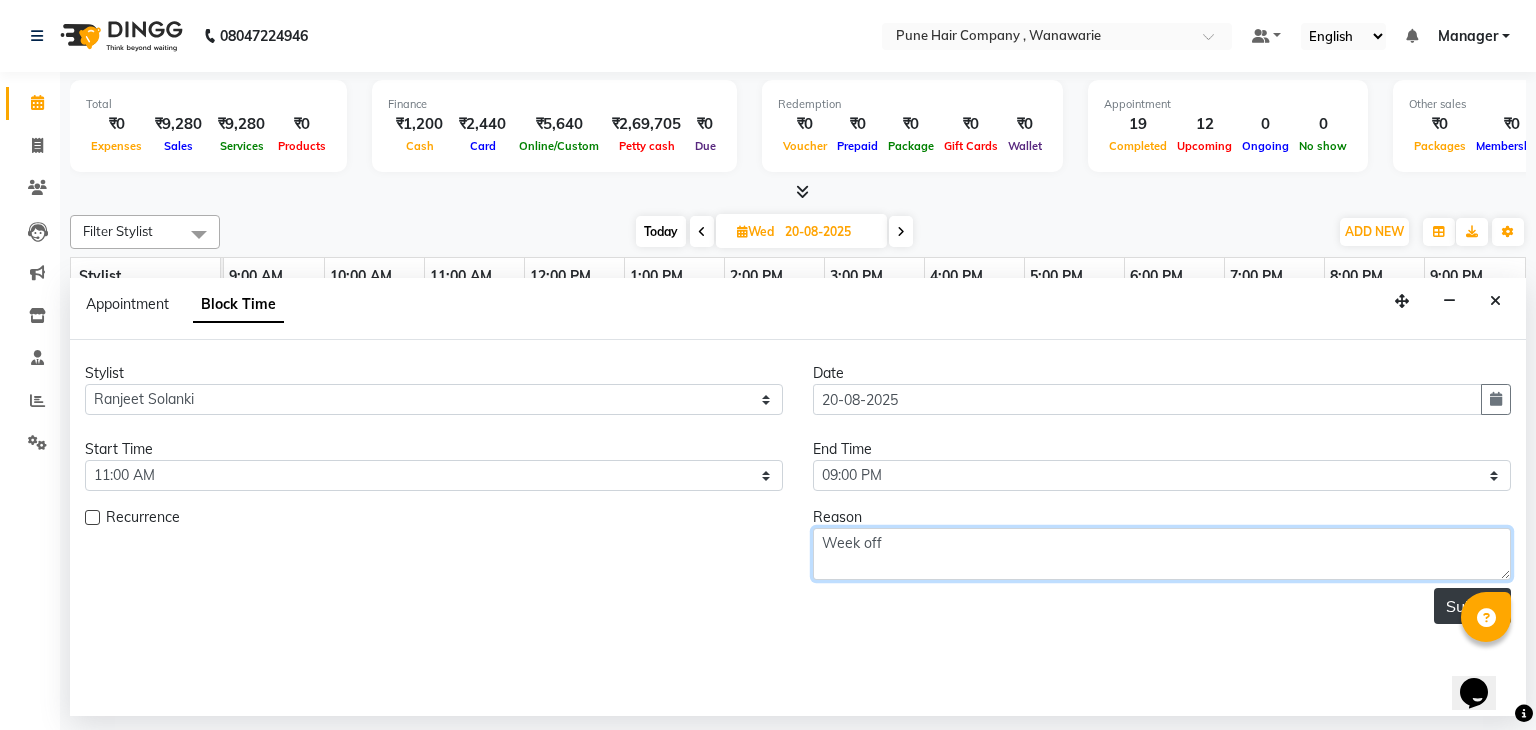 type on "Week off" 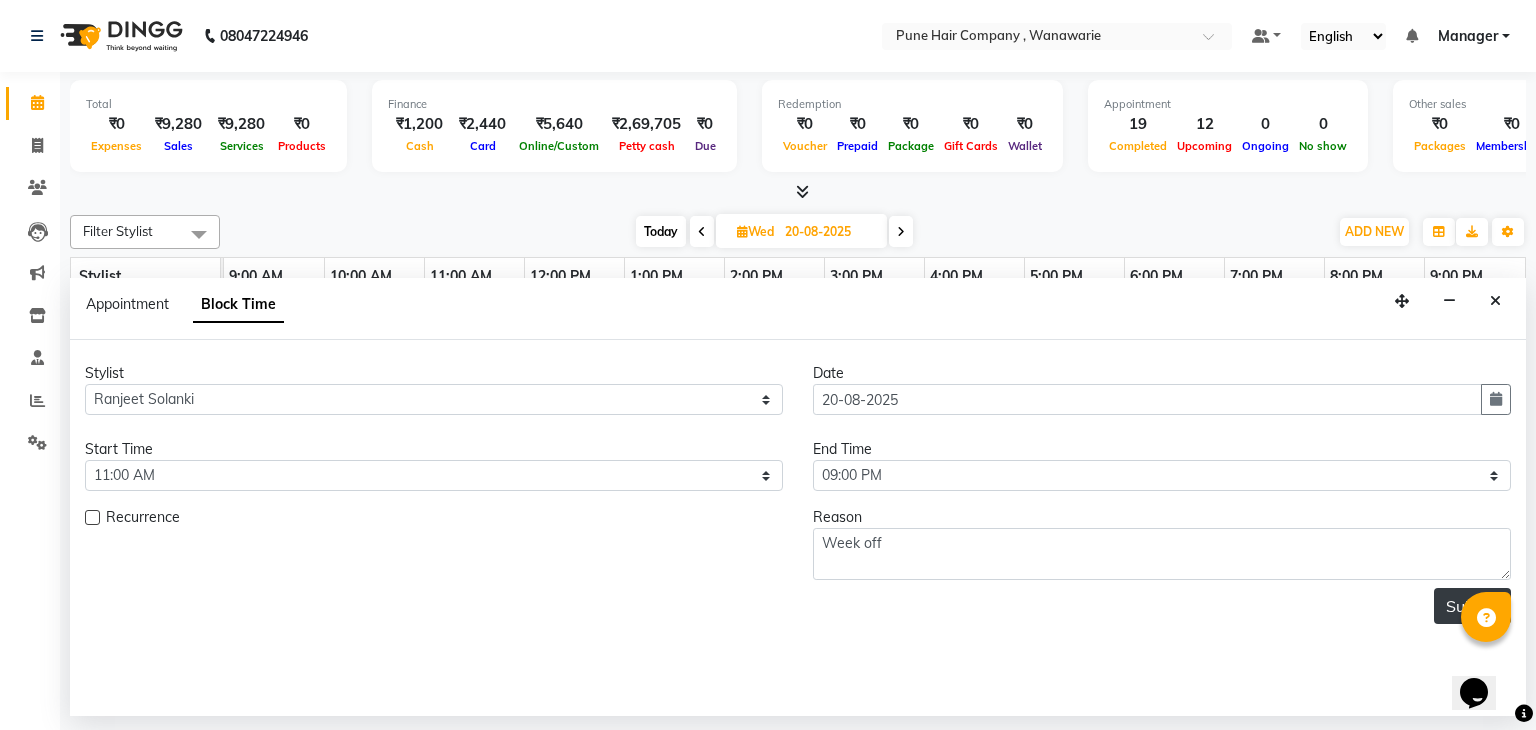 click on "Submit" at bounding box center [1472, 606] 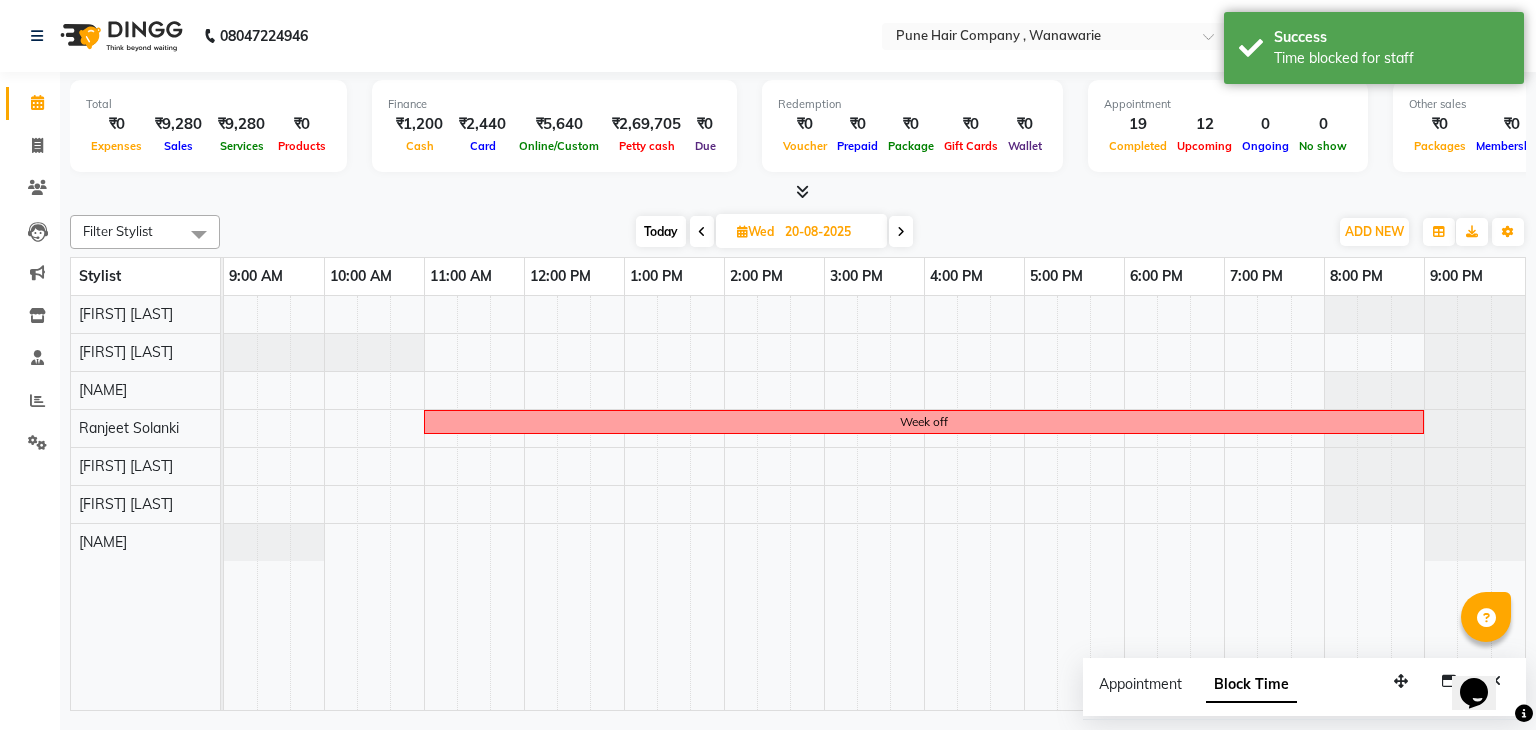 click on "Today" at bounding box center [661, 231] 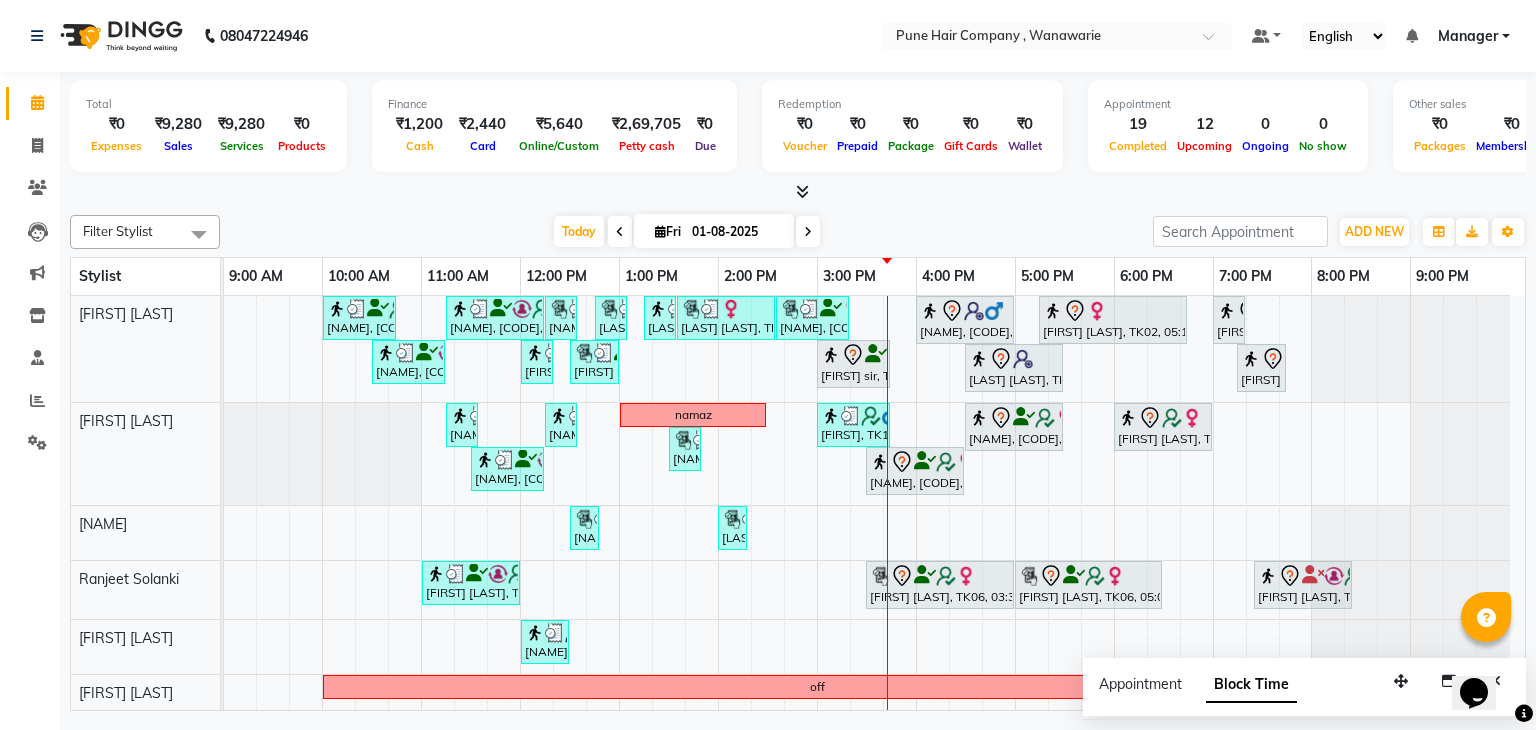 click at bounding box center [808, 232] 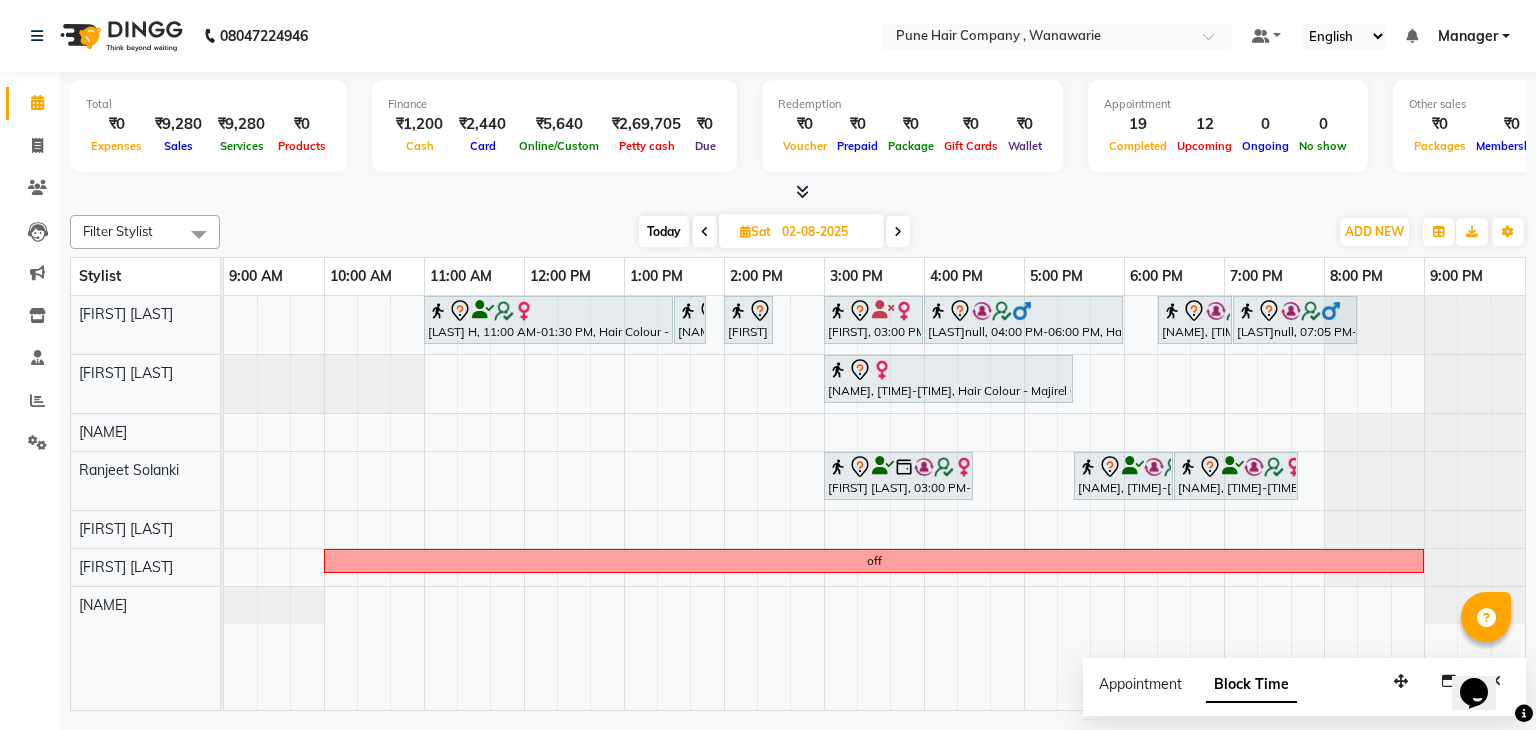 click on "Today" at bounding box center [664, 231] 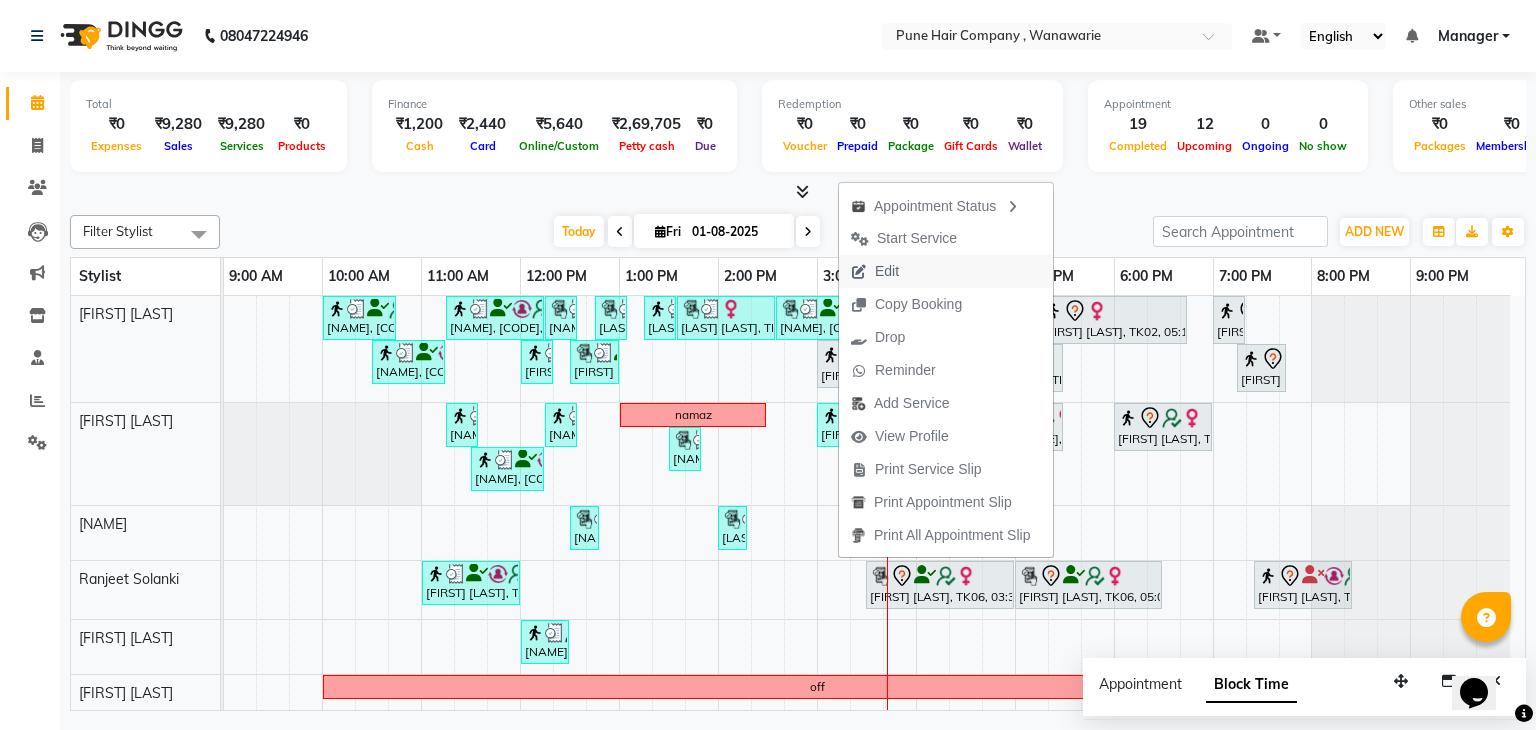 click on "Edit" at bounding box center [875, 271] 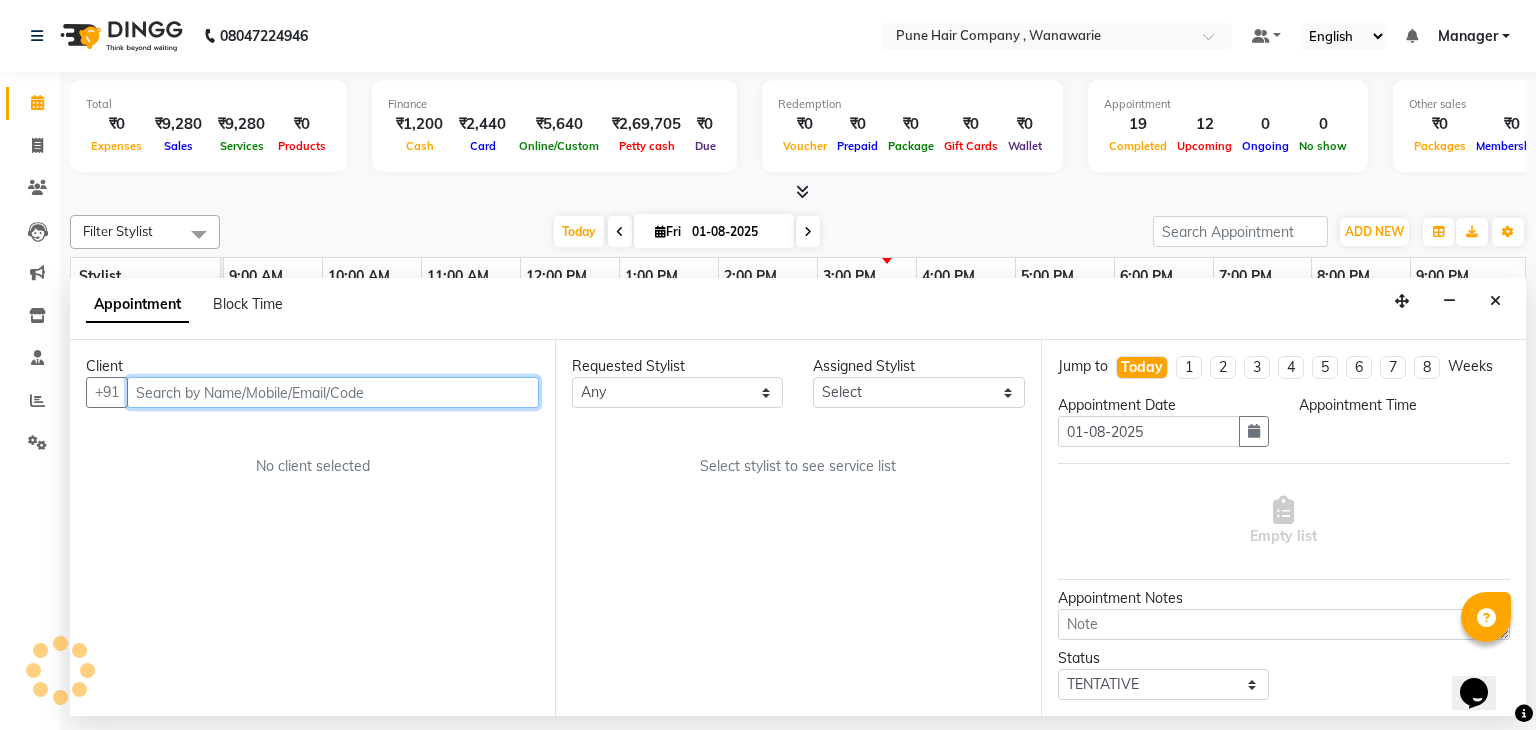 select on "74577" 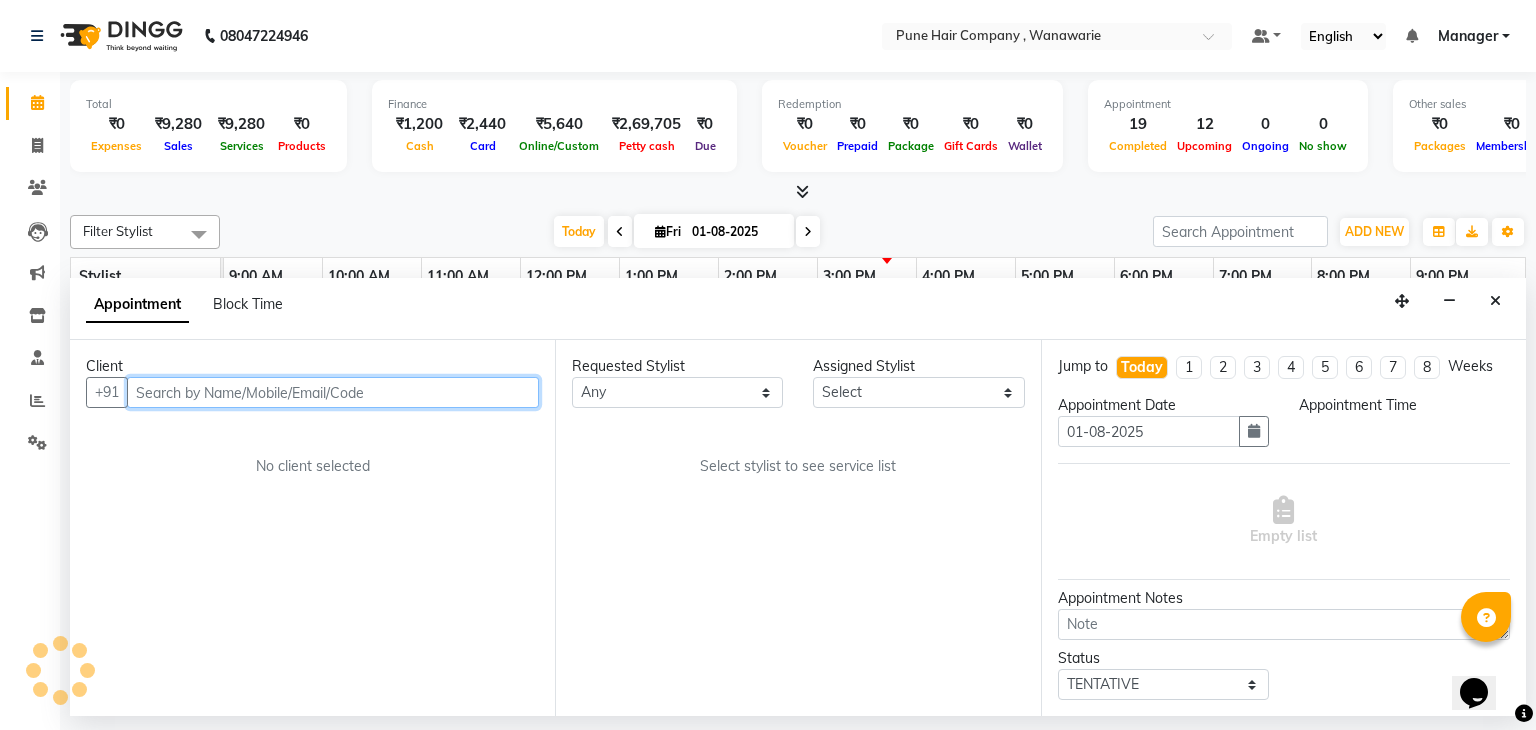 select on "900" 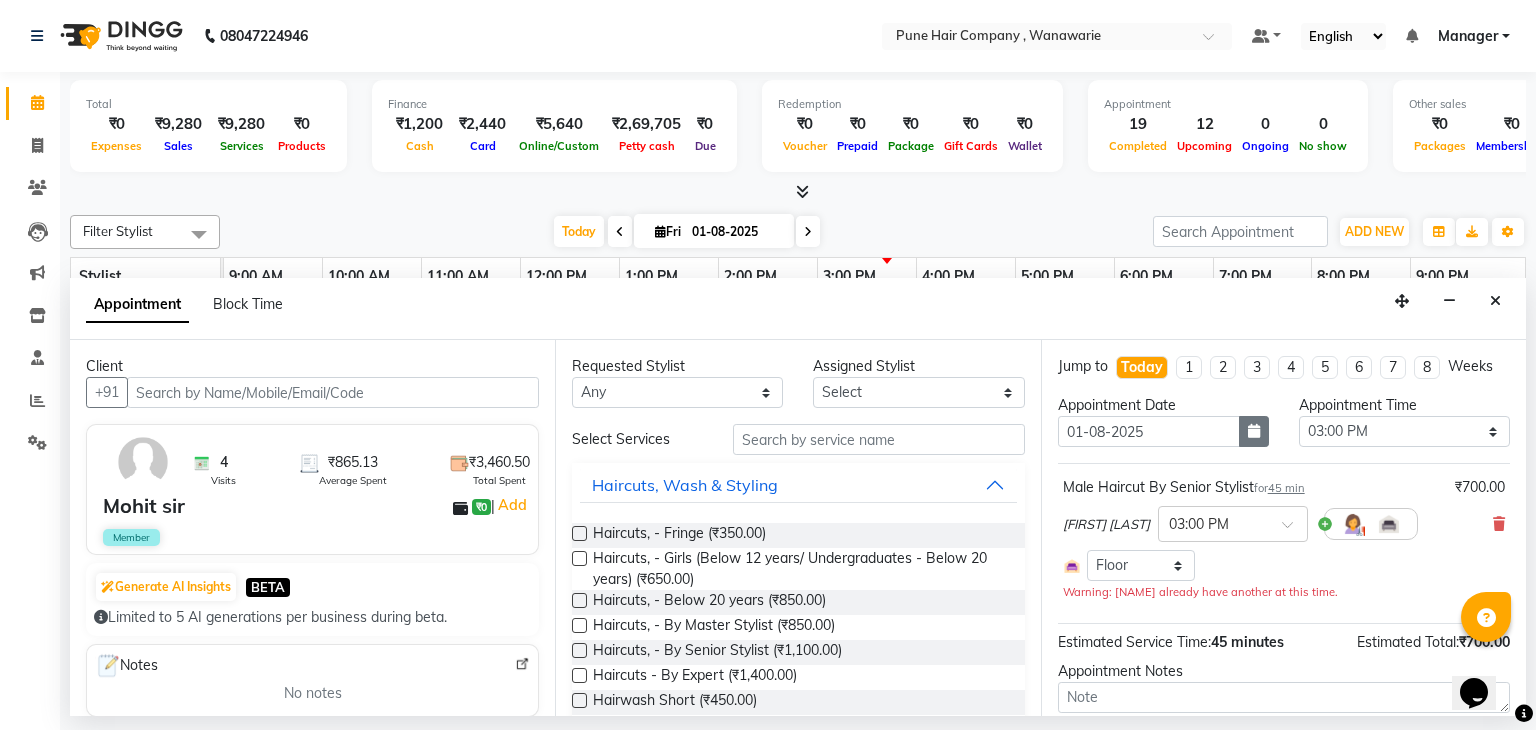 click at bounding box center [1254, 431] 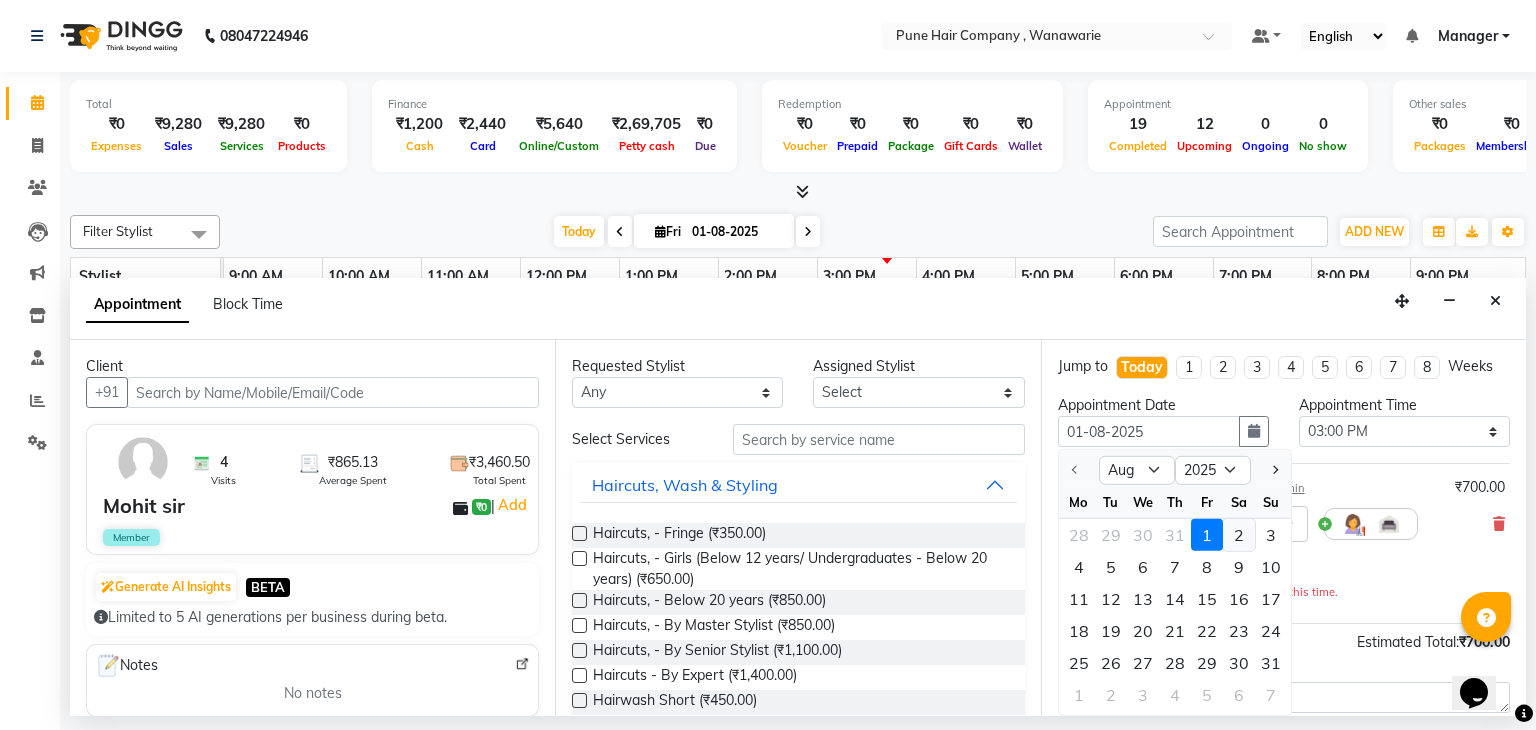 click on "2" at bounding box center [1239, 535] 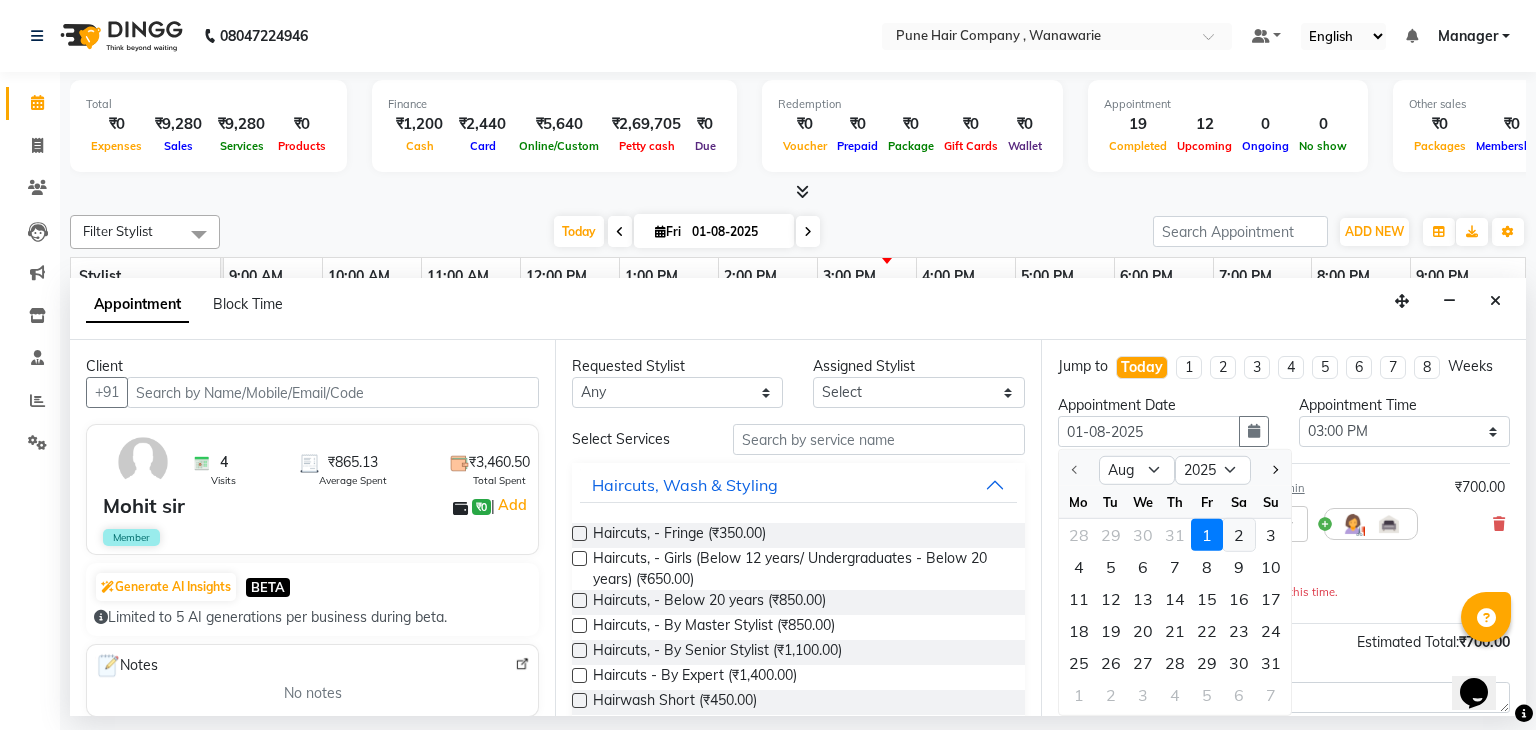 type on "02-08-2025" 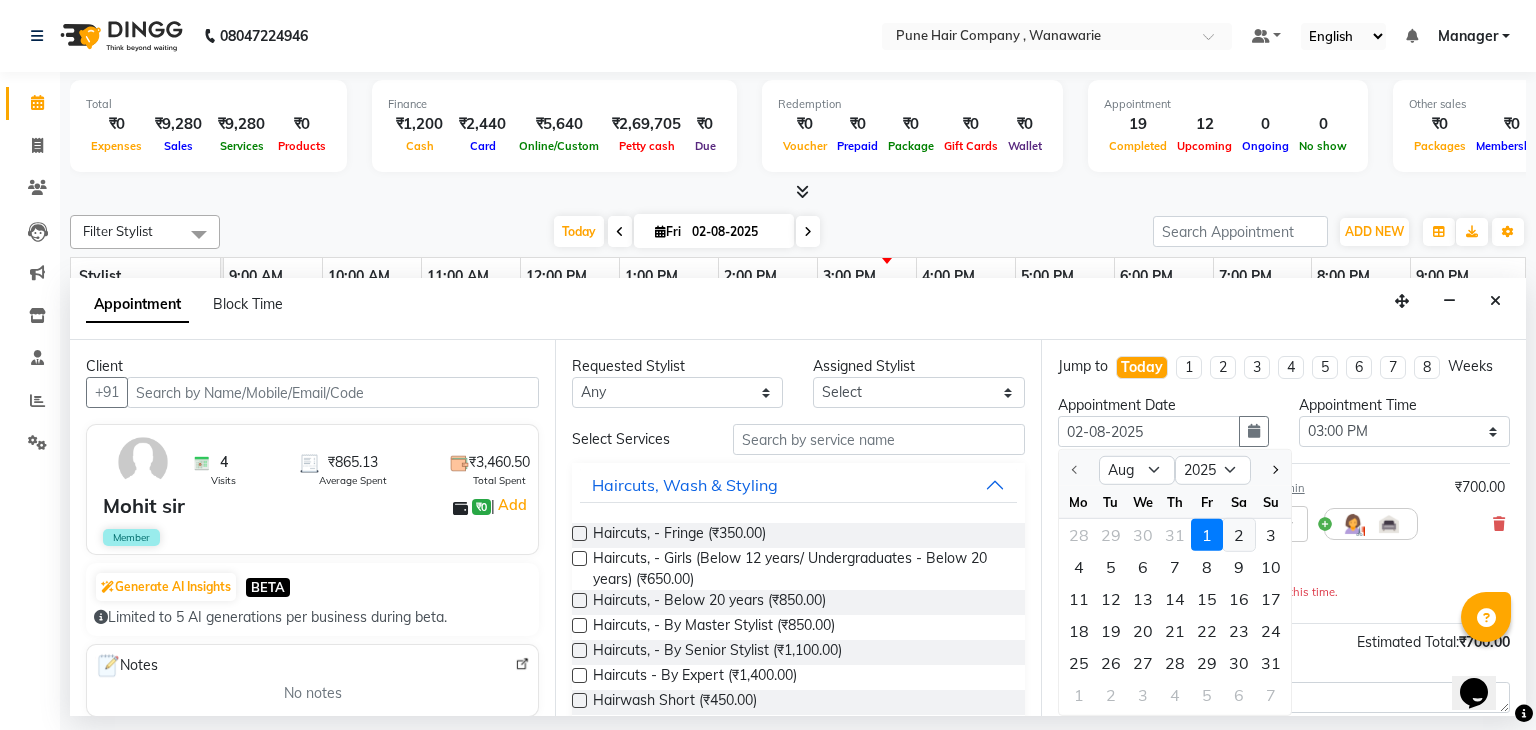 select on "900" 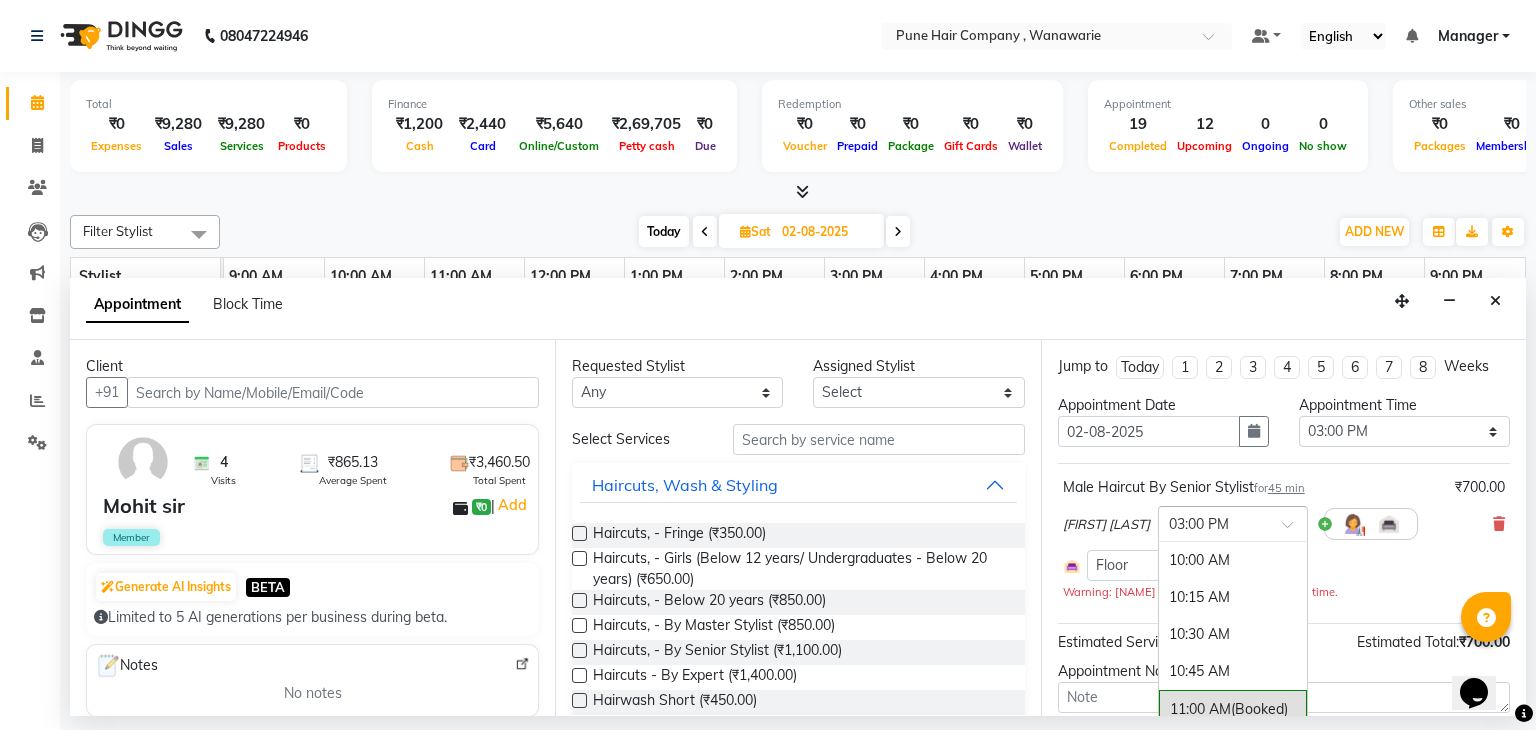 click at bounding box center (1213, 522) 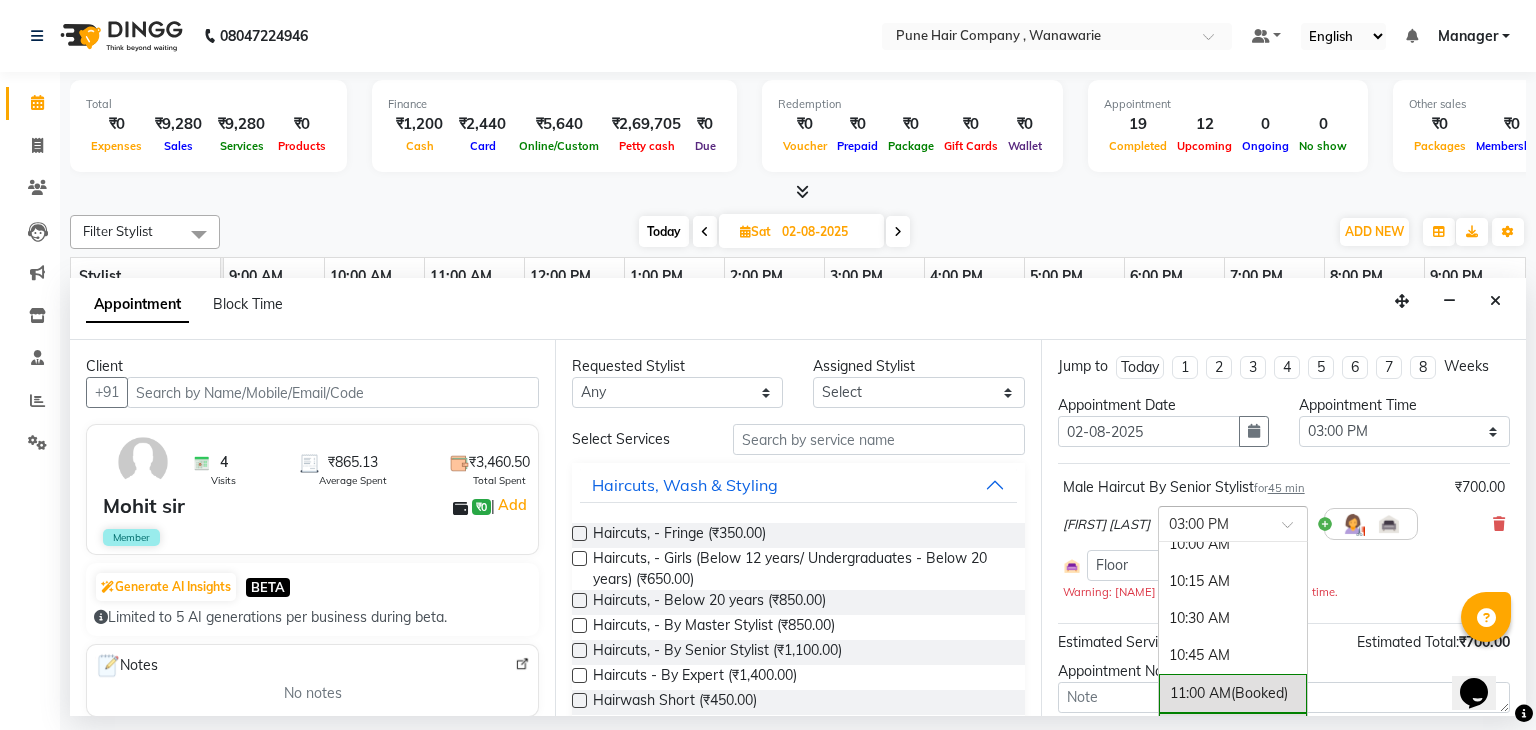 scroll, scrollTop: 15, scrollLeft: 0, axis: vertical 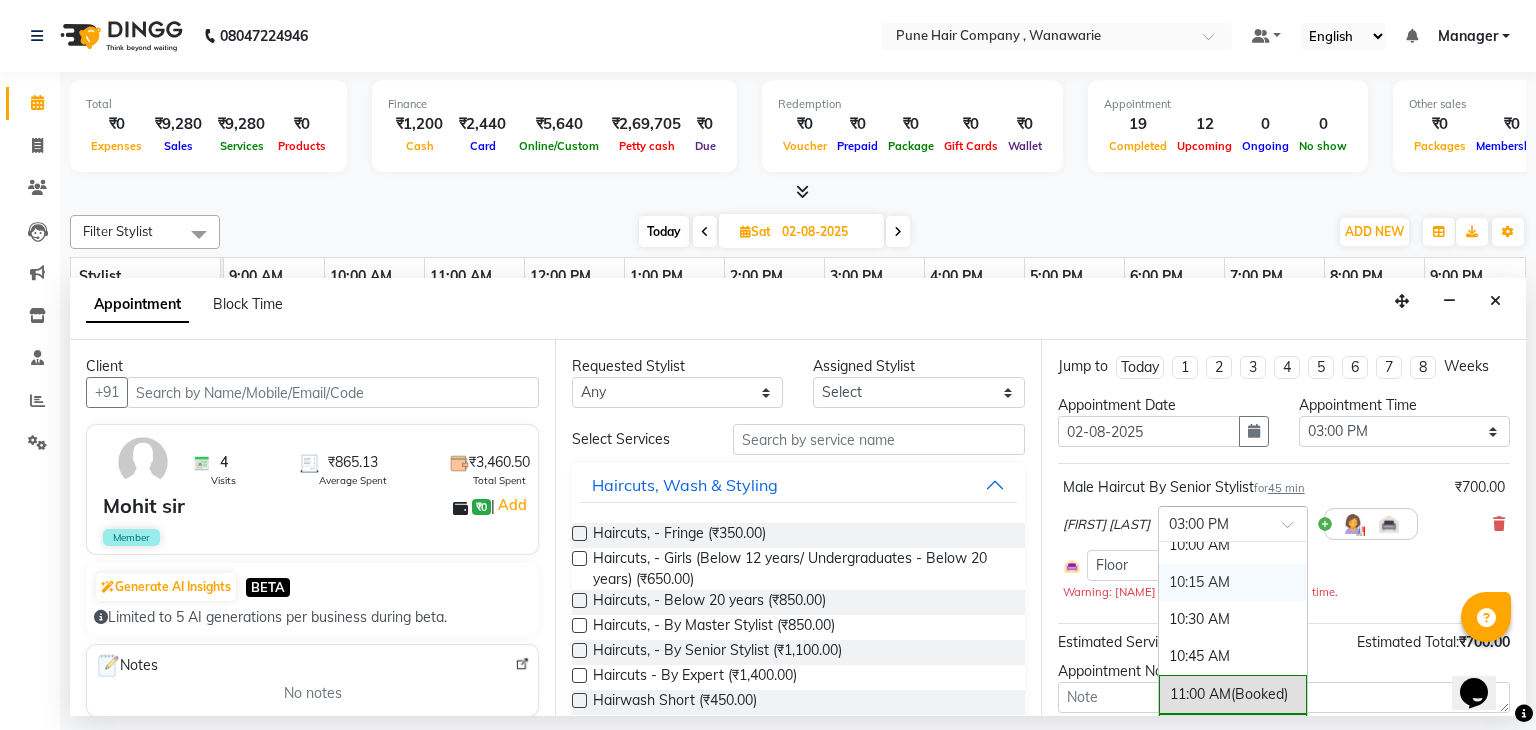 click on "10:15 AM" at bounding box center (1233, 582) 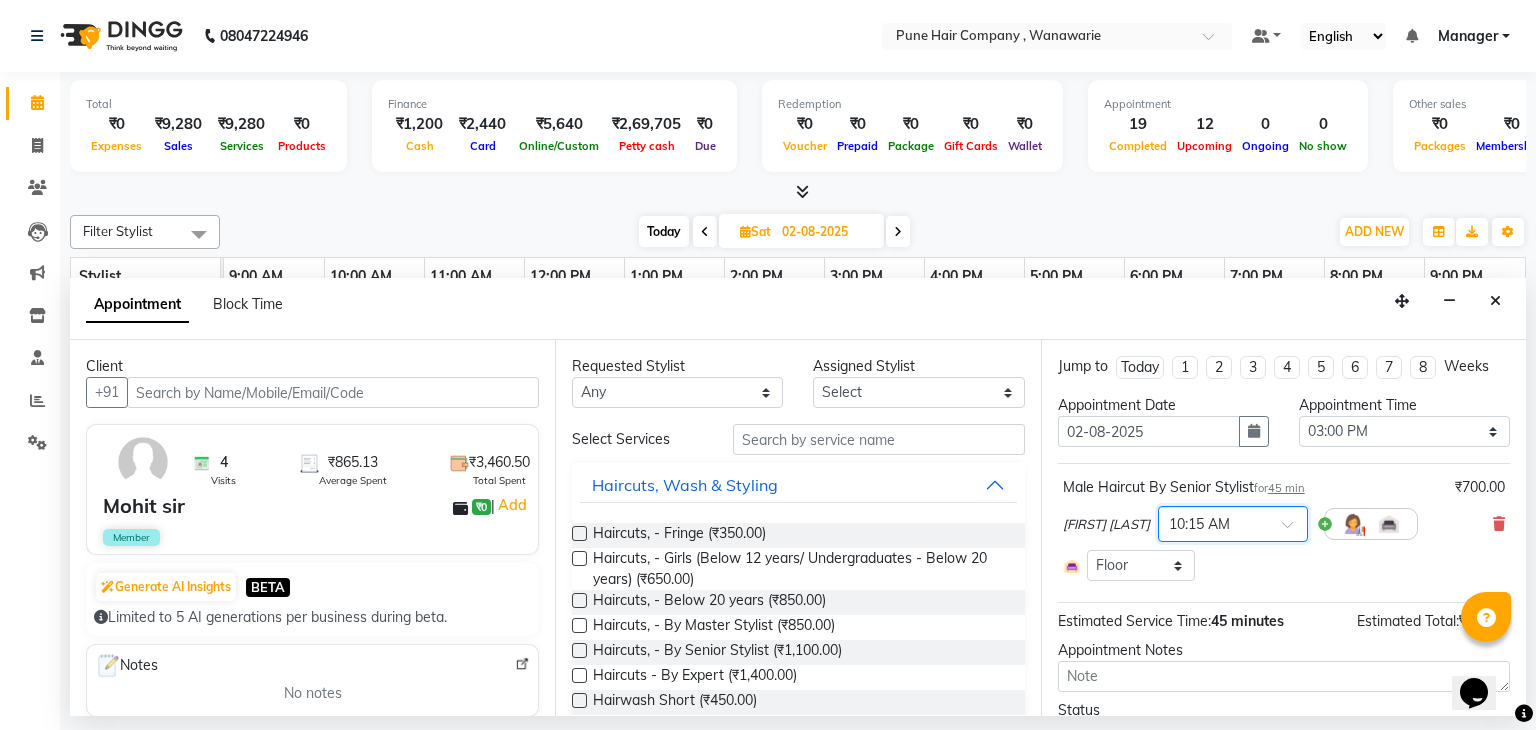 scroll, scrollTop: 103, scrollLeft: 0, axis: vertical 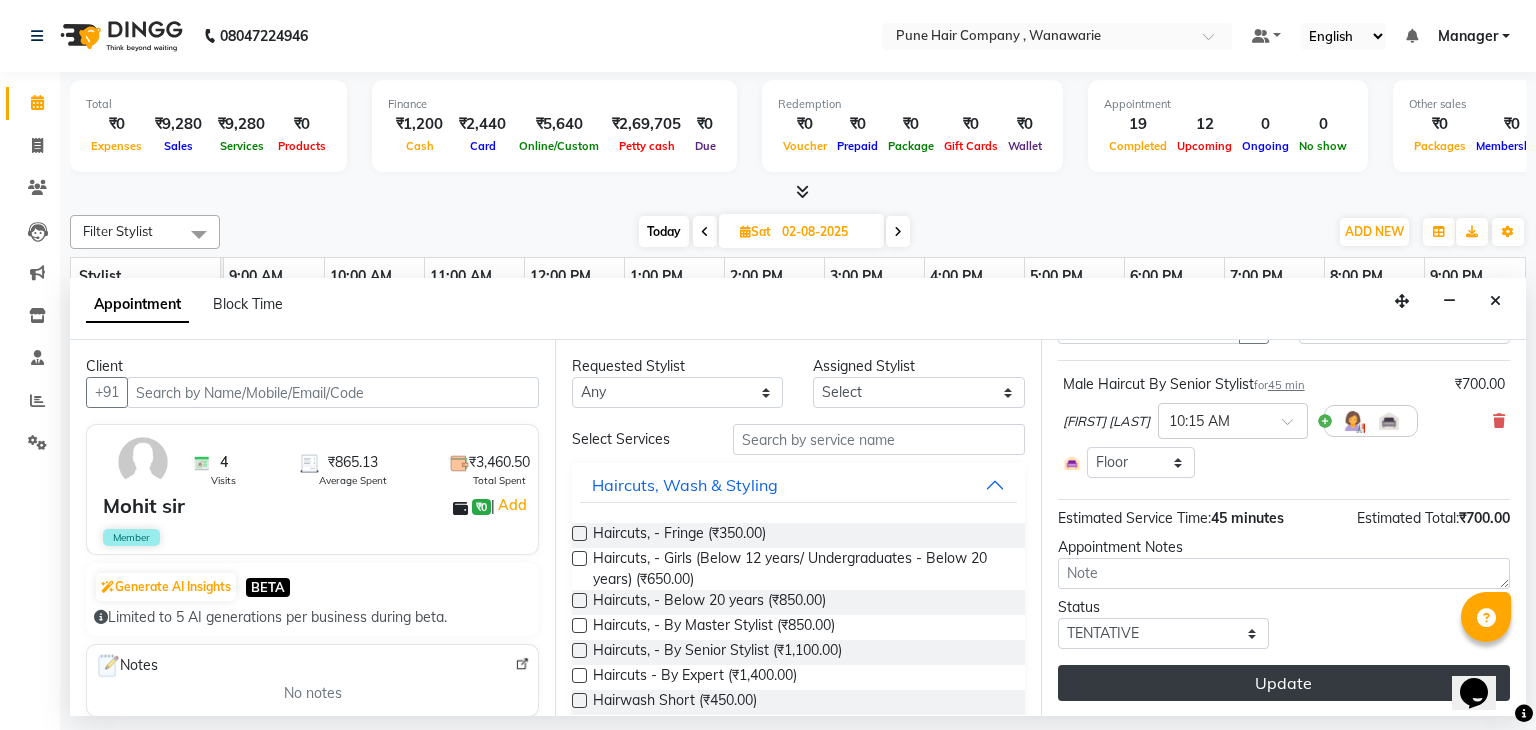 click on "Update" at bounding box center [1284, 683] 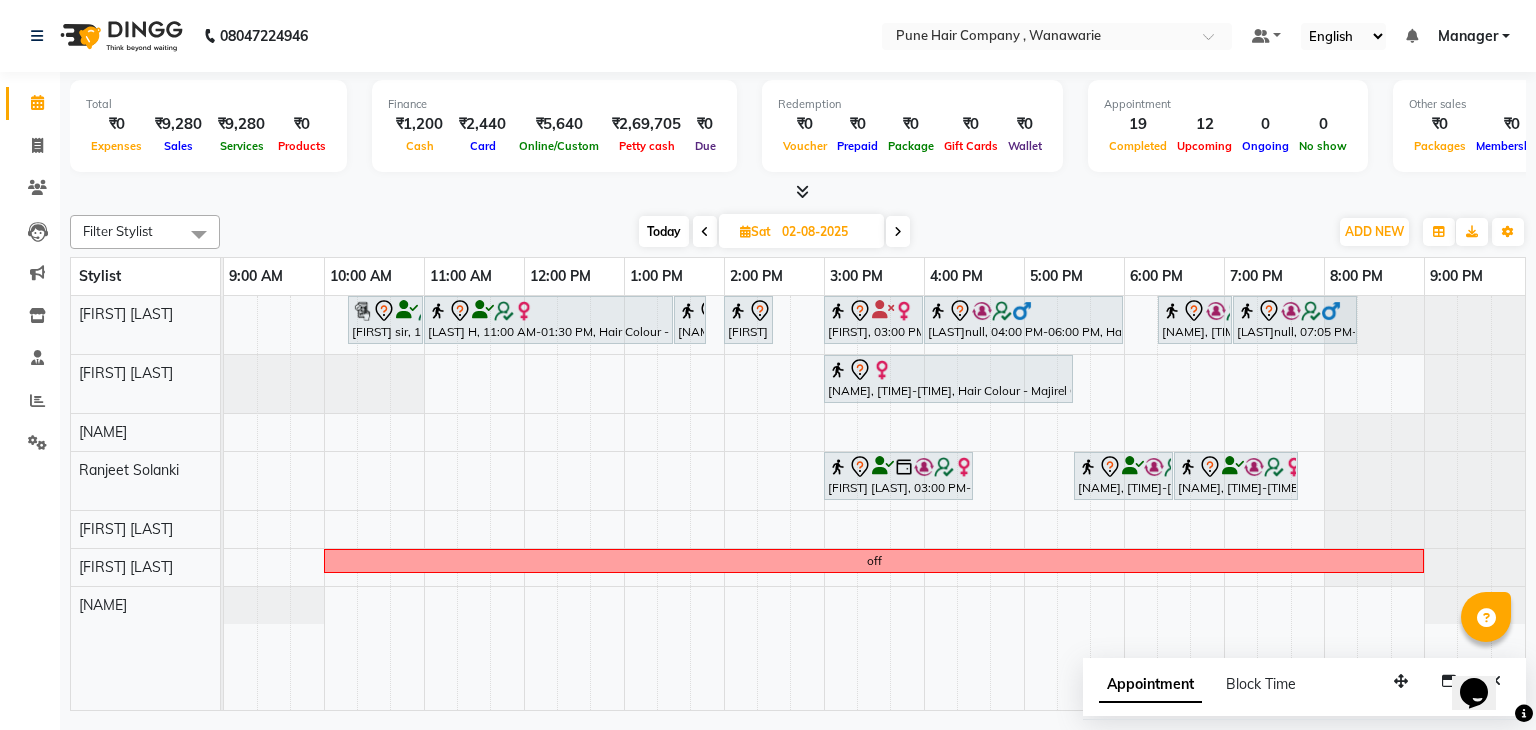 click on "Today" at bounding box center [664, 231] 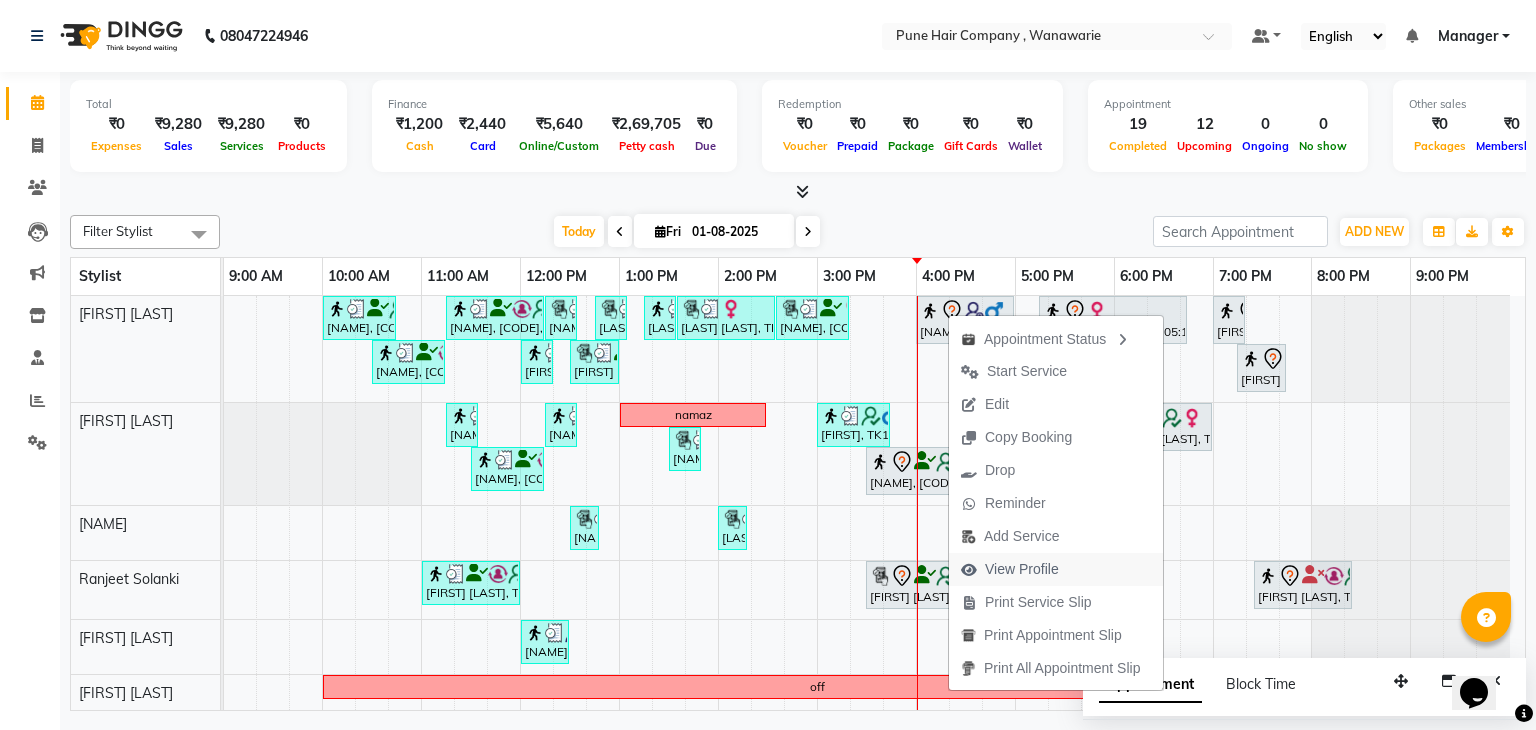 click on "View Profile" at bounding box center (1022, 569) 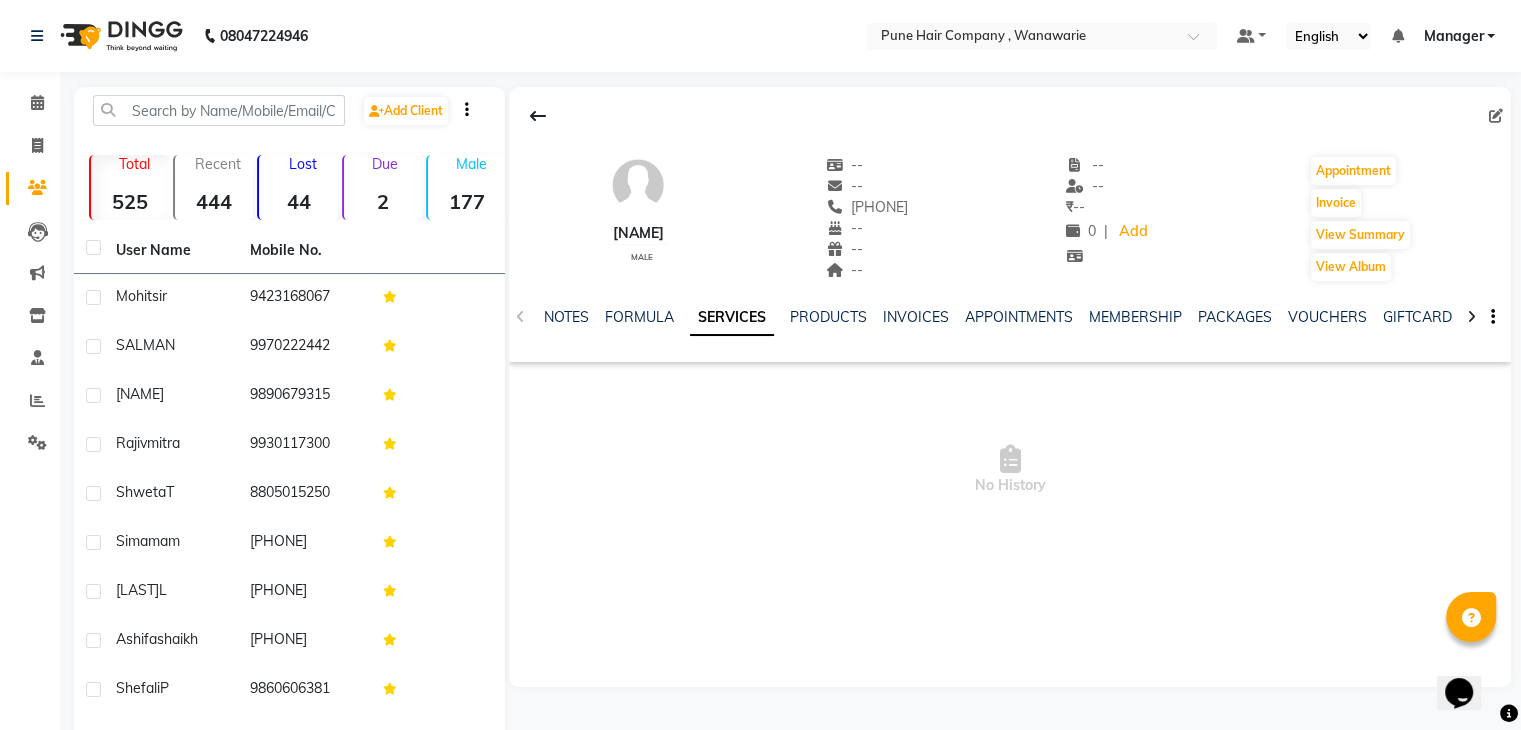 click on "vedant ." 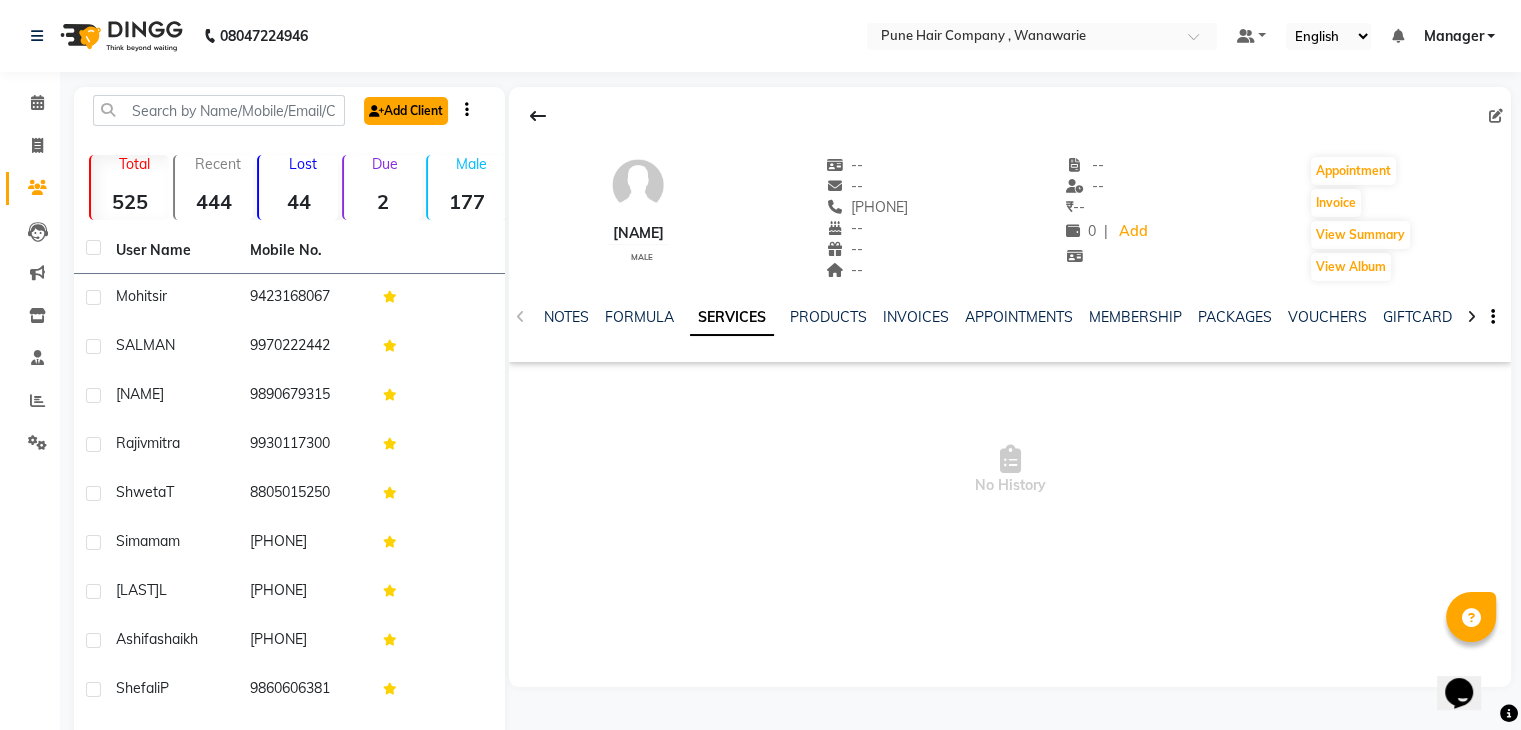 click on "Add Client" 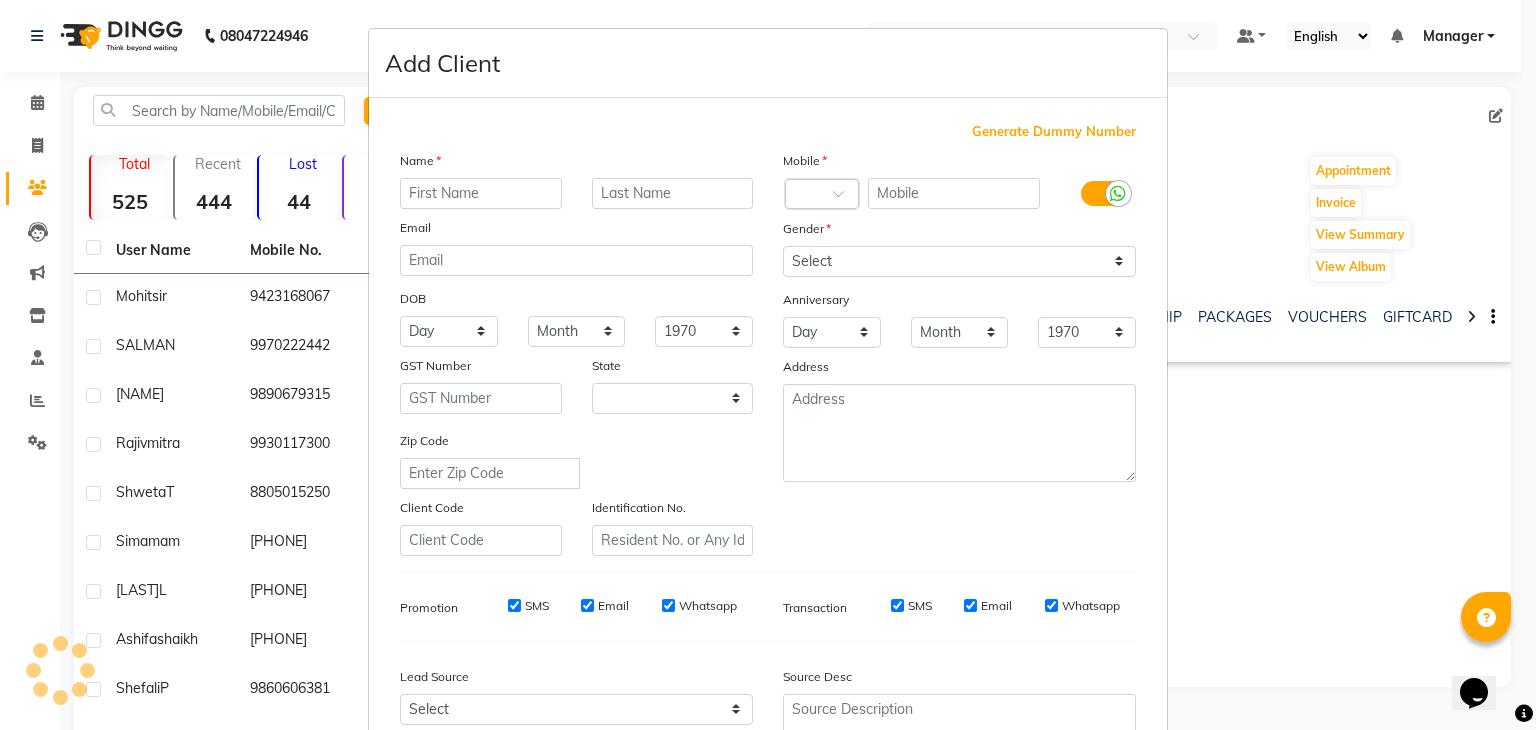 select on "22" 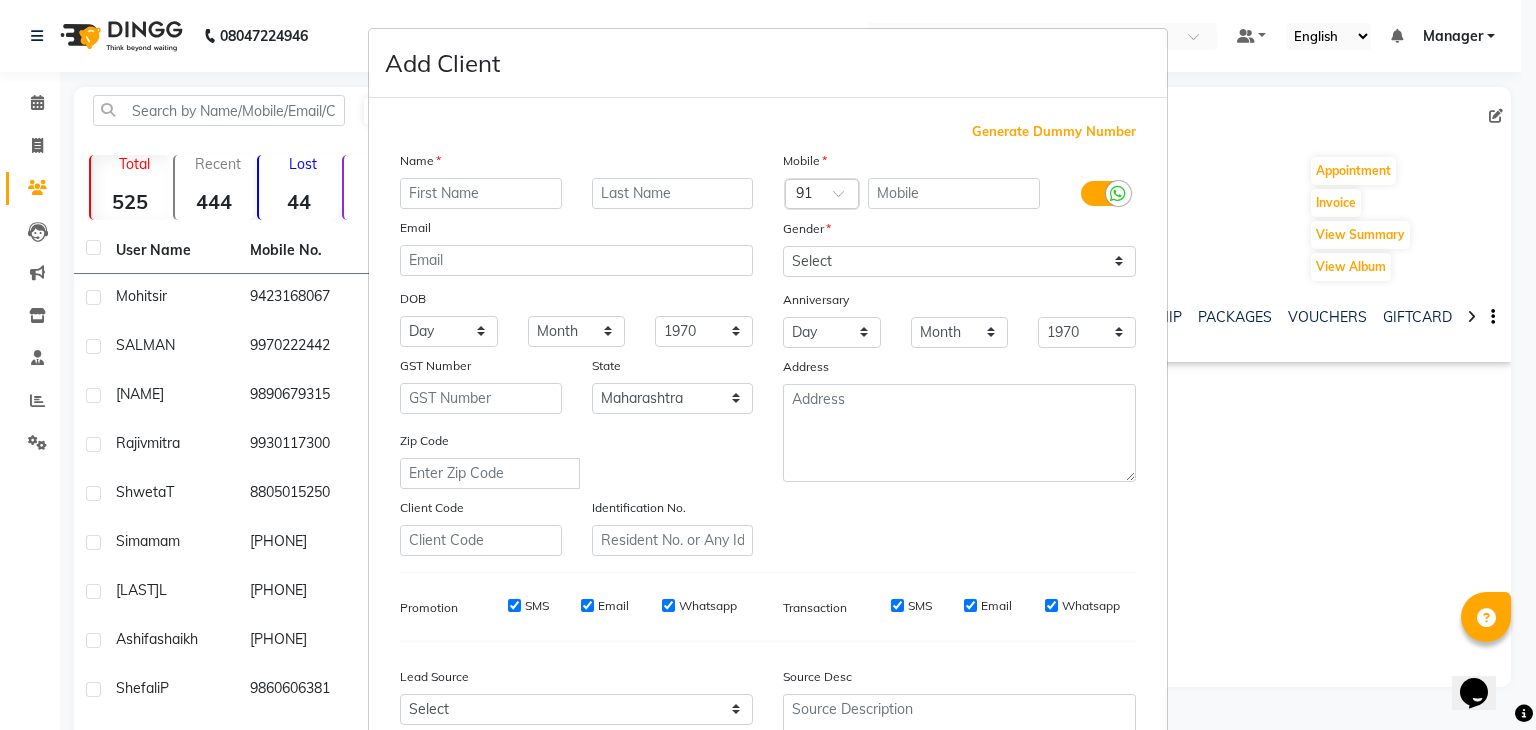 click on "Add Client Generate Dummy Number Name Email DOB Day 01 02 03 04 05 06 07 08 09 10 11 12 13 14 15 16 17 18 19 20 21 22 23 24 25 26 27 28 29 30 31 Month January February March April May June July August September October November December 1940 1941 1942 1943 1944 1945 1946 1947 1948 1949 1950 1951 1952 1953 1954 1955 1956 1957 1958 1959 1960 1961 1962 1963 1964 1965 1966 1967 1968 1969 1970 1971 1972 1973 1974 1975 1976 1977 1978 1979 1980 1981 1982 1983 1984 1985 1986 1987 1988 1989 1990 1991 1992 1993 1994 1995 1996 1997 1998 1999 2000 2001 2002 2003 2004 2005 2006 2007 2008 2009 2010 2011 2012 2013 2014 2015 2016 2017 2018 2019 2020 2021 2022 2023 2024 GST Number State Select Andaman and Nicobar Islands Andhra Pradesh Arunachal Pradesh Assam Bihar Chandigarh Chhattisgarh Dadra and Nagar Haveli Daman and Diu Delhi Goa Gujarat Haryana Himachal Pradesh Jammu and Kashmir Jharkhand Karnataka Kerala Lakshadweep Madhya Pradesh Maharashtra Manipur Meghalaya Mizoram Nagaland Odisha Pondicherry Punjab Rajasthan Sikkim" at bounding box center (768, 365) 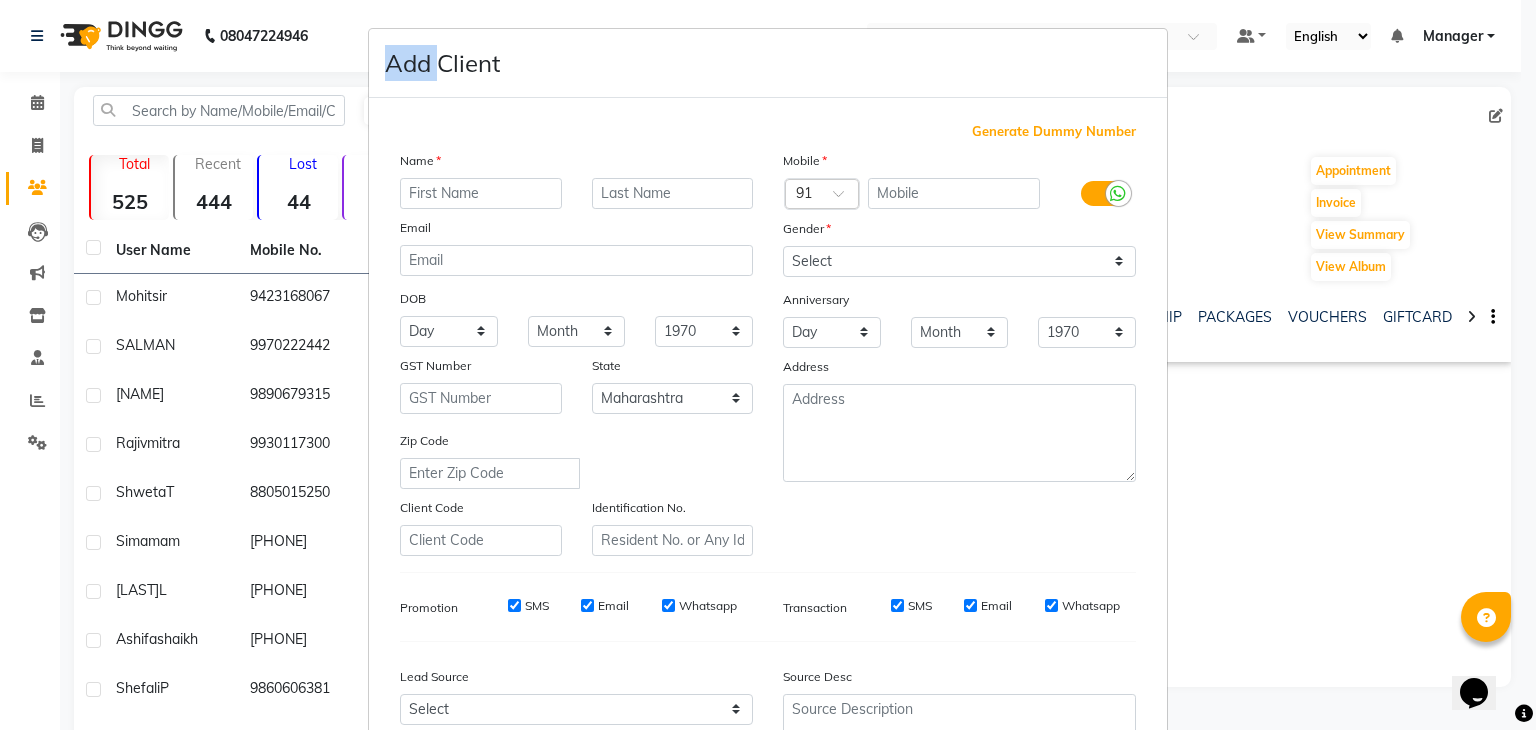 click on "Add Client Generate Dummy Number Name Email DOB Day 01 02 03 04 05 06 07 08 09 10 11 12 13 14 15 16 17 18 19 20 21 22 23 24 25 26 27 28 29 30 31 Month January February March April May June July August September October November December 1940 1941 1942 1943 1944 1945 1946 1947 1948 1949 1950 1951 1952 1953 1954 1955 1956 1957 1958 1959 1960 1961 1962 1963 1964 1965 1966 1967 1968 1969 1970 1971 1972 1973 1974 1975 1976 1977 1978 1979 1980 1981 1982 1983 1984 1985 1986 1987 1988 1989 1990 1991 1992 1993 1994 1995 1996 1997 1998 1999 2000 2001 2002 2003 2004 2005 2006 2007 2008 2009 2010 2011 2012 2013 2014 2015 2016 2017 2018 2019 2020 2021 2022 2023 2024 GST Number State Select Andaman and Nicobar Islands Andhra Pradesh Arunachal Pradesh Assam Bihar Chandigarh Chhattisgarh Dadra and Nagar Haveli Daman and Diu Delhi Goa Gujarat Haryana Himachal Pradesh Jammu and Kashmir Jharkhand Karnataka Kerala Lakshadweep Madhya Pradesh Maharashtra Manipur Meghalaya Mizoram Nagaland Odisha Pondicherry Punjab Rajasthan Sikkim" at bounding box center (768, 365) 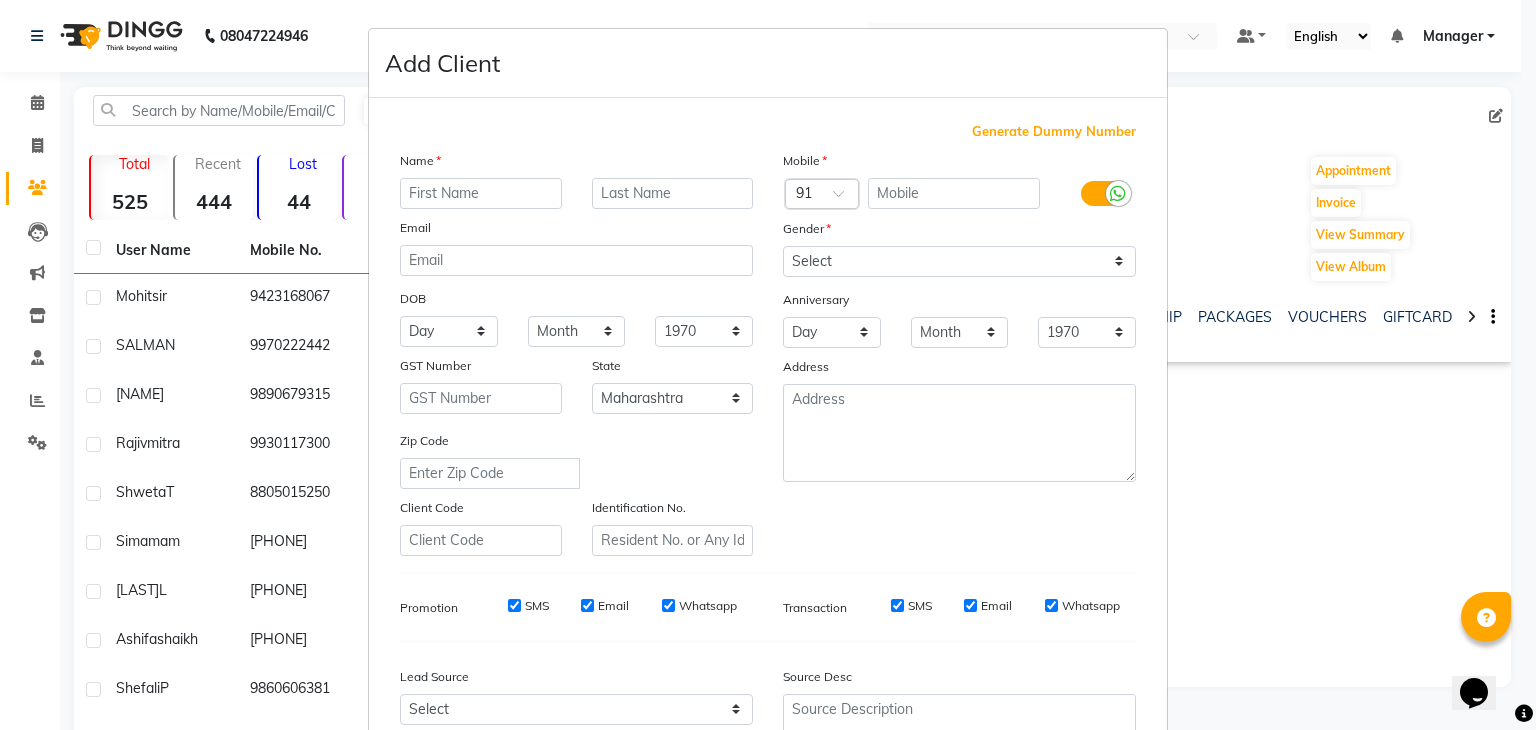 click on "Add Client Generate Dummy Number Name Email DOB Day 01 02 03 04 05 06 07 08 09 10 11 12 13 14 15 16 17 18 19 20 21 22 23 24 25 26 27 28 29 30 31 Month January February March April May June July August September October November December 1940 1941 1942 1943 1944 1945 1946 1947 1948 1949 1950 1951 1952 1953 1954 1955 1956 1957 1958 1959 1960 1961 1962 1963 1964 1965 1966 1967 1968 1969 1970 1971 1972 1973 1974 1975 1976 1977 1978 1979 1980 1981 1982 1983 1984 1985 1986 1987 1988 1989 1990 1991 1992 1993 1994 1995 1996 1997 1998 1999 2000 2001 2002 2003 2004 2005 2006 2007 2008 2009 2010 2011 2012 2013 2014 2015 2016 2017 2018 2019 2020 2021 2022 2023 2024 GST Number State Select Andaman and Nicobar Islands Andhra Pradesh Arunachal Pradesh Assam Bihar Chandigarh Chhattisgarh Dadra and Nagar Haveli Daman and Diu Delhi Goa Gujarat Haryana Himachal Pradesh Jammu and Kashmir Jharkhand Karnataka Kerala Lakshadweep Madhya Pradesh Maharashtra Manipur Meghalaya Mizoram Nagaland Odisha Pondicherry Punjab Rajasthan Sikkim" at bounding box center (768, 365) 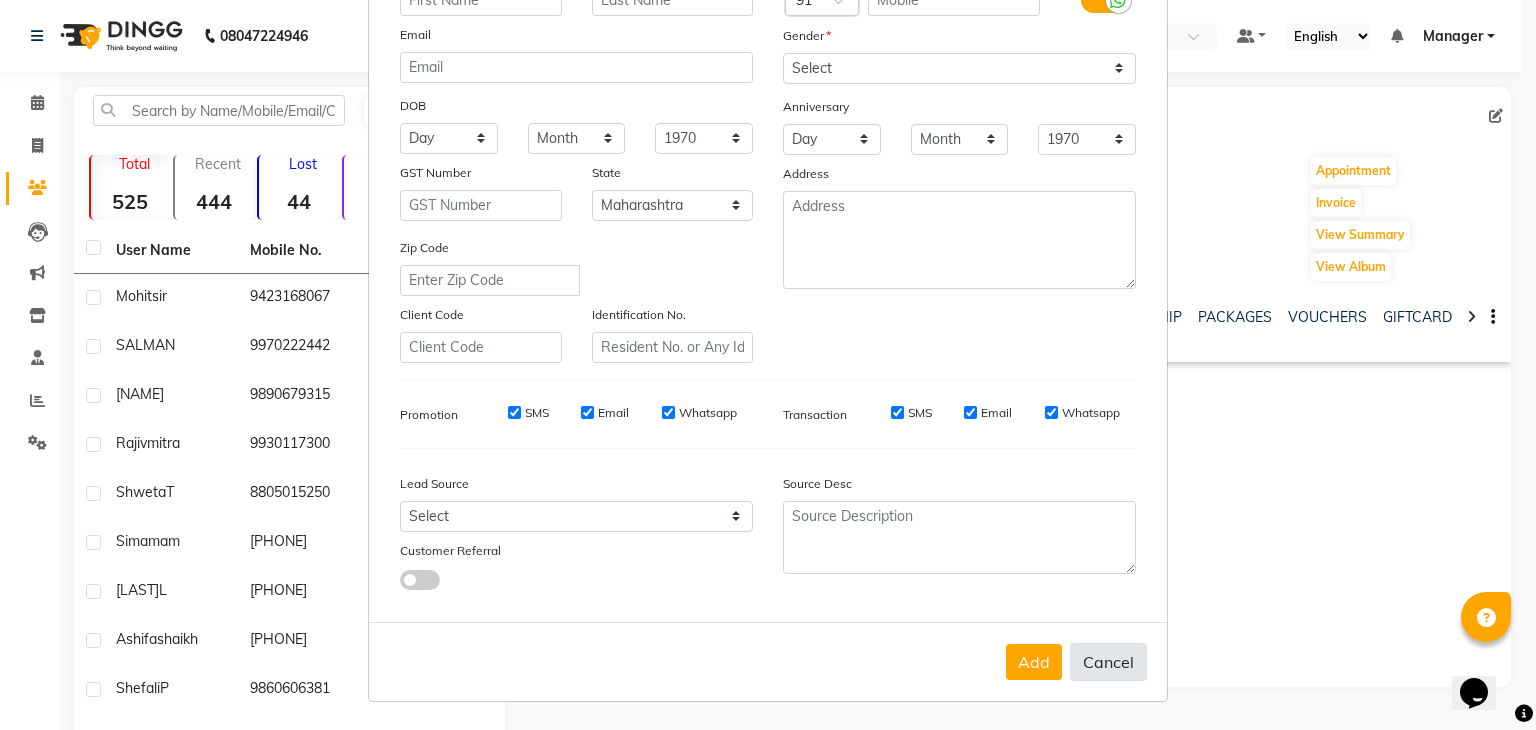 click on "Cancel" at bounding box center (1108, 662) 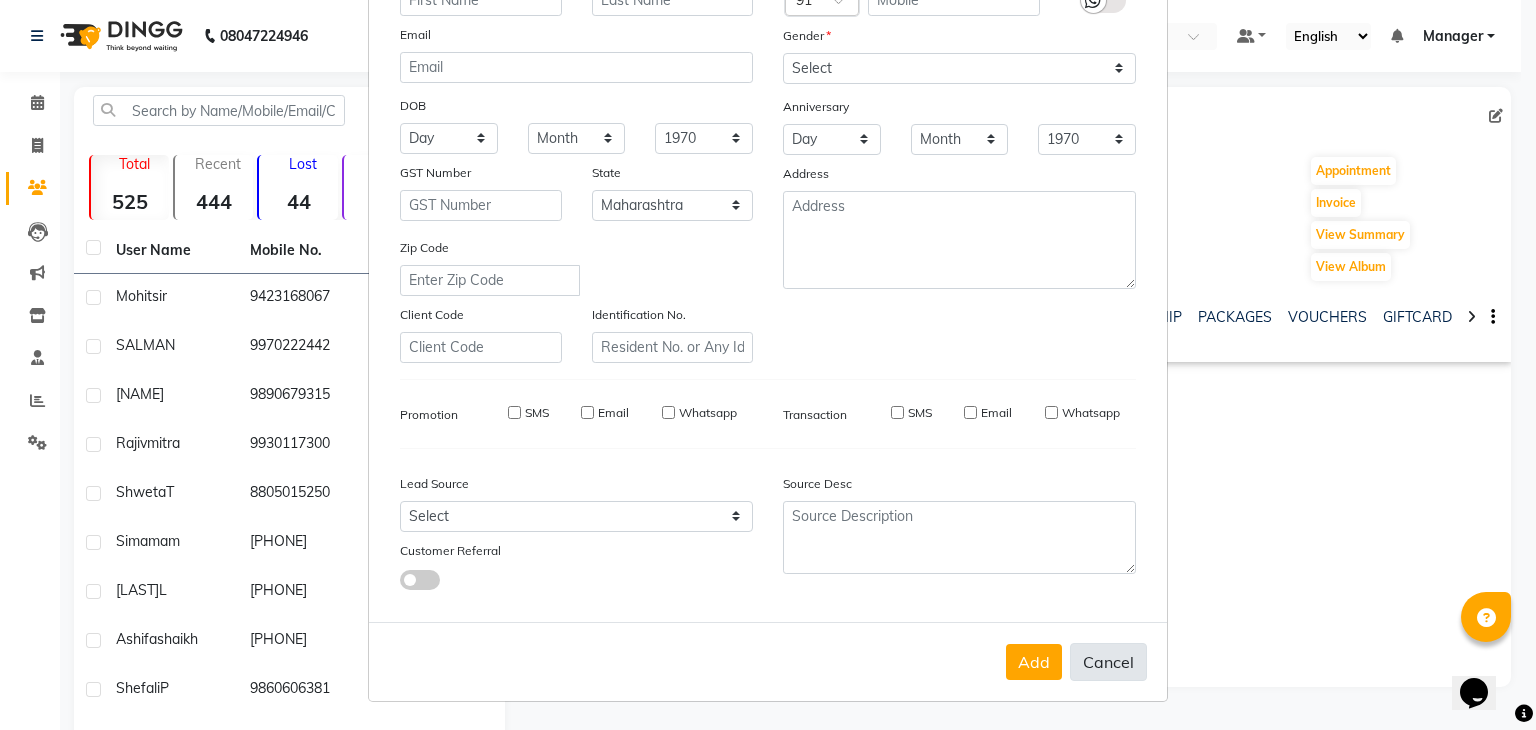 select 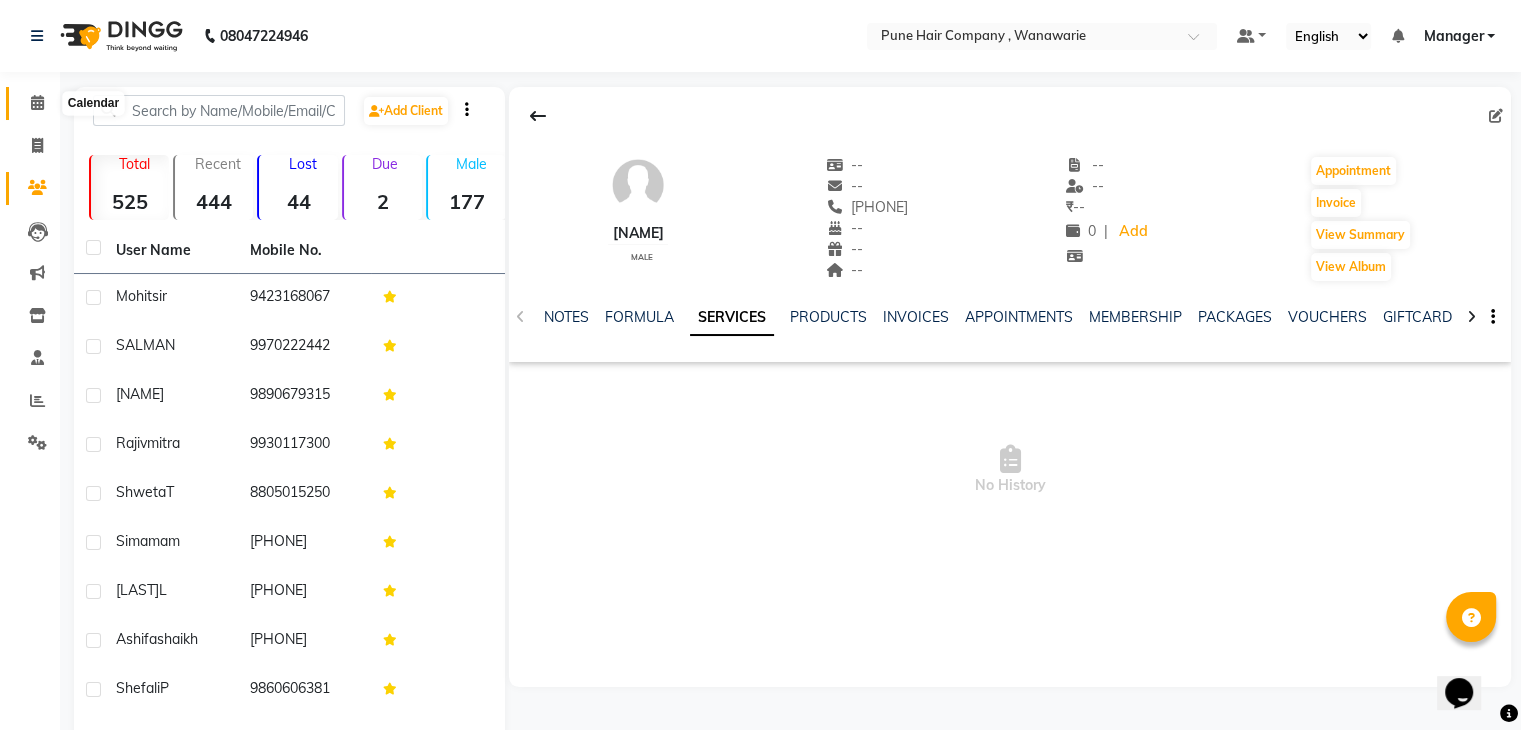 click 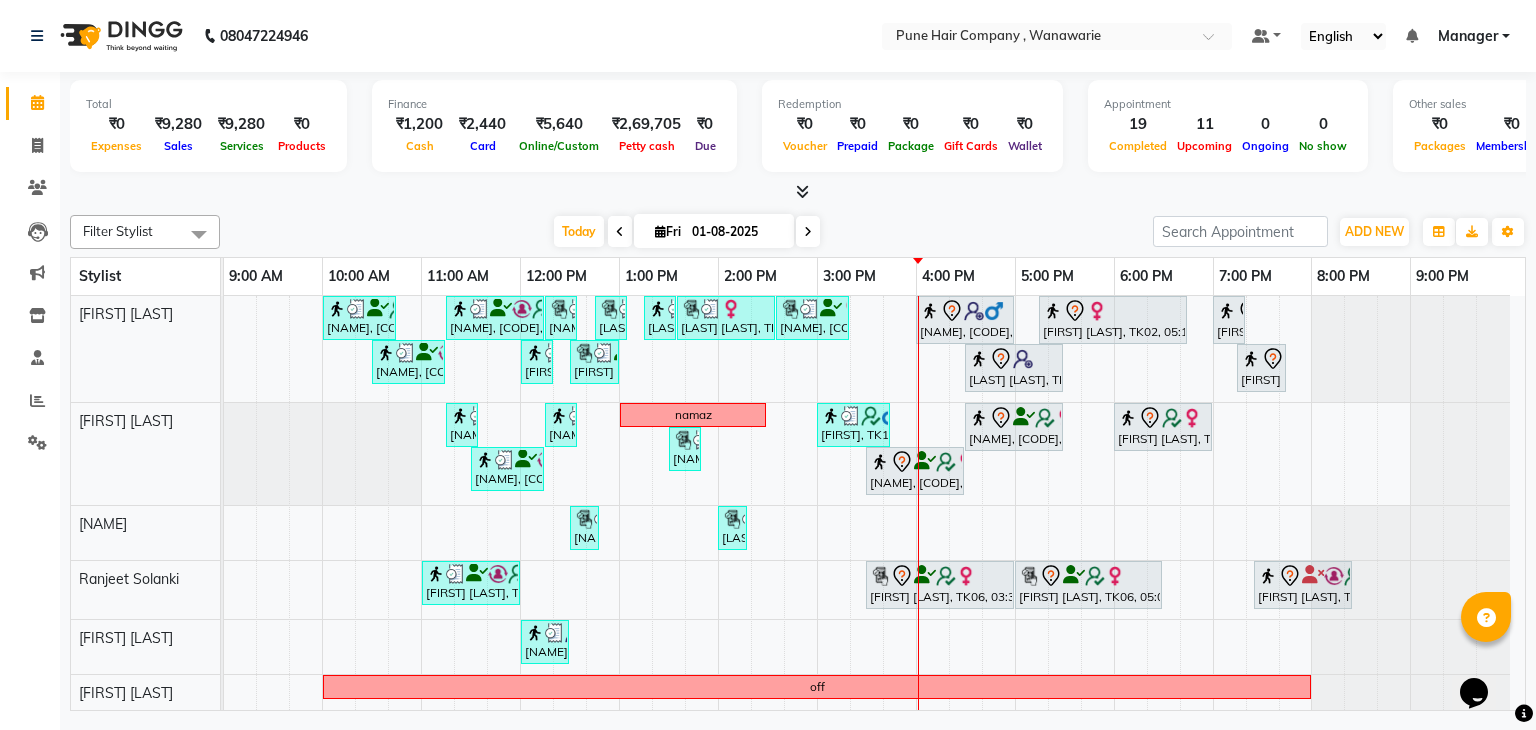 click at bounding box center [808, 232] 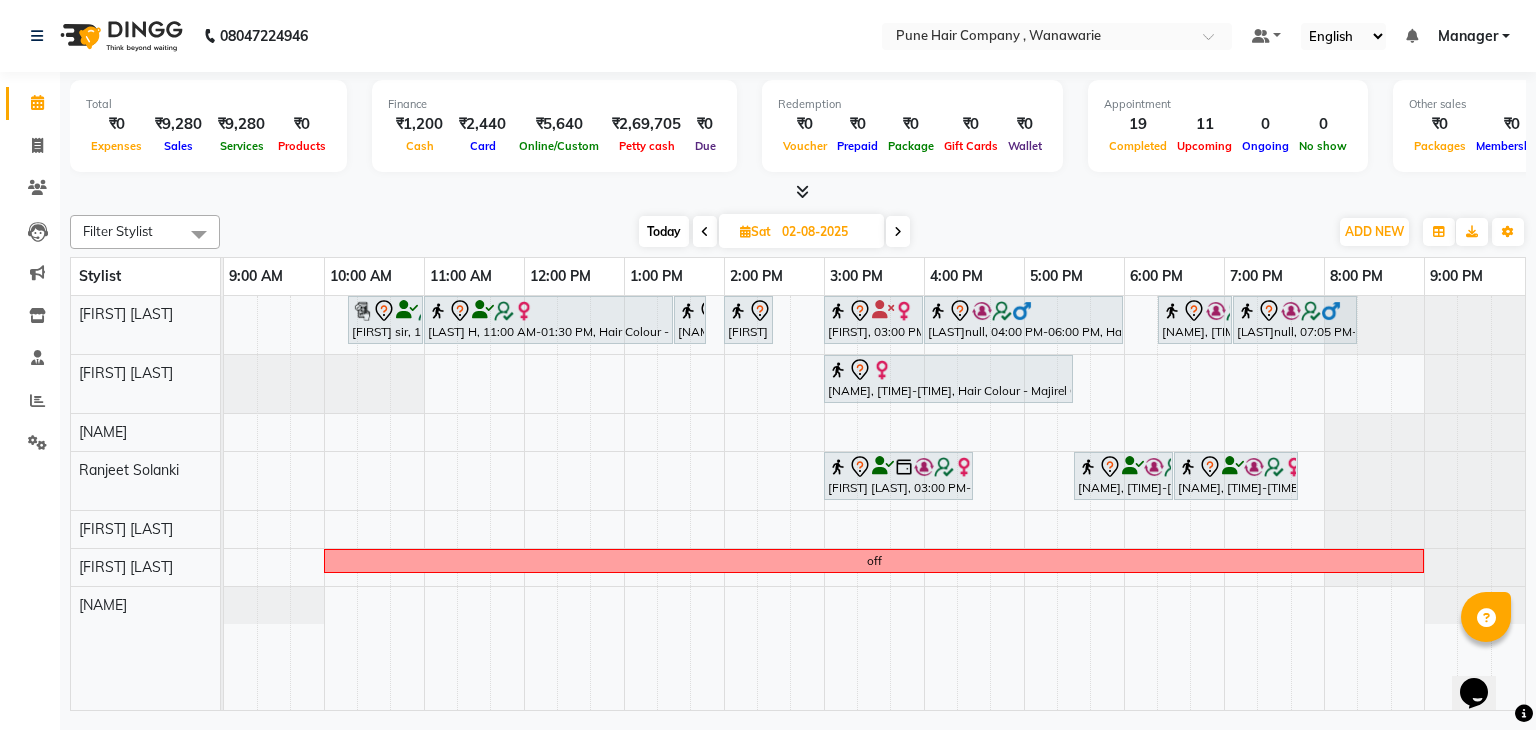 click at bounding box center (898, 232) 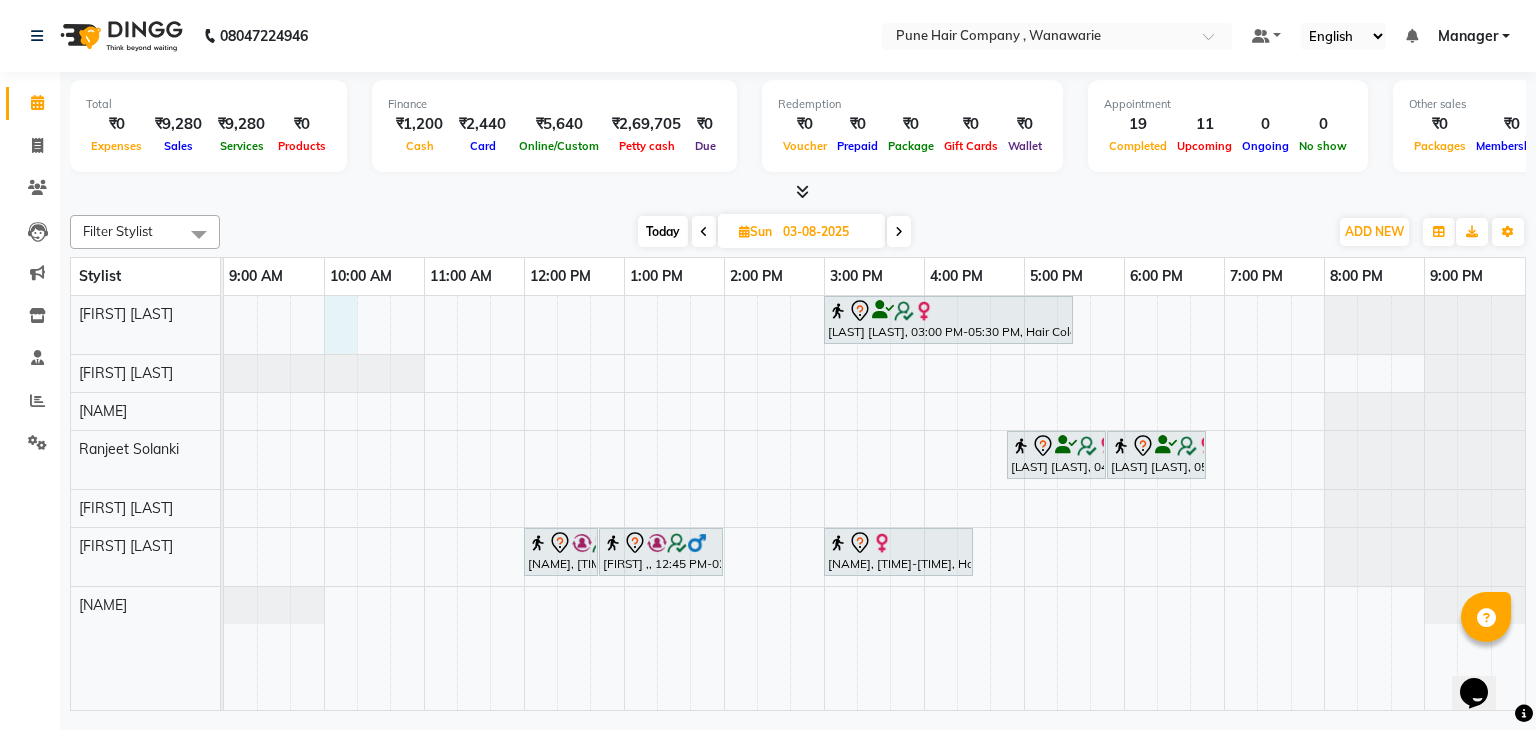click on "Shital karande, 03:00 PM-05:30 PM, Hair Colour - Inoa Global Medium             Shital karande, 04:50 PM-05:50 PM, Manicure - Manicure Luxury             Shital karande, 05:50 PM-06:50 PM,  Pedicure,- Pedicure Premium             Rohit ,, 12:00 PM-12:45 PM, Male Haircut By Senior Stylist             Rohit ,, 12:45 PM-02:00 PM, Male Hair Colour - Majirel Global Colour (includes moustache)             Huda chali, 03:00 PM-04:30 PM, Hair Colour - Inoa Touch-up (Upto 2 Inches)" at bounding box center [874, 503] 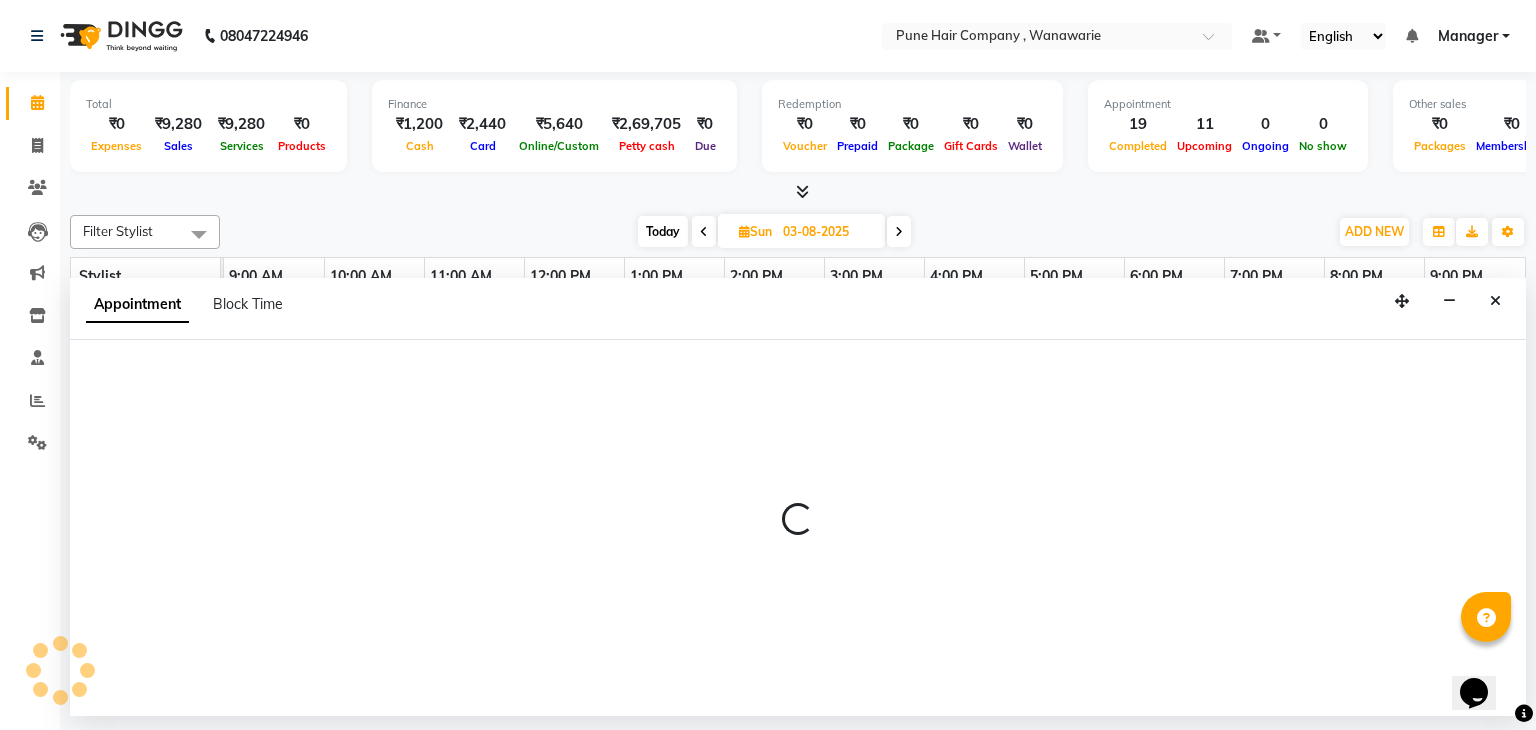 select on "74577" 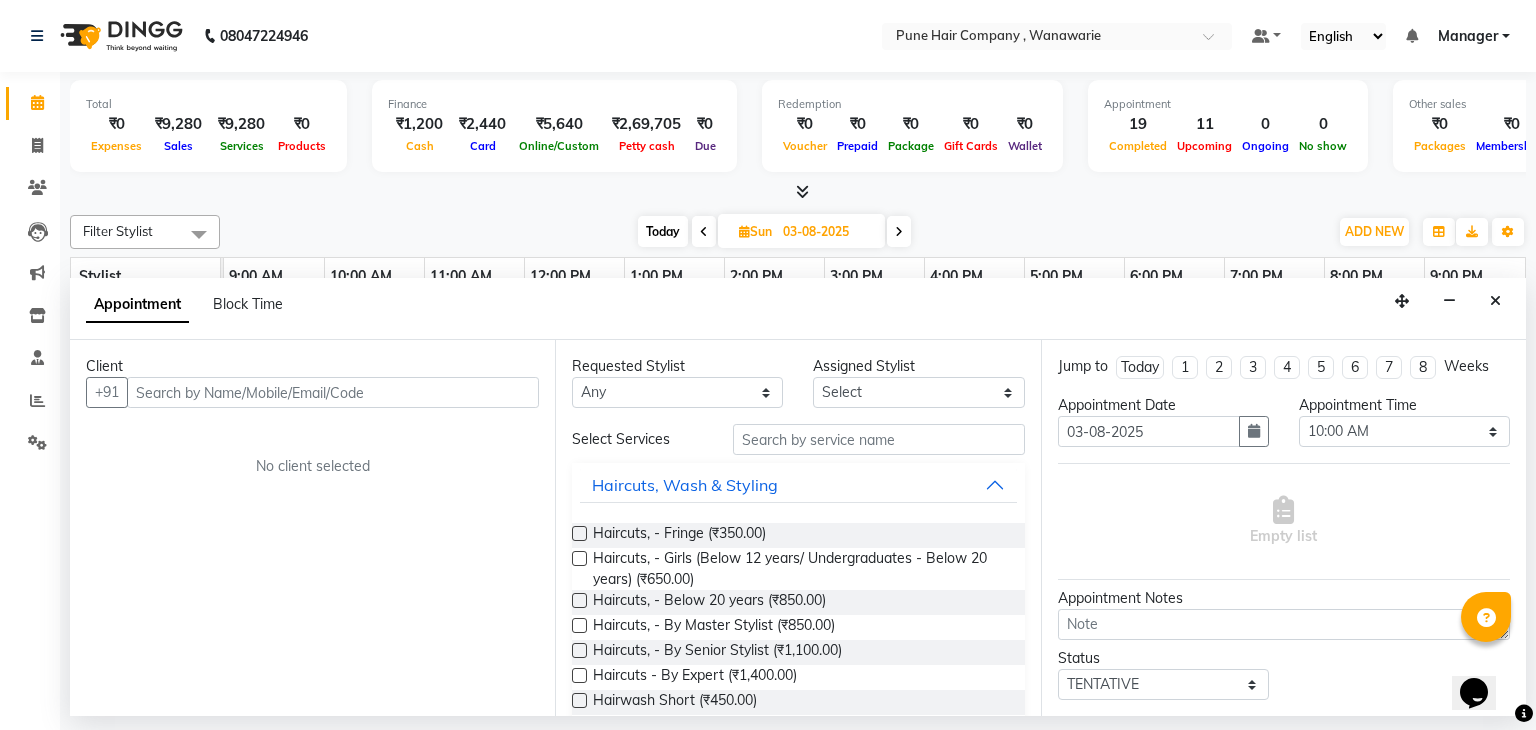 click at bounding box center (333, 392) 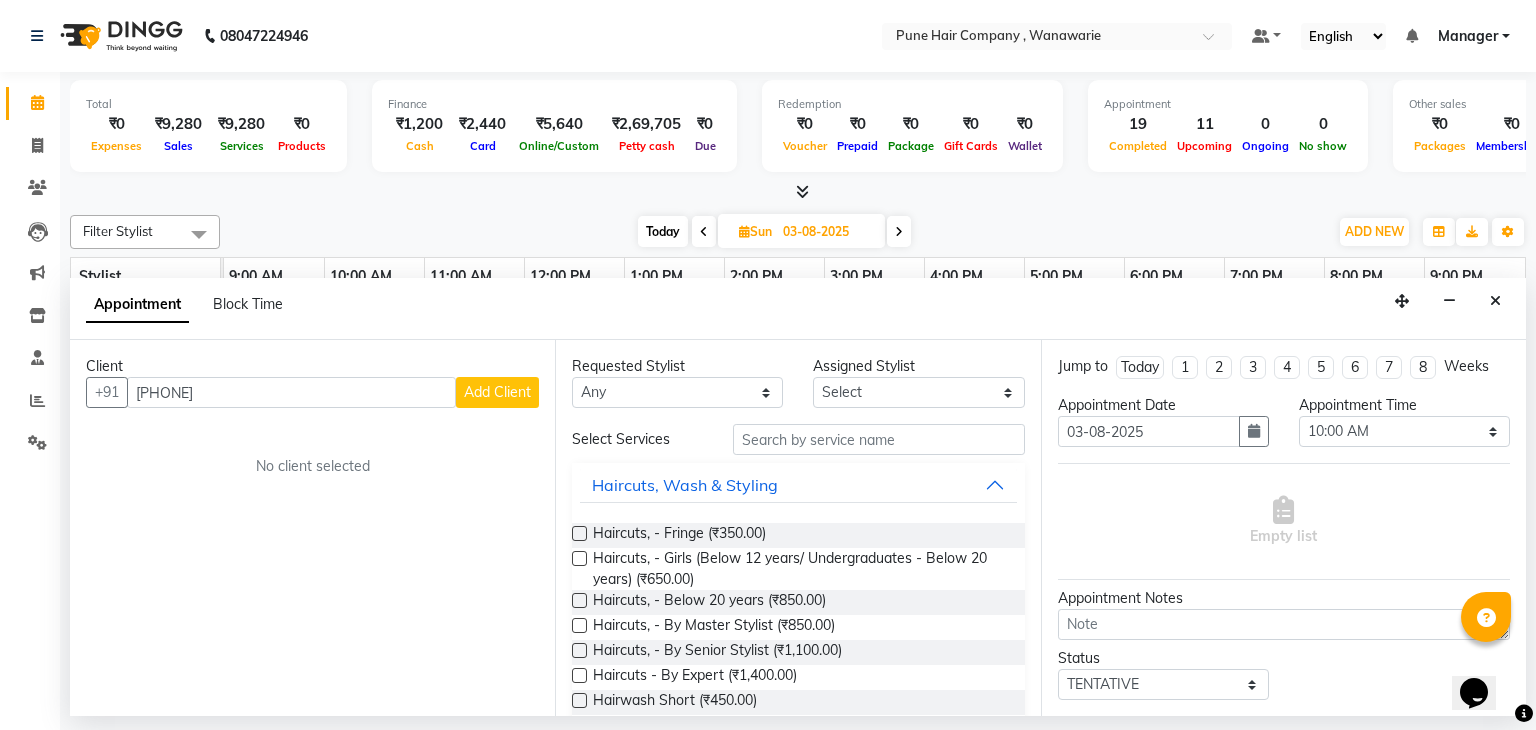 type on "[PHONE]" 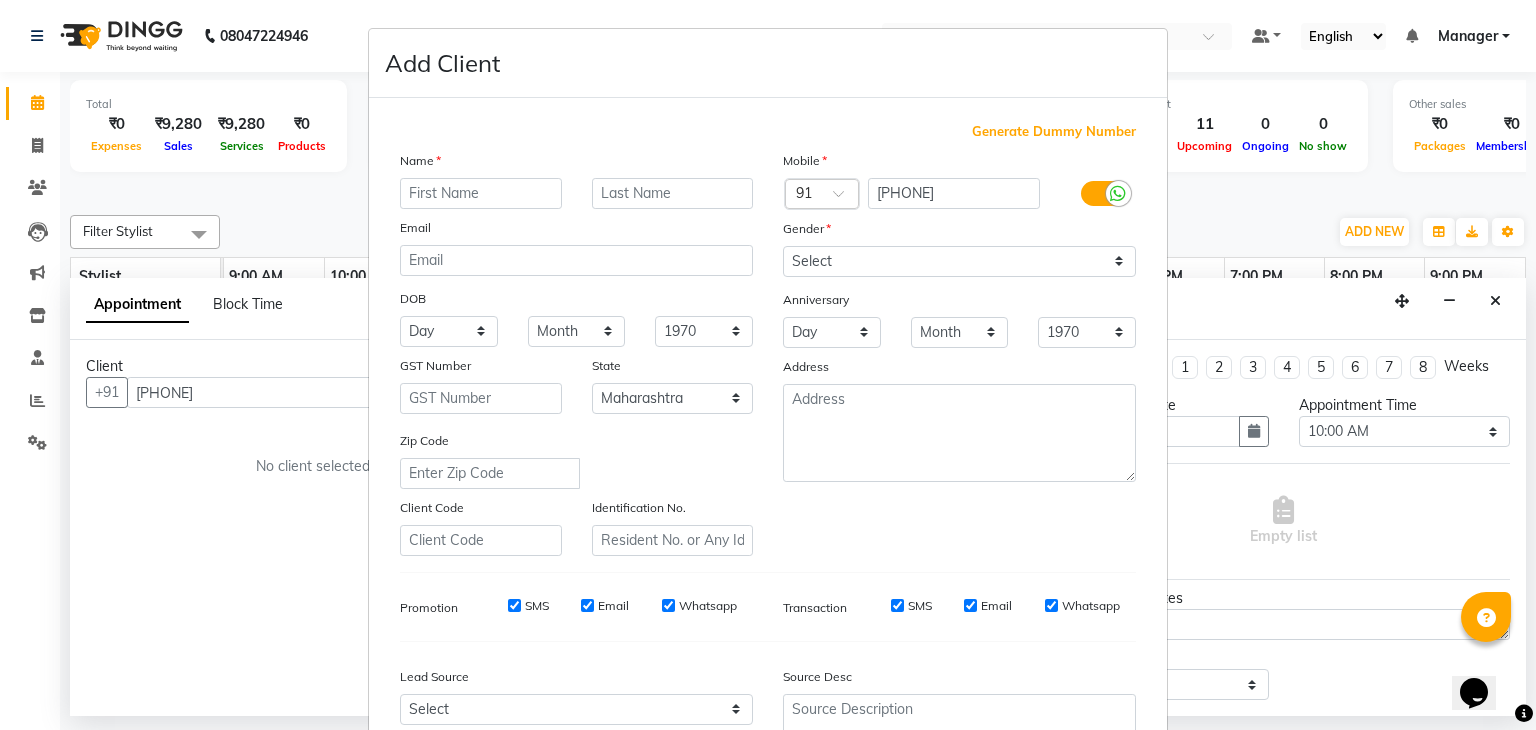 click at bounding box center [481, 193] 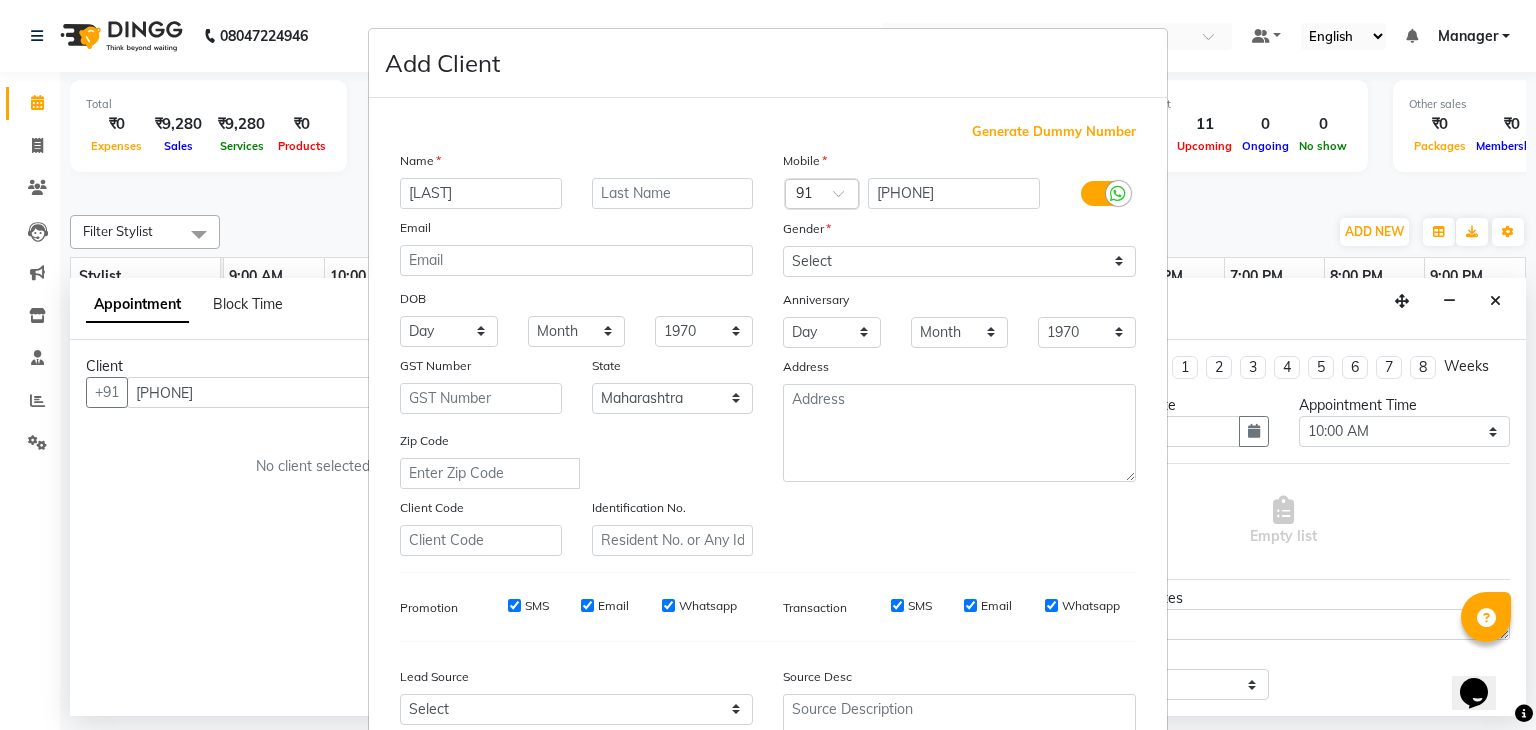 type on "Rajvinder" 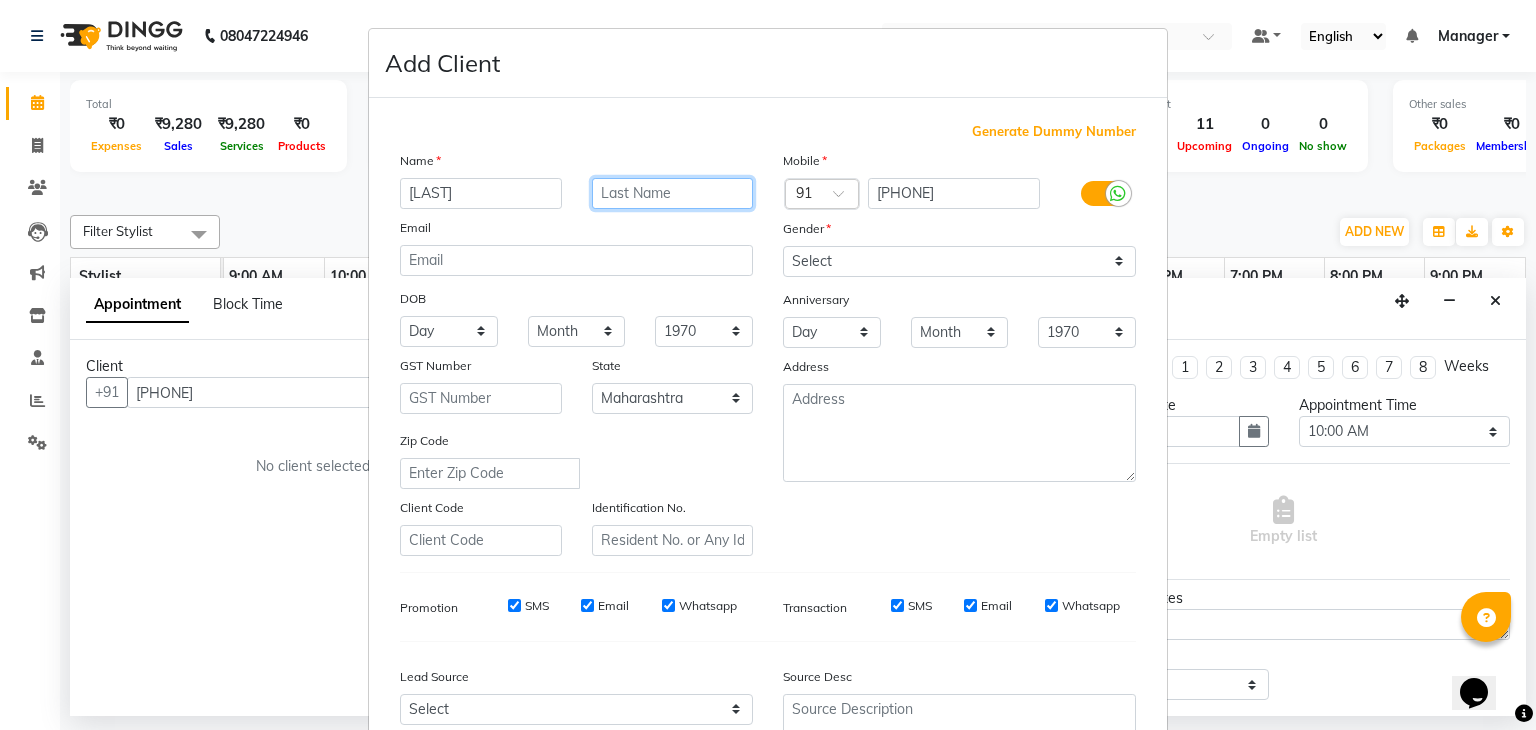 click at bounding box center (673, 193) 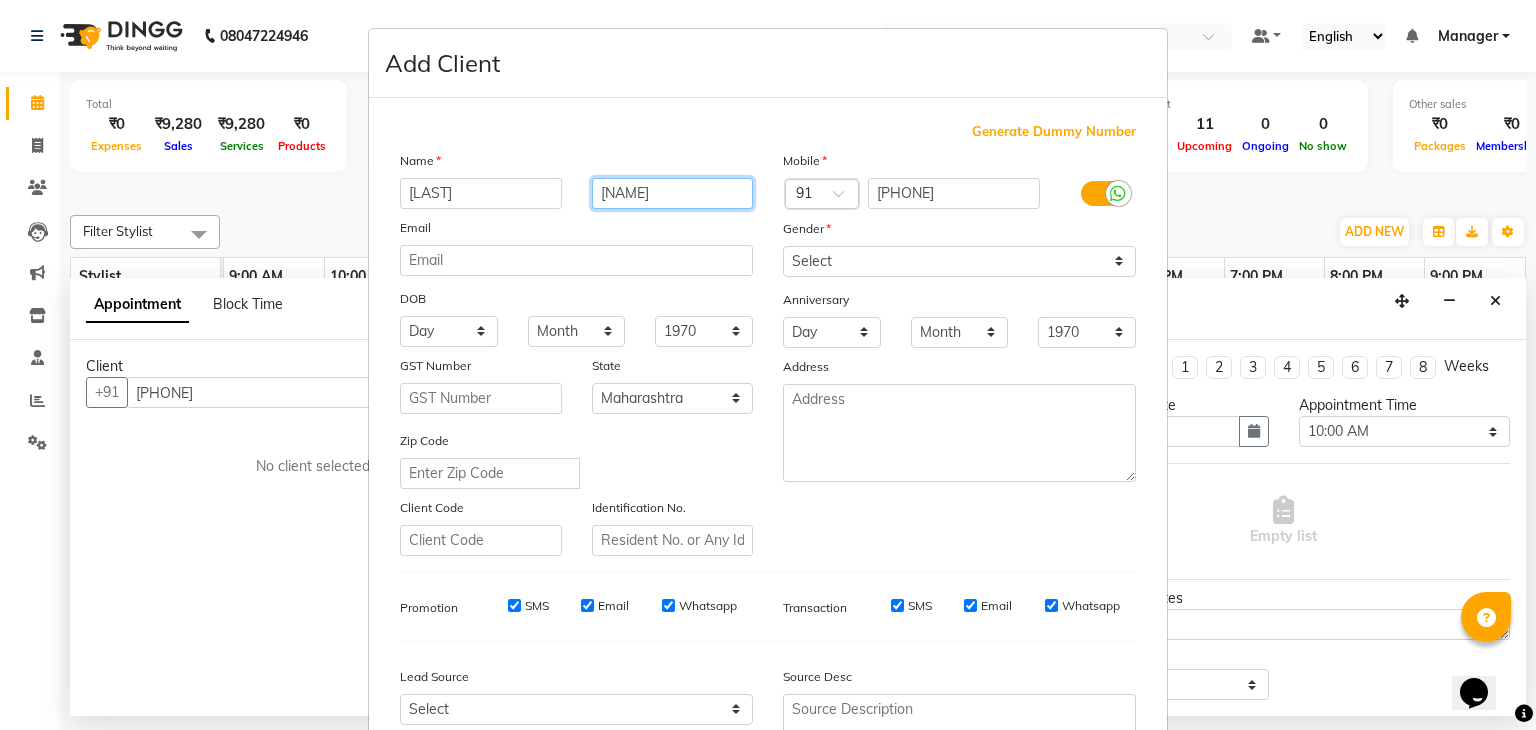 type on "Bawa" 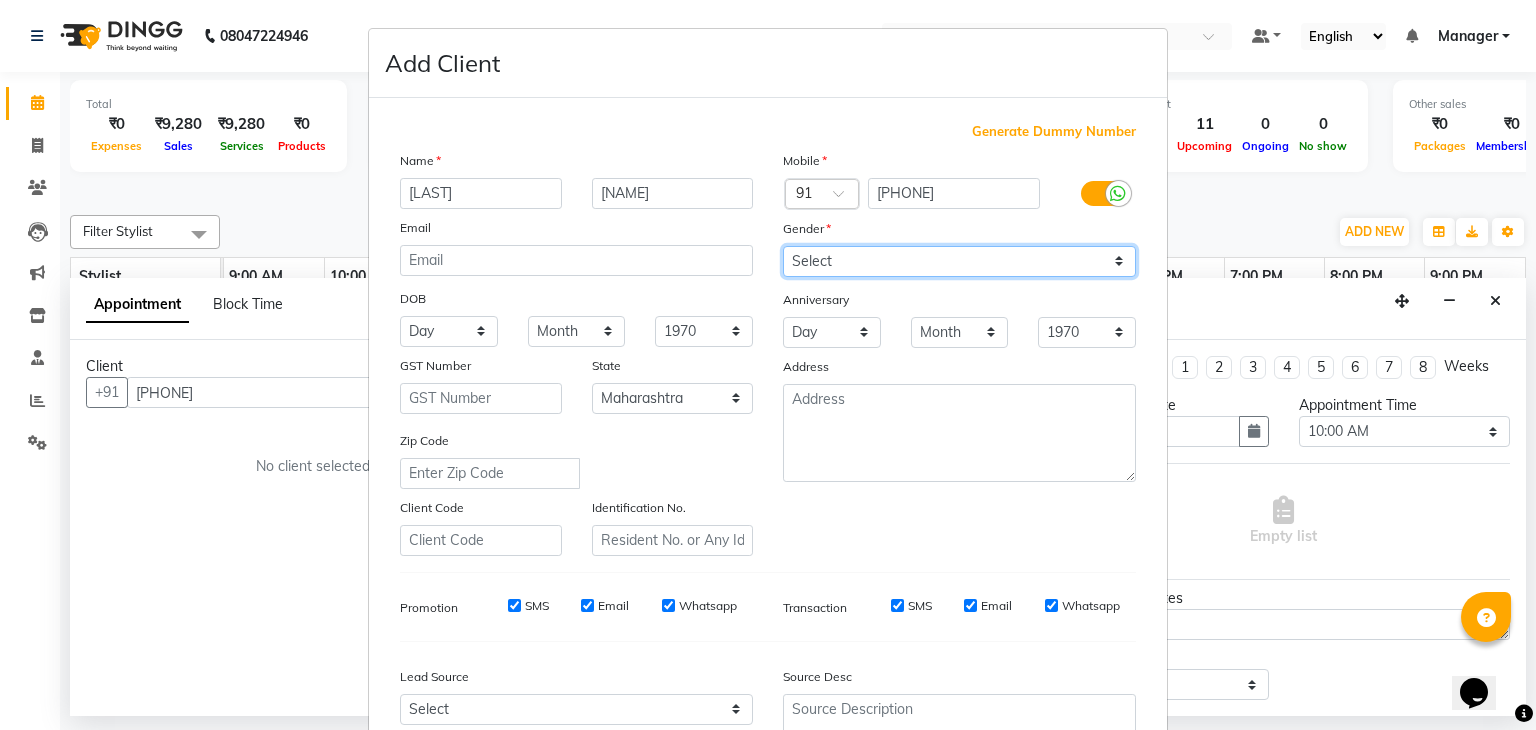 click on "Select Male Female Other Prefer Not To Say" at bounding box center [959, 261] 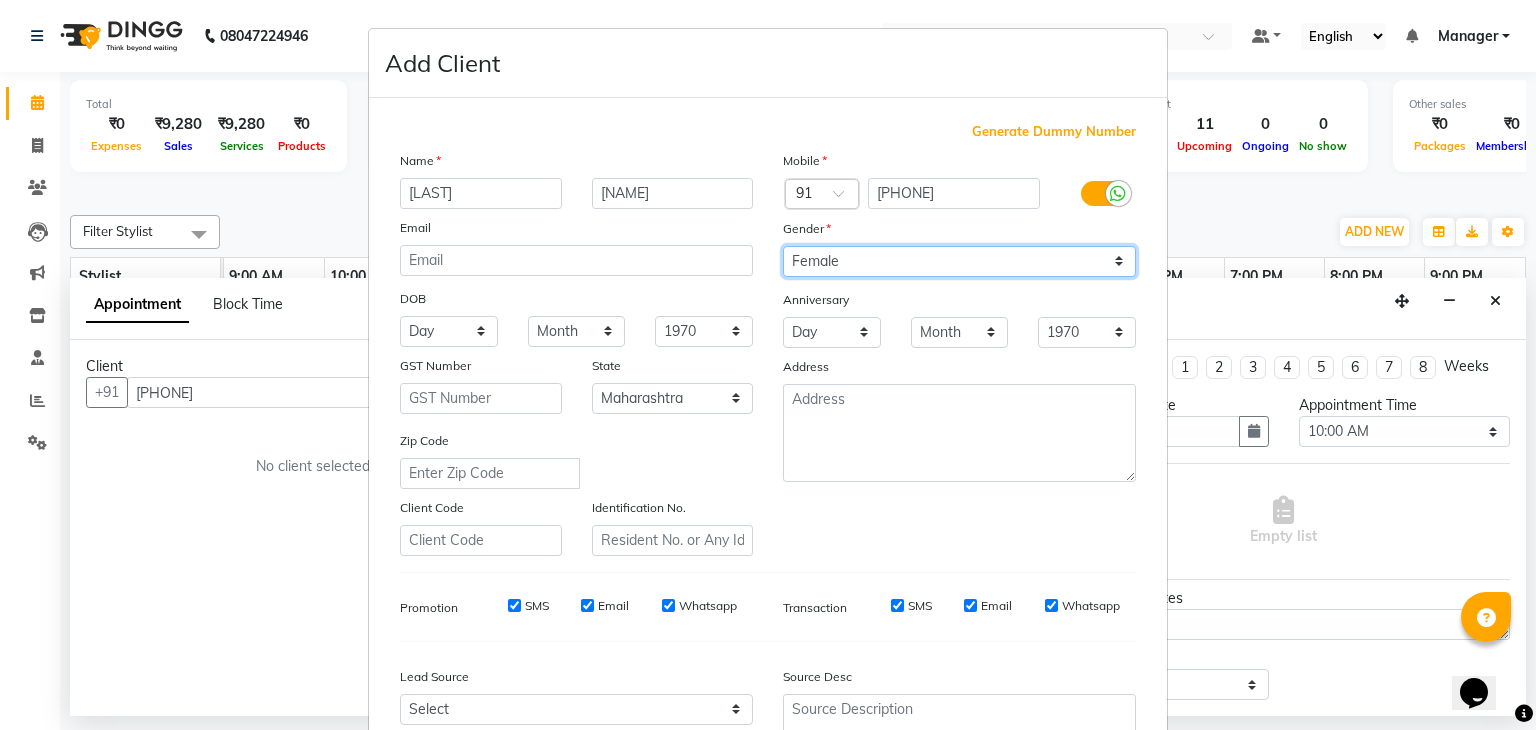 click on "Select Male Female Other Prefer Not To Say" at bounding box center (959, 261) 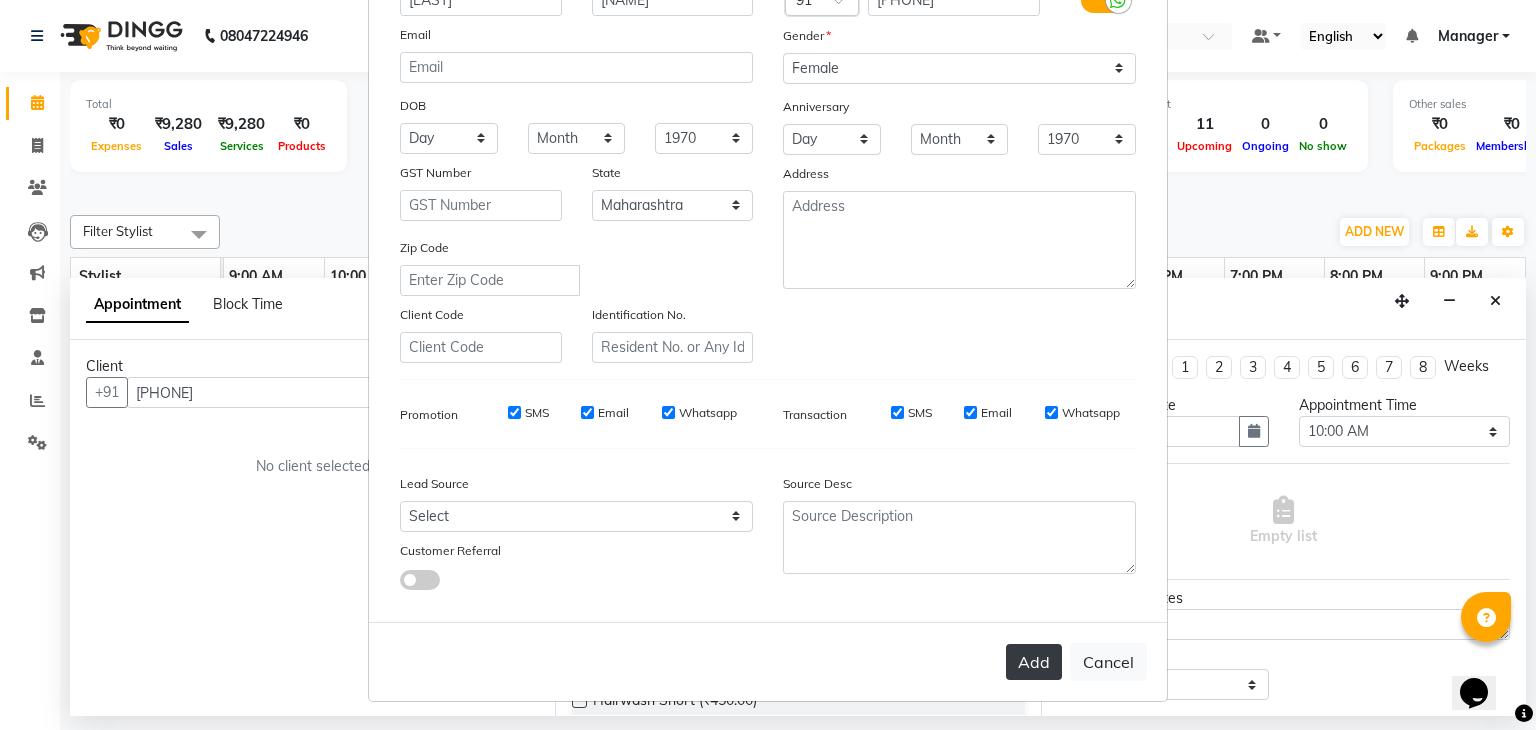 click on "Add" at bounding box center [1034, 662] 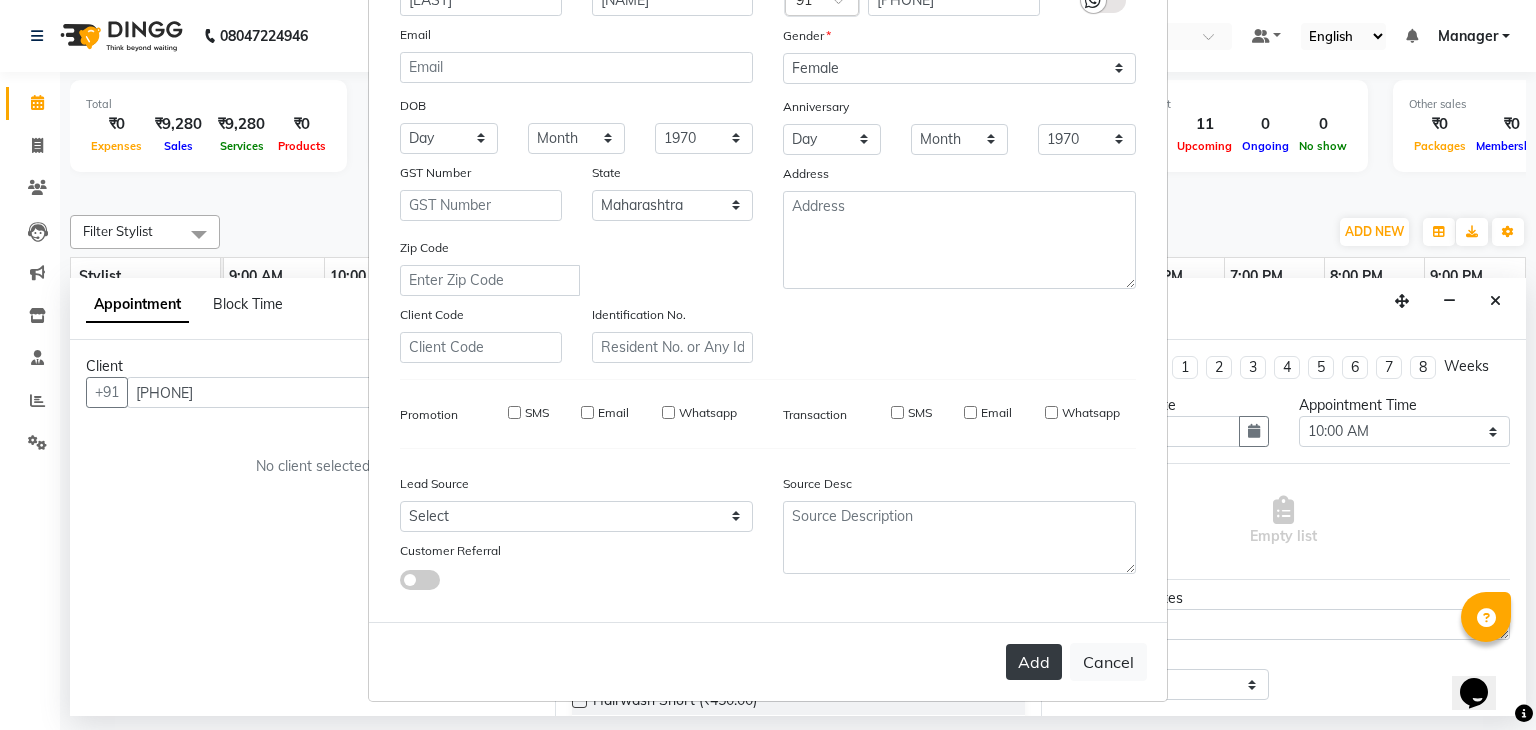 type 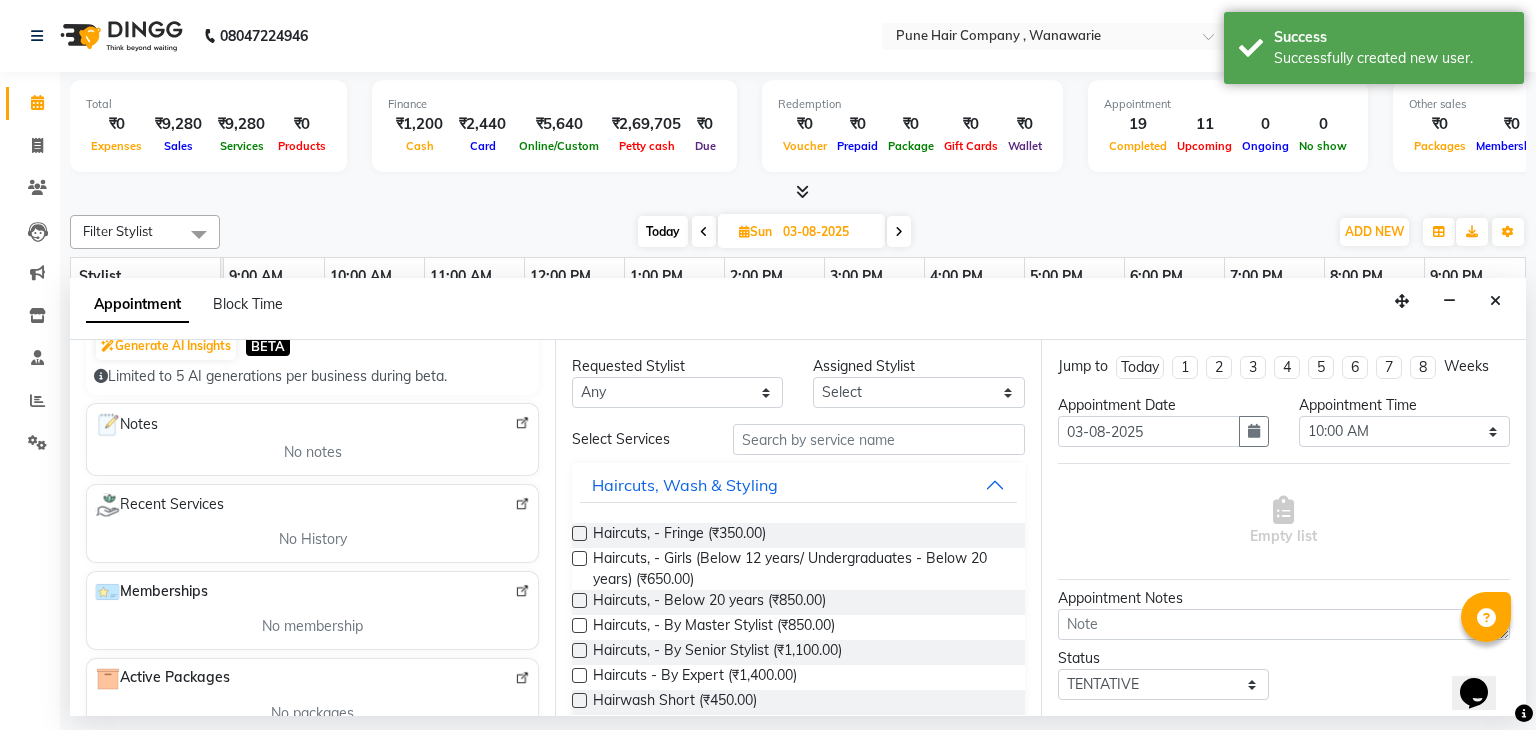 scroll, scrollTop: 228, scrollLeft: 0, axis: vertical 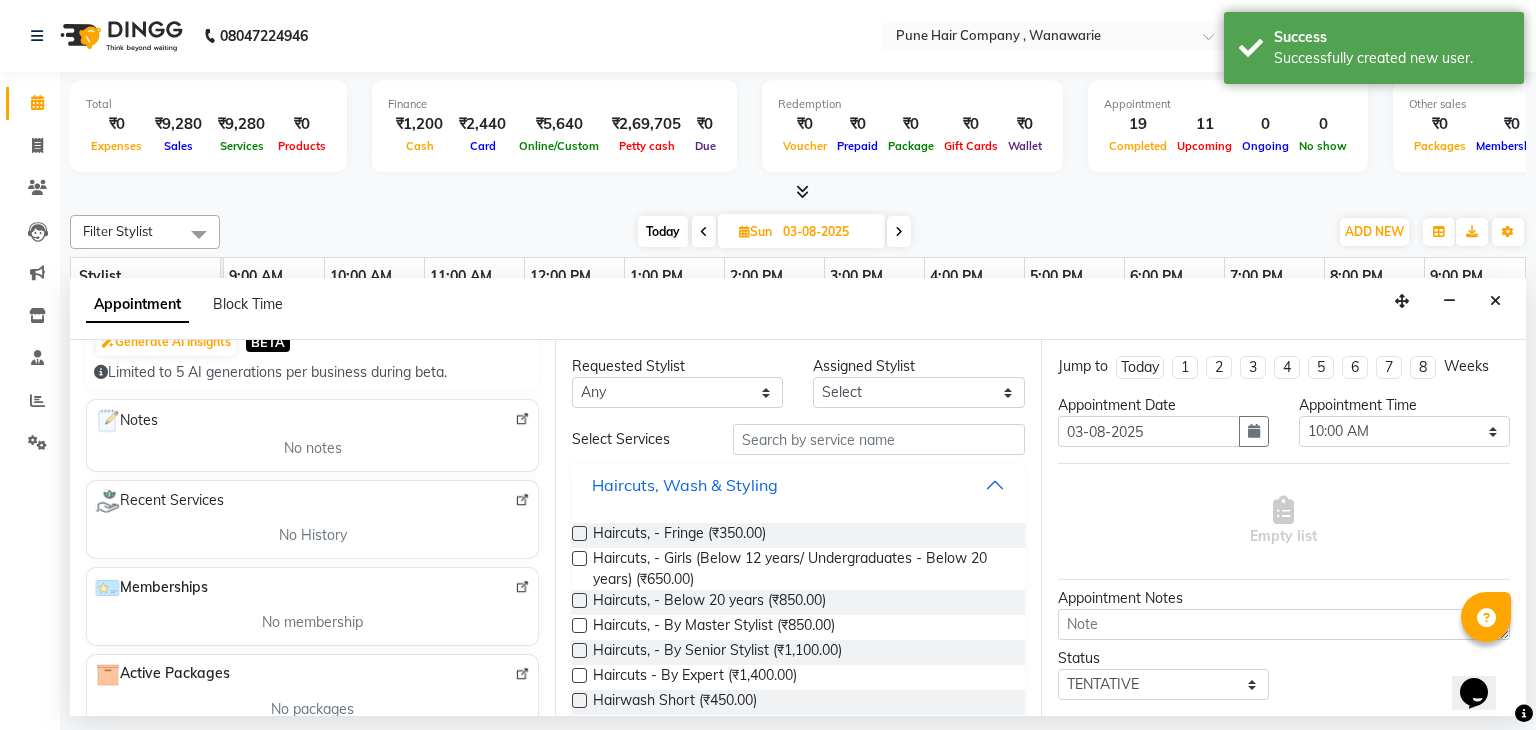 click on "Haircuts, Wash & Styling" at bounding box center (798, 485) 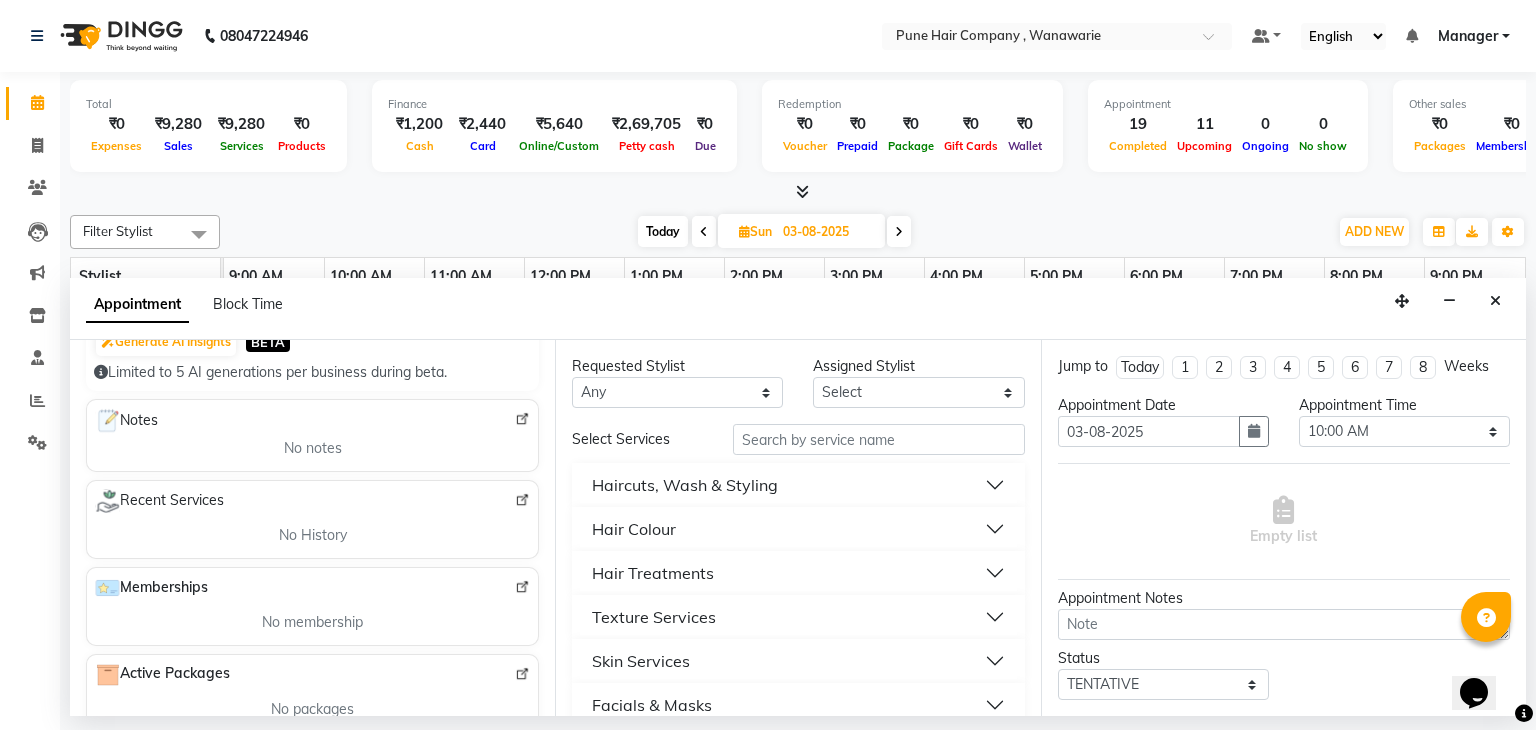 click on "Hair Treatments" at bounding box center [798, 573] 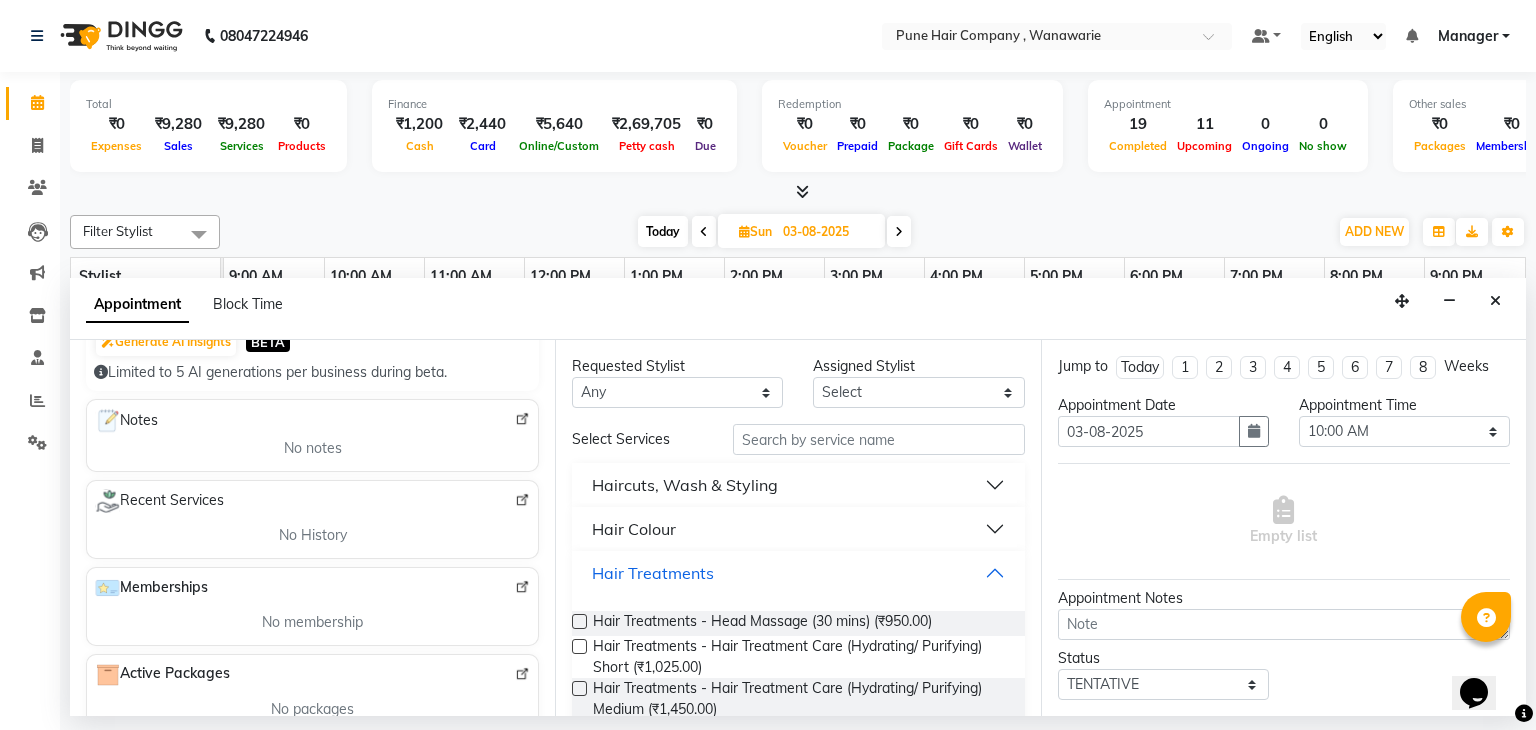 click on "Hair Treatments" at bounding box center (798, 573) 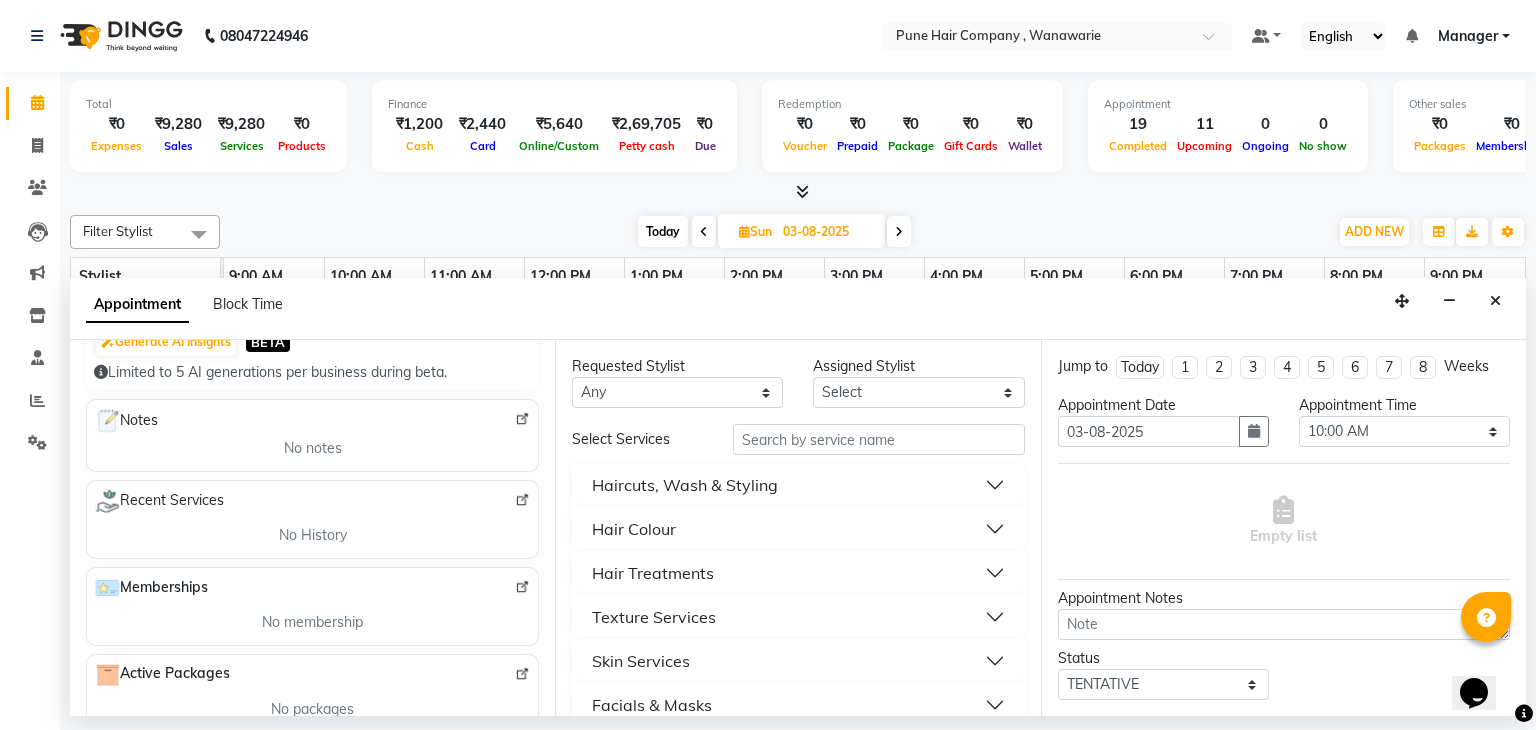 click on "Texture Services" at bounding box center (654, 617) 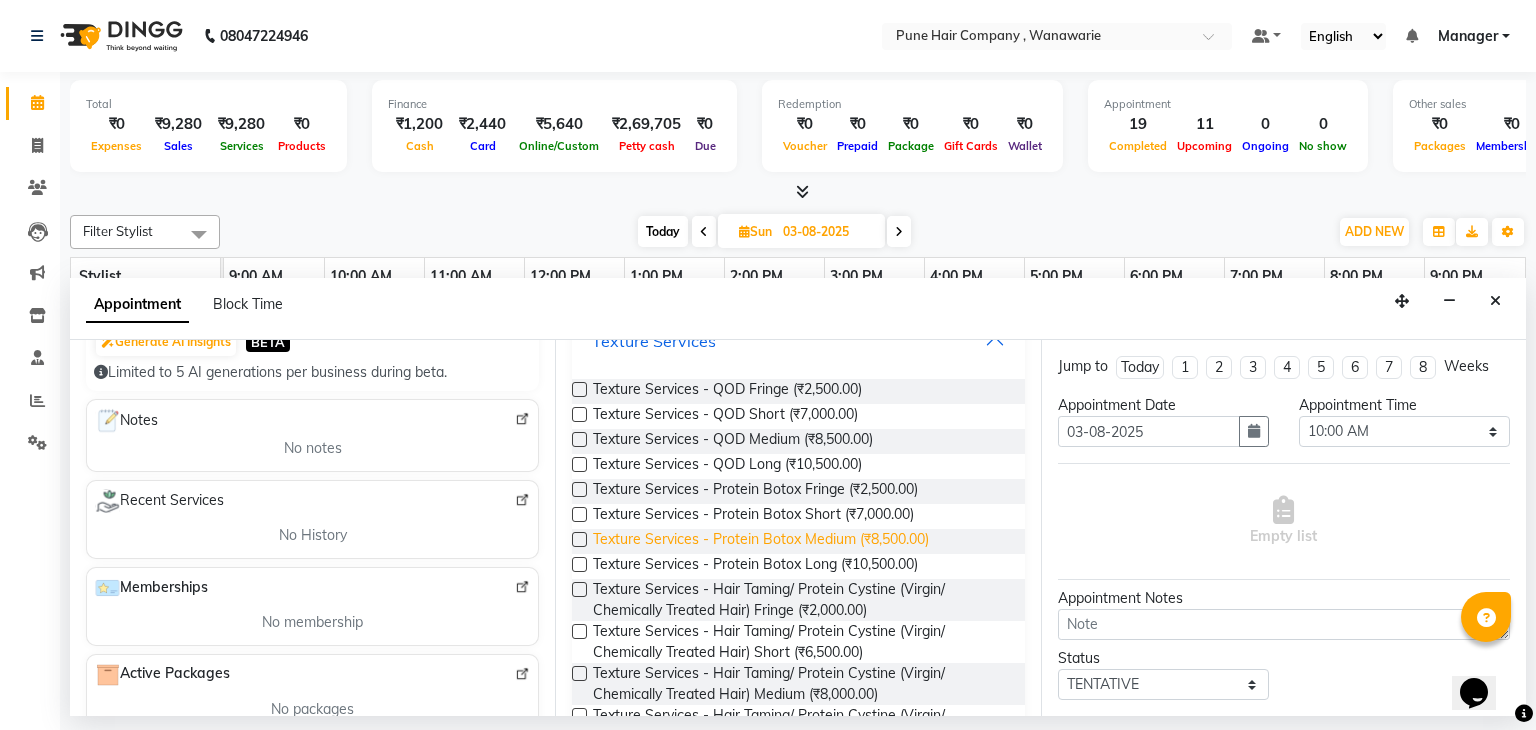 scroll, scrollTop: 280, scrollLeft: 0, axis: vertical 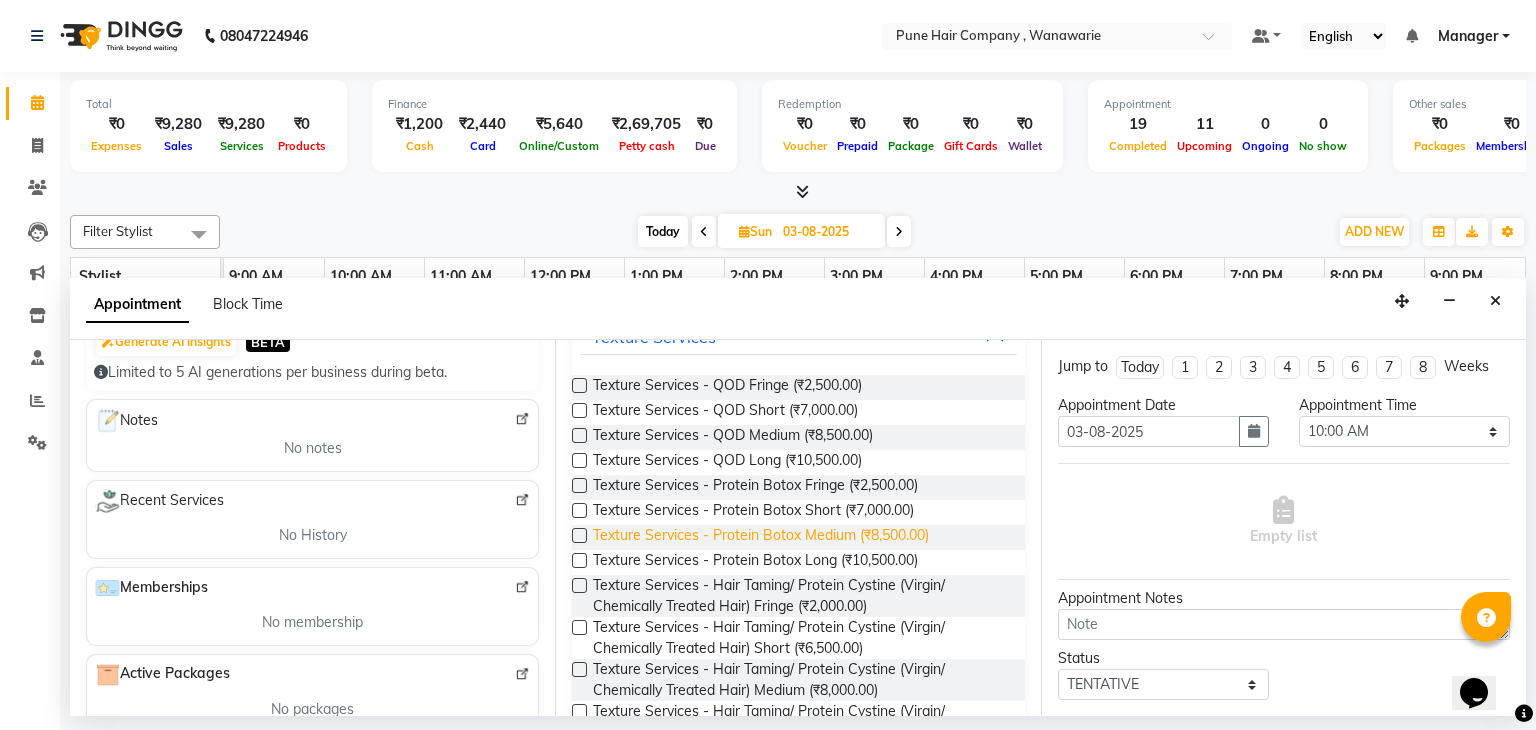 click on "Texture Services - Protein Botox Medium (₹8,500.00)" at bounding box center (761, 537) 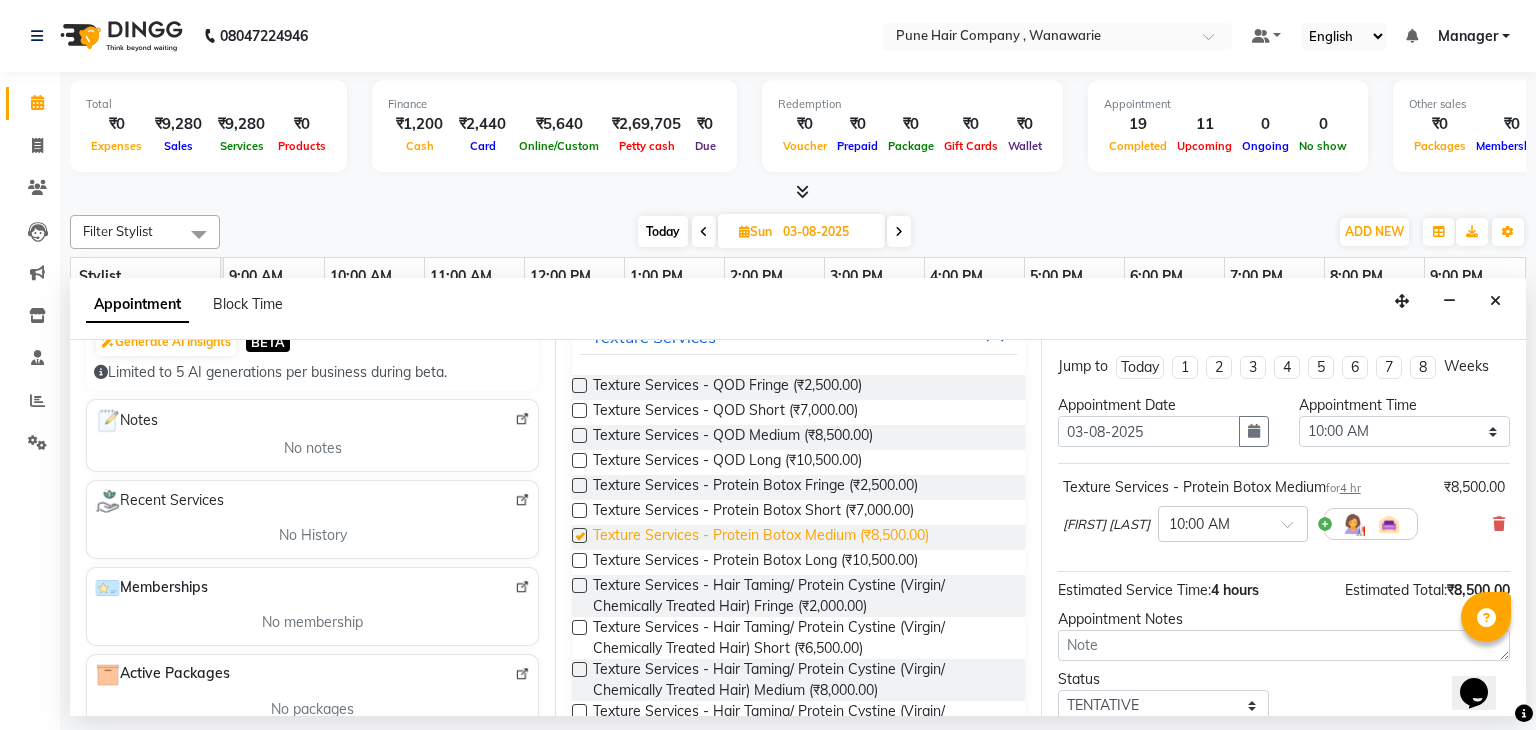 checkbox on "false" 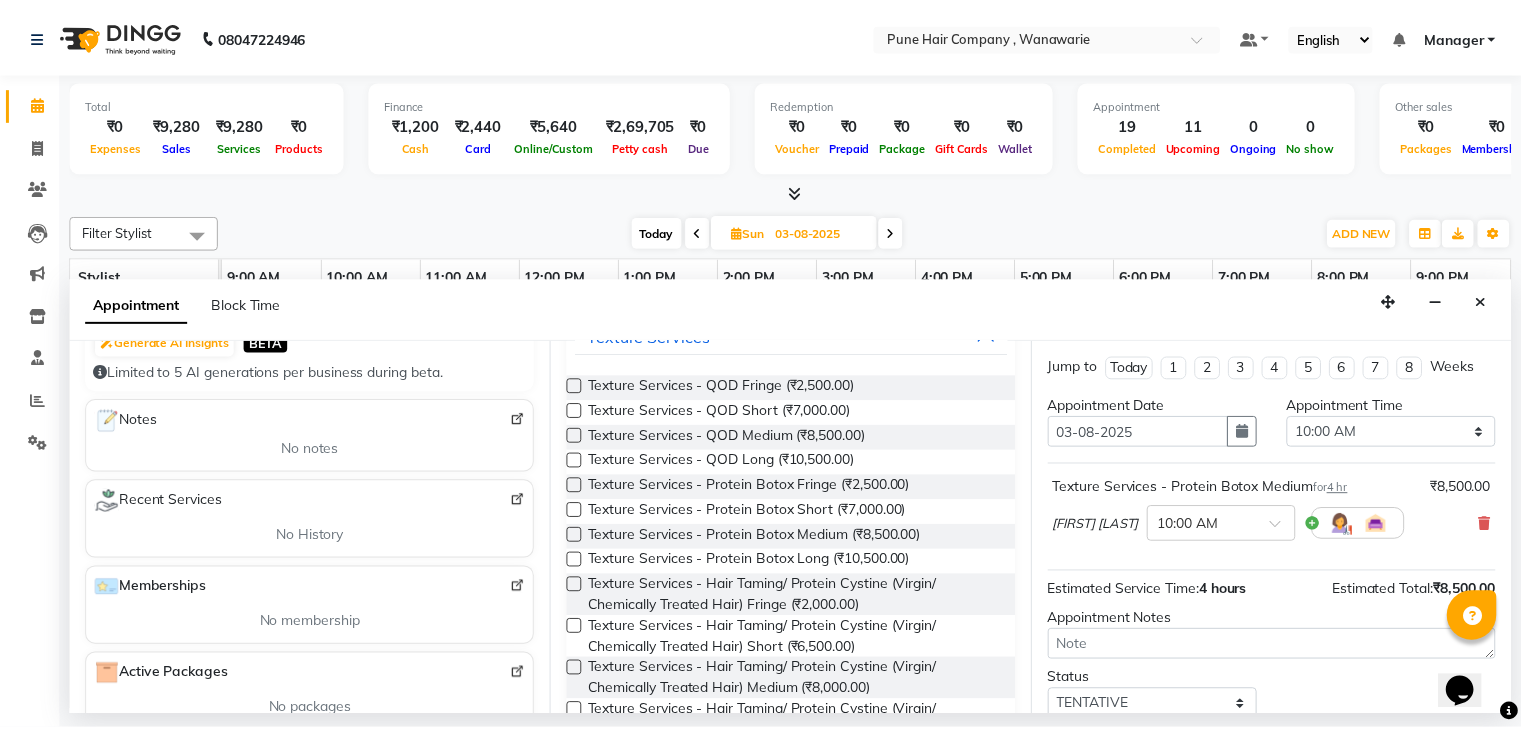 scroll, scrollTop: 130, scrollLeft: 0, axis: vertical 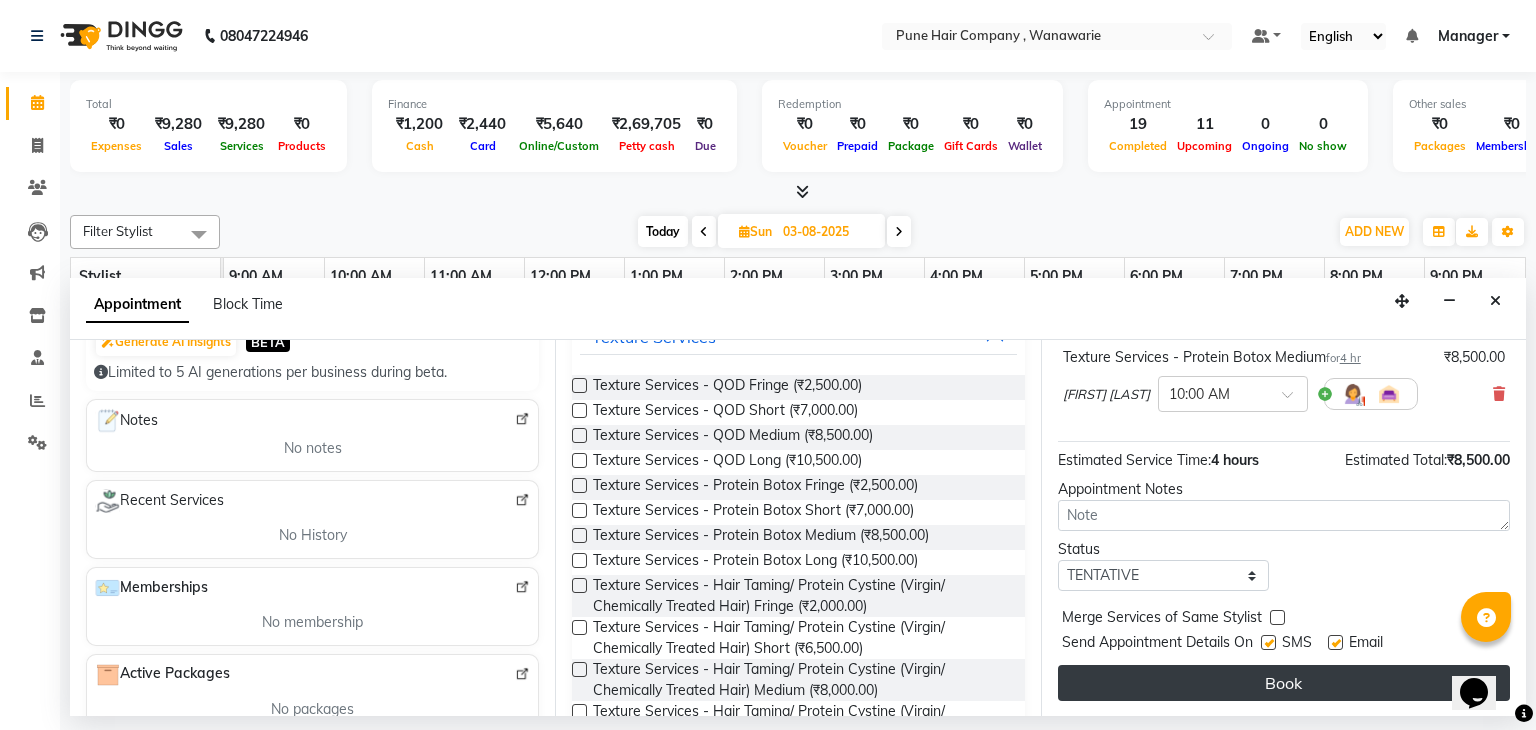 click on "Book" at bounding box center (1284, 683) 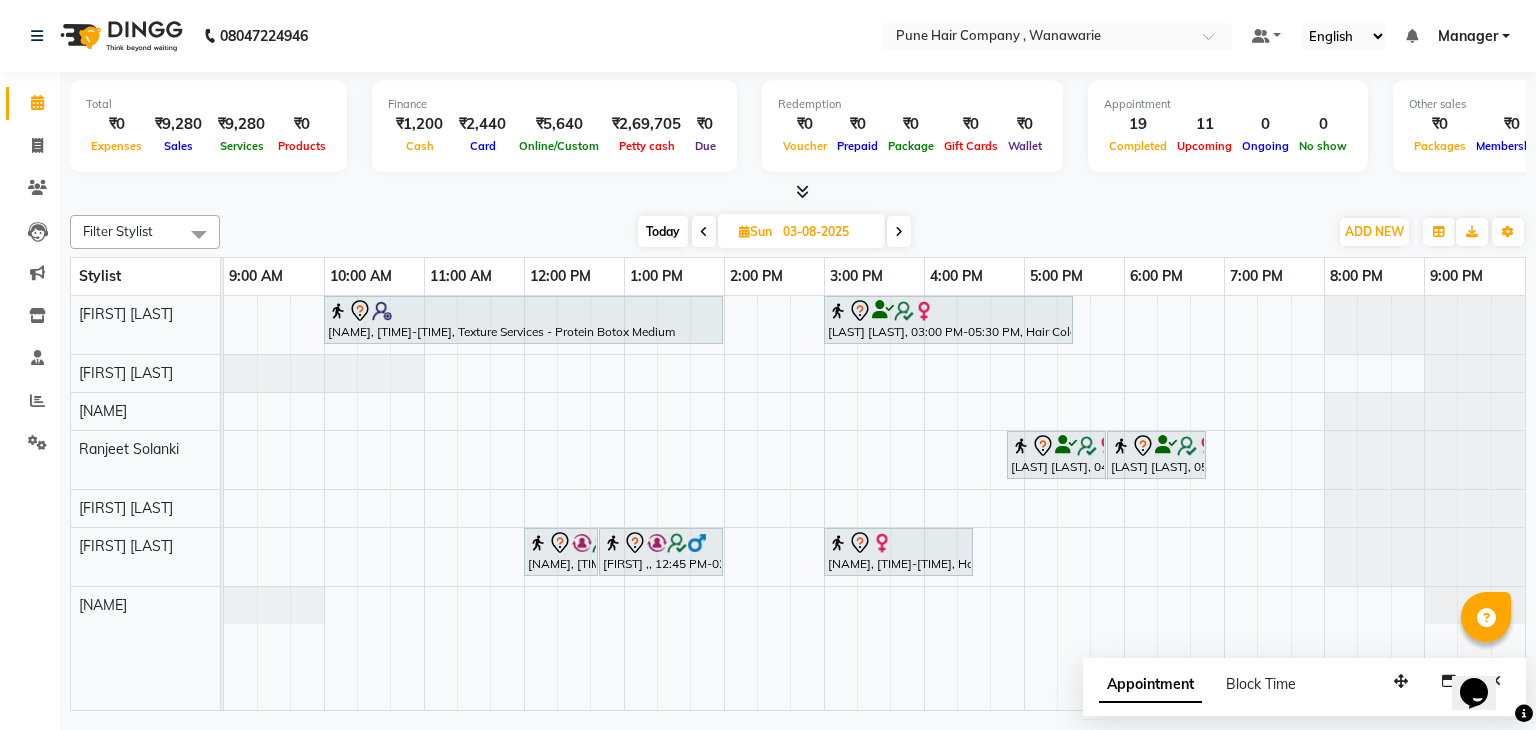 click on "Today" at bounding box center (663, 231) 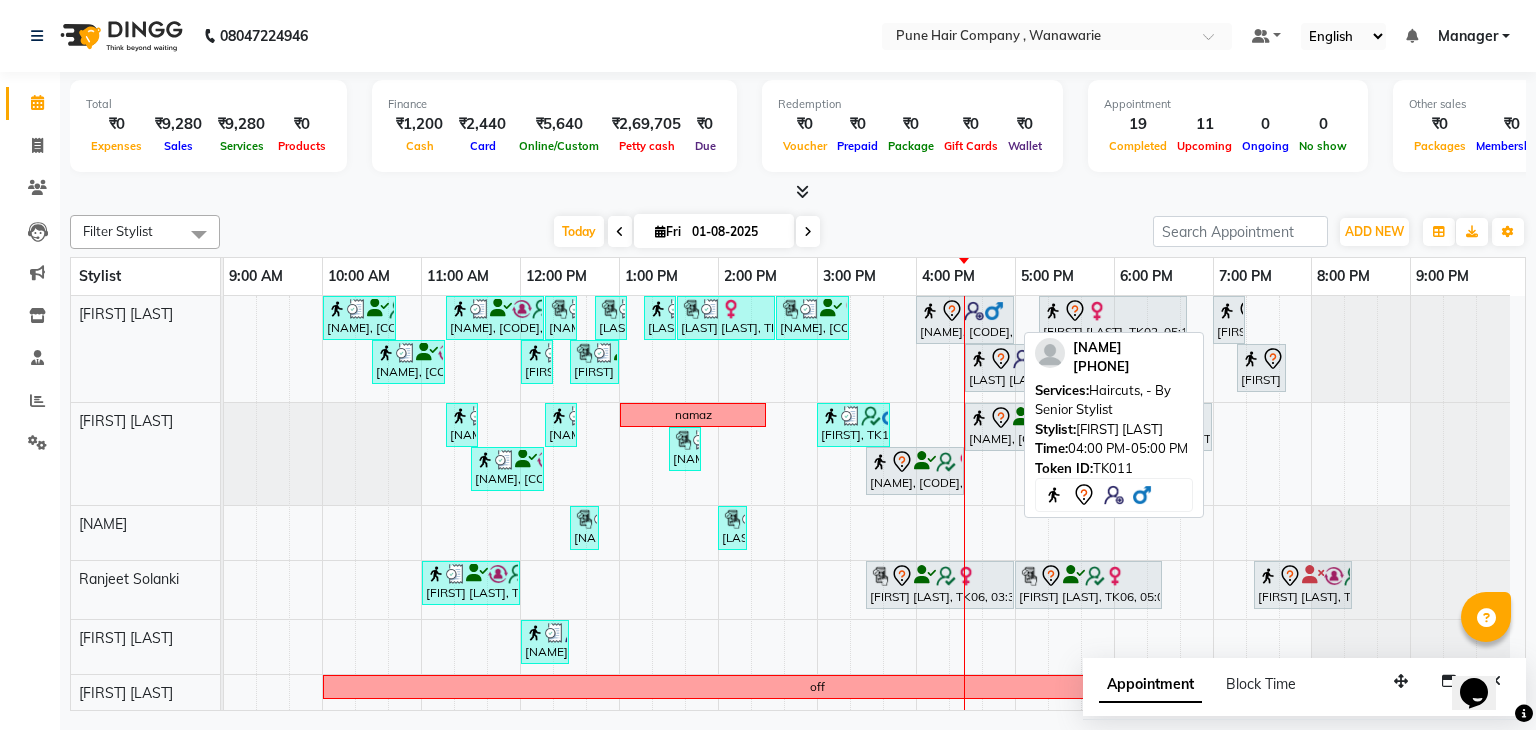 click 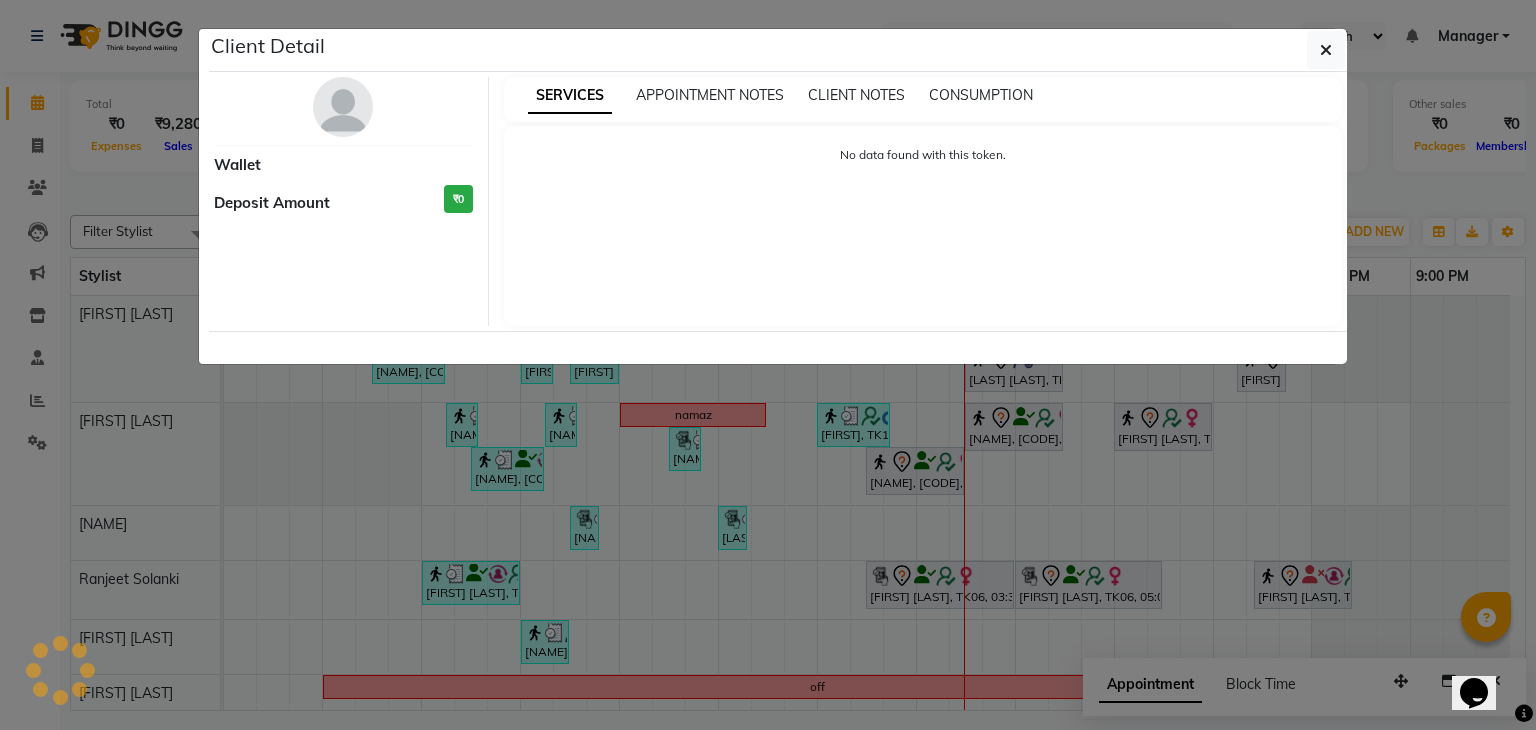 select on "7" 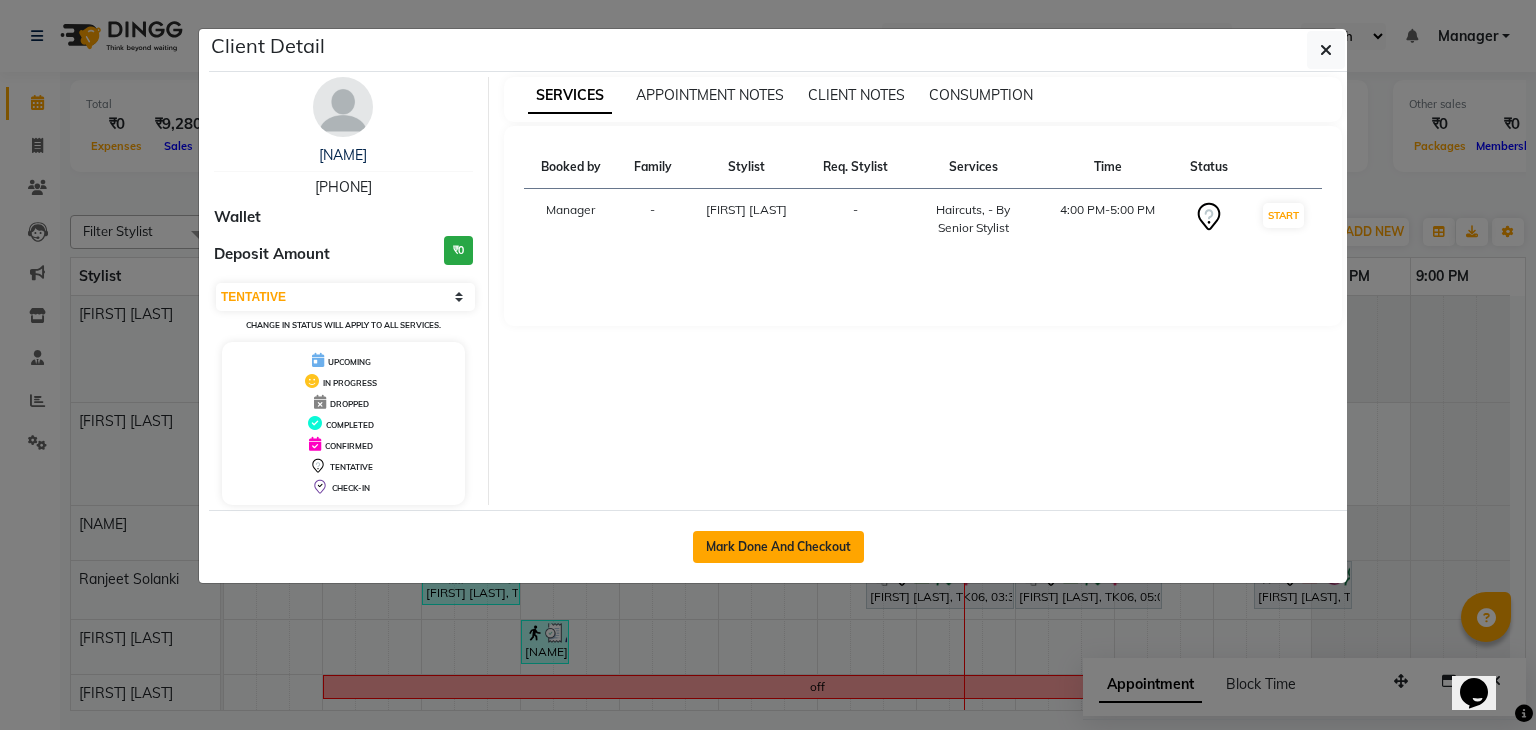 click on "Mark Done And Checkout" 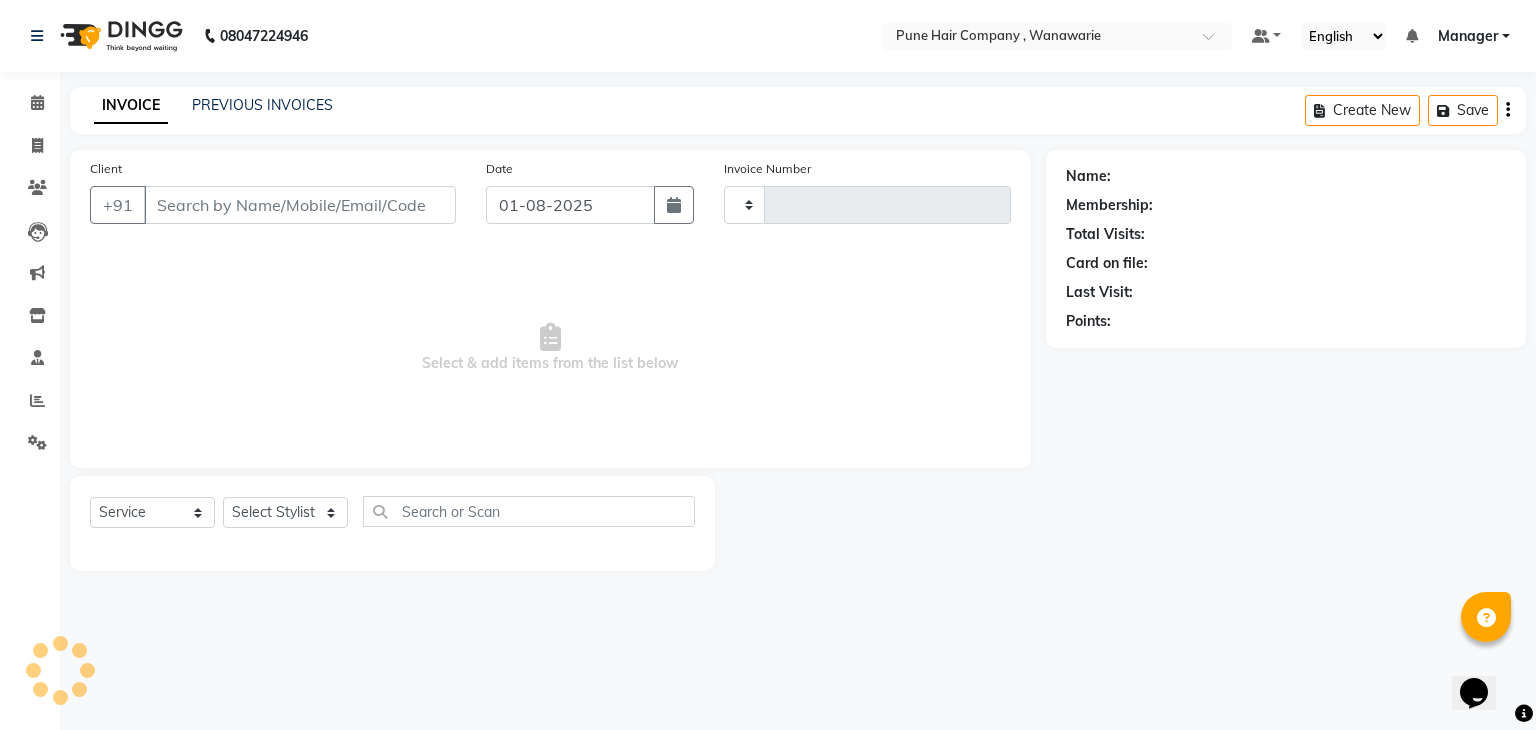 select on "3" 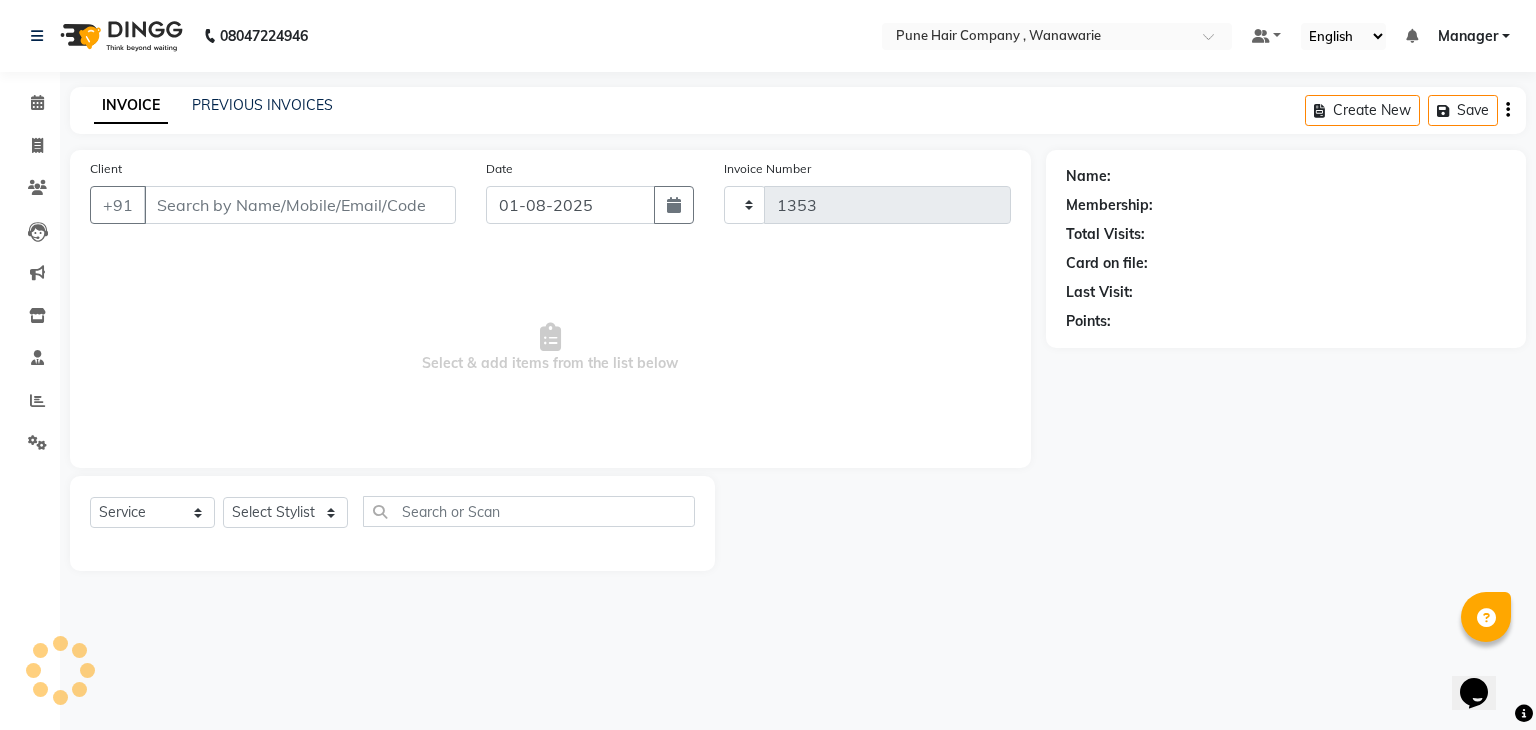 select on "8072" 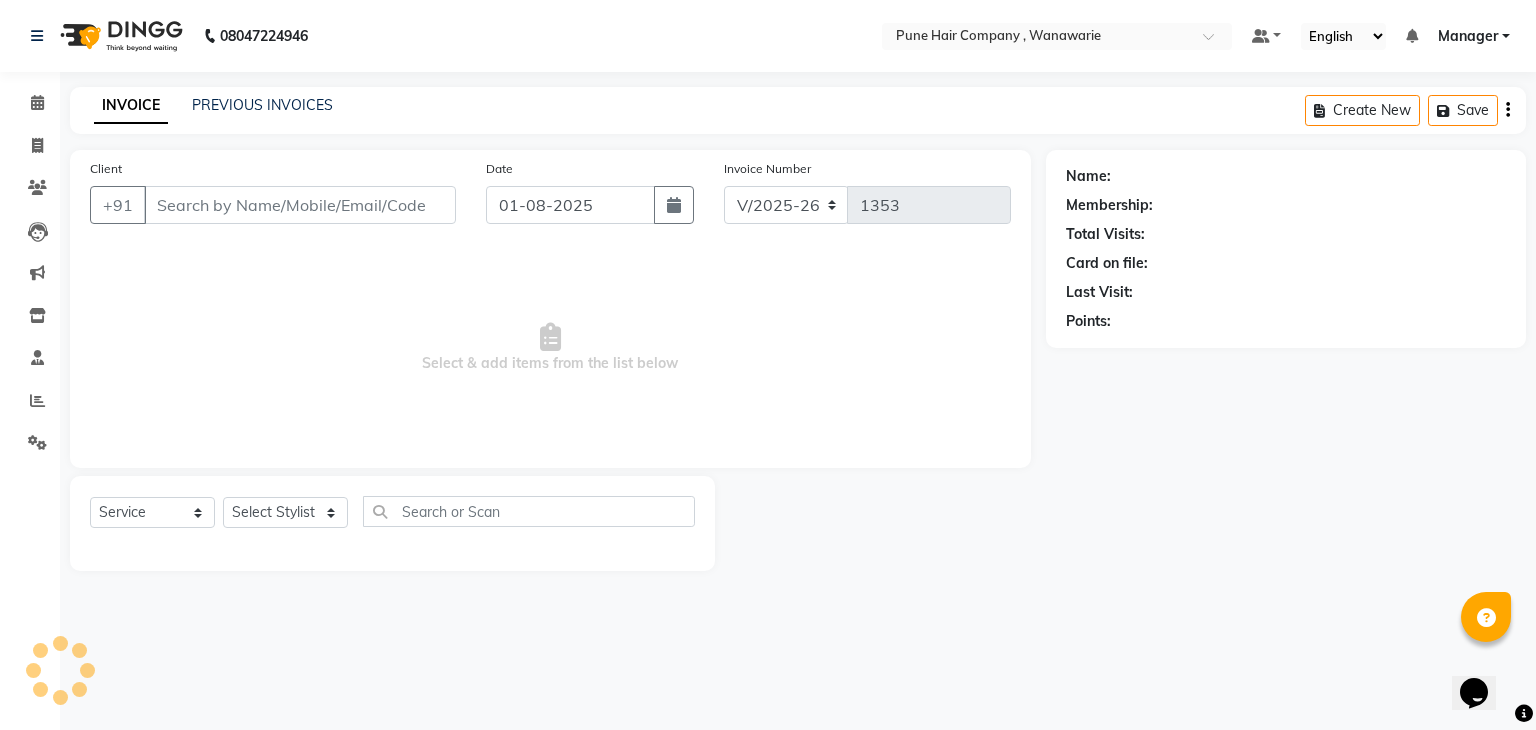 type on "[PHONE]" 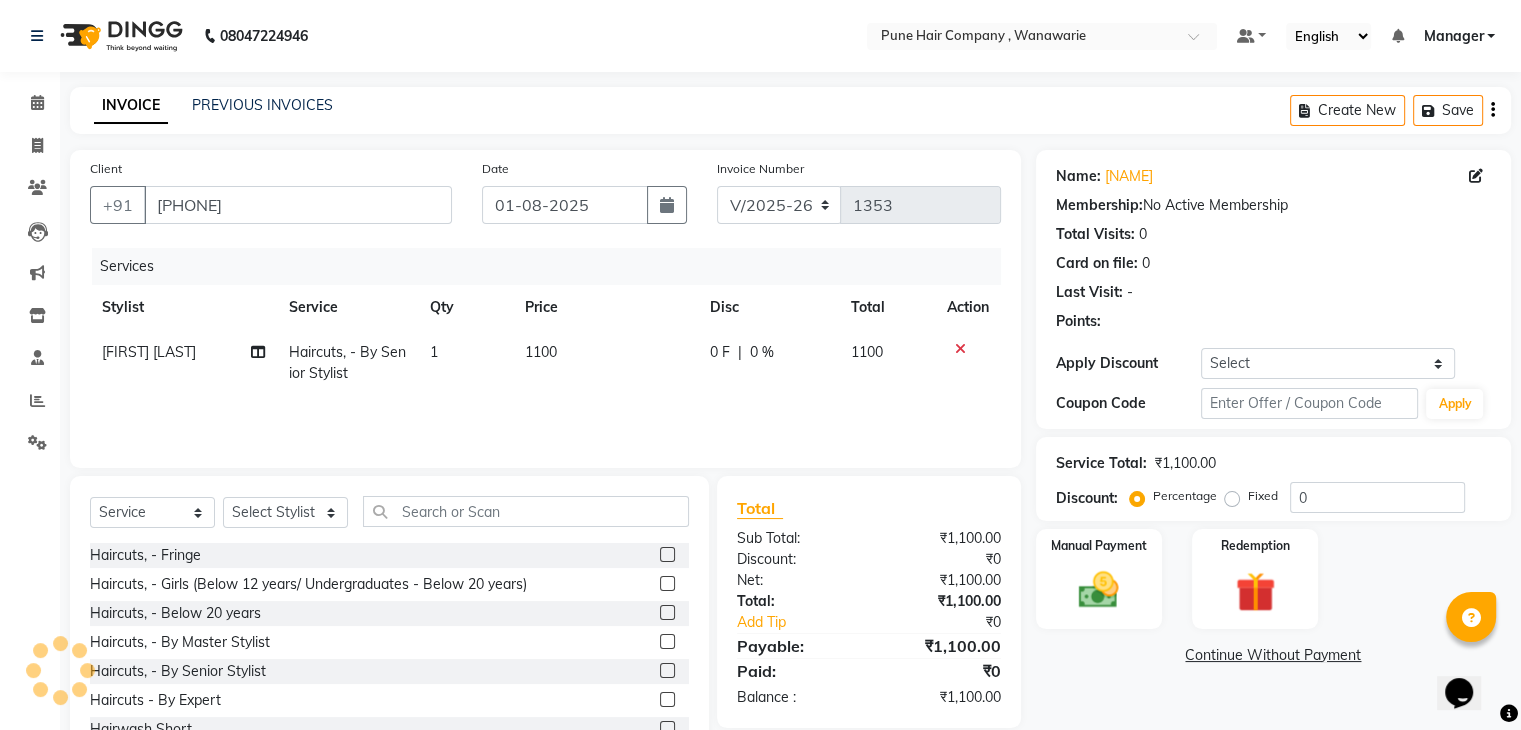 scroll, scrollTop: 72, scrollLeft: 0, axis: vertical 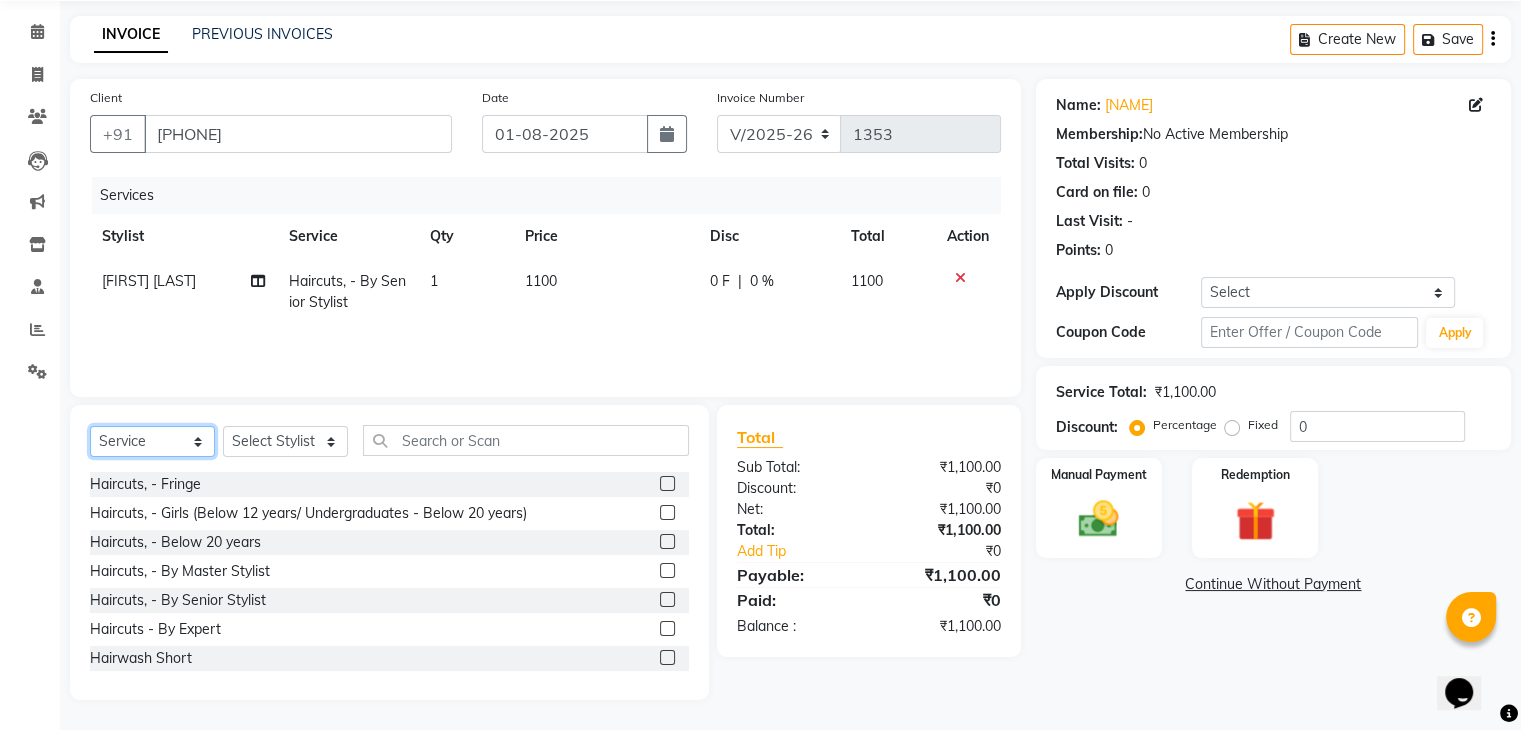 click on "Select  Service  Product  Membership  Package Voucher Prepaid Gift Card" 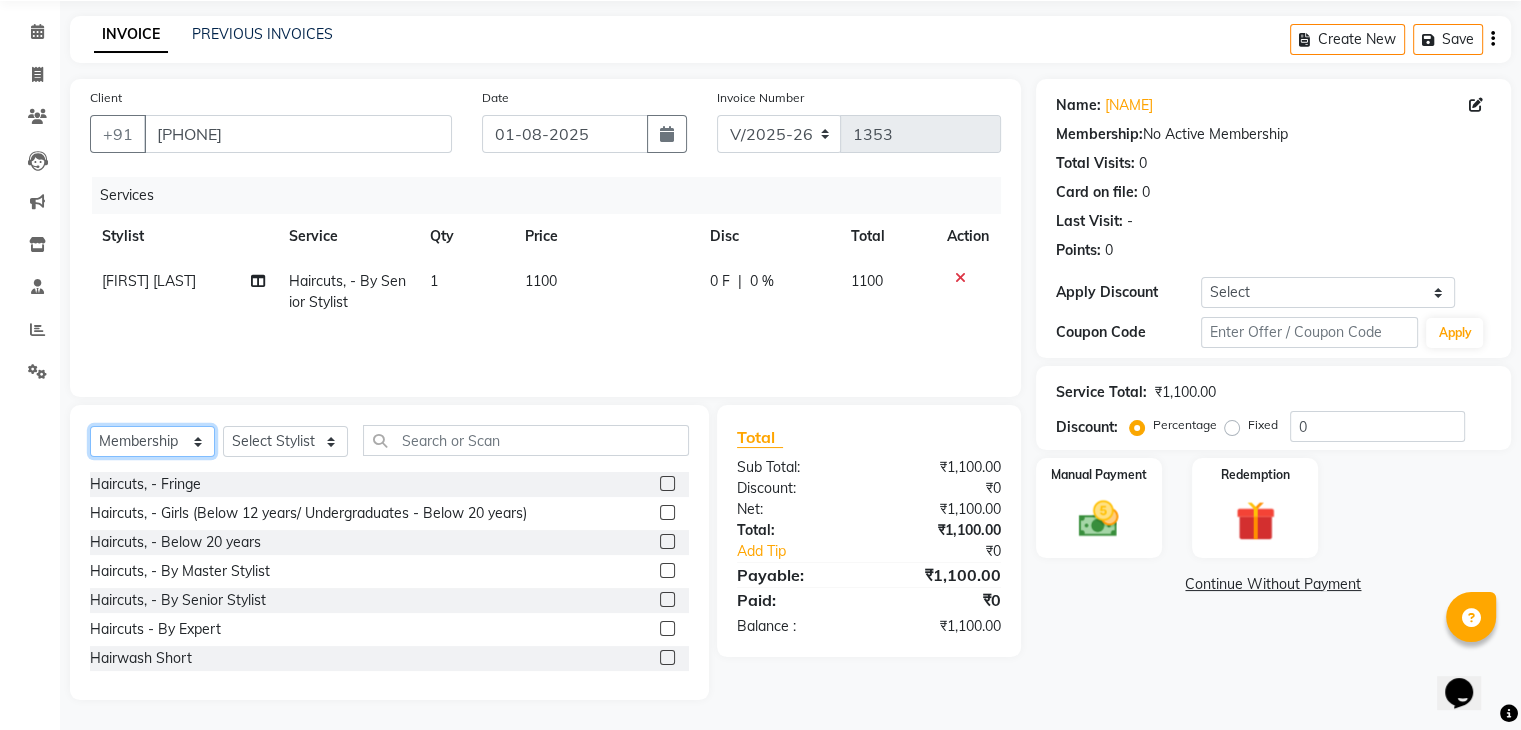 click on "Select  Service  Product  Membership  Package Voucher Prepaid Gift Card" 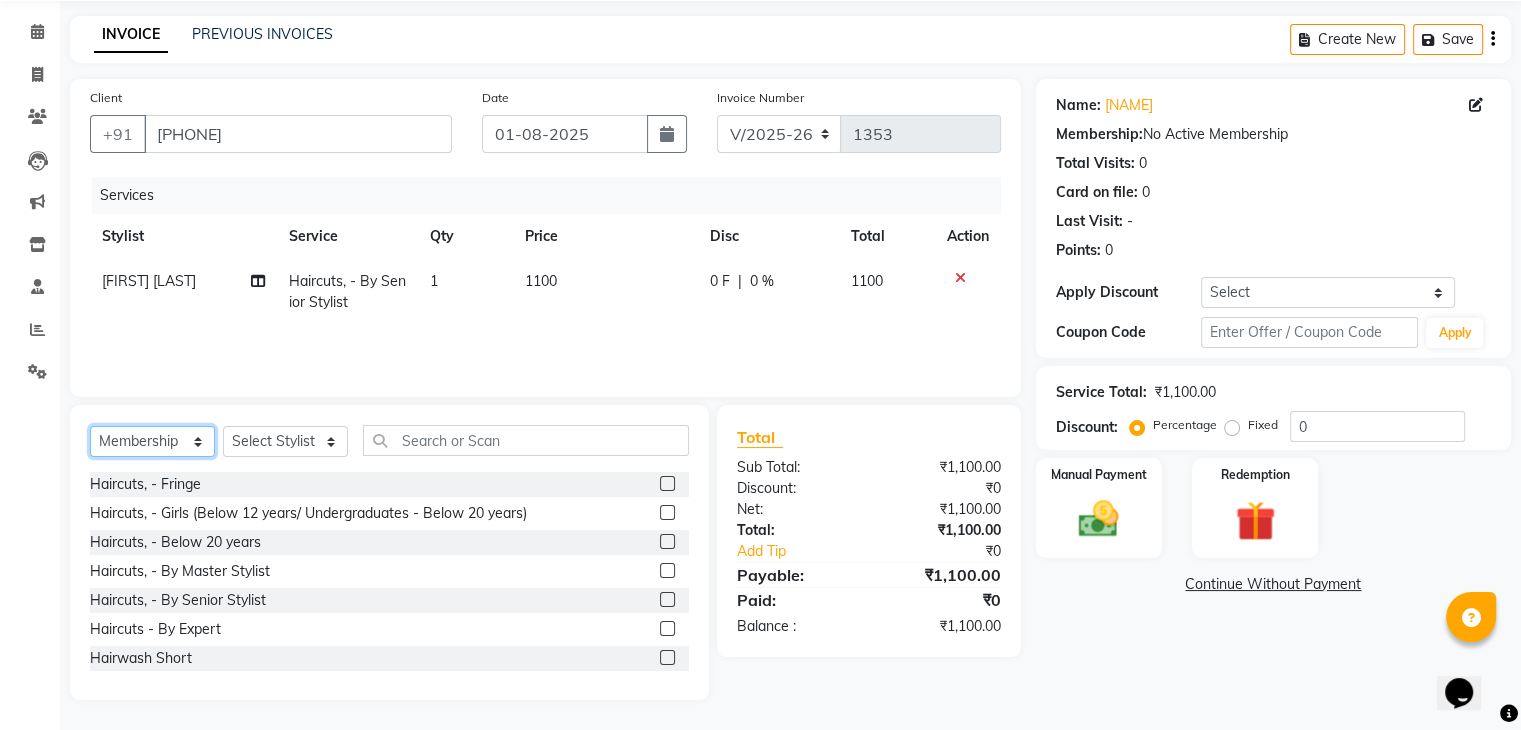 scroll, scrollTop: 28, scrollLeft: 0, axis: vertical 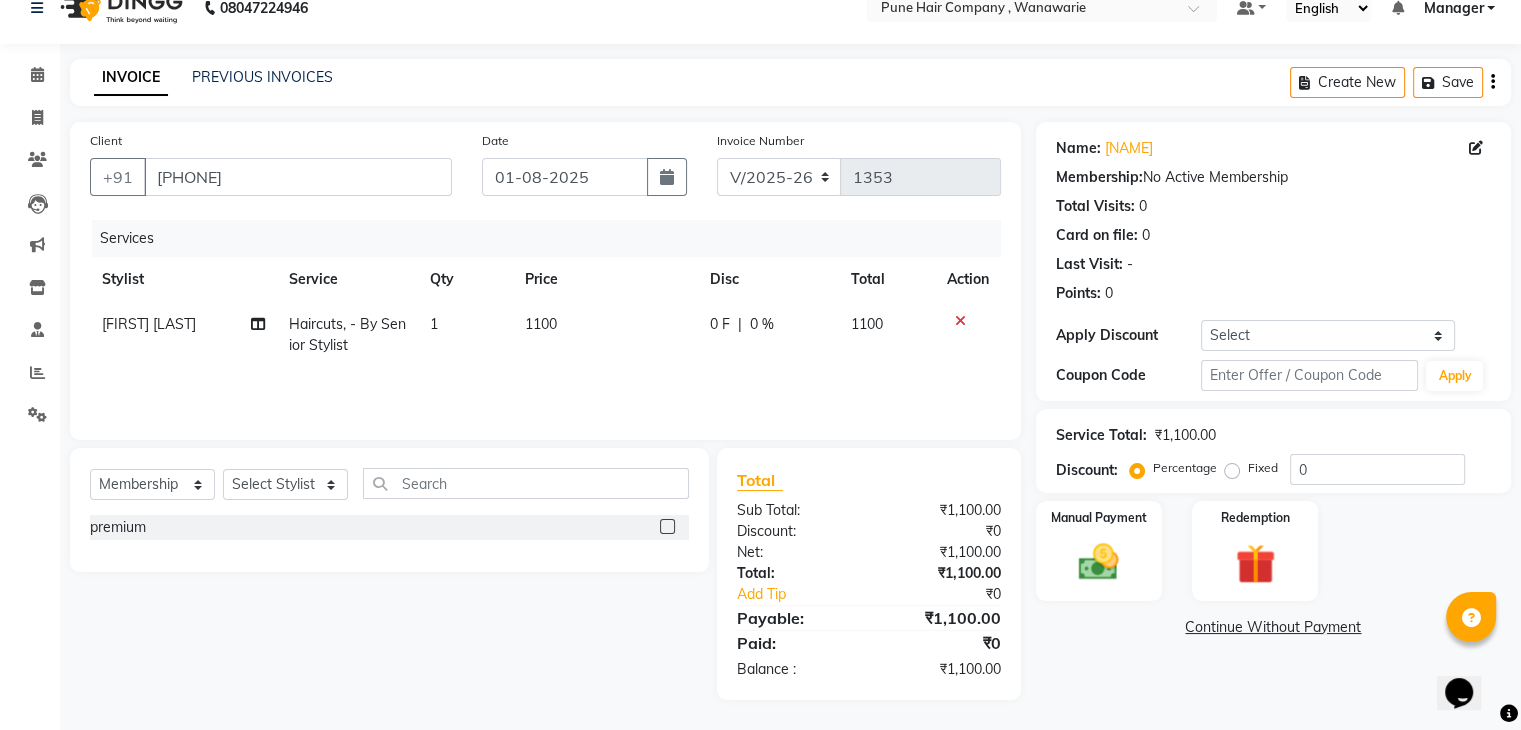 click 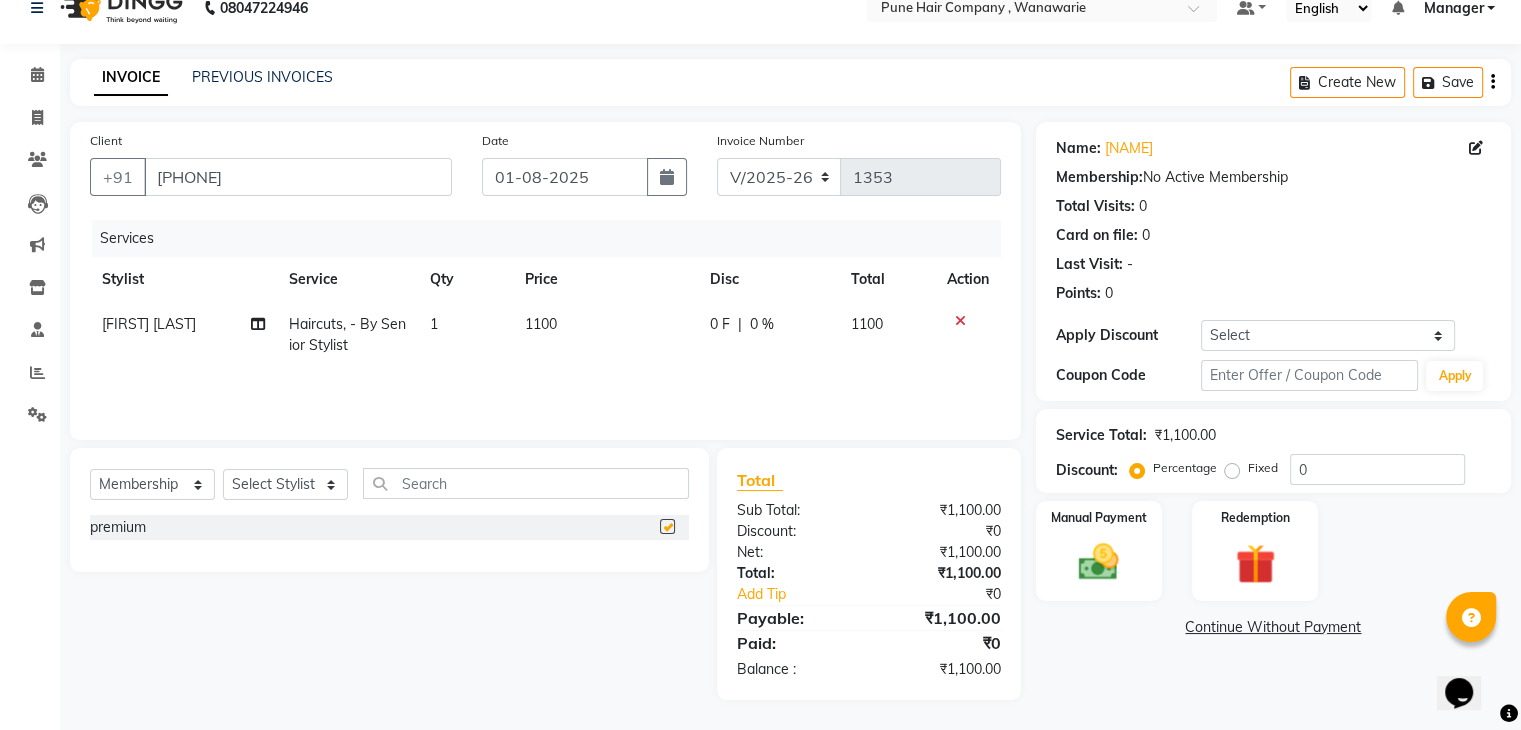 select on "select" 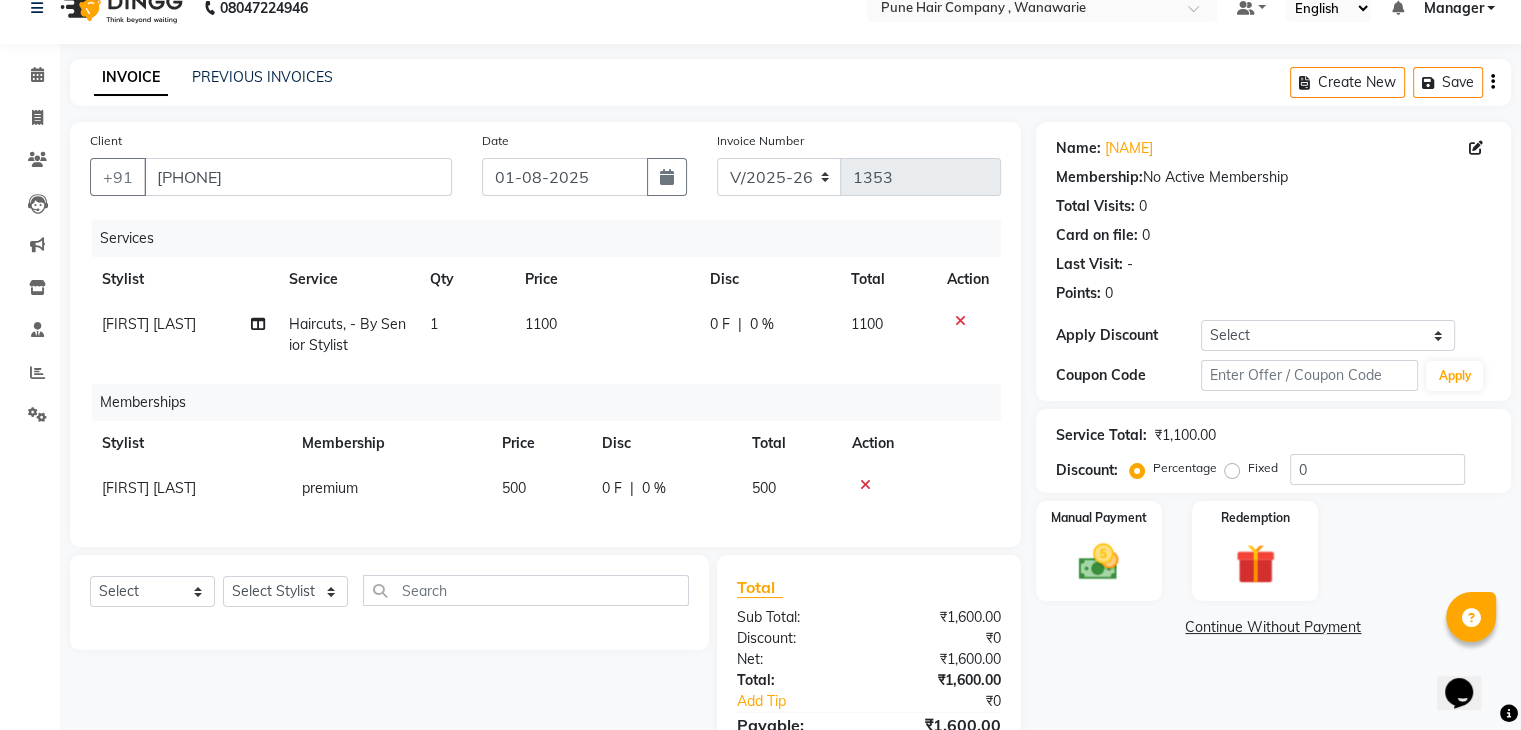 click on "0 %" 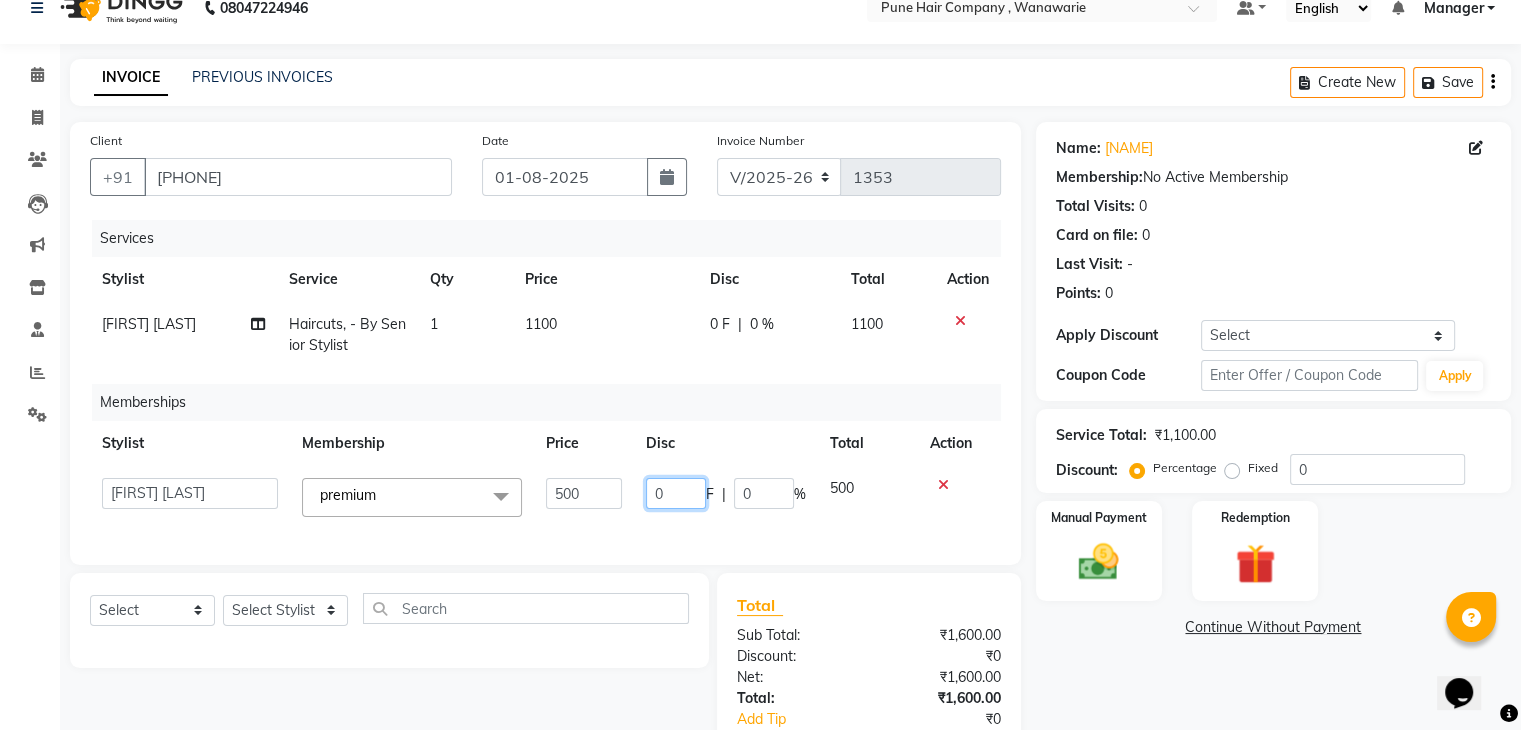 click on "0" 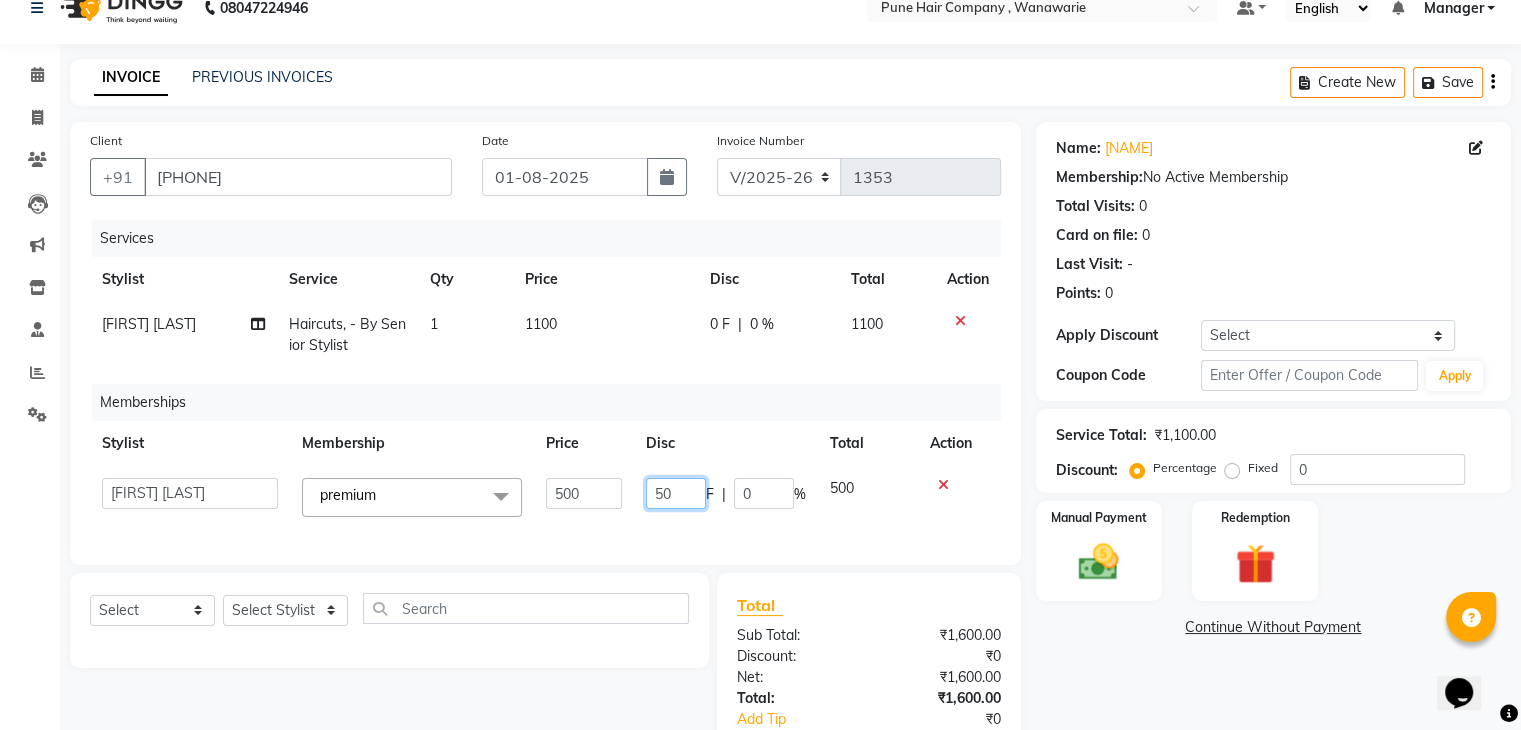 type on "500" 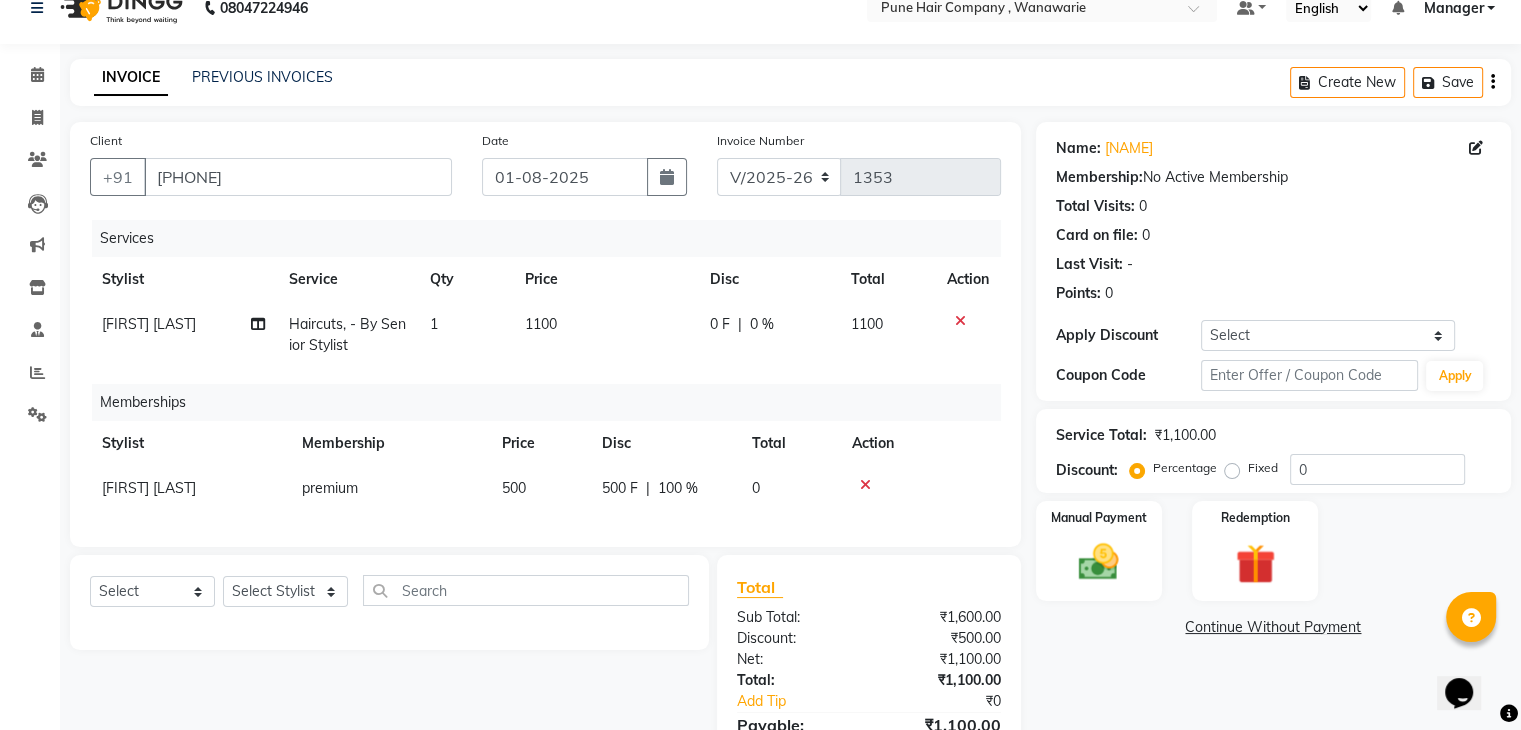click on "Shriram Raut premium  500 500 F | 100 % 0" 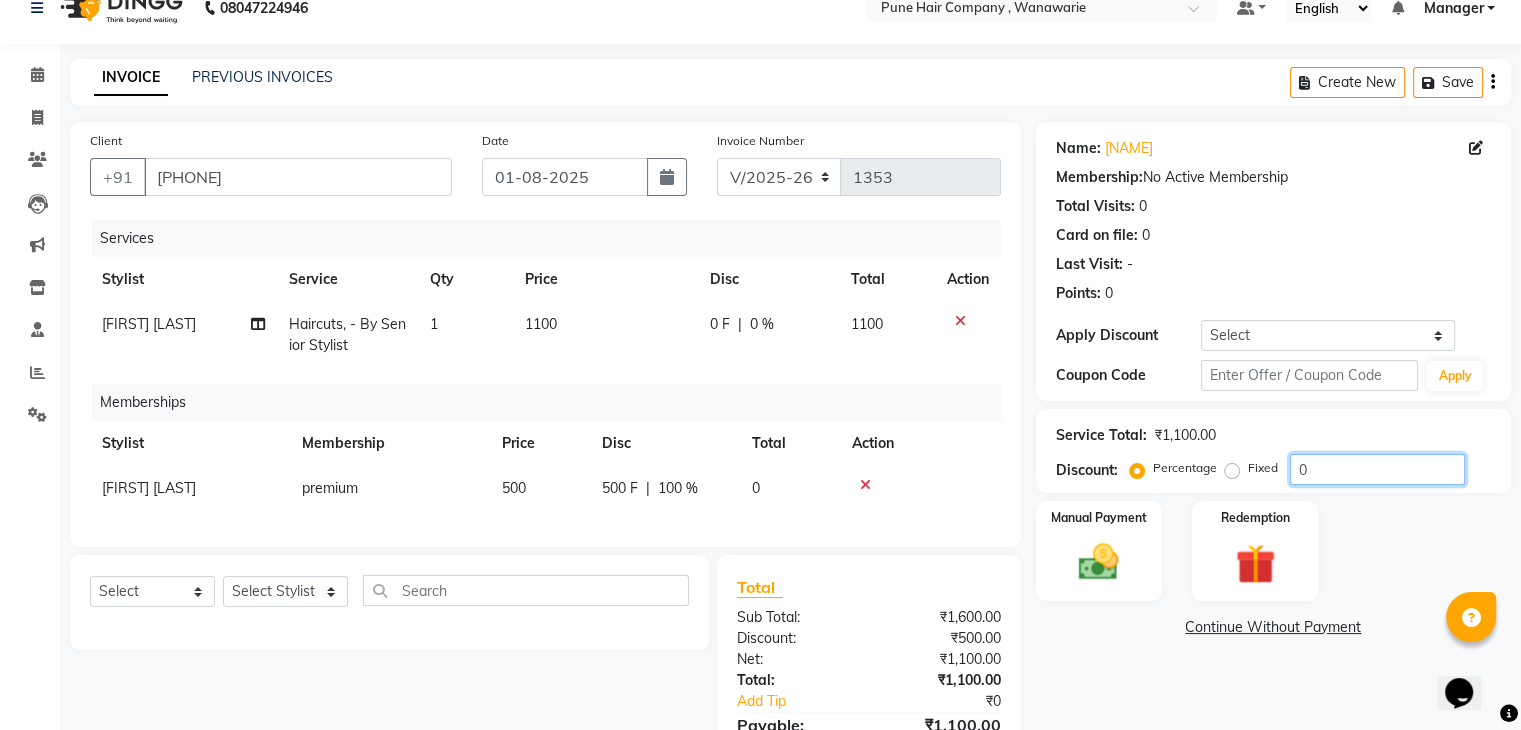 click on "0" 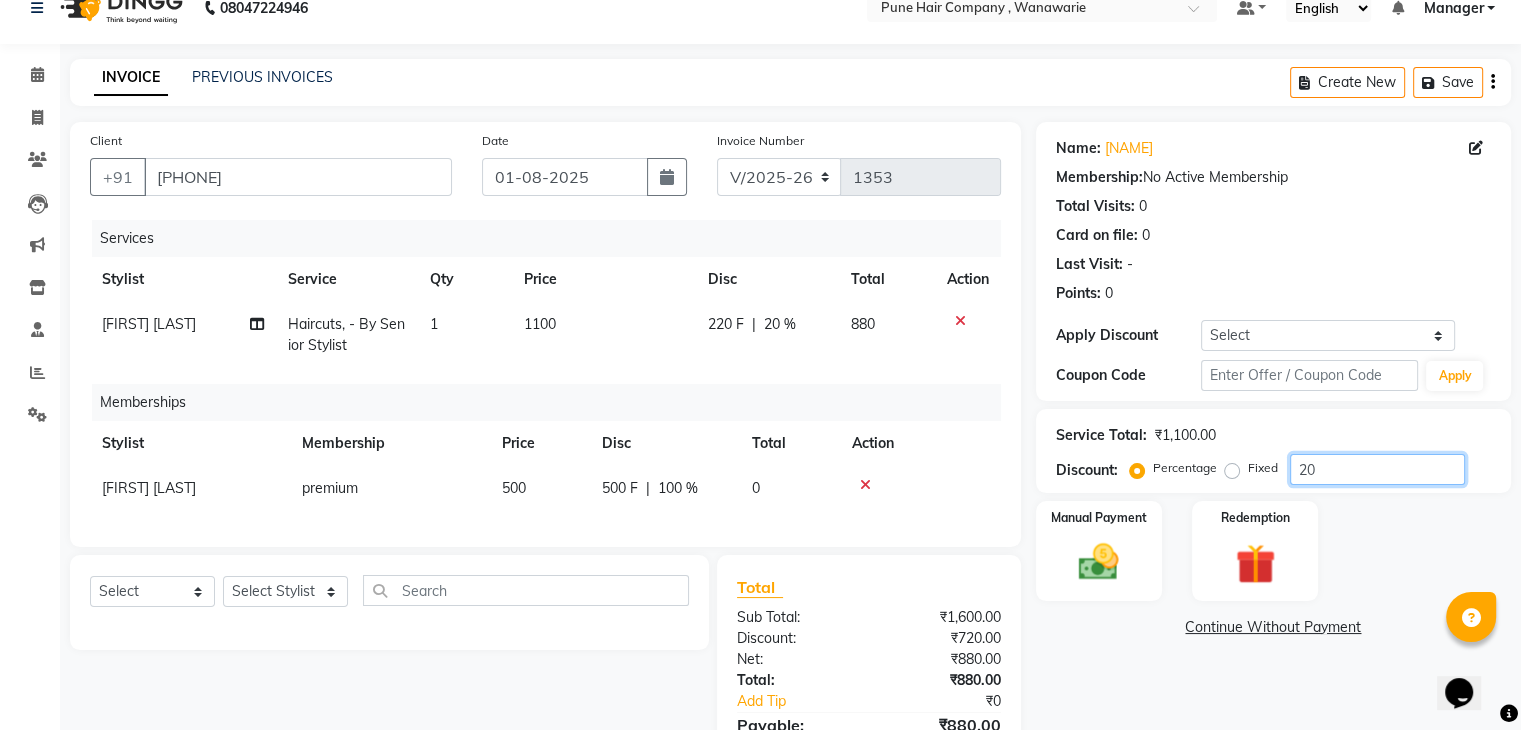 scroll, scrollTop: 151, scrollLeft: 0, axis: vertical 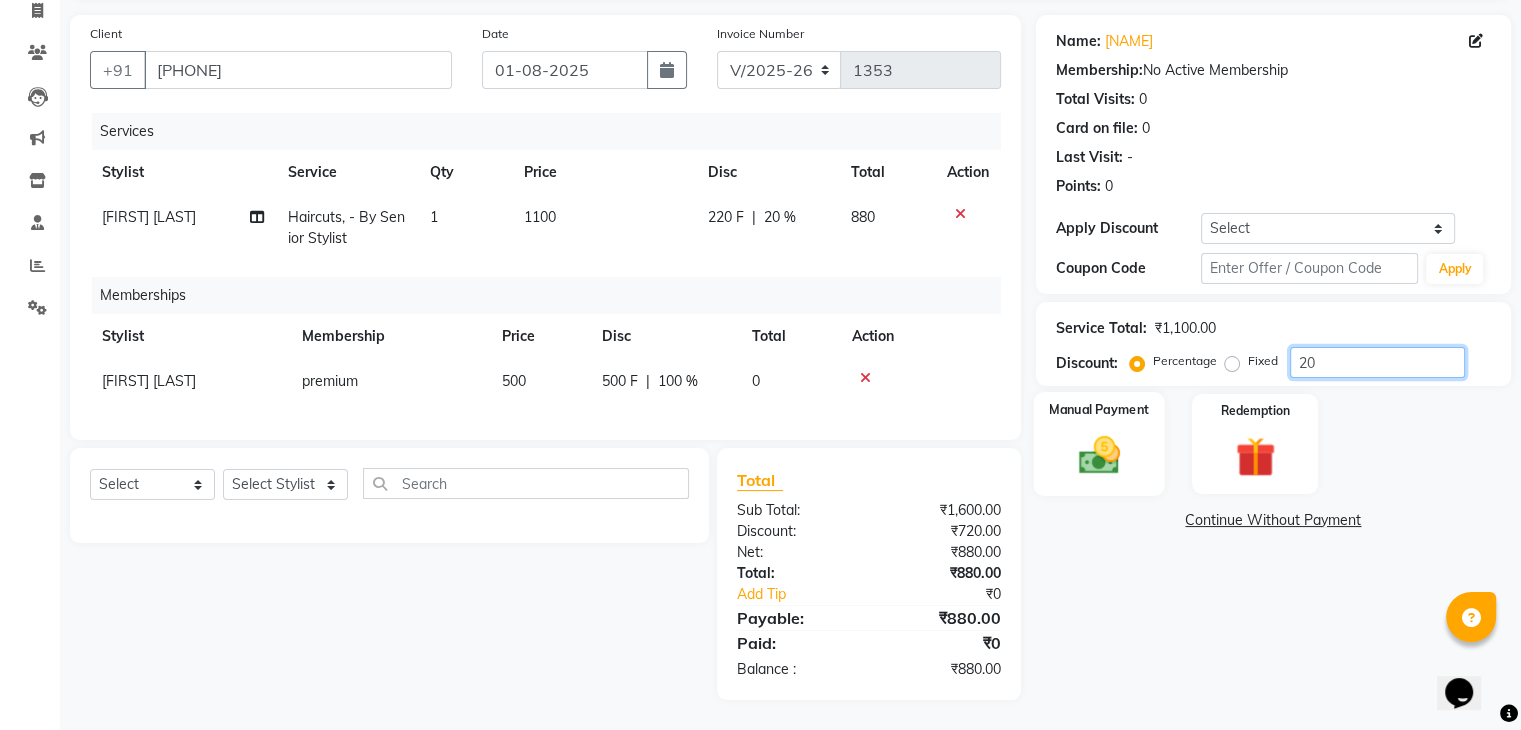 type on "20" 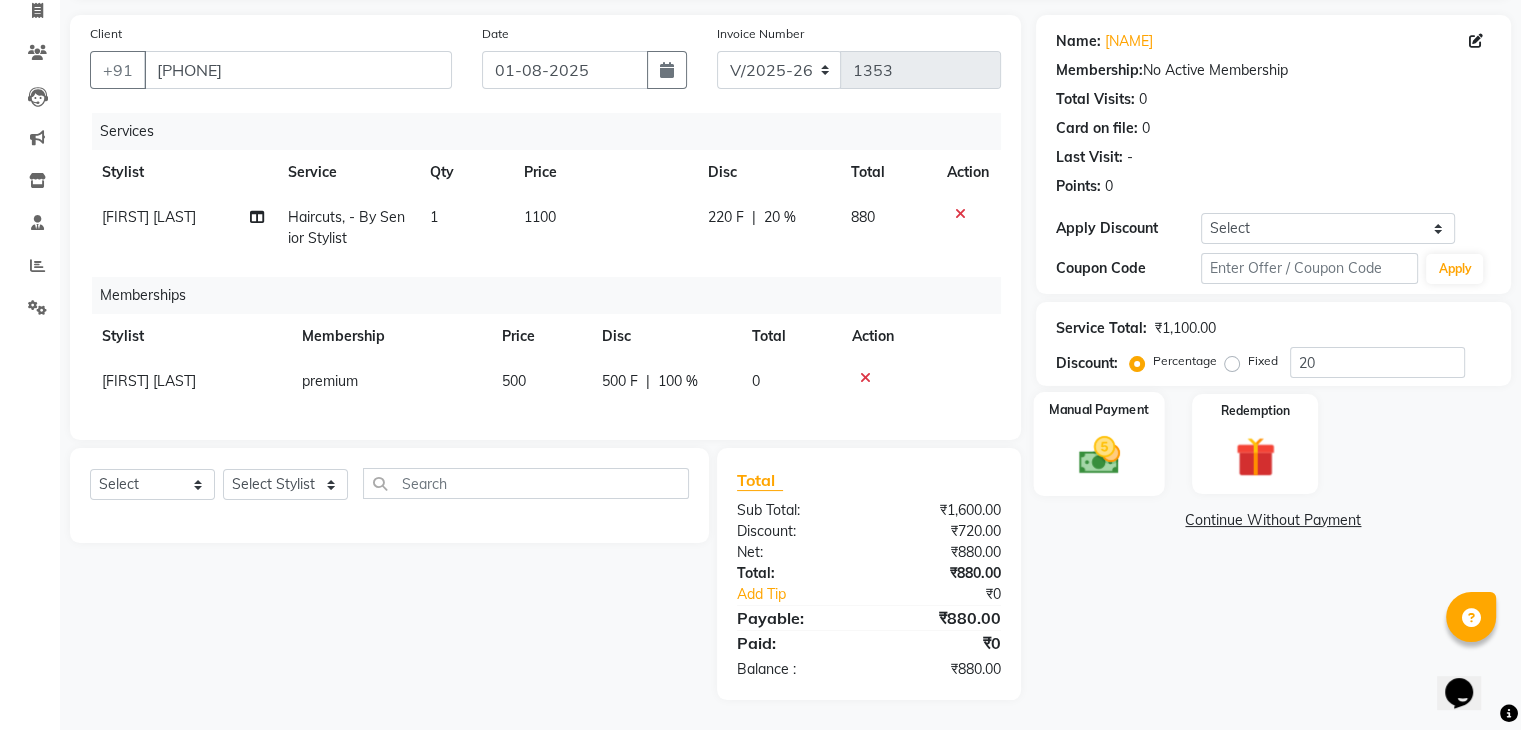 click 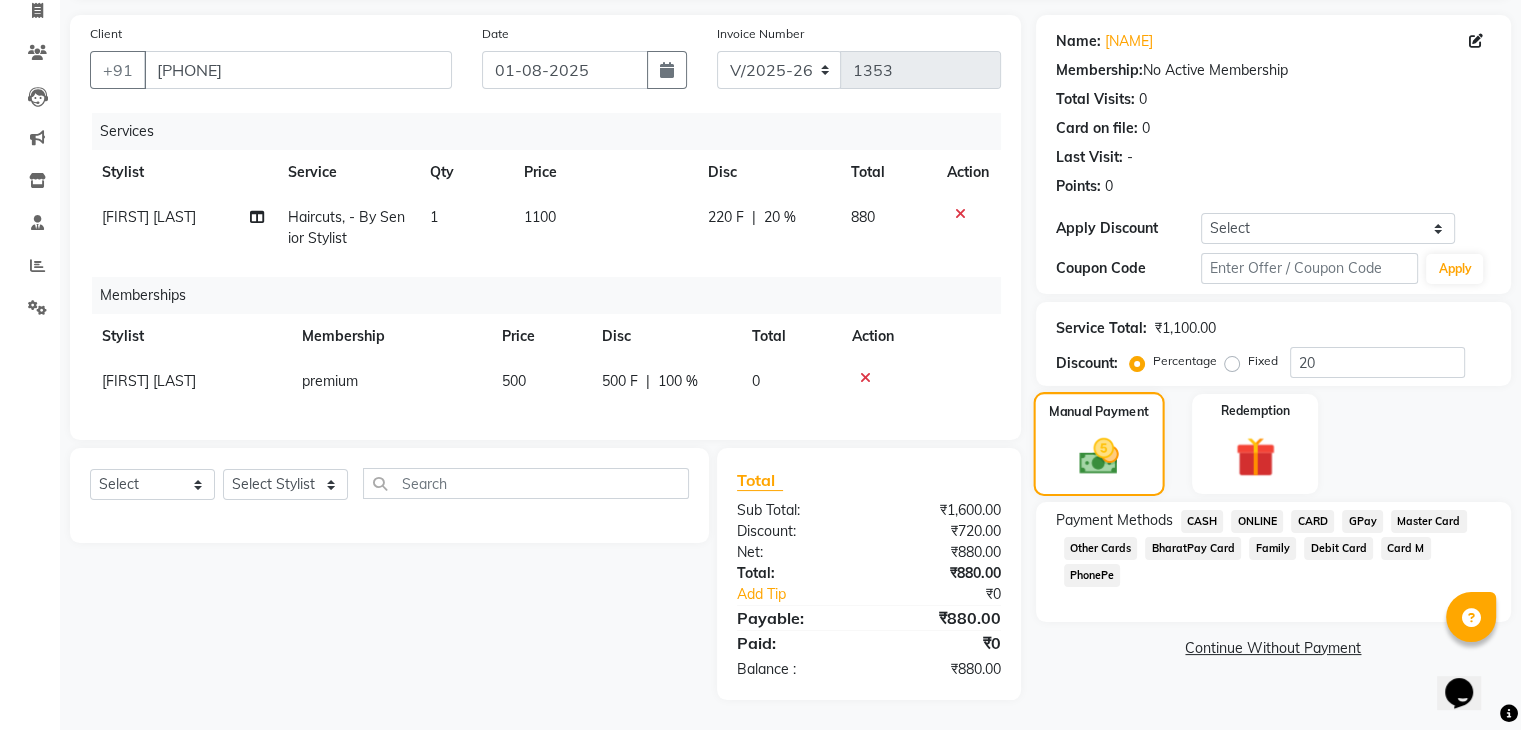 click 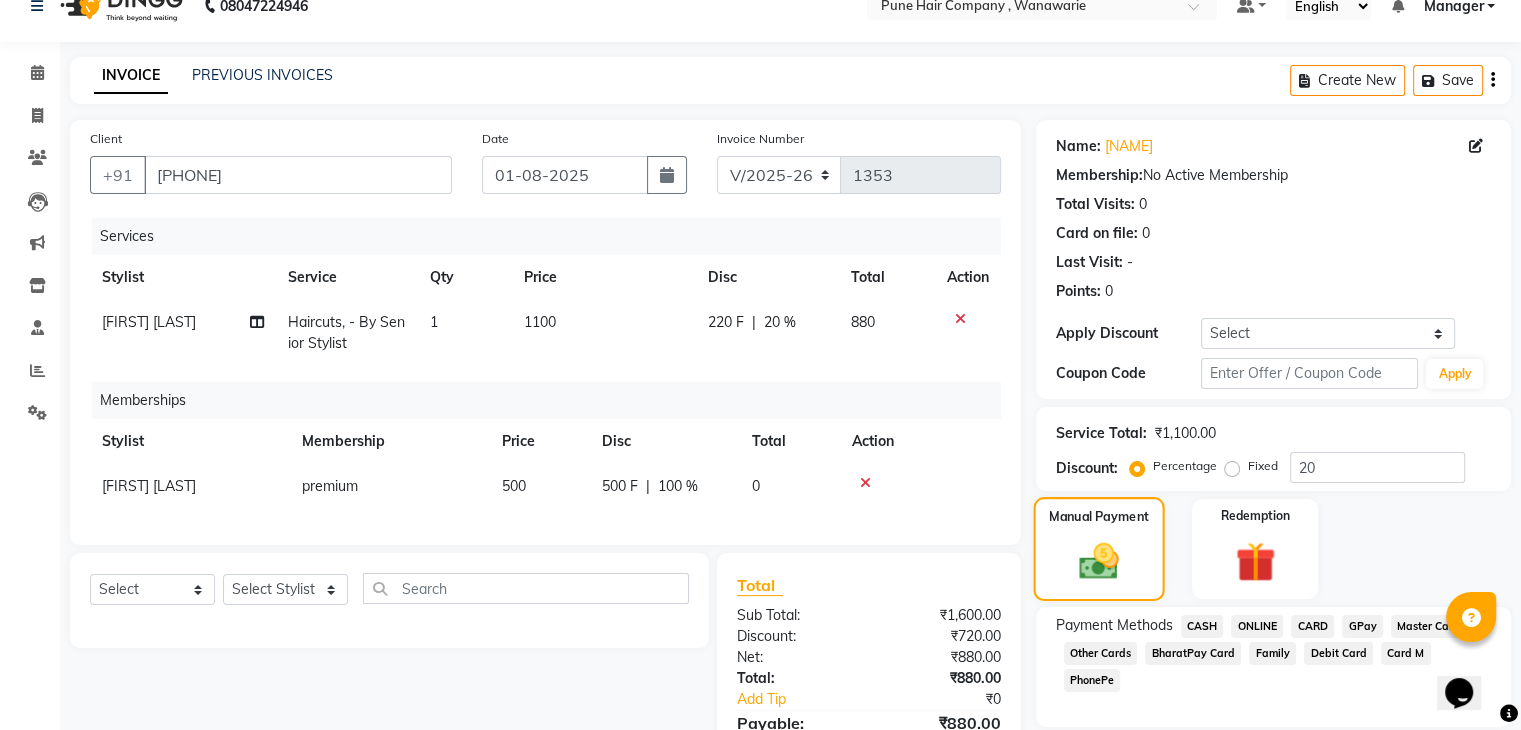 scroll, scrollTop: 151, scrollLeft: 0, axis: vertical 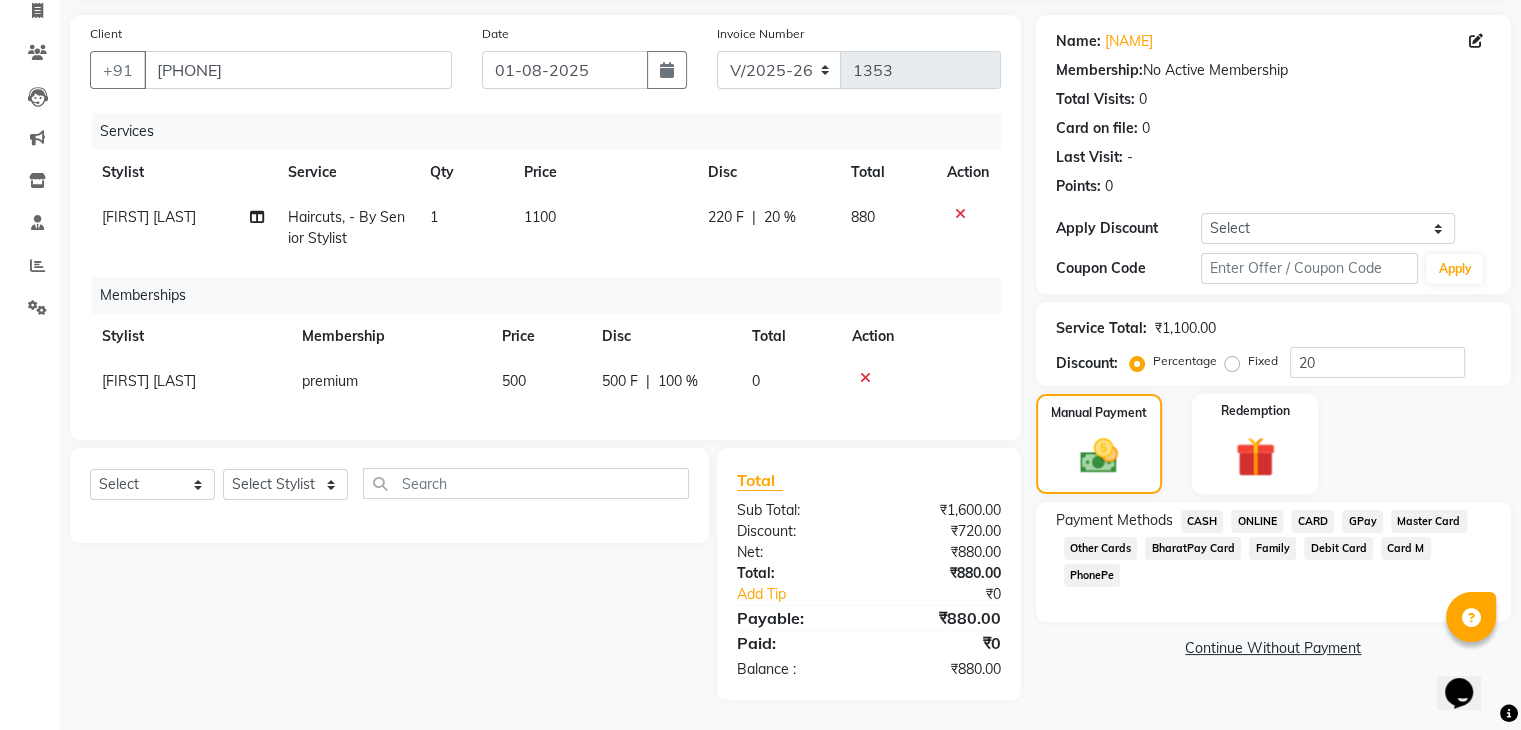 click on "CASH" 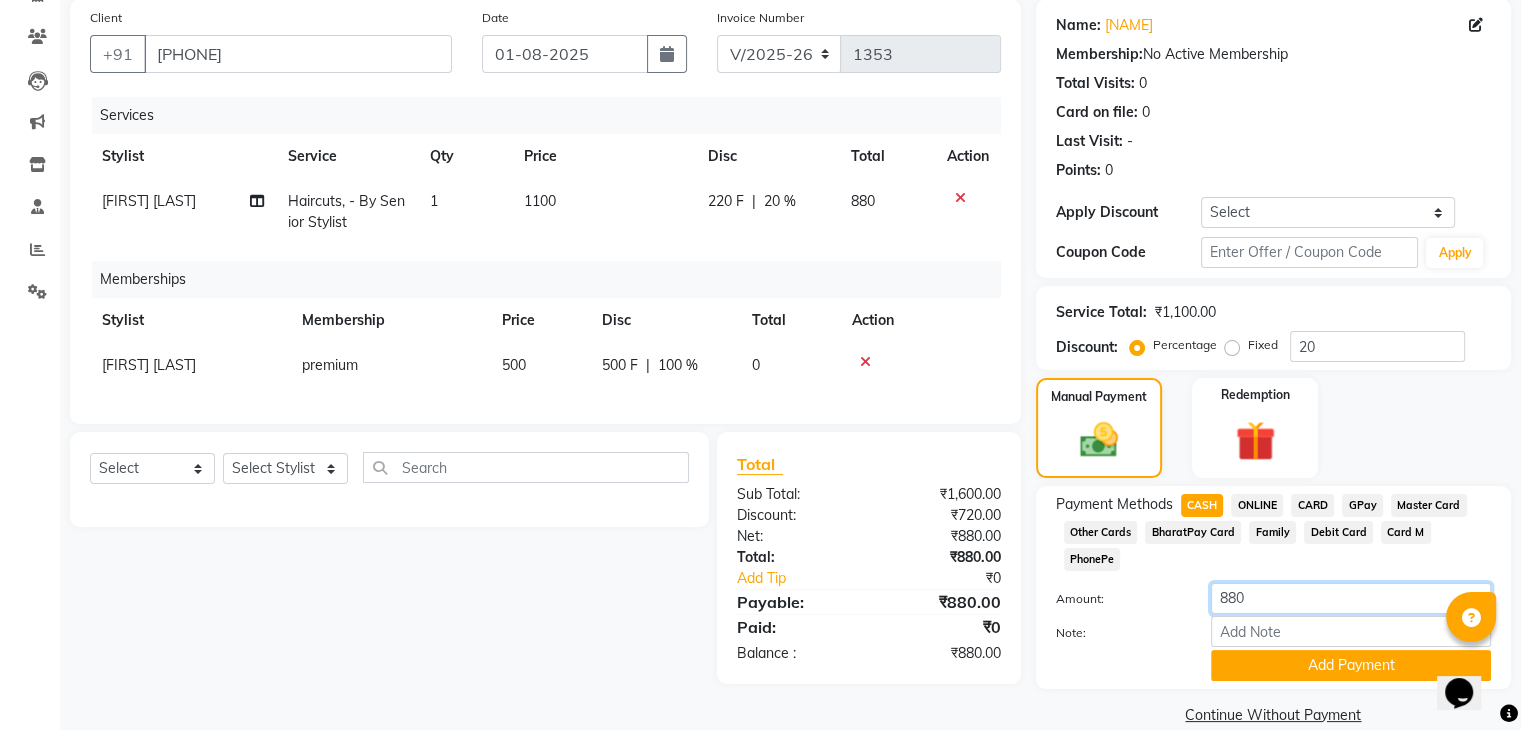 click on "880" 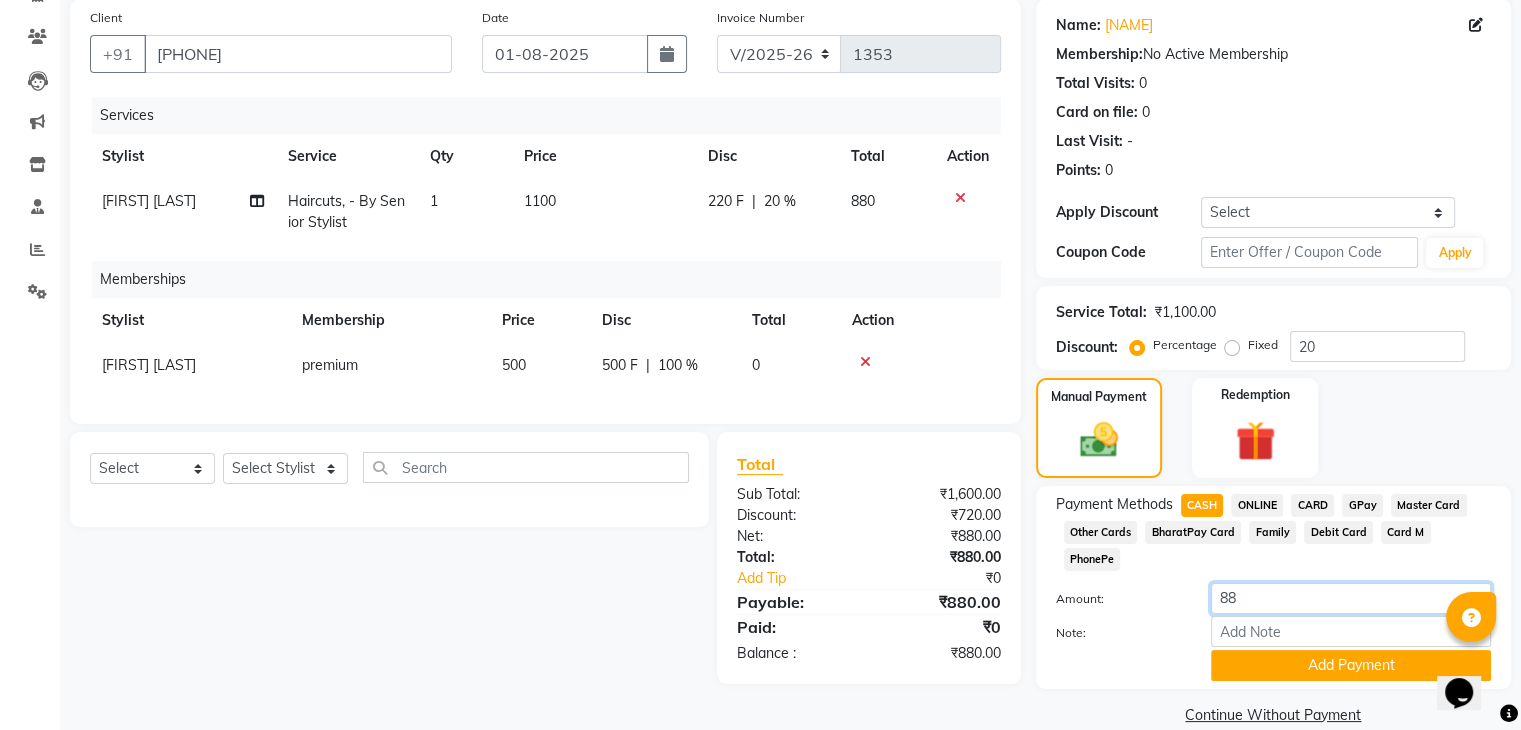 type on "8" 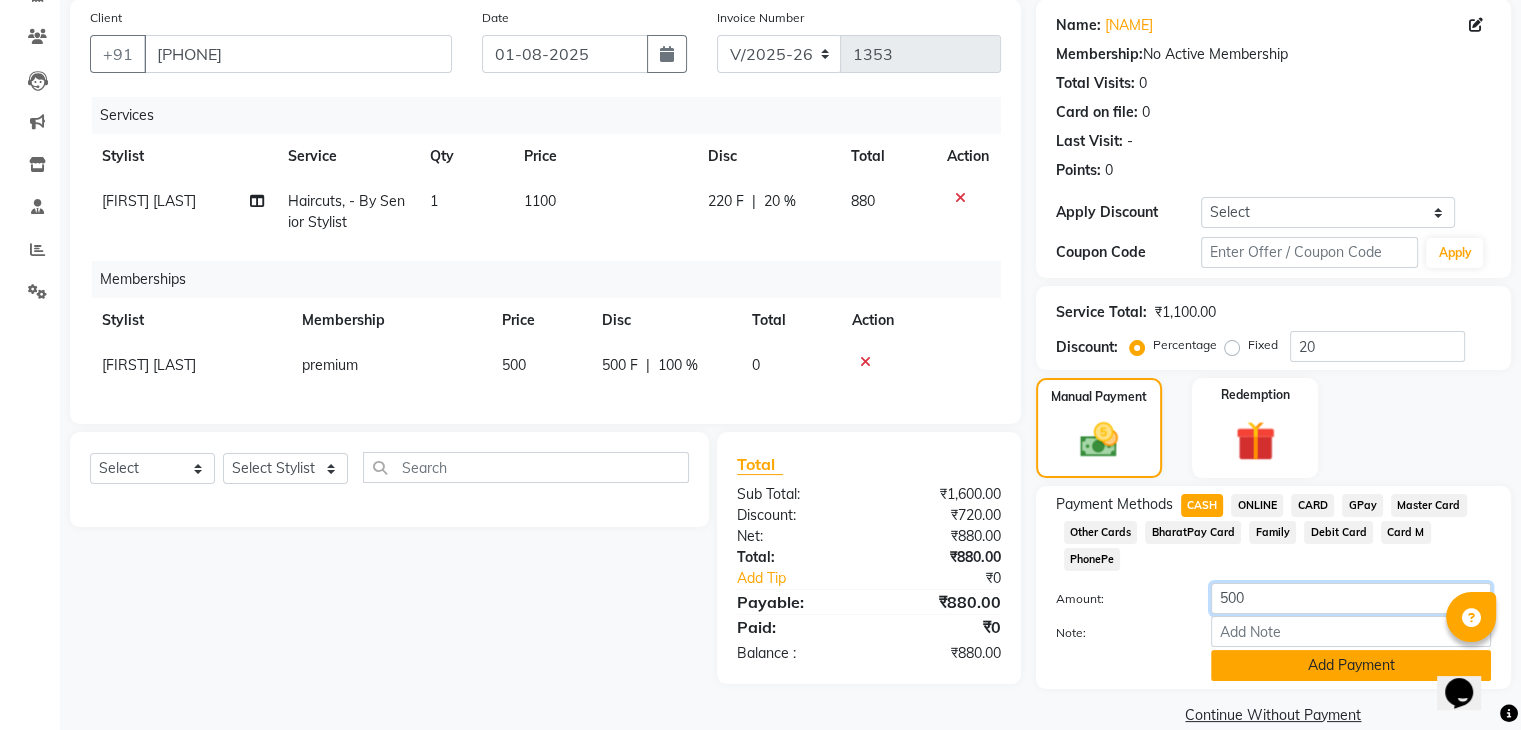 type on "500" 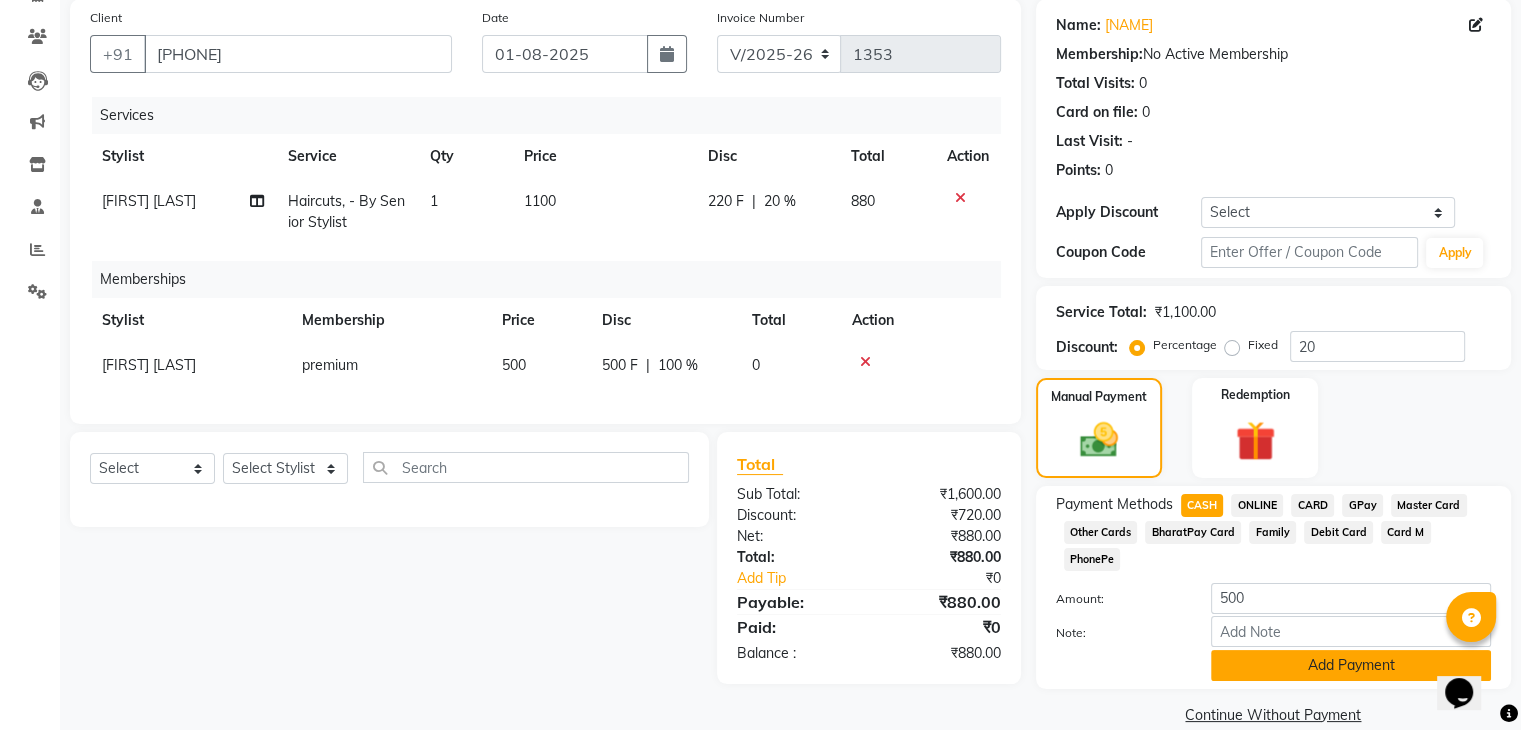 click on "Add Payment" 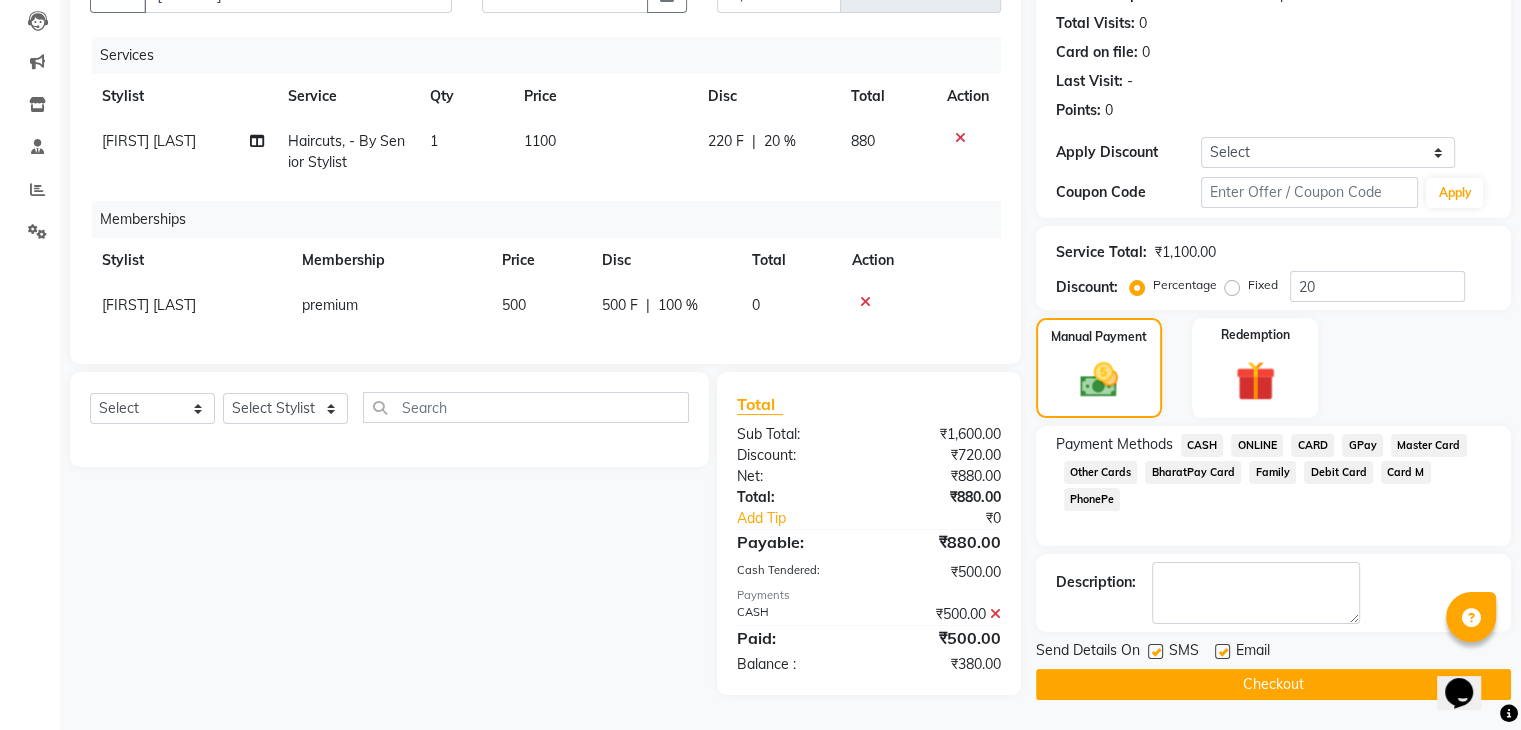scroll, scrollTop: 220, scrollLeft: 0, axis: vertical 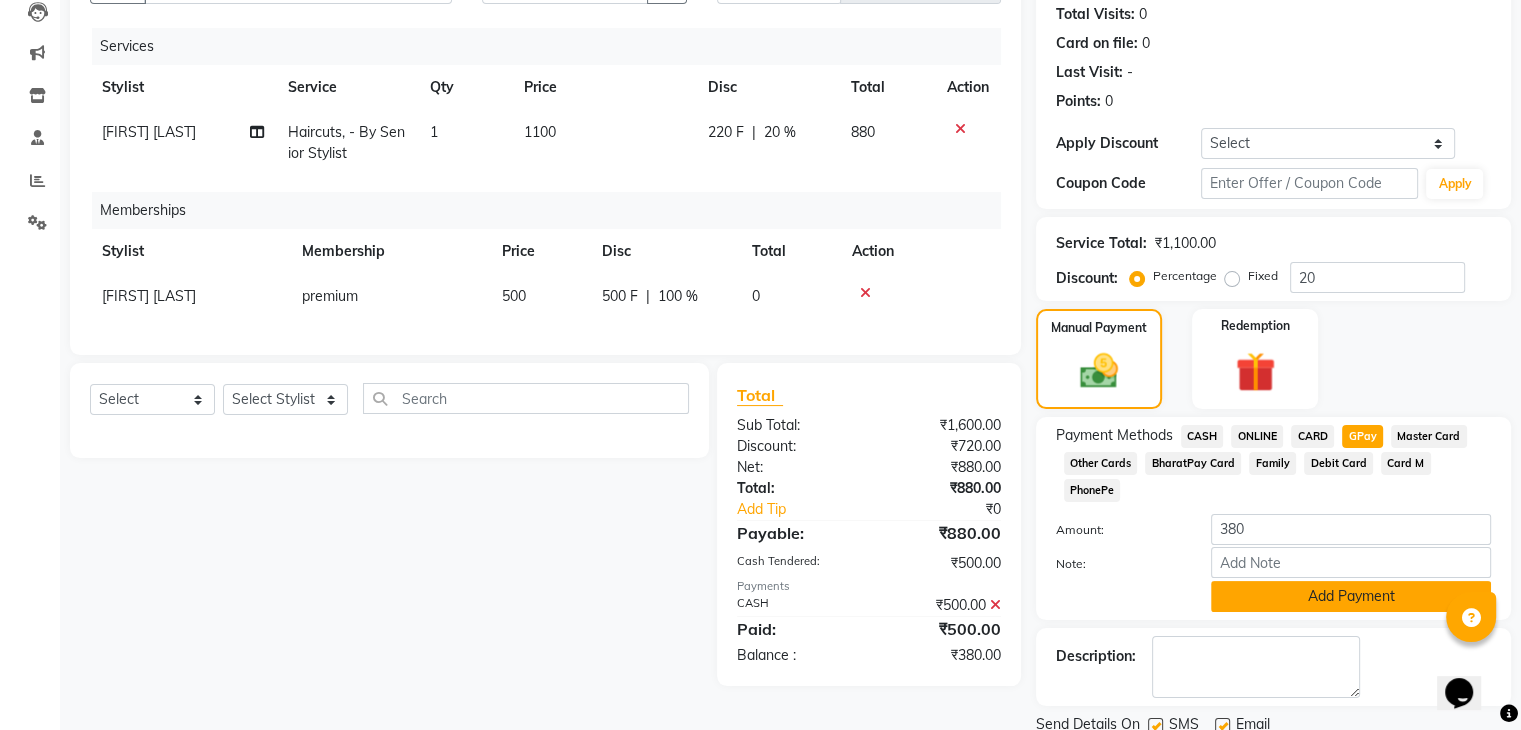 click on "Add Payment" 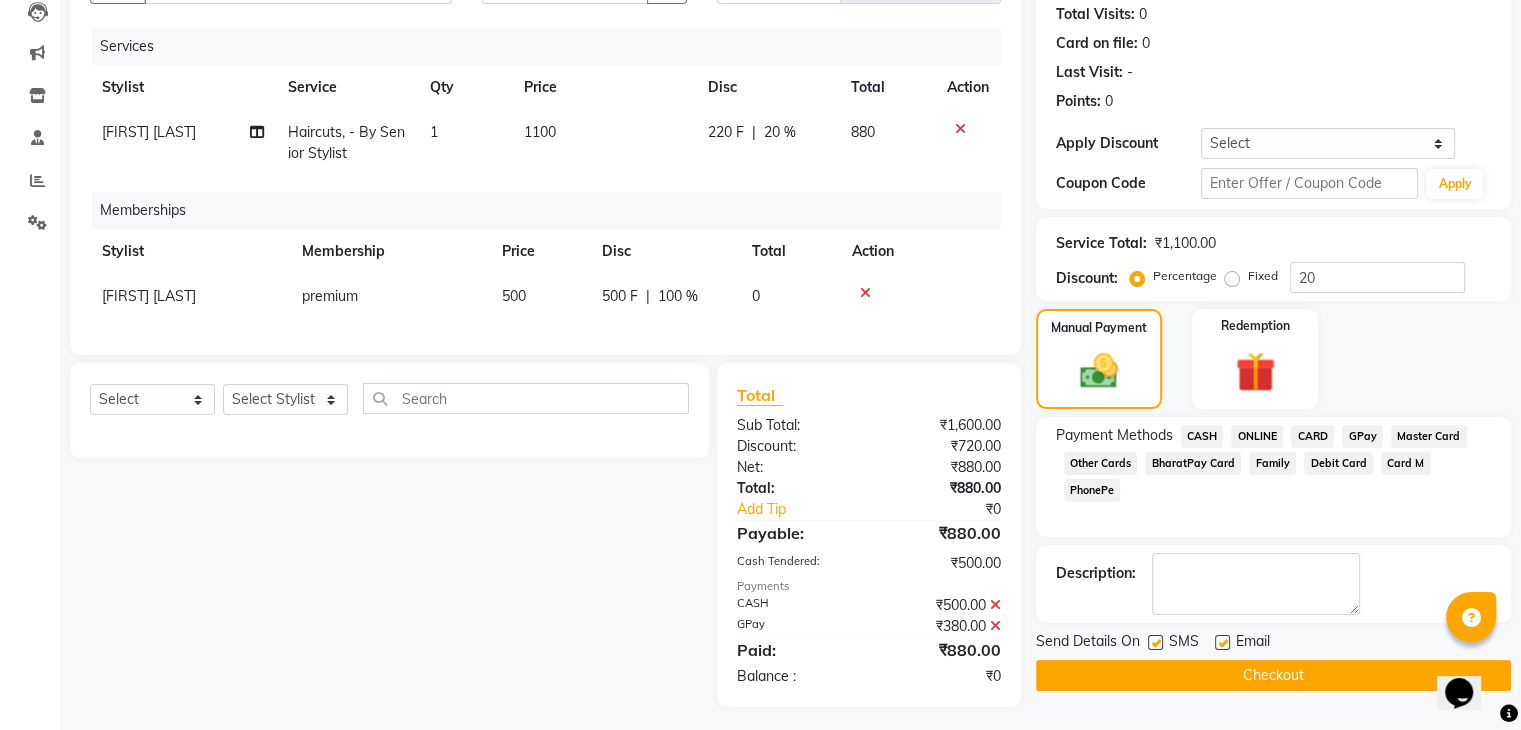 click on "Checkout" 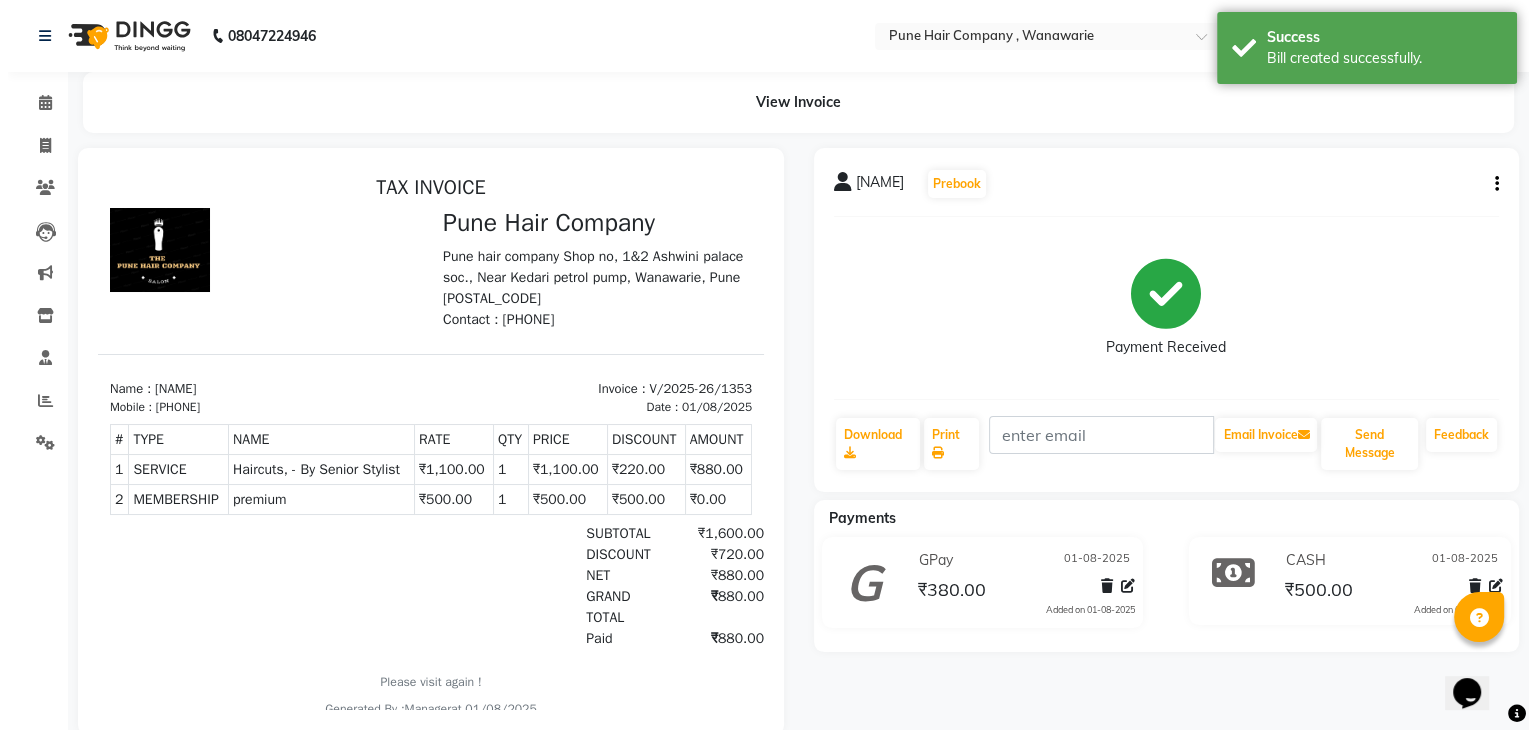 scroll, scrollTop: 0, scrollLeft: 0, axis: both 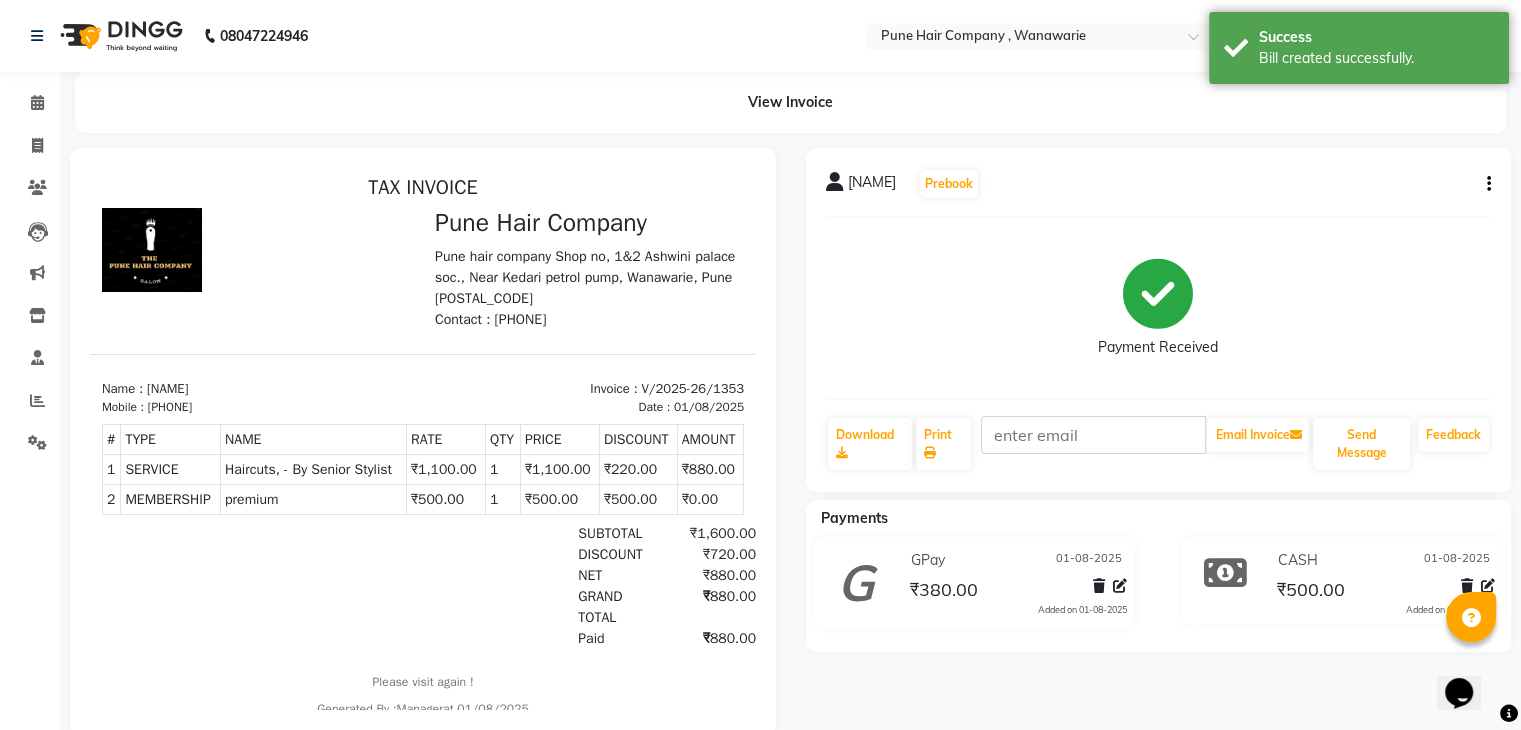 select on "8072" 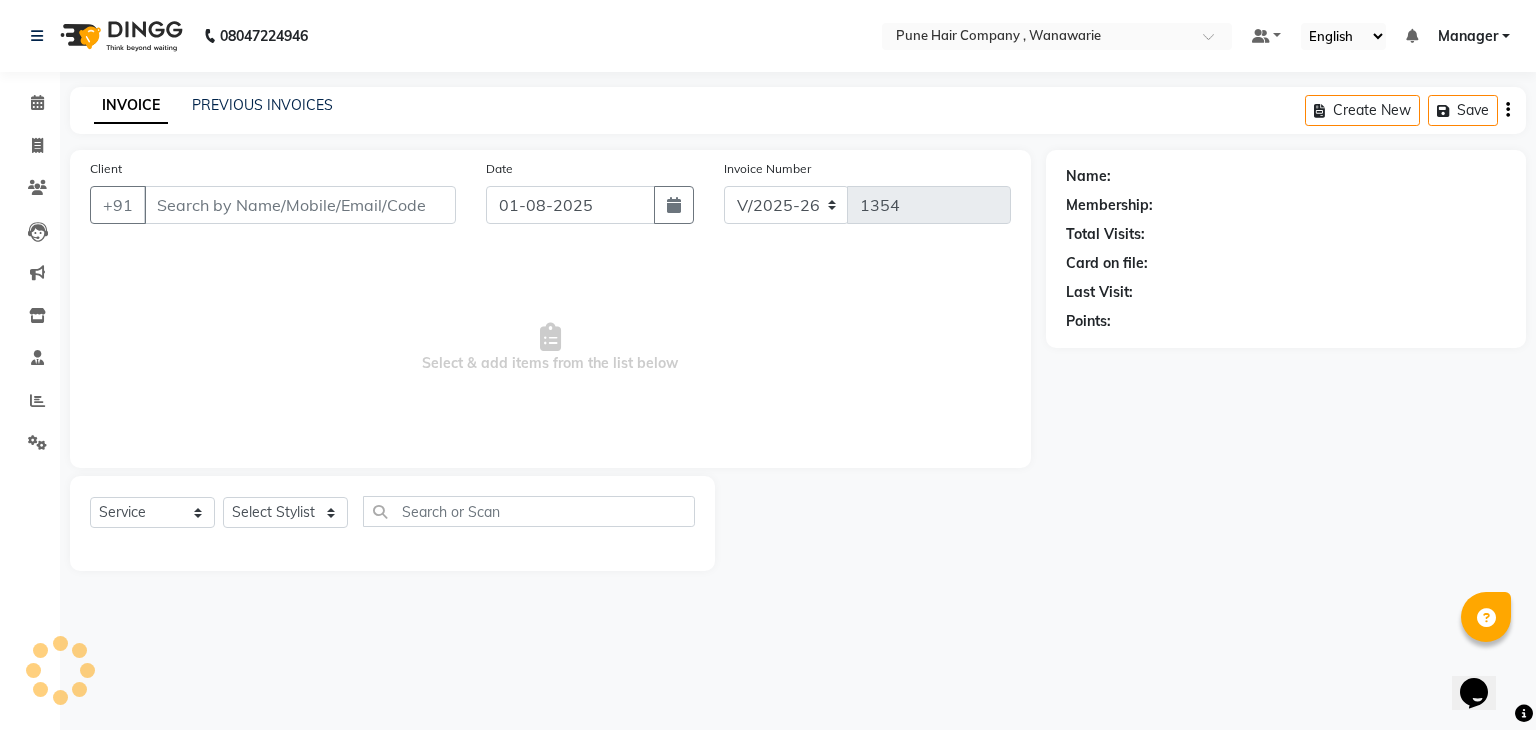 type on "[PHONE]" 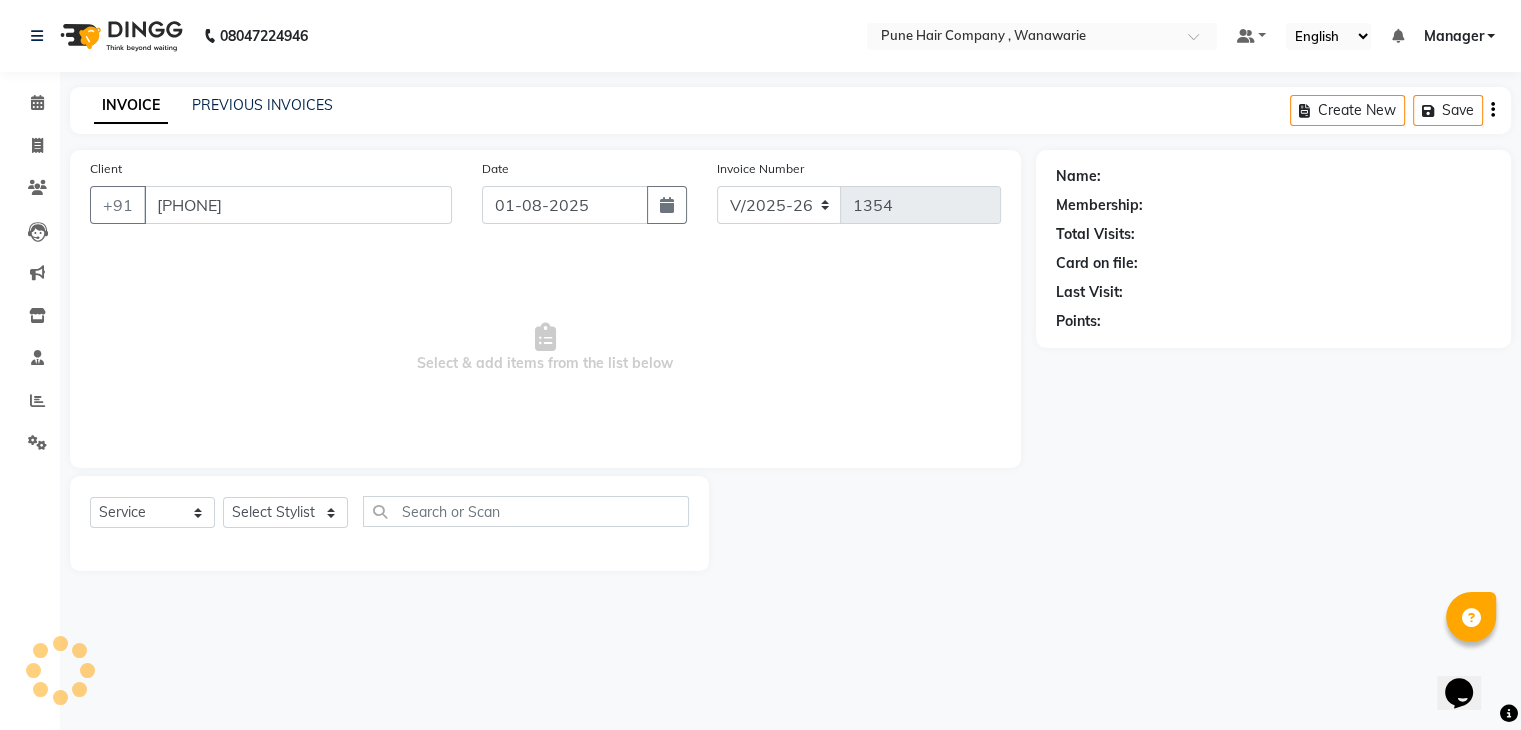 select on "74577" 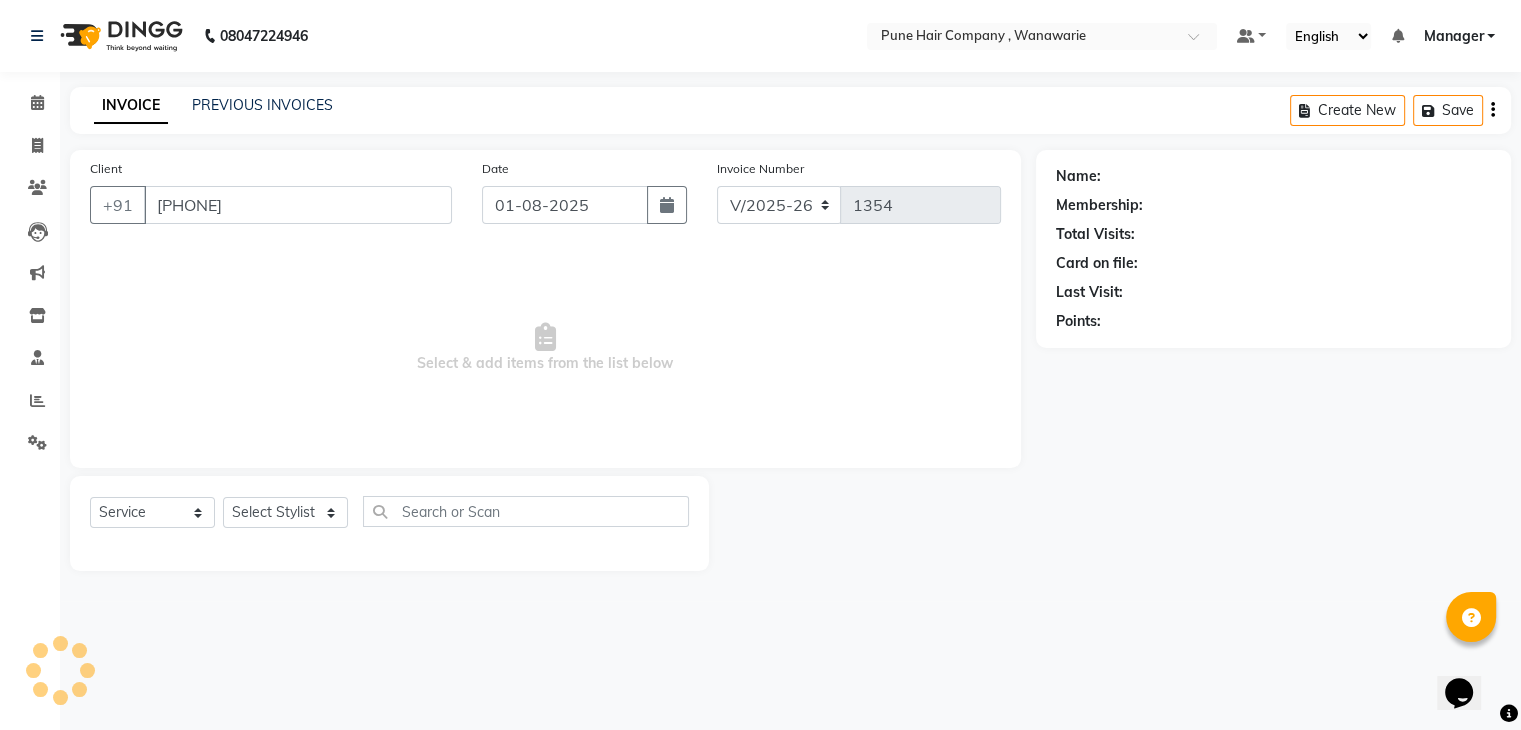 select on "1: Object" 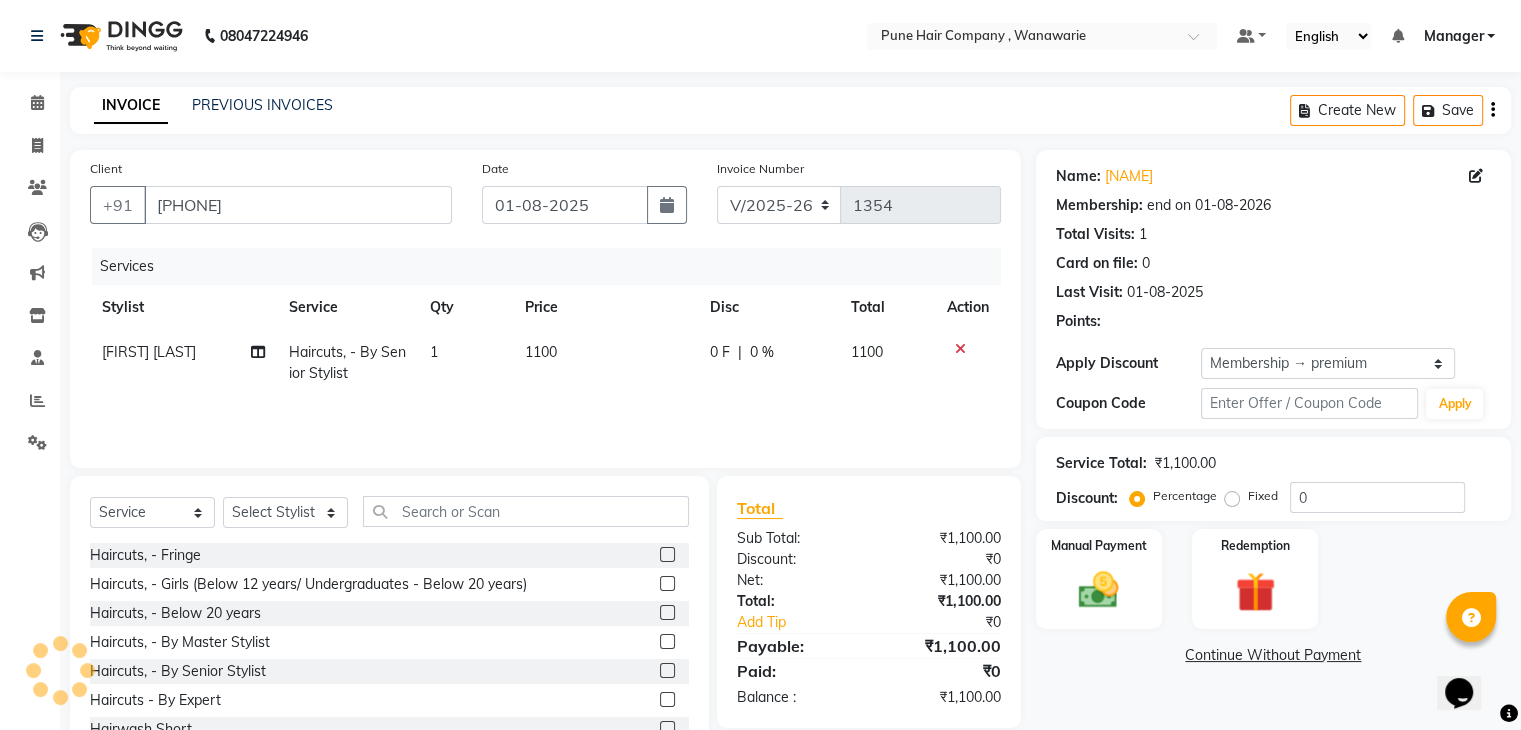 type on "20" 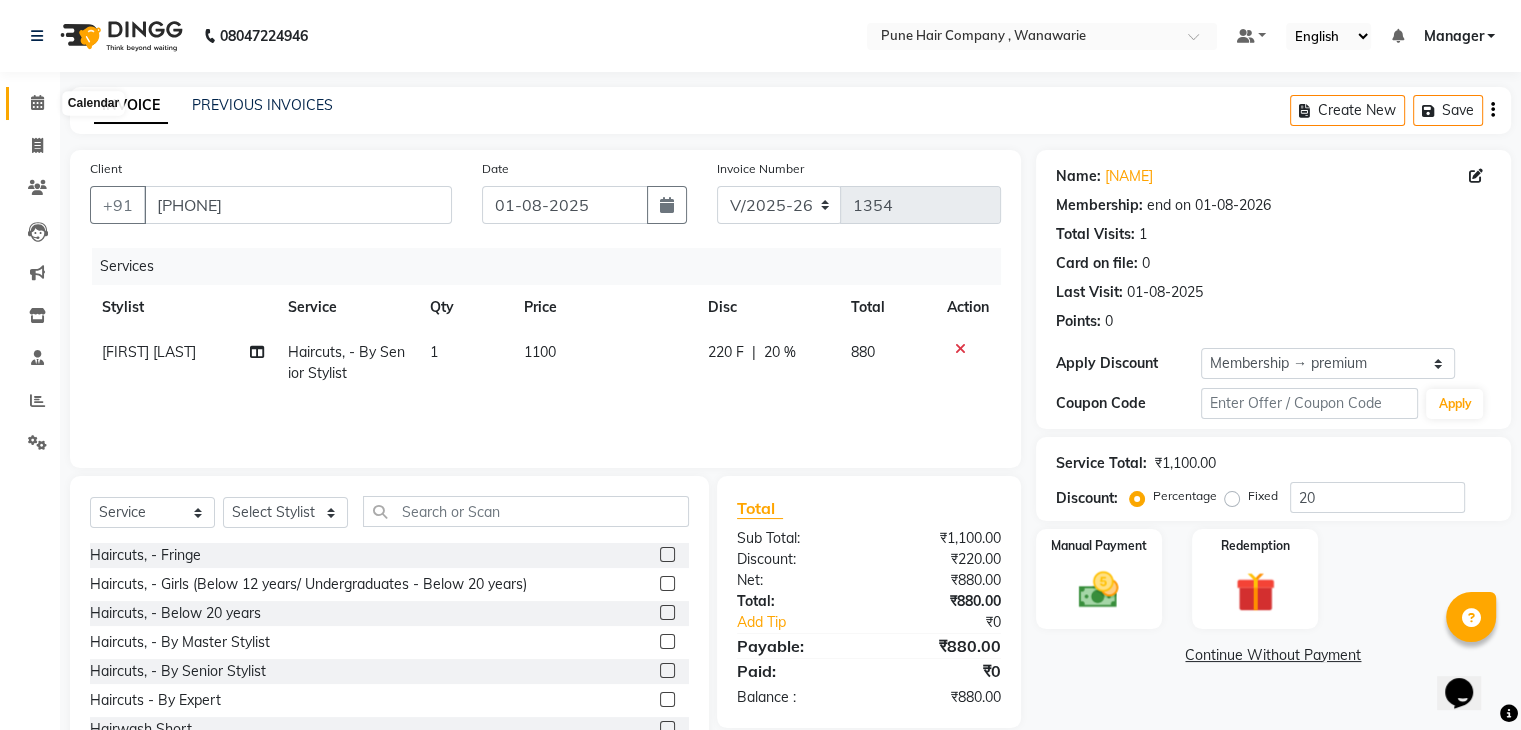 click 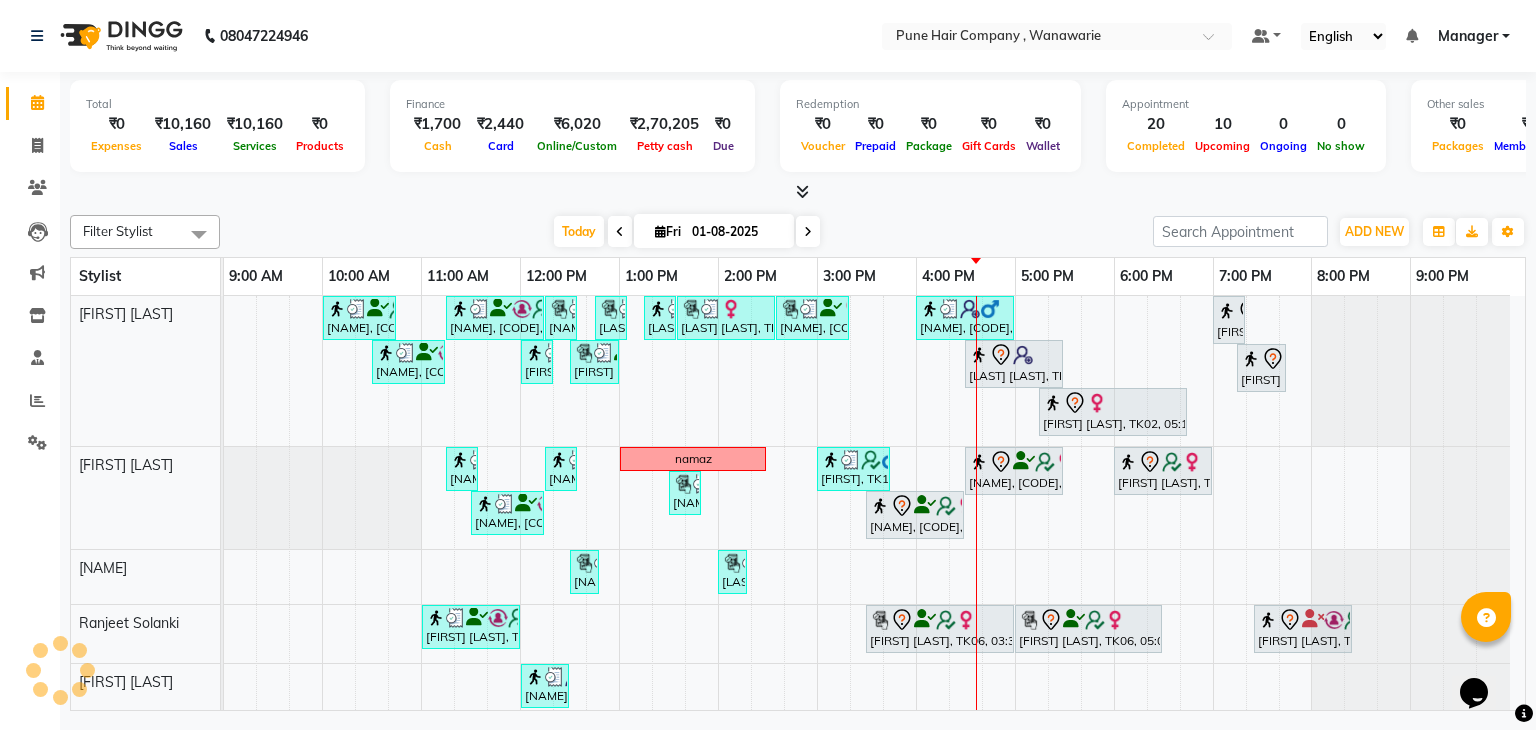 scroll, scrollTop: 0, scrollLeft: 0, axis: both 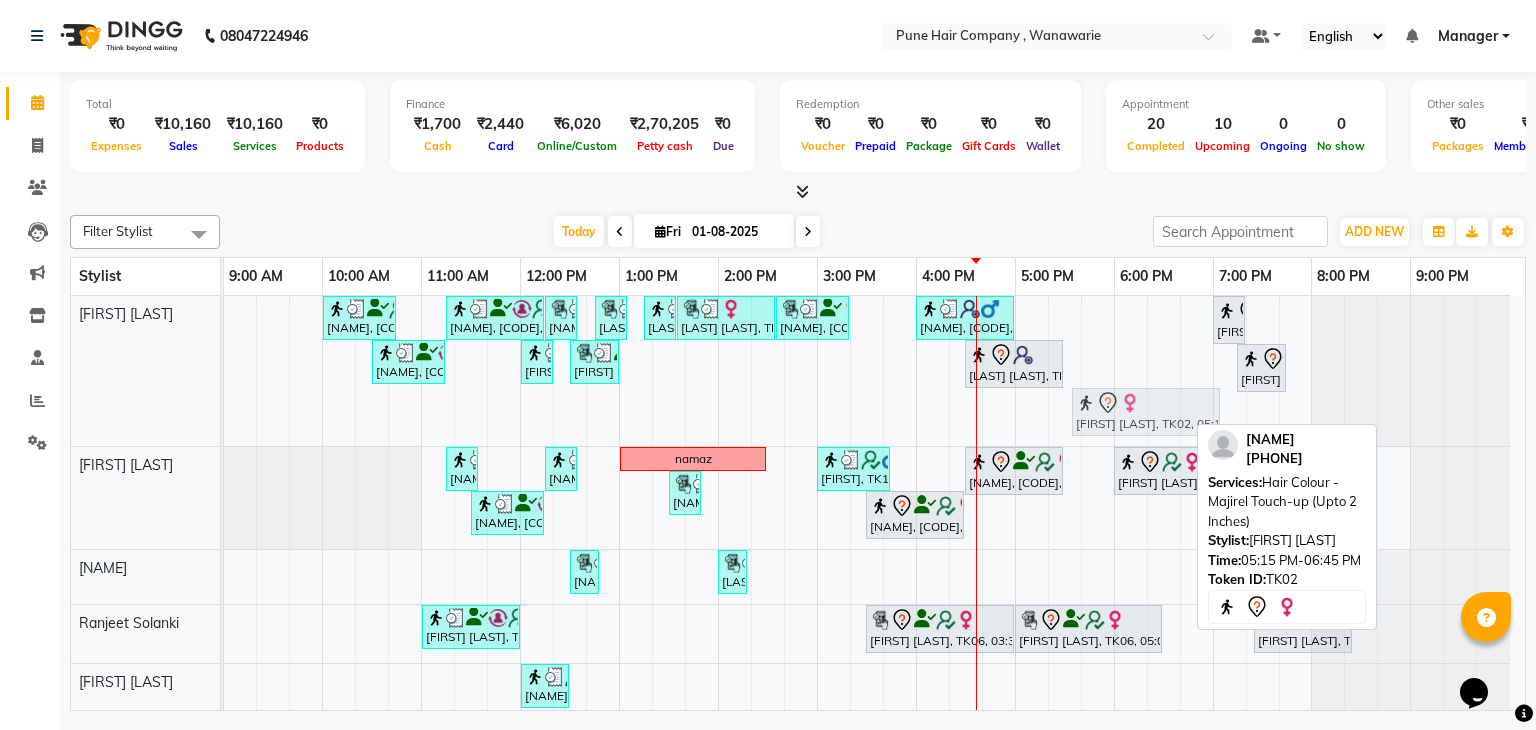 drag, startPoint x: 1099, startPoint y: 403, endPoint x: 1143, endPoint y: 398, distance: 44.28318 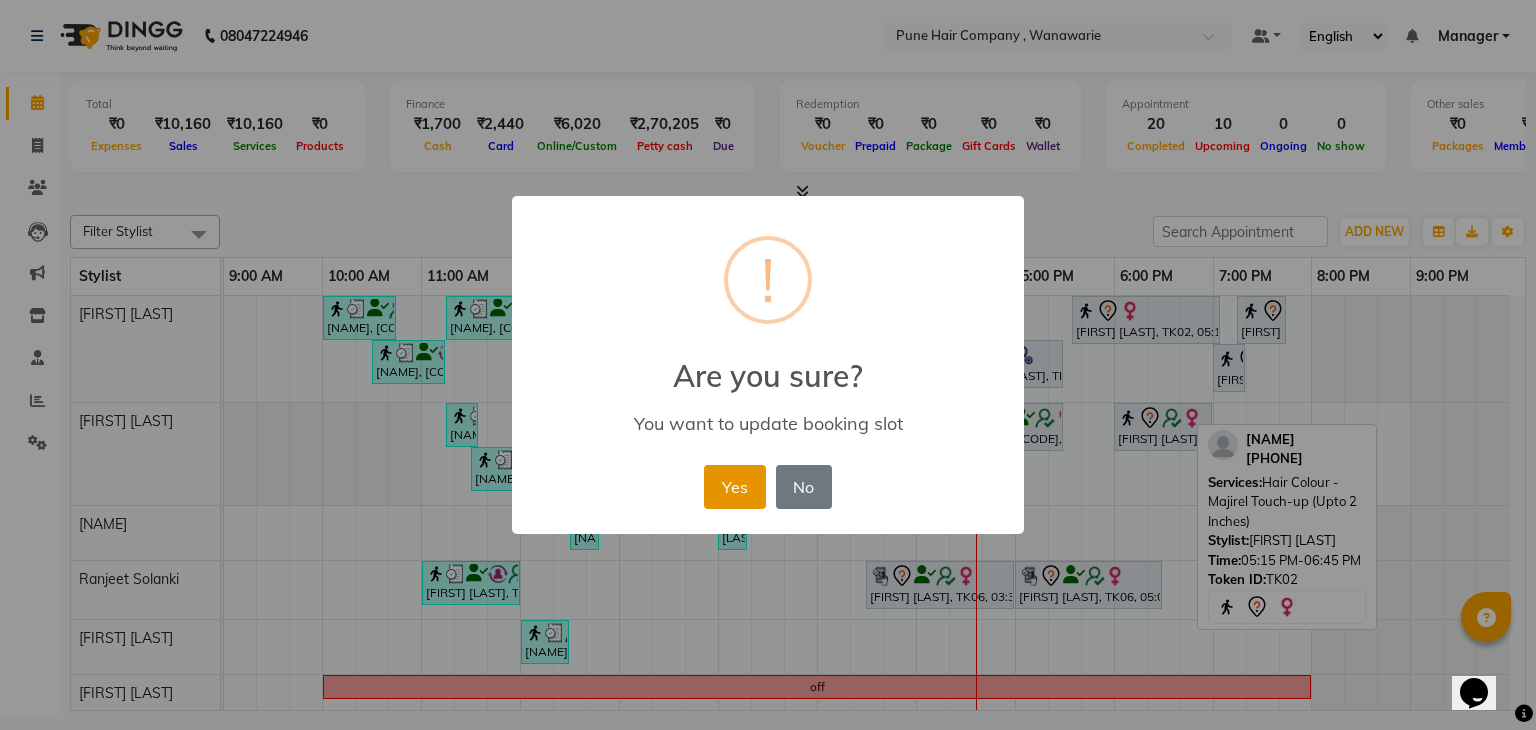 click on "Yes" at bounding box center [734, 487] 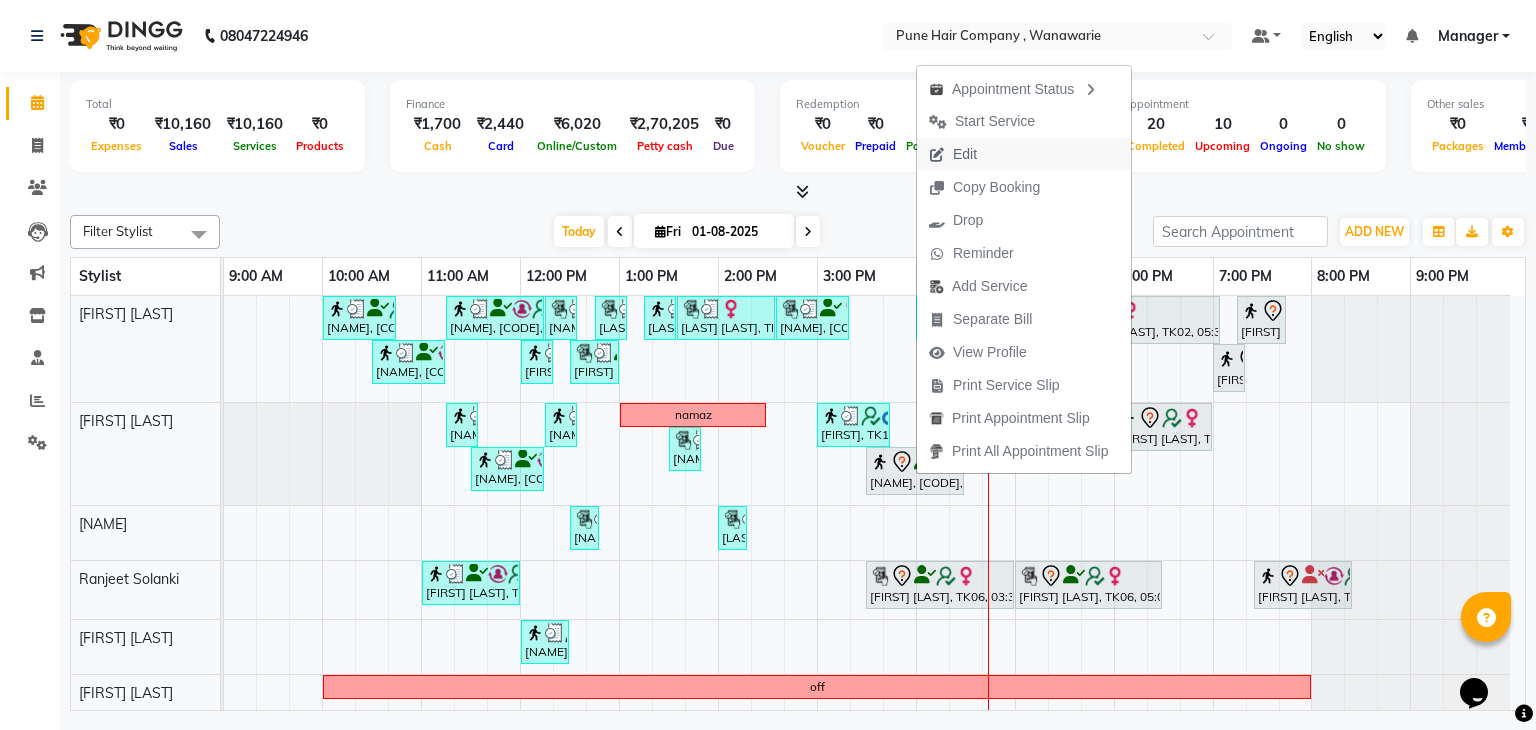 click on "Edit" at bounding box center (965, 154) 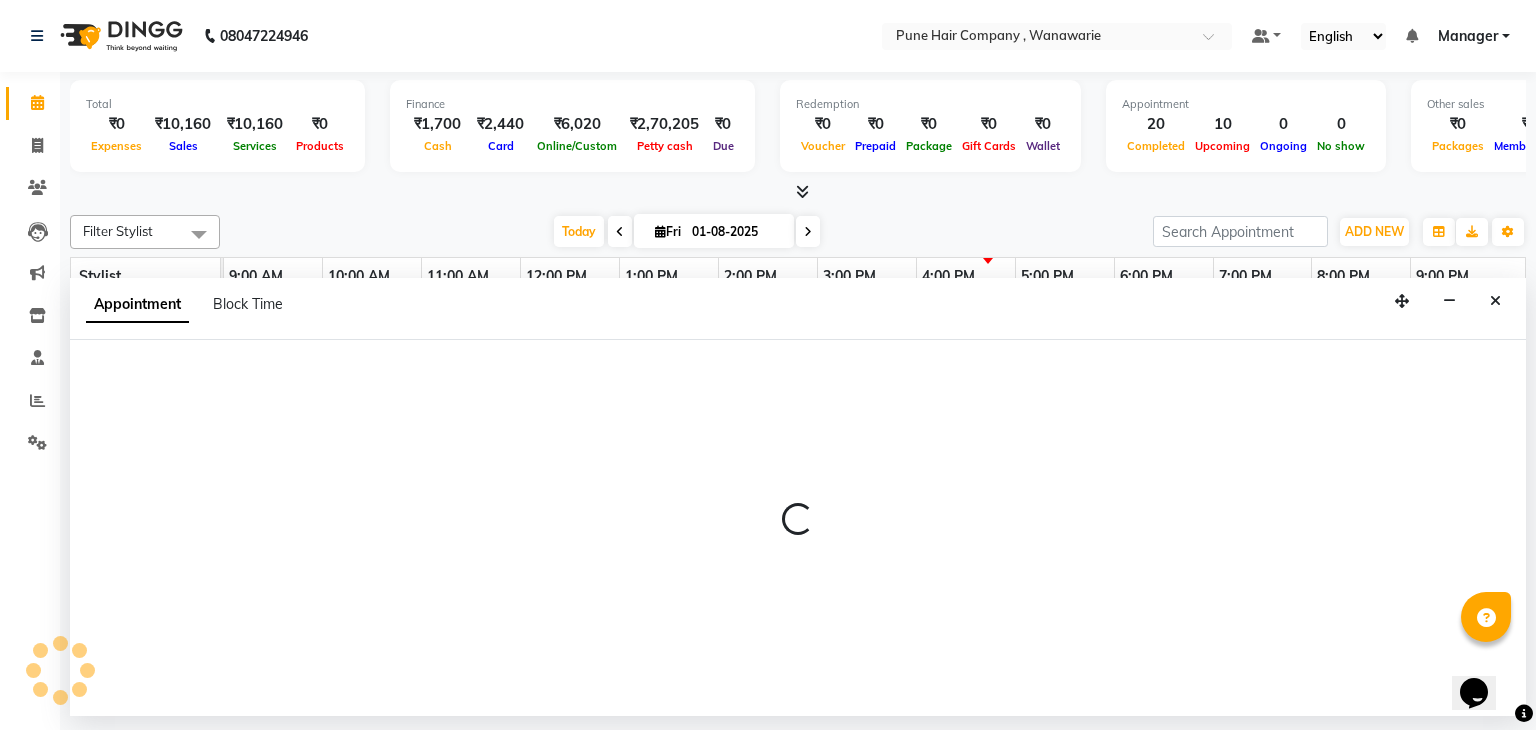 select on "tentative" 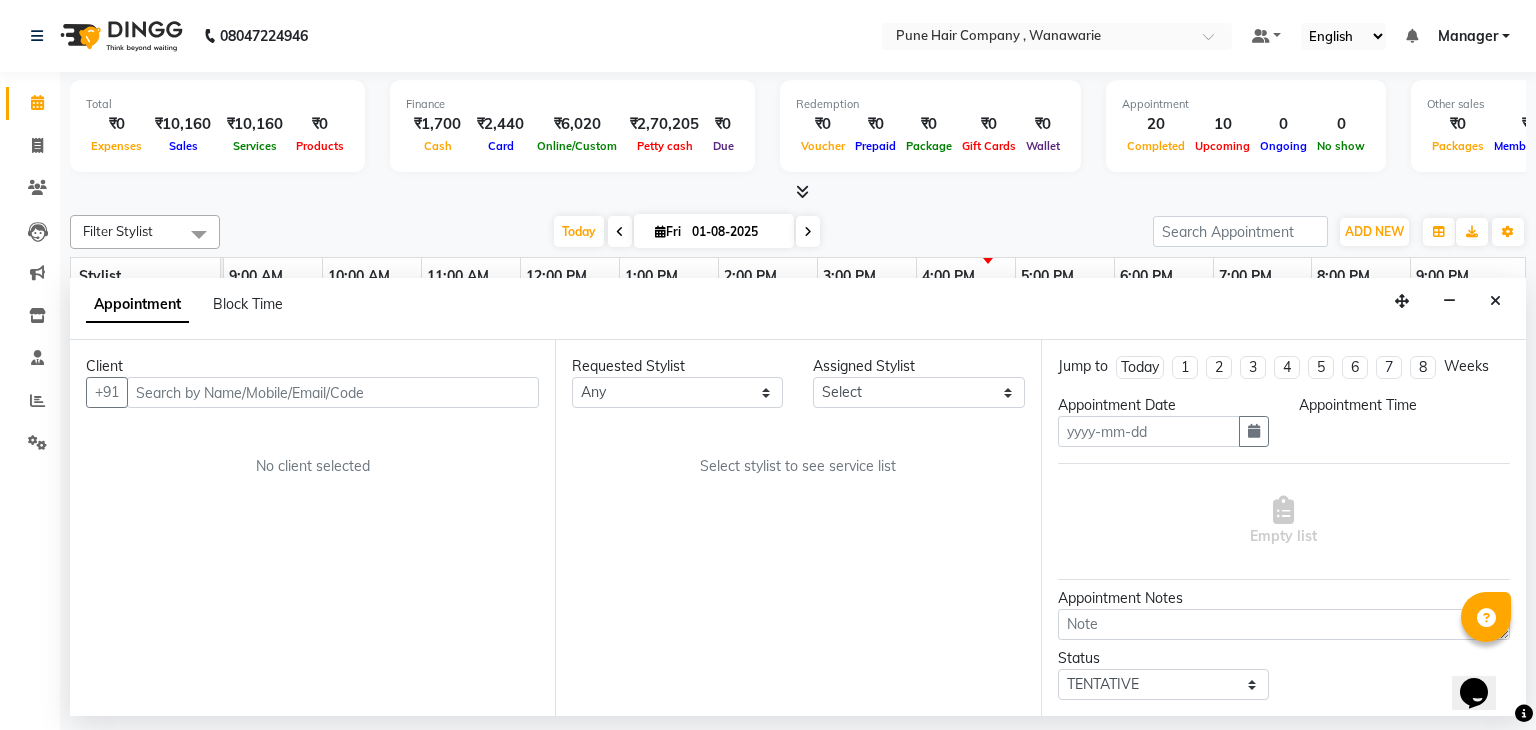 type on "01-08-2025" 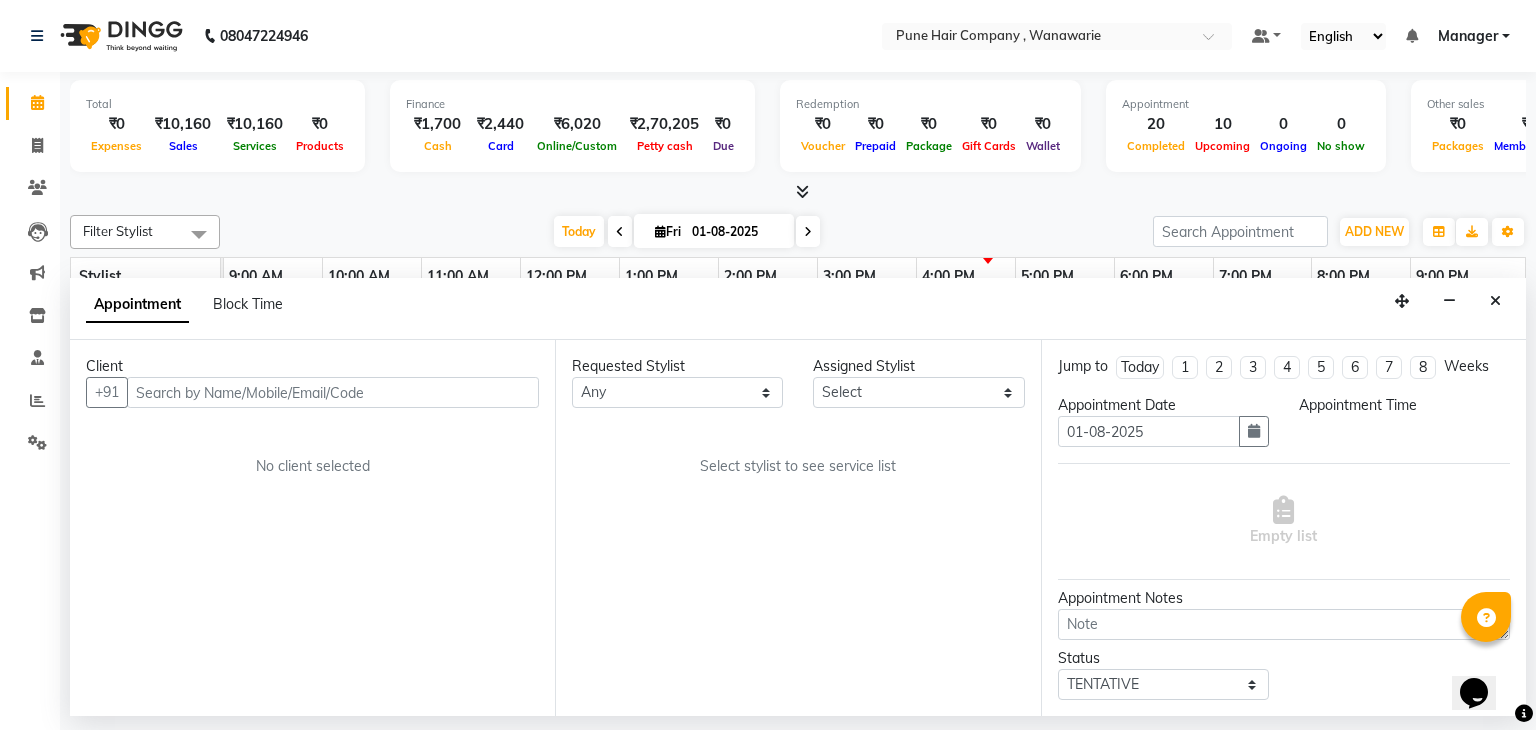 select on "930" 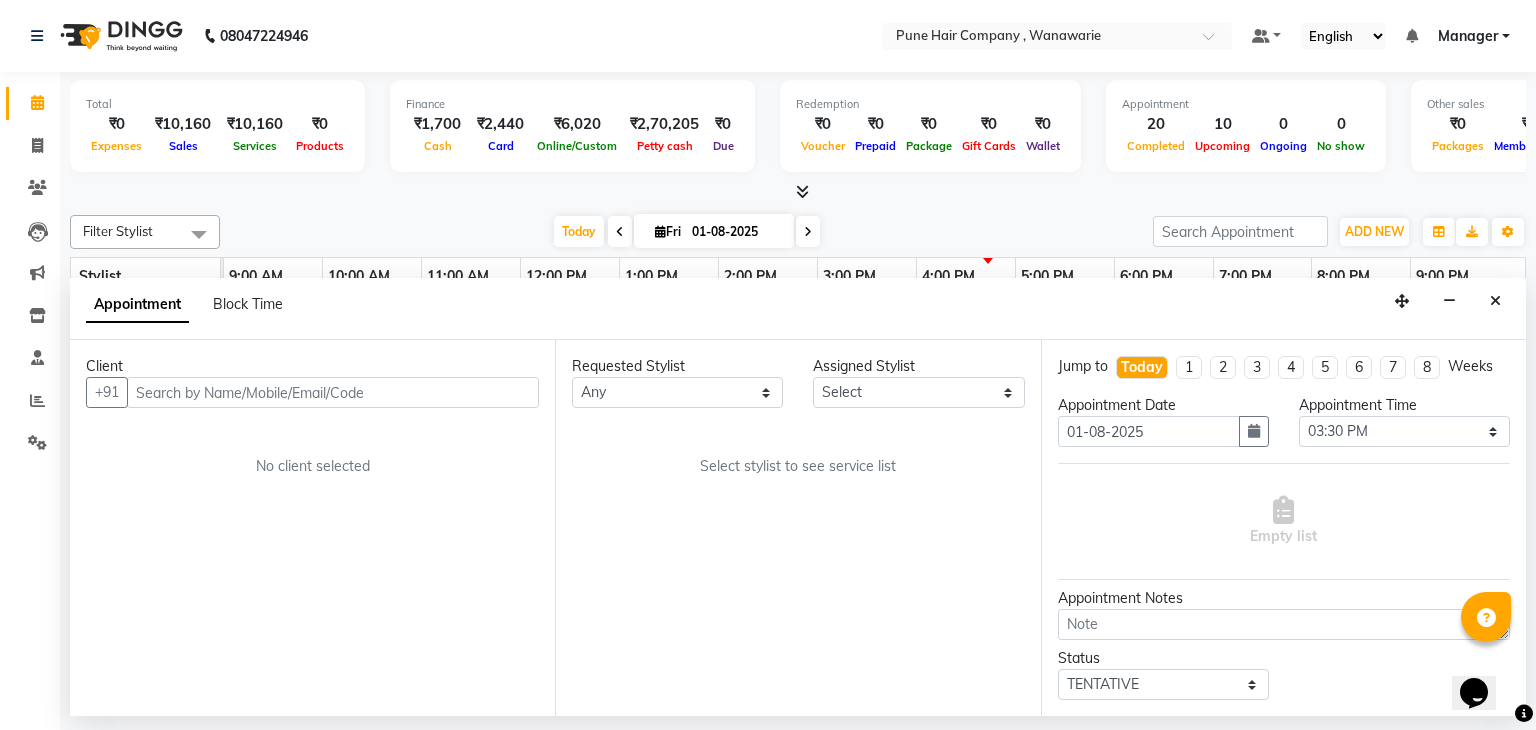 select on "74580" 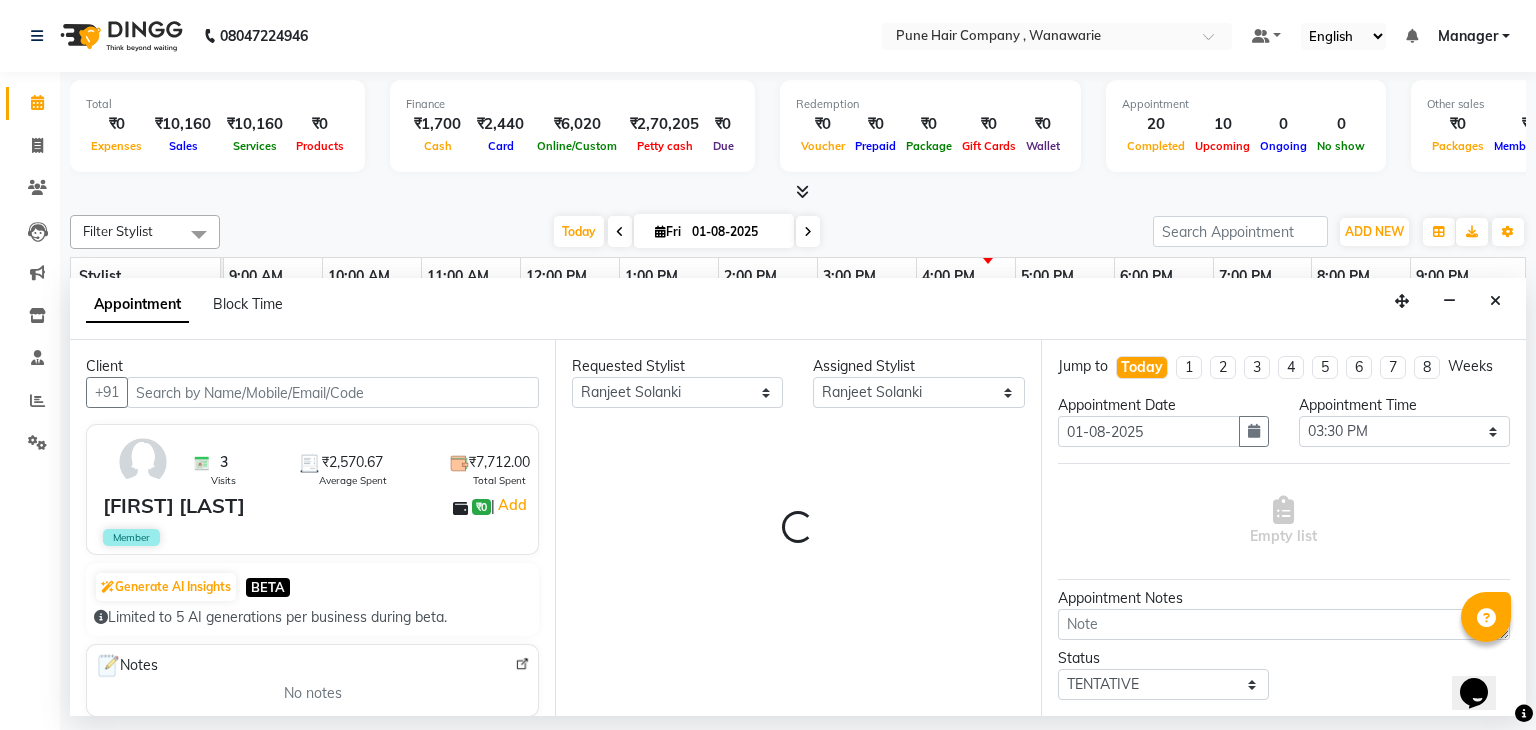 select on "4060" 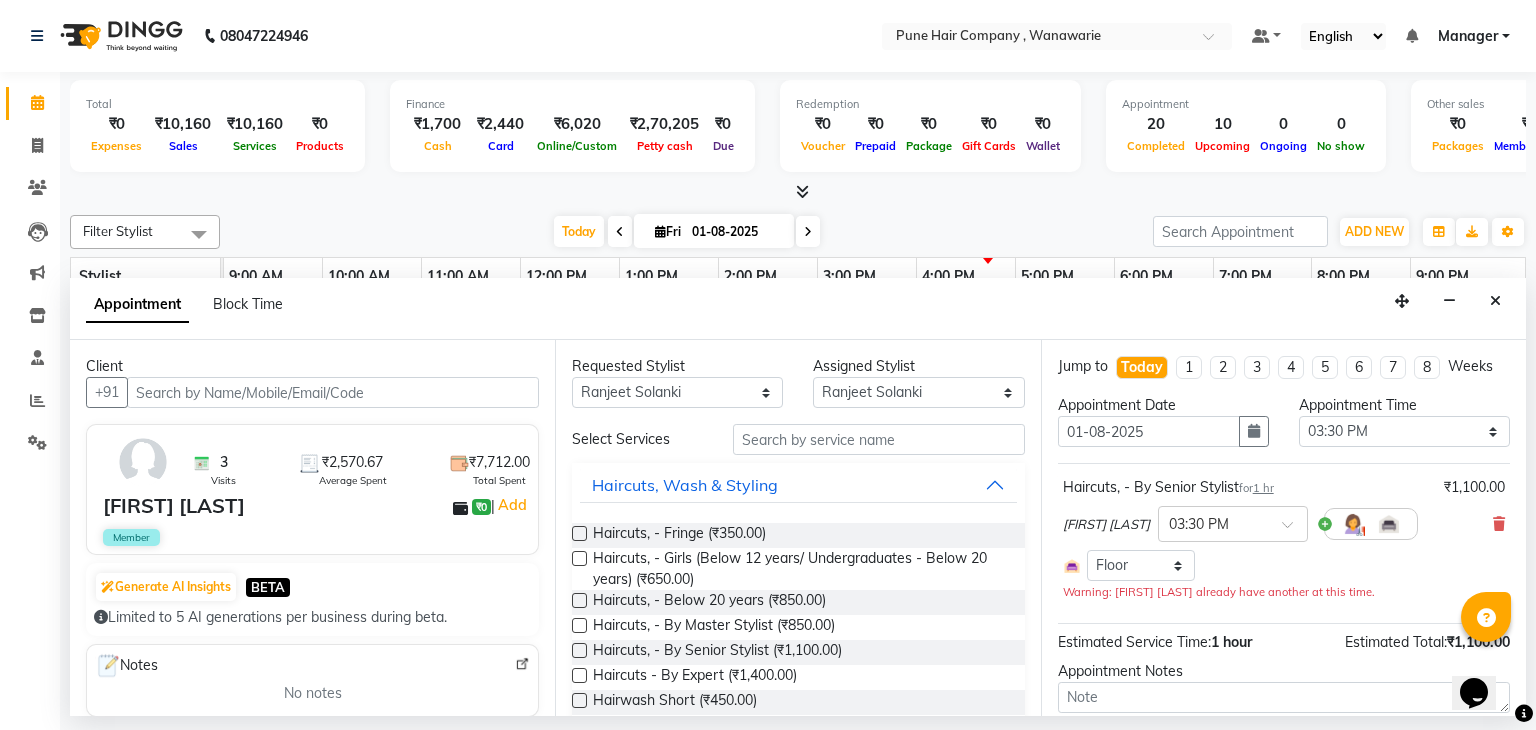 select on "4060" 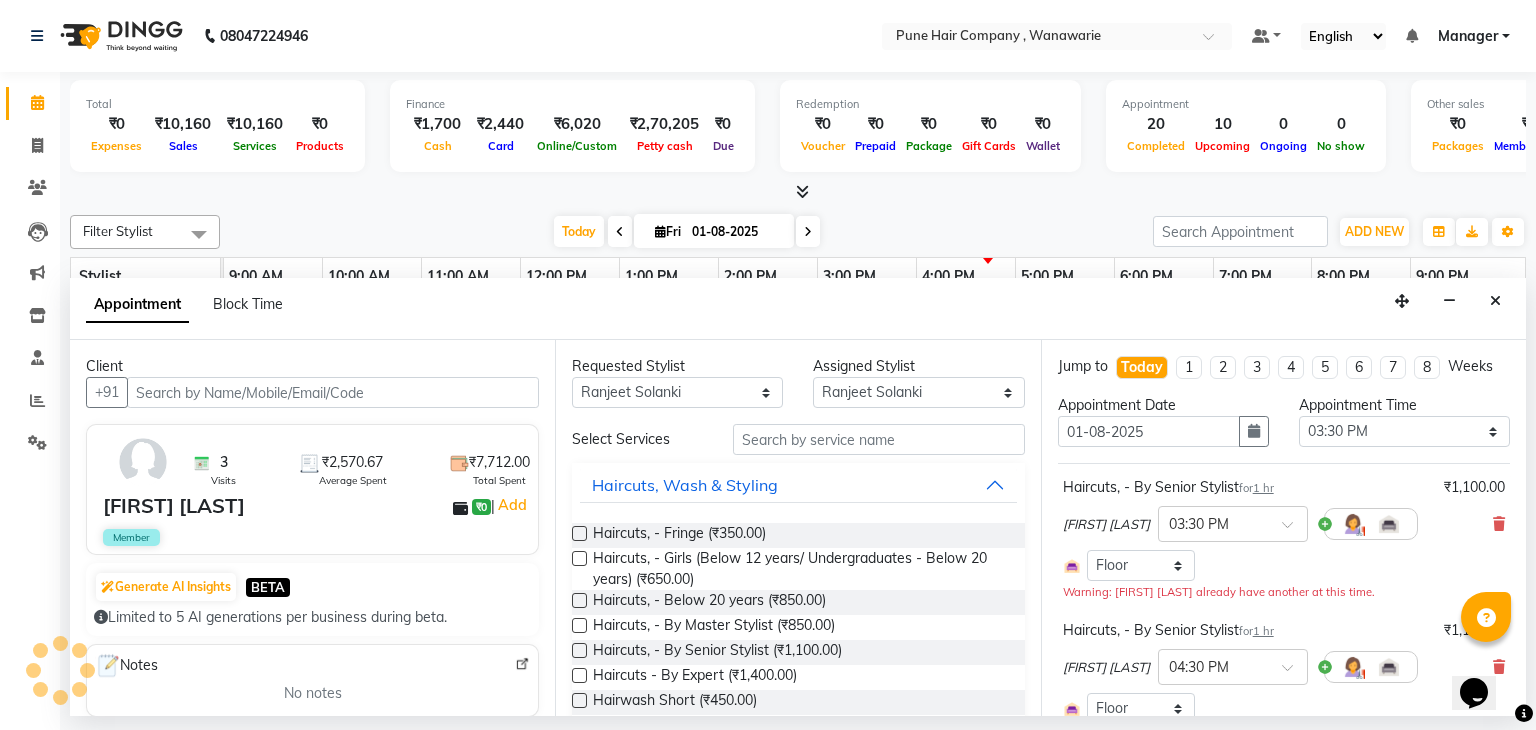 select on "4060" 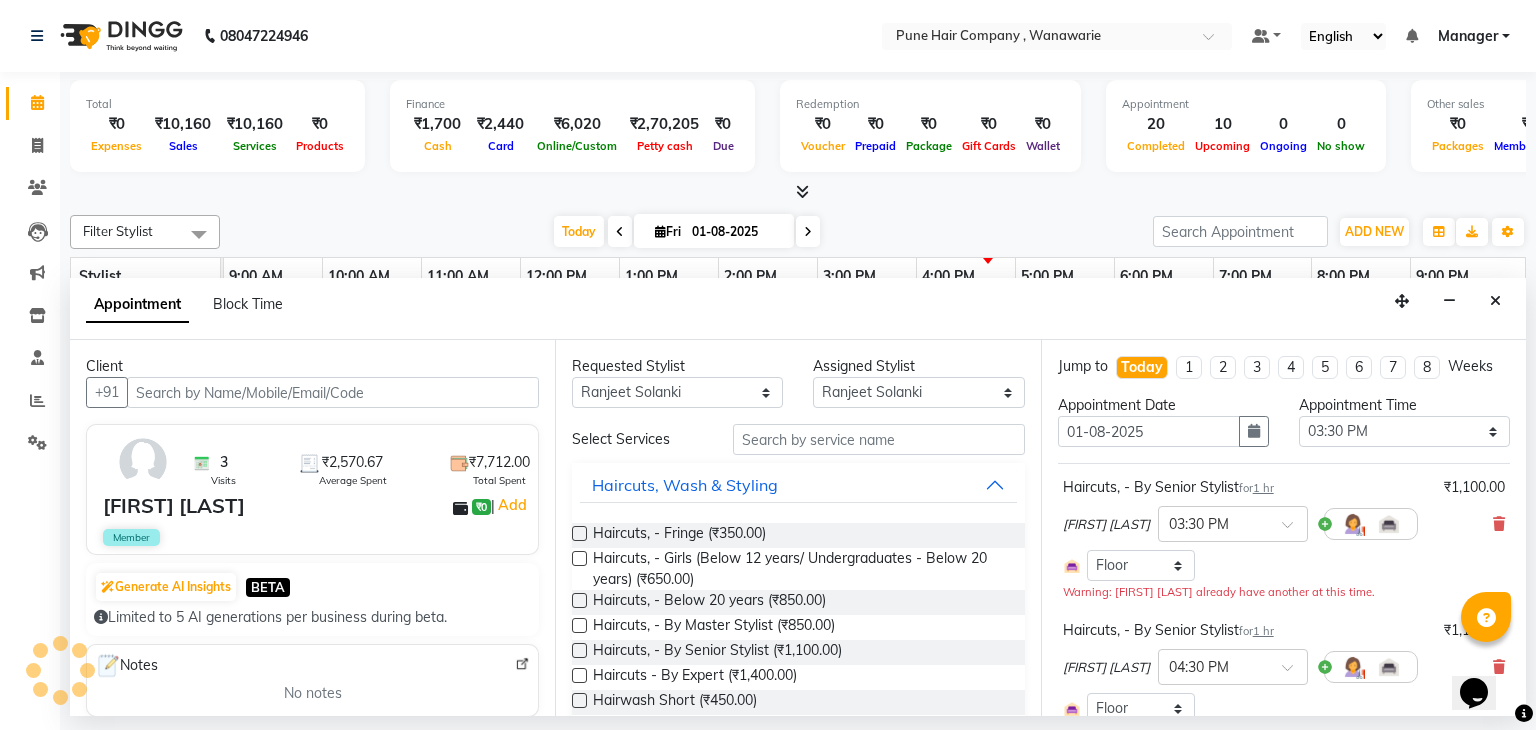select on "4060" 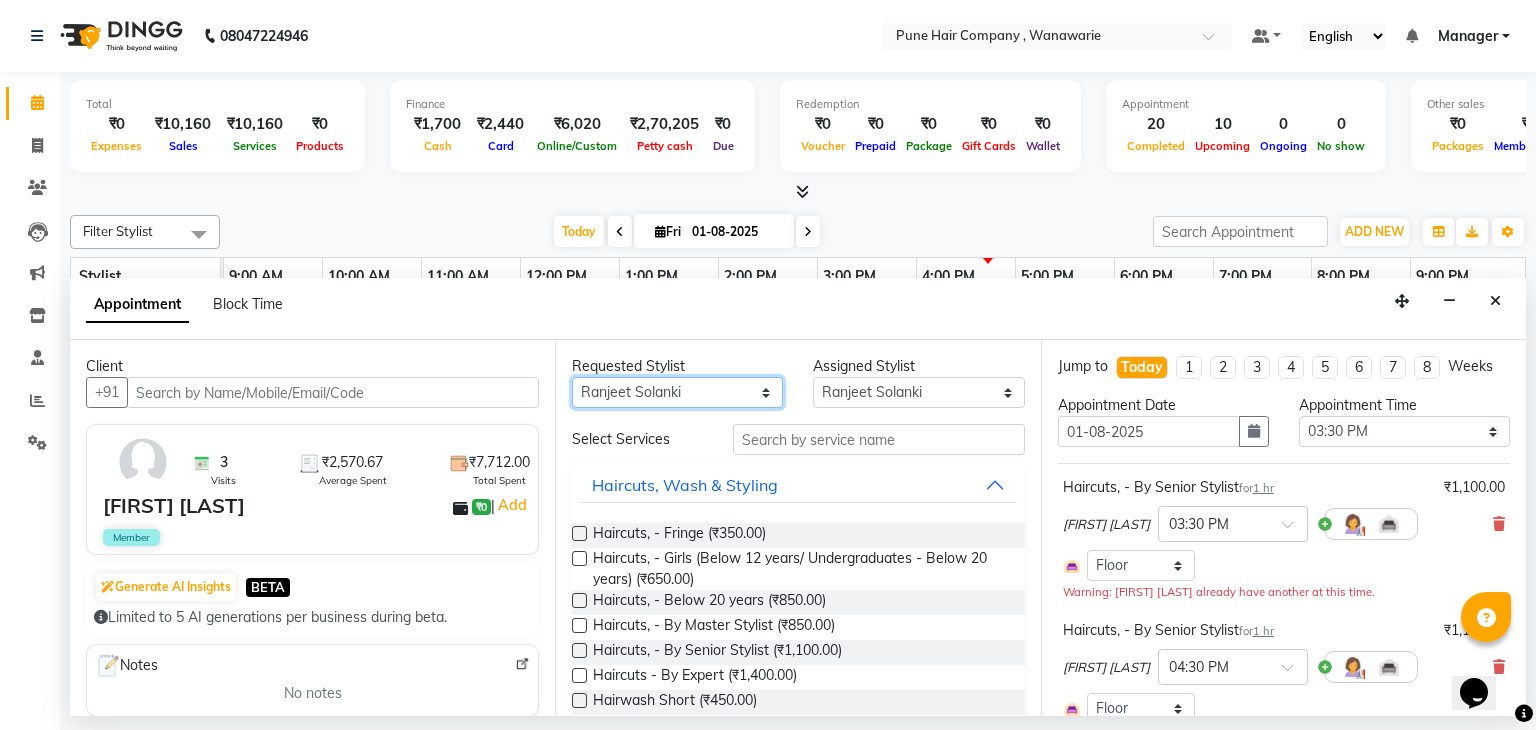 click on "Any Faisal shaikh Kanchan Gajare  Kasturi bhandari Manoj Zambre Prasad wagh Ranjeet Solanki Shriram Raut" at bounding box center (677, 392) 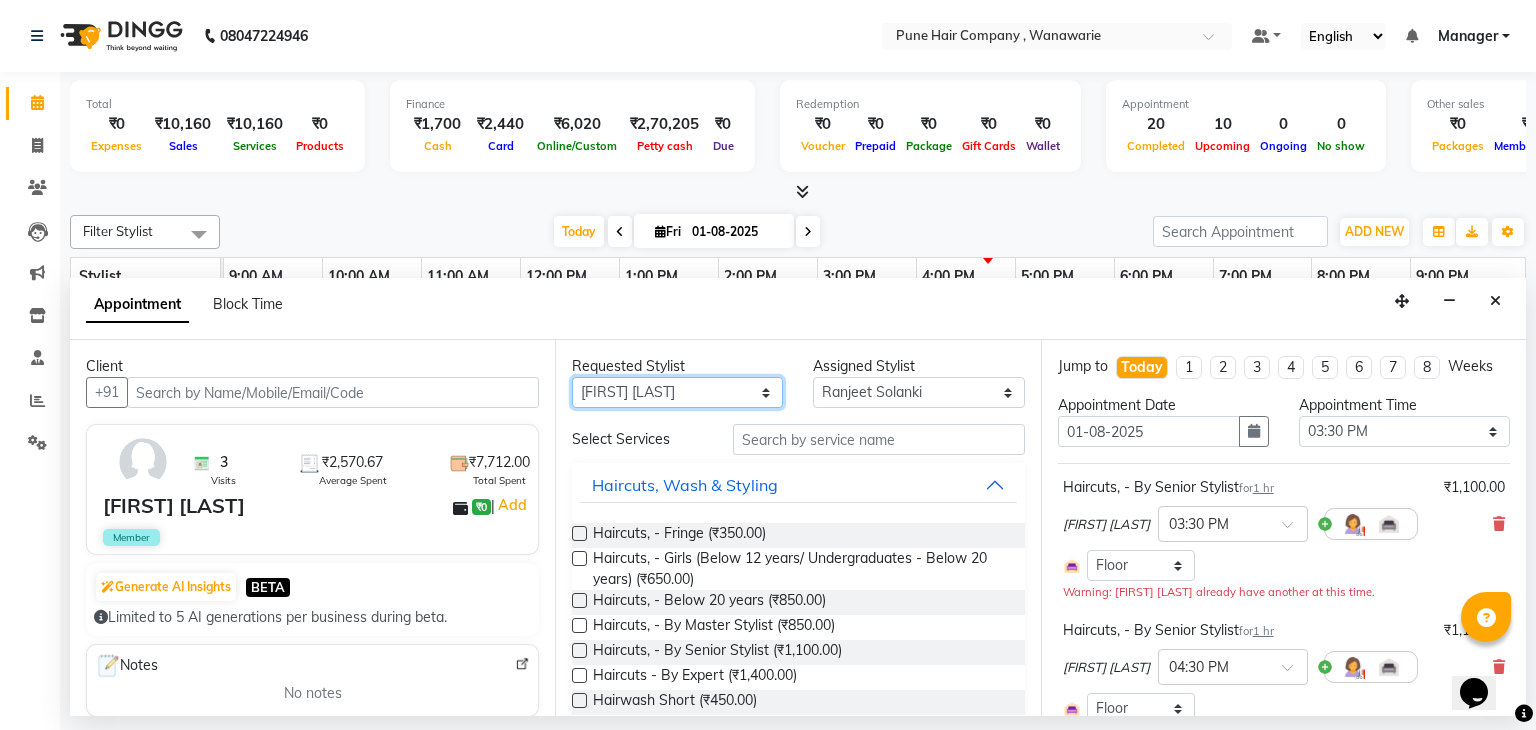 click on "Any Faisal shaikh Kanchan Gajare  Kasturi bhandari Manoj Zambre Prasad wagh Ranjeet Solanki Shriram Raut" at bounding box center [677, 392] 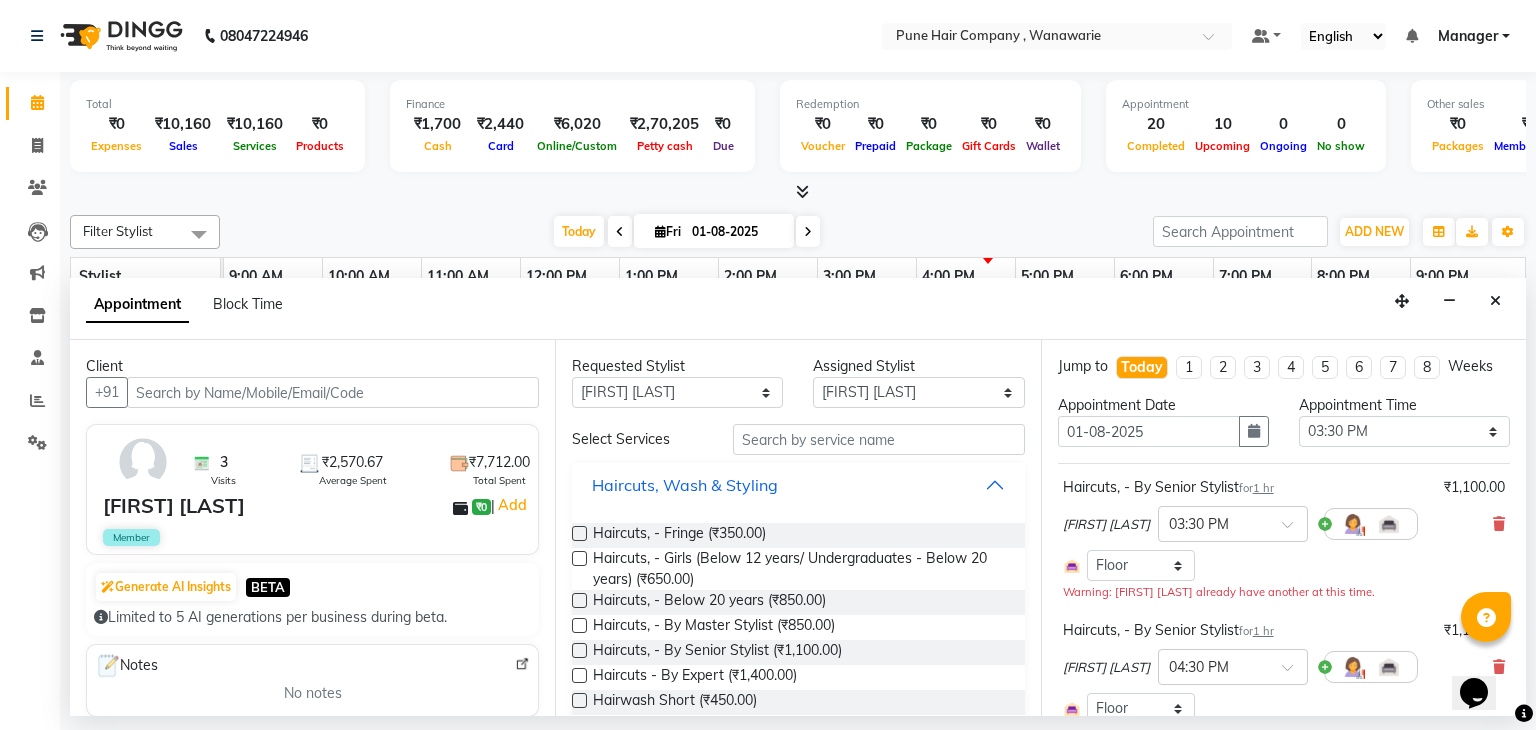 click on "Haircuts, Wash & Styling" at bounding box center [798, 485] 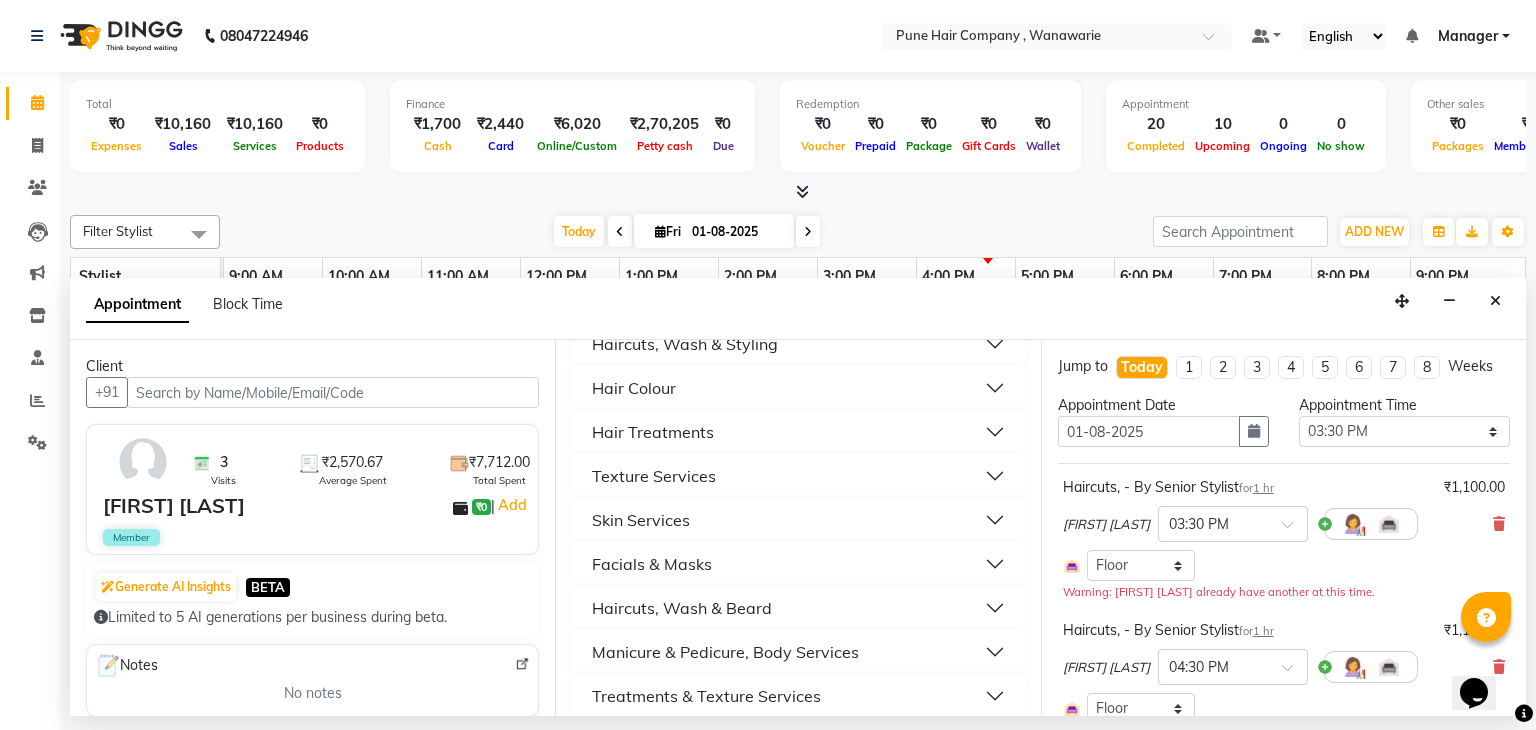 scroll, scrollTop: 159, scrollLeft: 0, axis: vertical 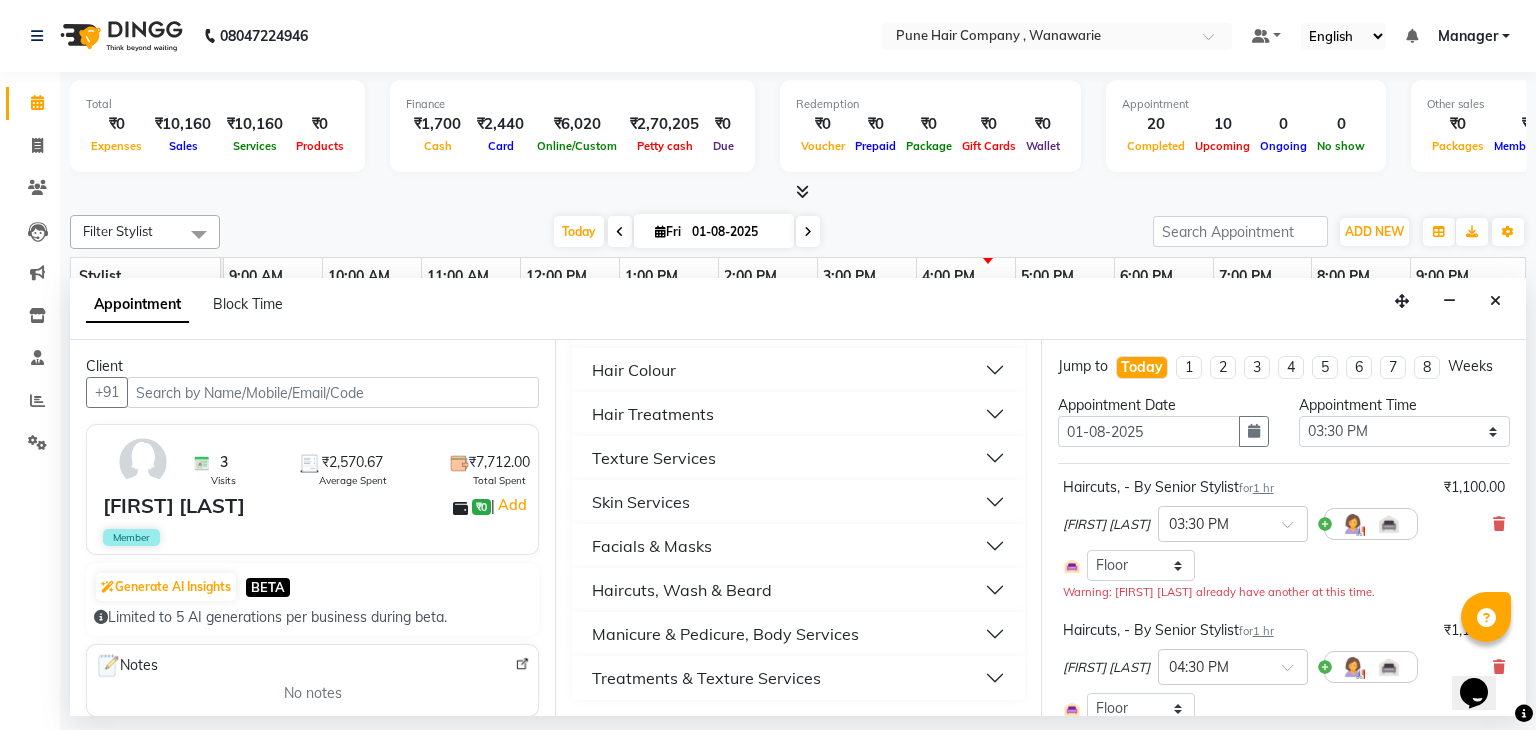 click on "Hair Treatments" at bounding box center (798, 414) 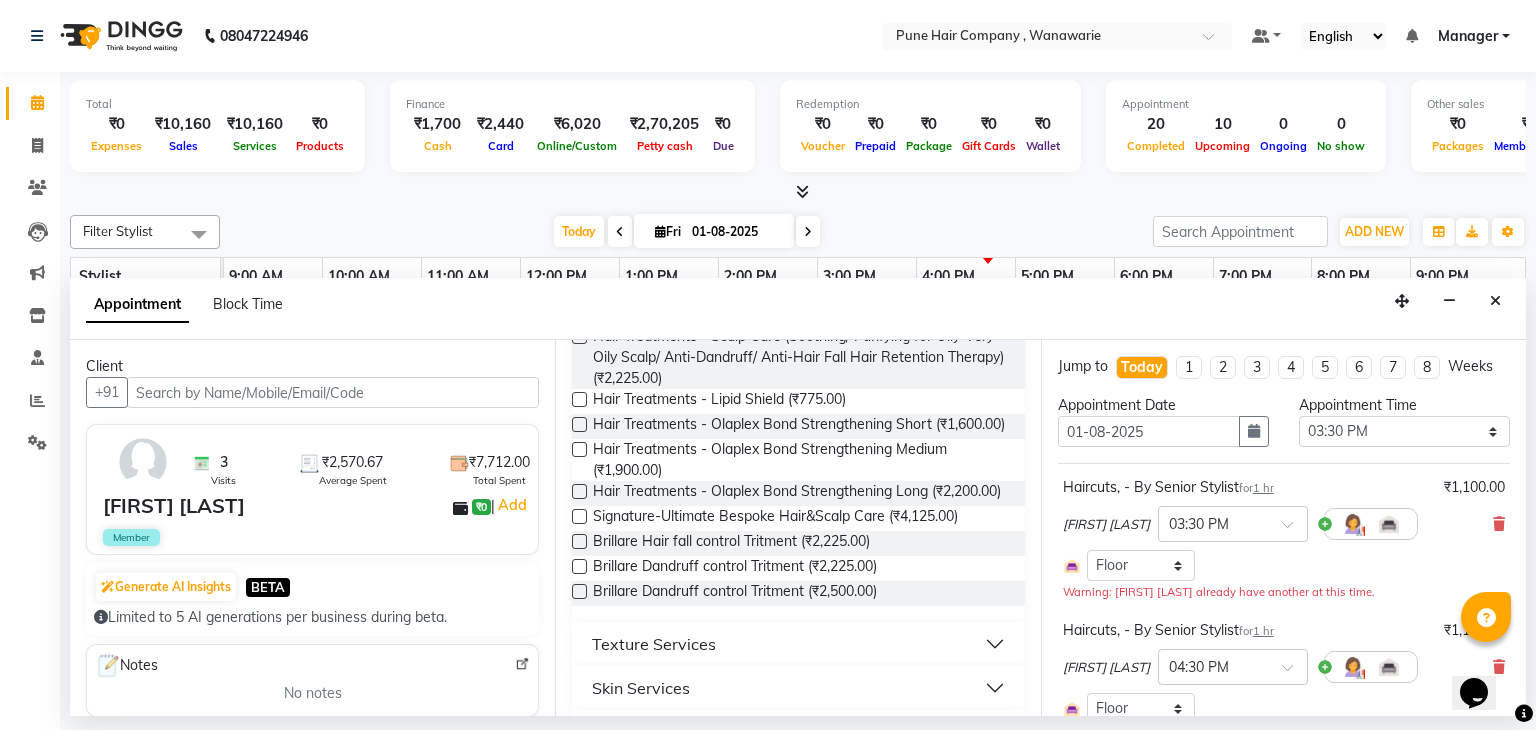 scroll, scrollTop: 692, scrollLeft: 0, axis: vertical 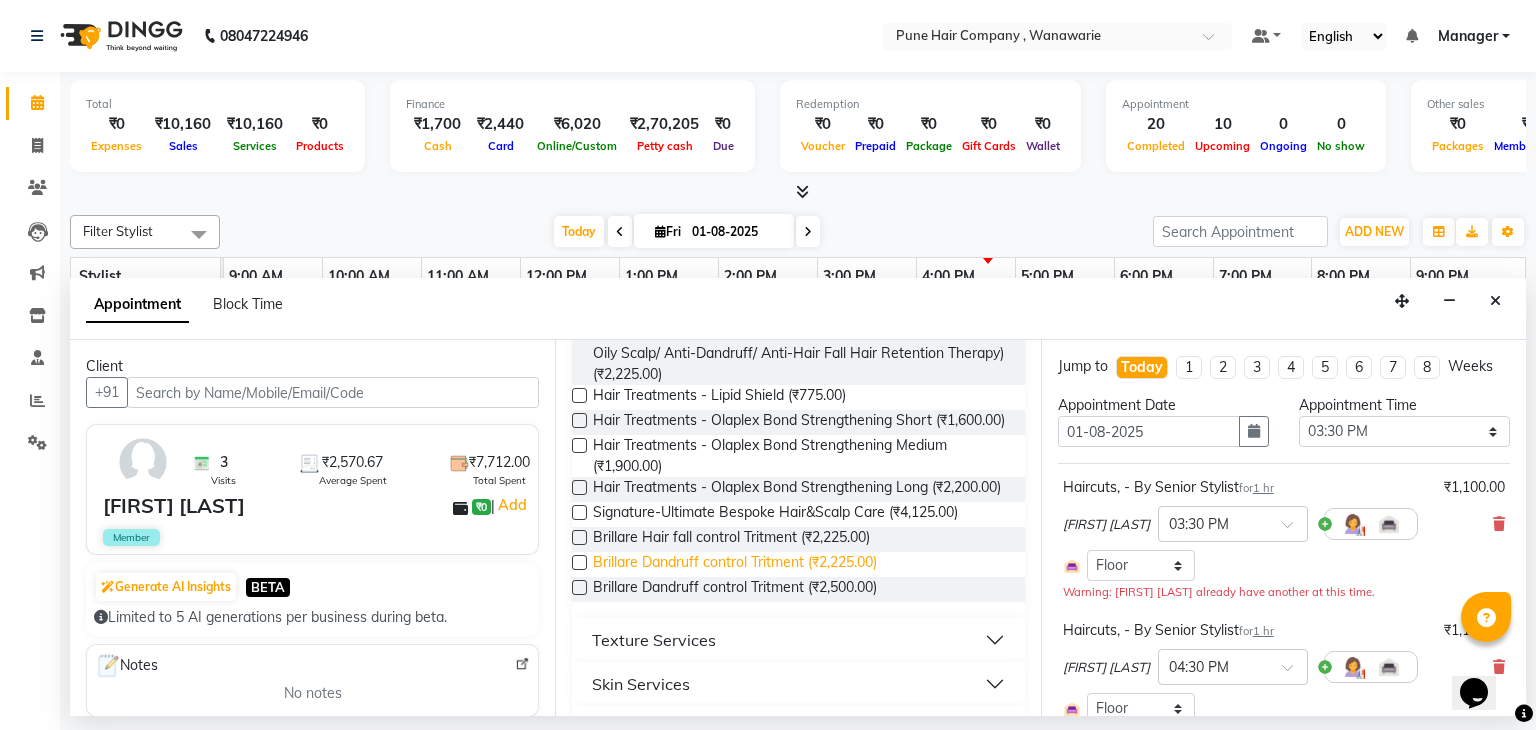 click on "Brillare Dandruff control Tritment (₹2,225.00)" at bounding box center [735, 564] 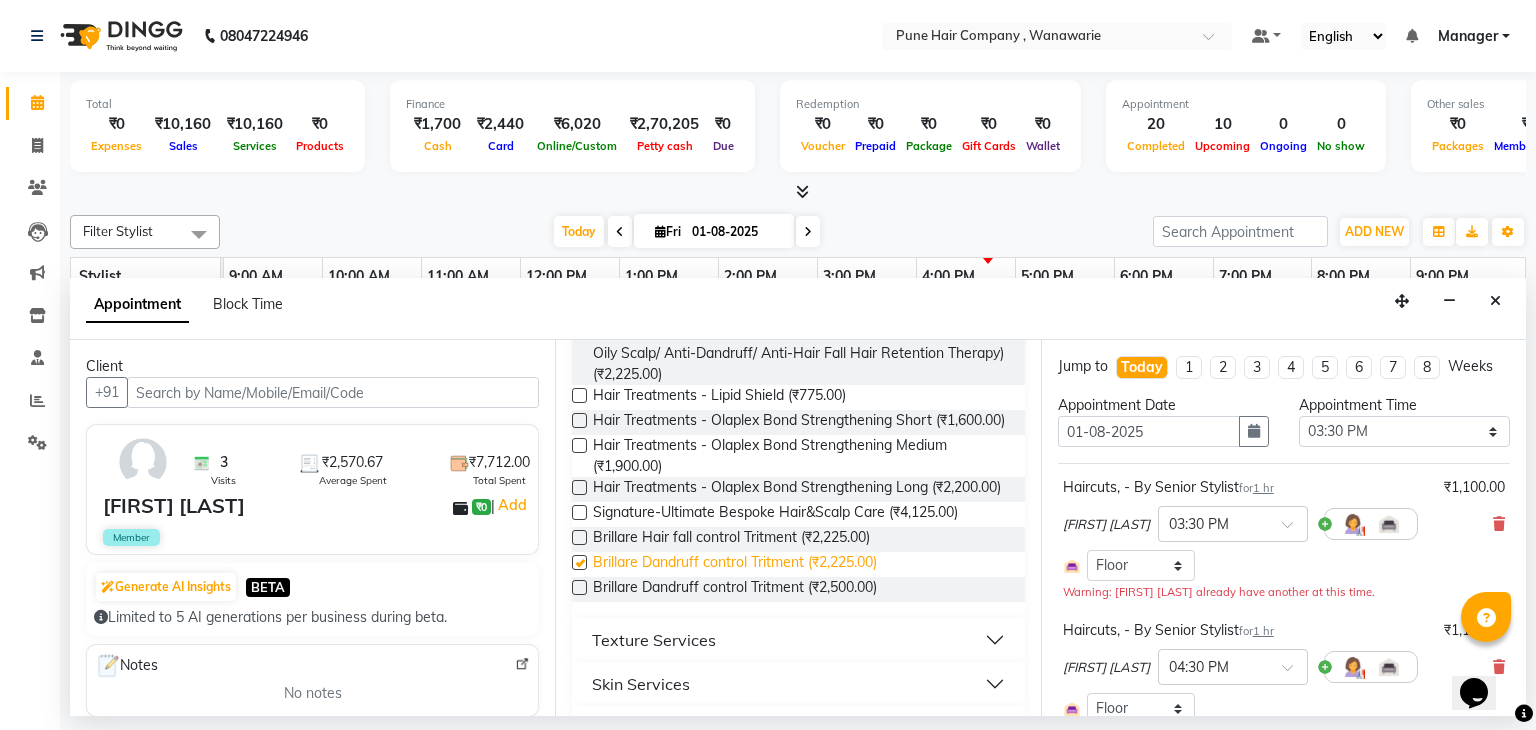checkbox on "false" 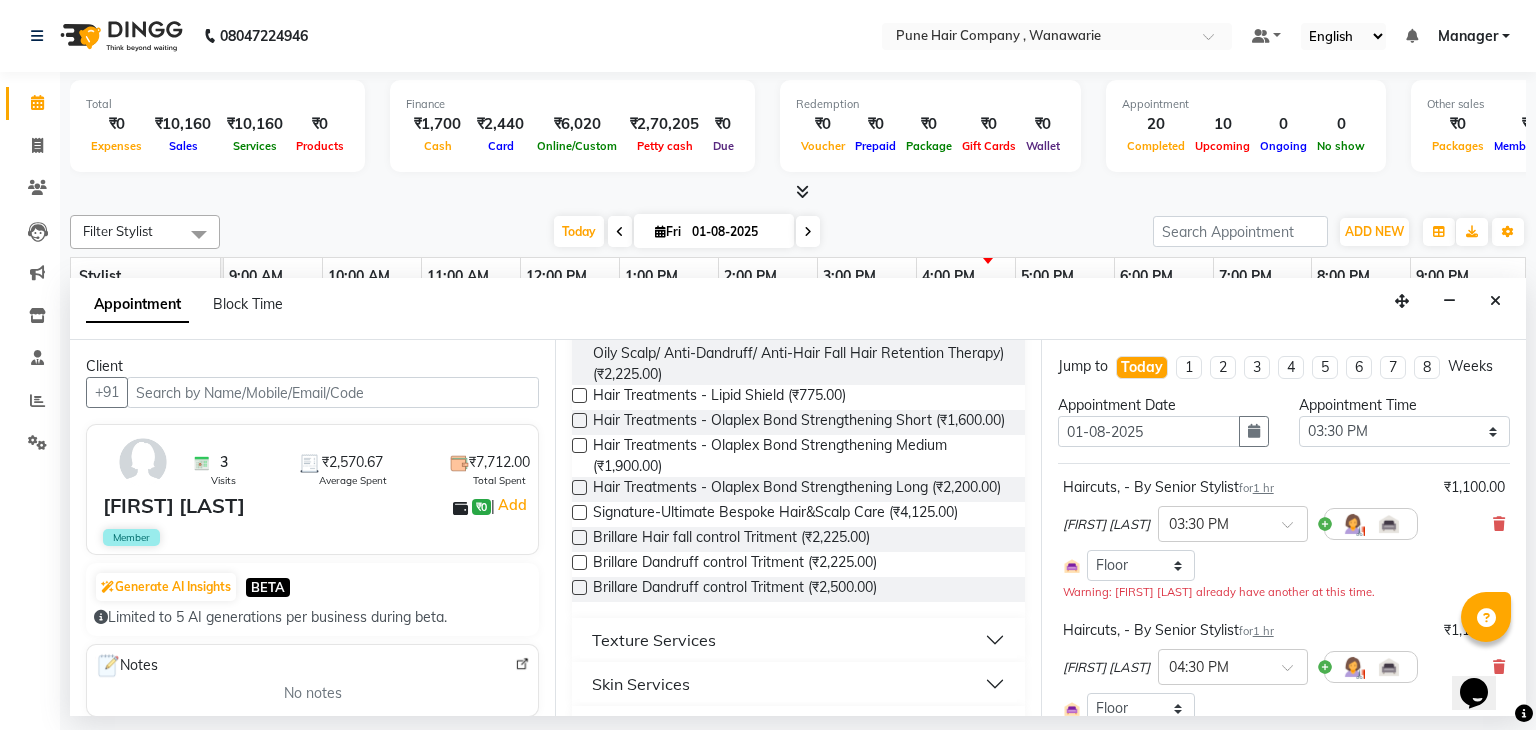 click on "Haircuts, - By Senior Stylist   for  1 hr ₹1,100.00" at bounding box center (1284, 630) 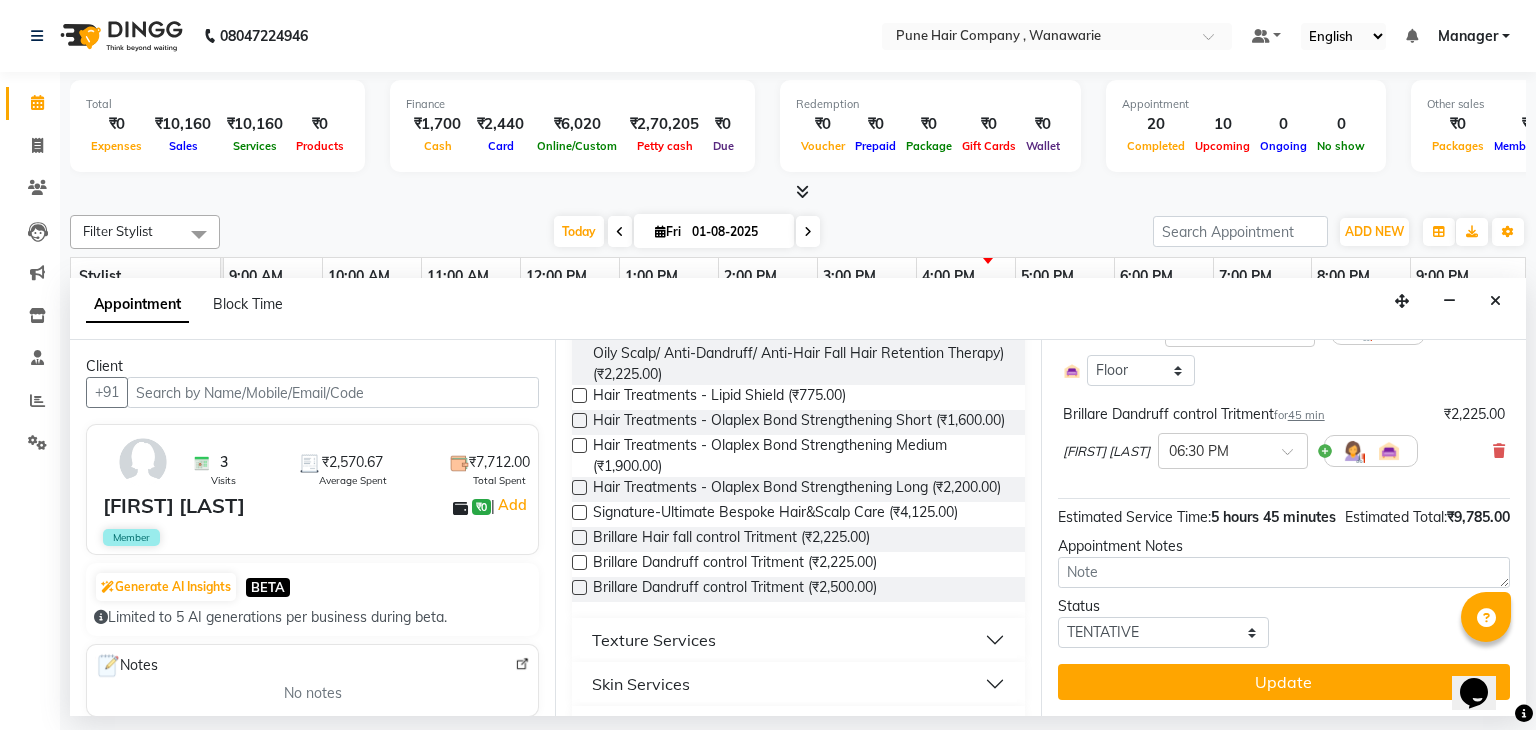 scroll, scrollTop: 644, scrollLeft: 0, axis: vertical 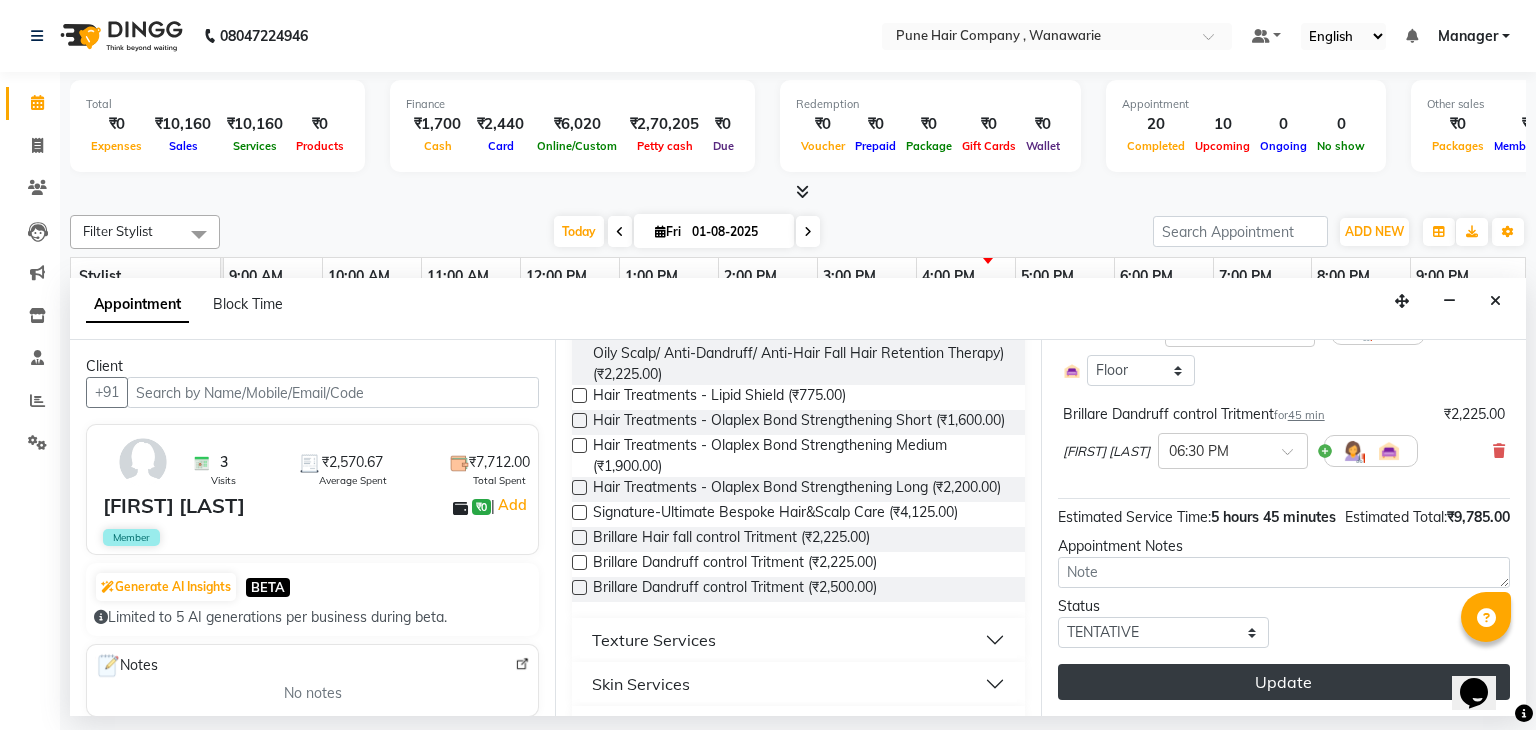 click on "Update" at bounding box center [1284, 682] 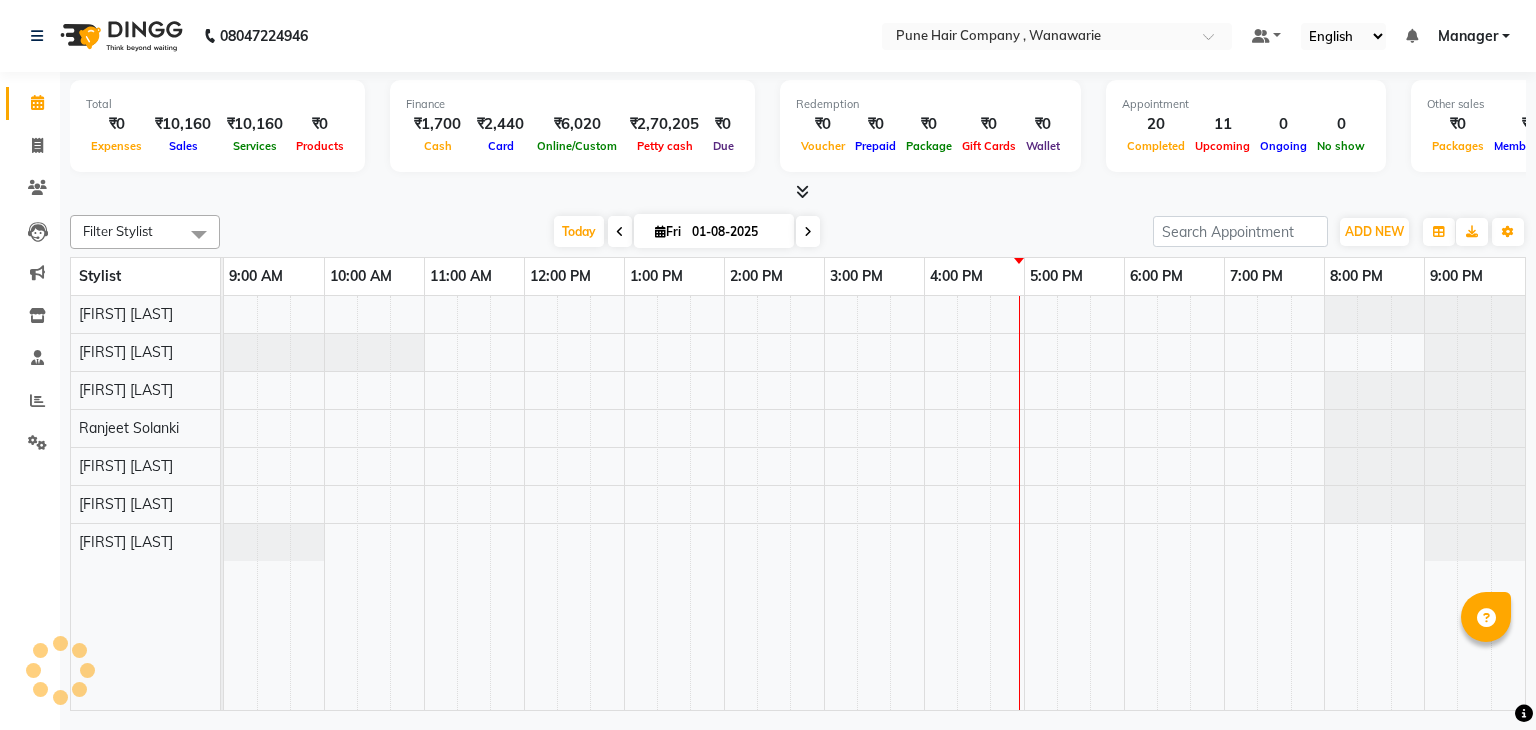 scroll, scrollTop: 0, scrollLeft: 0, axis: both 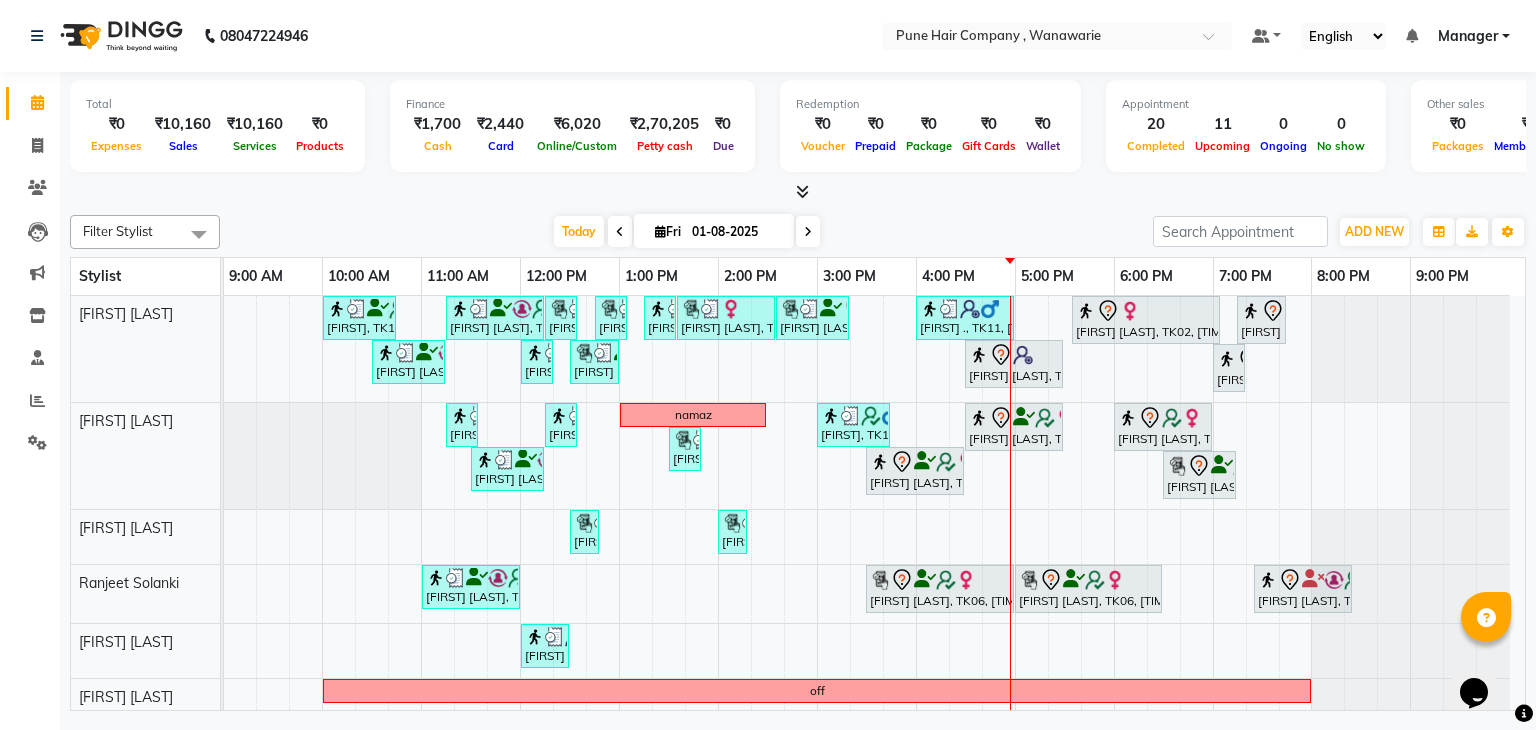 click at bounding box center (808, 231) 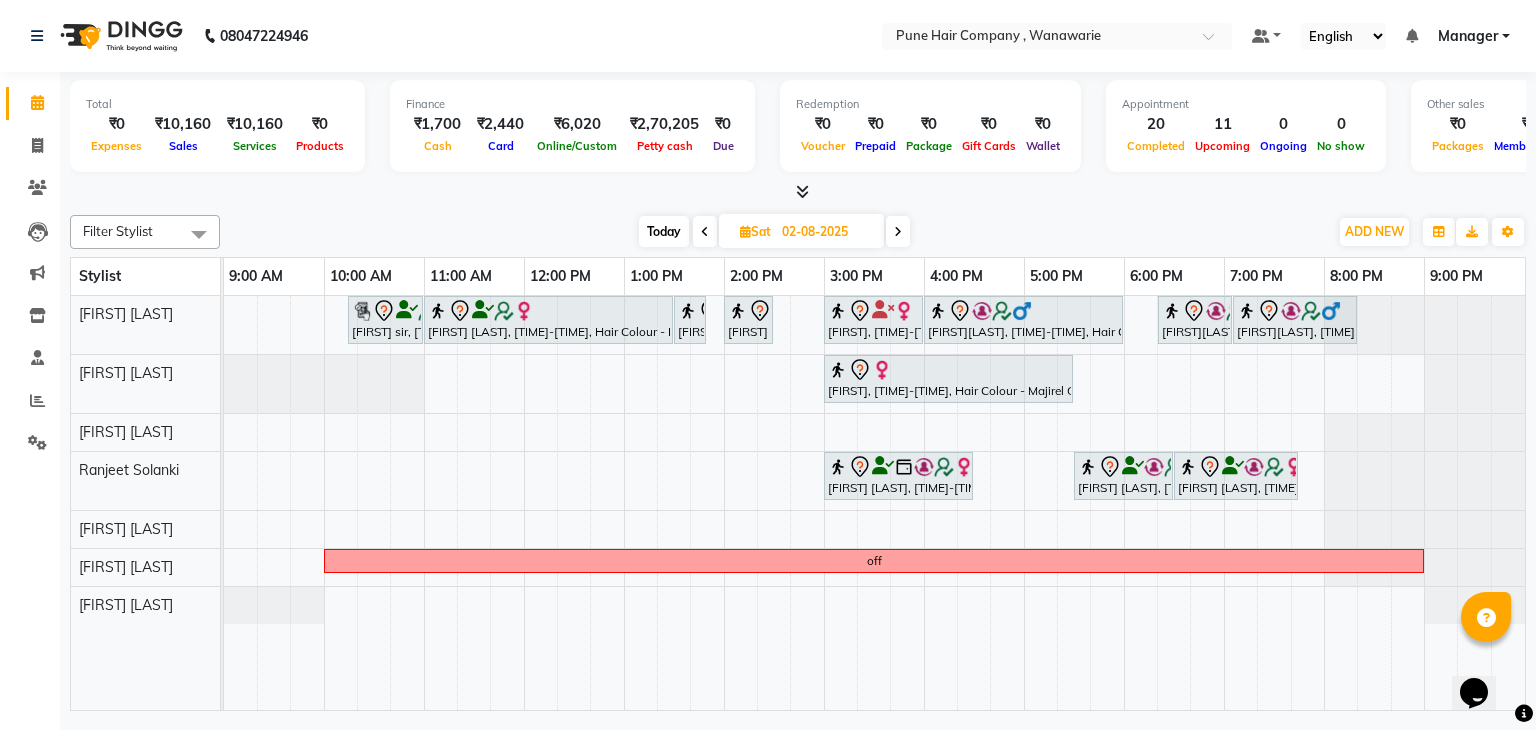 click at bounding box center [898, 231] 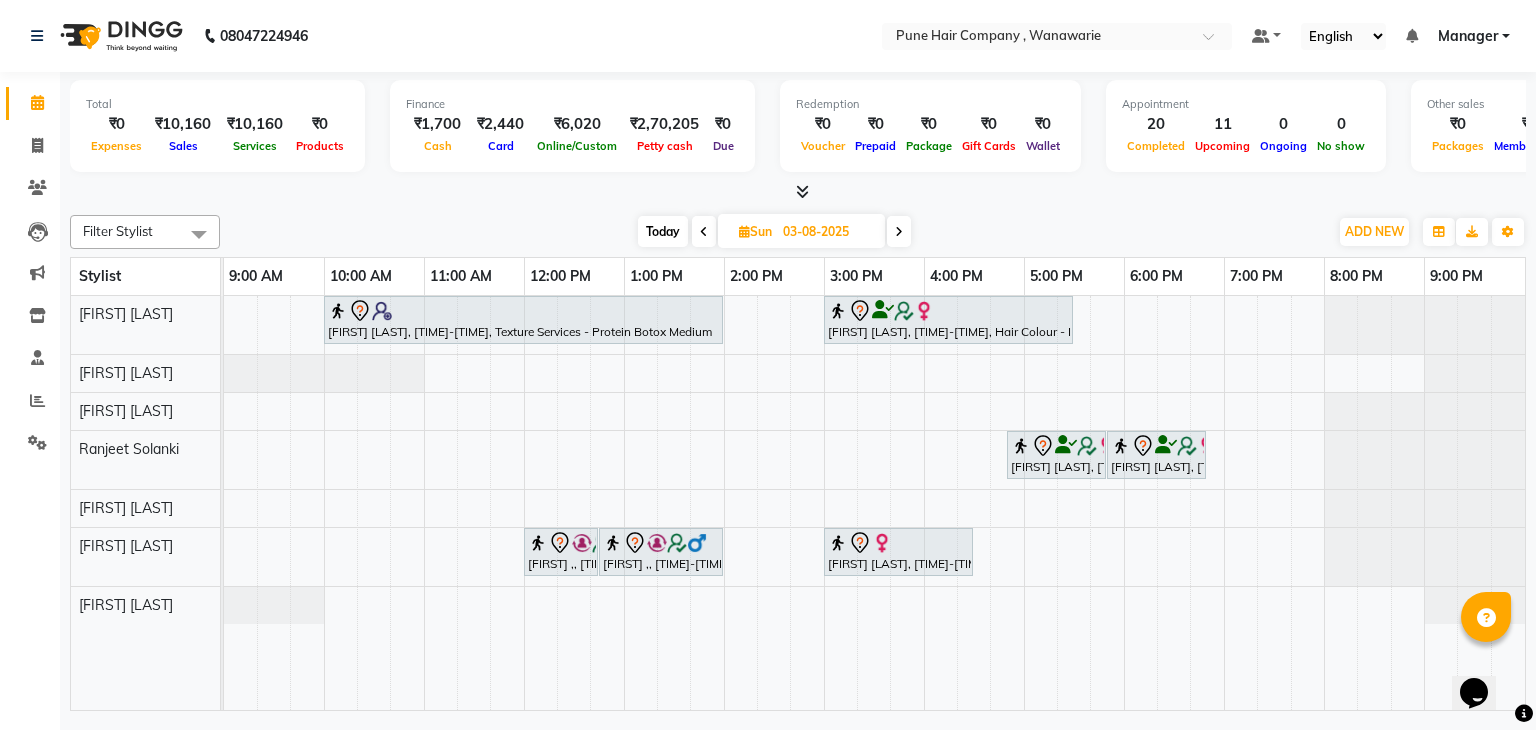 click at bounding box center (899, 232) 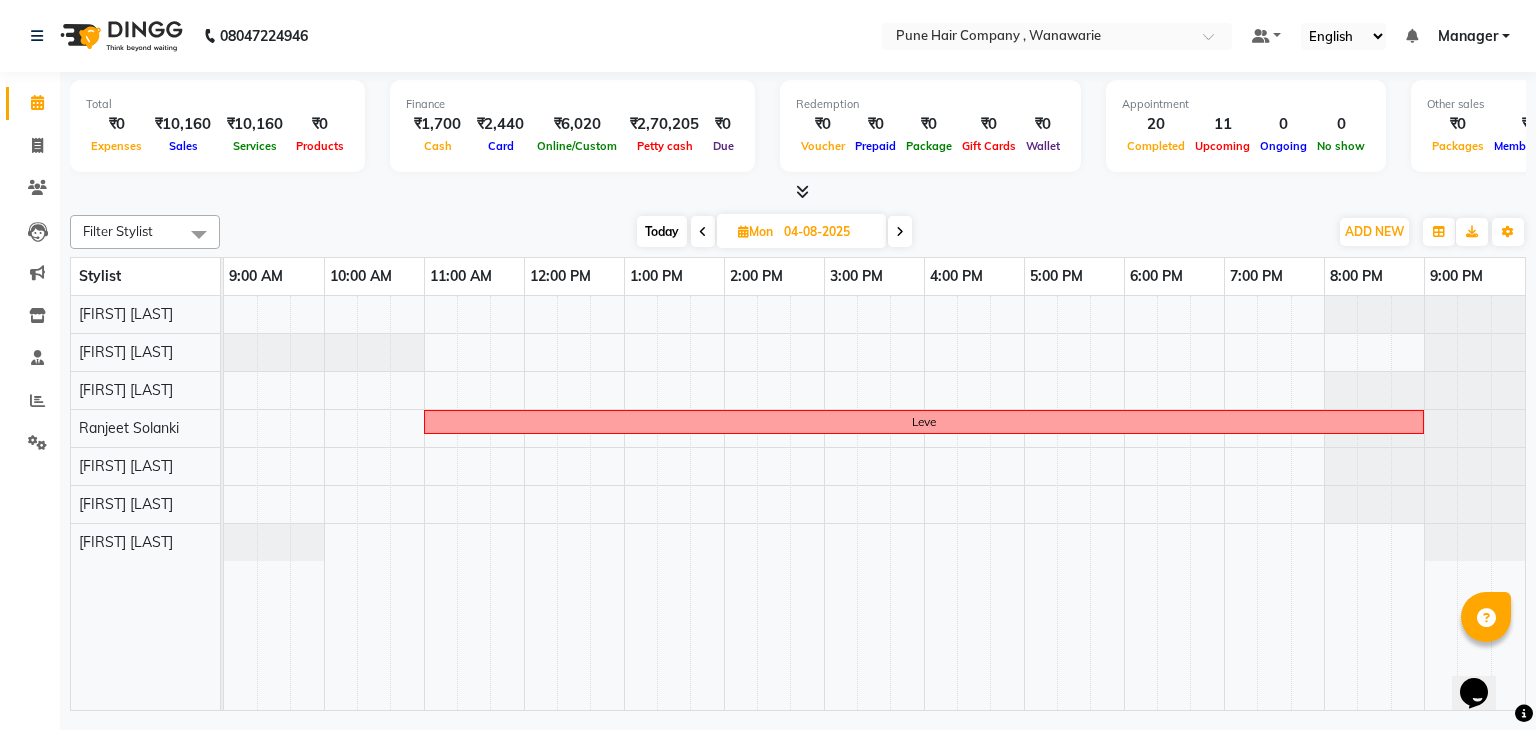 click on "Today" at bounding box center (662, 231) 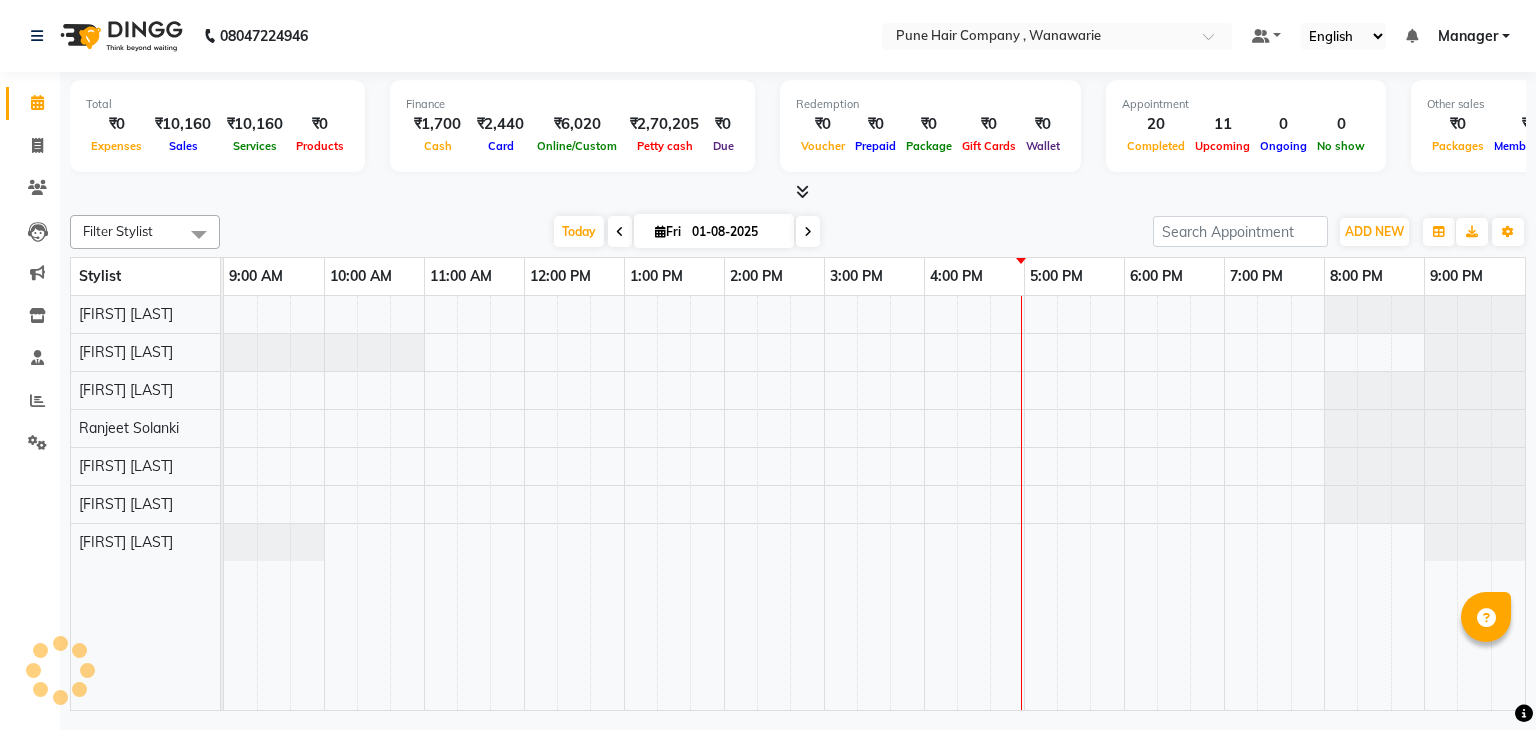 scroll, scrollTop: 0, scrollLeft: 0, axis: both 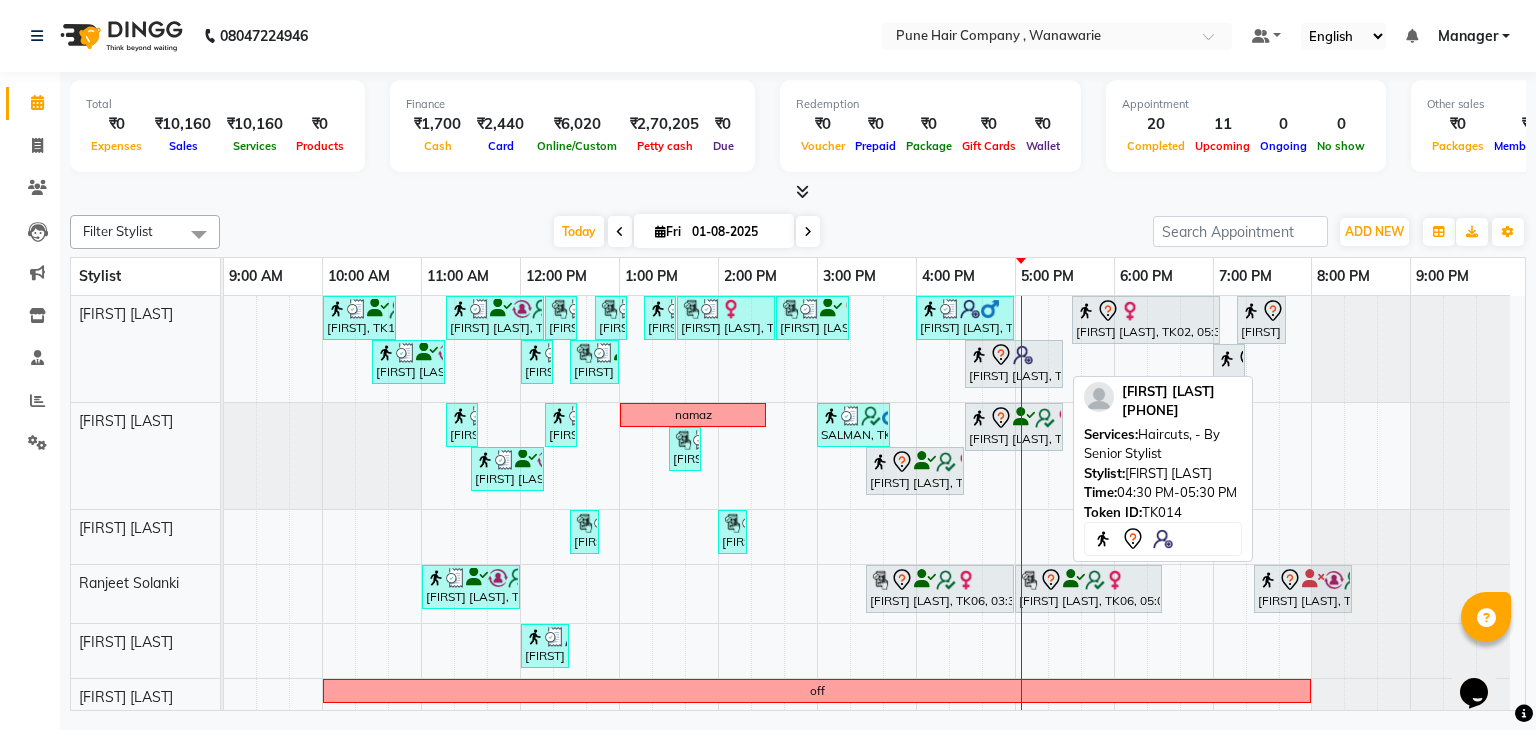 click 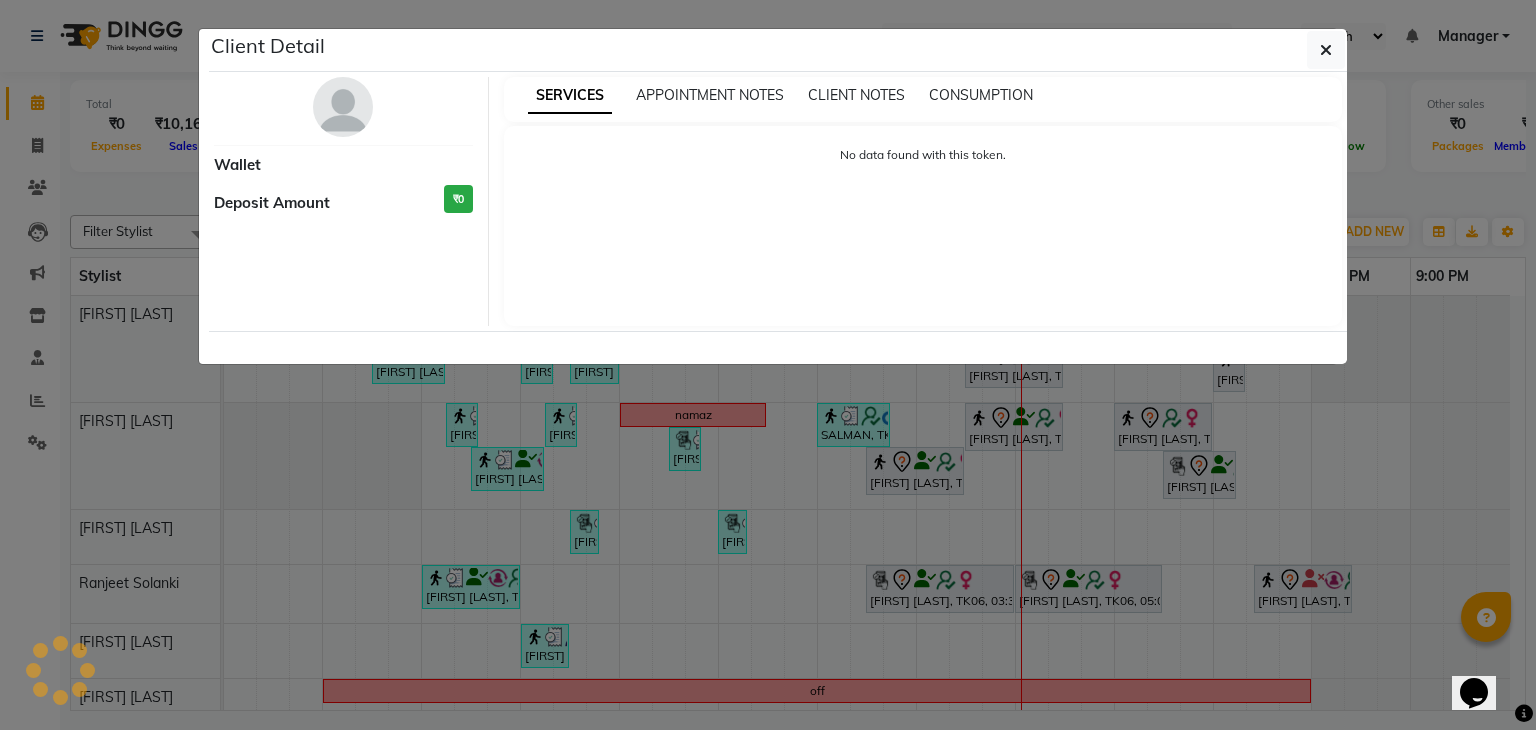 select on "7" 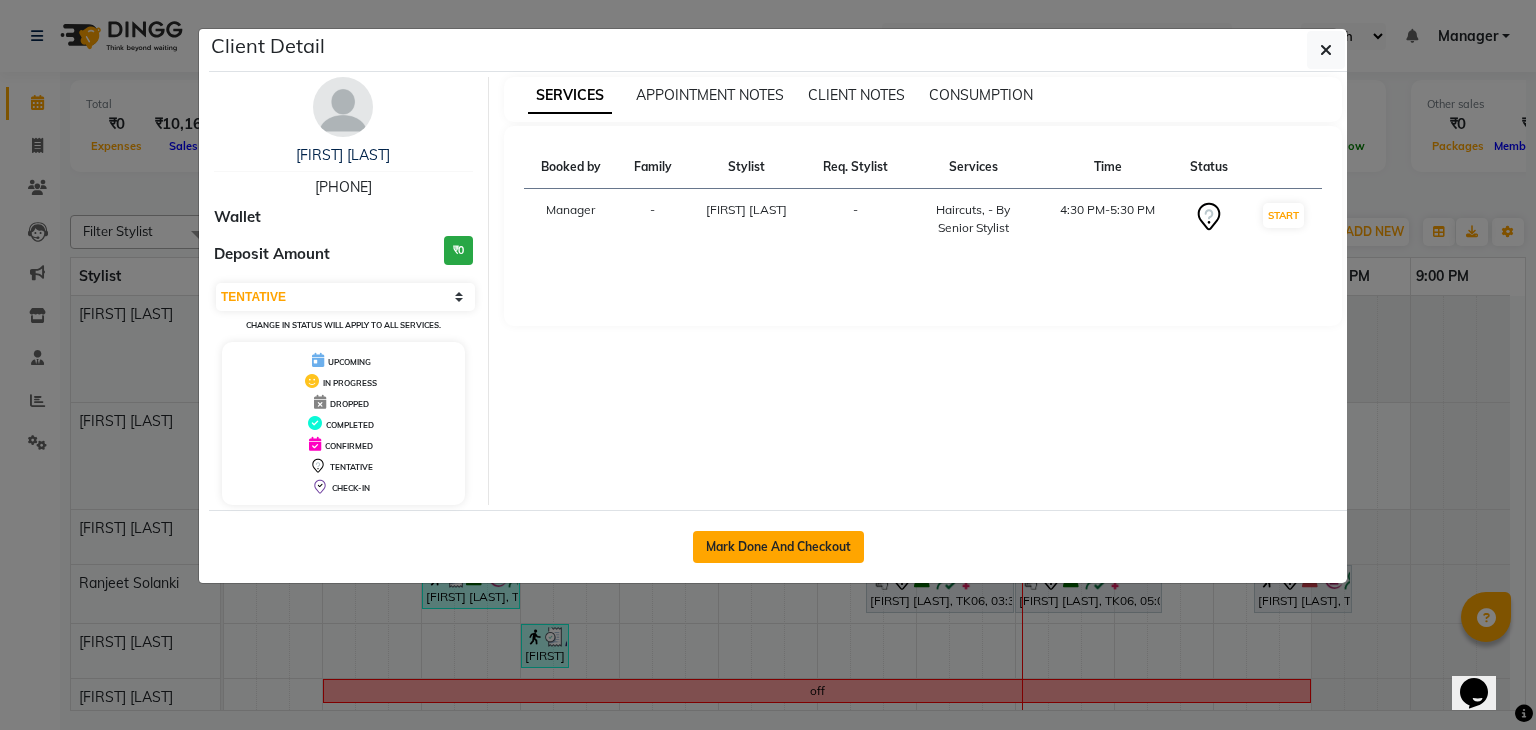 click on "Mark Done And Checkout" 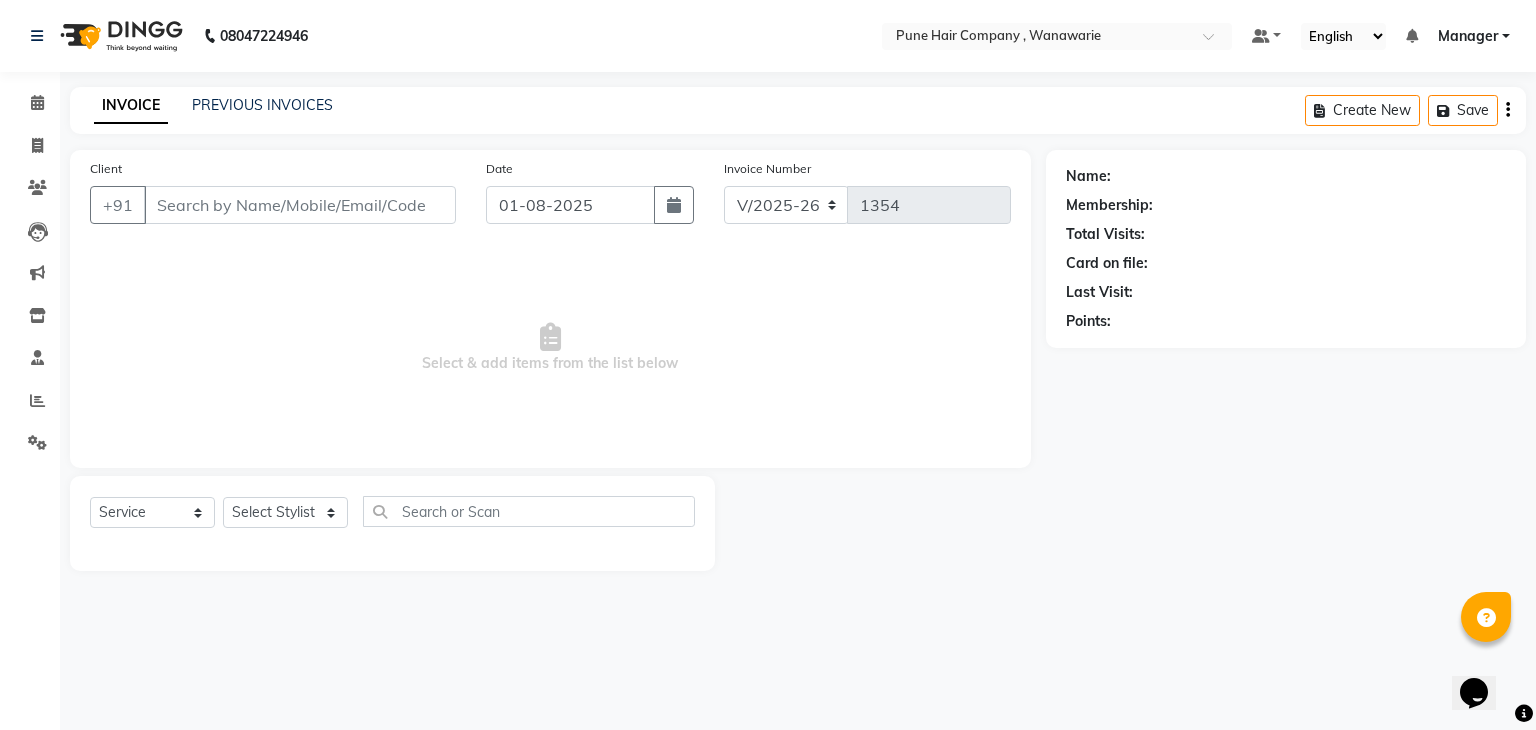 type on "[PHONE]" 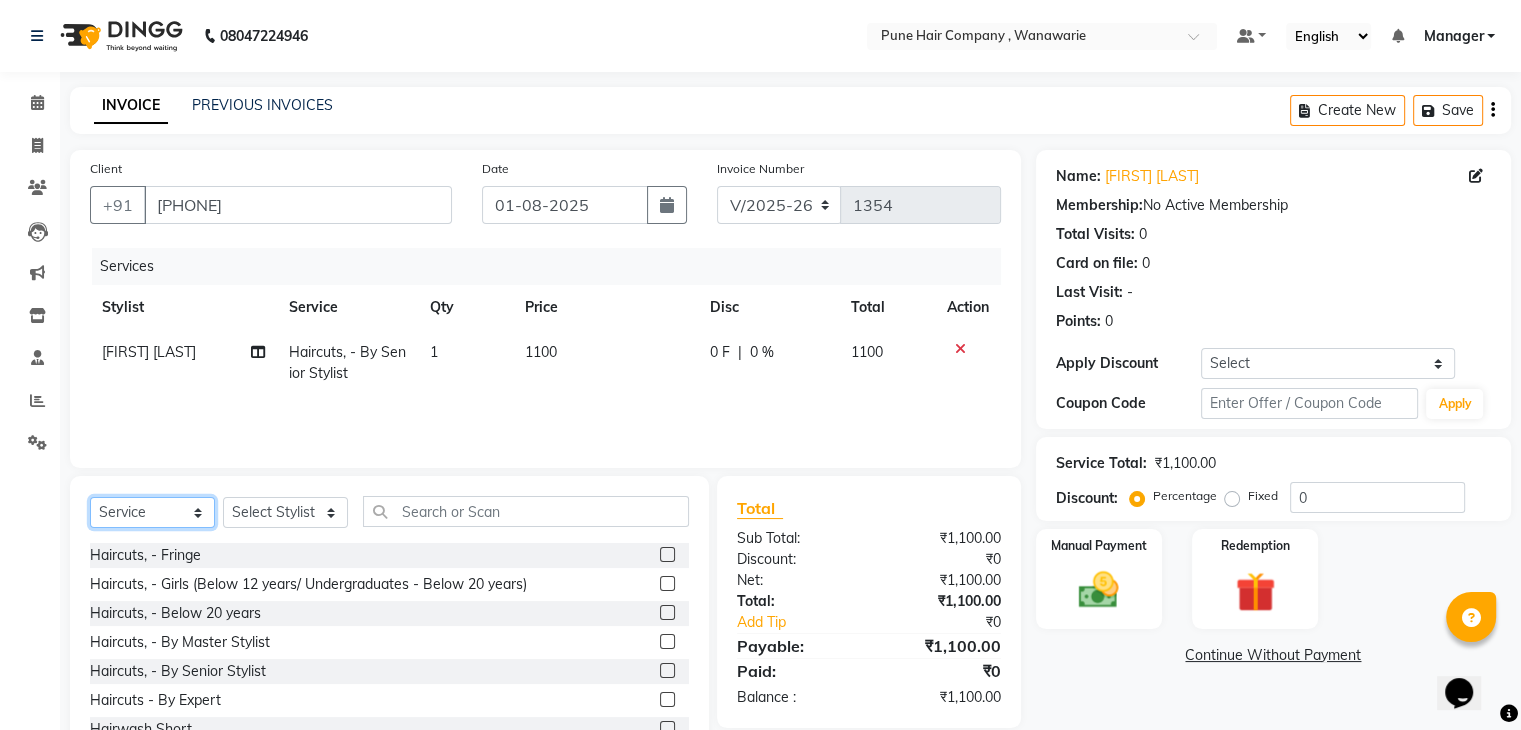 click on "Select  Service  Product  Membership  Package Voucher Prepaid Gift Card" 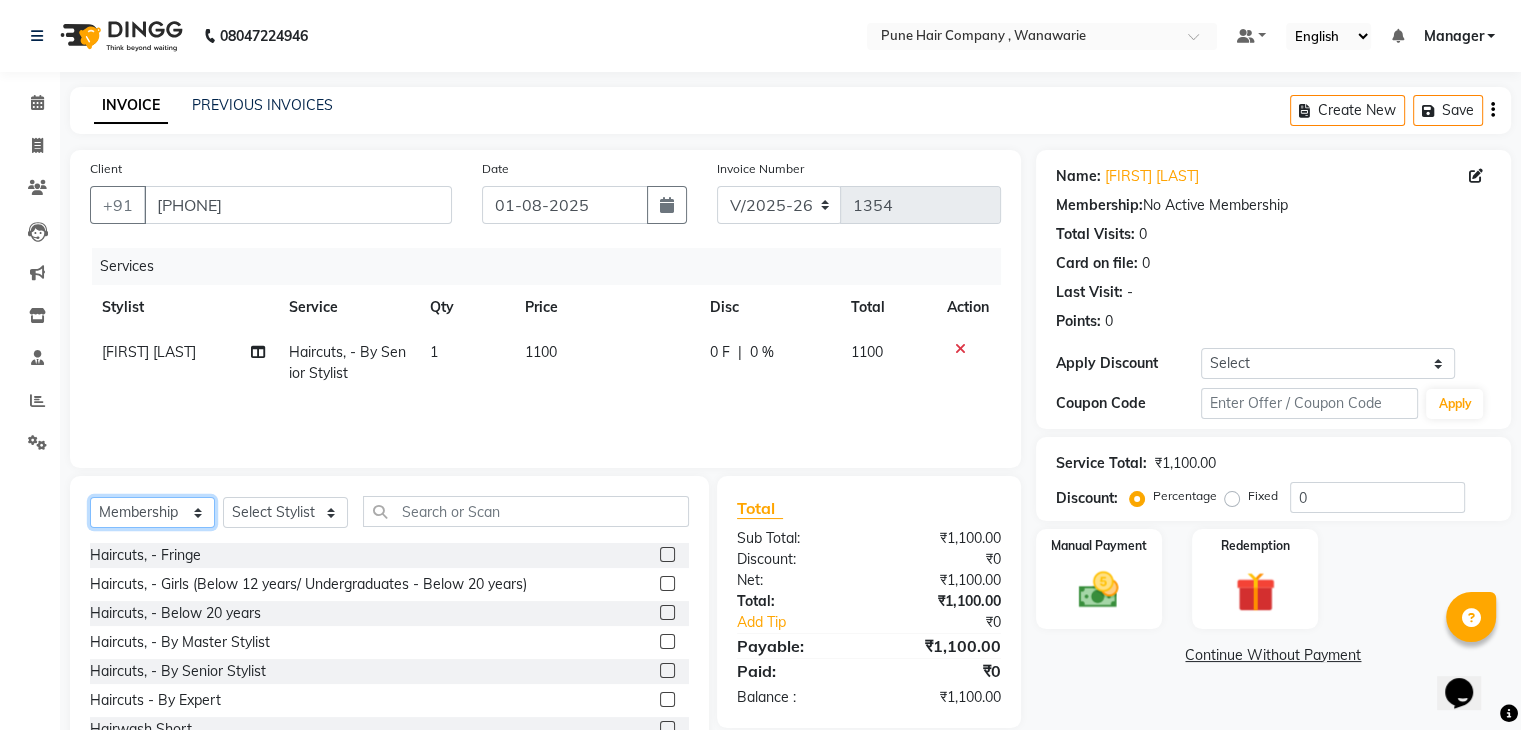 click on "Select  Service  Product  Membership  Package Voucher Prepaid Gift Card" 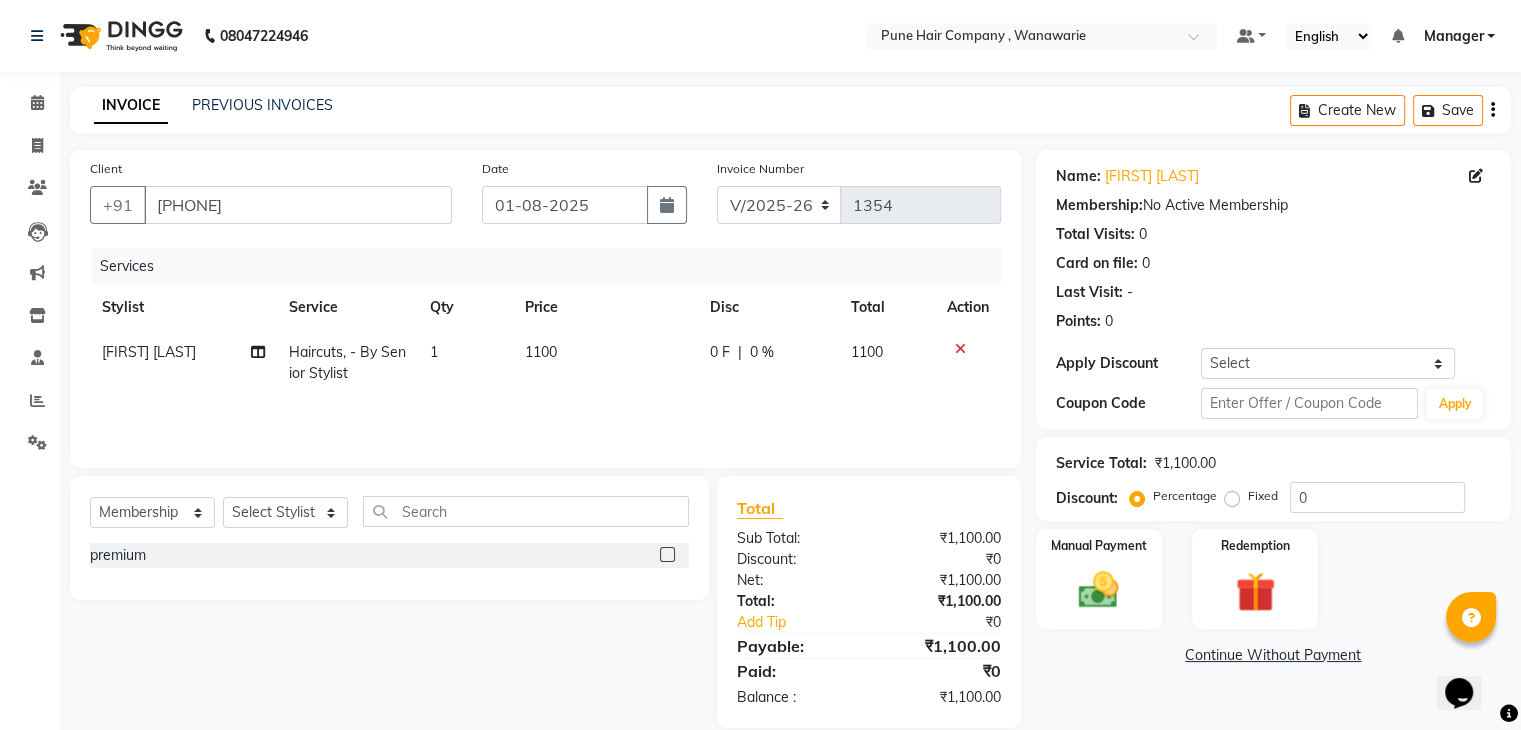 click 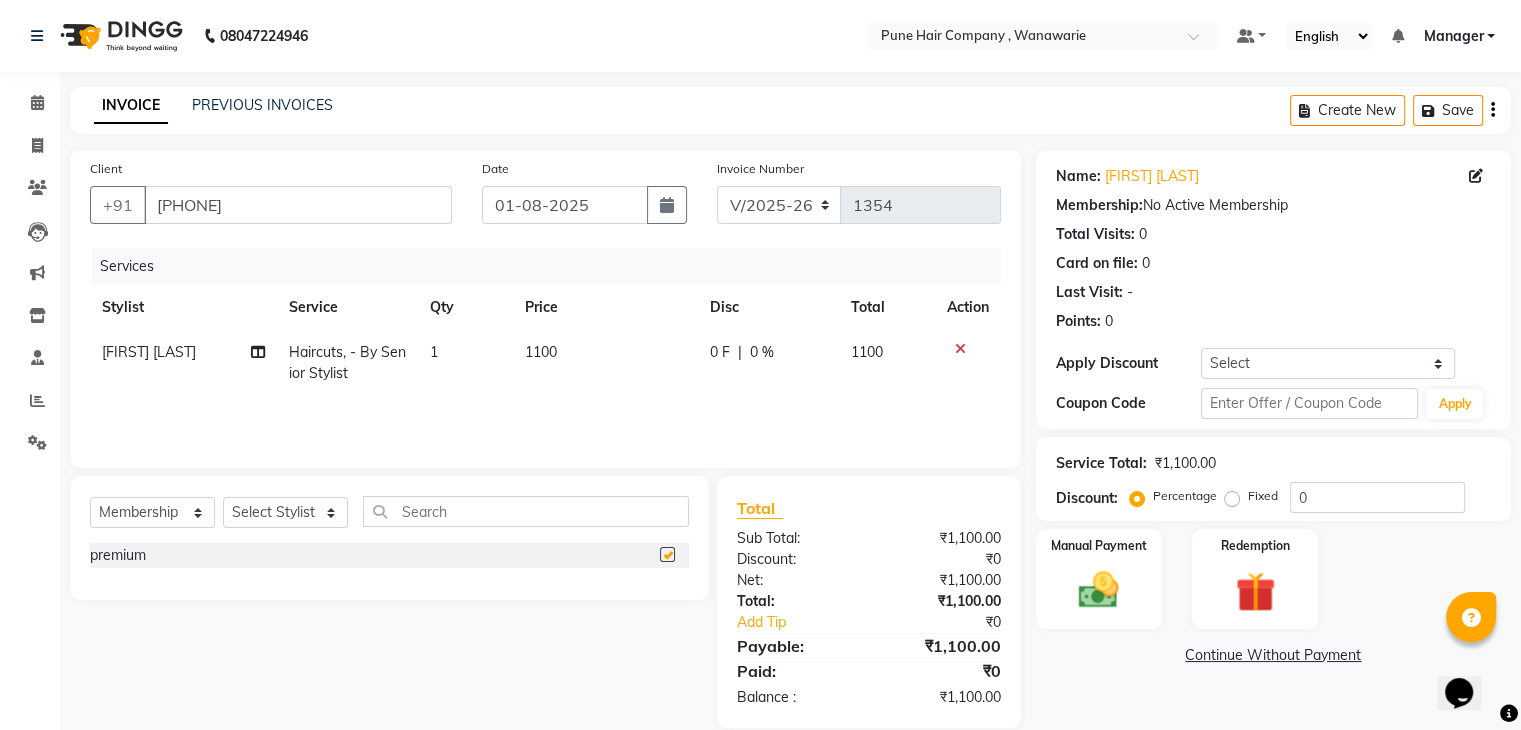 select on "select" 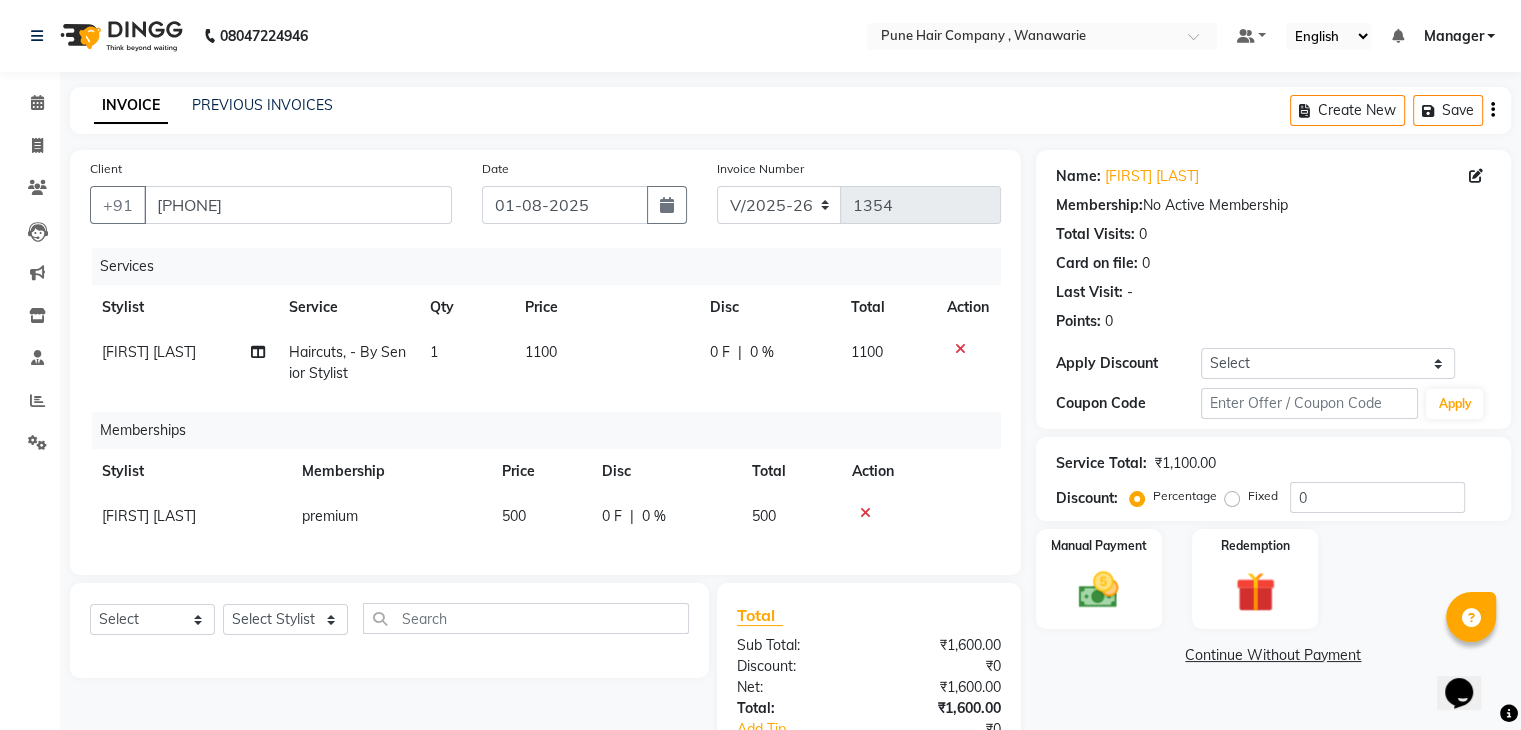 click on "0 F | 0 %" 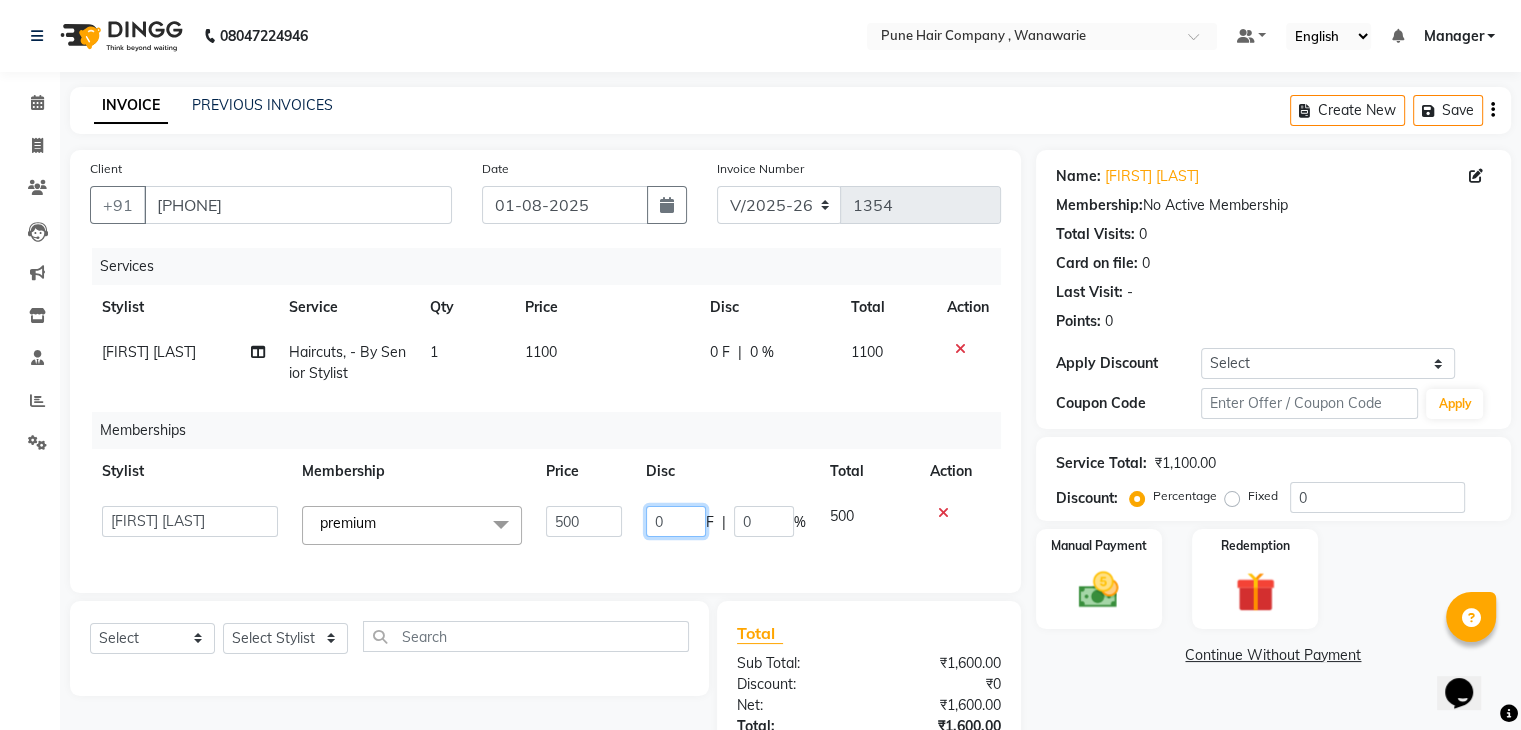 click on "0" 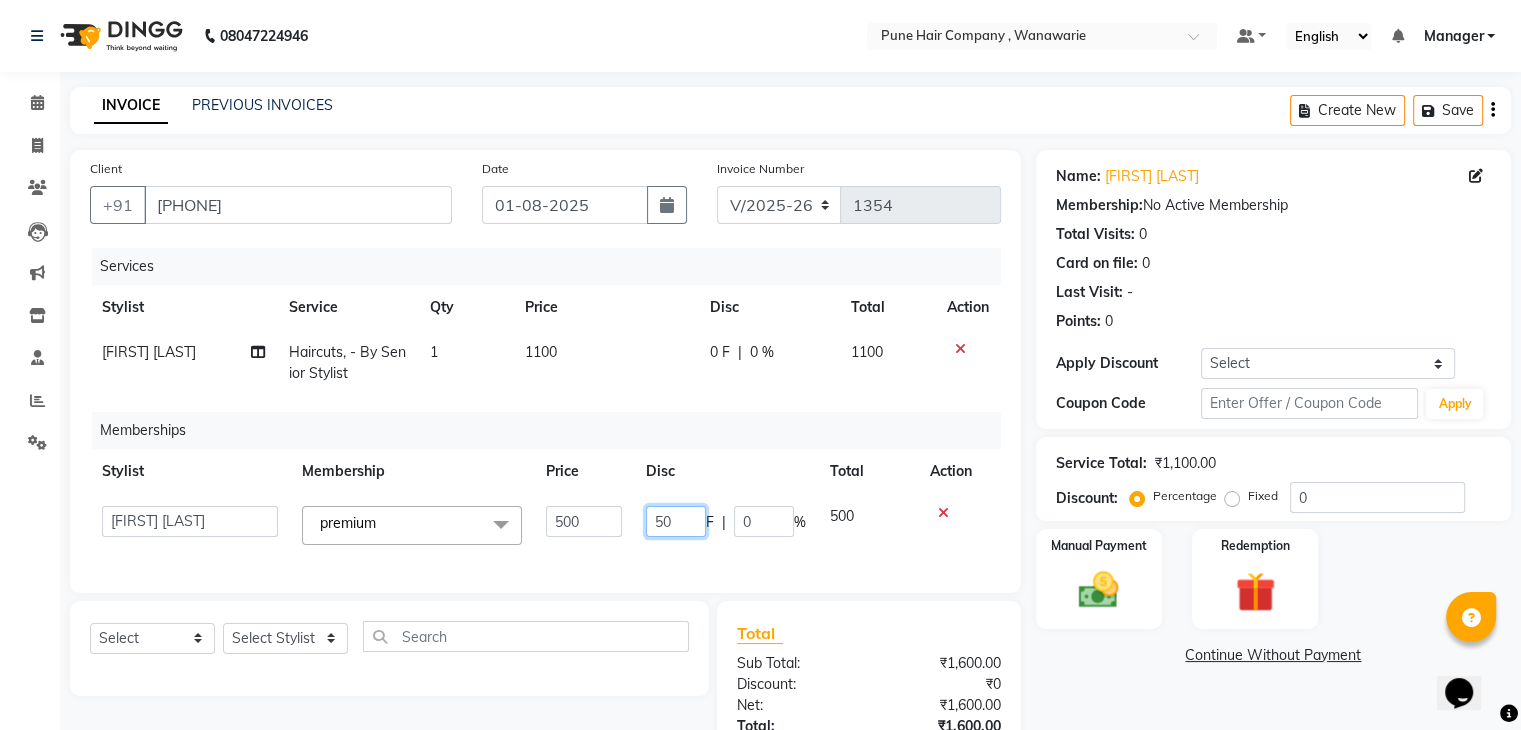 type on "500" 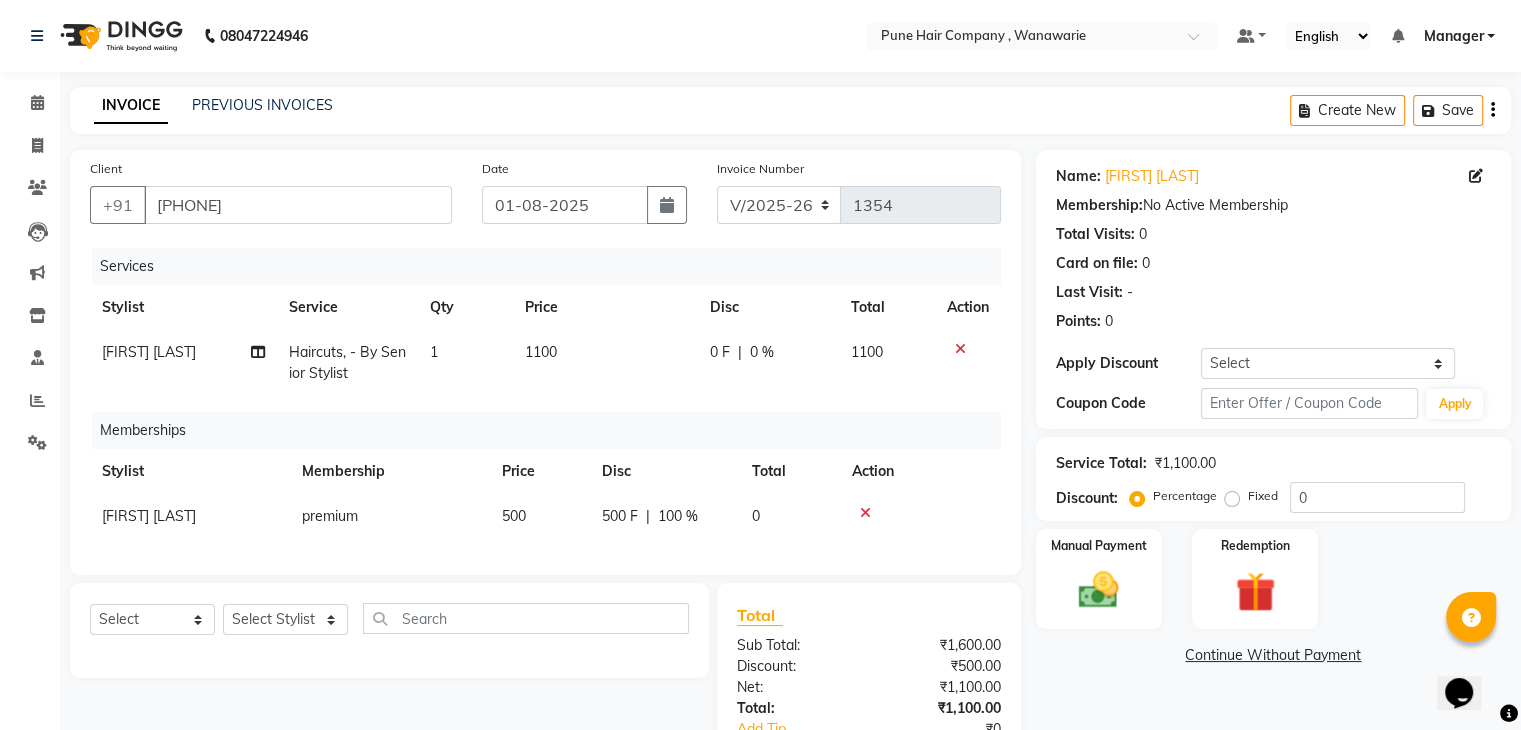 click on "Services Stylist Service Qty Price Disc Total Action [FIRST] [LAST] Haircuts, - By Senior Stylist 1 1100 0 F | 0 % 1100 Memberships Stylist Membership Price Disc Total Action [FIRST] [LAST] premium 500 500 F | 100 % 0" 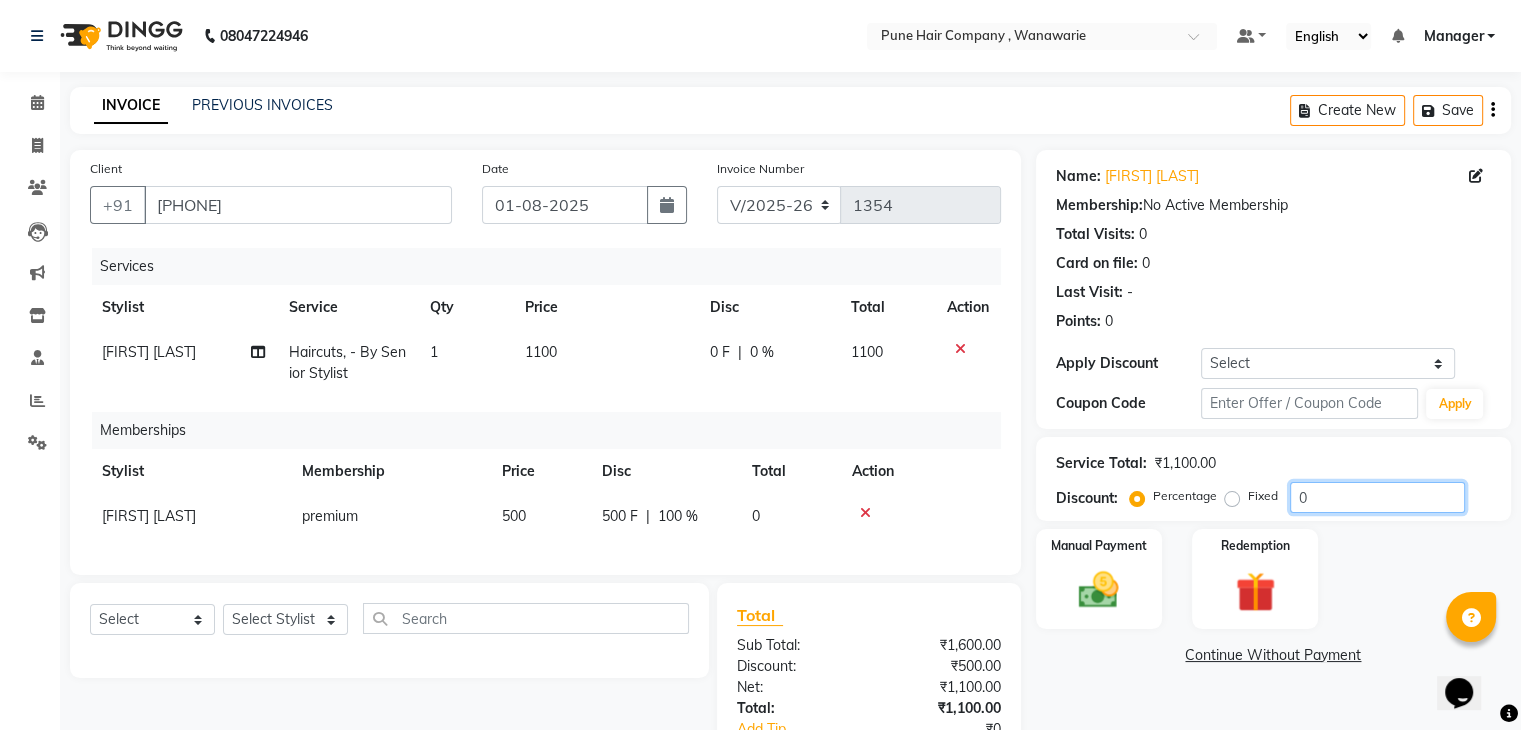 click on "0" 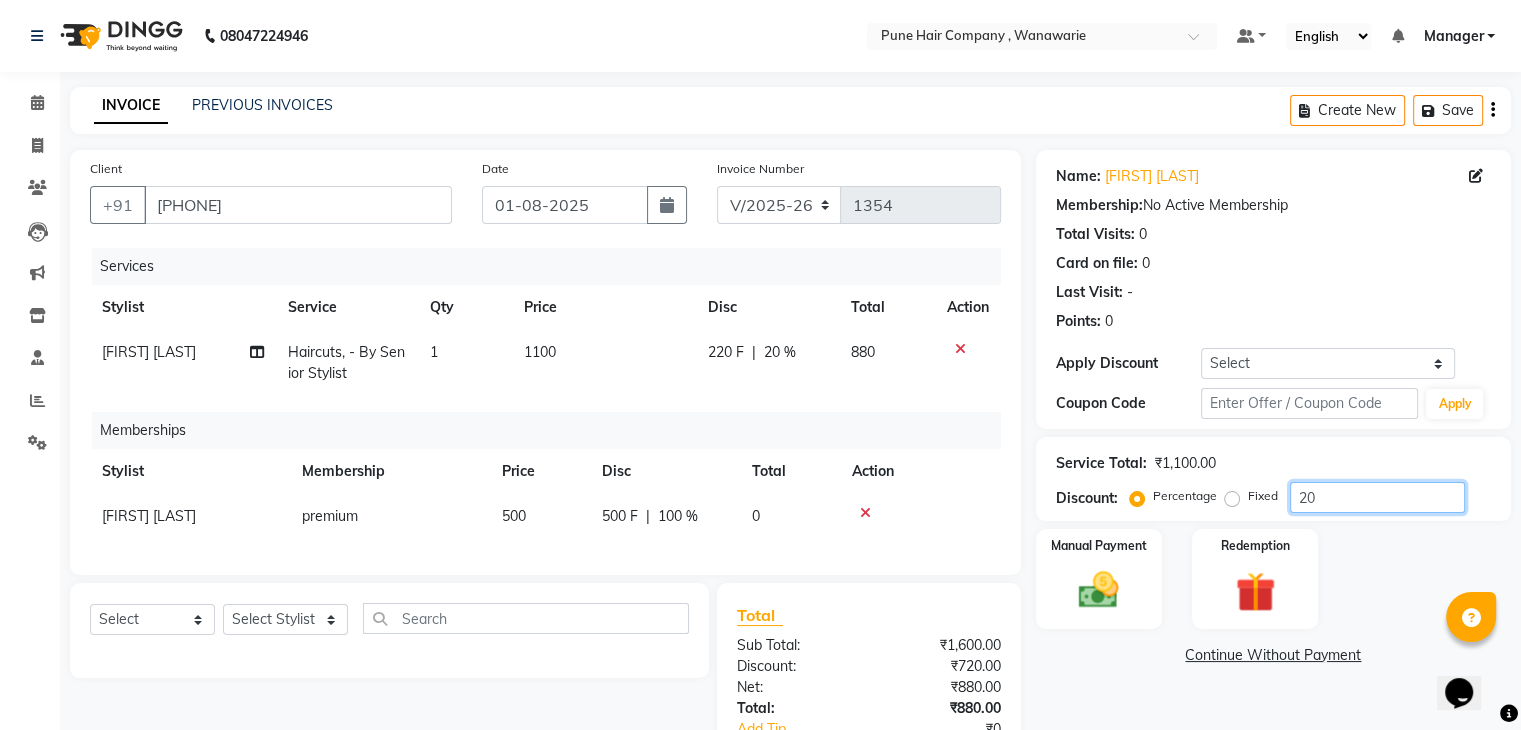 type on "20" 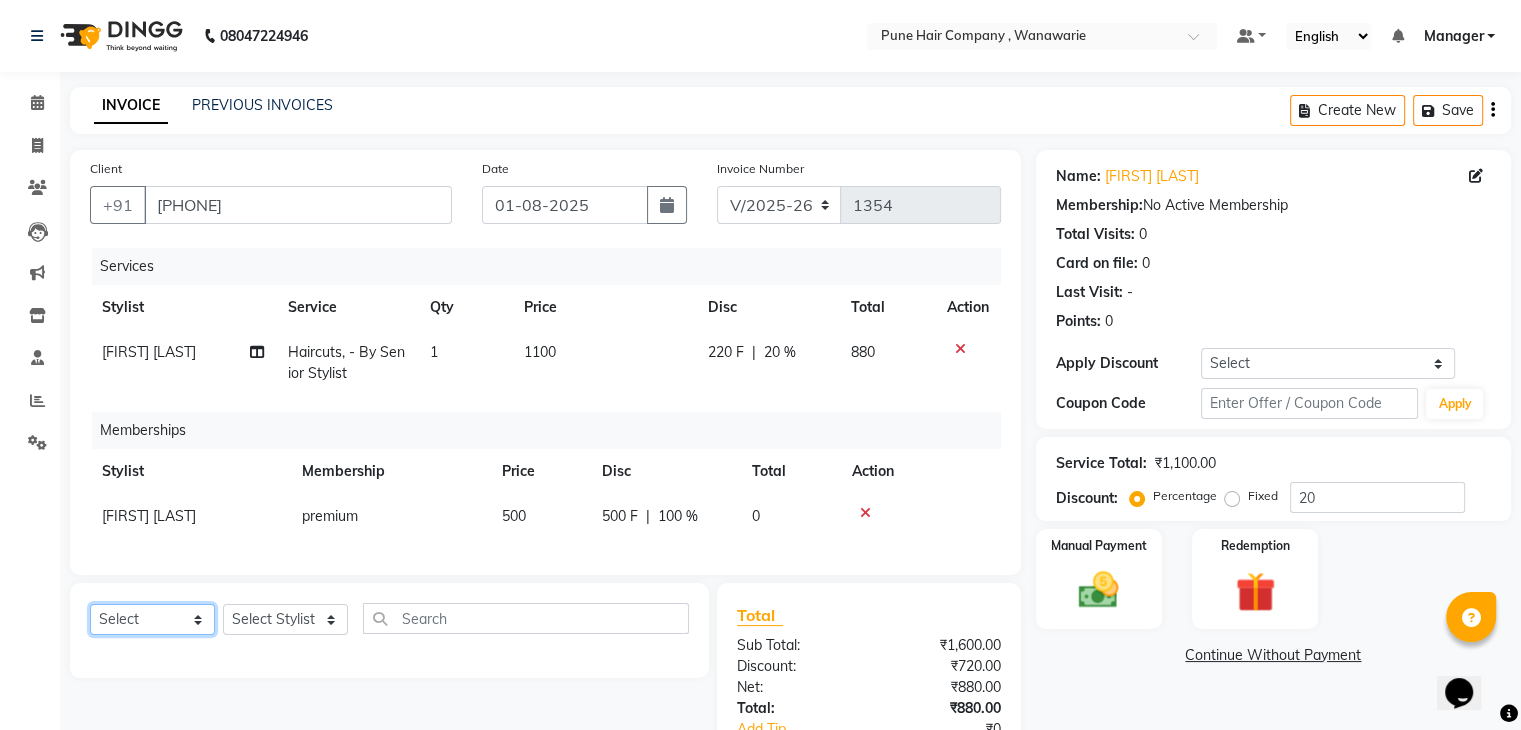 click on "Select  Service  Product  Package Voucher Prepaid Gift Card" 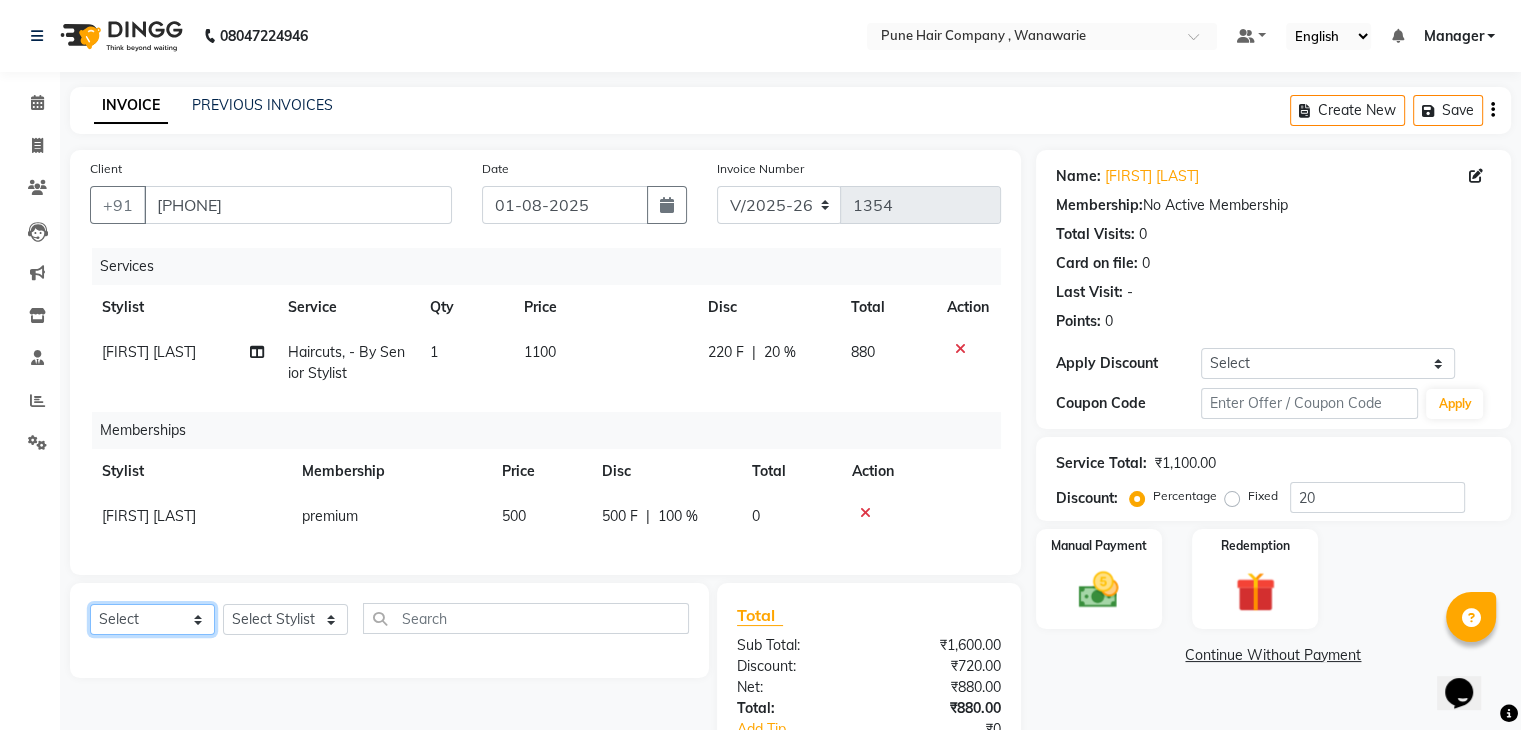 select on "product" 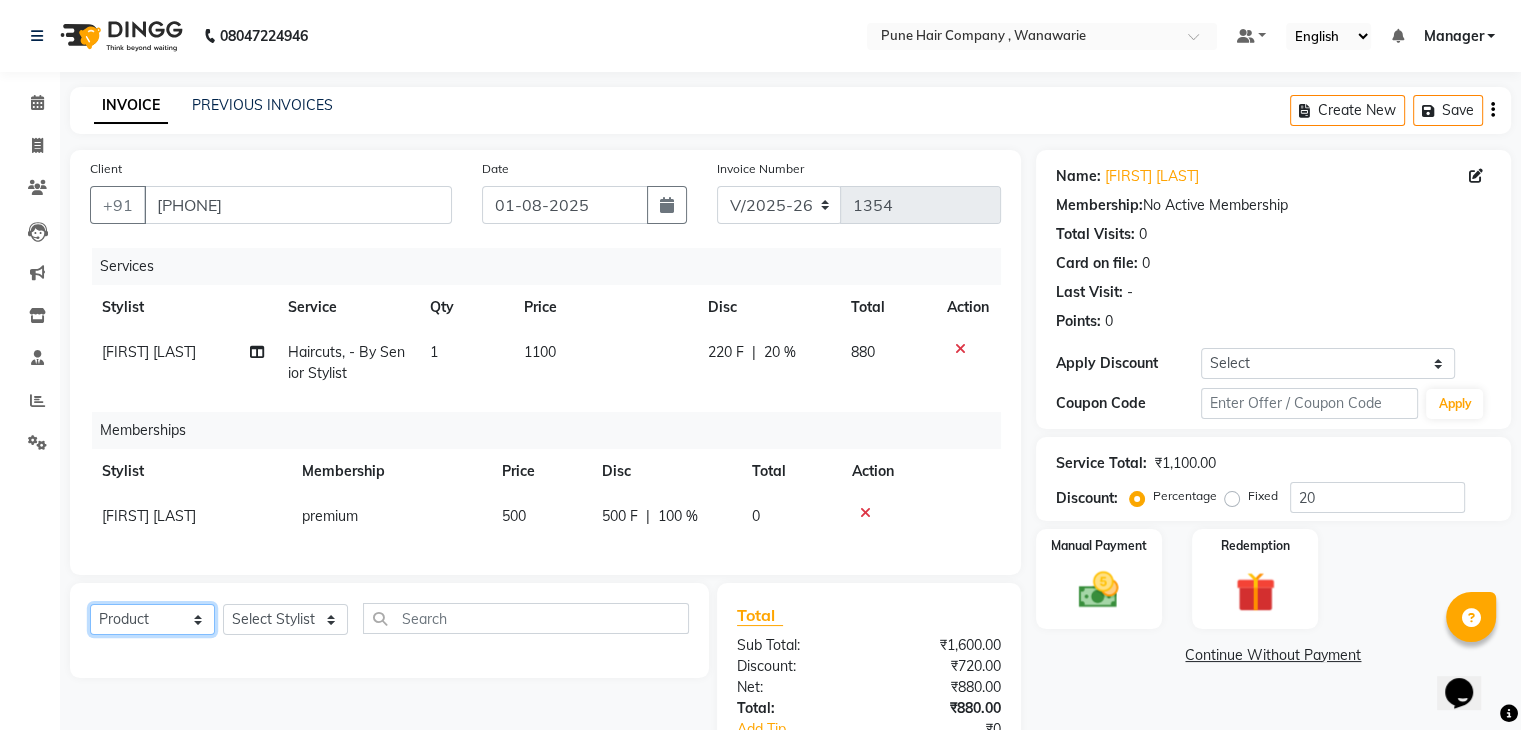 click on "Select  Service  Product  Package Voucher Prepaid Gift Card" 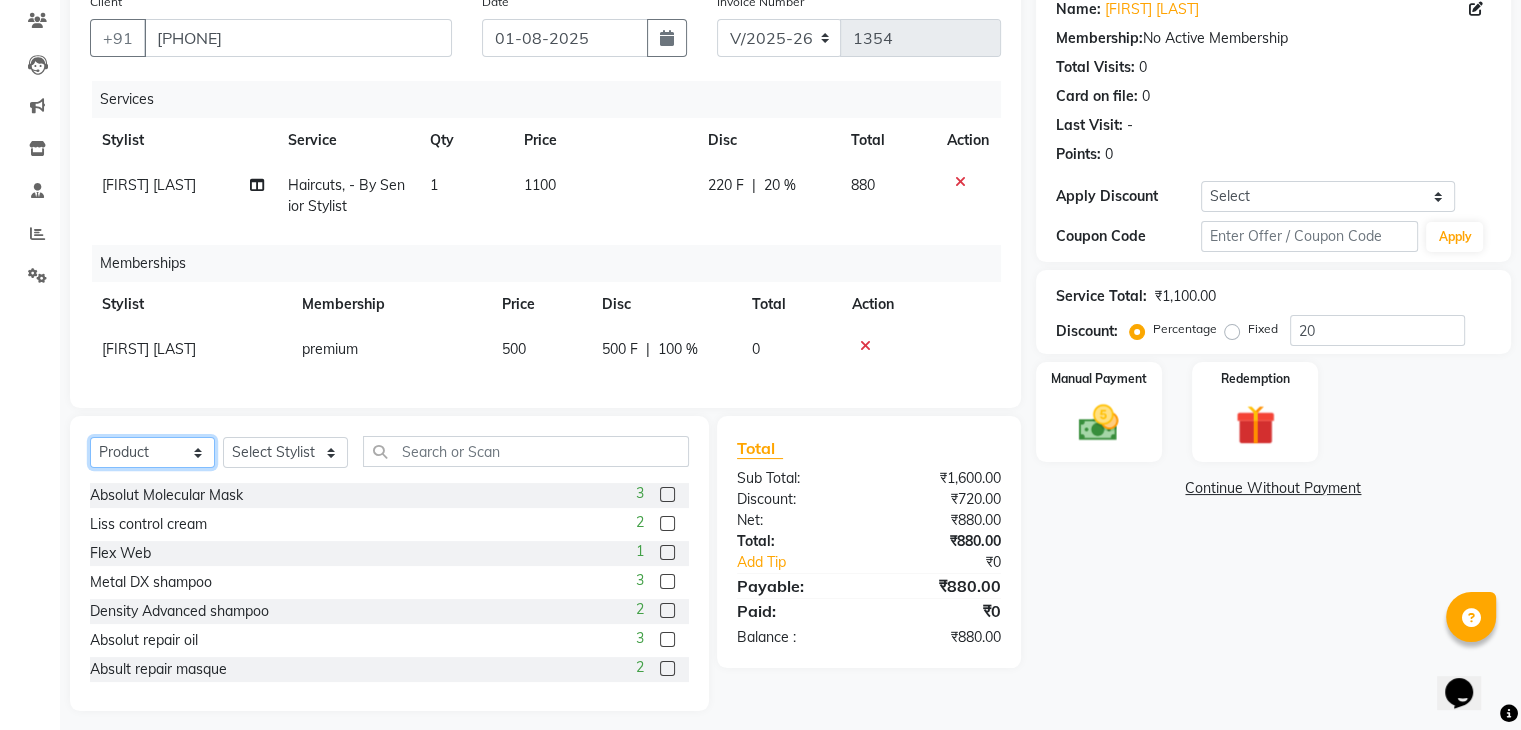scroll, scrollTop: 168, scrollLeft: 0, axis: vertical 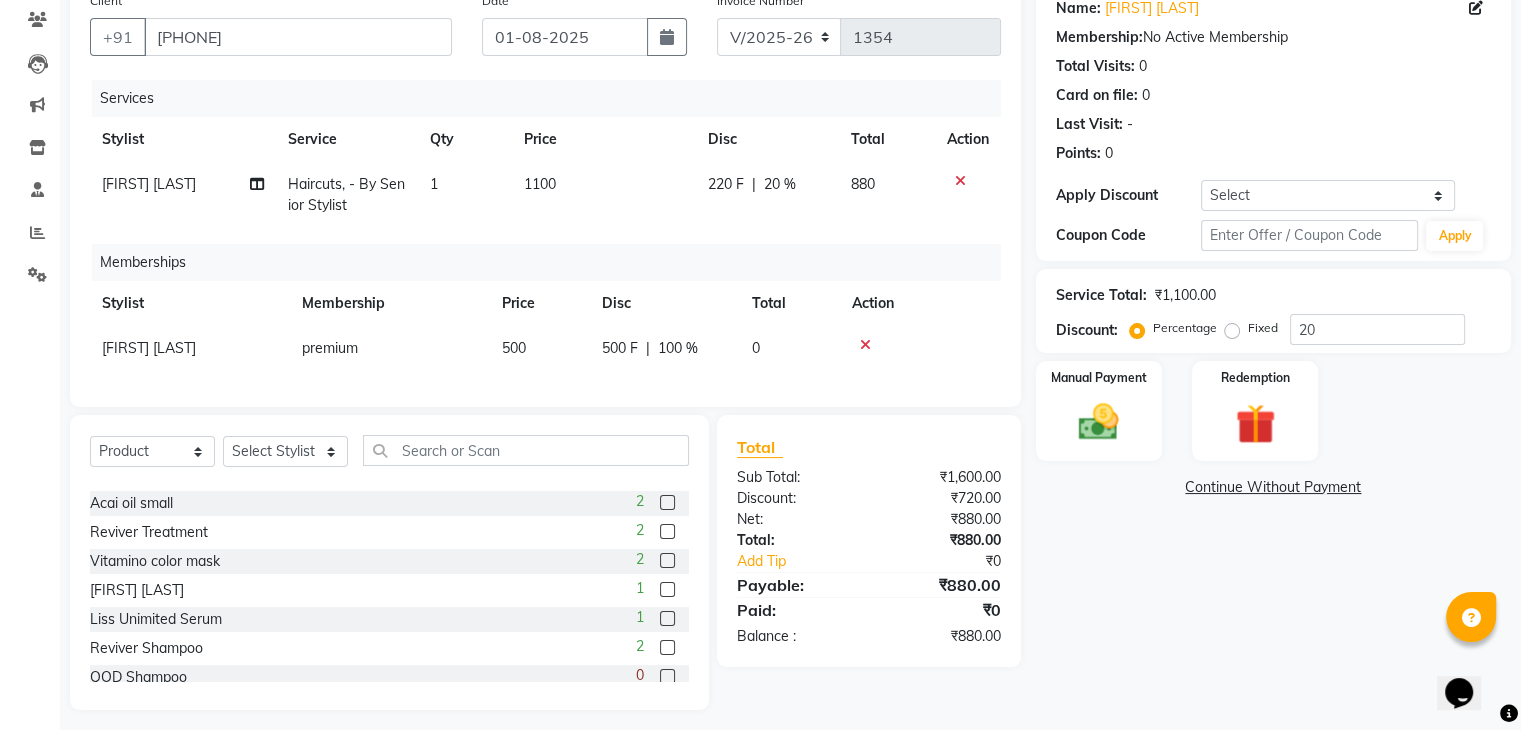 click 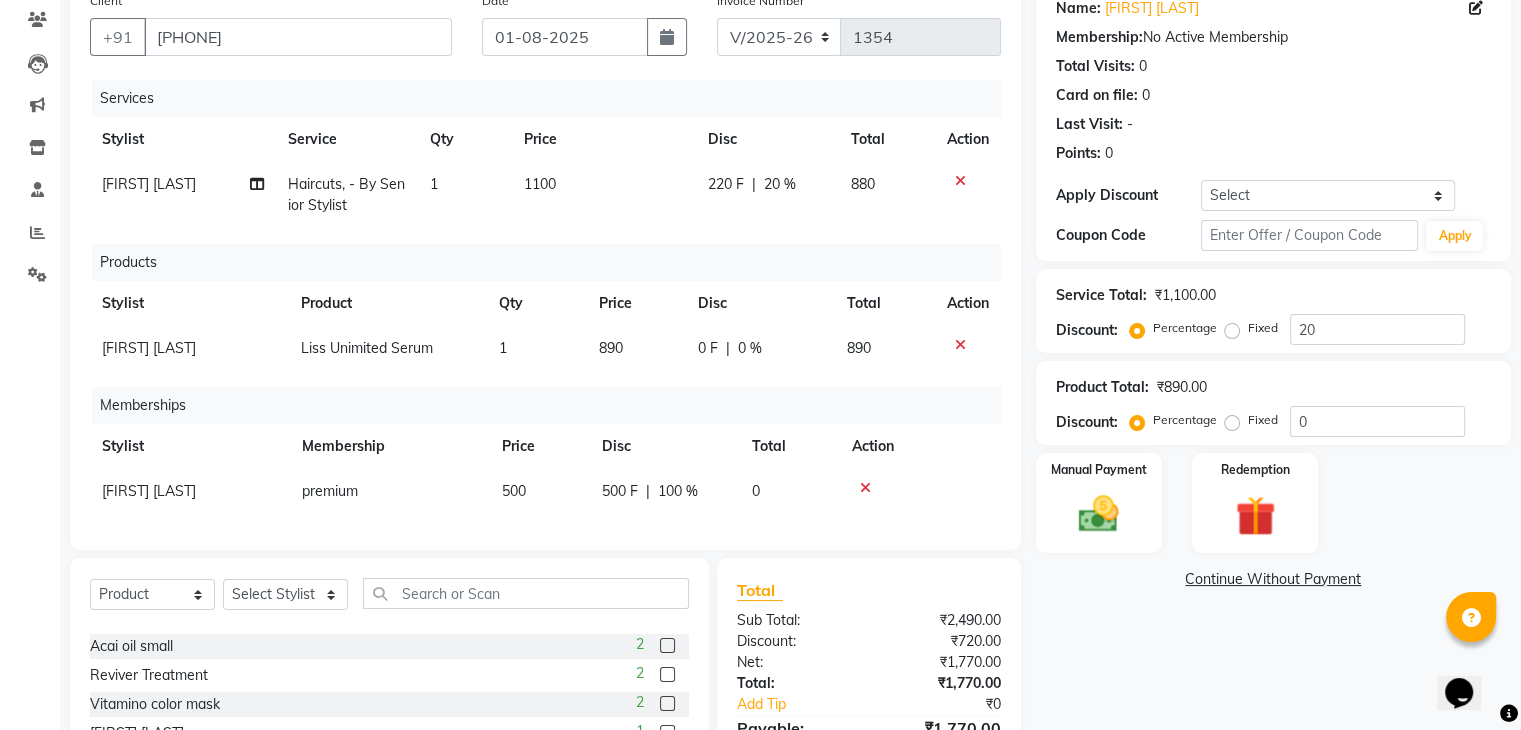 checkbox on "false" 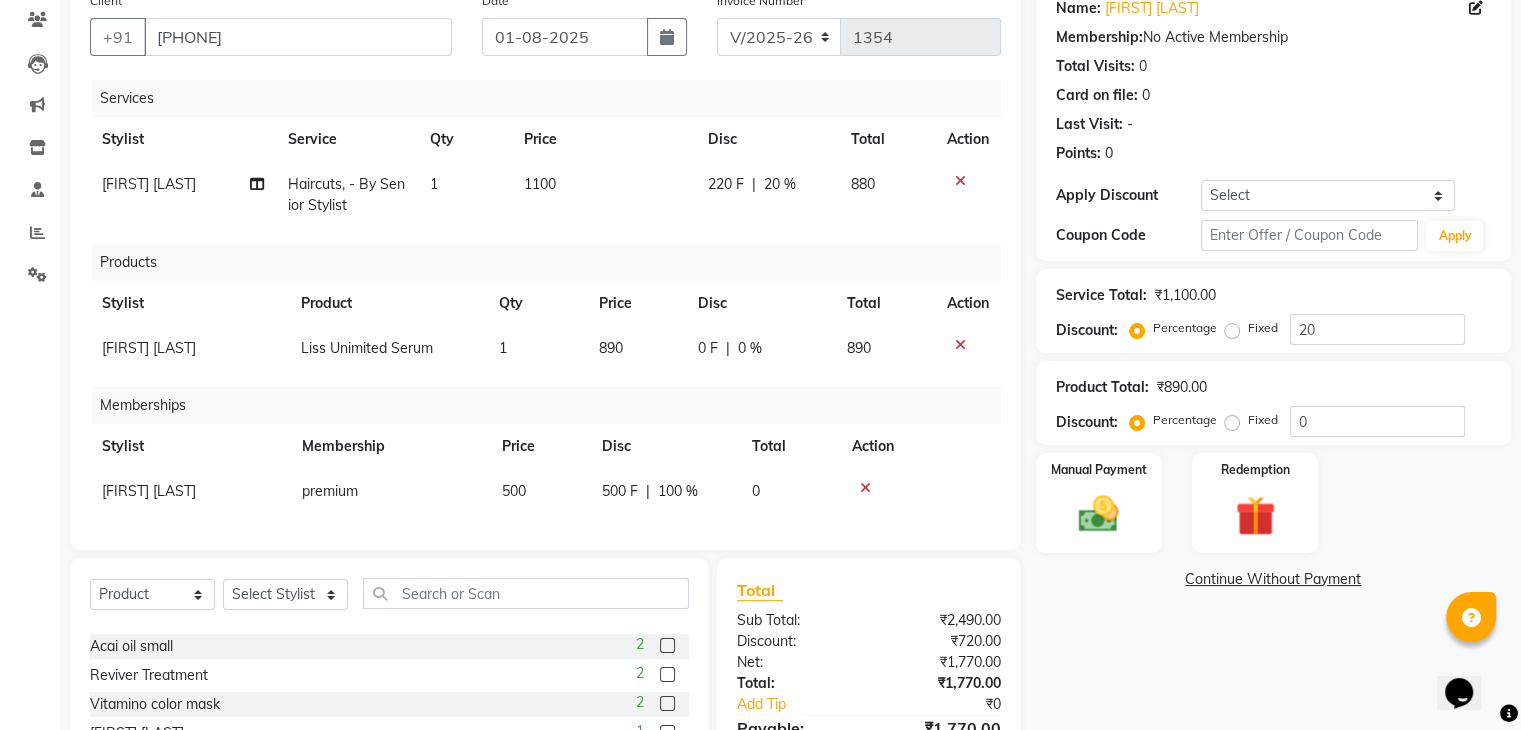 click on "0 %" 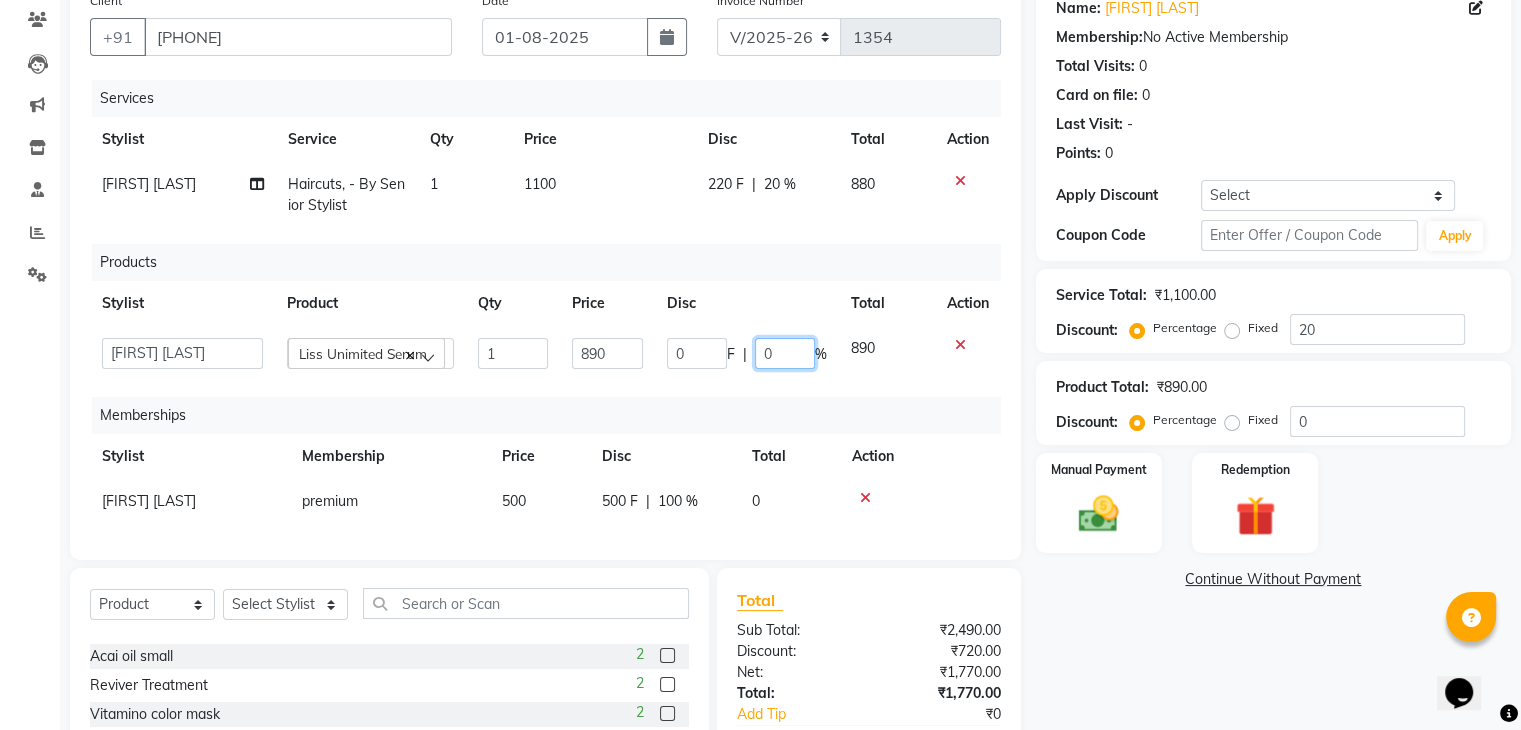 click on "0" 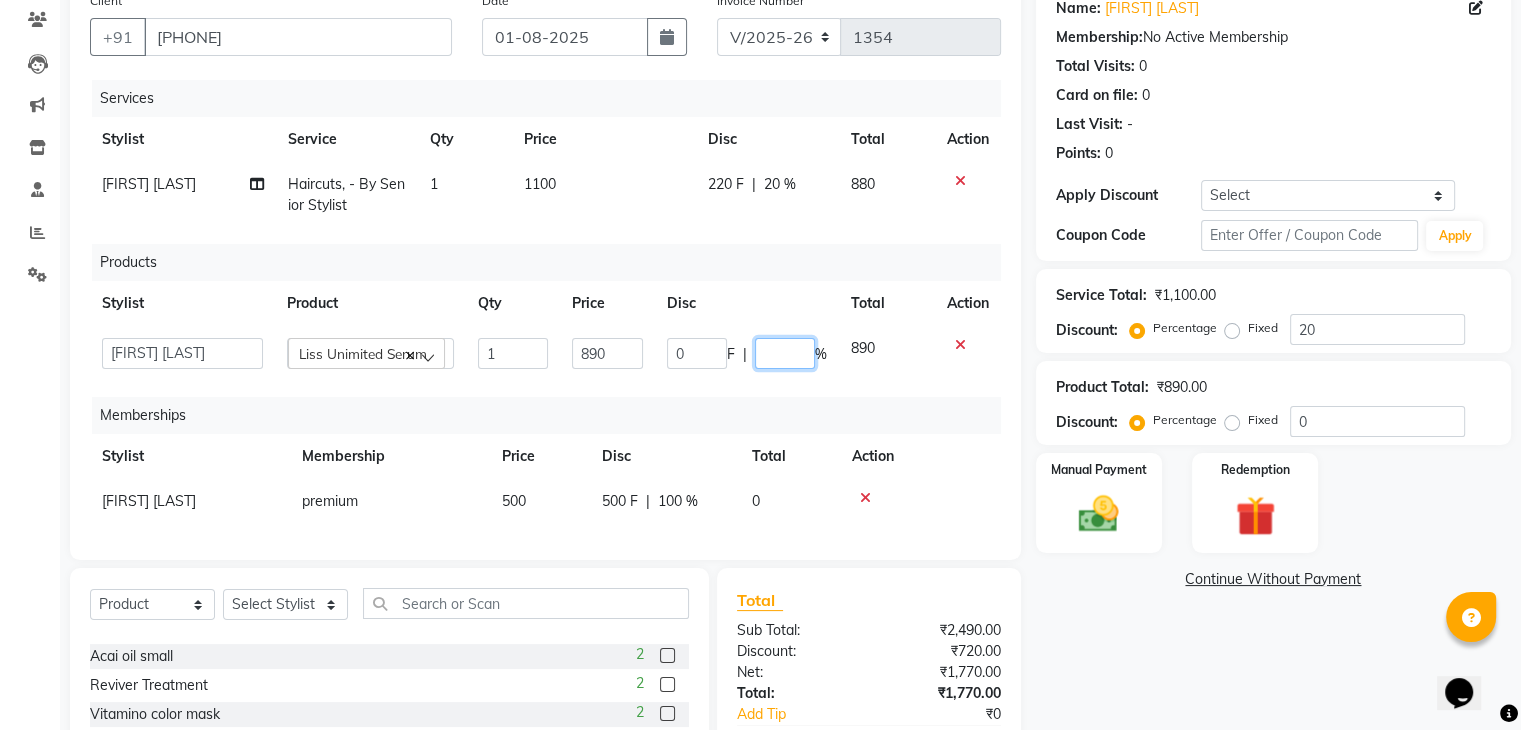 type on "5" 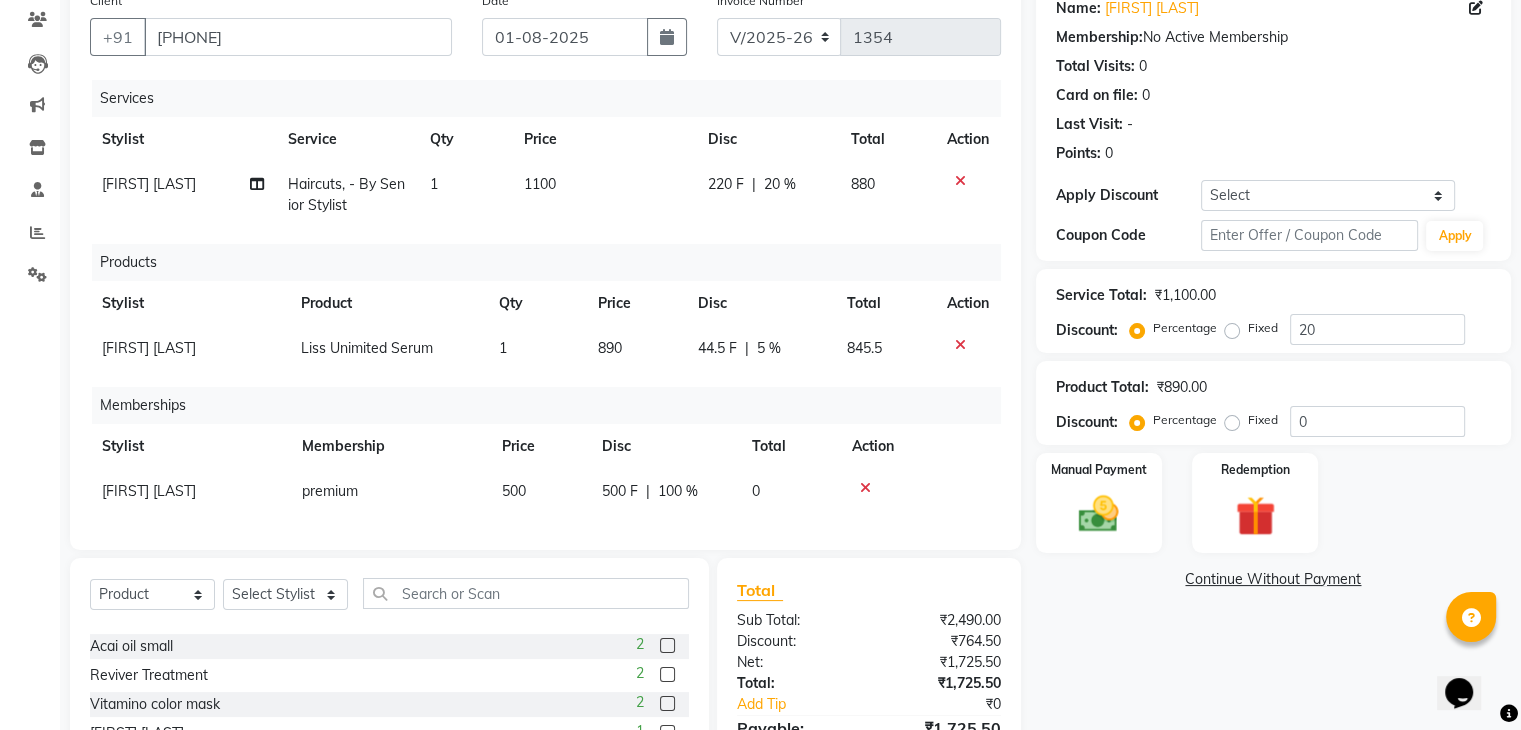 click on "Action" 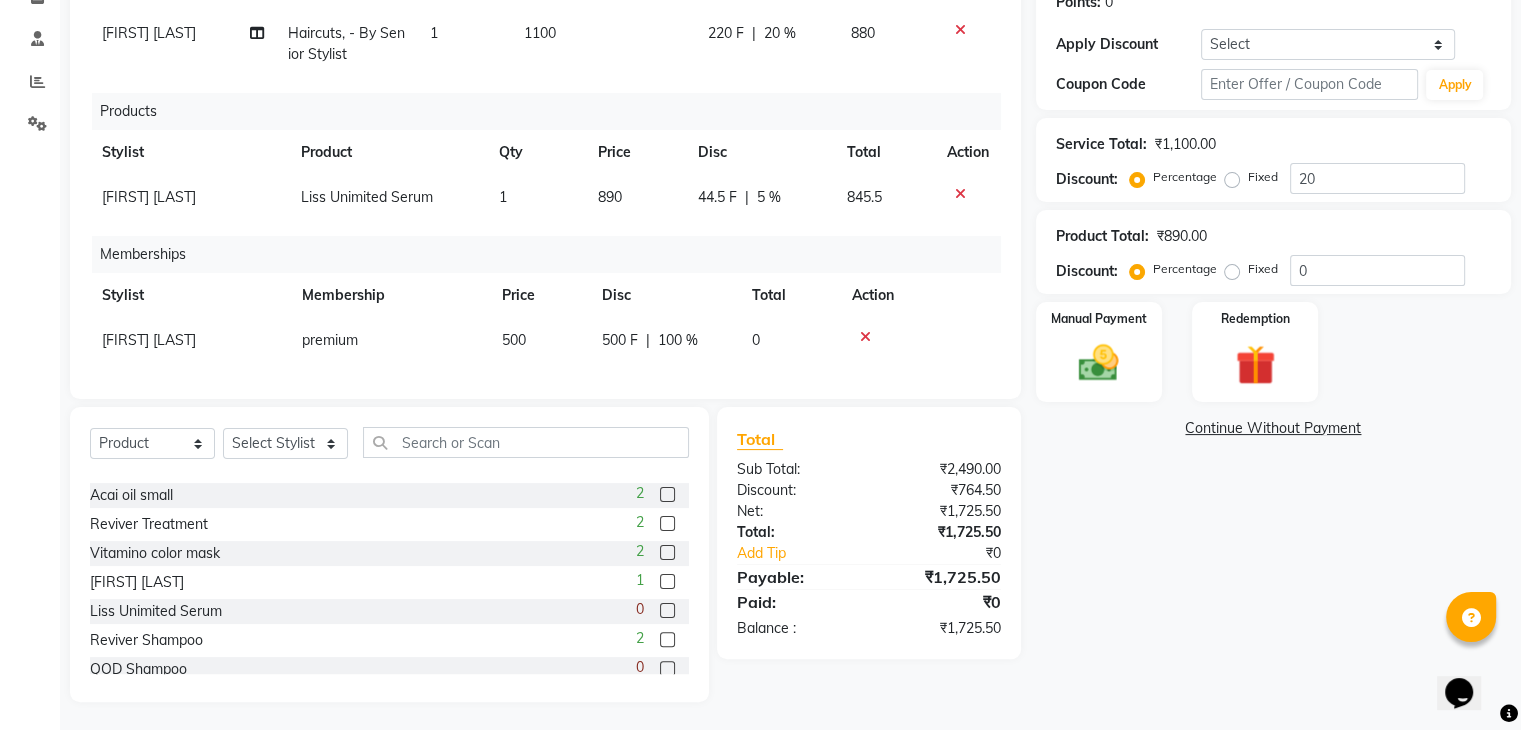 scroll, scrollTop: 322, scrollLeft: 0, axis: vertical 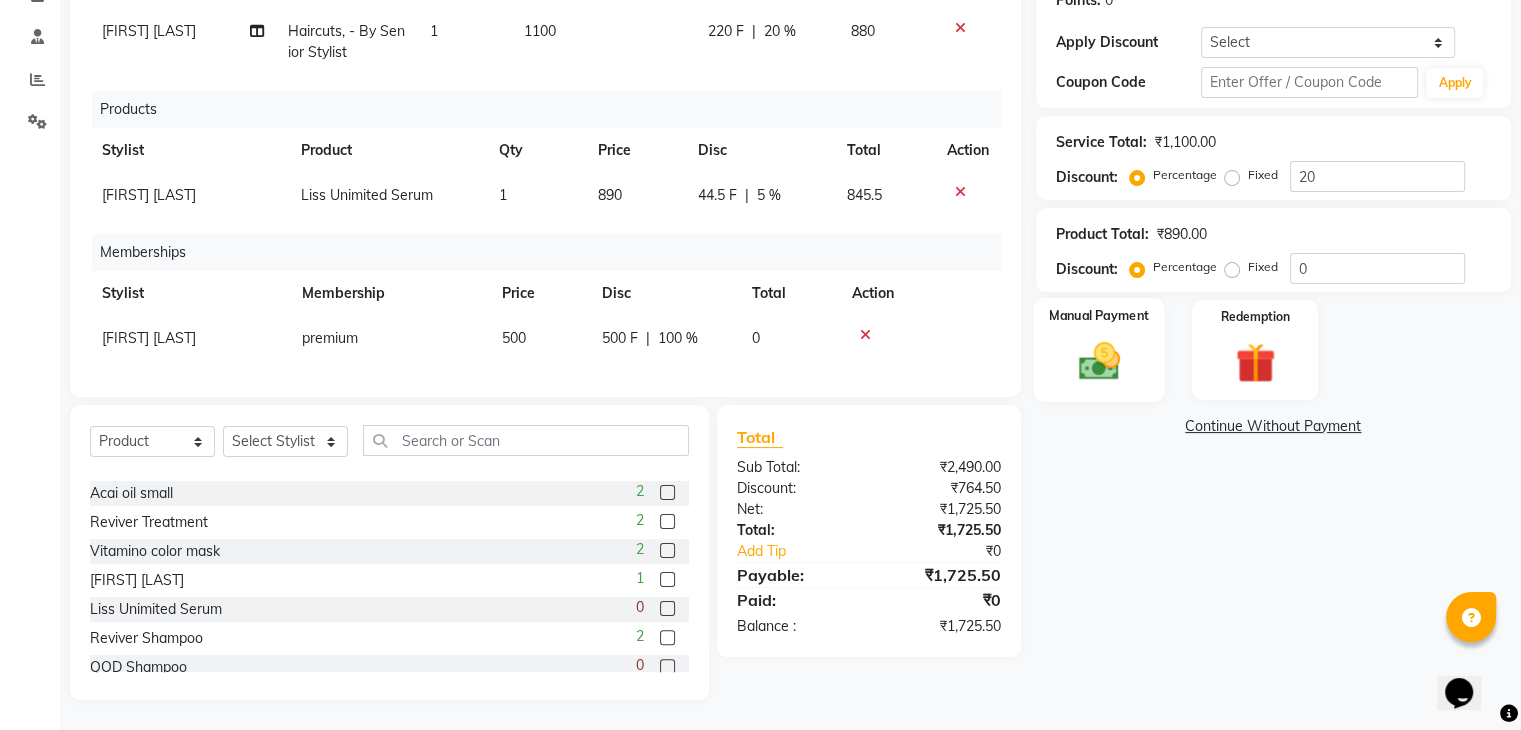 click 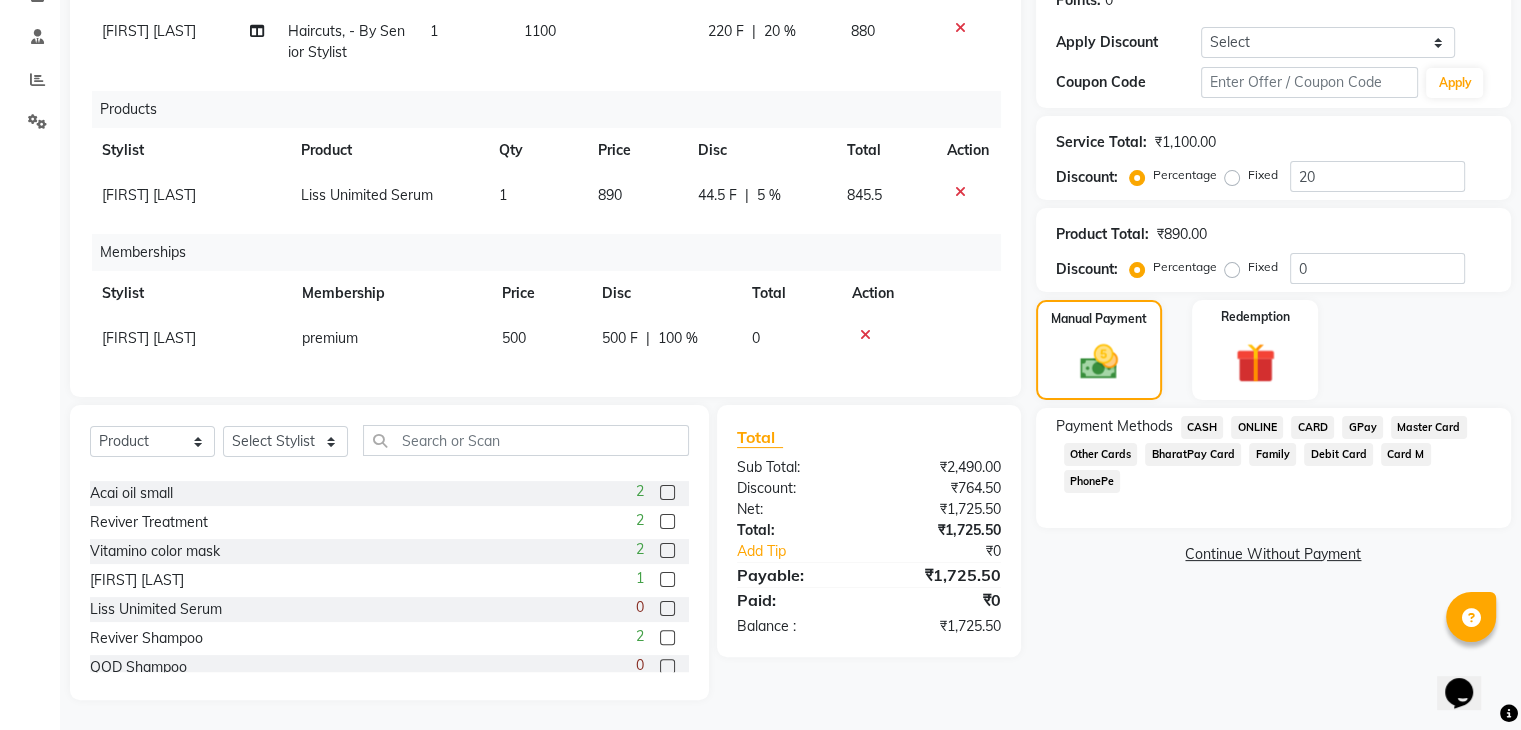 click on "CASH" 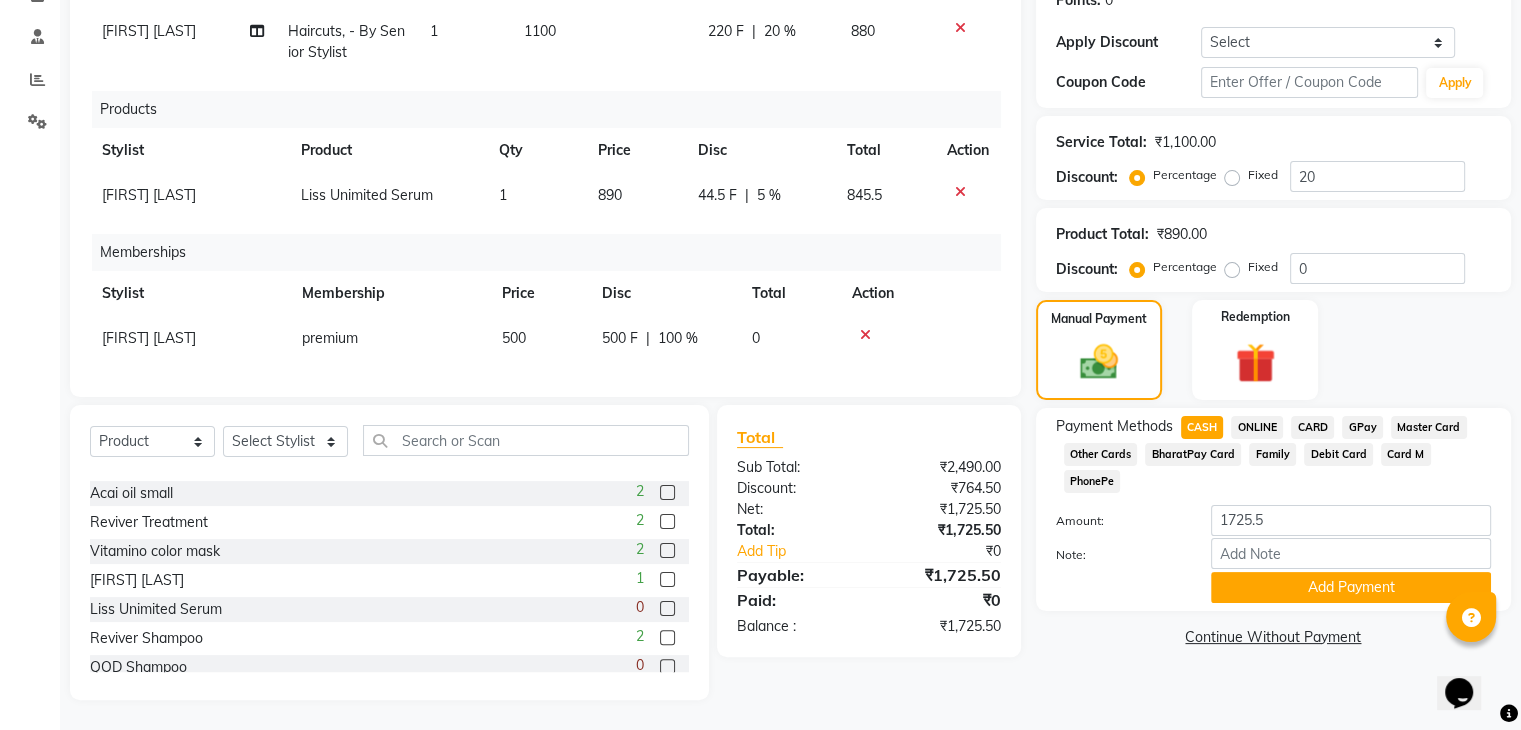 scroll, scrollTop: 337, scrollLeft: 0, axis: vertical 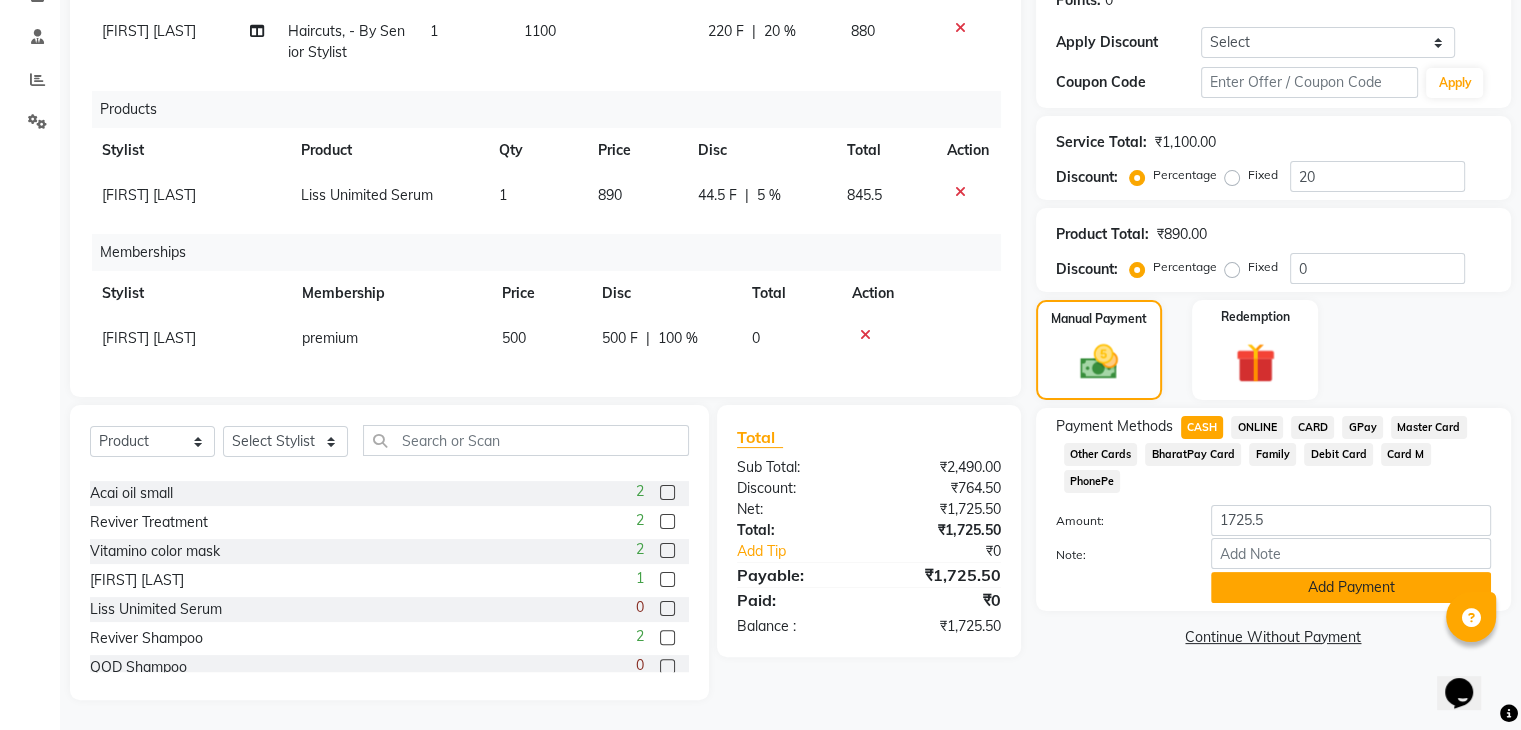 click on "Add Payment" 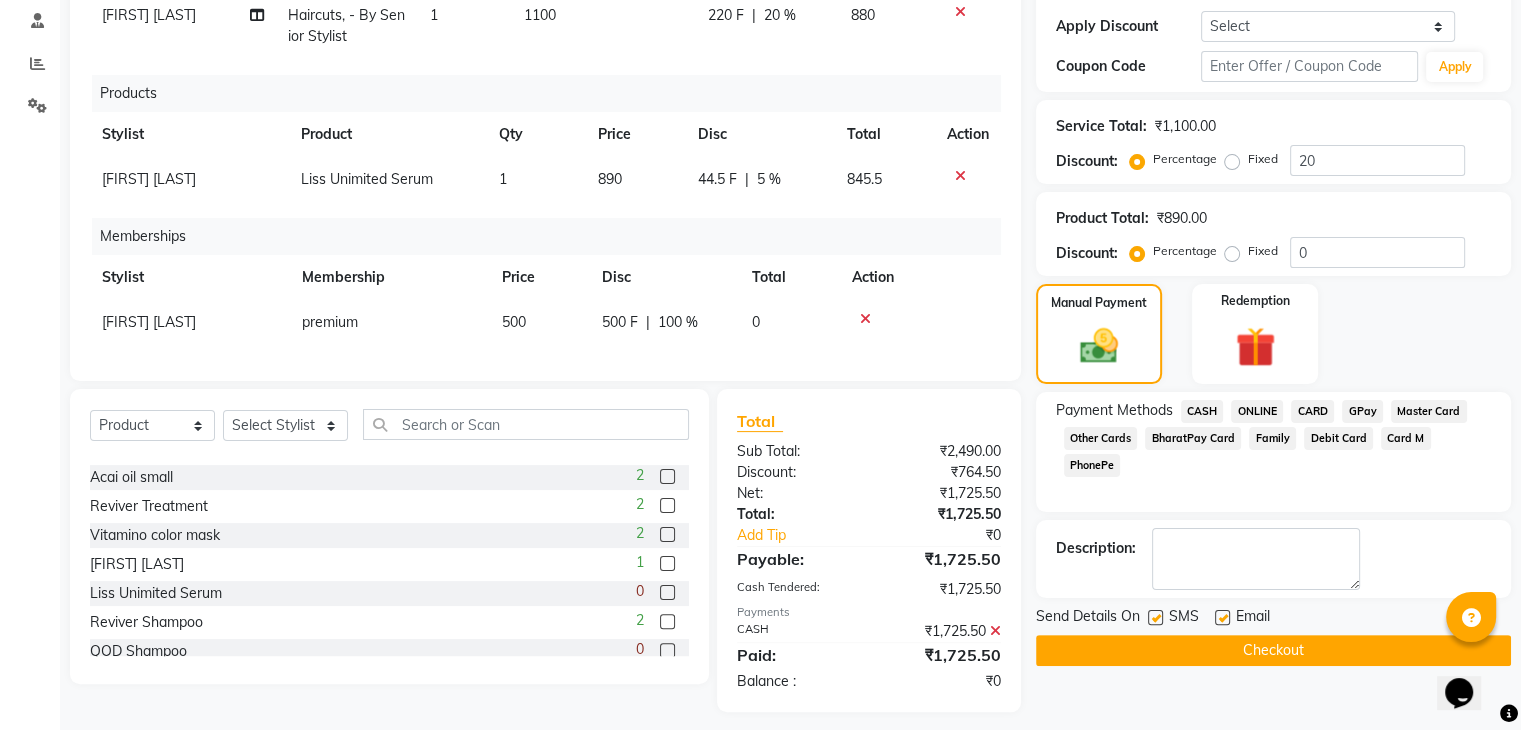 click on "Checkout" 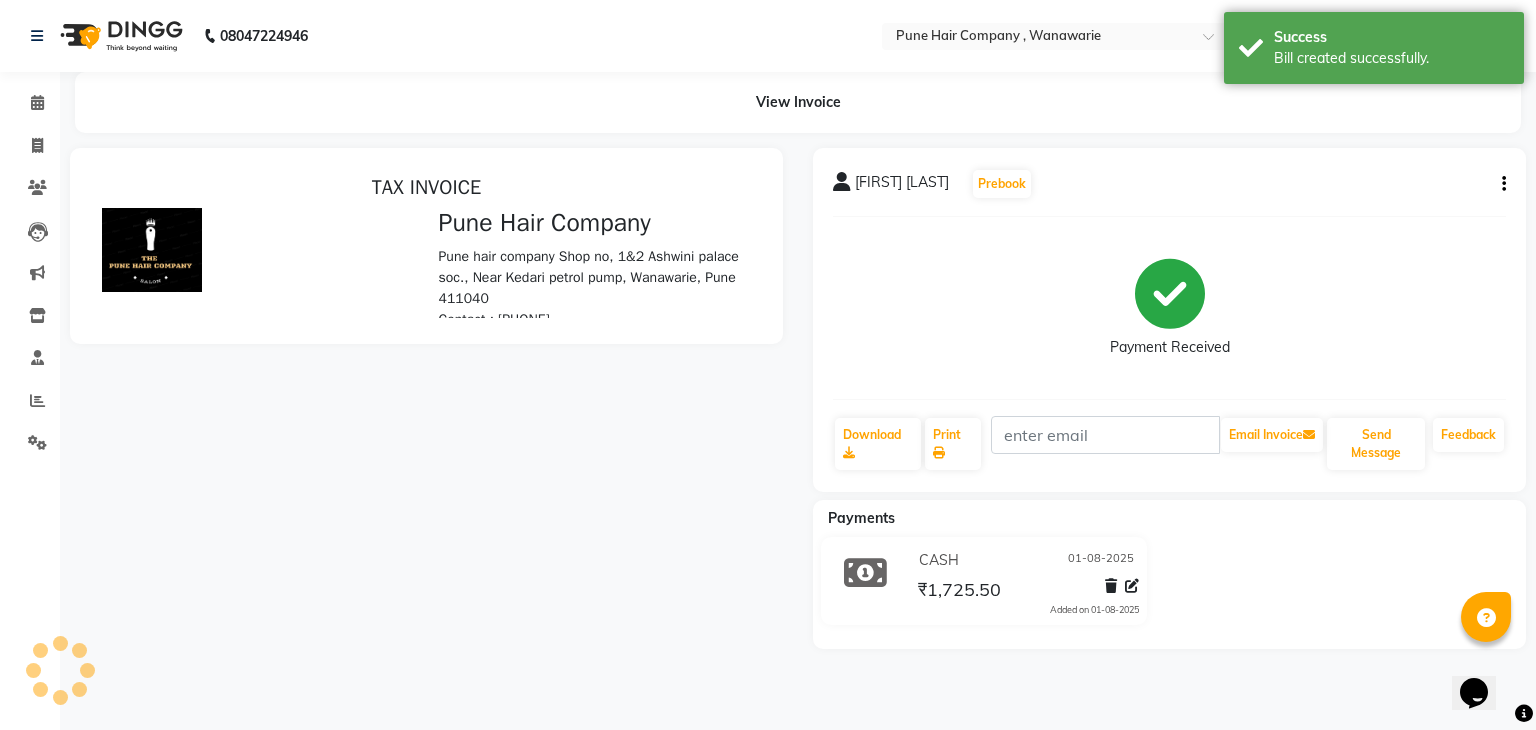scroll, scrollTop: 0, scrollLeft: 0, axis: both 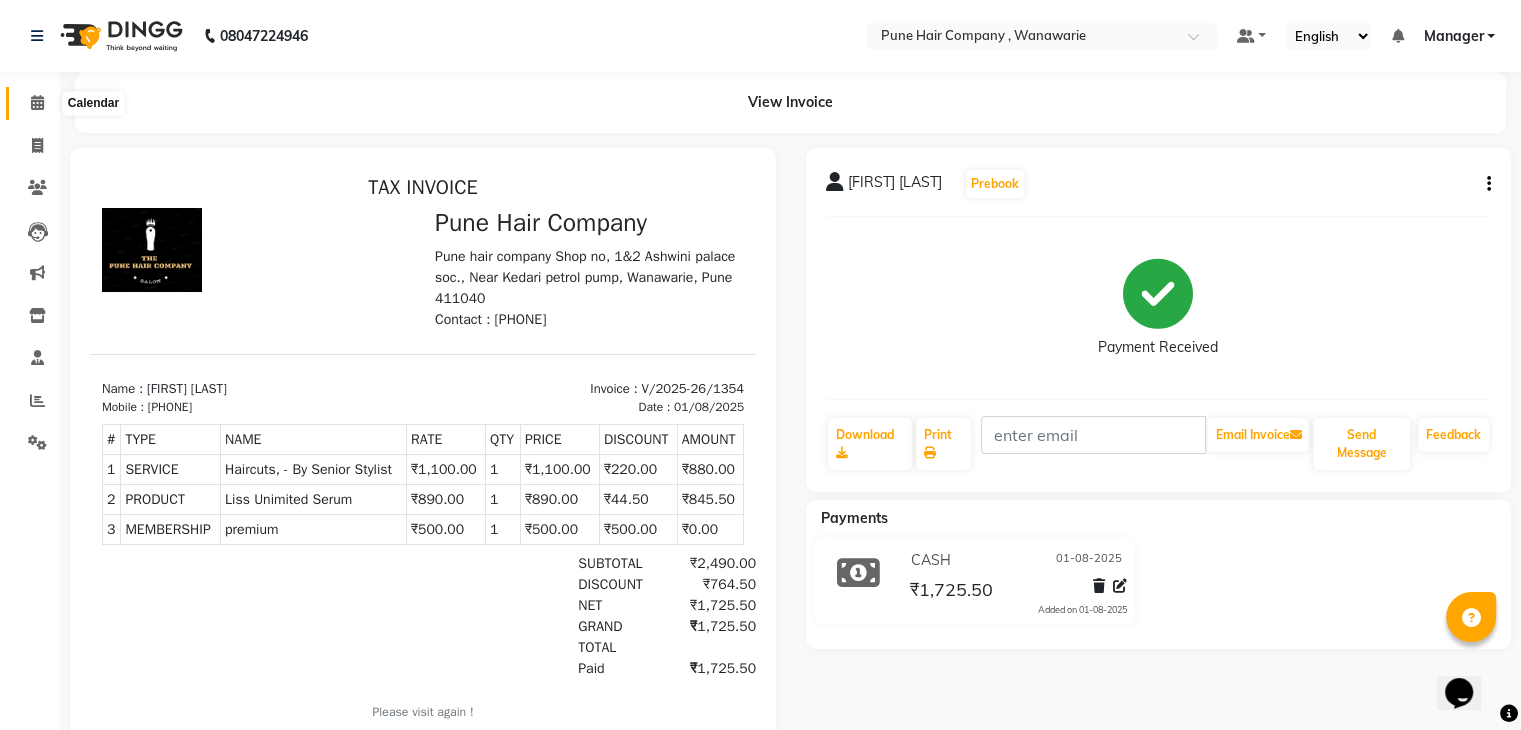 click 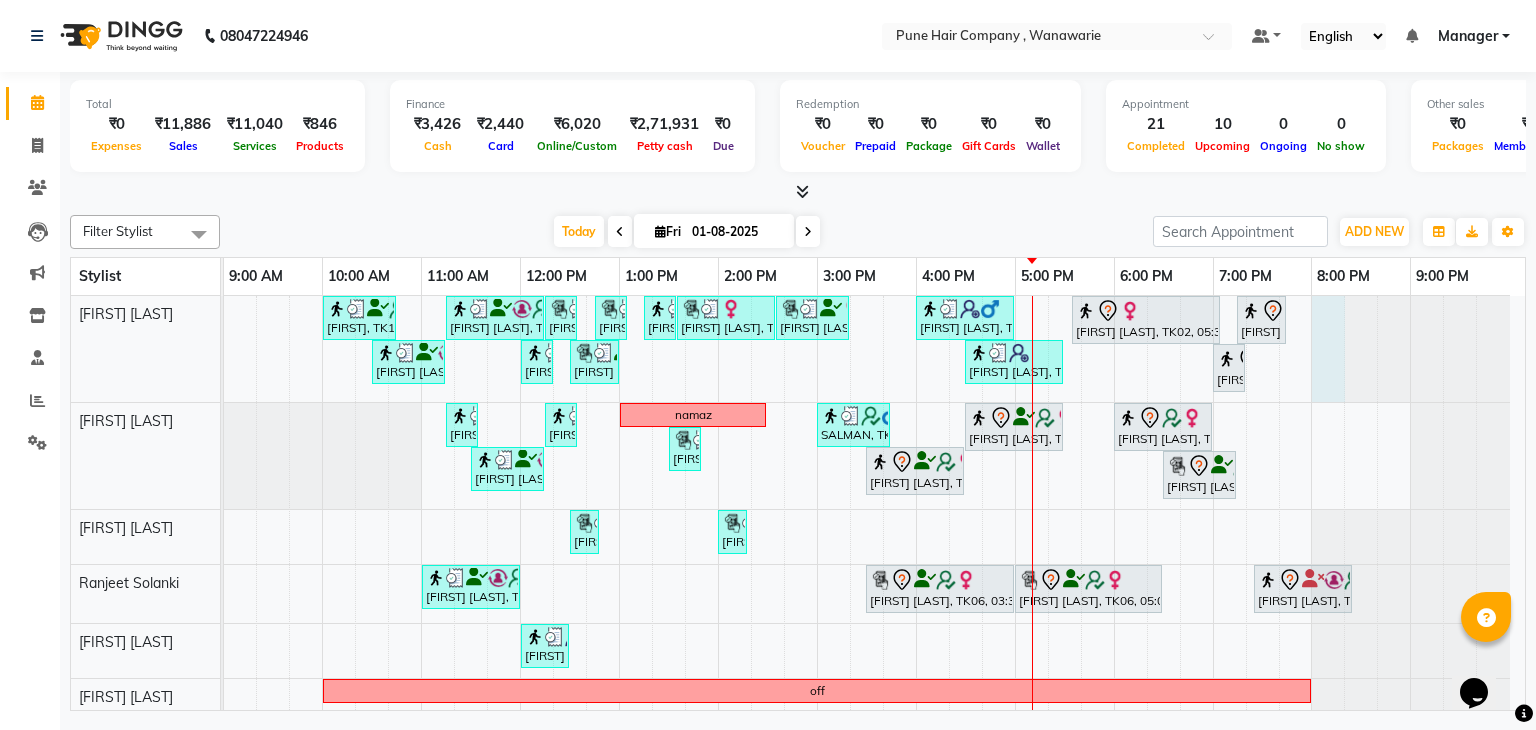 click at bounding box center (224, 349) 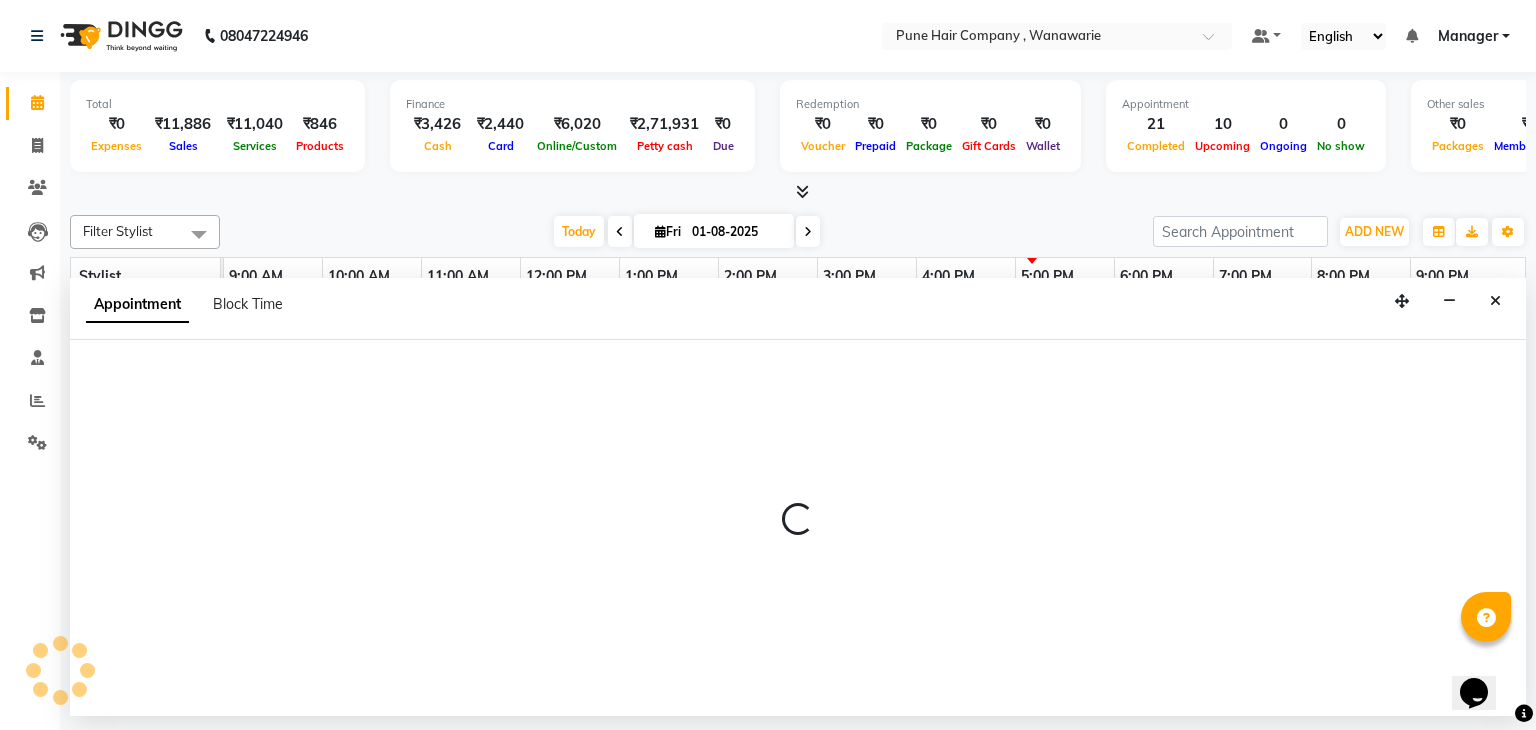 select on "74577" 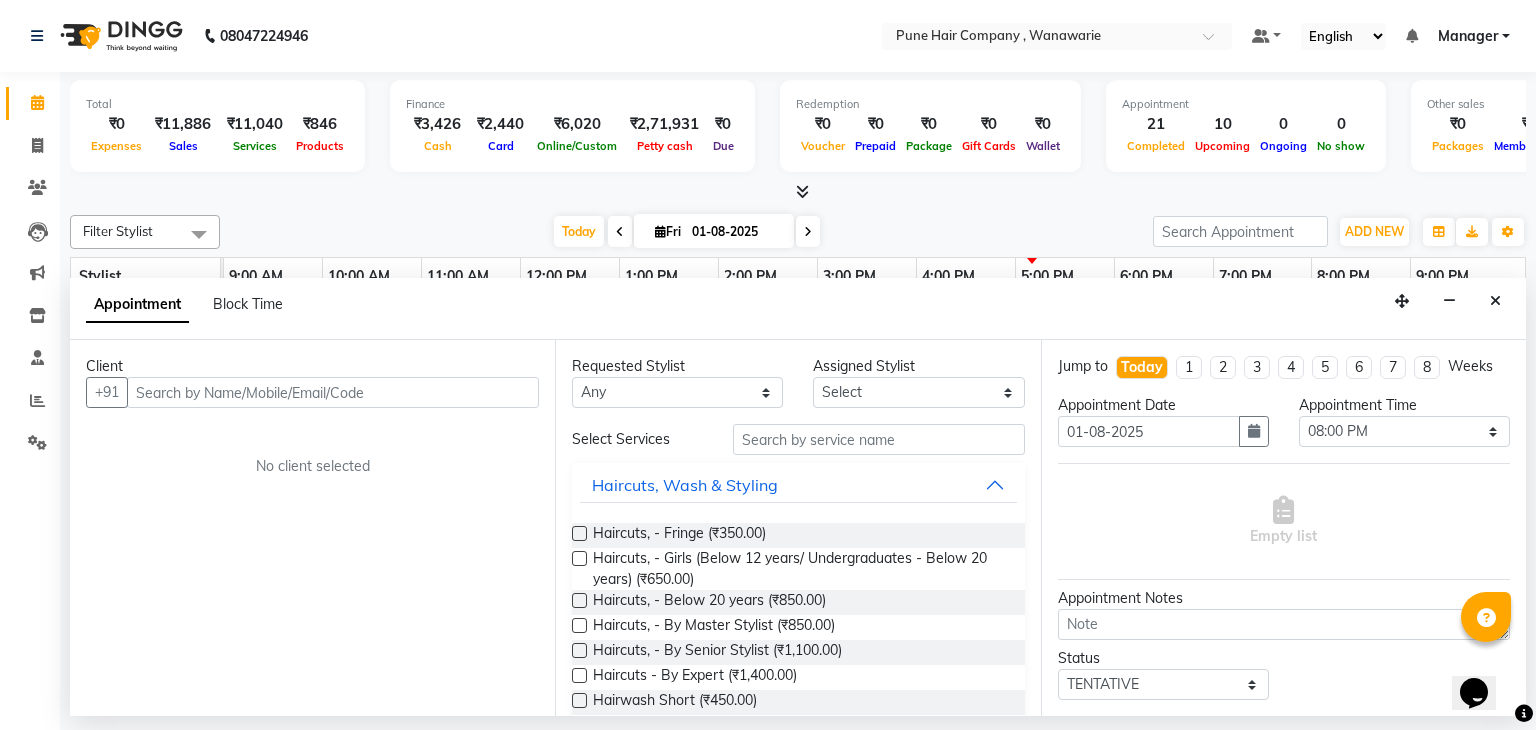 click at bounding box center [333, 392] 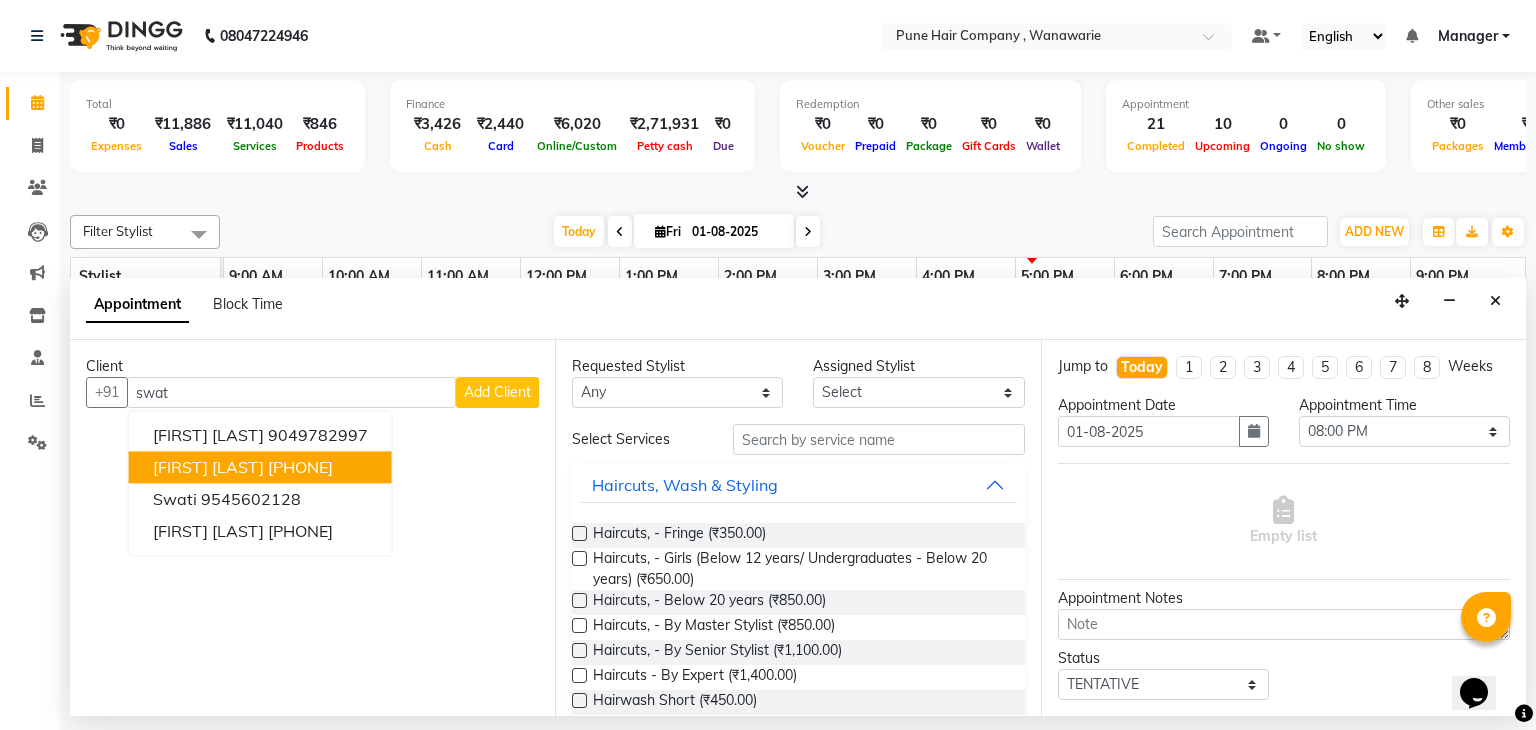 click on "Swati S  9975775007" at bounding box center (260, 468) 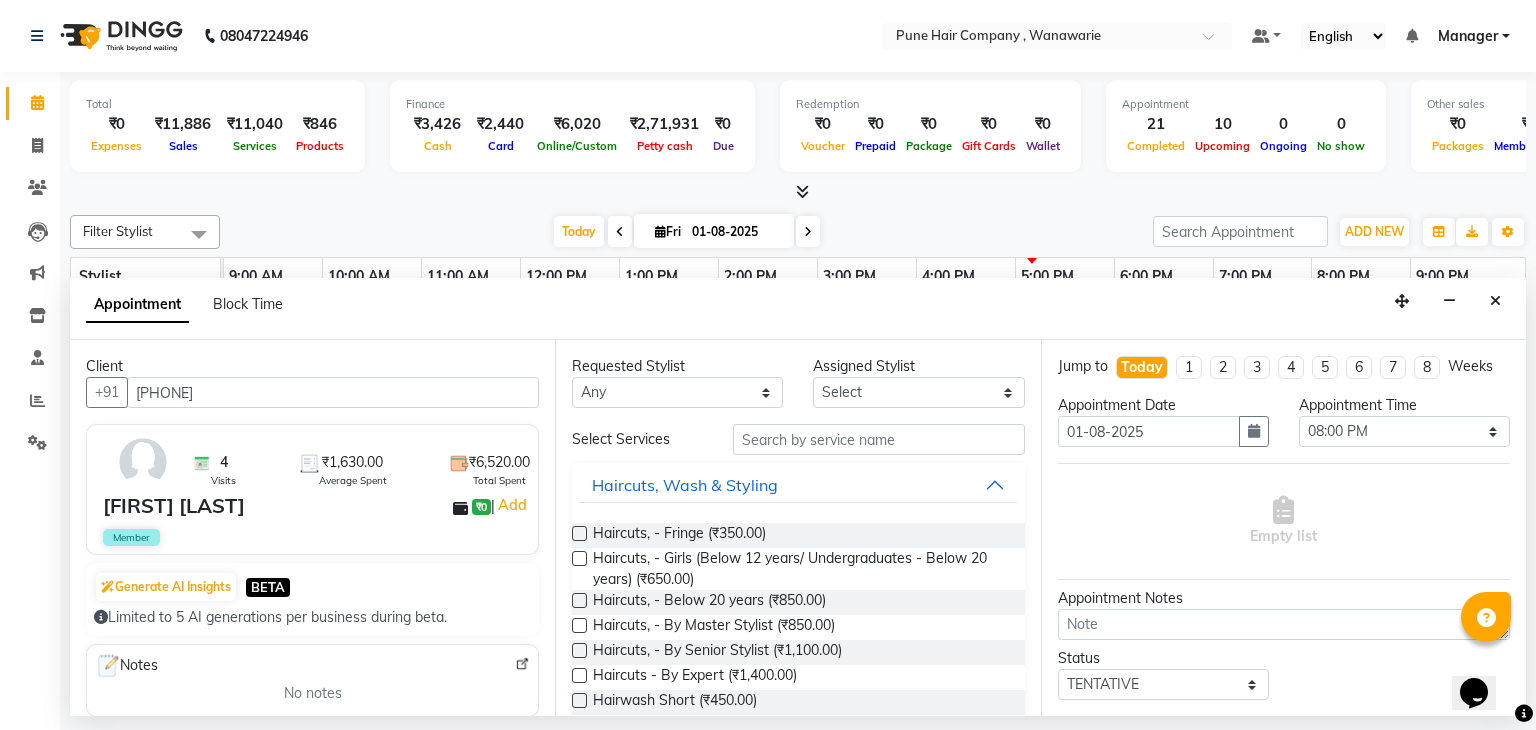 type on "[PHONE]" 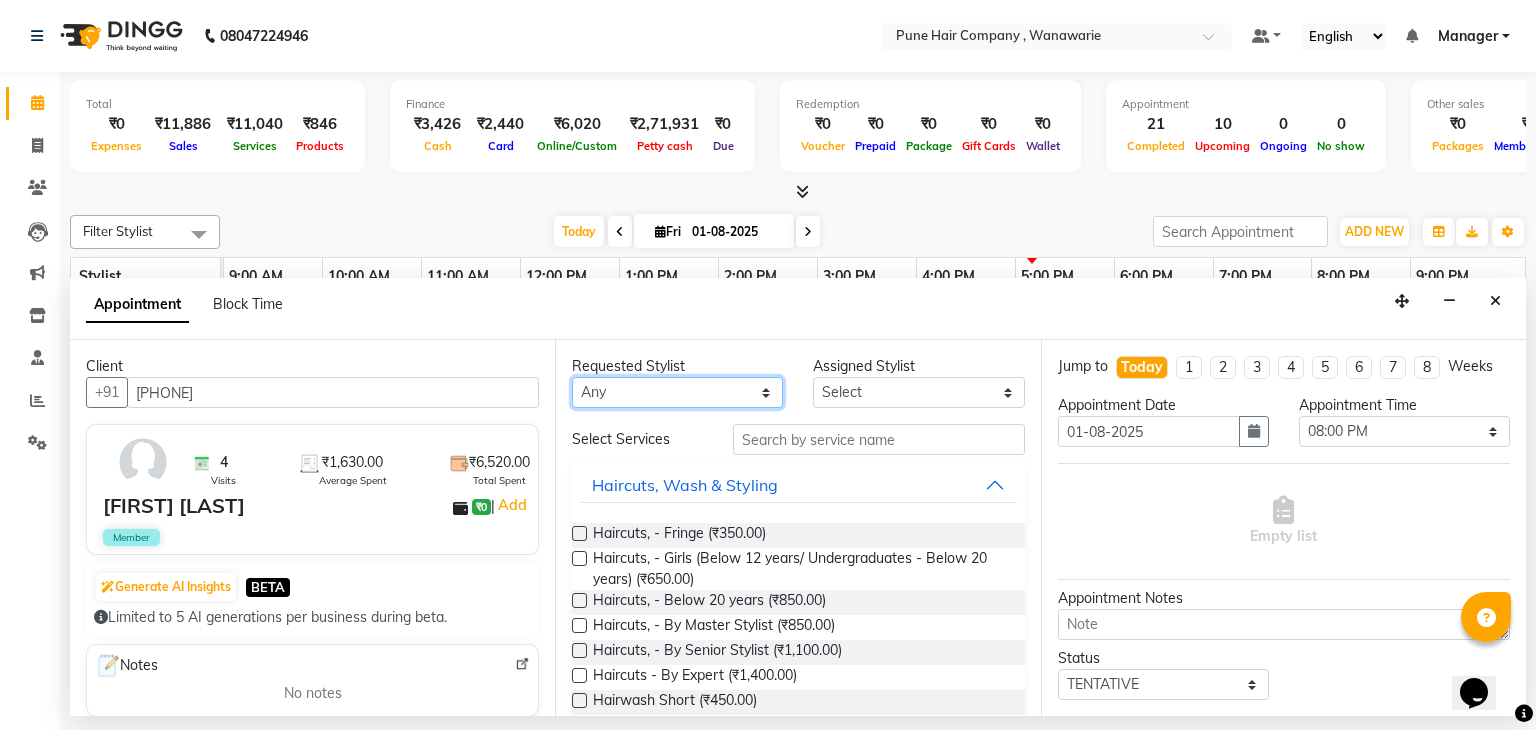 click on "Any Faisal shaikh Kanchan Gajare  Kasturi bhandari Manoj Zambre Prasad wagh Ranjeet Solanki Shriram Raut" at bounding box center (677, 392) 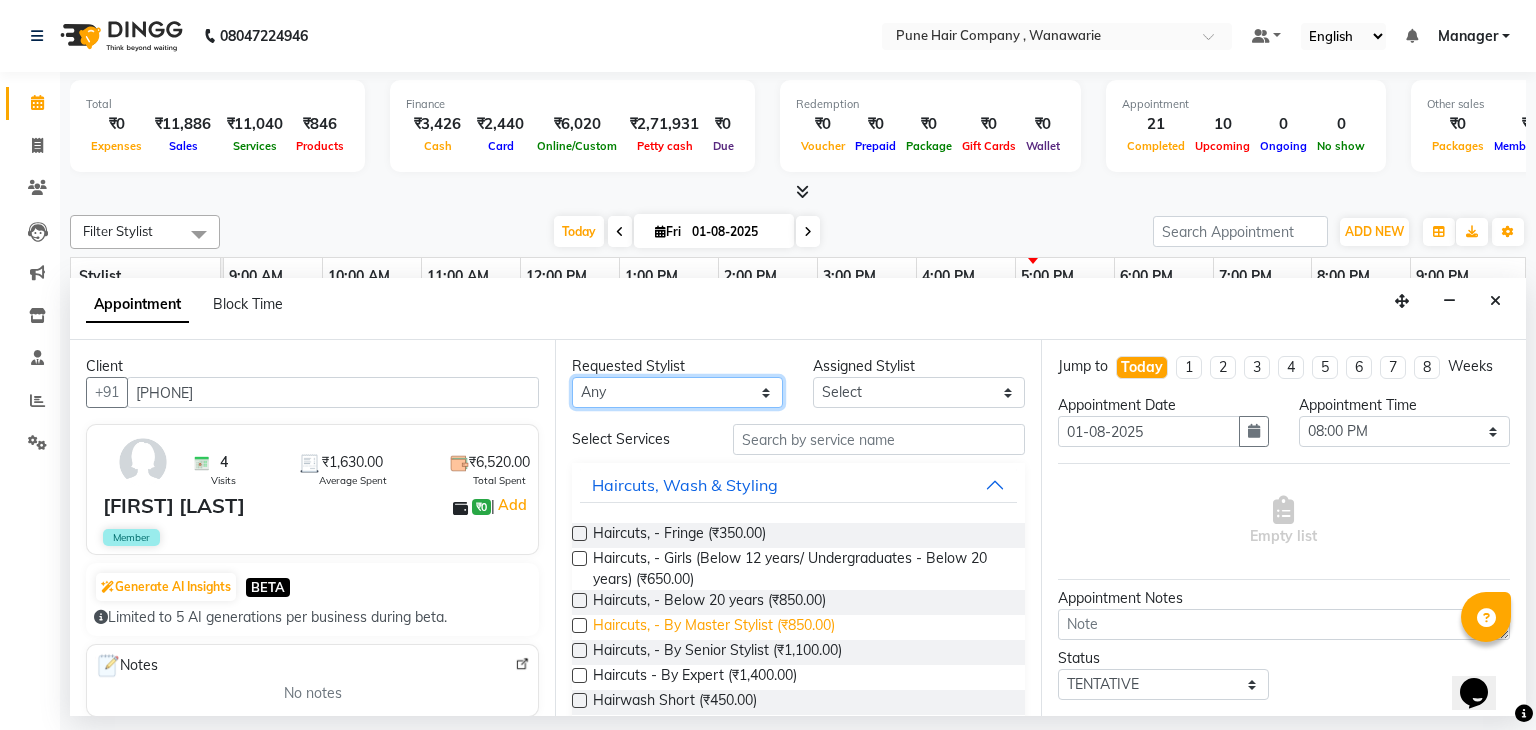 select on "74577" 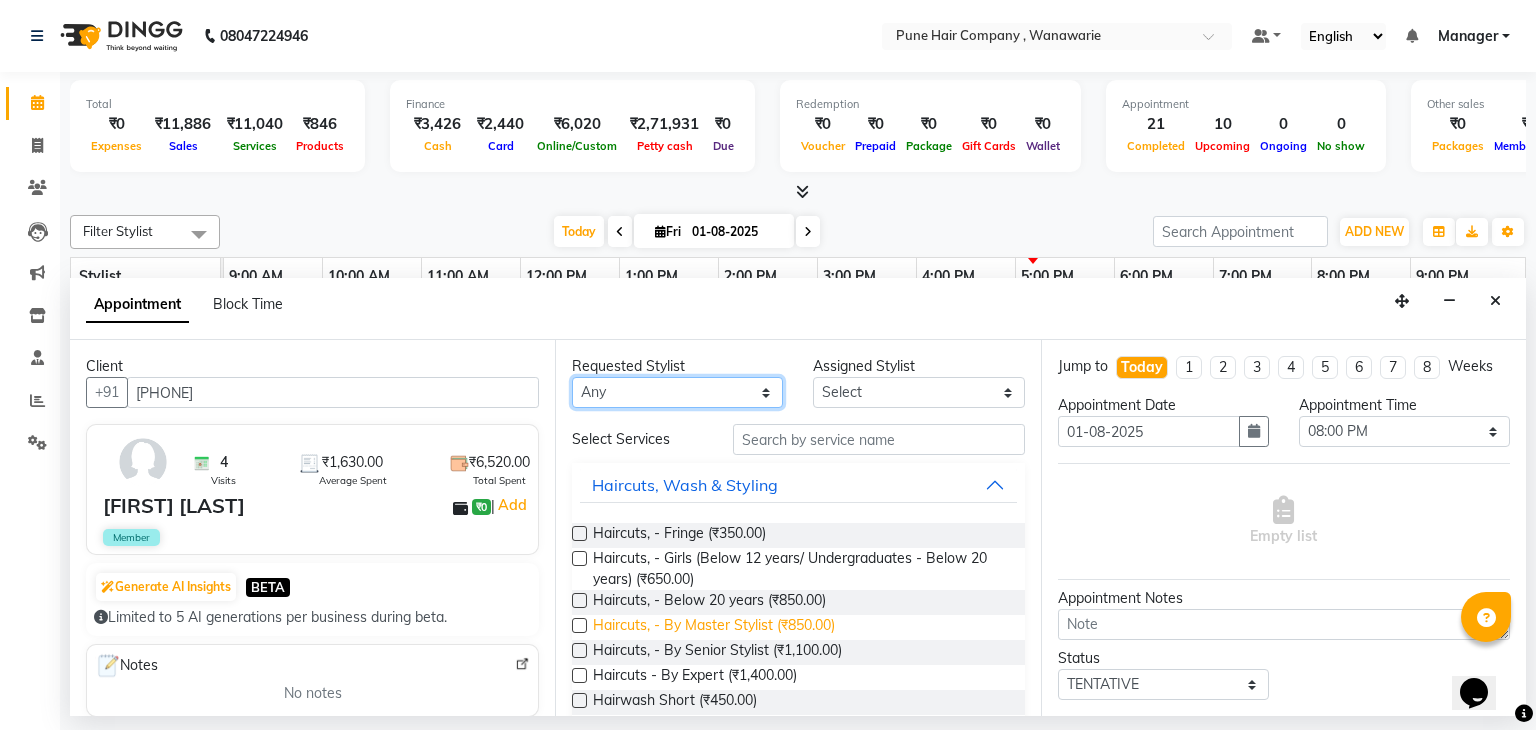click on "Any Faisal shaikh Kanchan Gajare  Kasturi bhandari Manoj Zambre Prasad wagh Ranjeet Solanki Shriram Raut" at bounding box center [677, 392] 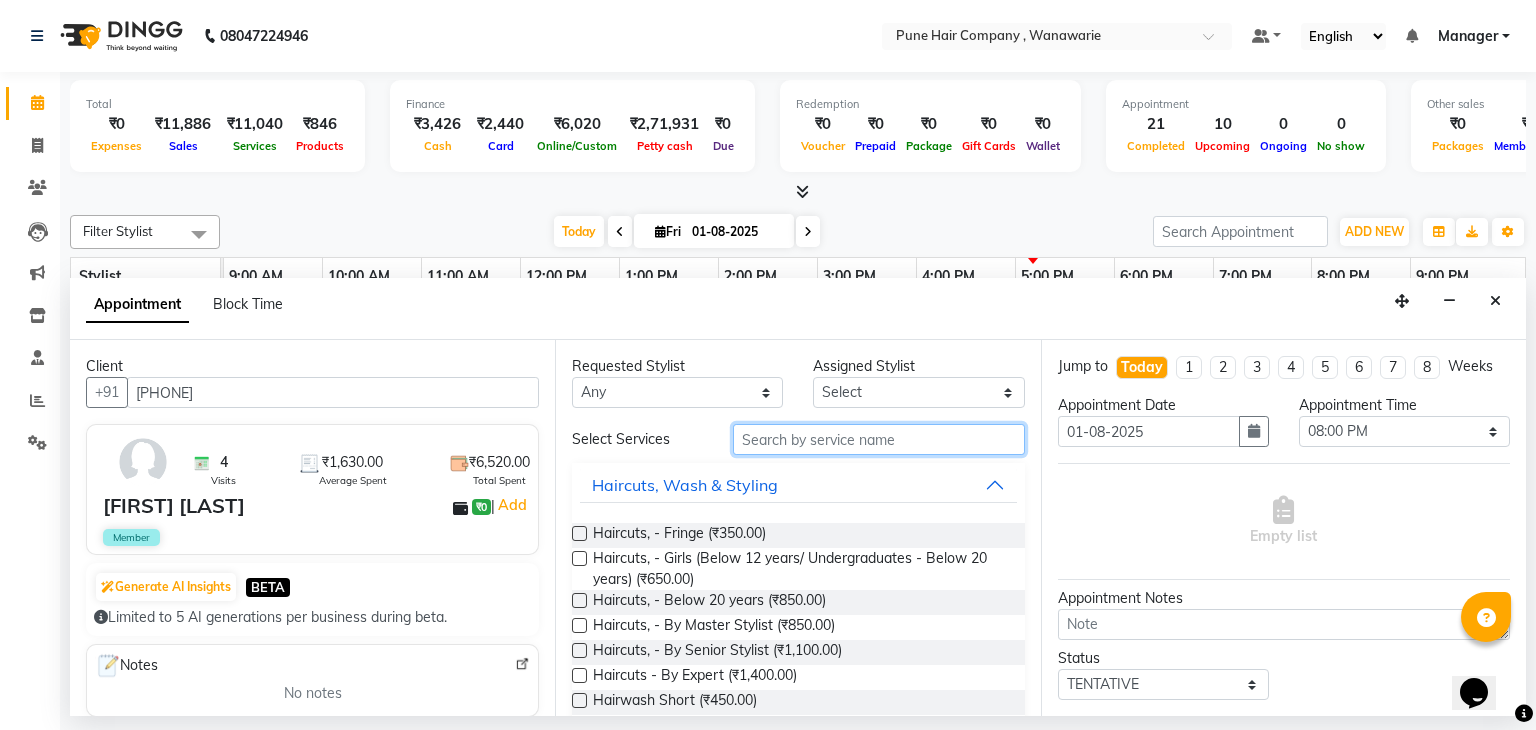 click at bounding box center (879, 439) 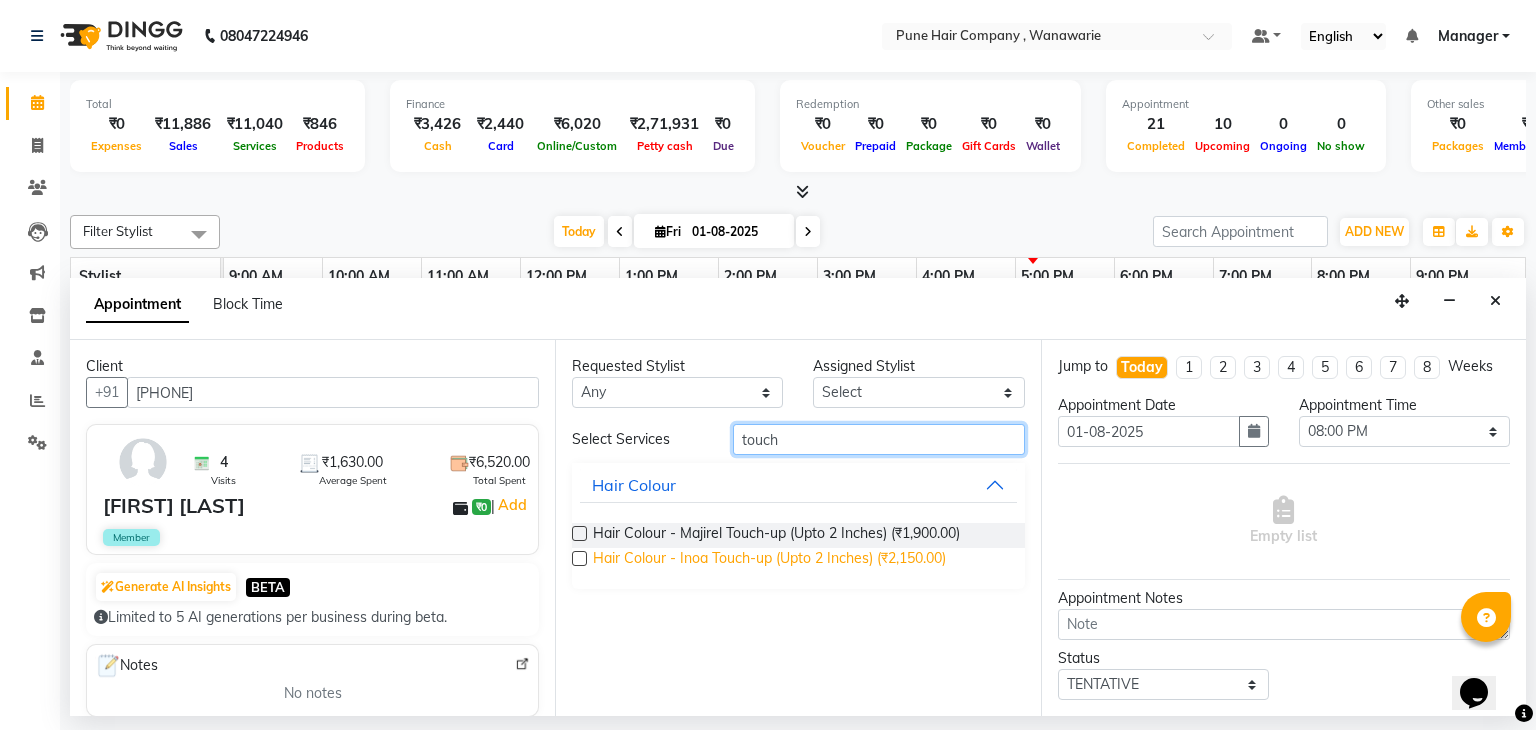 type on "touch" 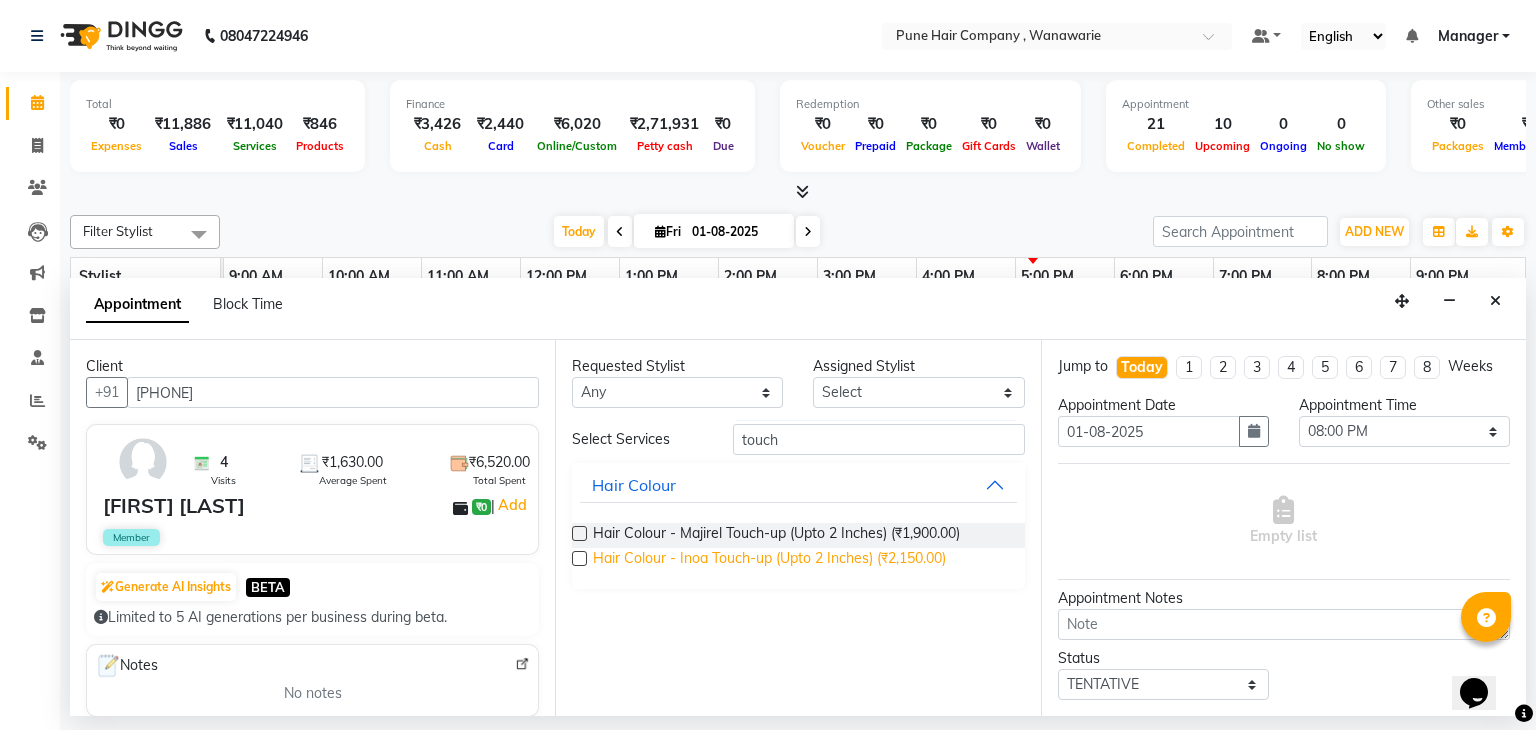 click on "Hair Colour - Inoa Touch-up (Upto 2 Inches) (₹2,150.00)" at bounding box center (769, 560) 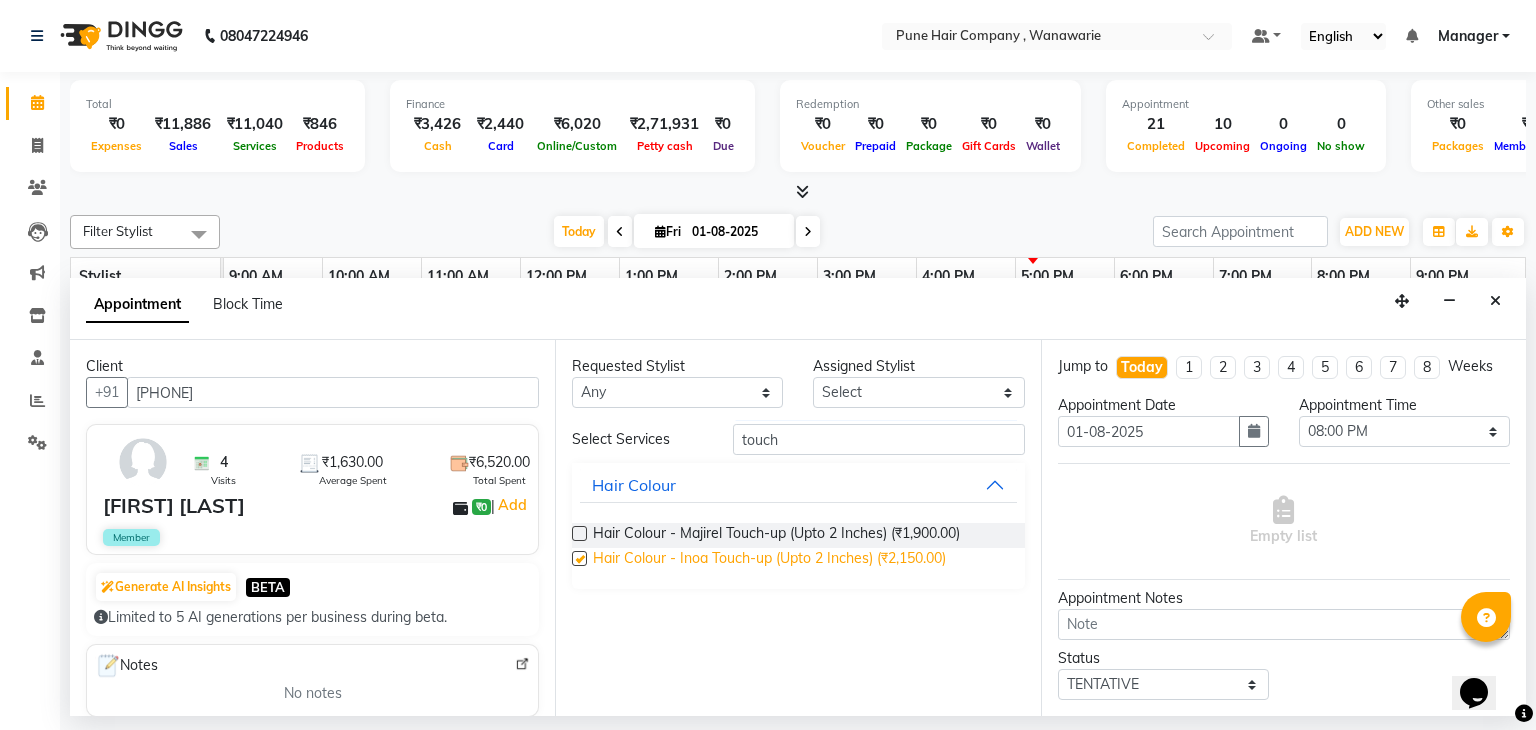 checkbox on "false" 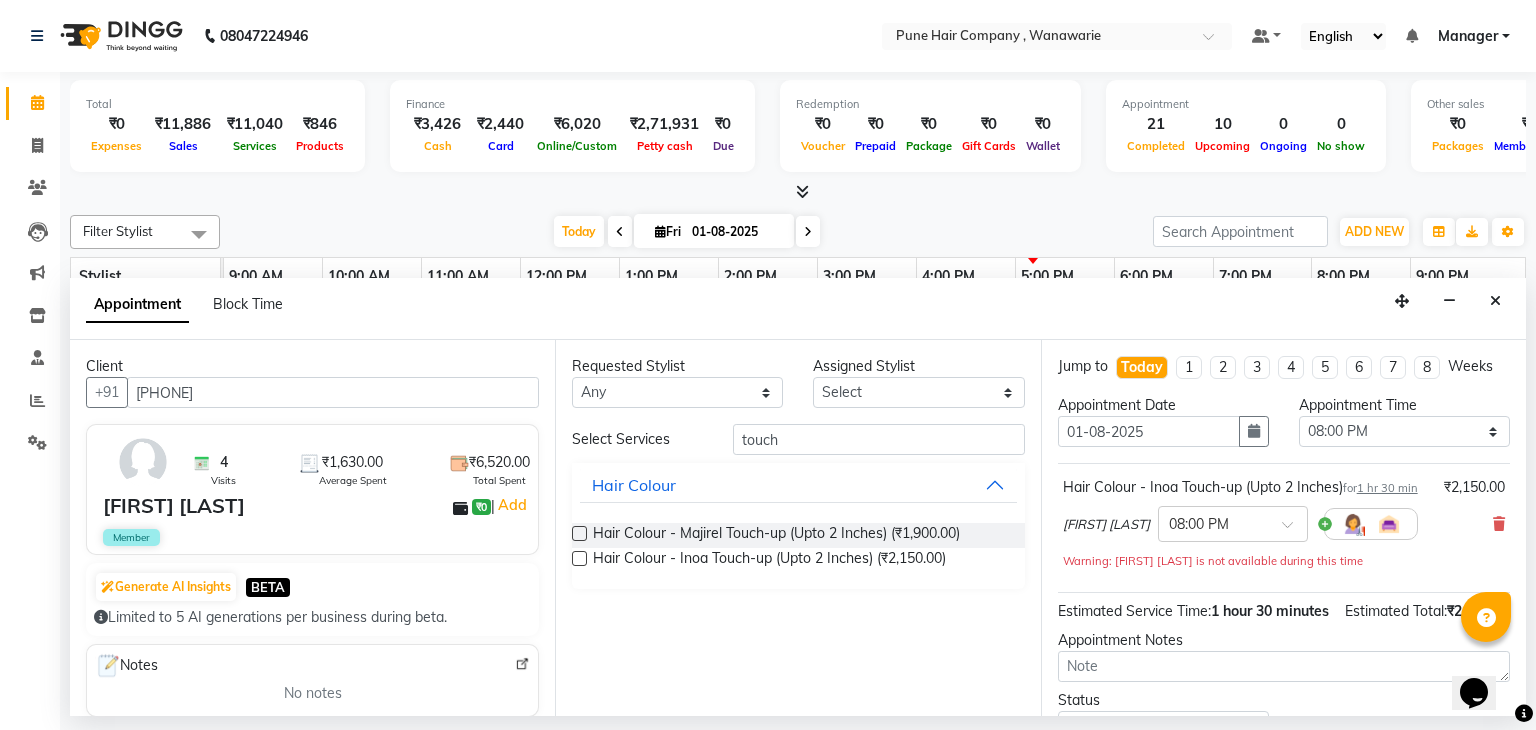 scroll, scrollTop: 192, scrollLeft: 0, axis: vertical 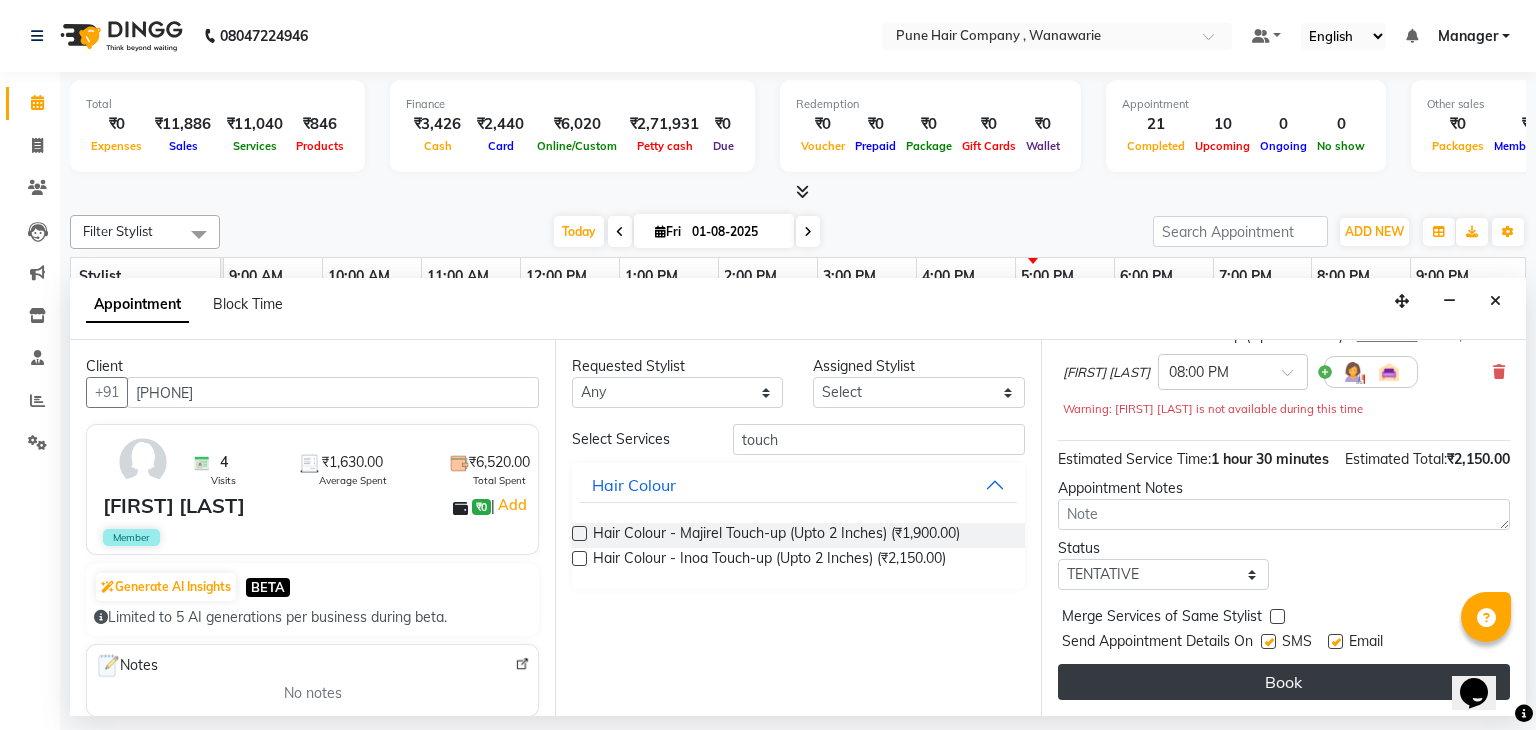 click on "Book" at bounding box center (1284, 682) 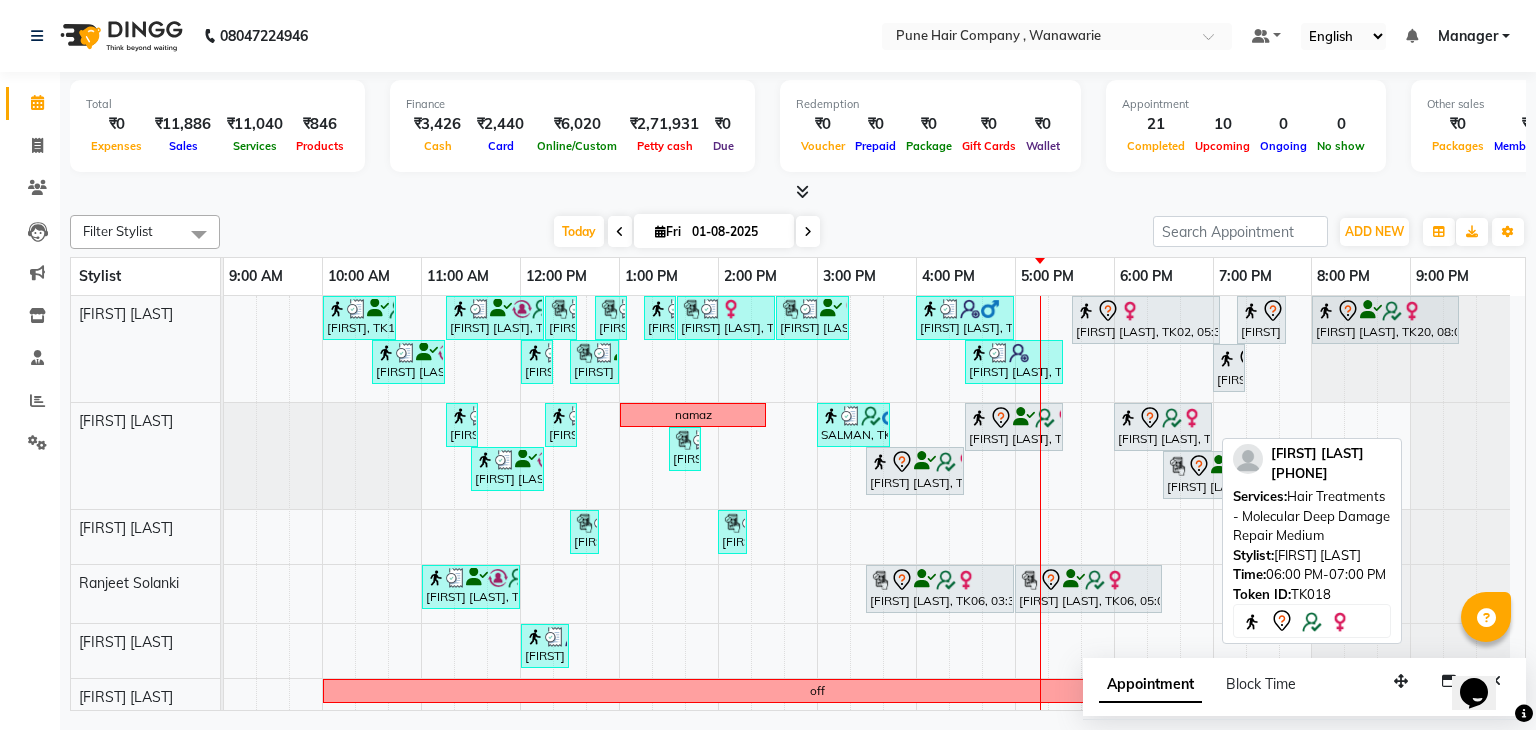 click 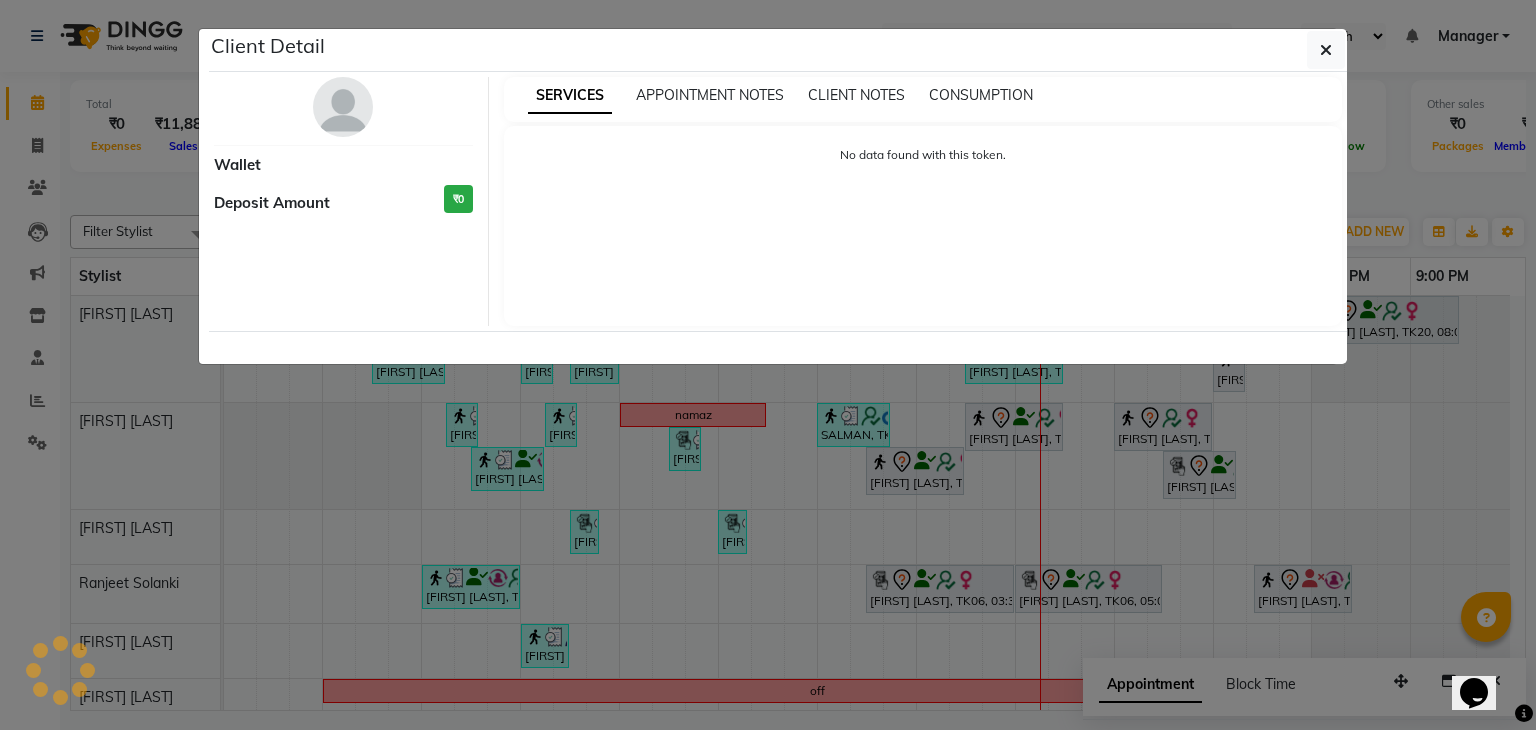 select on "7" 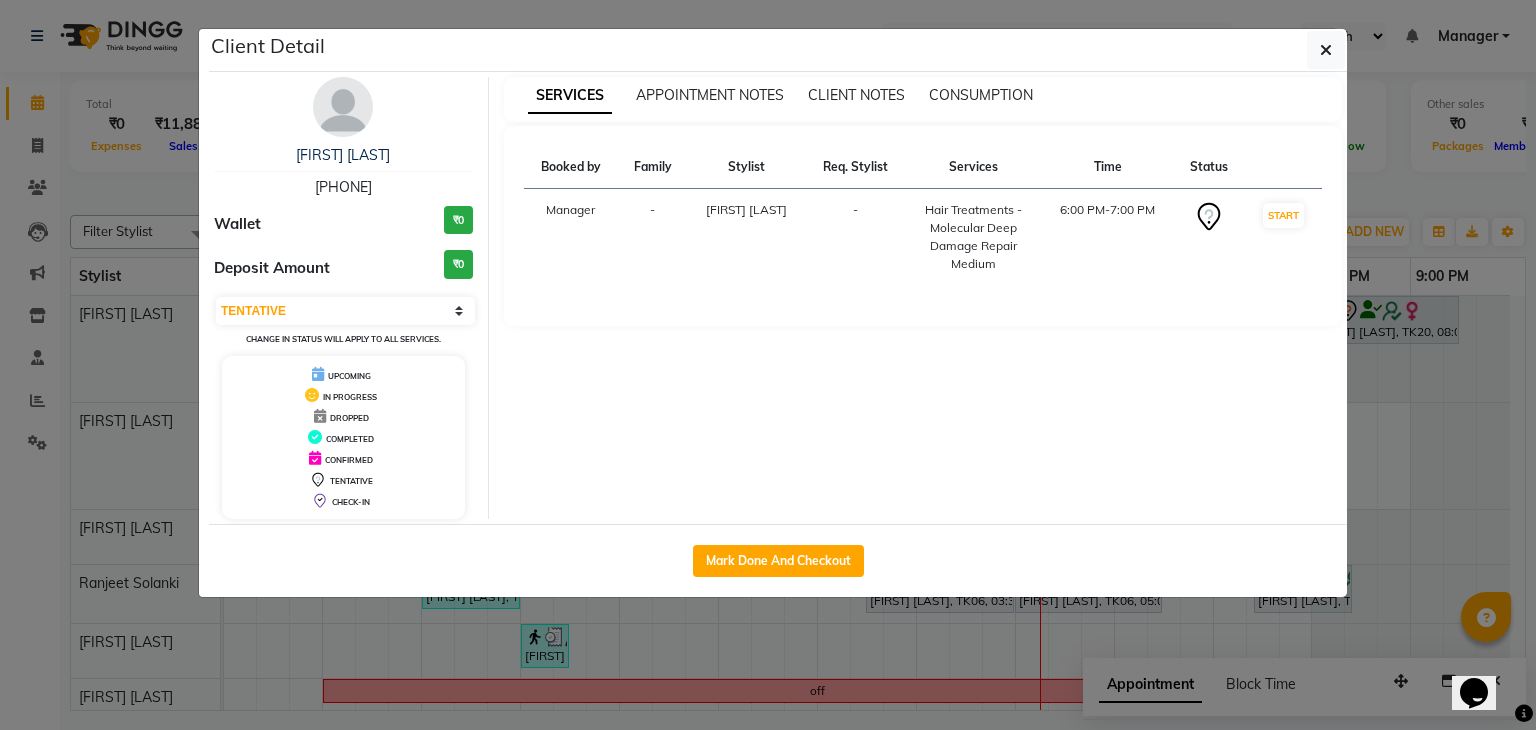 click on "Client Detail  Ashifa shaikh   9700457273 Wallet ₹0 Deposit Amount  ₹0  Select IN SERVICE CONFIRMED TENTATIVE CHECK IN MARK DONE DROPPED UPCOMING Change in status will apply to all services. UPCOMING IN PROGRESS DROPPED COMPLETED CONFIRMED TENTATIVE CHECK-IN SERVICES APPOINTMENT NOTES CLIENT NOTES CONSUMPTION Booked by Family Stylist Req. Stylist Services Time Status  Manager  - Faisal shaikh -  Hair Treatments - Molecular Deep Damage Repair Medium   6:00 PM-7:00 PM   START   Mark Done And Checkout" 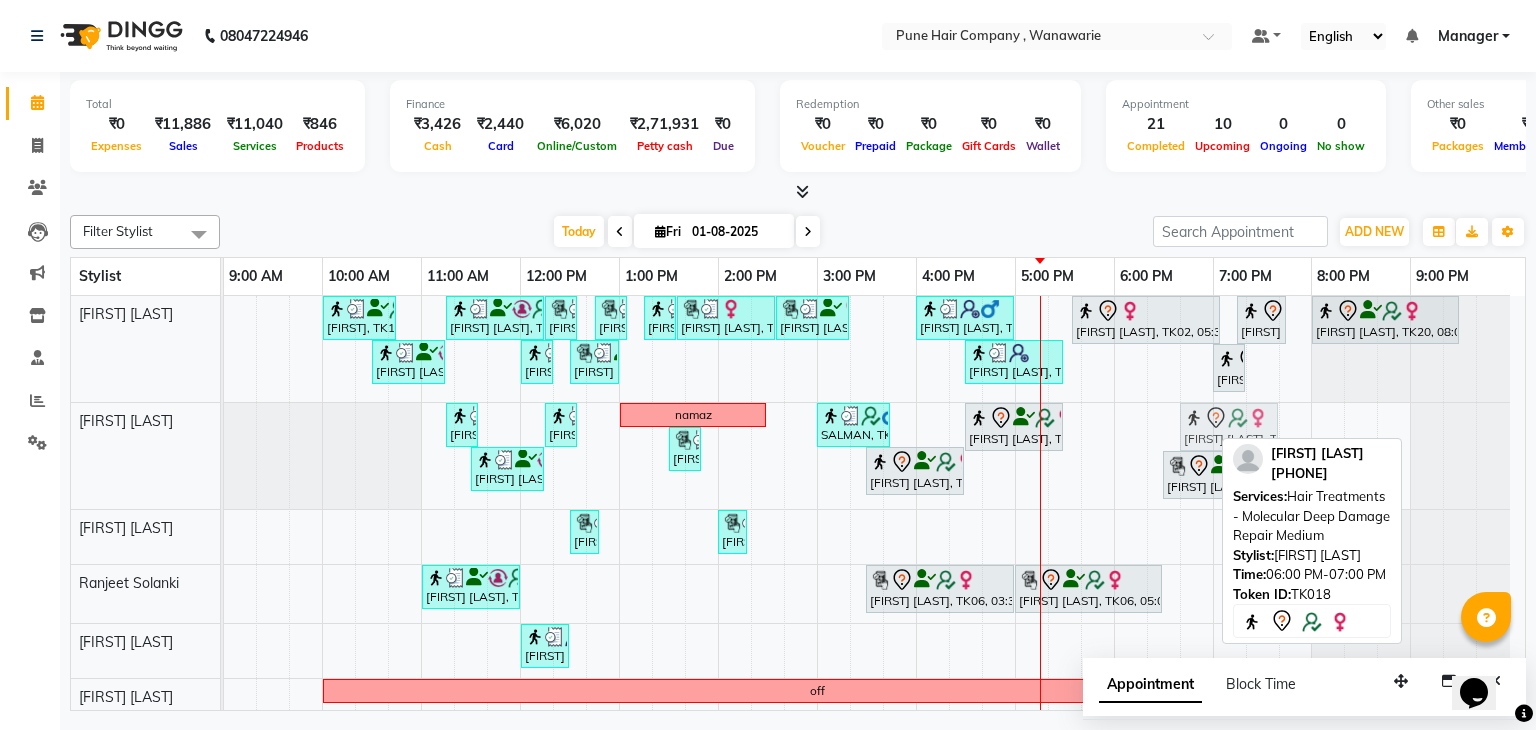 drag, startPoint x: 1157, startPoint y: 413, endPoint x: 1212, endPoint y: 407, distance: 55.326305 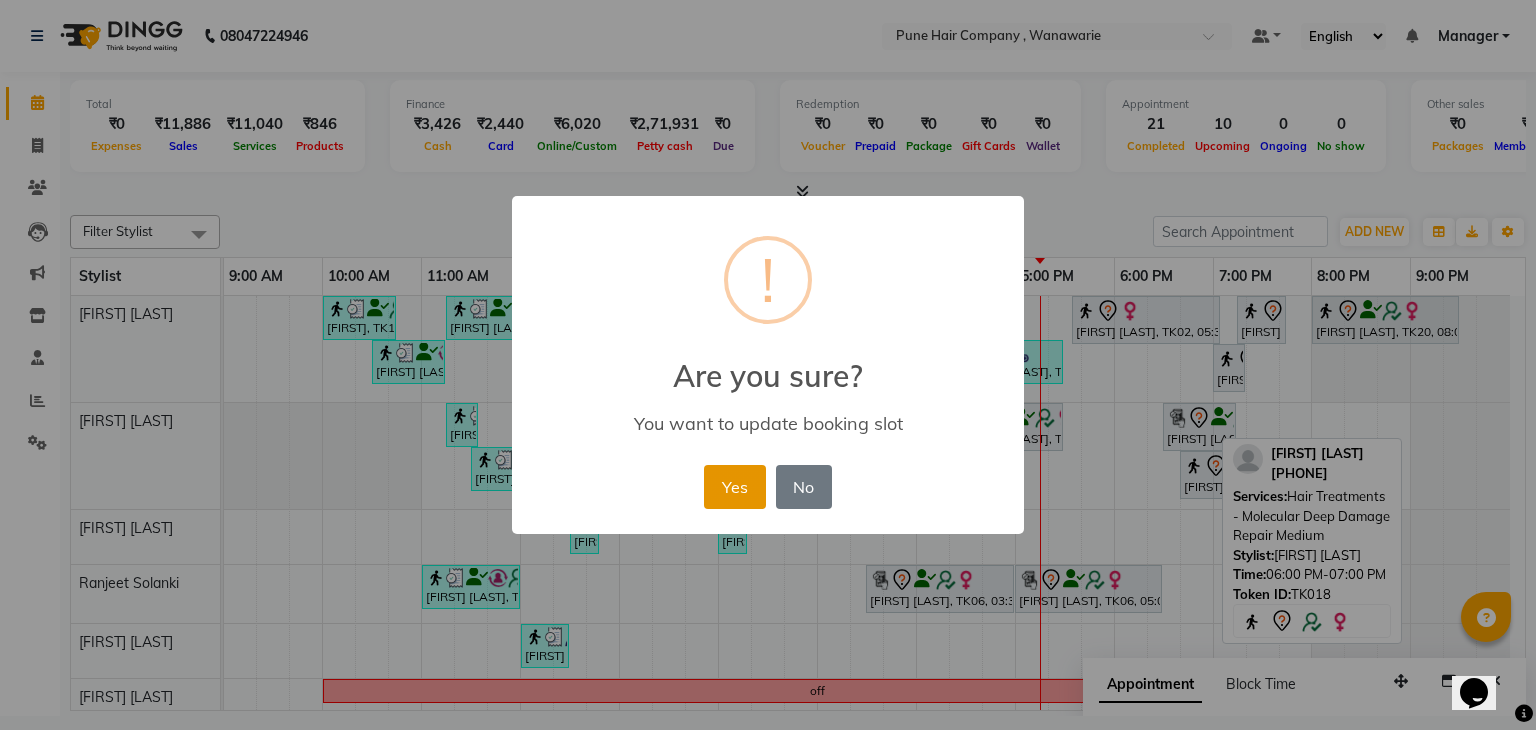 click on "Yes" at bounding box center (734, 487) 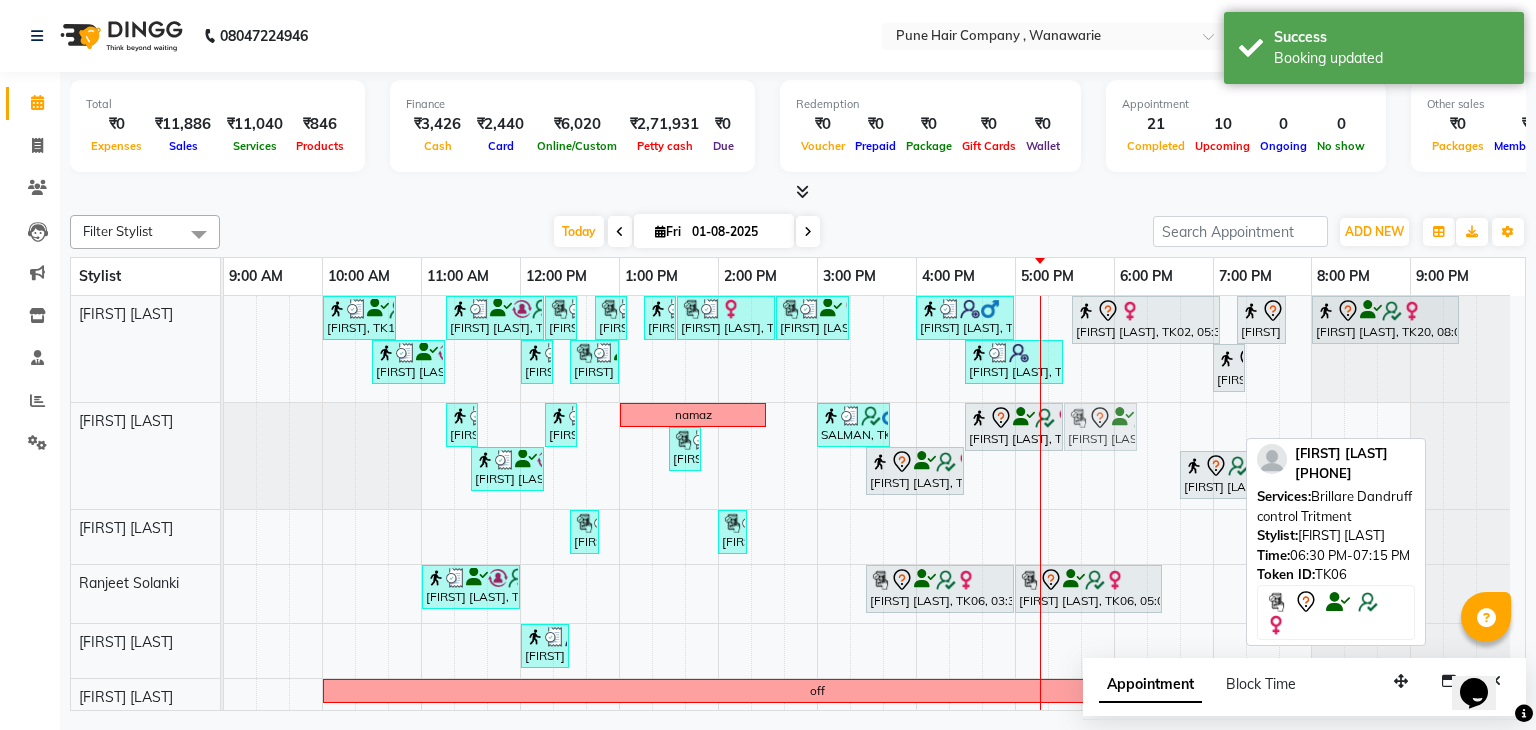 drag, startPoint x: 1191, startPoint y: 422, endPoint x: 1103, endPoint y: 421, distance: 88.005684 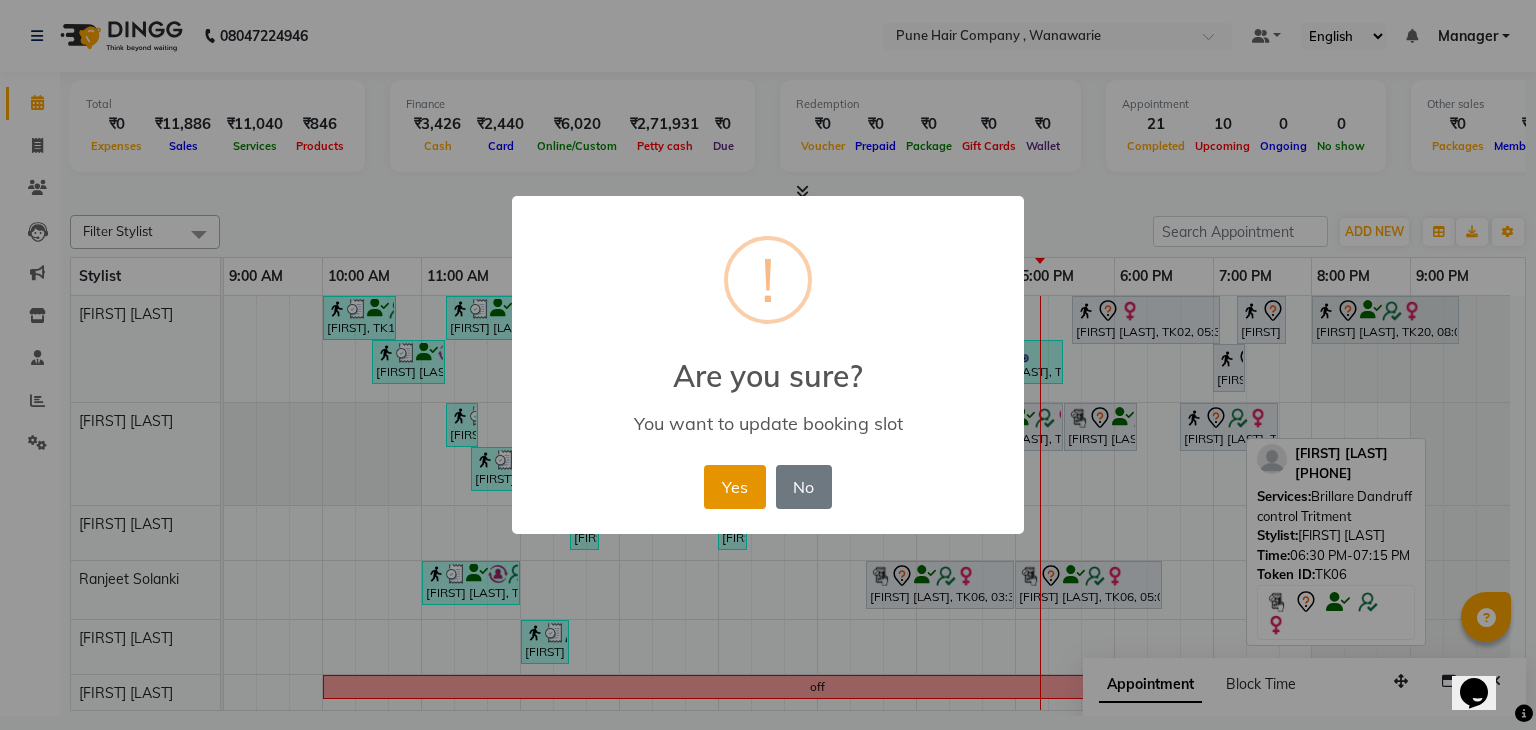 click on "Yes" at bounding box center [734, 487] 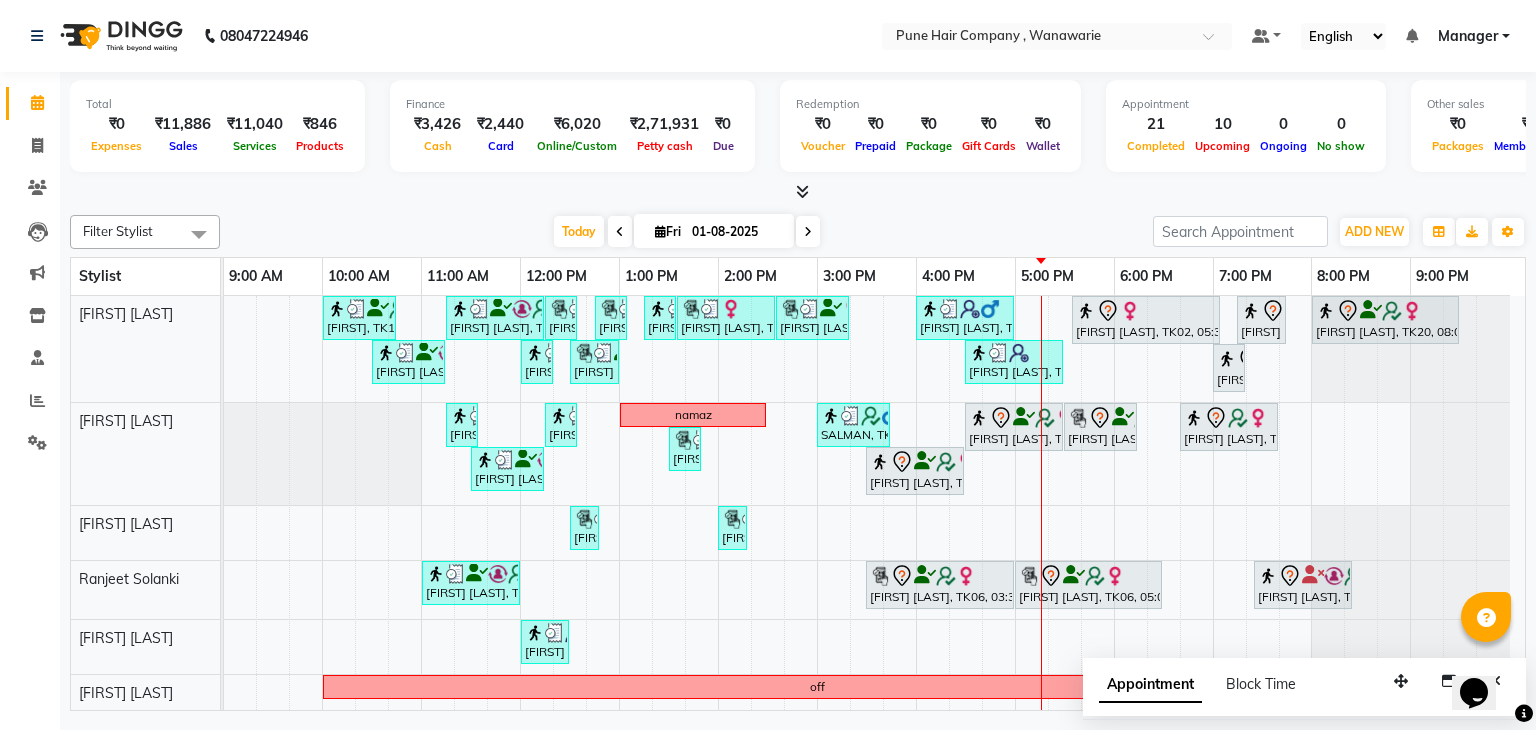click at bounding box center (808, 231) 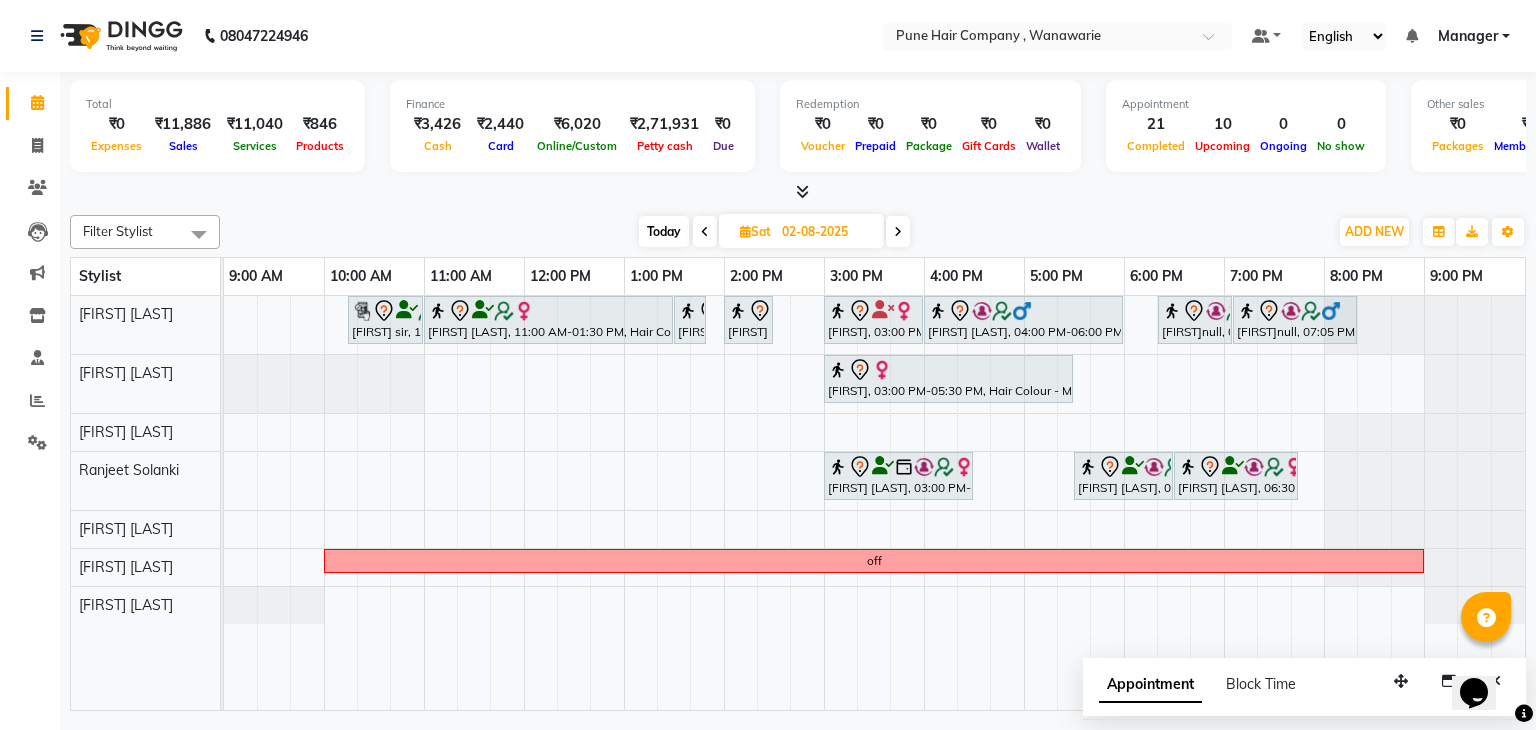 click on "Today" at bounding box center [664, 231] 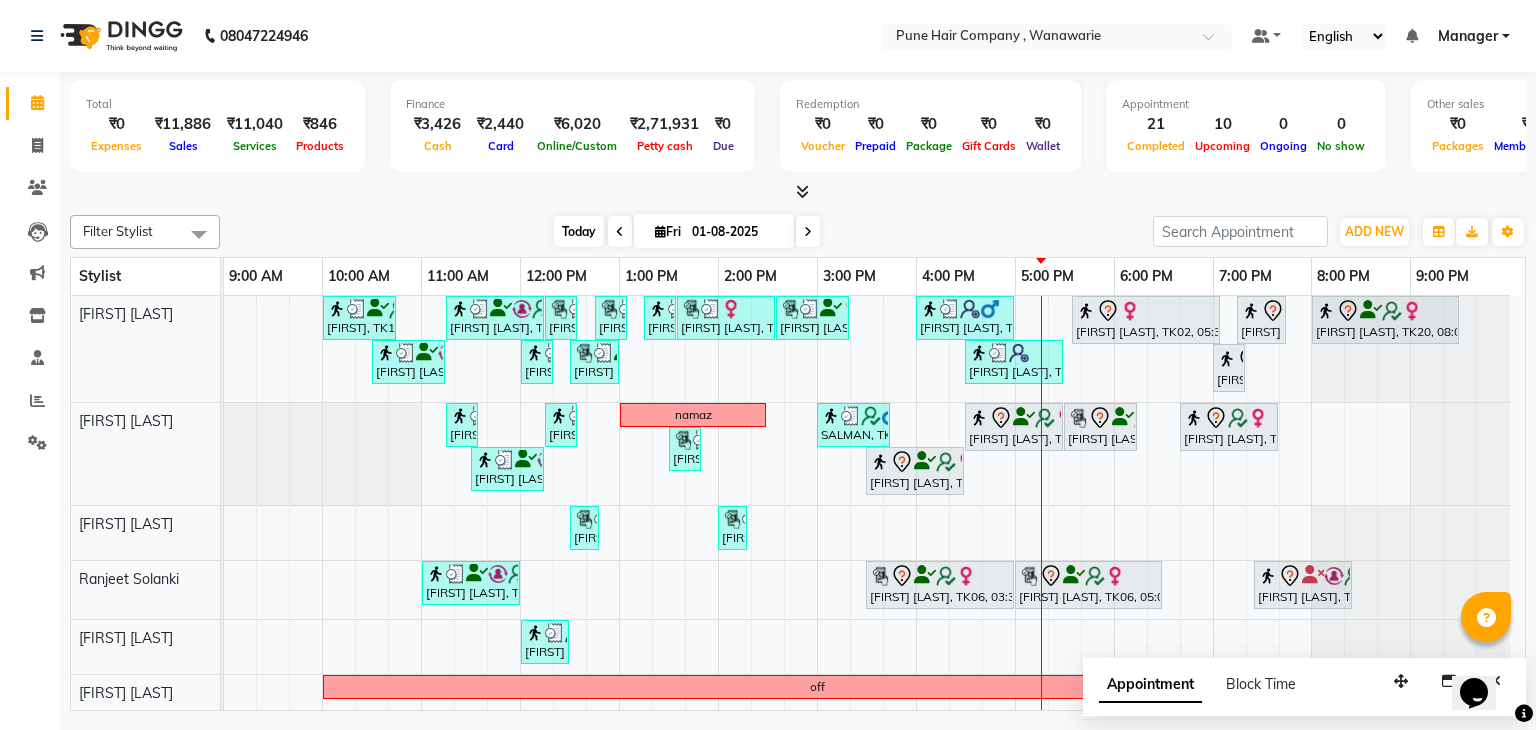 click on "Today" at bounding box center (579, 231) 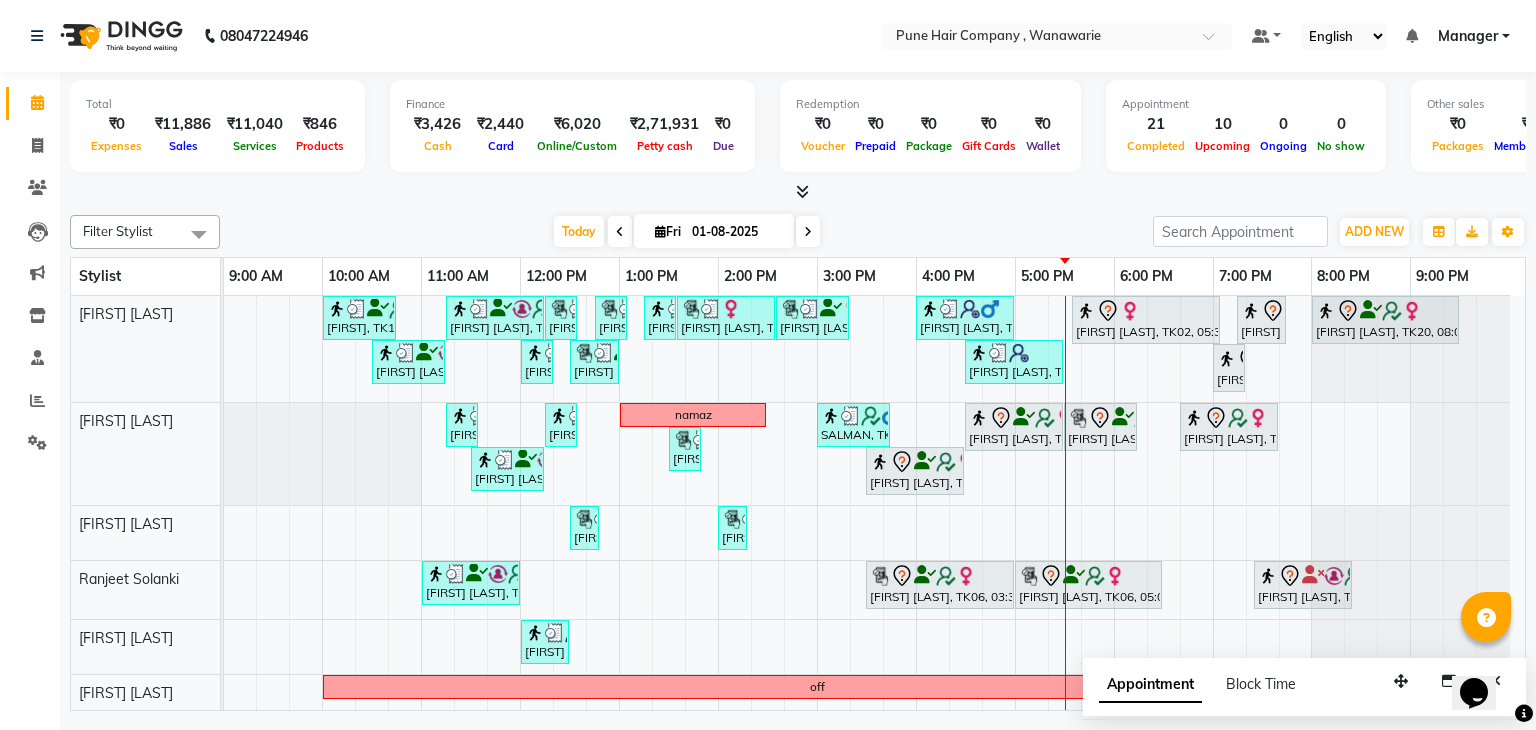 click at bounding box center (808, 232) 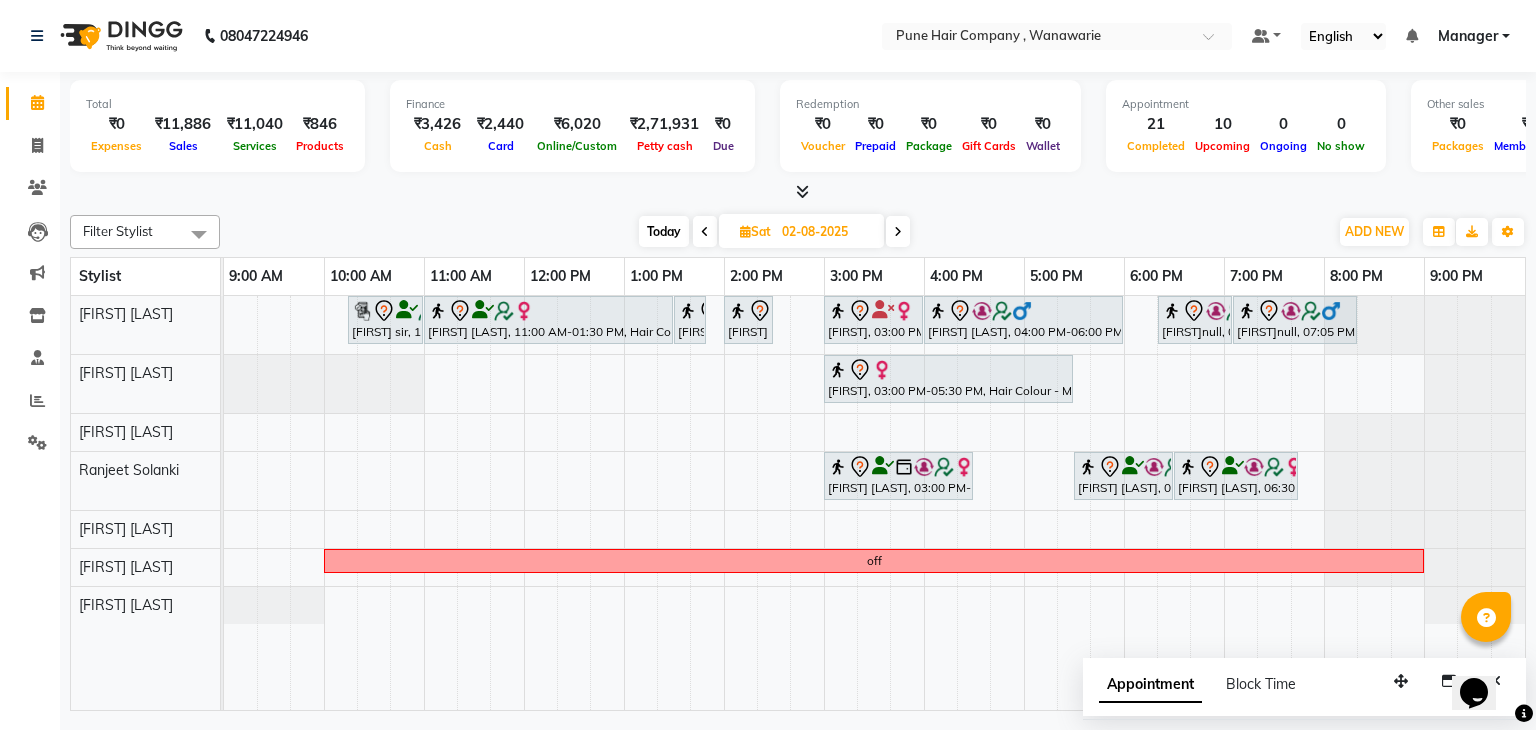 click on "Today" at bounding box center (664, 231) 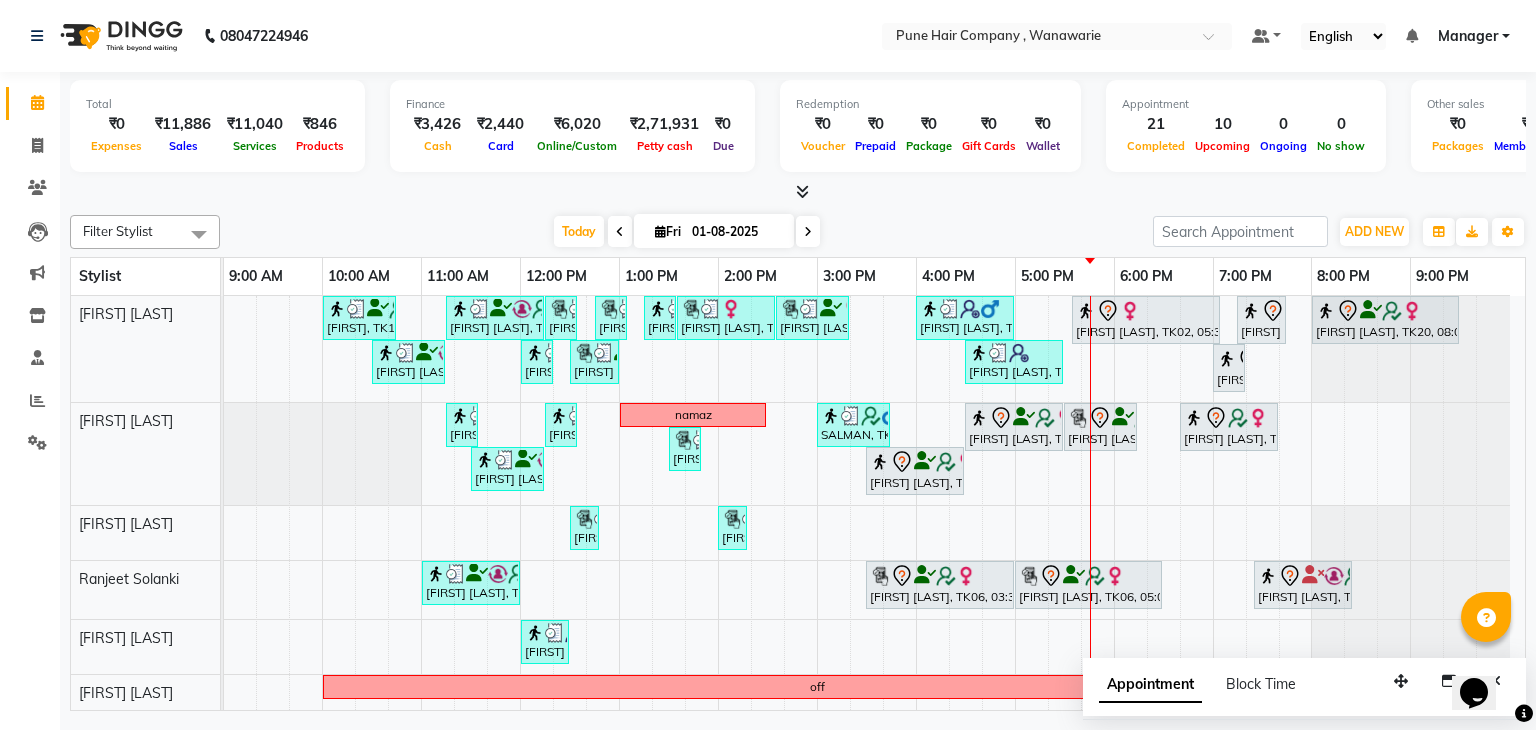 scroll, scrollTop: 37, scrollLeft: 0, axis: vertical 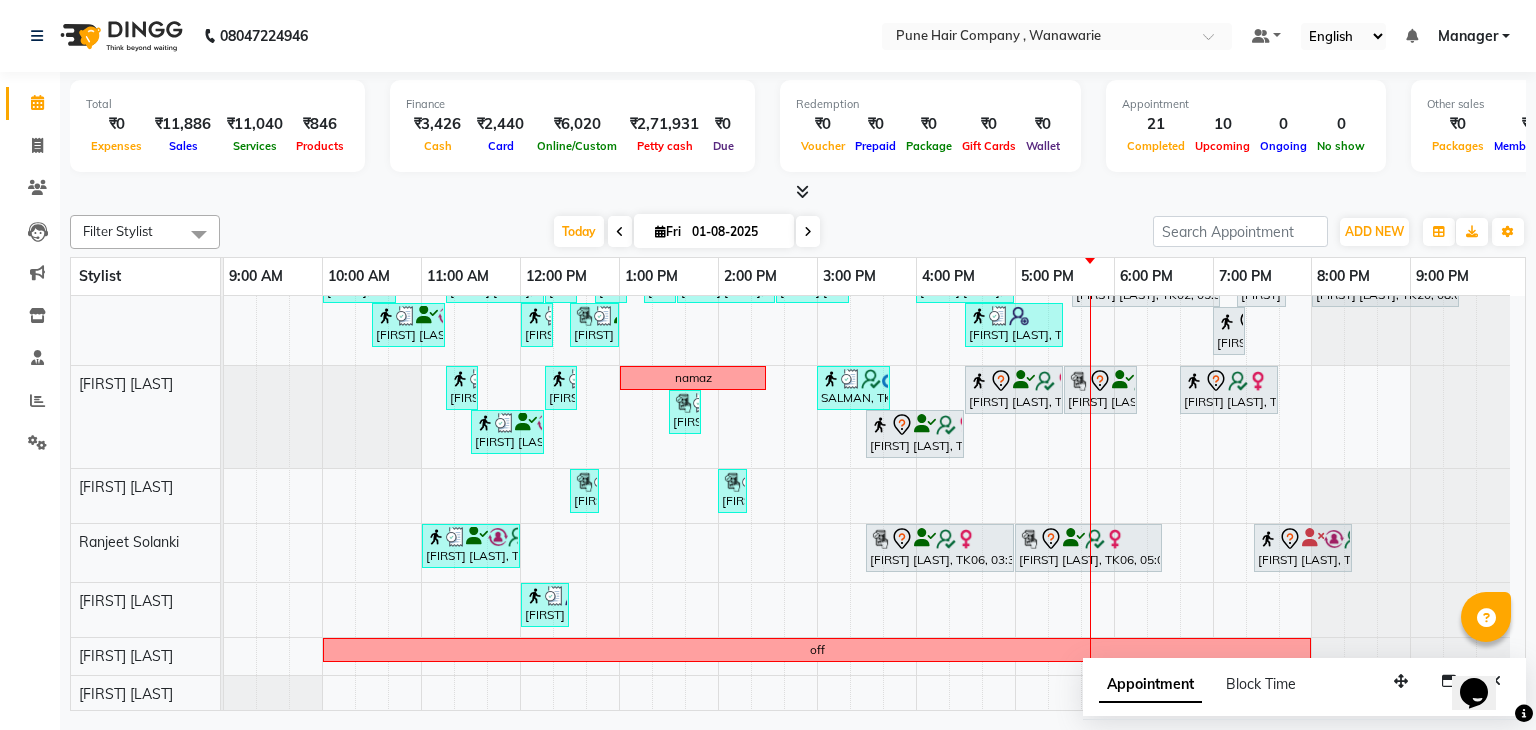 click at bounding box center [808, 232] 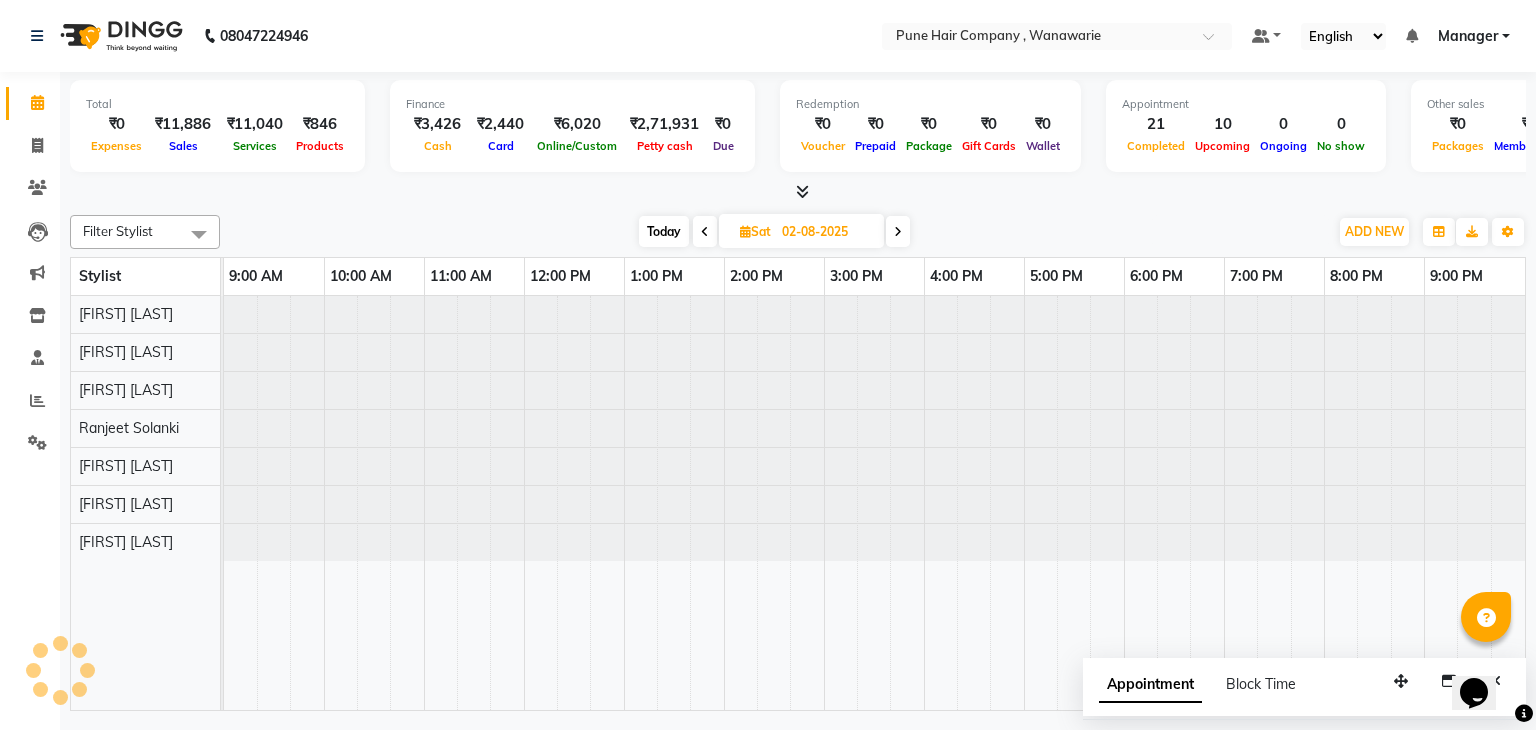 scroll, scrollTop: 0, scrollLeft: 0, axis: both 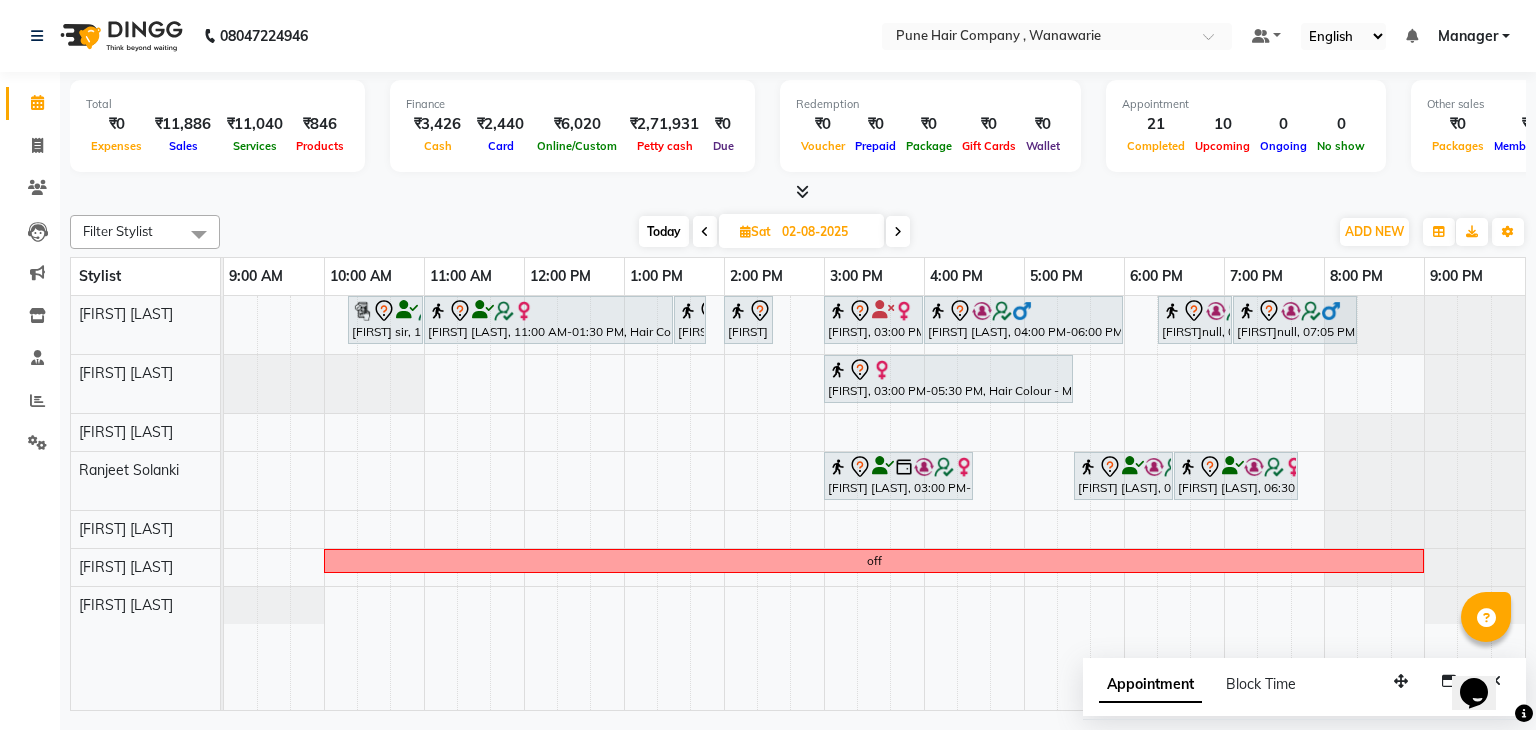 click at bounding box center [705, 232] 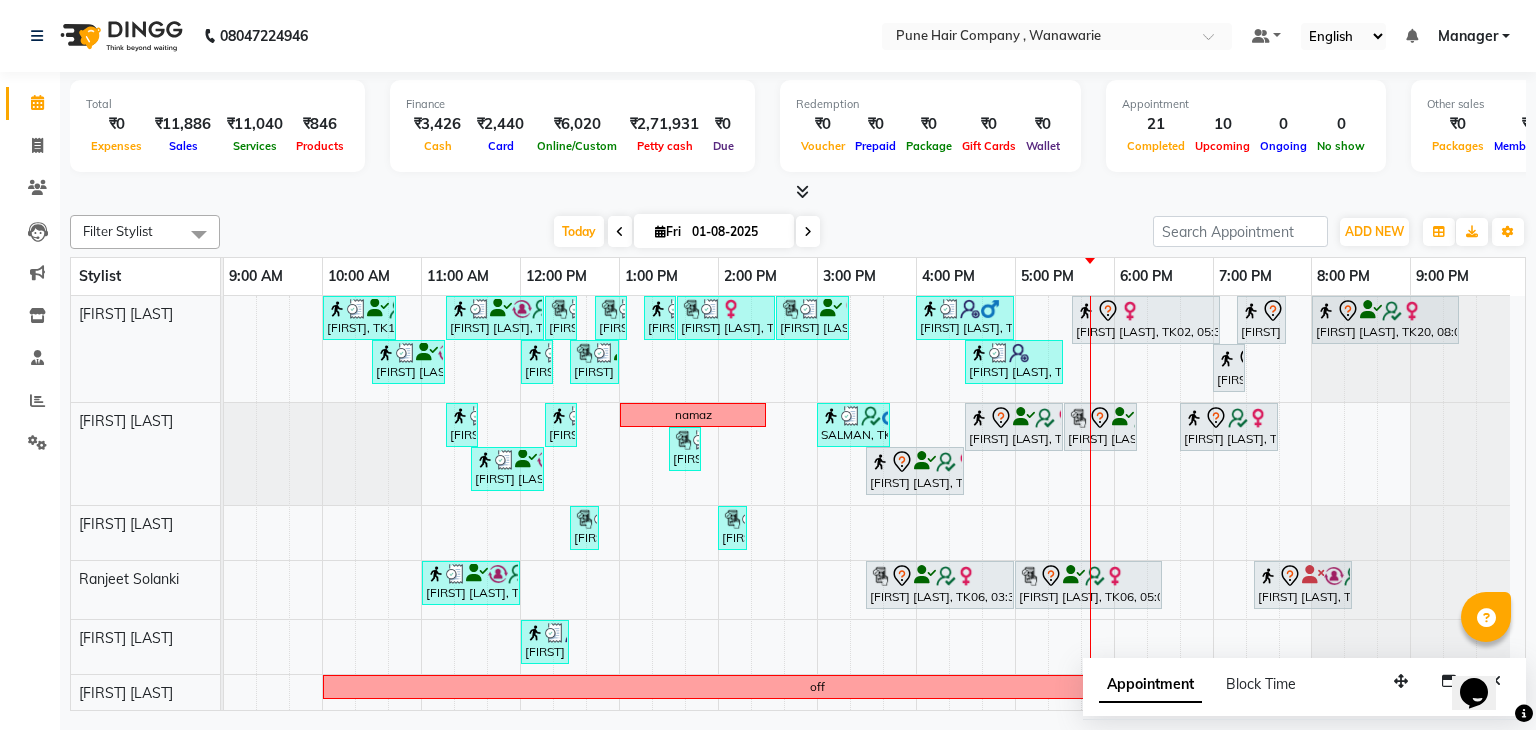 click on "01-08-2025" at bounding box center (736, 232) 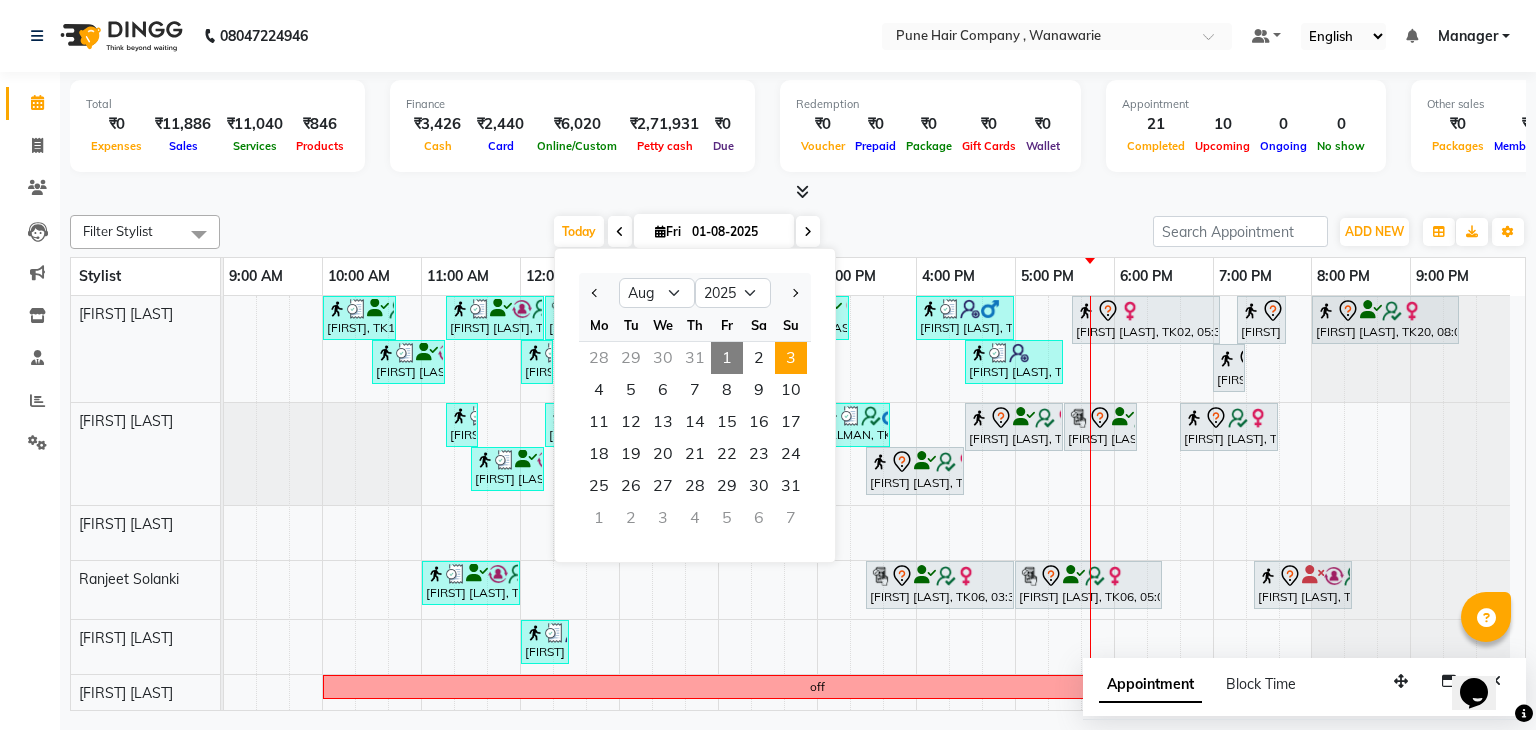 click on "3" at bounding box center (791, 358) 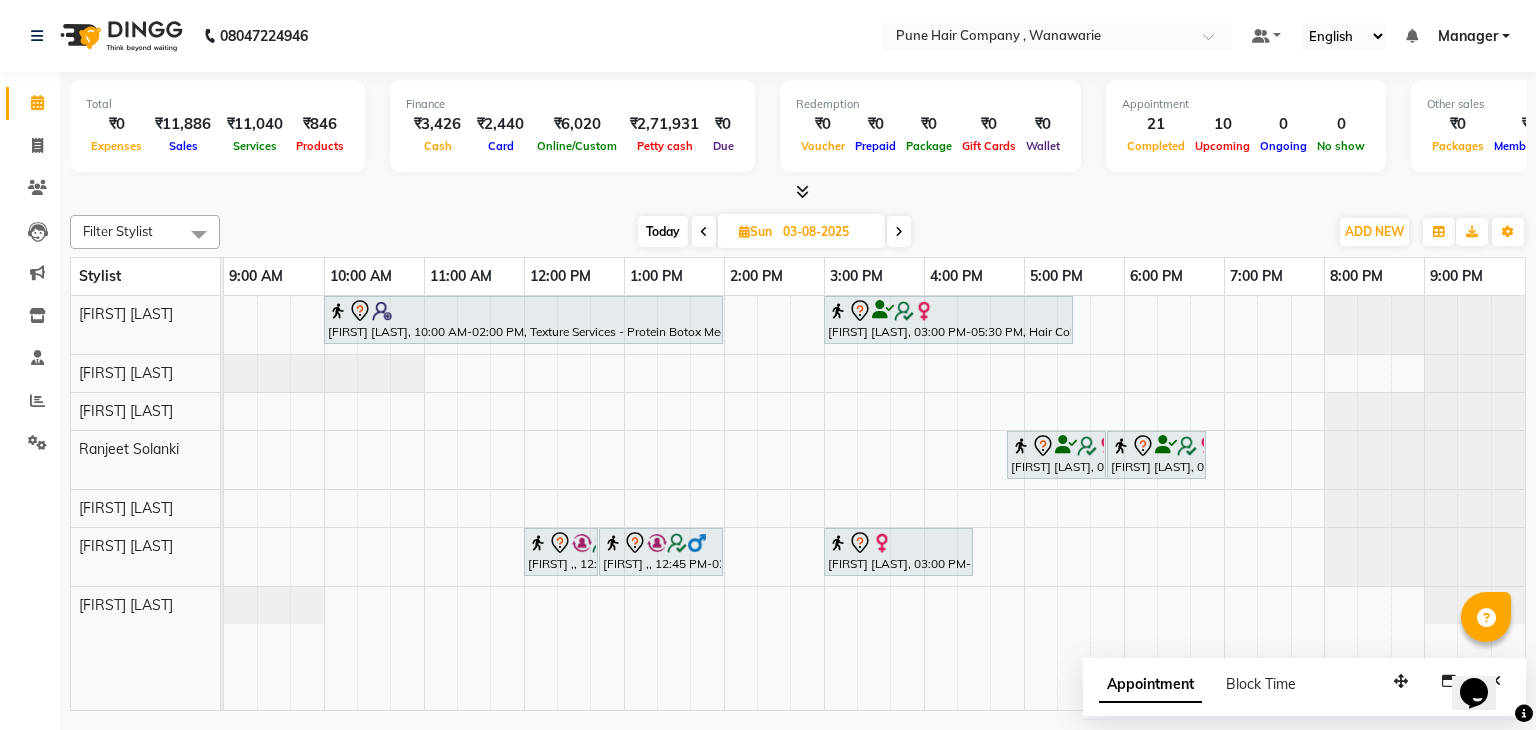 click on "Today" at bounding box center [663, 231] 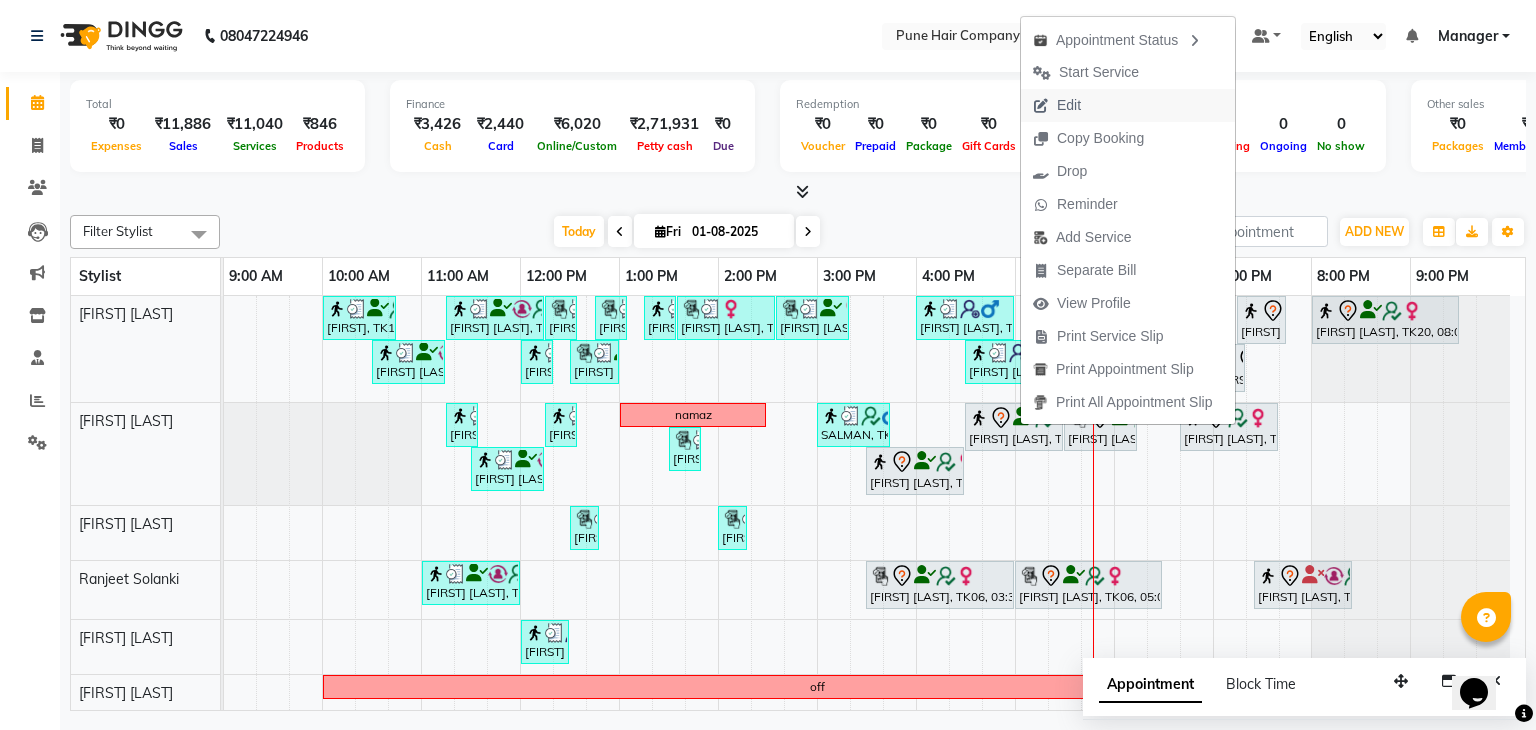 click on "Edit" at bounding box center (1069, 105) 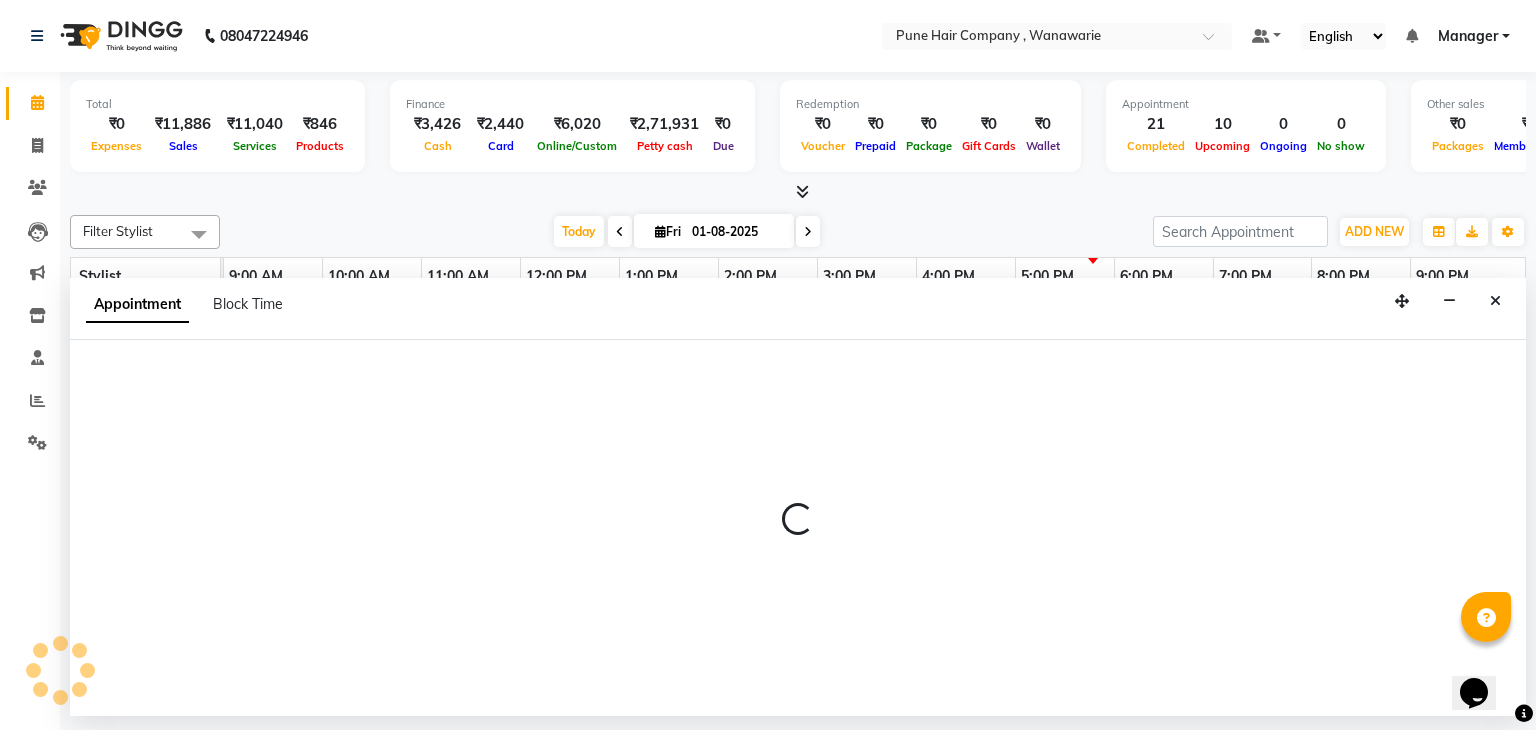 select on "tentative" 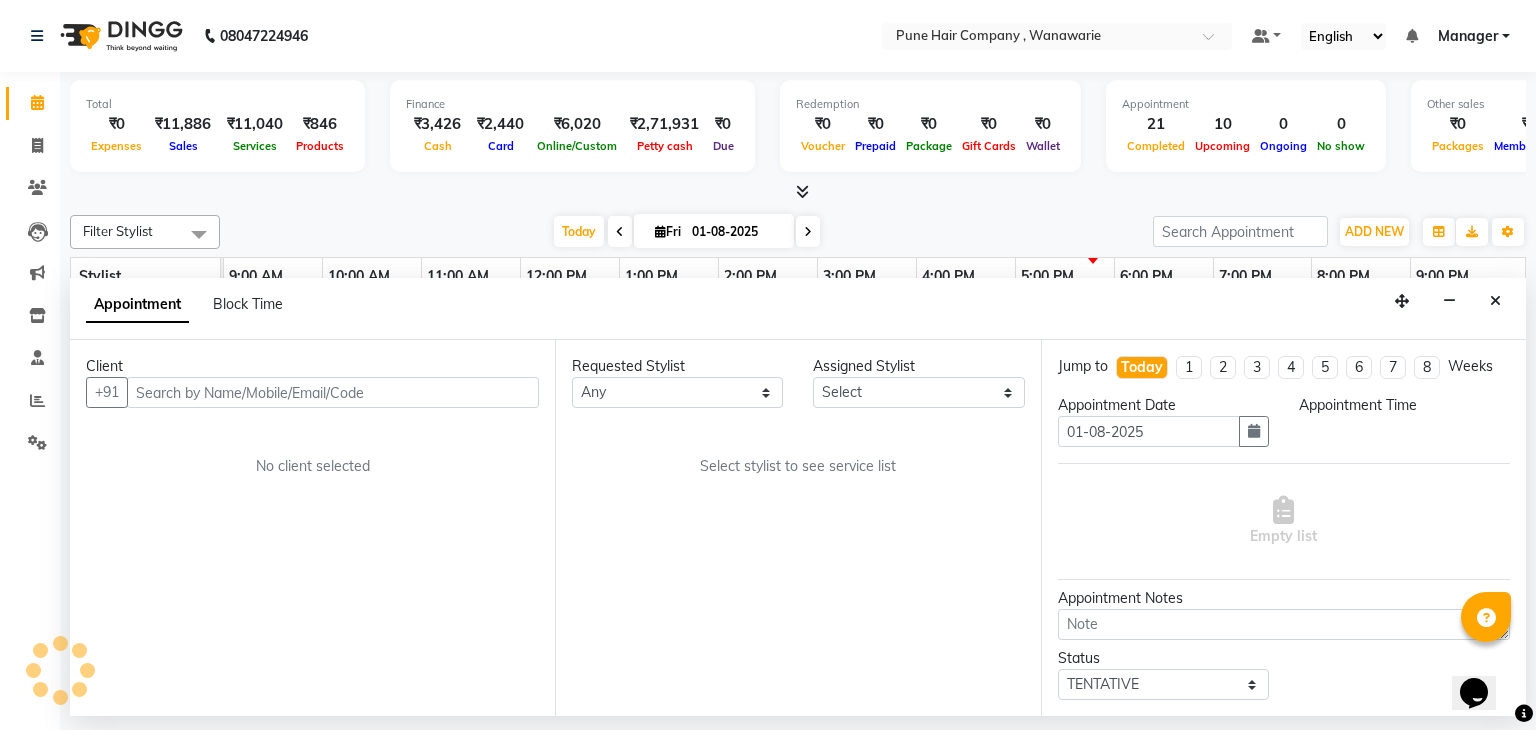 select on "74578" 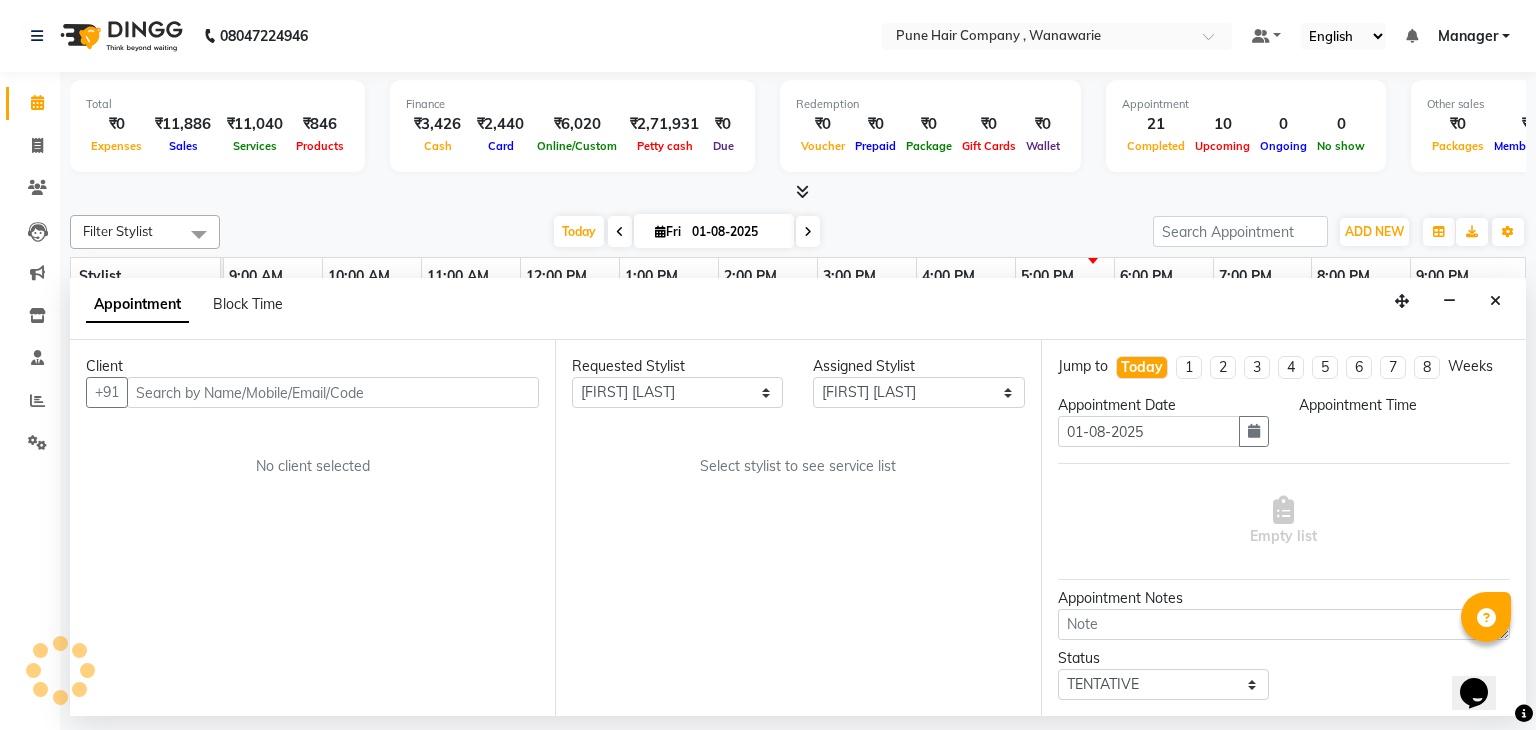 select on "930" 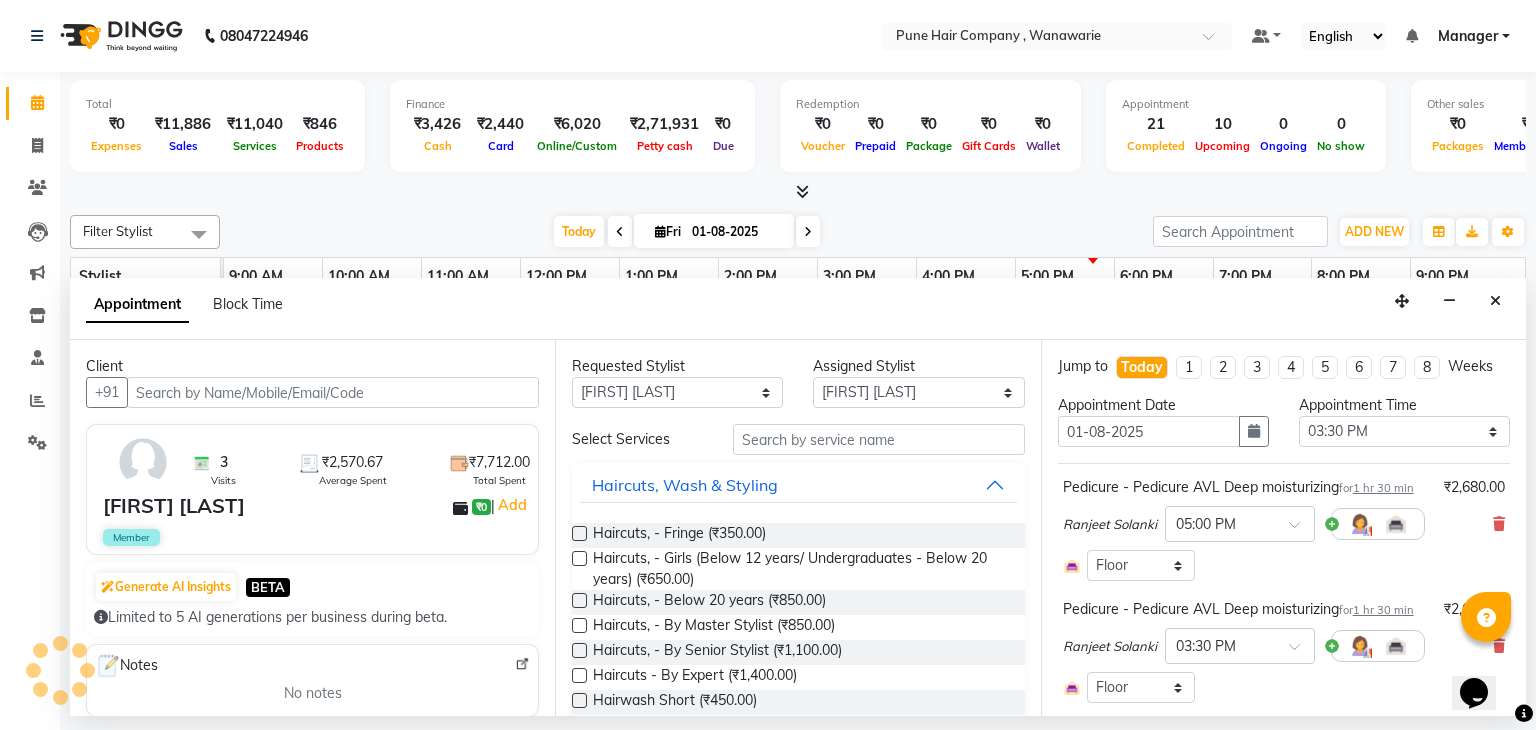 select on "4060" 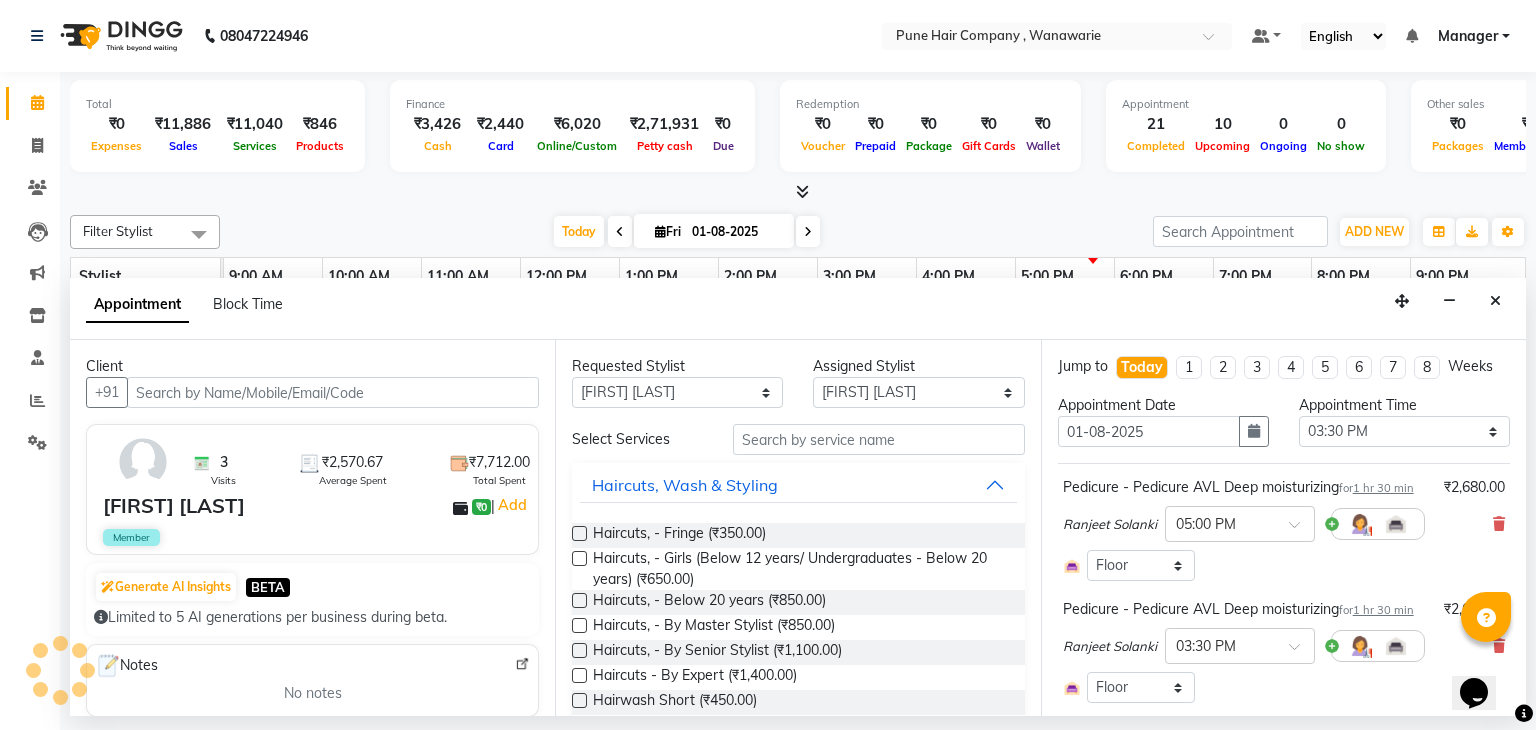 select on "4060" 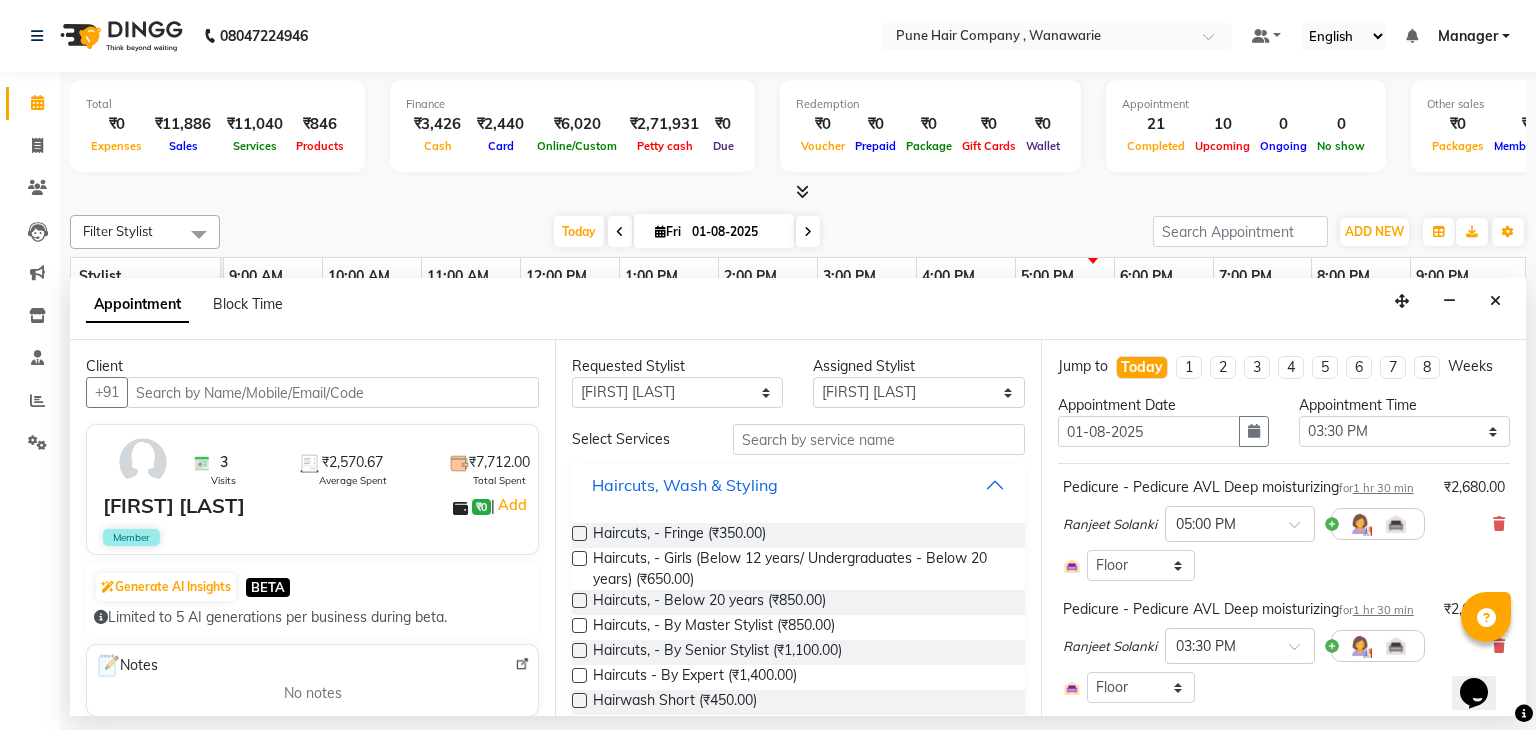 click on "Haircuts, Wash & Styling" at bounding box center [798, 485] 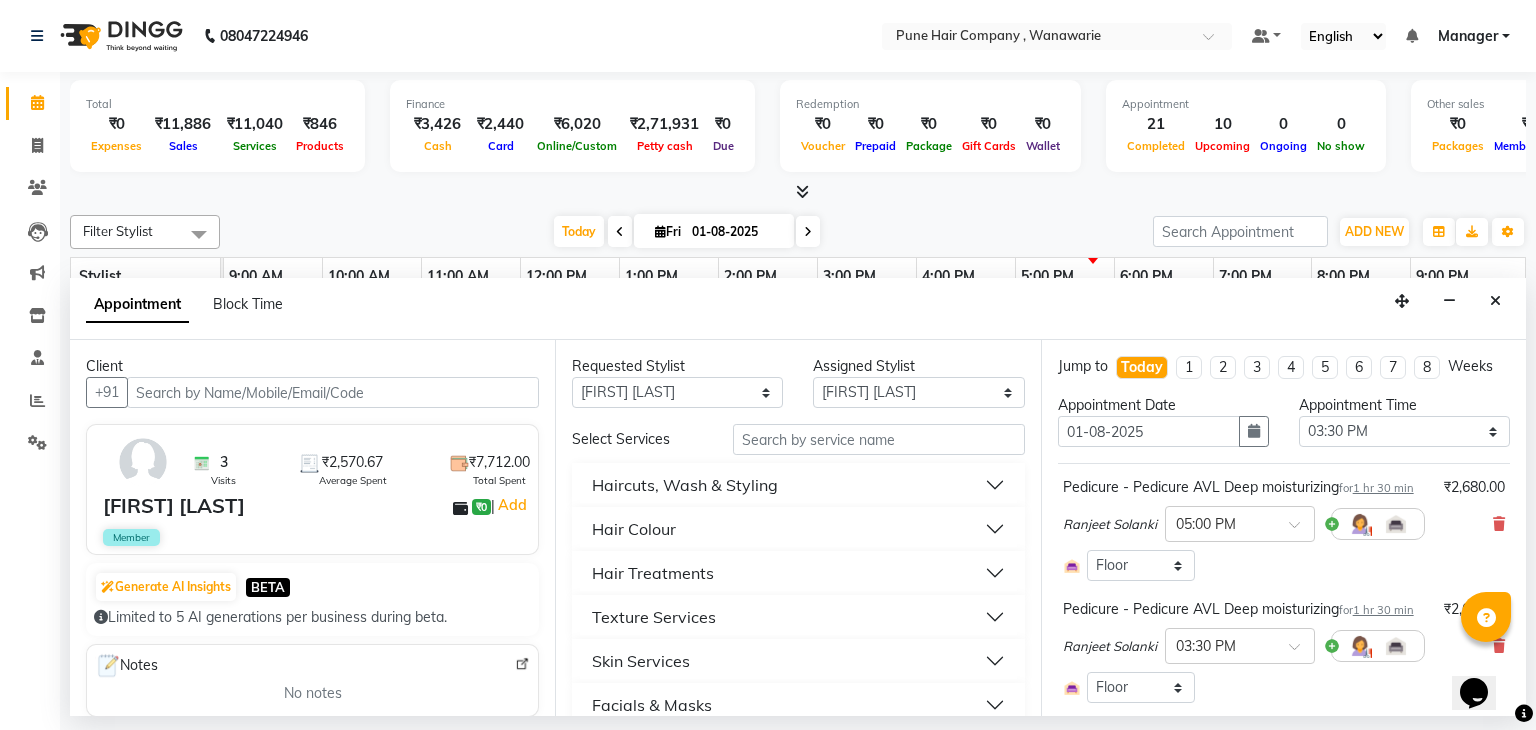 click on "Hair Treatments" at bounding box center [798, 573] 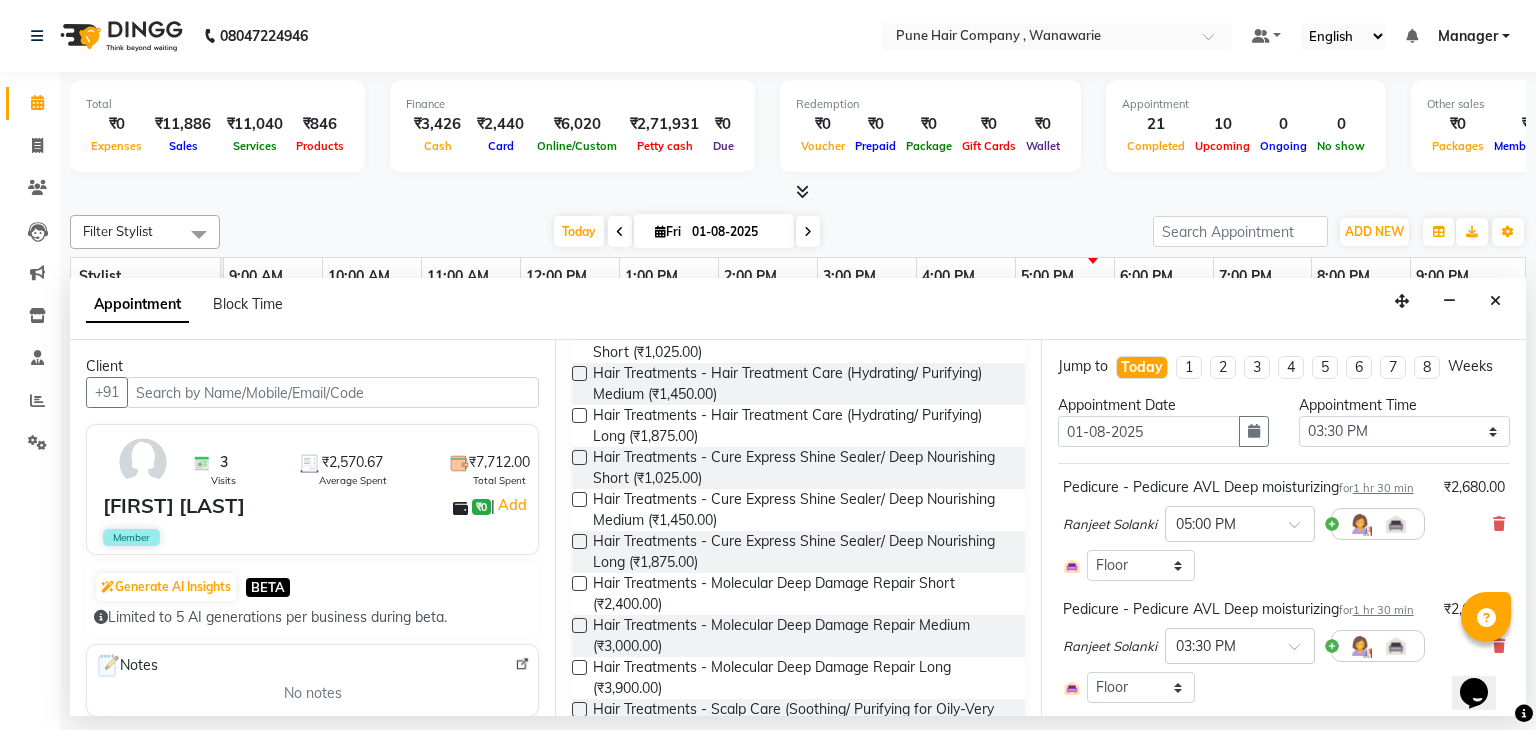 scroll, scrollTop: 320, scrollLeft: 0, axis: vertical 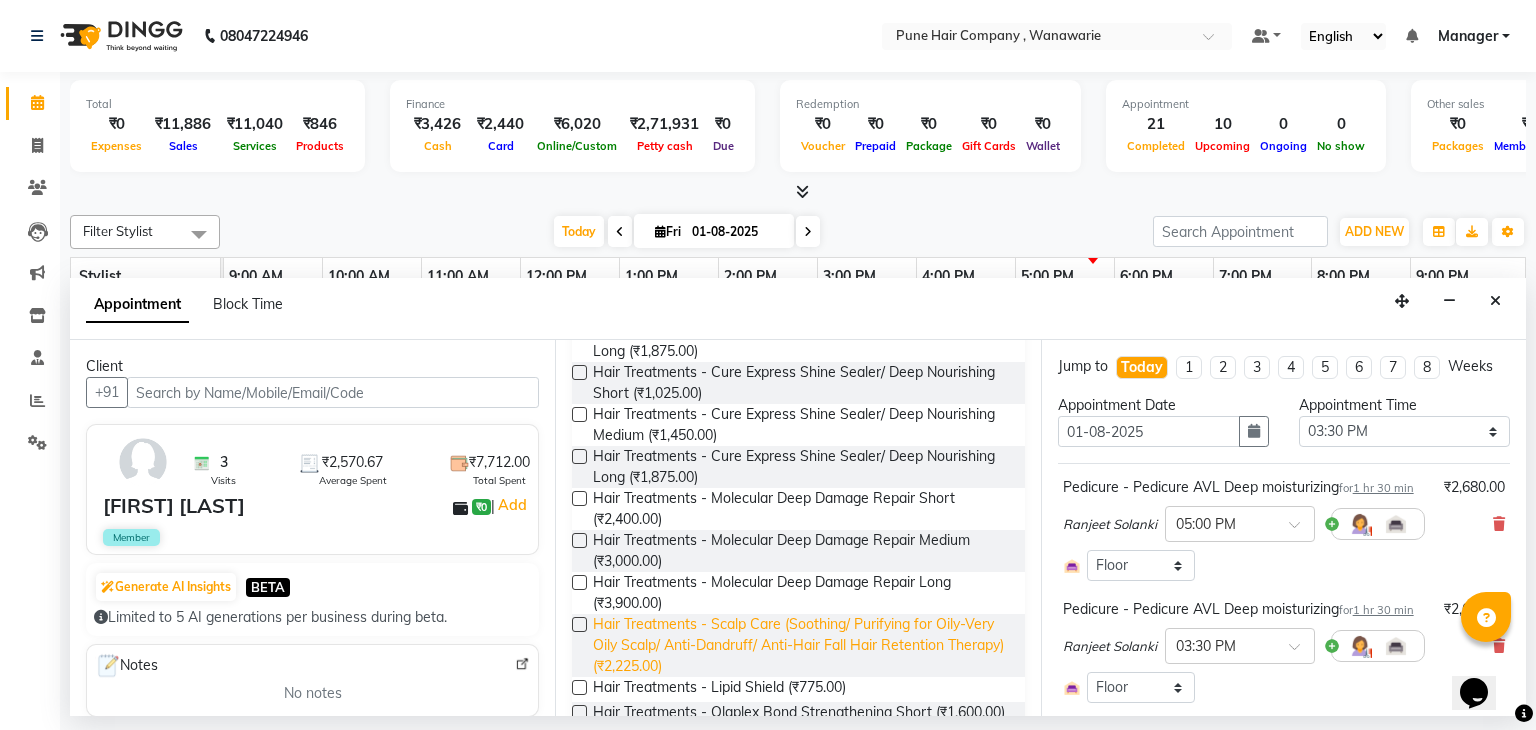 click on "Hair Treatments - Scalp Care (Soothing/ Purifying for Oily-Very Oily Scalp/ Anti-Dandruff/ Anti-Hair Fall Hair Retention Therapy) (₹2,225.00)" at bounding box center (800, 645) 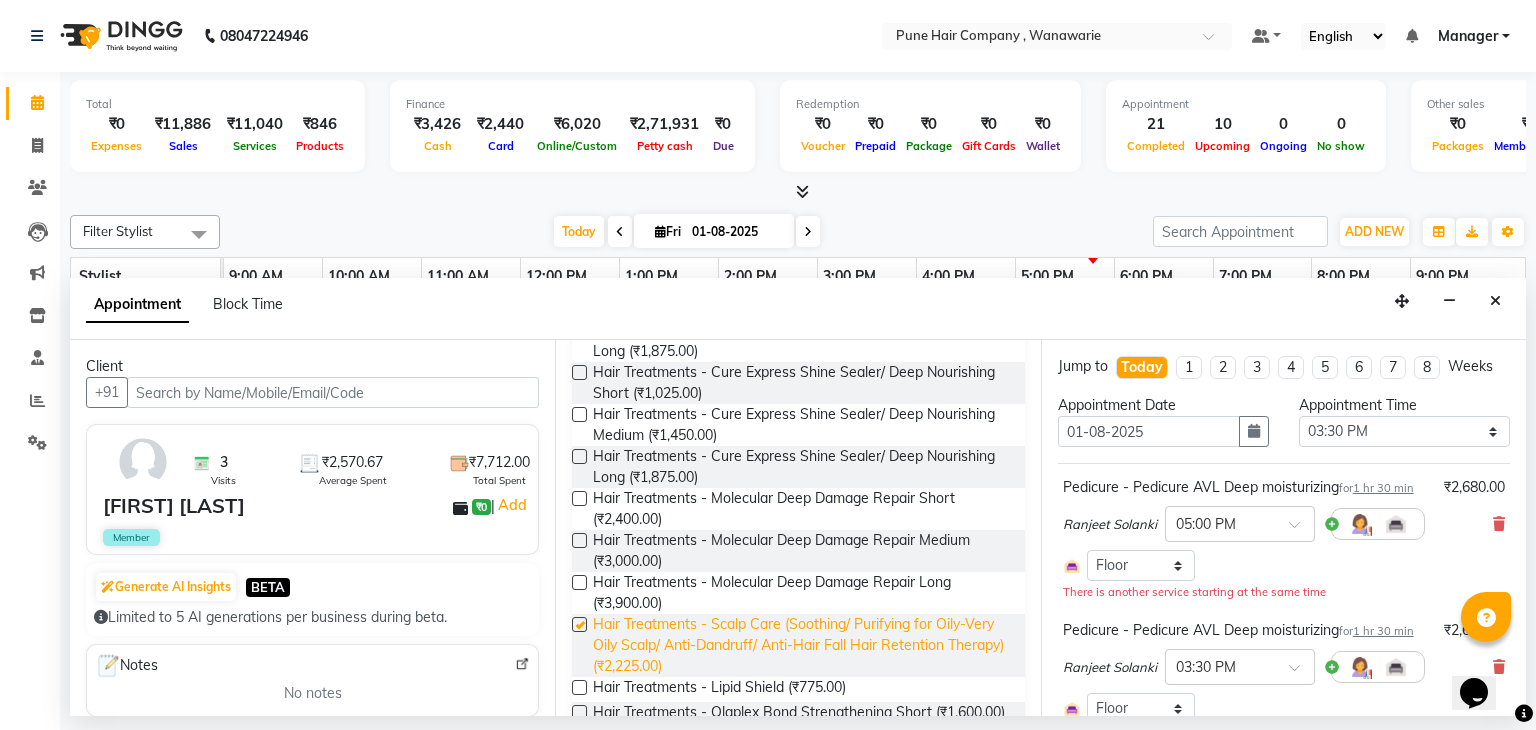 checkbox on "false" 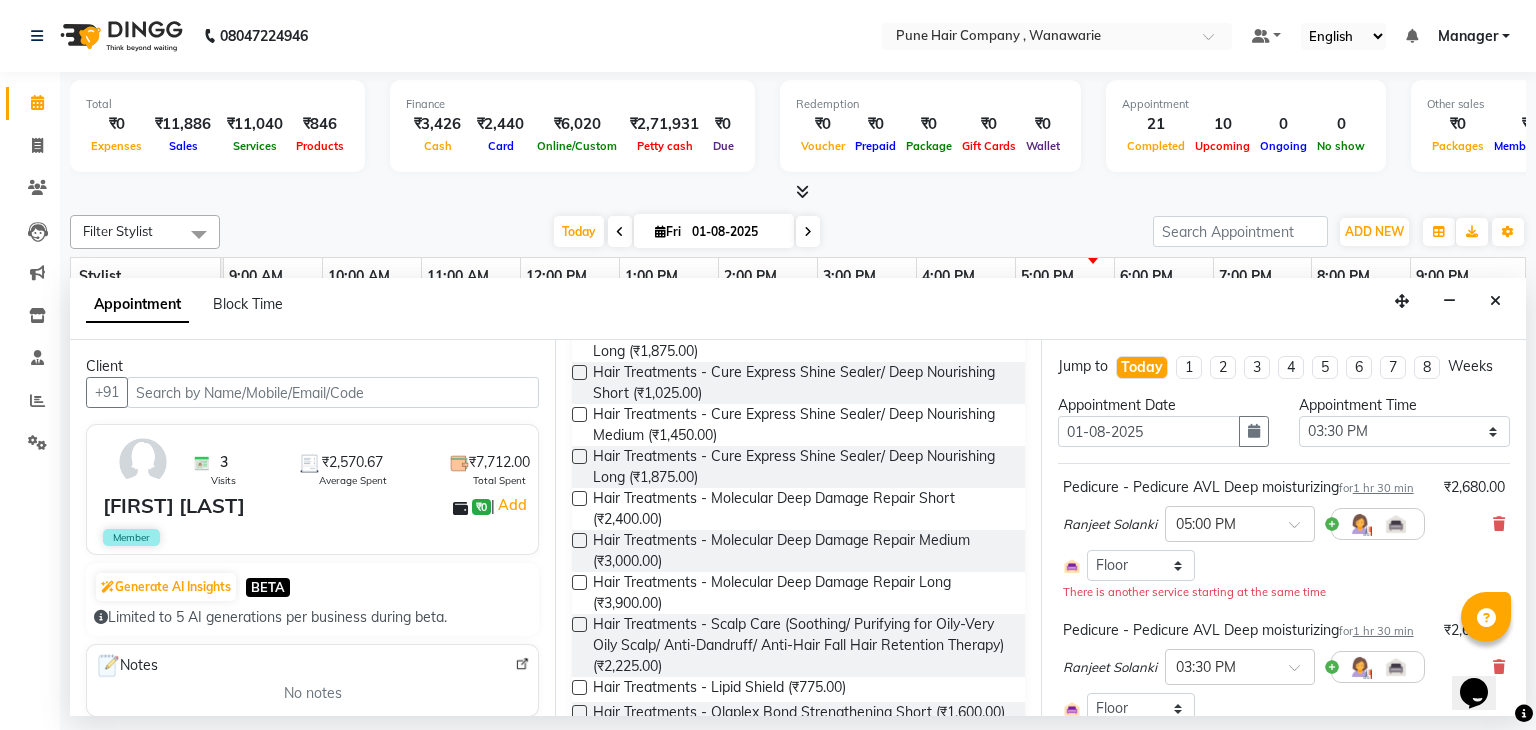 click on "There is another service starting at the same time" at bounding box center (1284, 591) 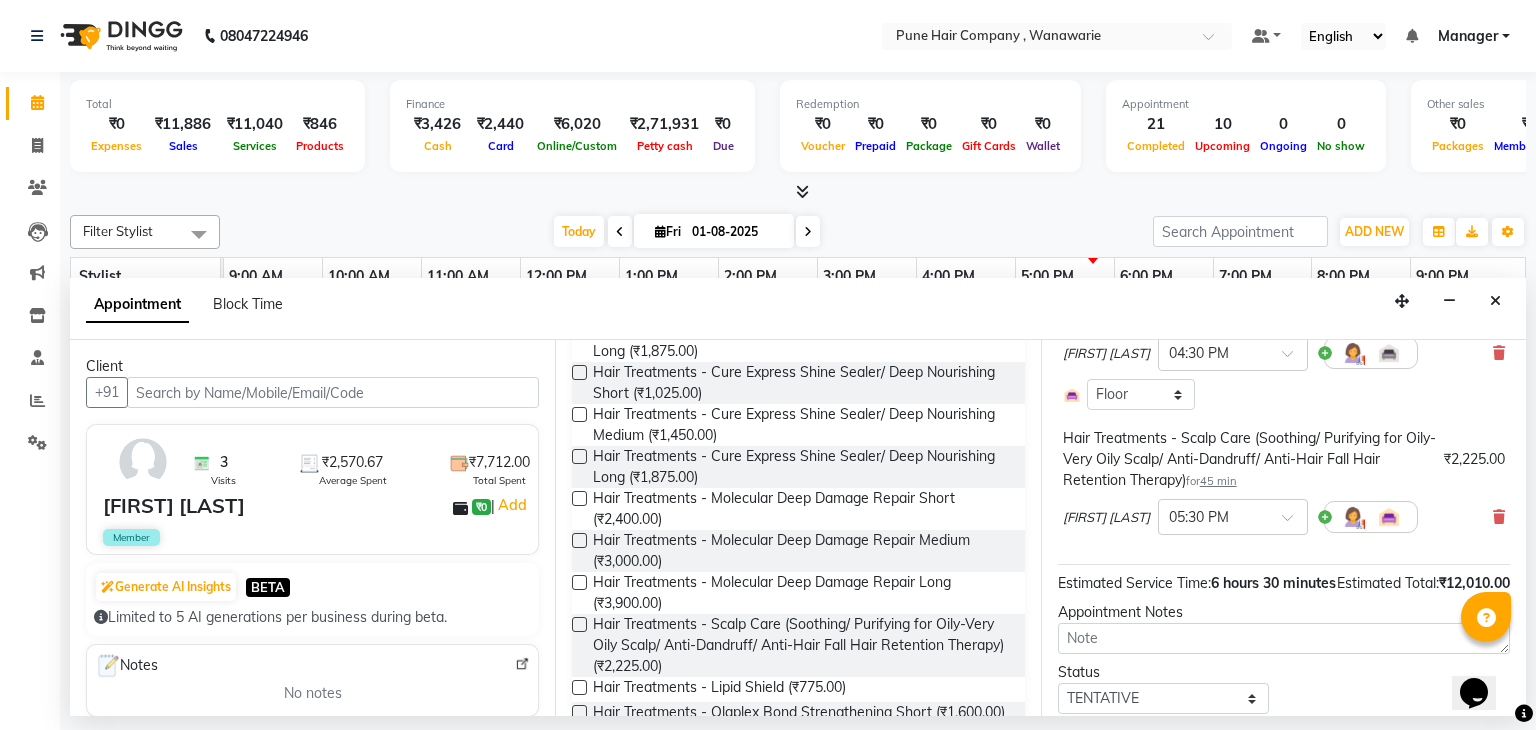 scroll, scrollTop: 808, scrollLeft: 0, axis: vertical 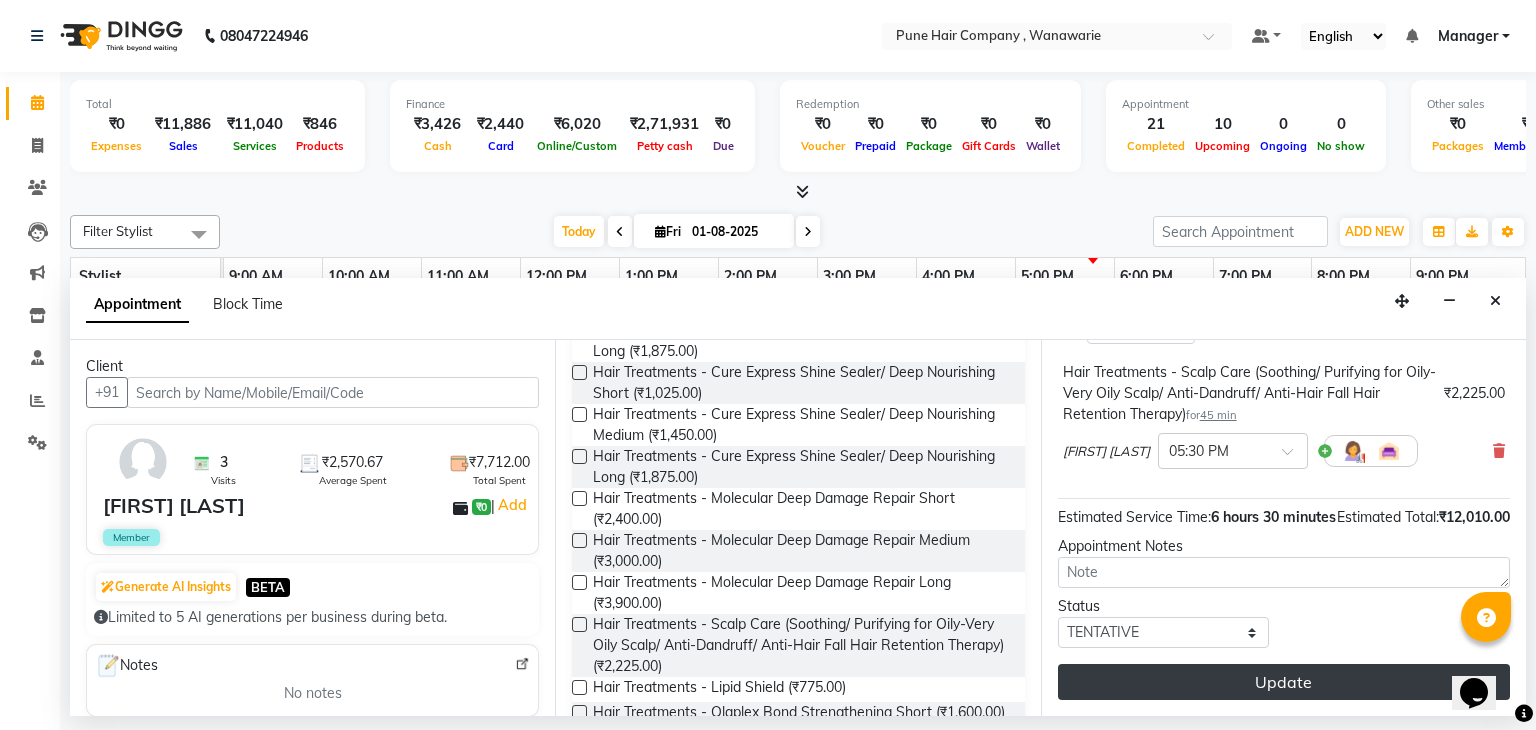 click on "Update" at bounding box center [1284, 682] 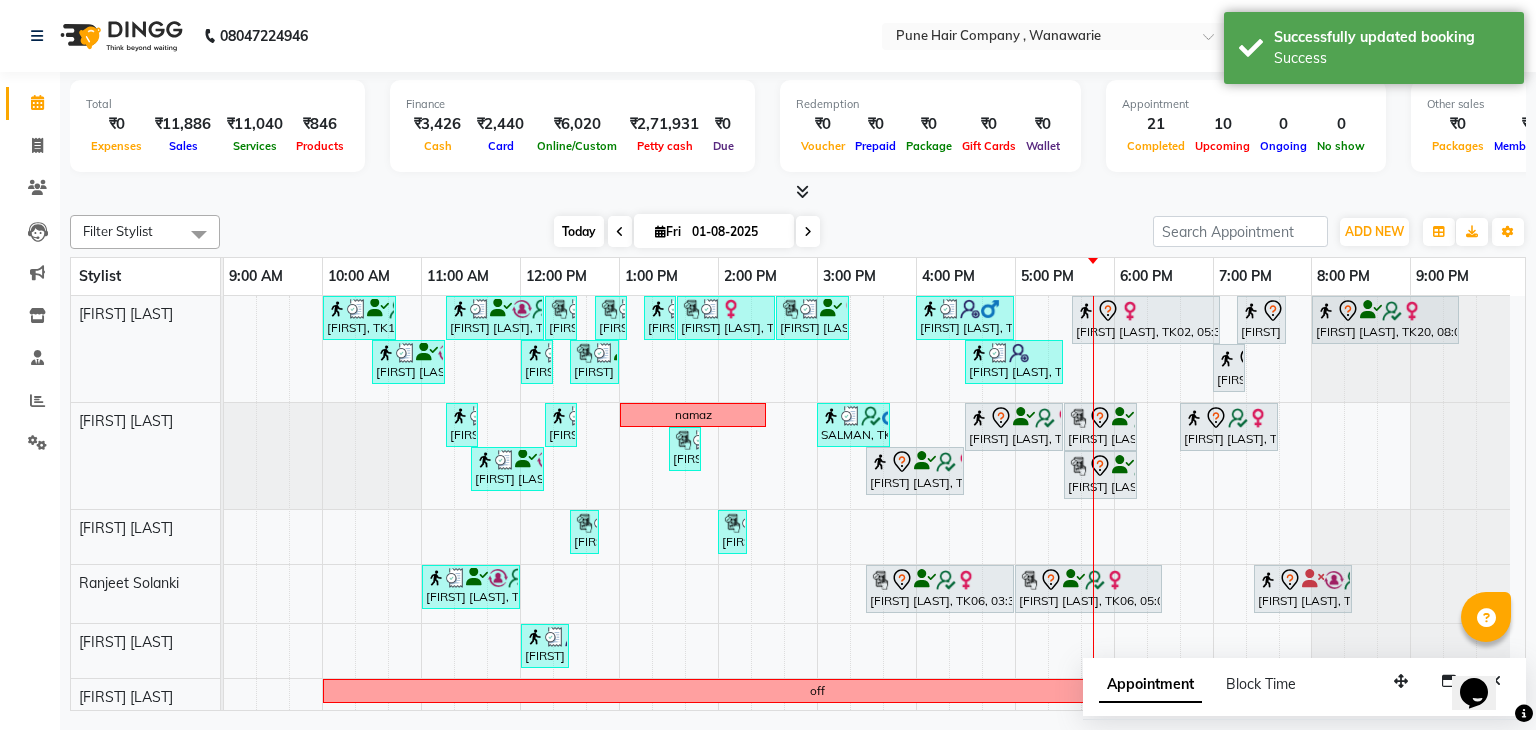 click on "Today" at bounding box center (579, 231) 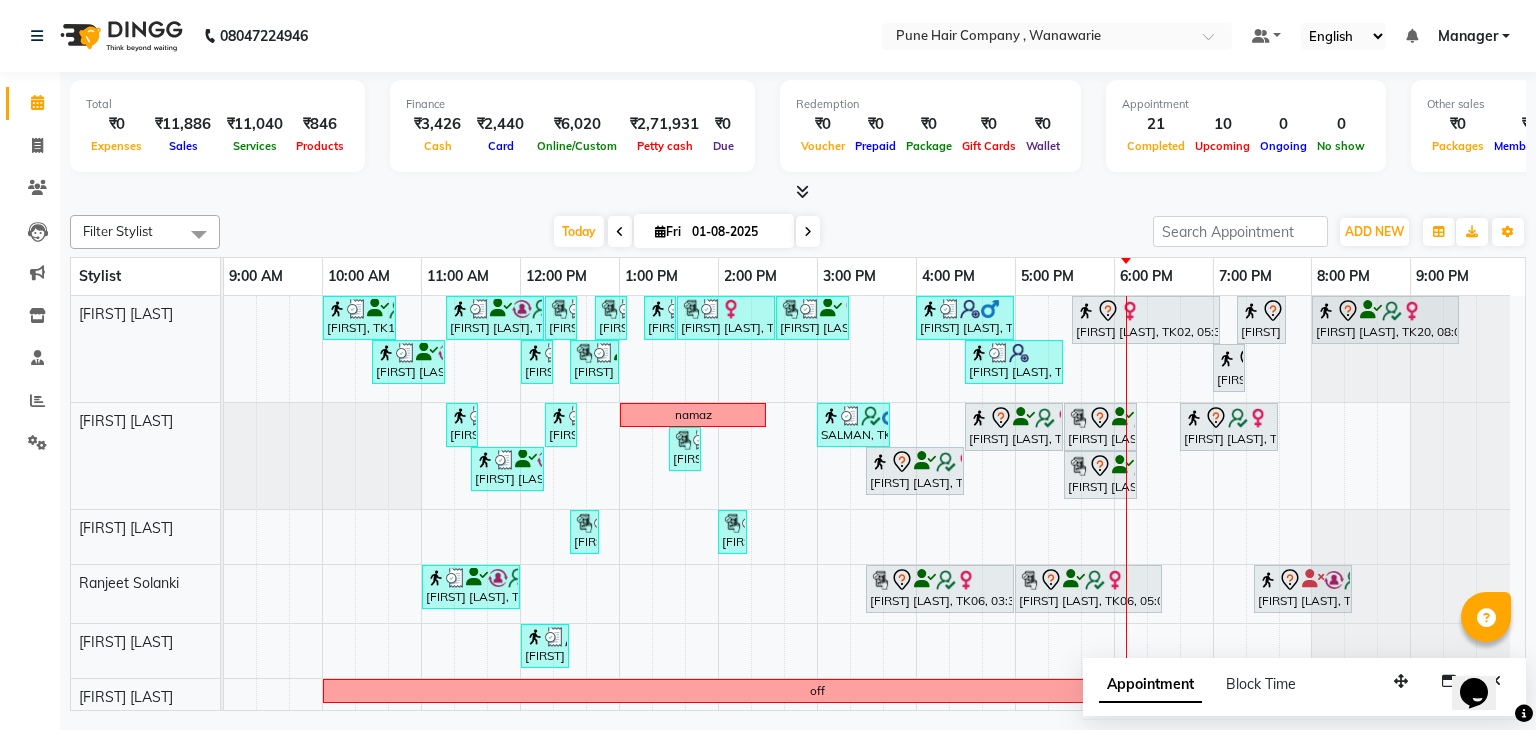 click at bounding box center (808, 232) 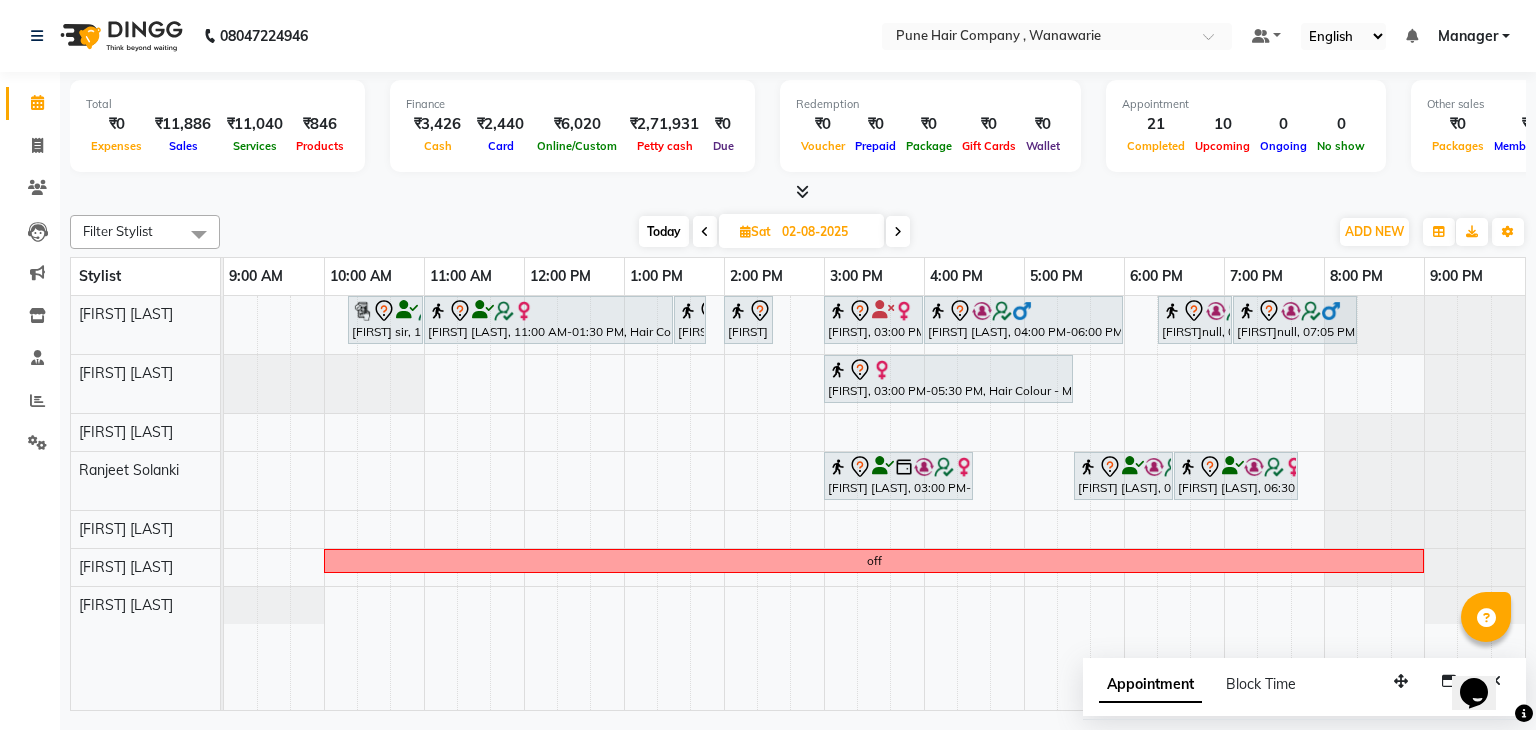 click at bounding box center (898, 231) 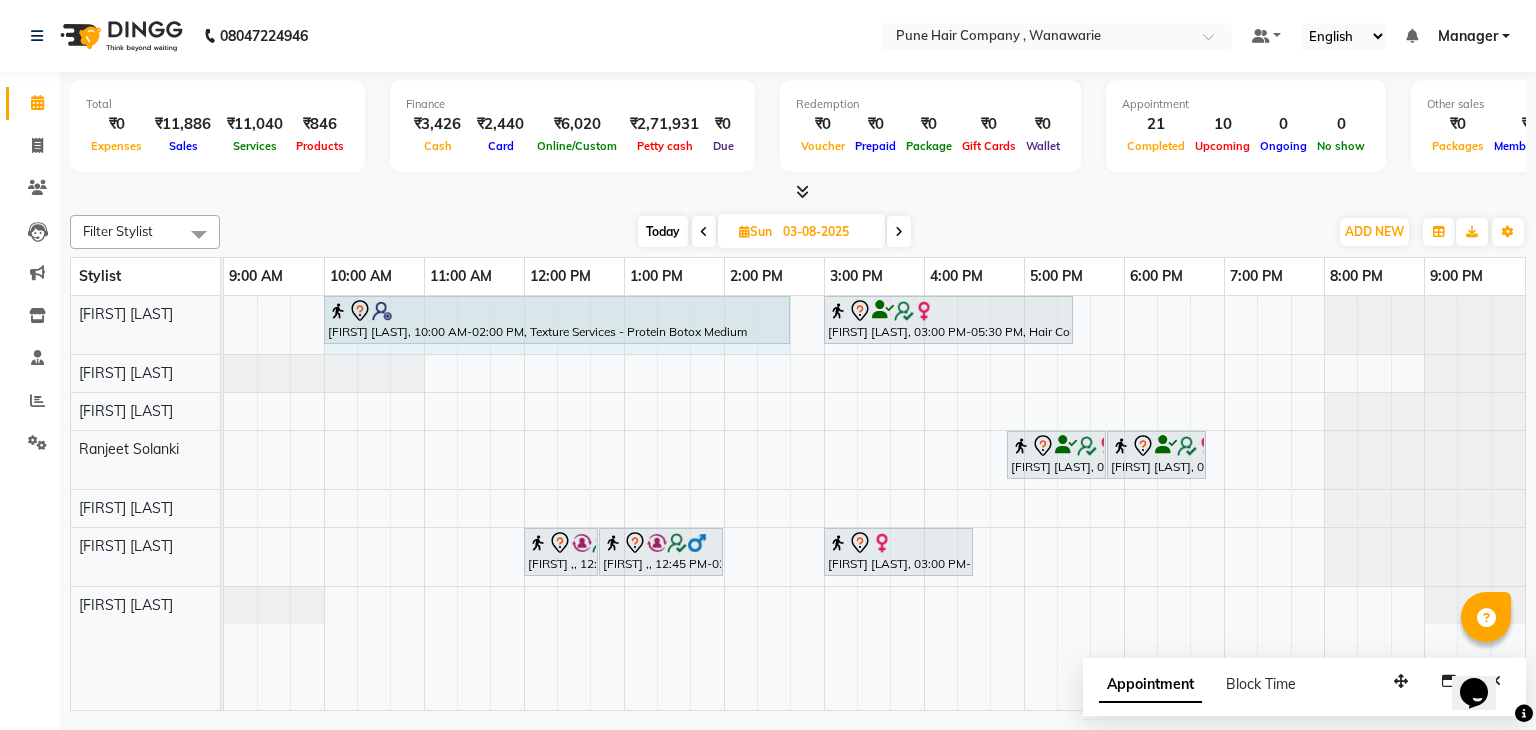 drag, startPoint x: 722, startPoint y: 314, endPoint x: 779, endPoint y: 317, distance: 57.07889 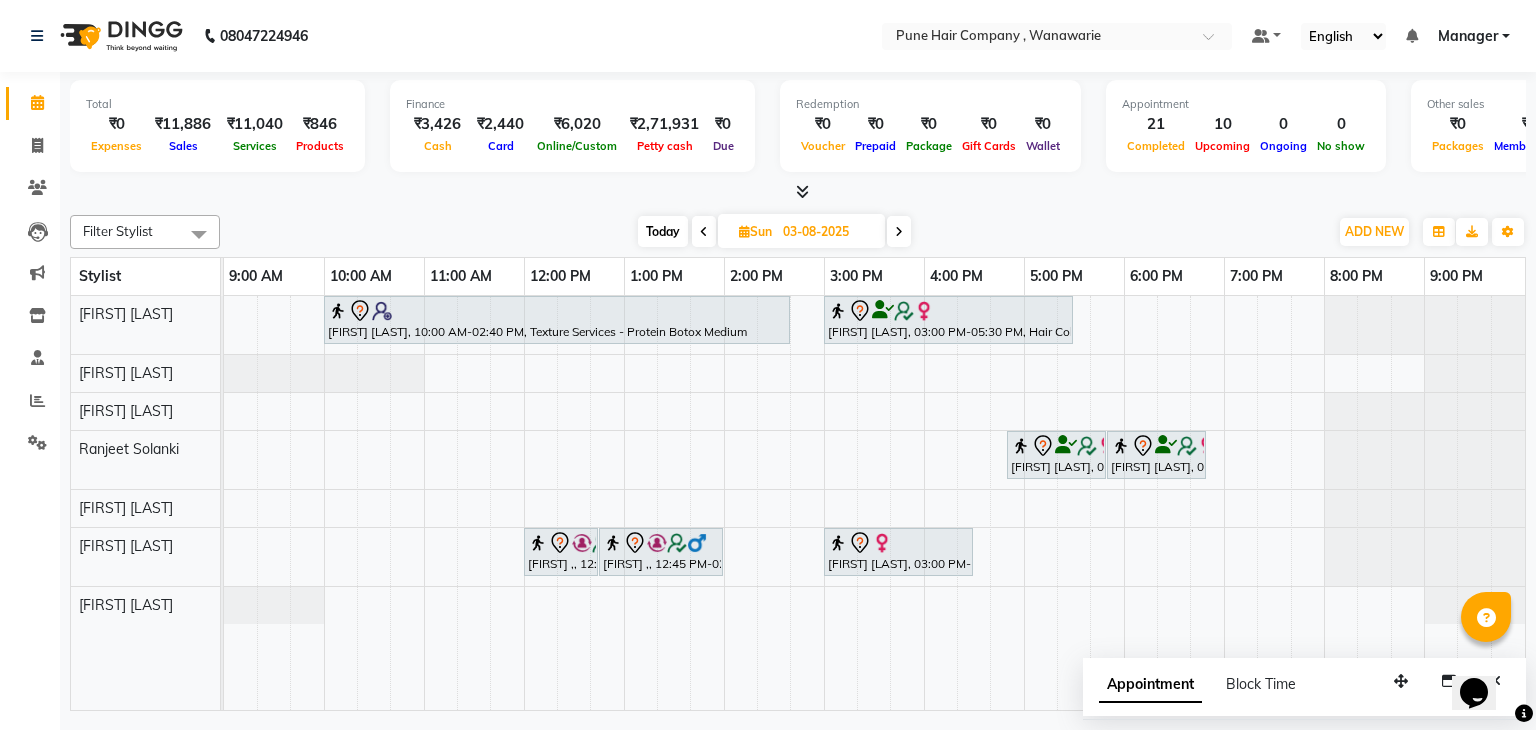 click on "Today" at bounding box center [663, 231] 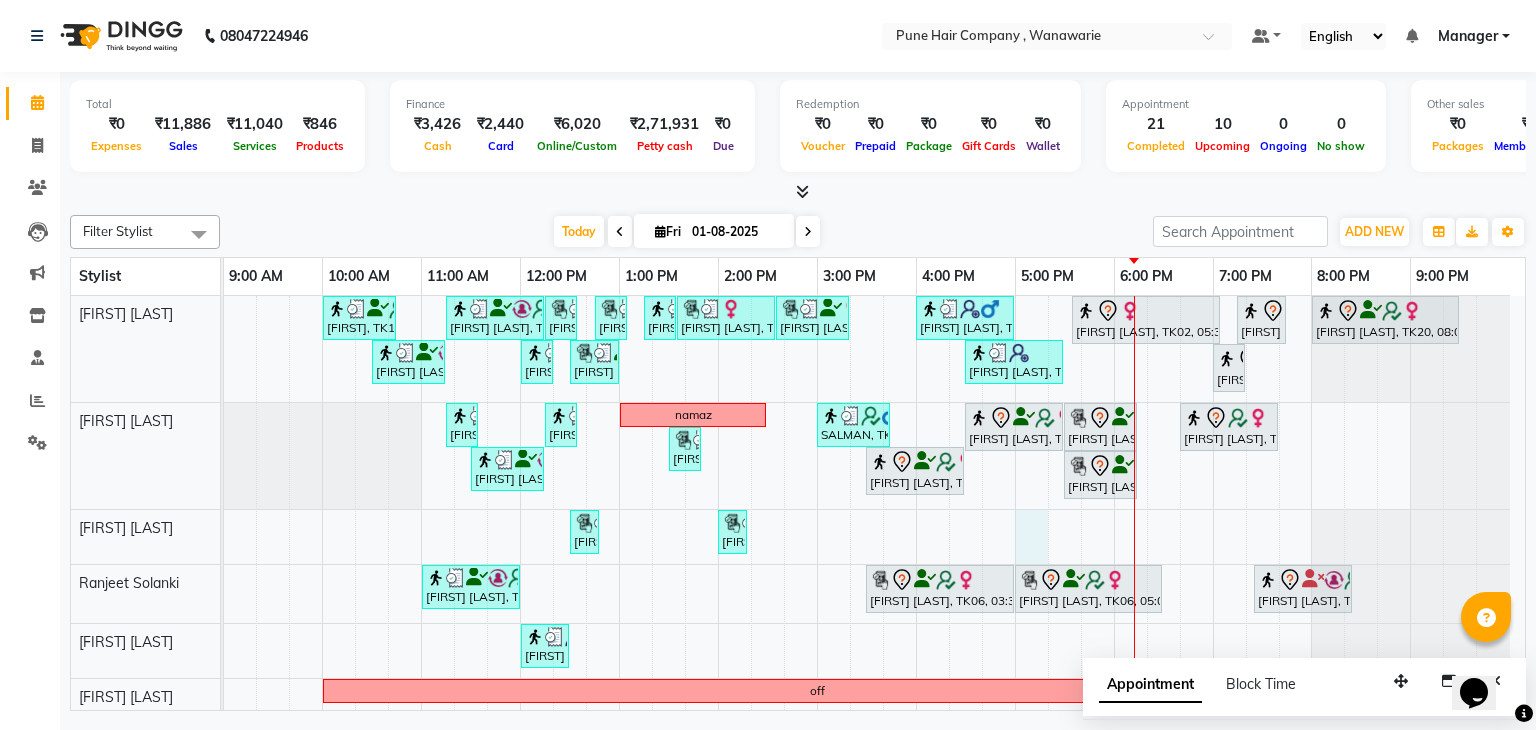 click on "Dominic, TK19, 10:00 AM-10:45 AM, Male Haircut By Senior Stylist     Vijayendra Singh, TK12, 11:15 AM-12:15 PM, Haircuts, - By Senior Stylist     Shefali P, TK13, 12:15 PM-12:35 PM, Male Beard Shaving/ Beard Trim Beard     Sehanaz L, TK01, 12:45 PM-01:05 PM,  Hairwash Medium     Sehanaz L, TK01, 01:15 PM-01:35 PM,  Hairwash Medium     Shweta T, TK05, 01:35 PM-02:35 PM, Haircuts, - By Senior Stylist     Shweta T, TK05, 02:35 PM-03:20 PM, Haircuts, - By Master Stylist     vedant ., TK11, 04:00 PM-05:00 PM, Haircuts, - By Senior Stylist             Geeta Thadaney, TK02, 05:35 PM-07:05 PM, Hair Colour - Majirel Touch-up (Upto 2 Inches)             Ipashita nayak, TK04, 07:15 PM-07:45 PM, BlowDry Medium             Swati S, TK20, 08:00 PM-09:30 PM, Hair Colour - Inoa Touch-up (Upto 2 Inches)     Rajiv mitra, TK08, 10:30 AM-11:15 AM, Male Haircut By Senior Stylist     Vijayendra Singh, TK12, 12:00 PM-12:20 PM, Add_Hairwash Short     Shefali P, TK13, 12:30 PM-01:00 PM, Hair Treatments - Head Massage (30 mins)" at bounding box center (874, 525) 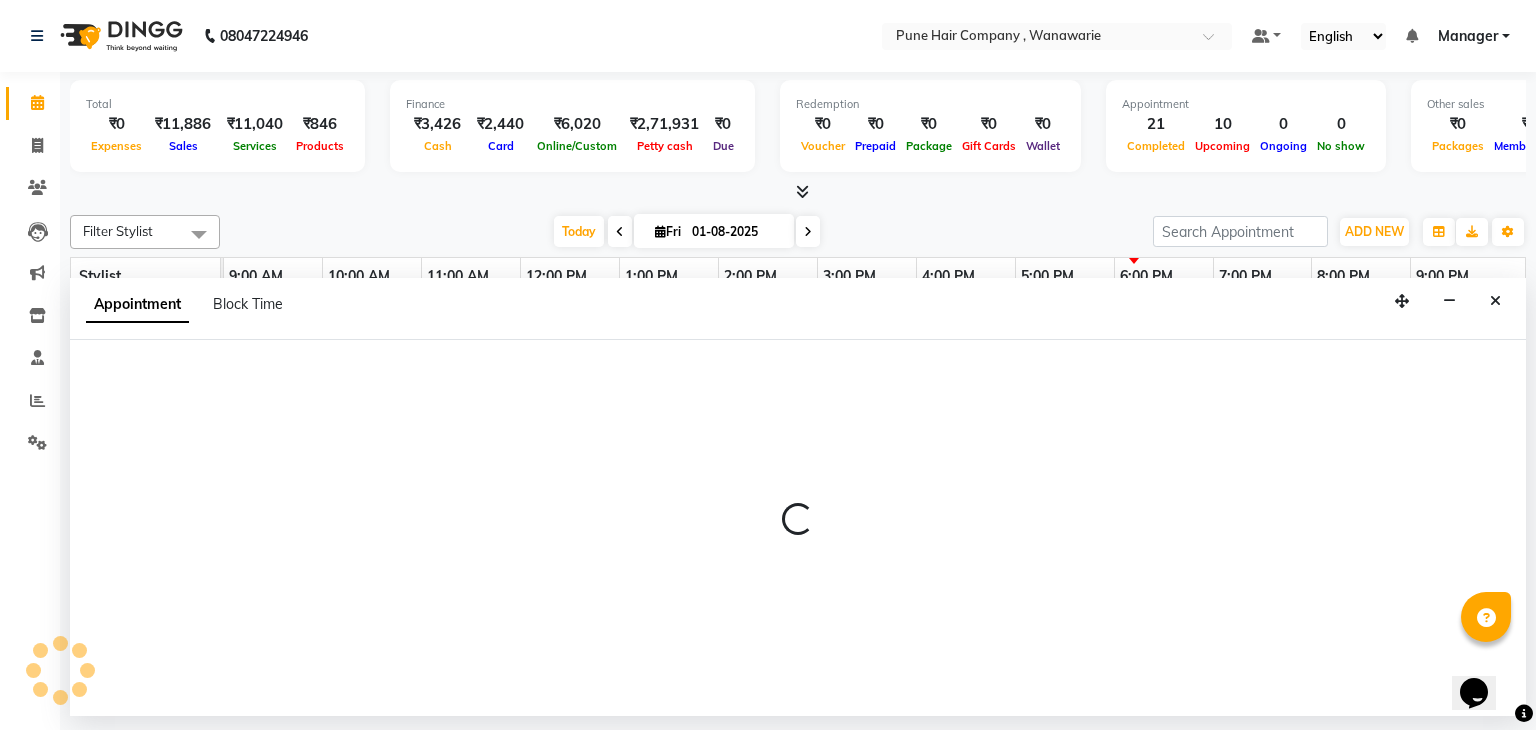 select on "74579" 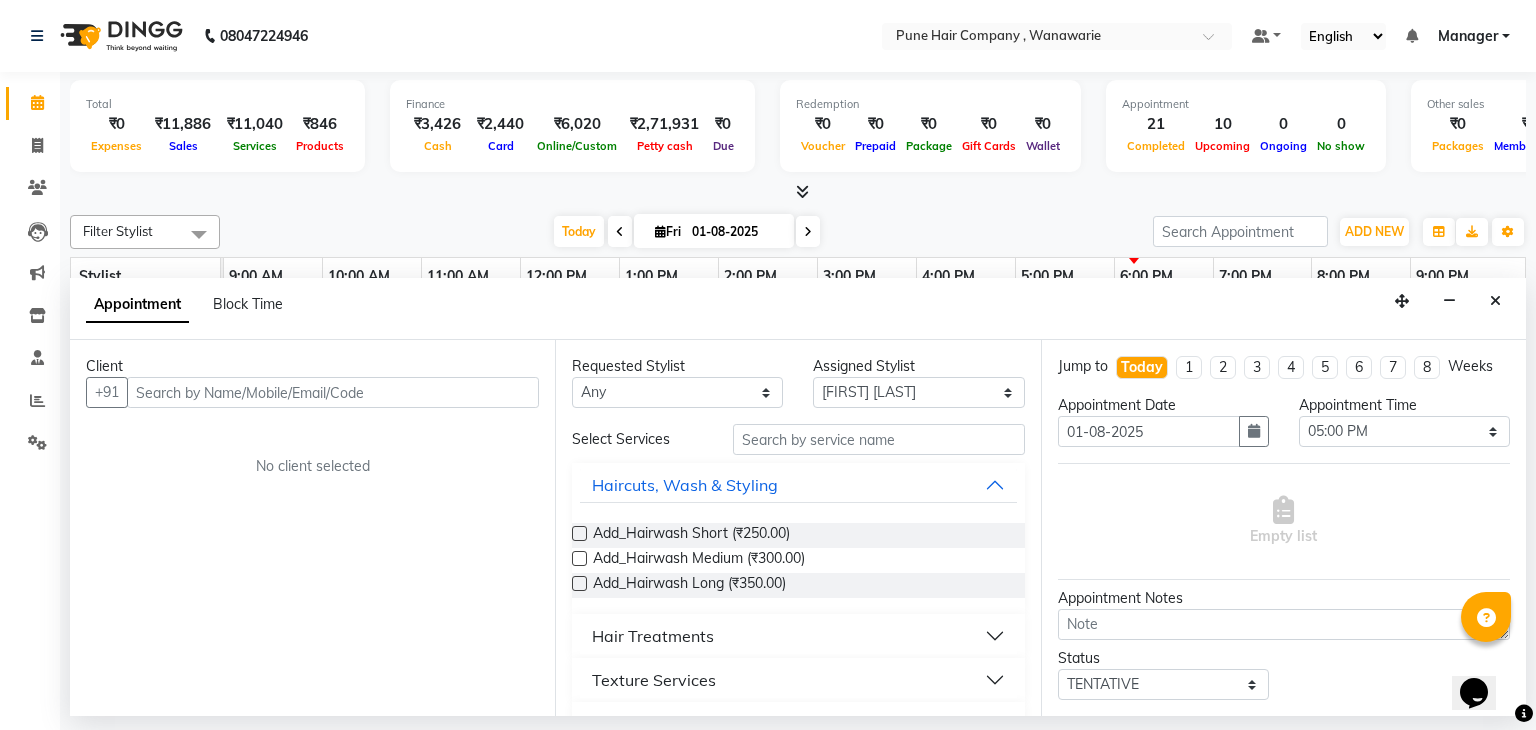 click at bounding box center [333, 392] 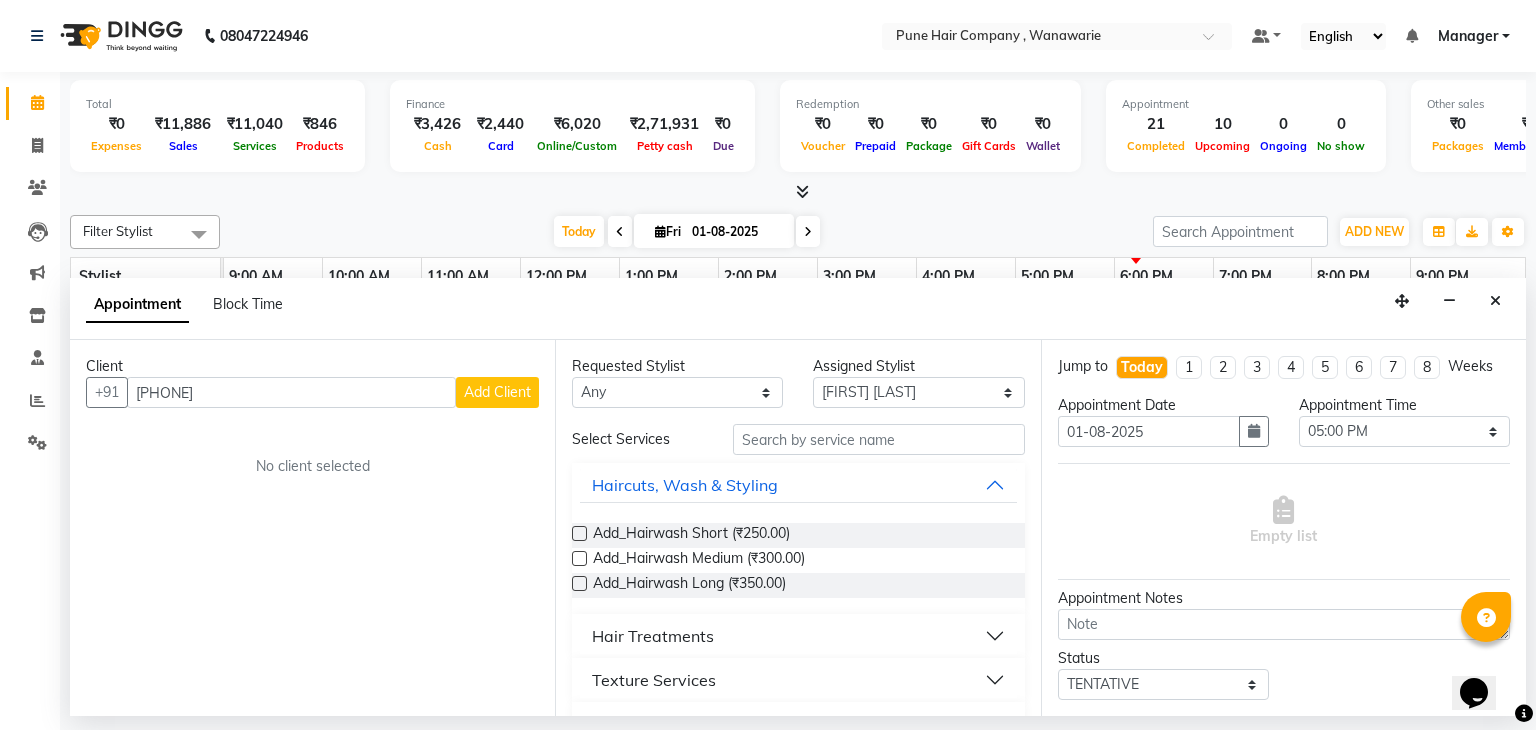 type on "[PHONE]" 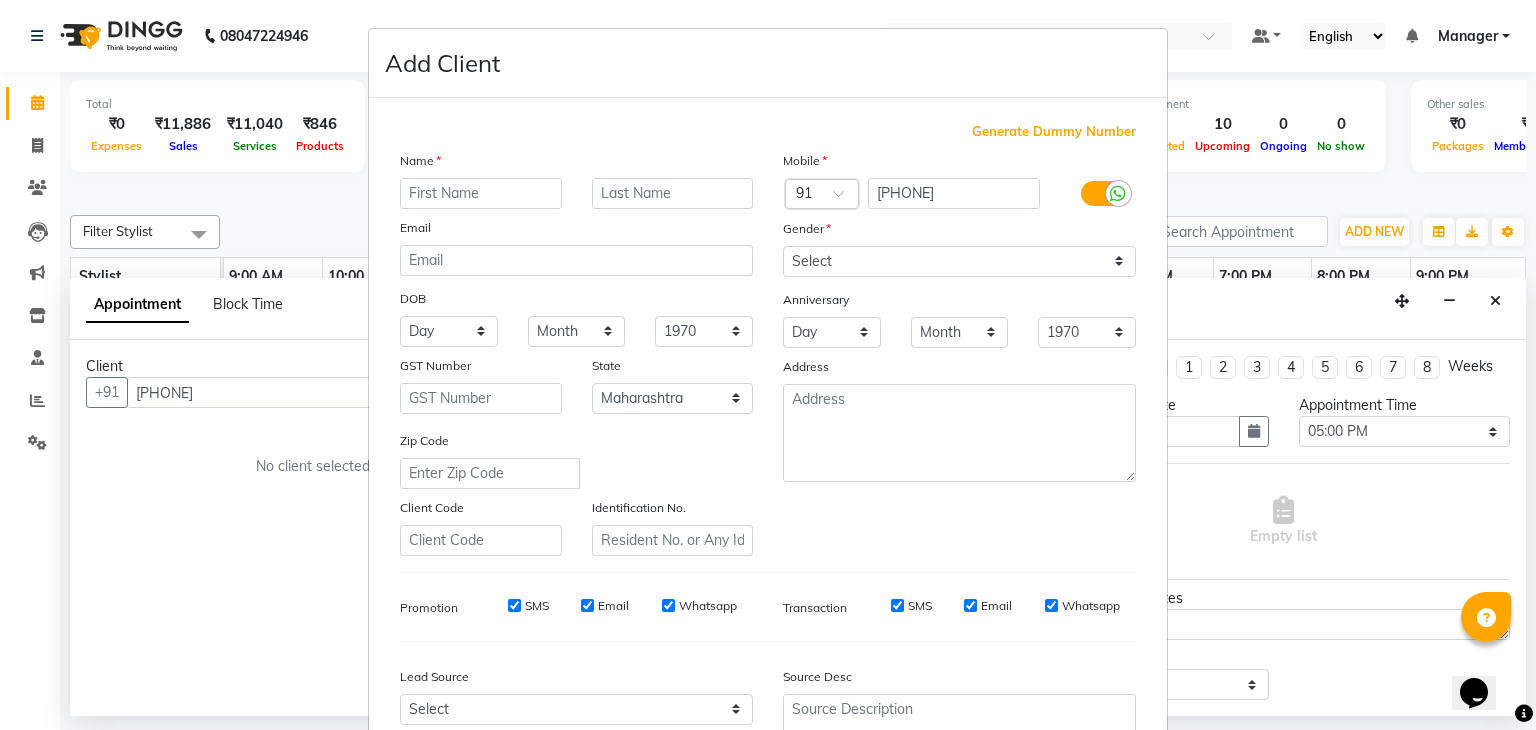 click at bounding box center [481, 193] 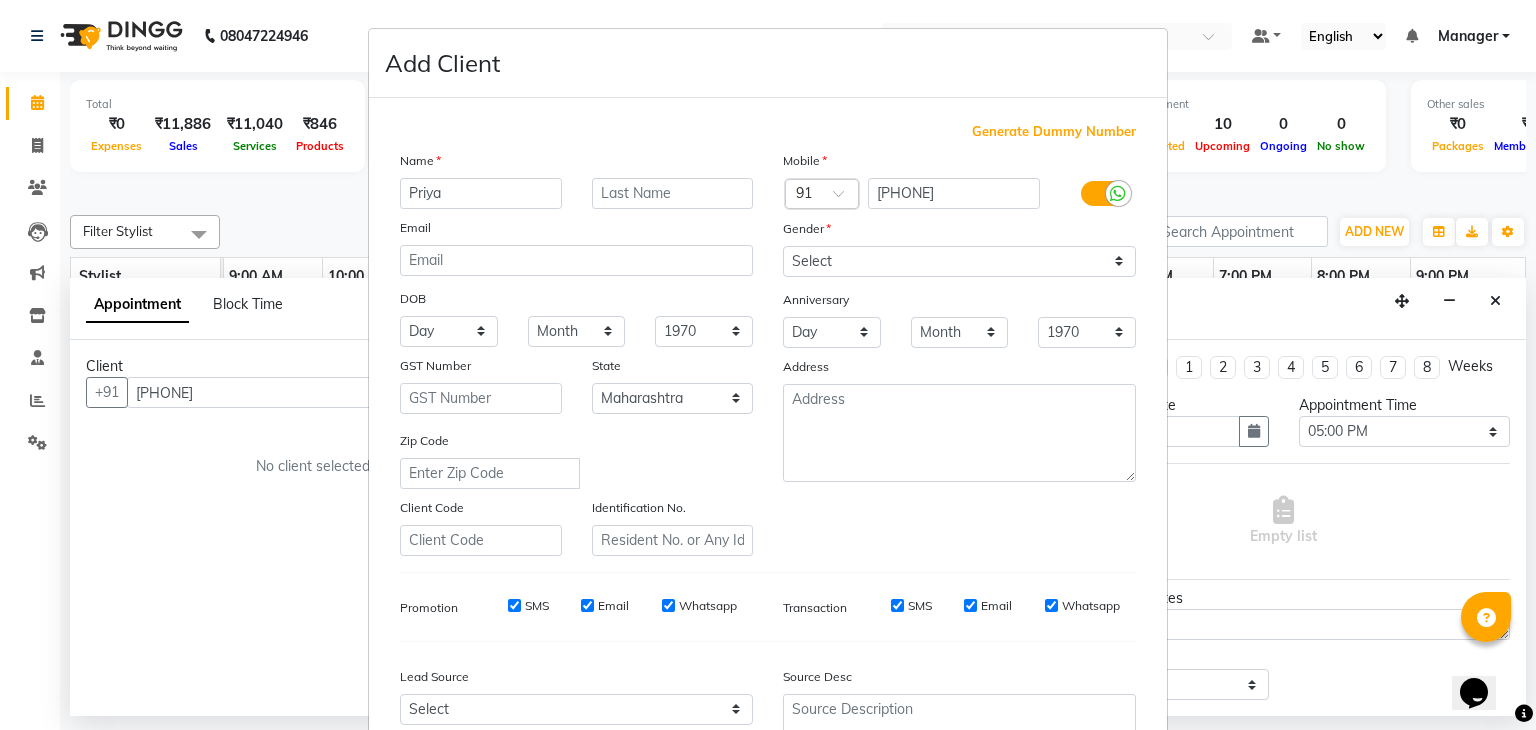 type on "Priya" 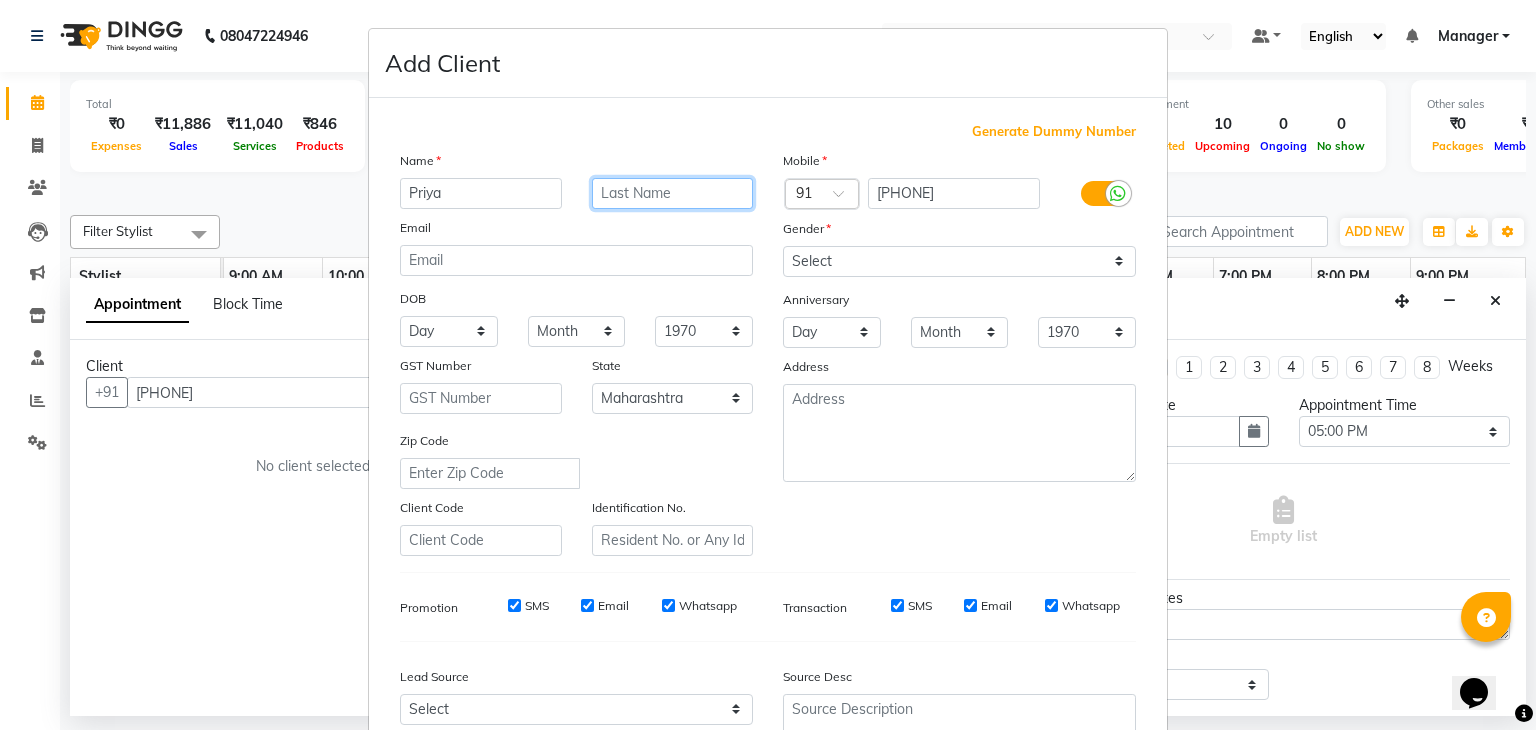 click at bounding box center (673, 193) 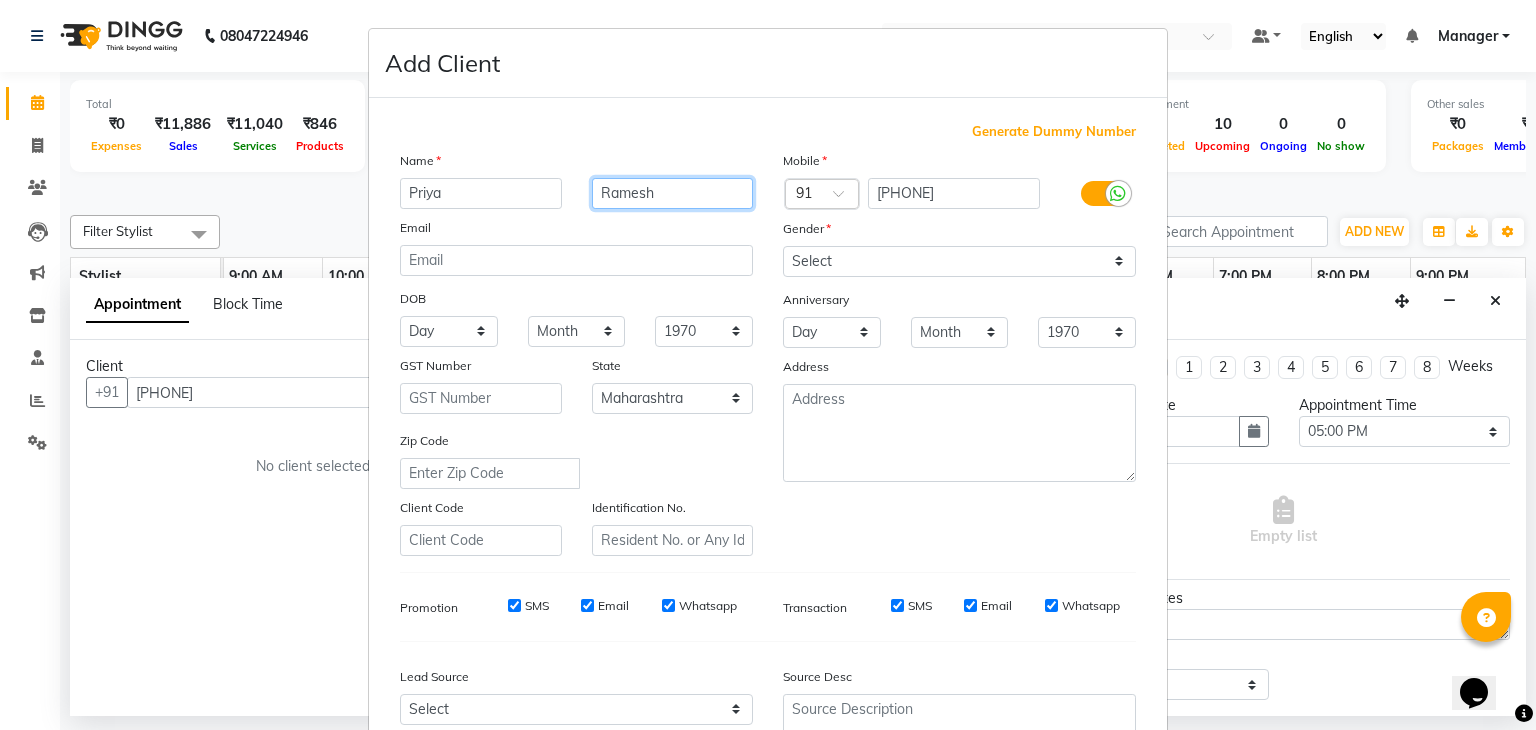 type on "Ramesh" 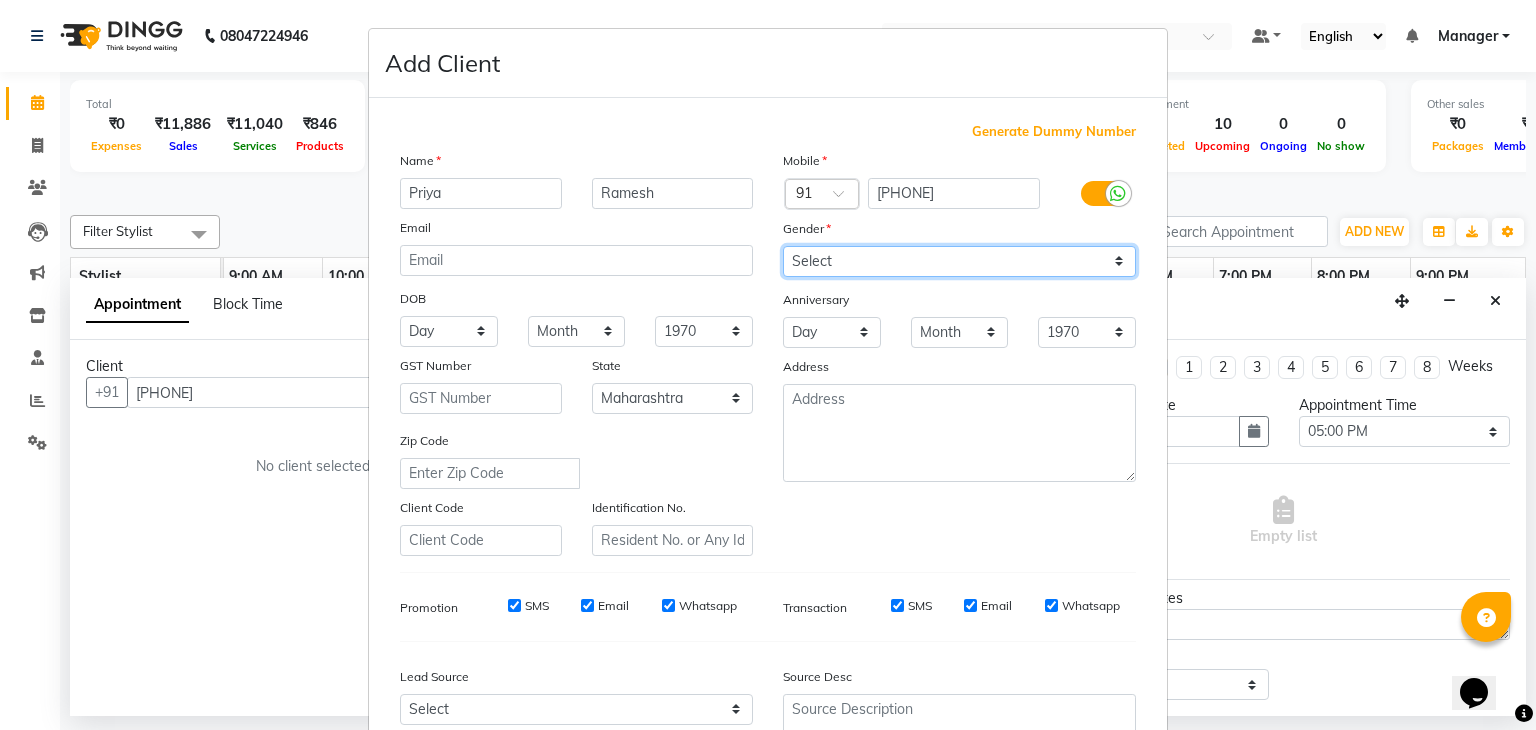 click on "Select Male Female Other Prefer Not To Say" at bounding box center (959, 261) 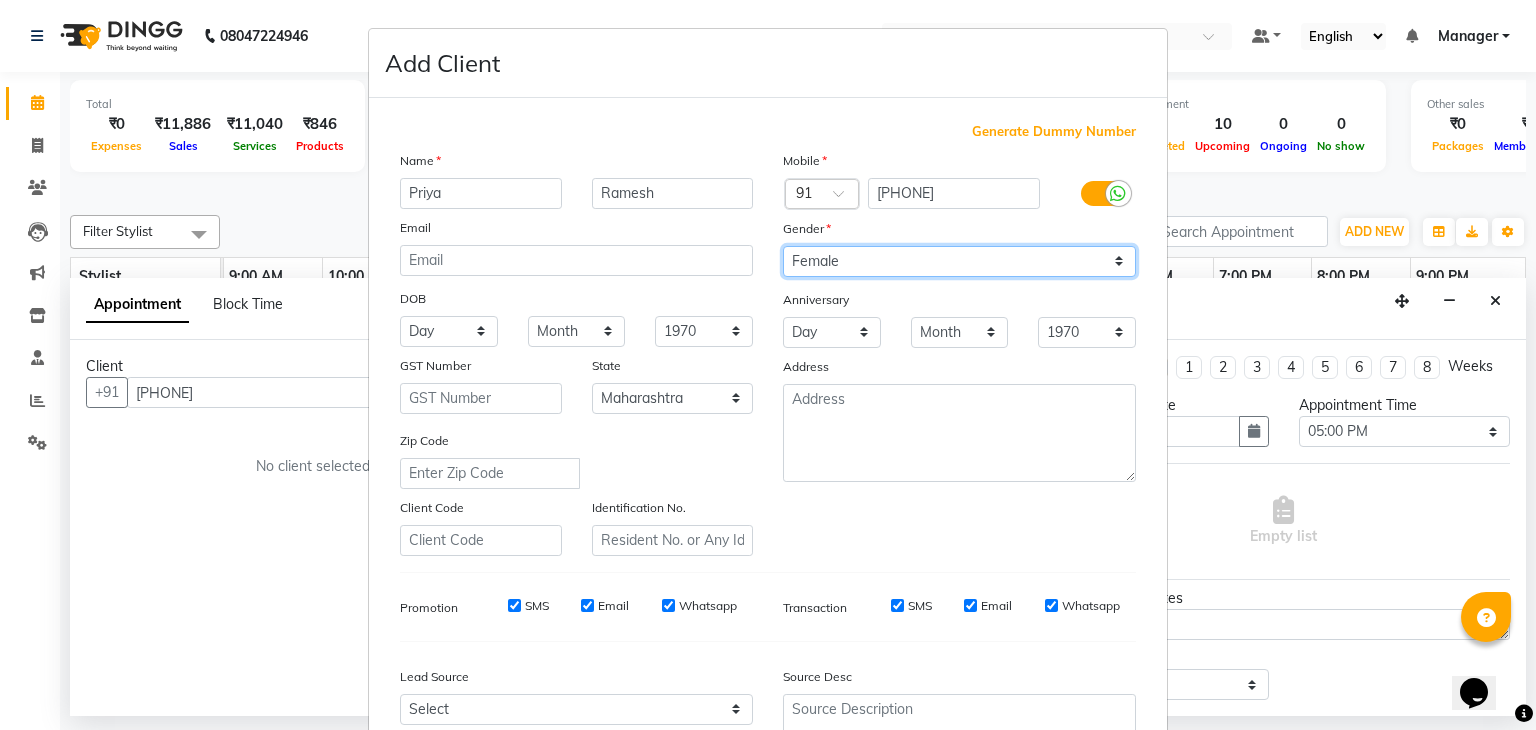 click on "Select Male Female Other Prefer Not To Say" at bounding box center (959, 261) 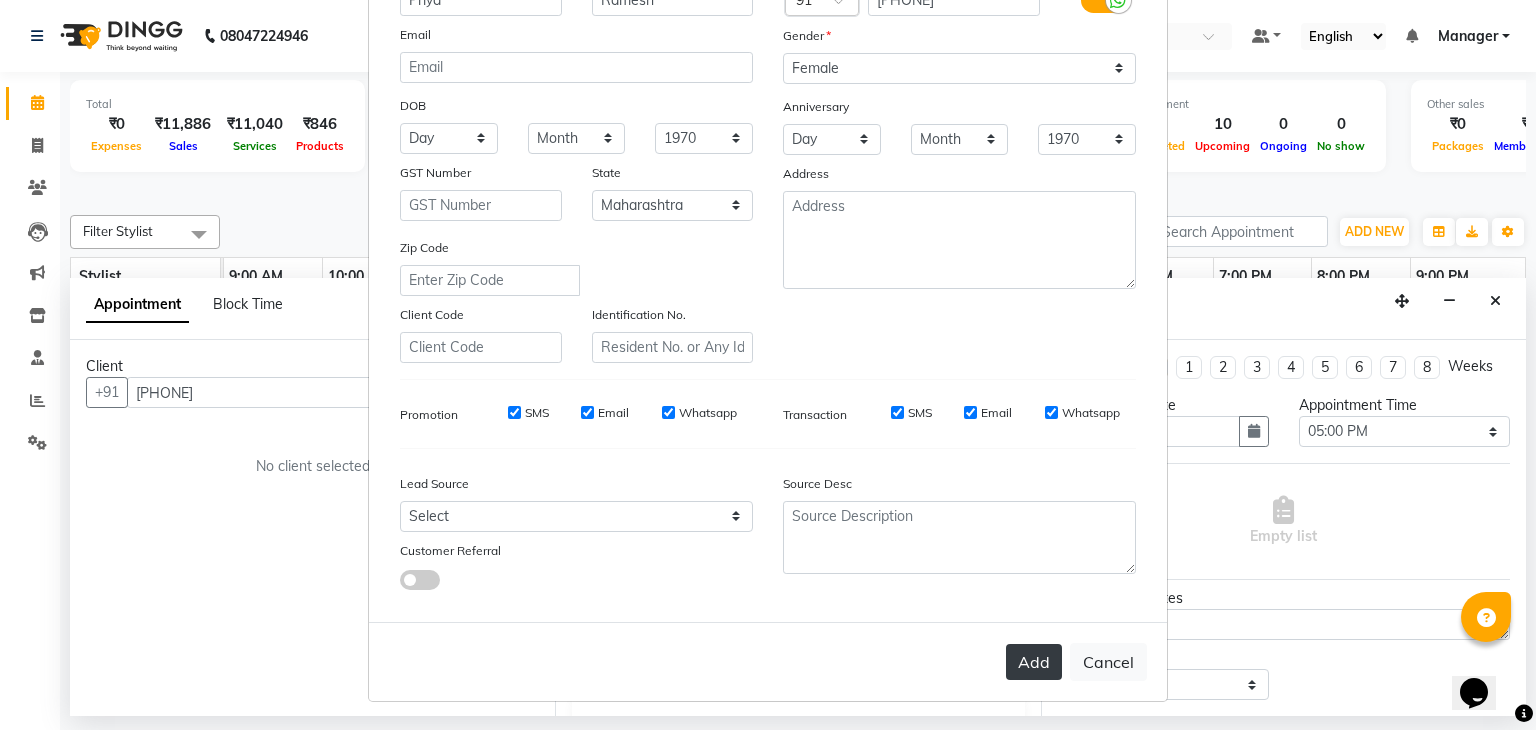 click on "Add" at bounding box center [1034, 662] 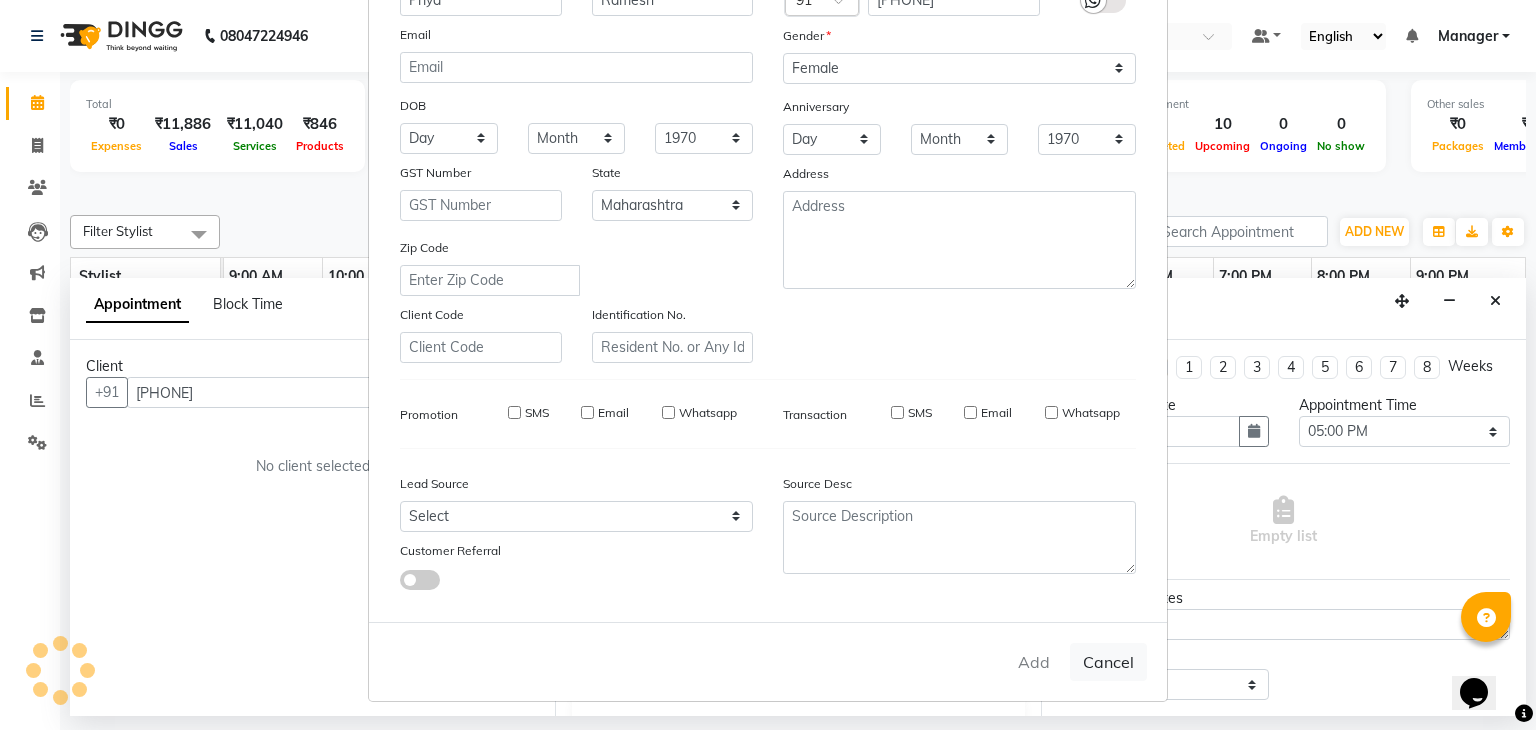 type 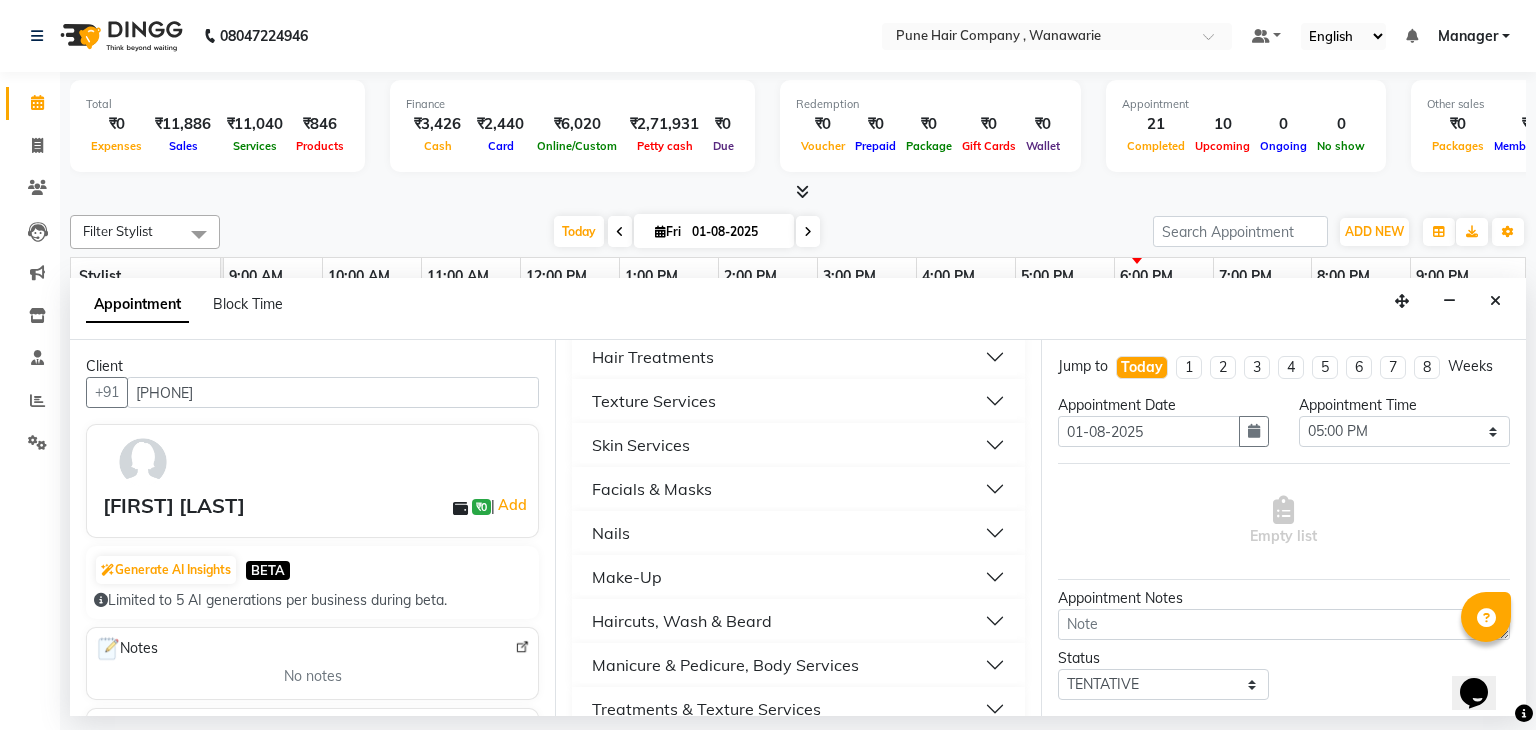scroll, scrollTop: 309, scrollLeft: 0, axis: vertical 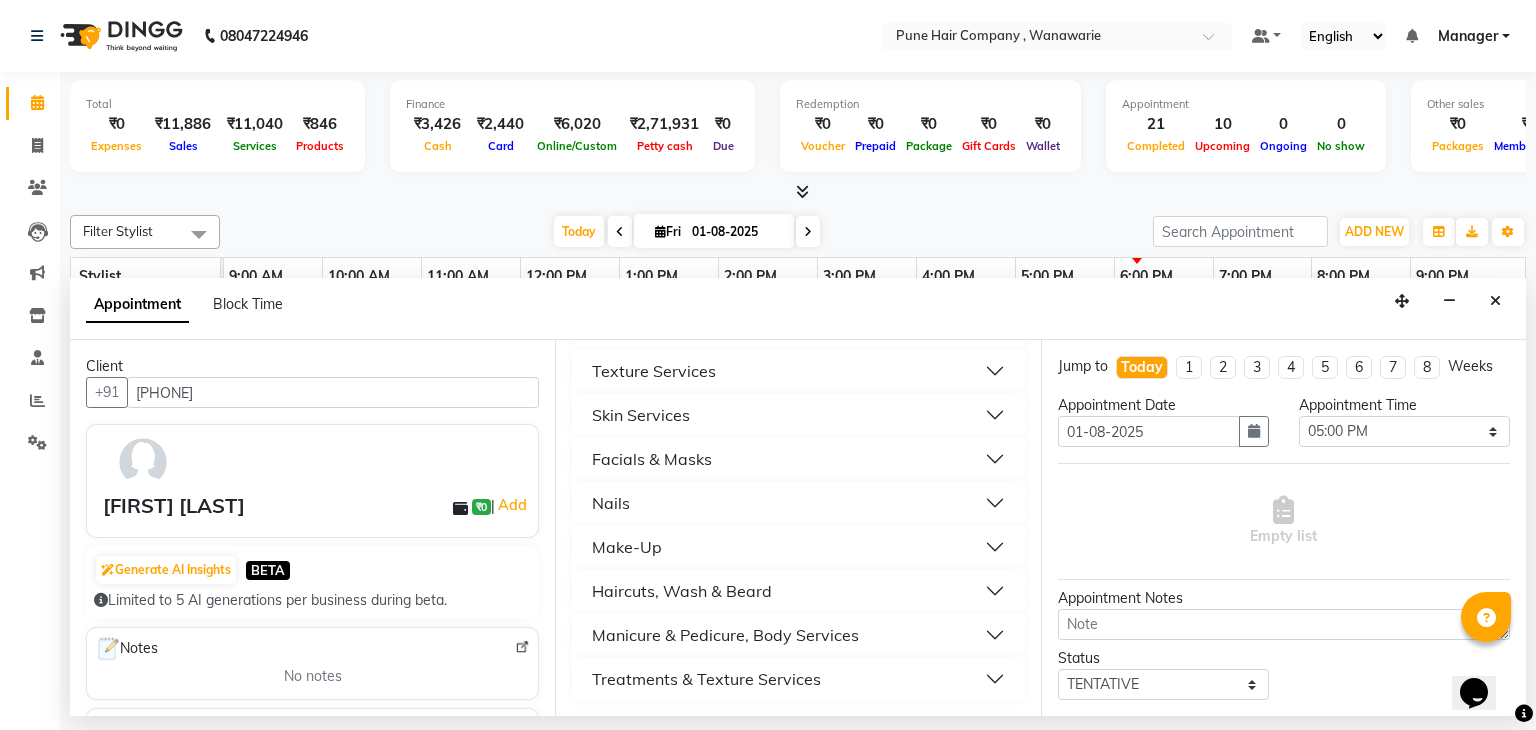 click on "Skin Services" at bounding box center (798, 415) 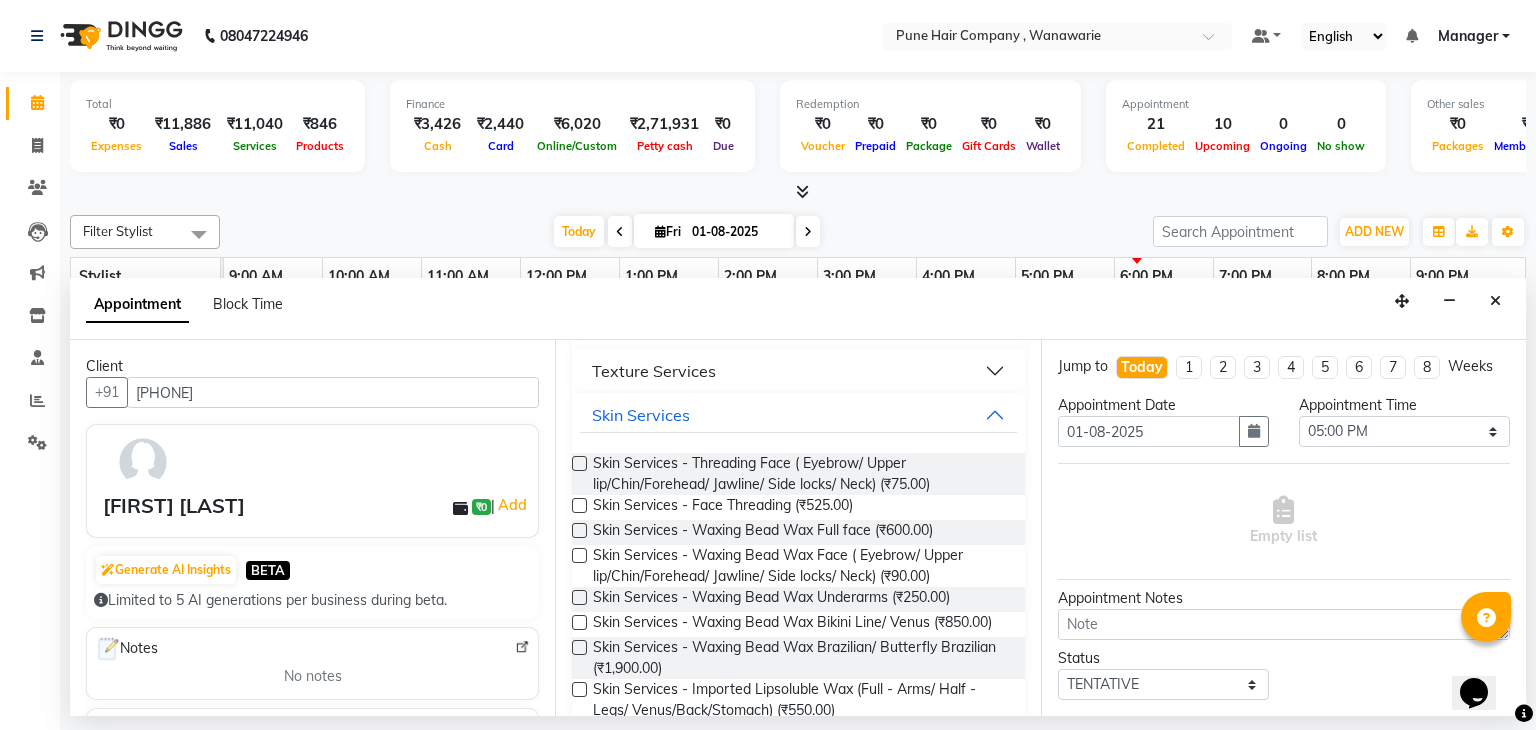 click at bounding box center (579, 463) 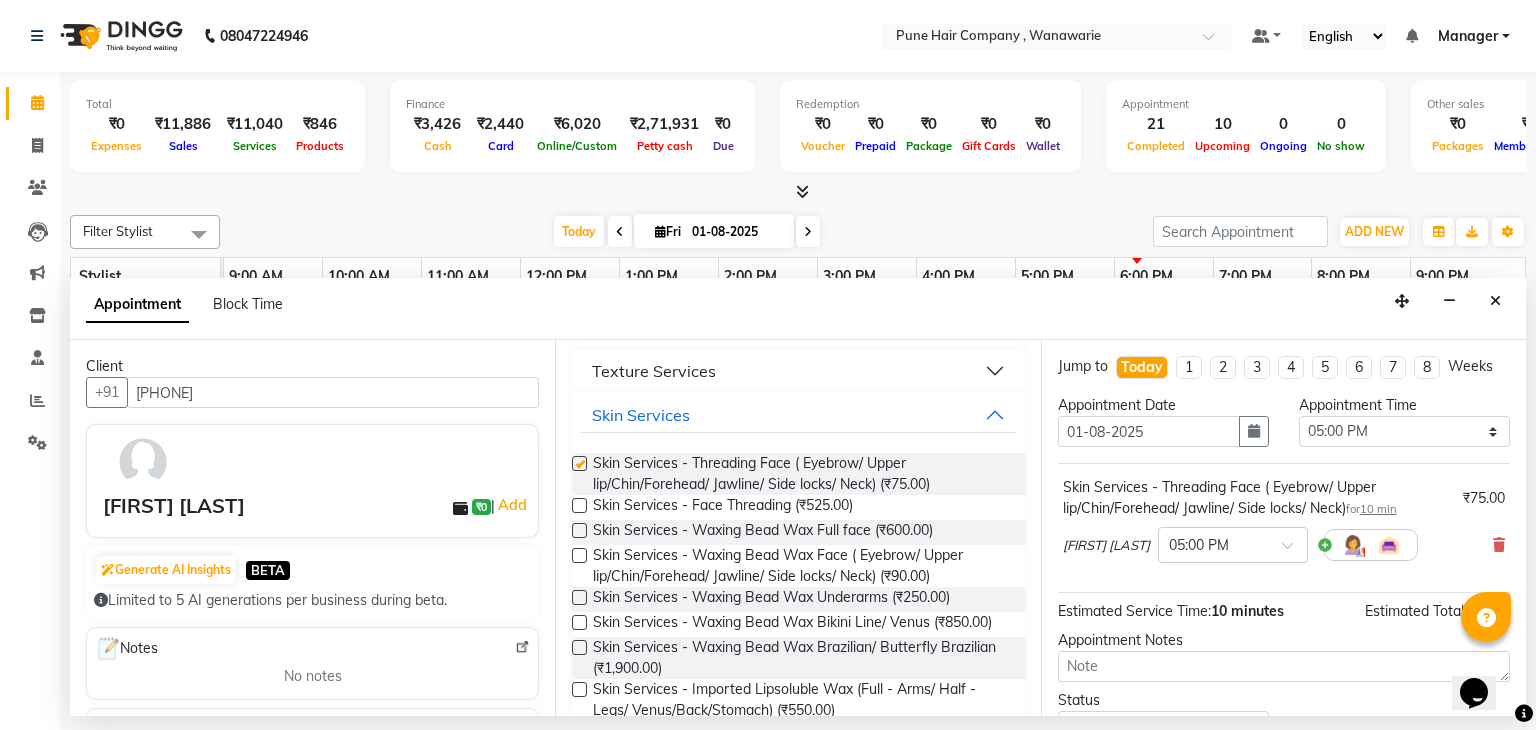 checkbox on "false" 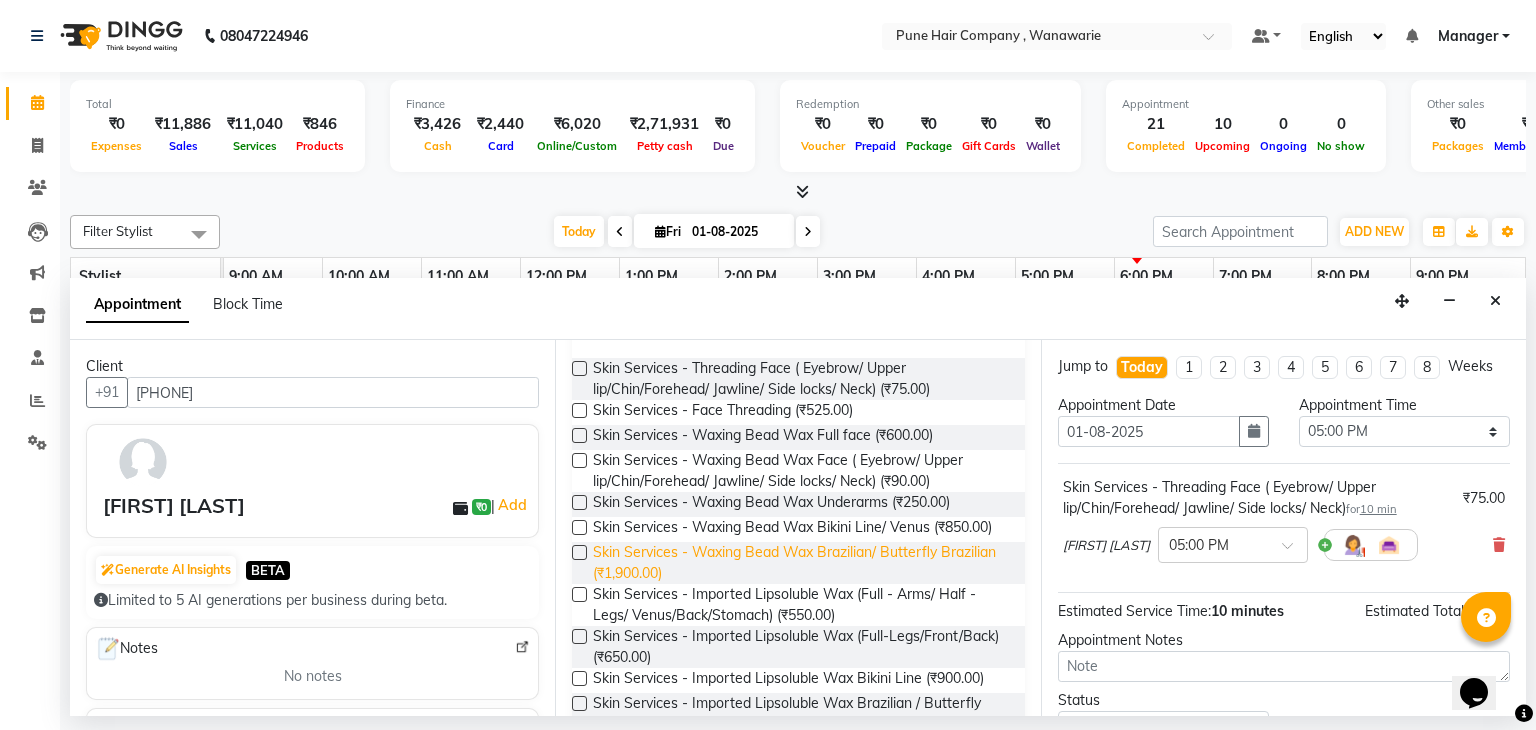 scroll, scrollTop: 412, scrollLeft: 0, axis: vertical 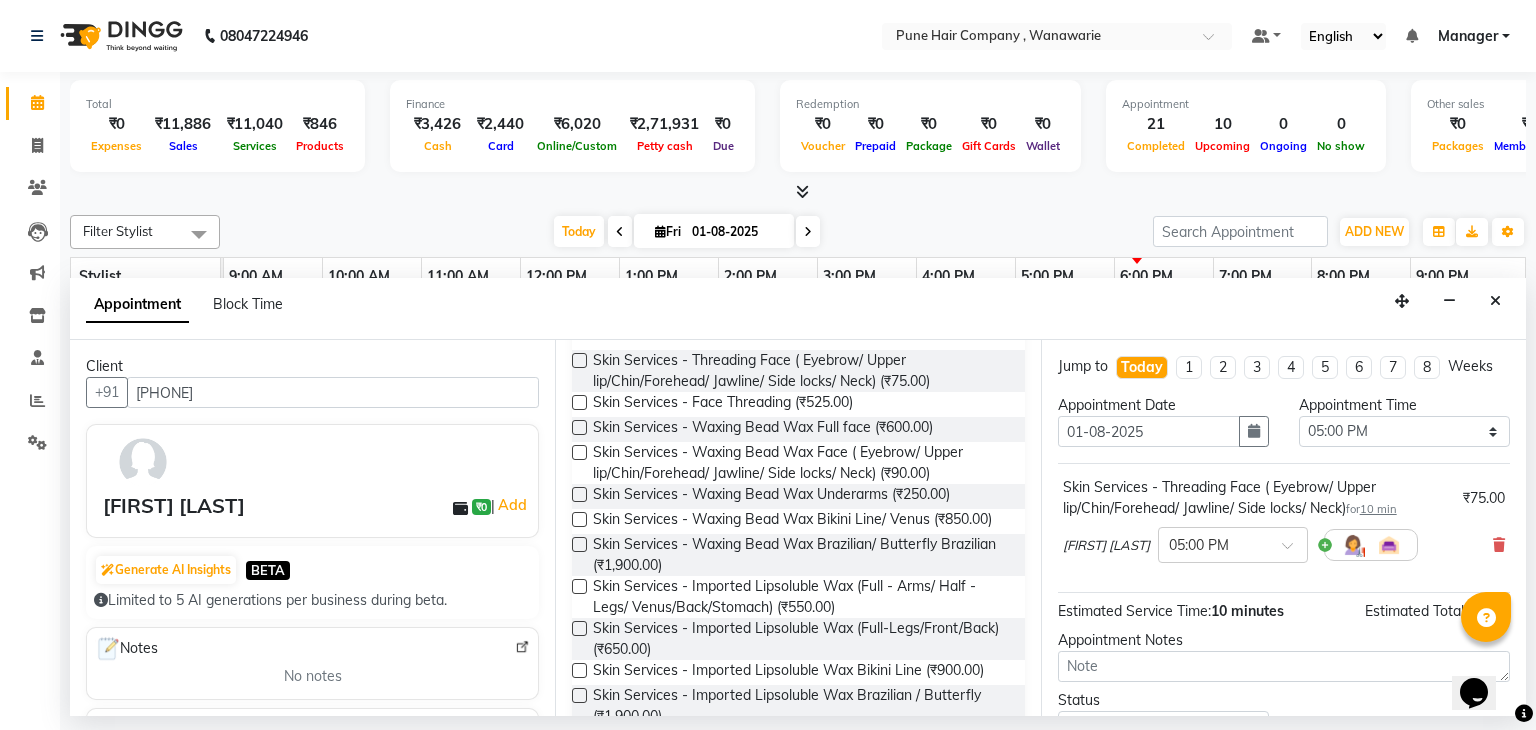 click at bounding box center (579, 586) 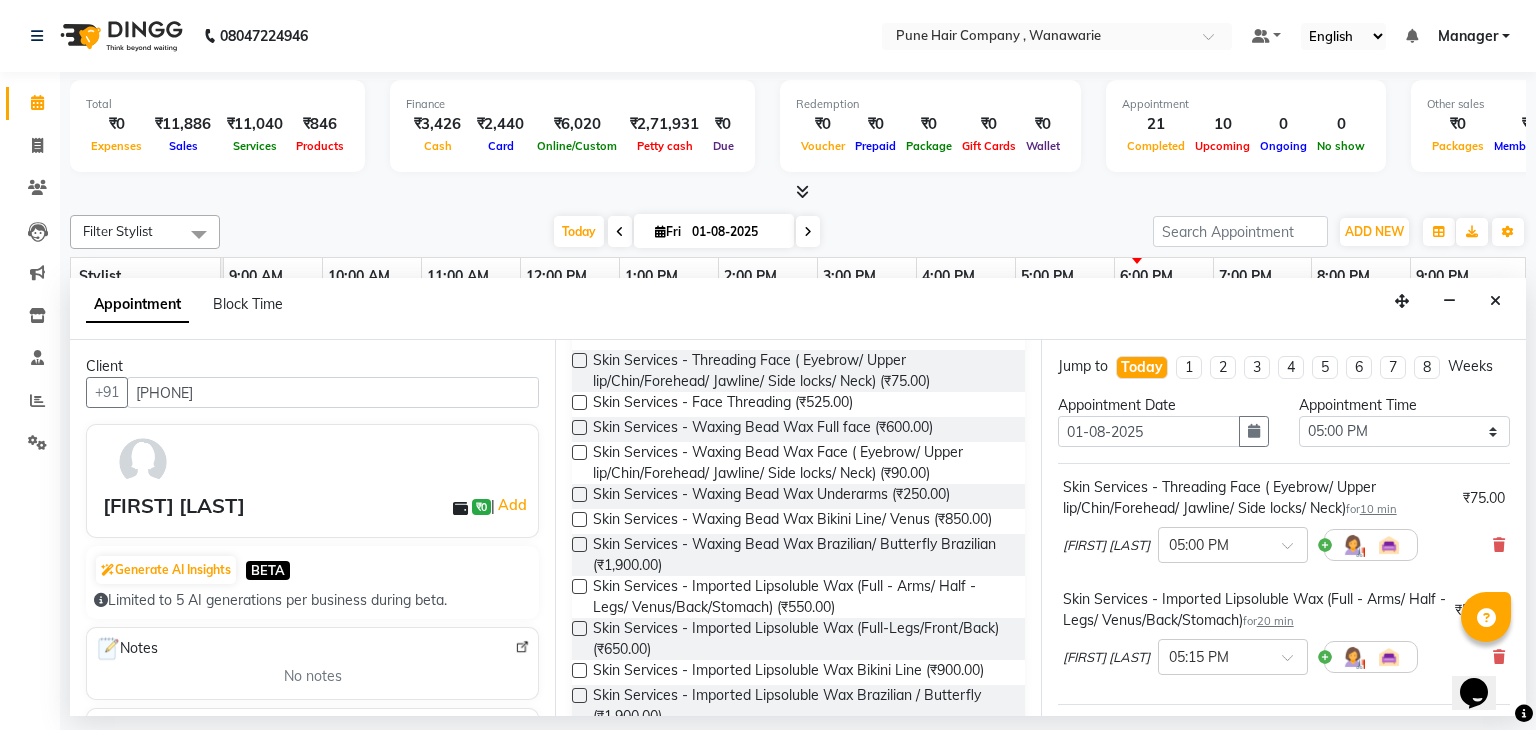 click at bounding box center (579, 586) 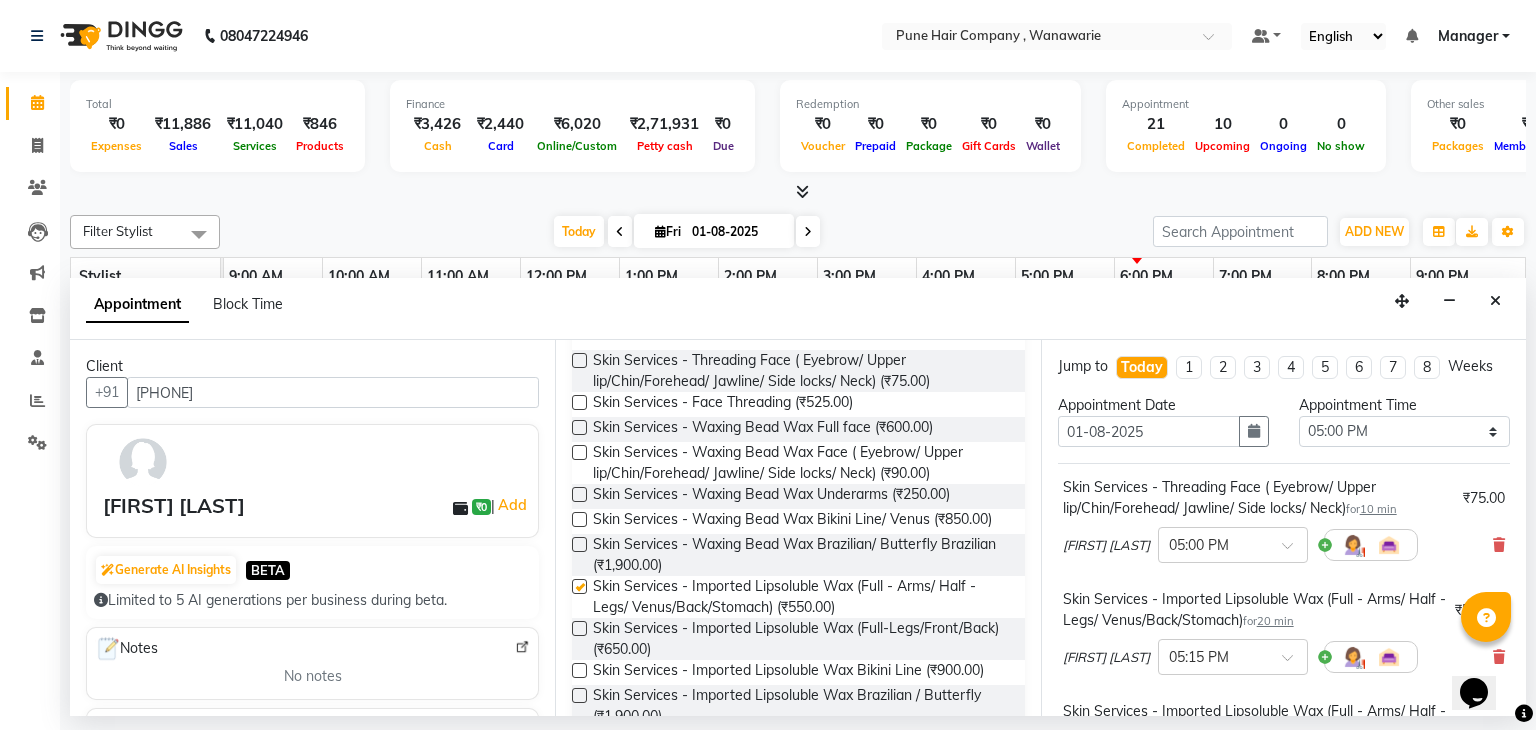 checkbox on "false" 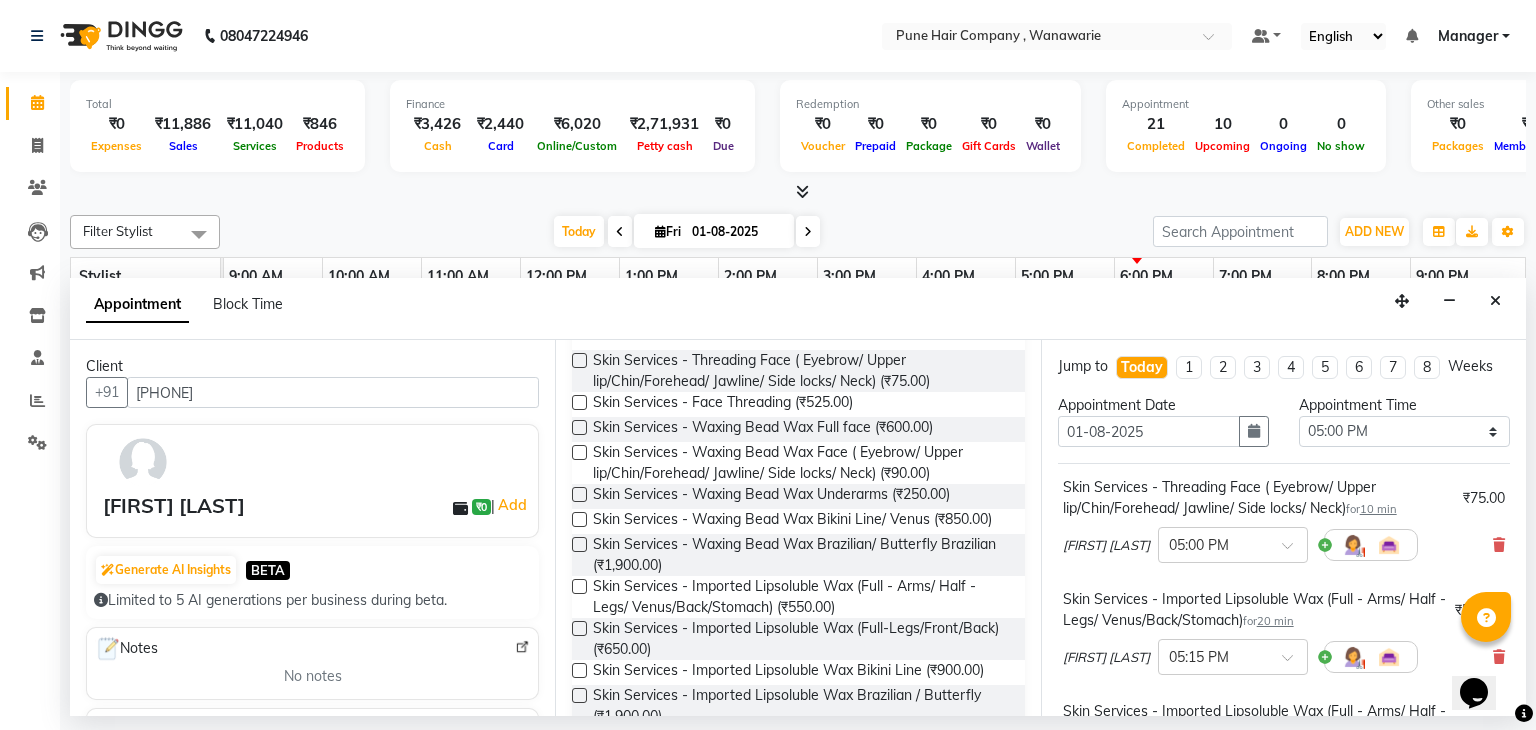 scroll, scrollTop: 0, scrollLeft: 0, axis: both 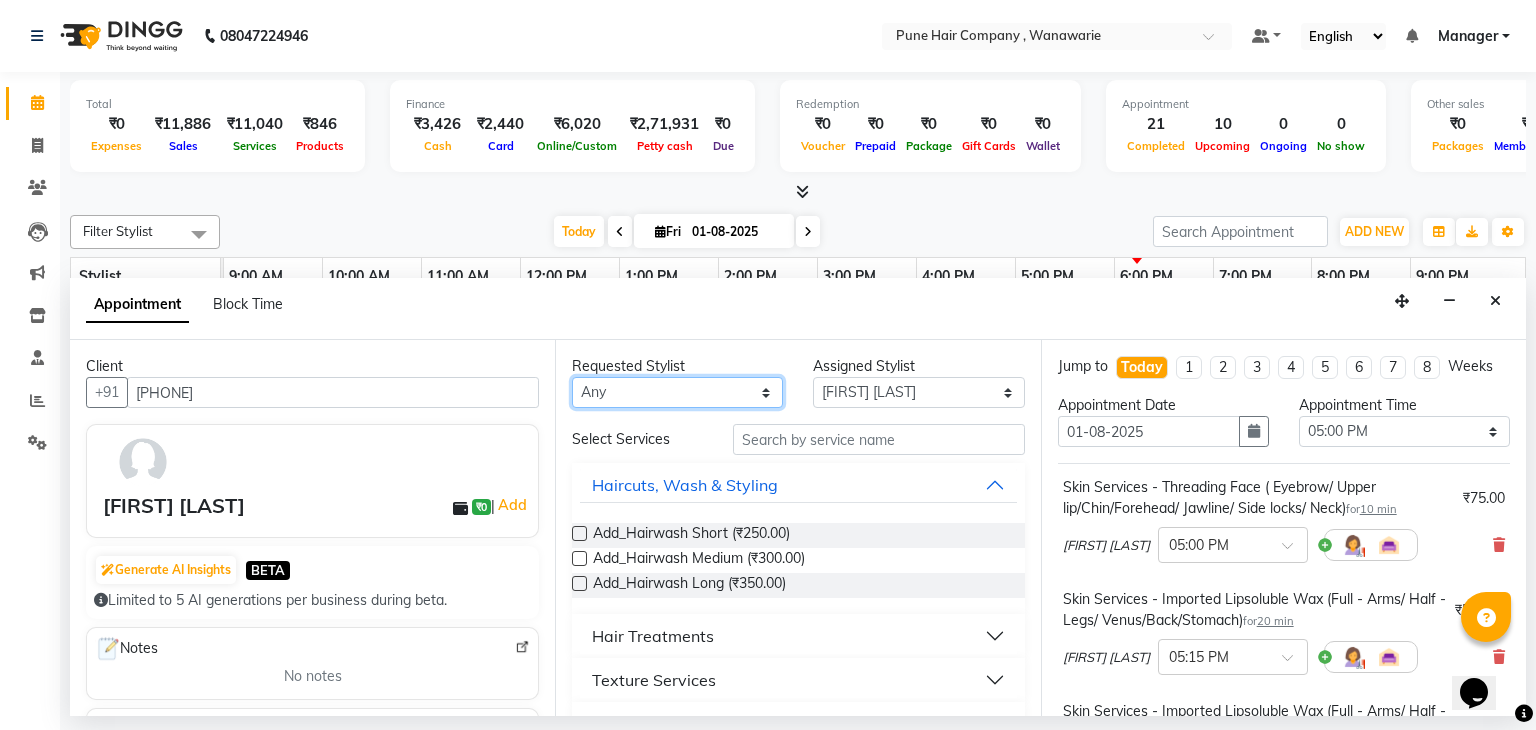 click on "Any Faisal shaikh Kanchan Gajare  Kasturi bhandari Manoj Zambre Prasad wagh Ranjeet Solanki Shriram Raut" at bounding box center [677, 392] 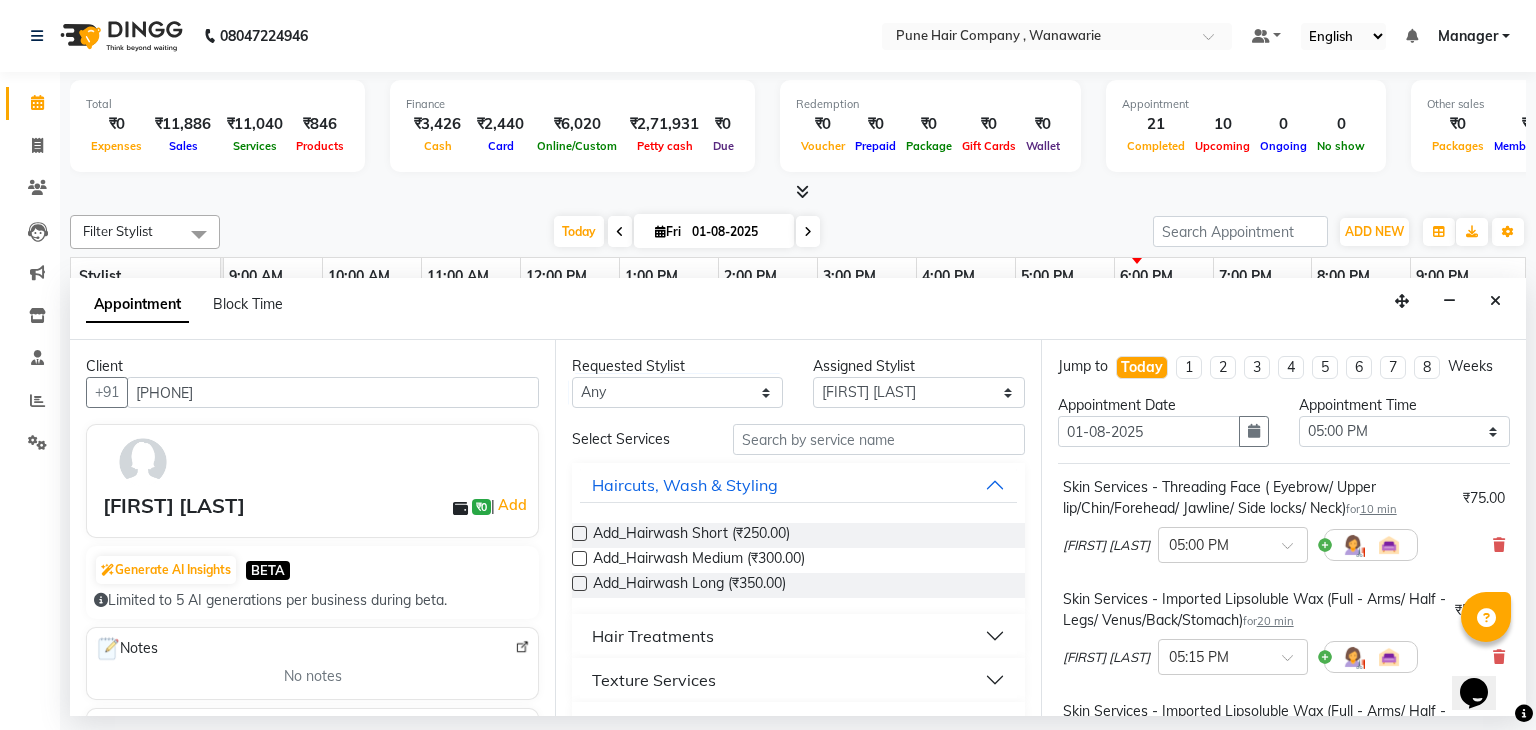 click on "Hair Treatments" at bounding box center (798, 636) 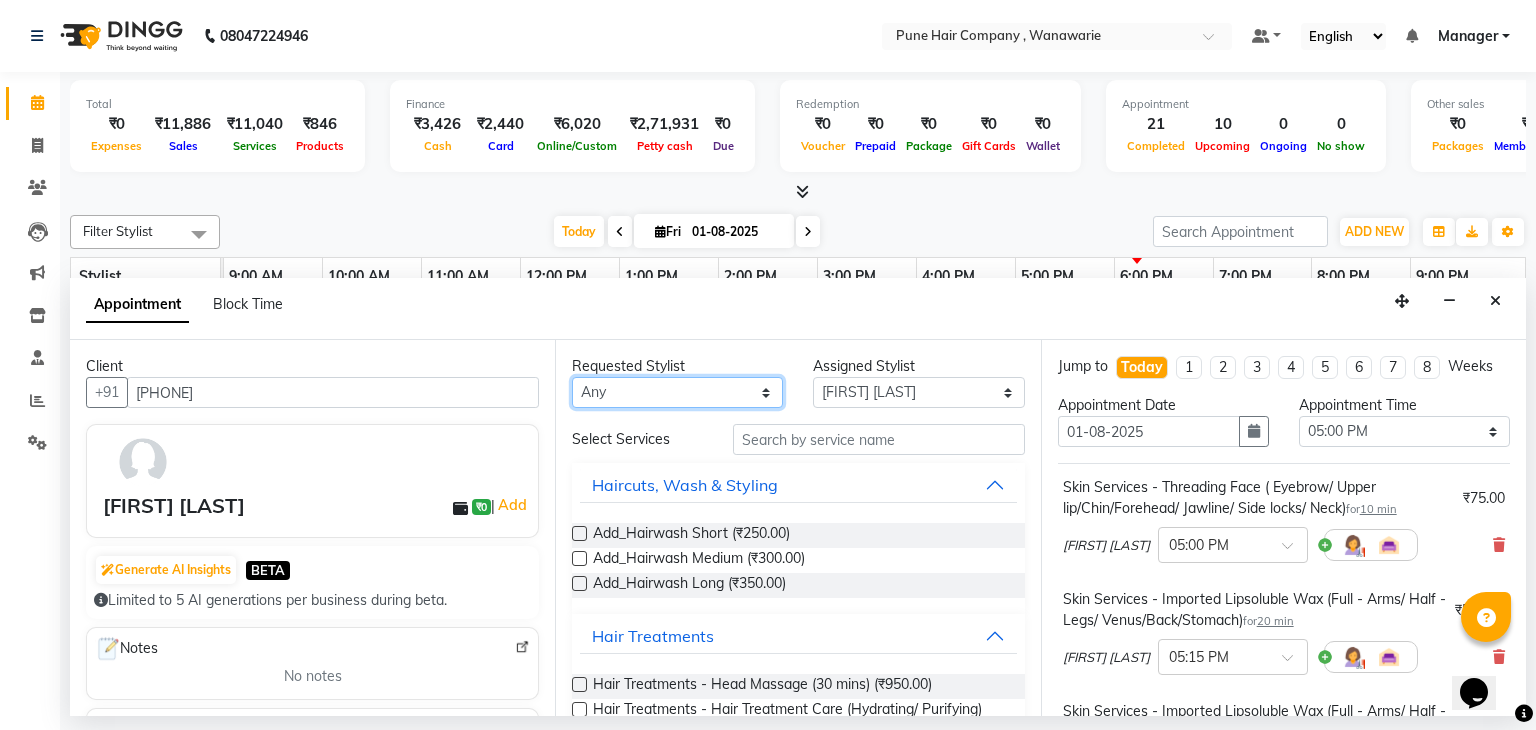 click on "Any Faisal shaikh Kanchan Gajare  Kasturi bhandari Manoj Zambre Prasad wagh Ranjeet Solanki Shriram Raut" at bounding box center [677, 392] 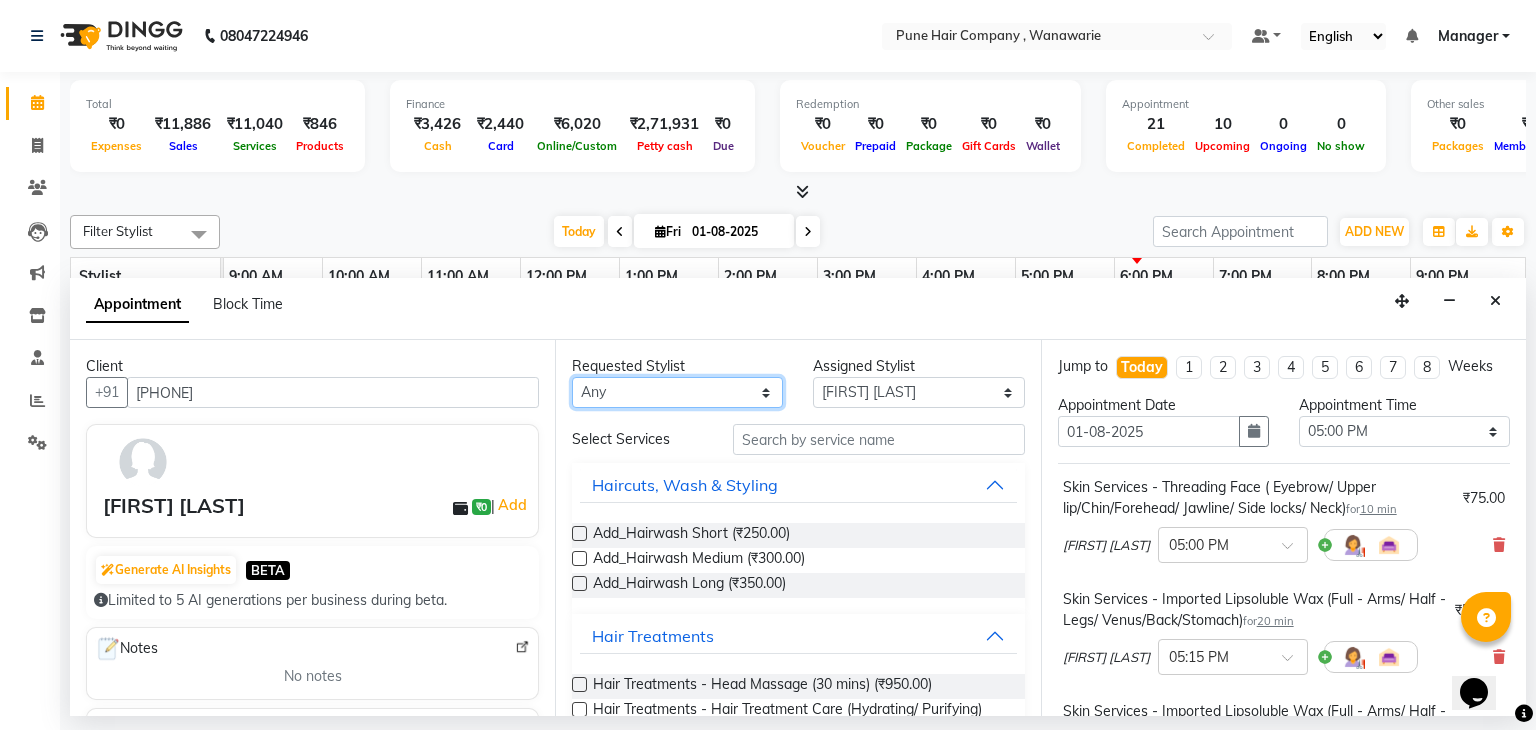 select on "74577" 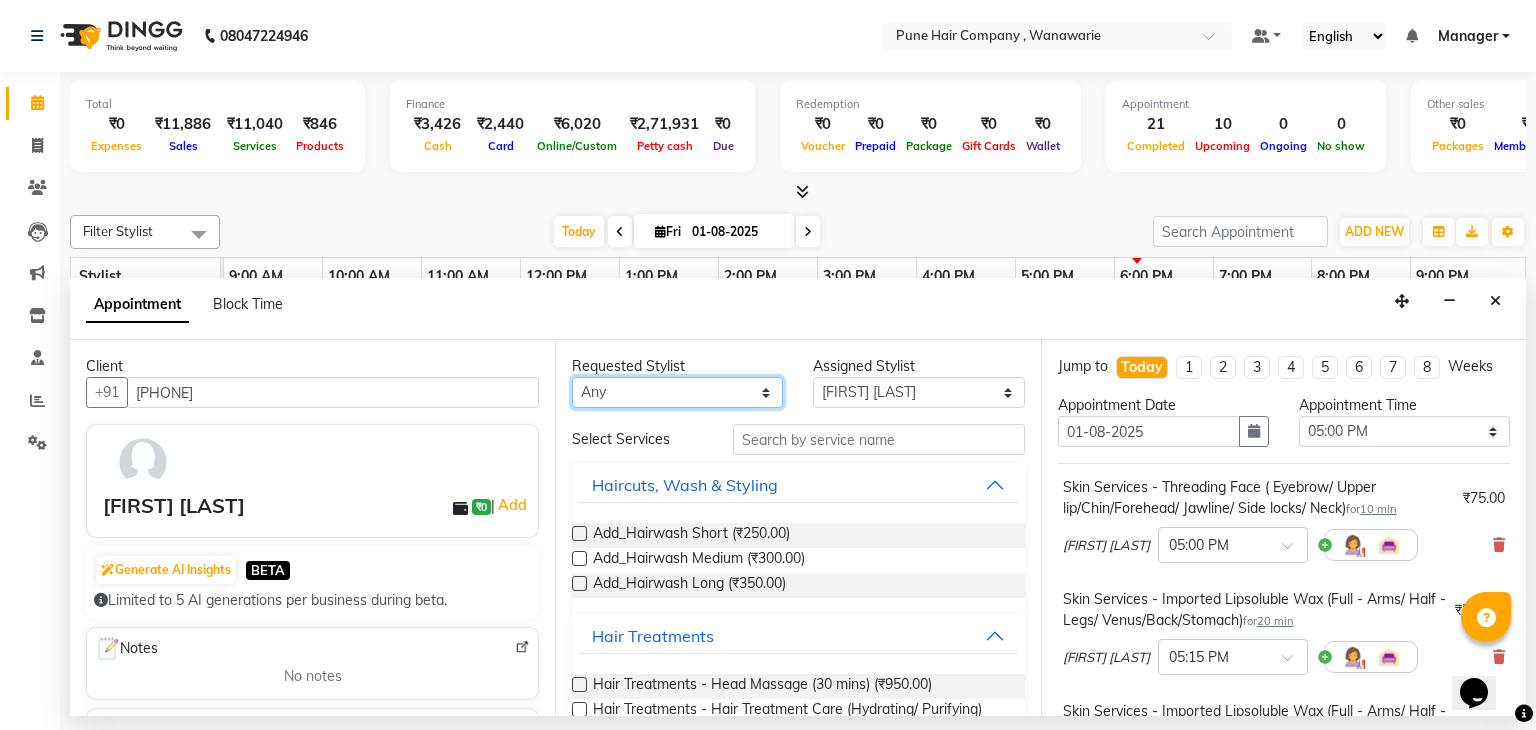 click on "Any Faisal shaikh Kanchan Gajare  Kasturi bhandari Manoj Zambre Prasad wagh Ranjeet Solanki Shriram Raut" at bounding box center (677, 392) 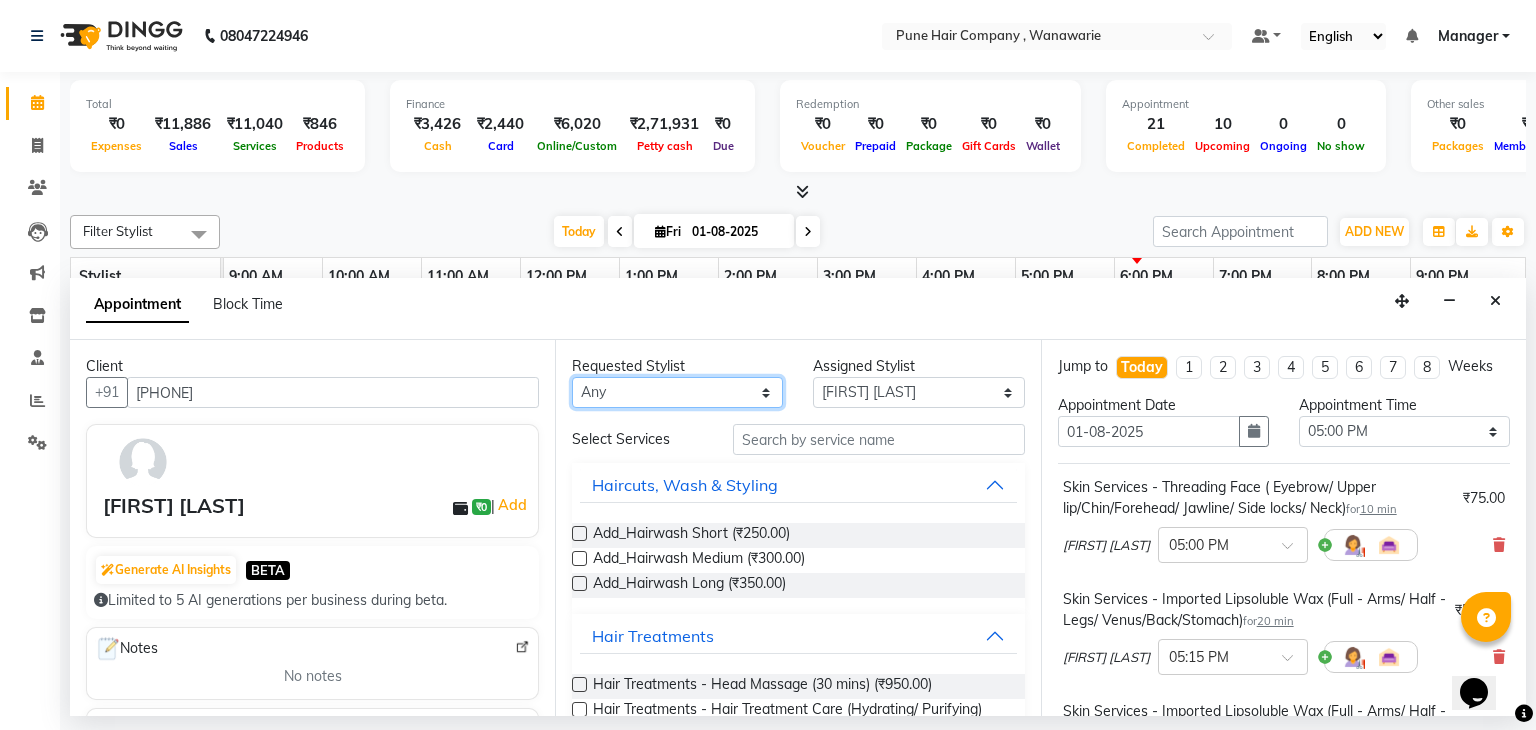 select on "74577" 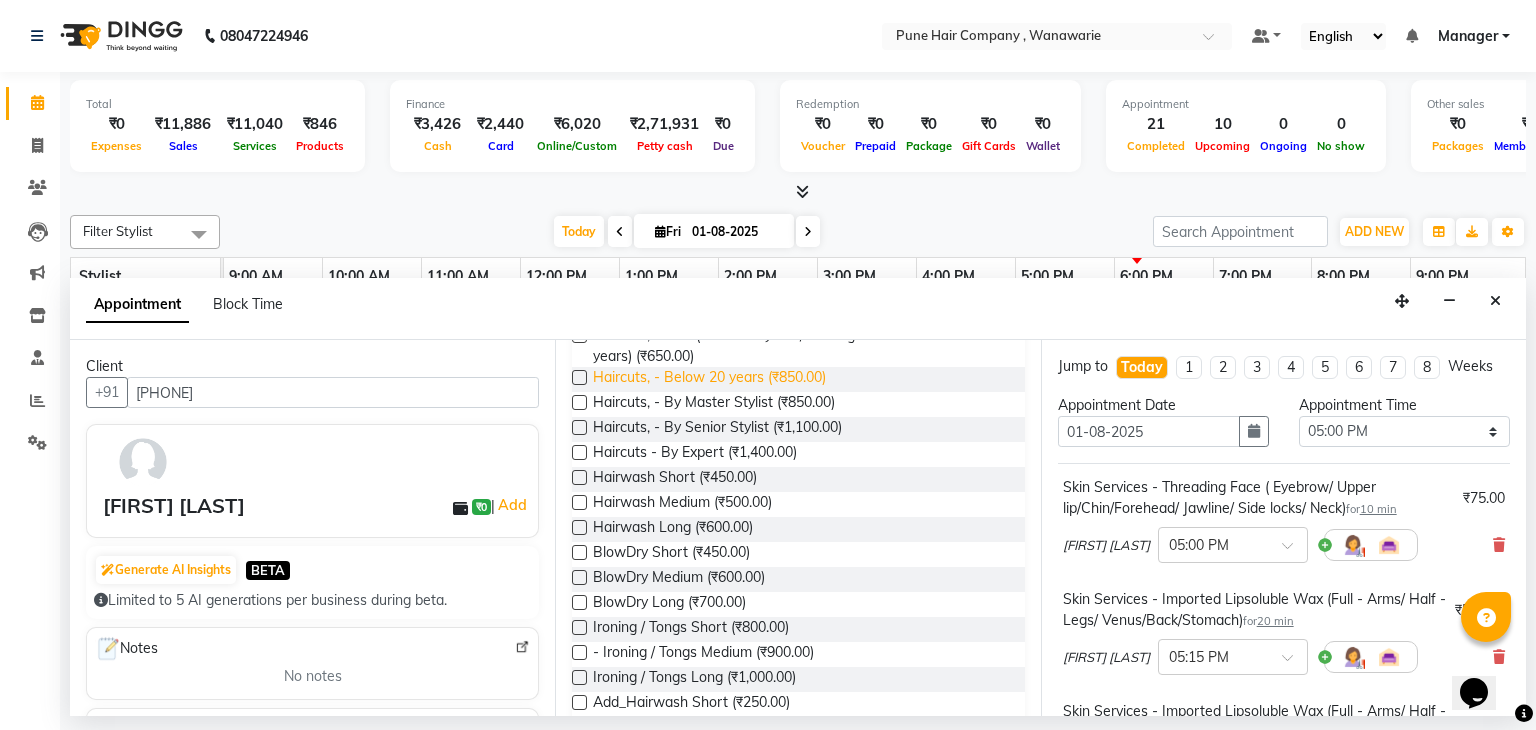 scroll, scrollTop: 224, scrollLeft: 0, axis: vertical 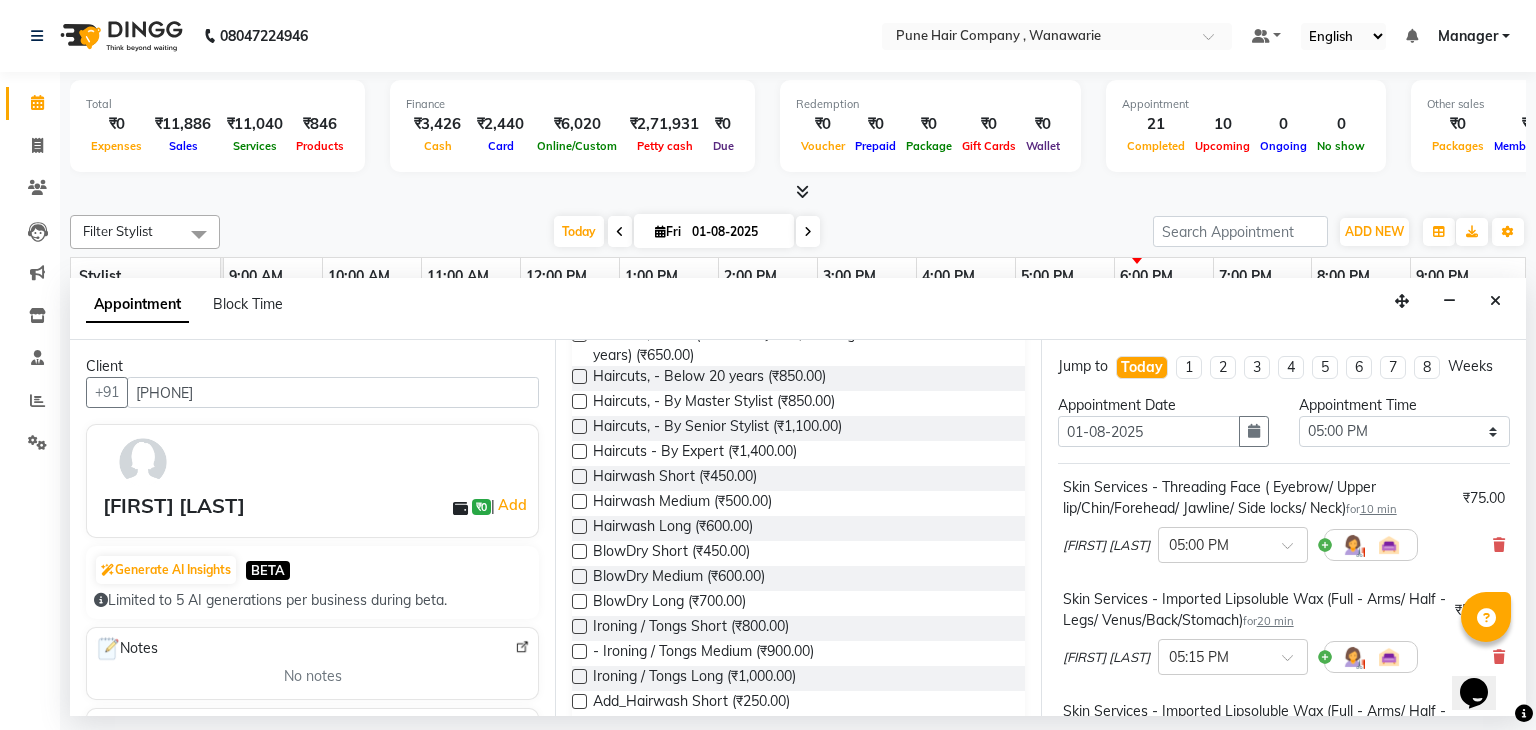click at bounding box center (579, 476) 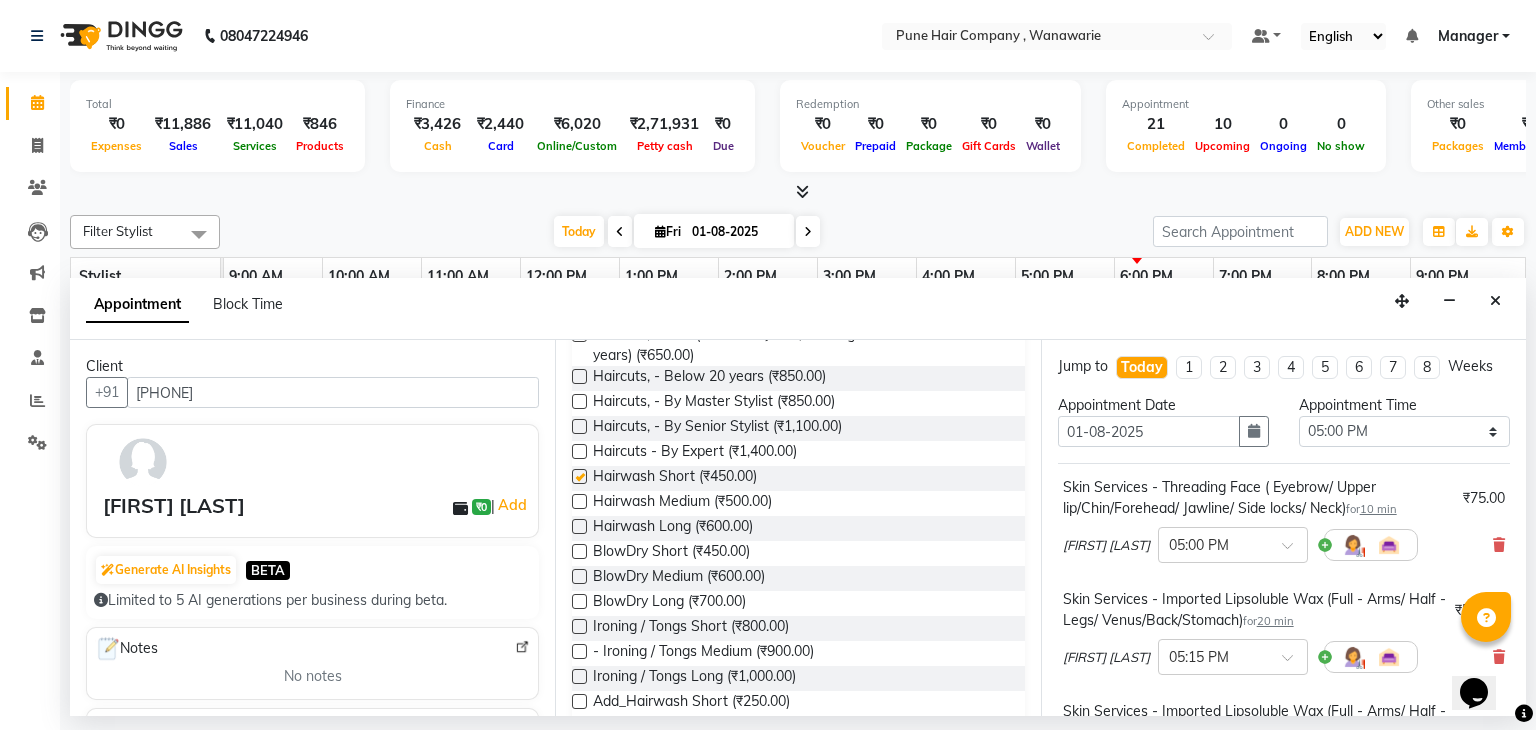 checkbox on "false" 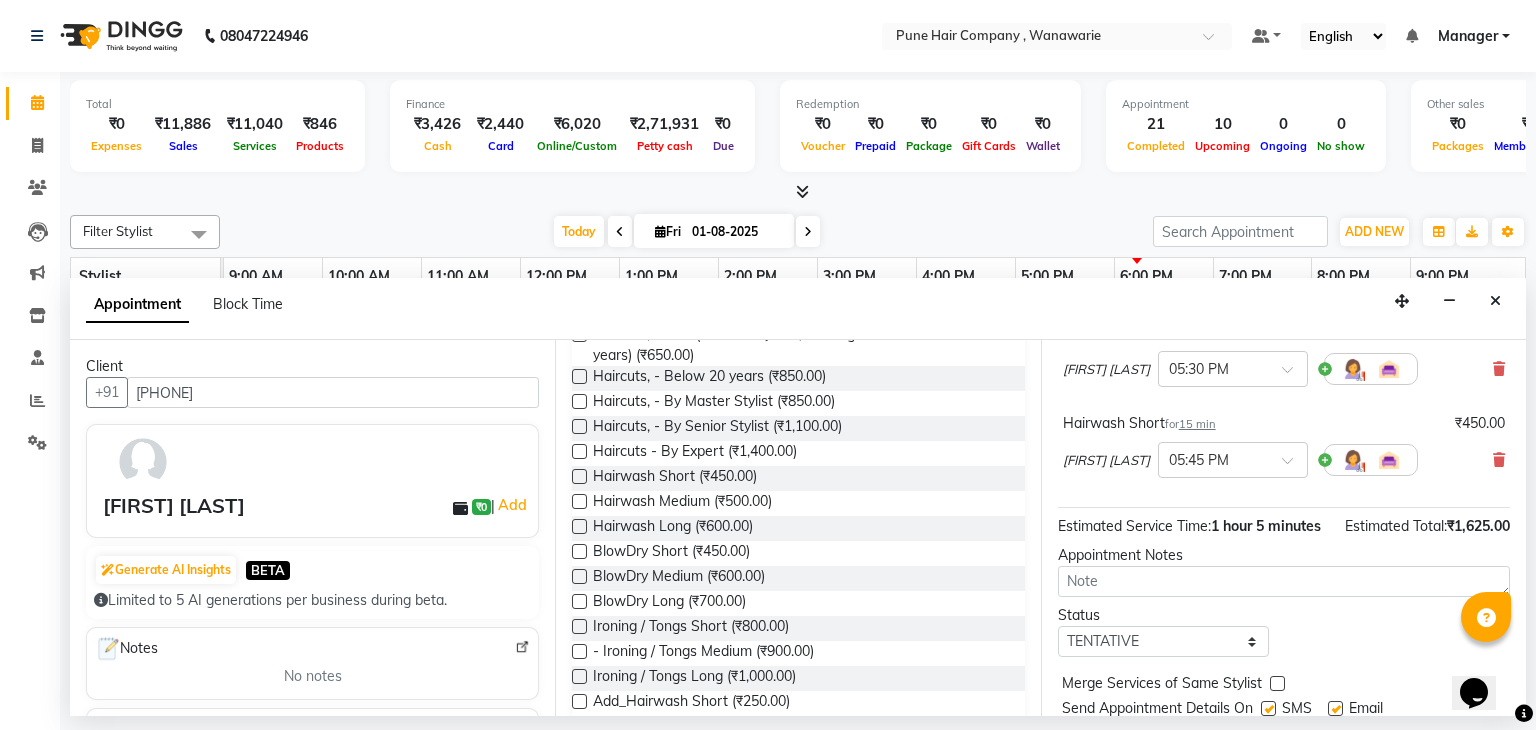 scroll, scrollTop: 487, scrollLeft: 0, axis: vertical 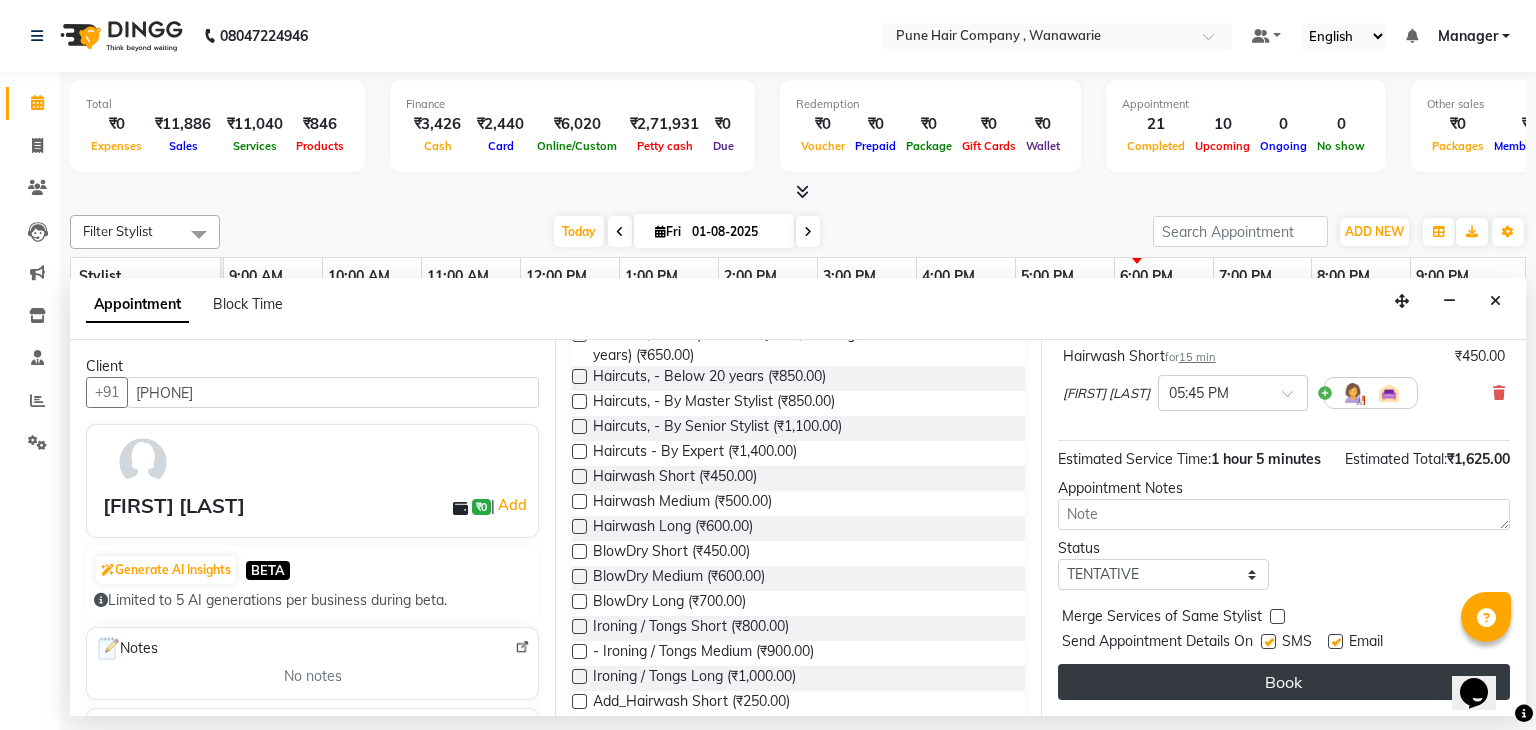 click on "Book" at bounding box center (1284, 682) 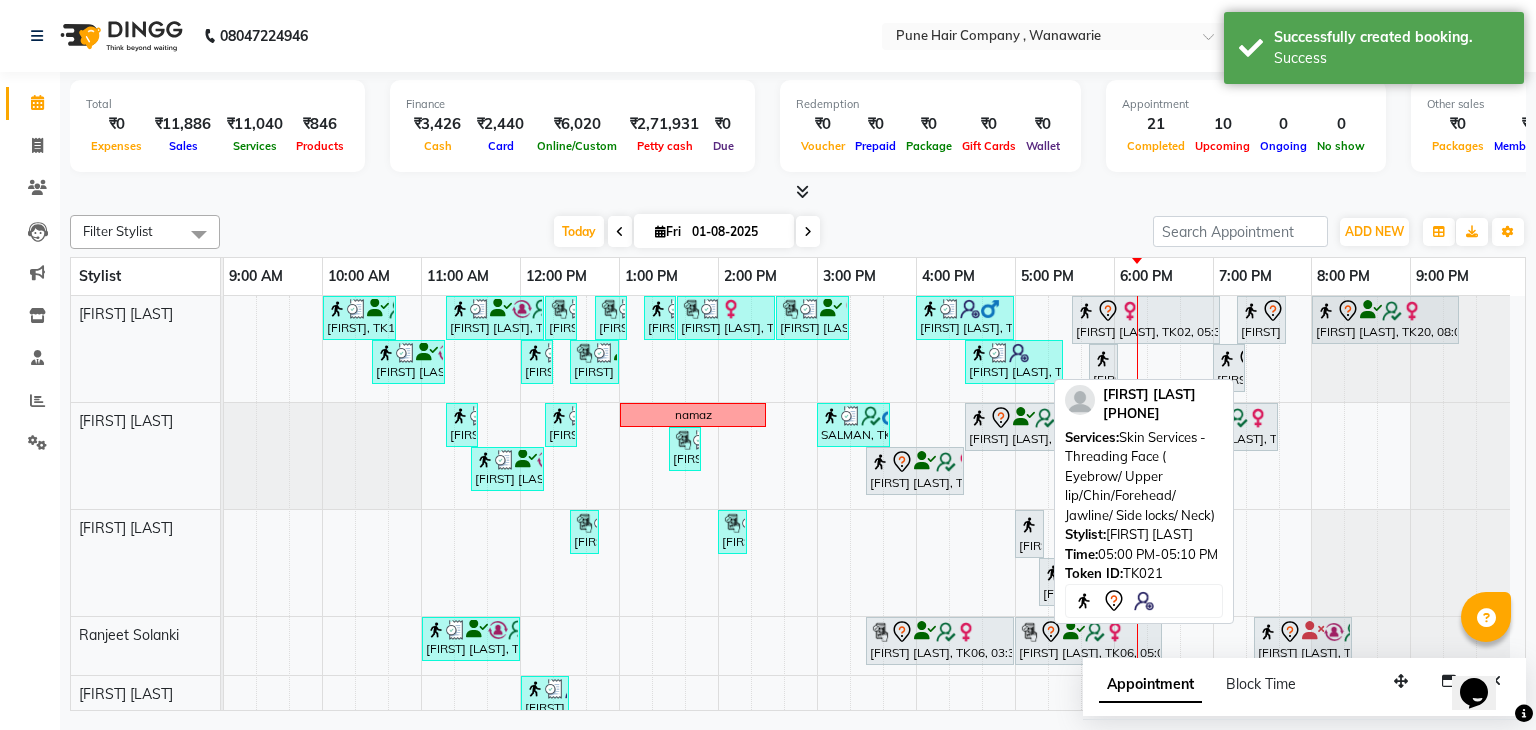 click on "[FIRST] [LAST], TK21, 05:00 PM-05:10 PM, Skin Services - Threading Face ( Eyebrow/ Upper lip/Chin/Forehead/ Jawline/ Side locks/ Neck)" at bounding box center (1029, 534) 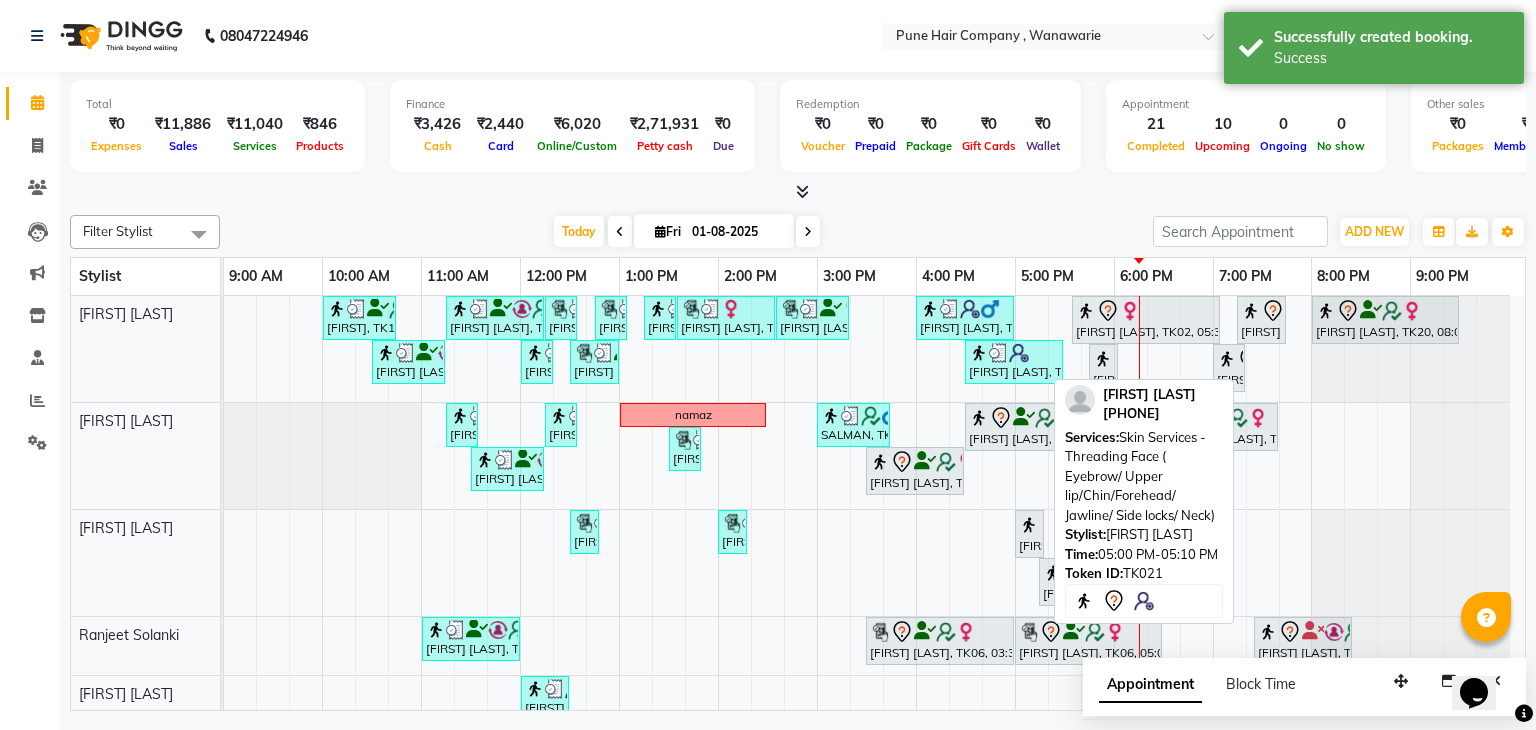 click on "[FIRST] [LAST], TK21, 05:00 PM-05:10 PM, Skin Services - Threading Face ( Eyebrow/ Upper lip/Chin/Forehead/ Jawline/ Side locks/ Neck)" at bounding box center [1029, 534] 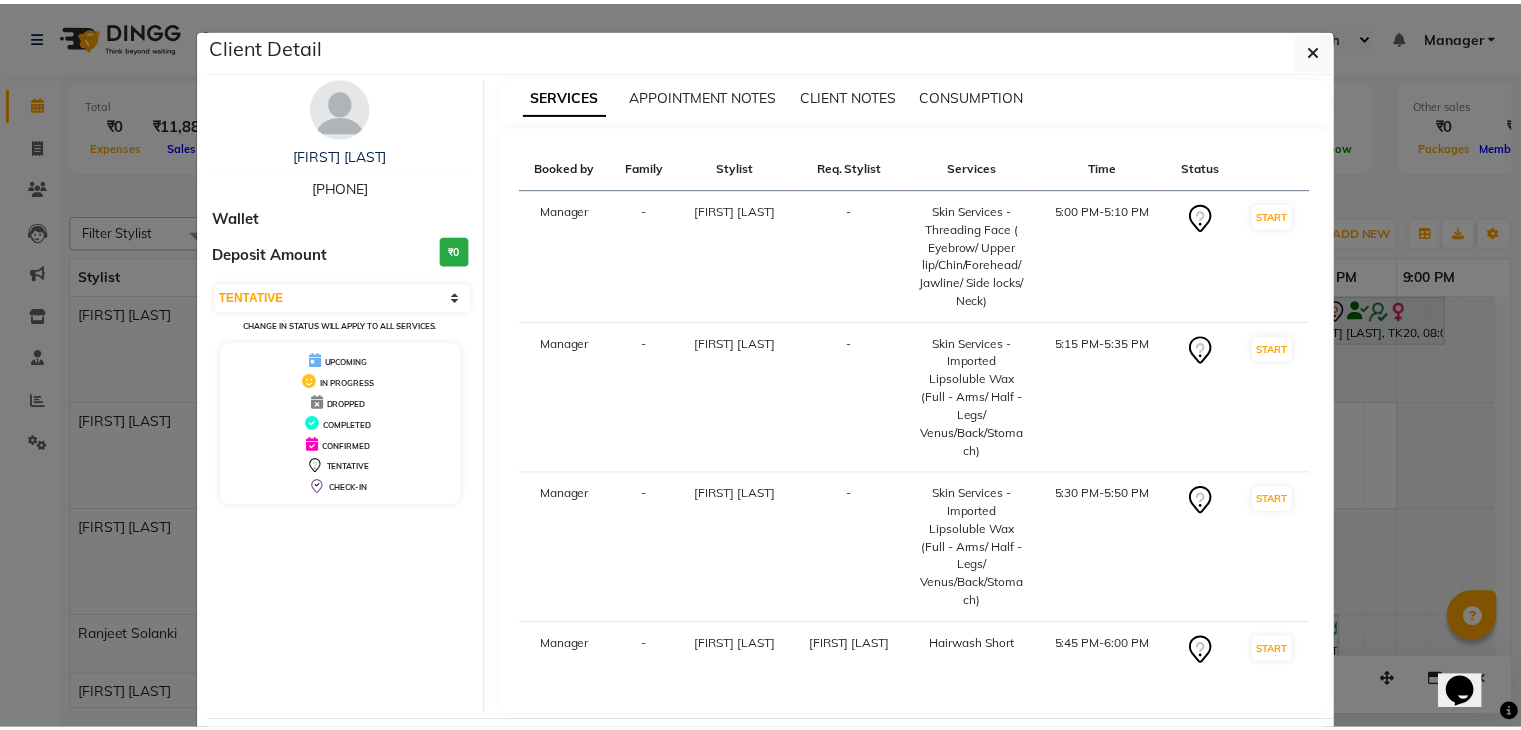 scroll, scrollTop: 91, scrollLeft: 0, axis: vertical 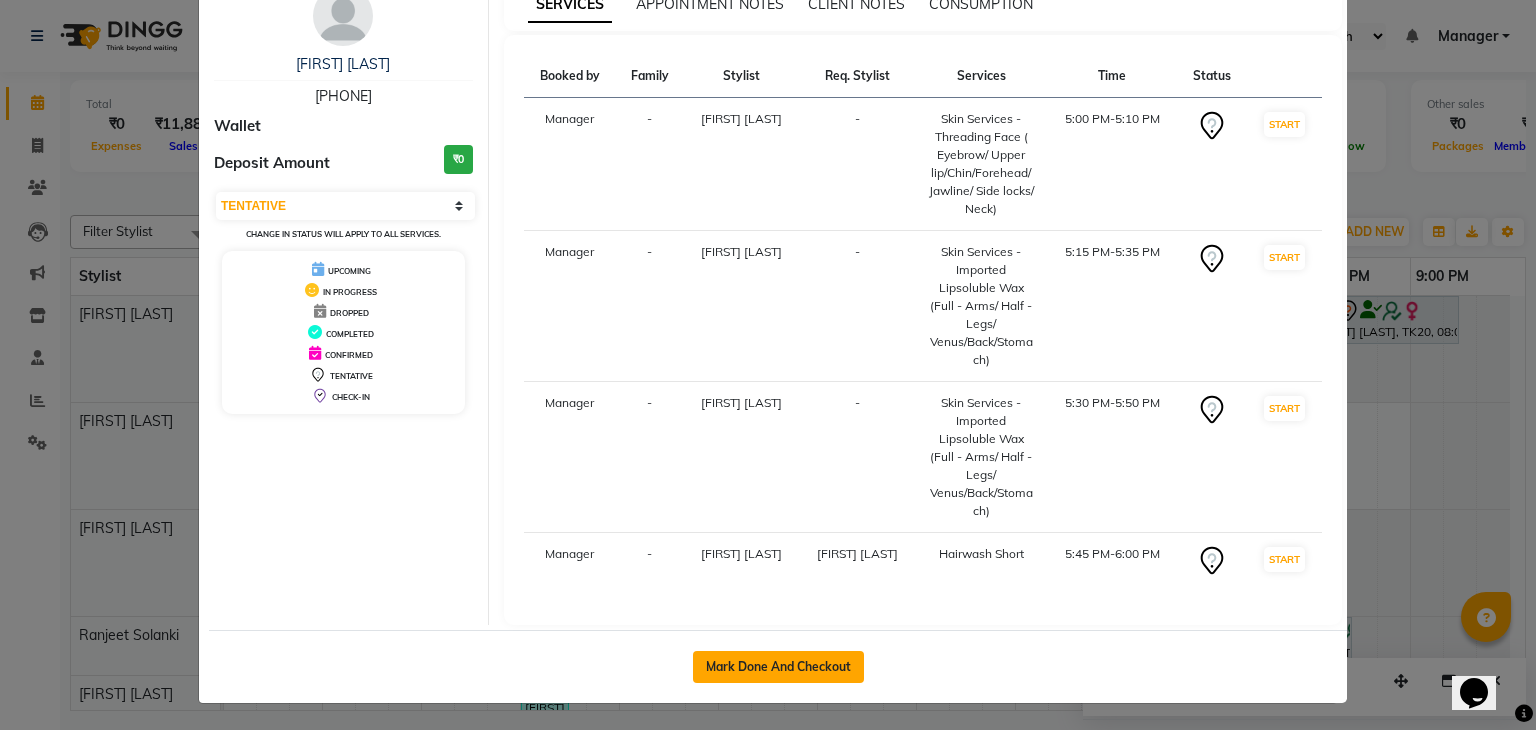 click on "Mark Done And Checkout" 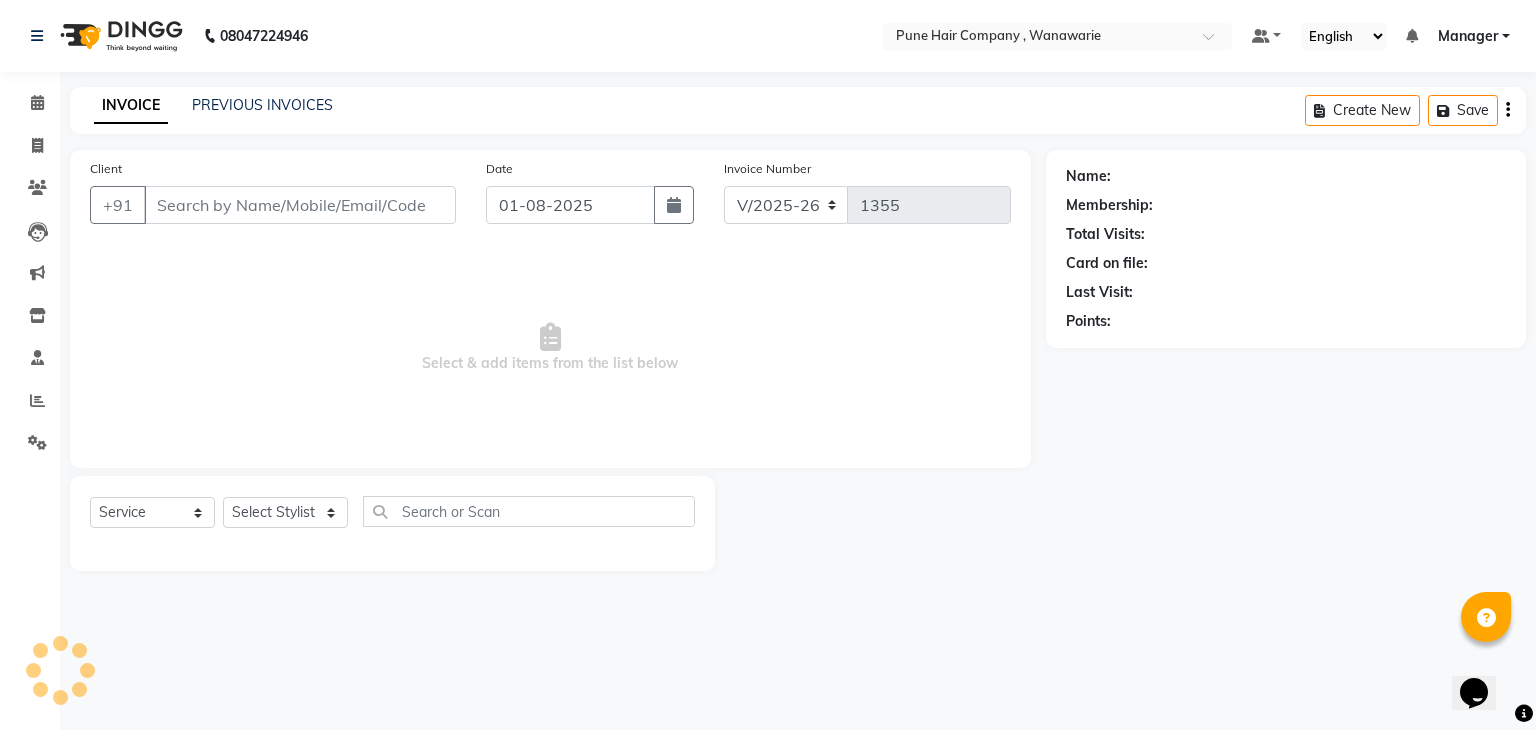 type on "[PHONE]" 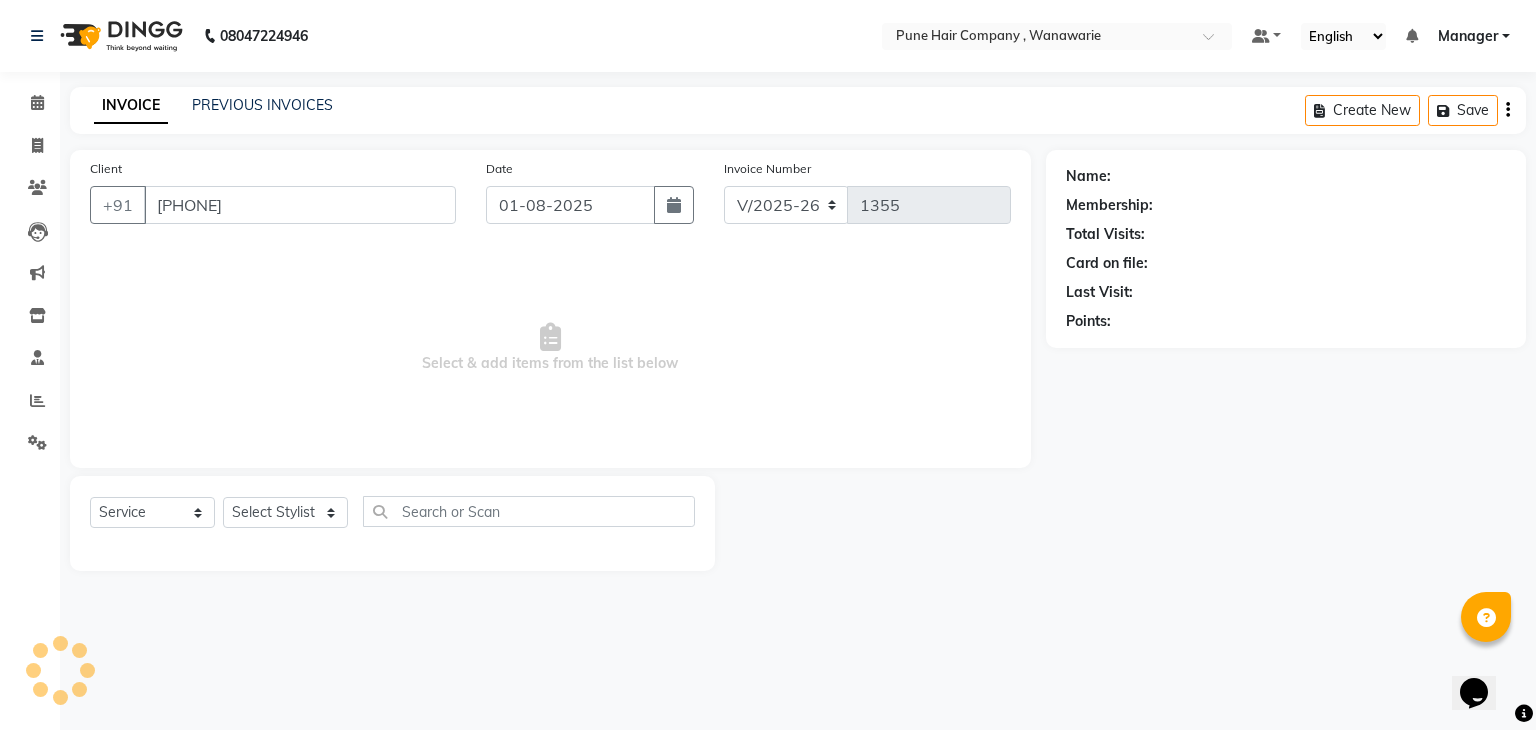 select on "74579" 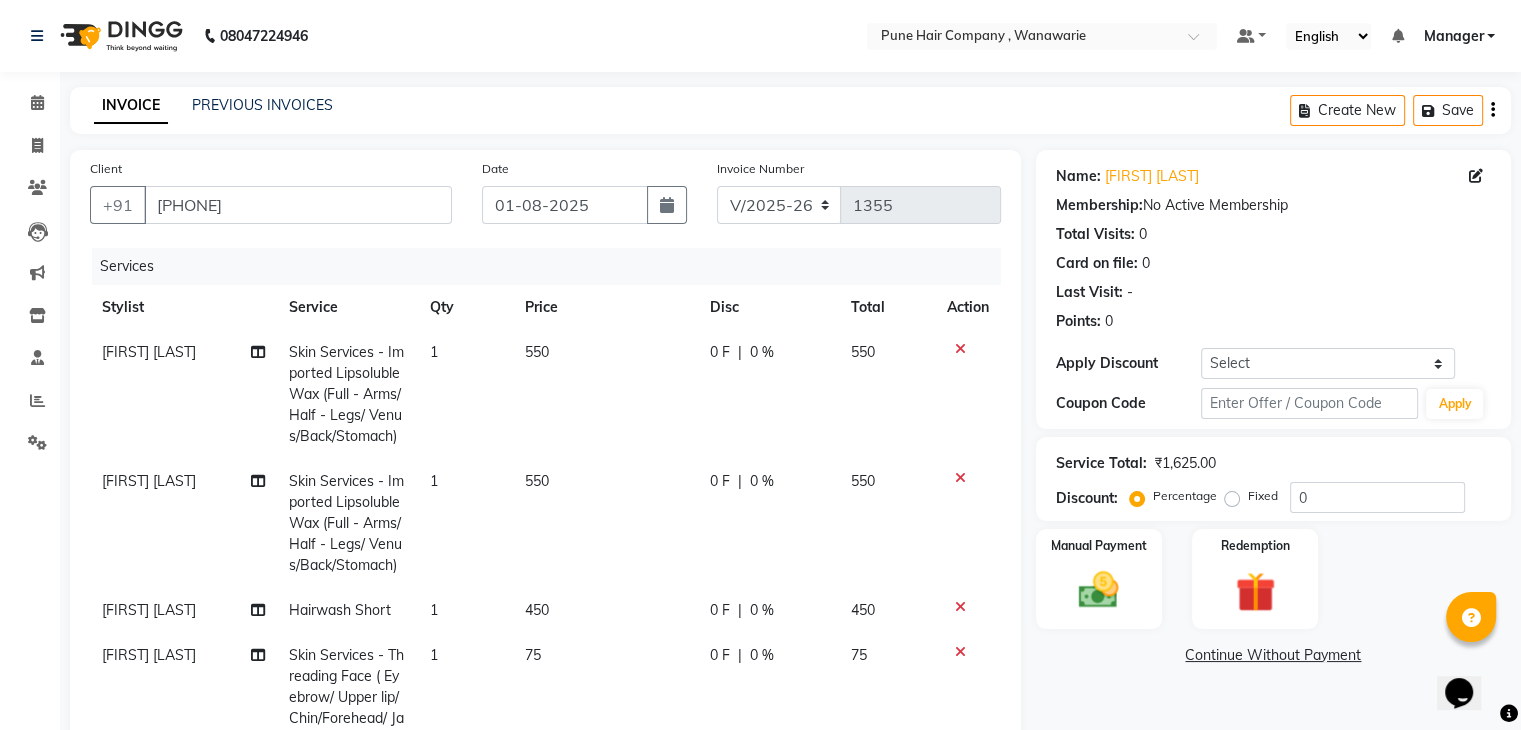 scroll, scrollTop: 66, scrollLeft: 0, axis: vertical 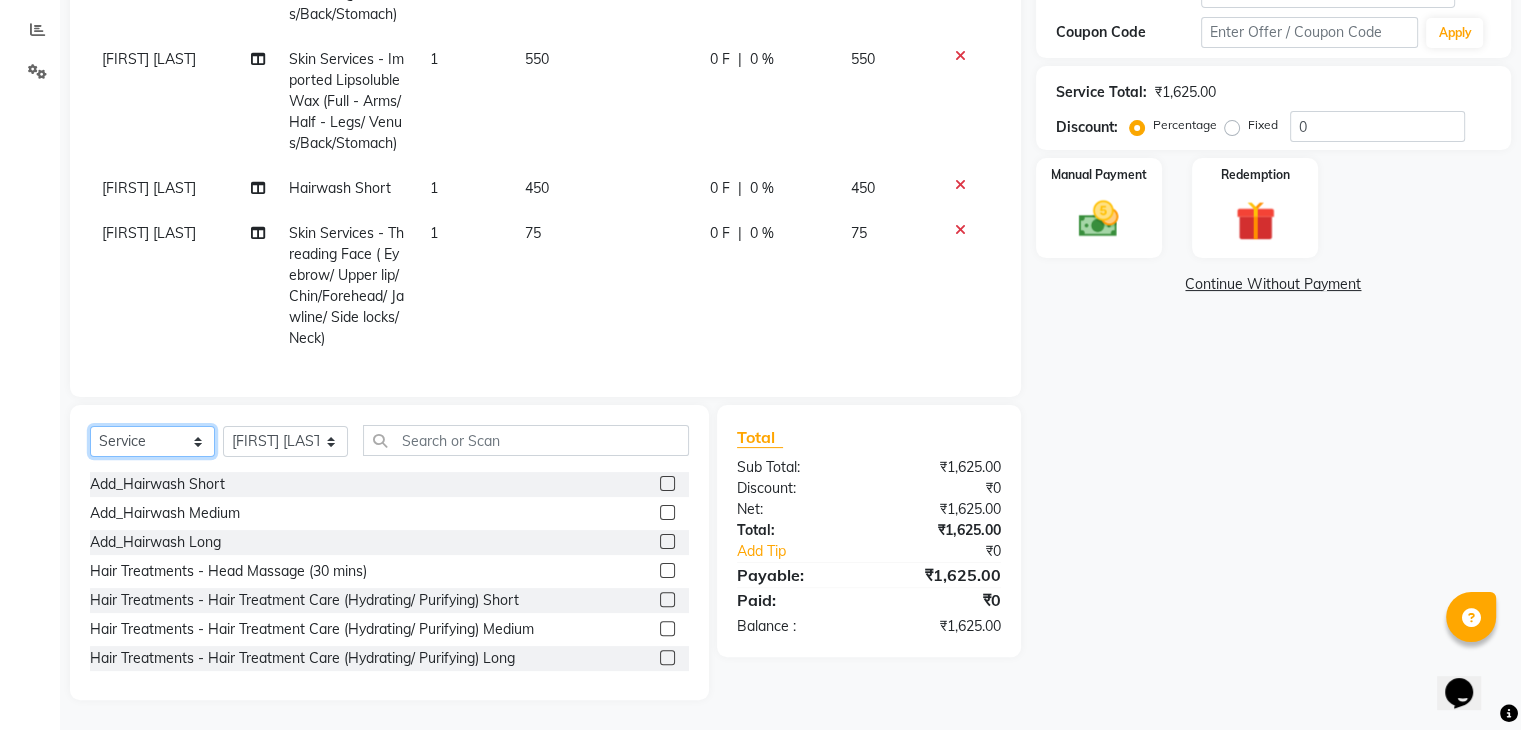 click on "Select  Service  Product  Membership  Package Voucher Prepaid Gift Card" 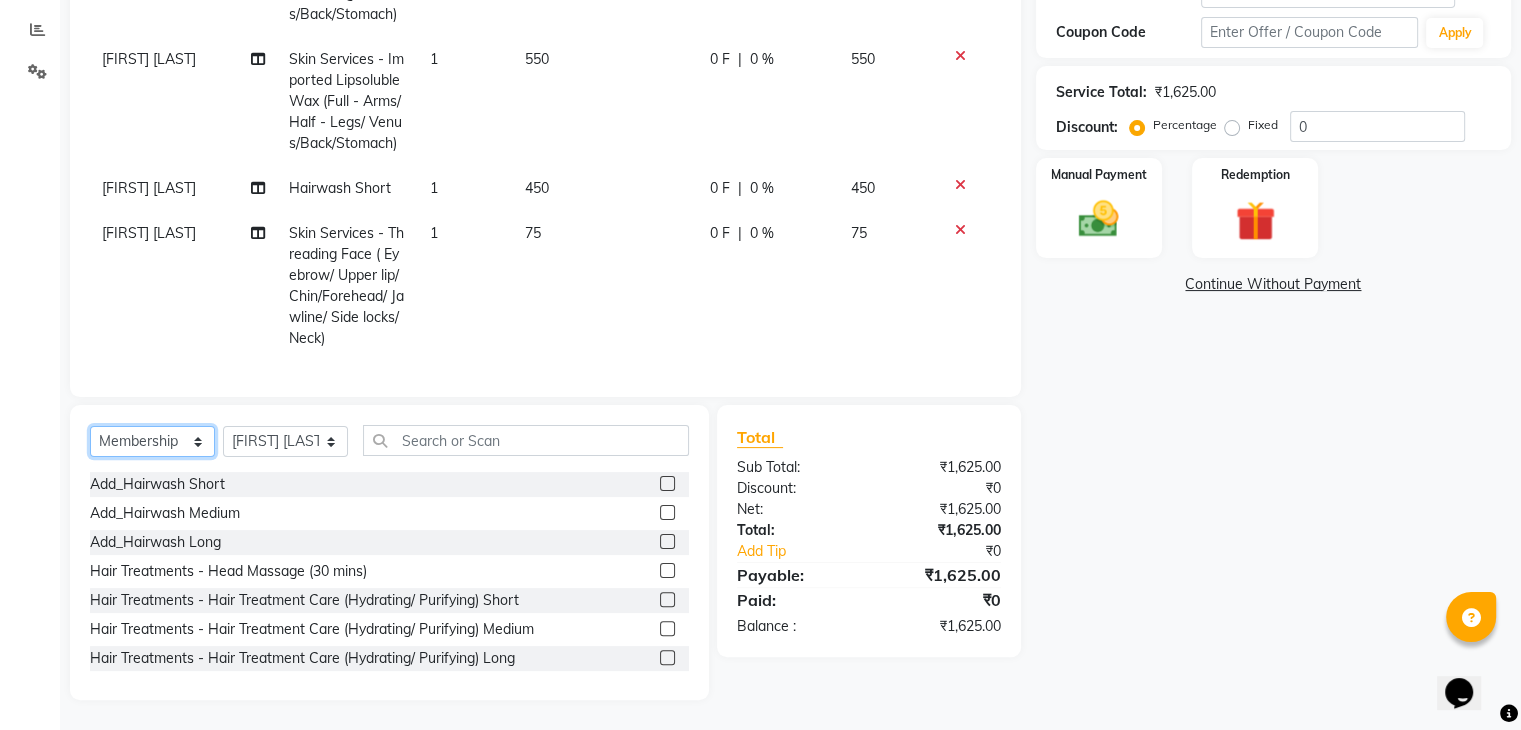 click on "Select  Service  Product  Membership  Package Voucher Prepaid Gift Card" 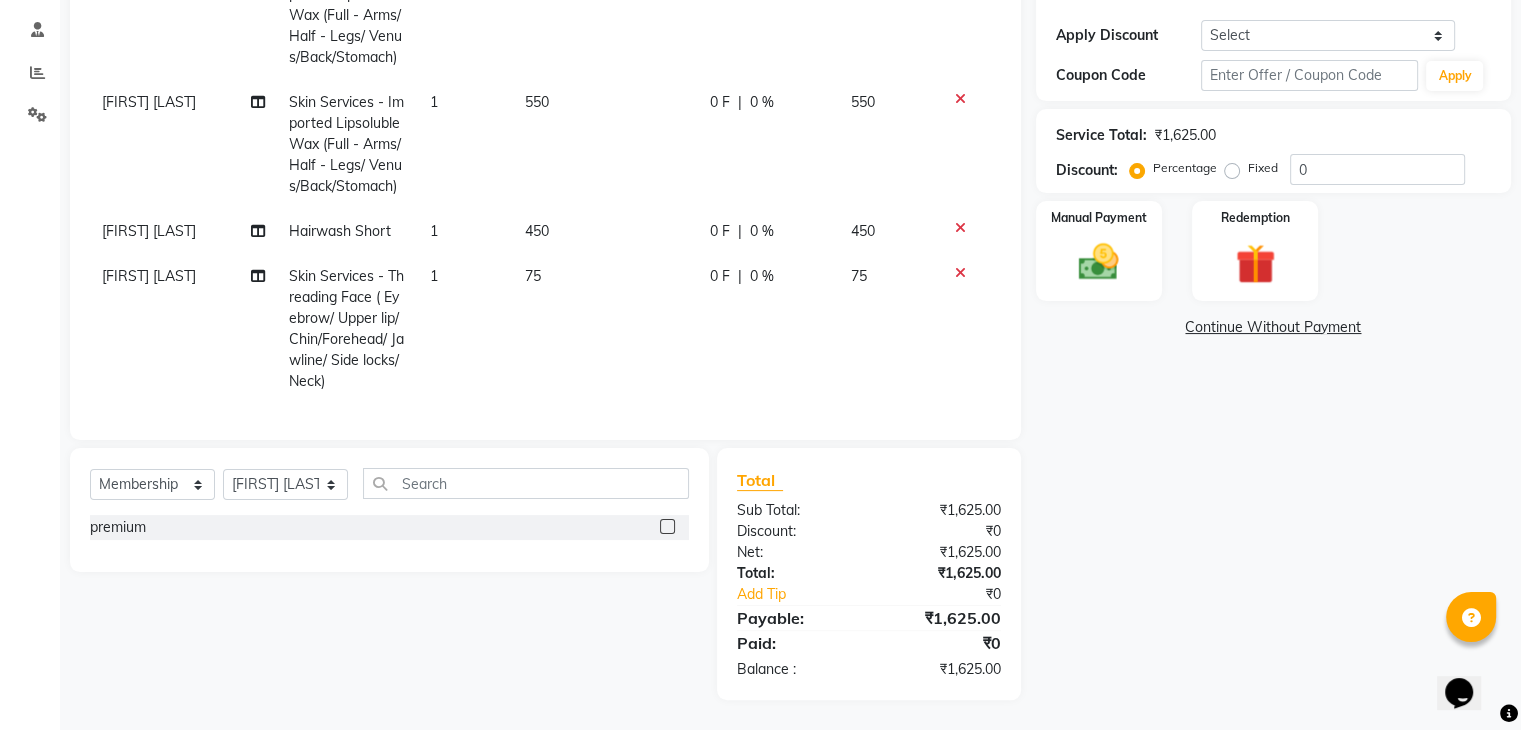 click 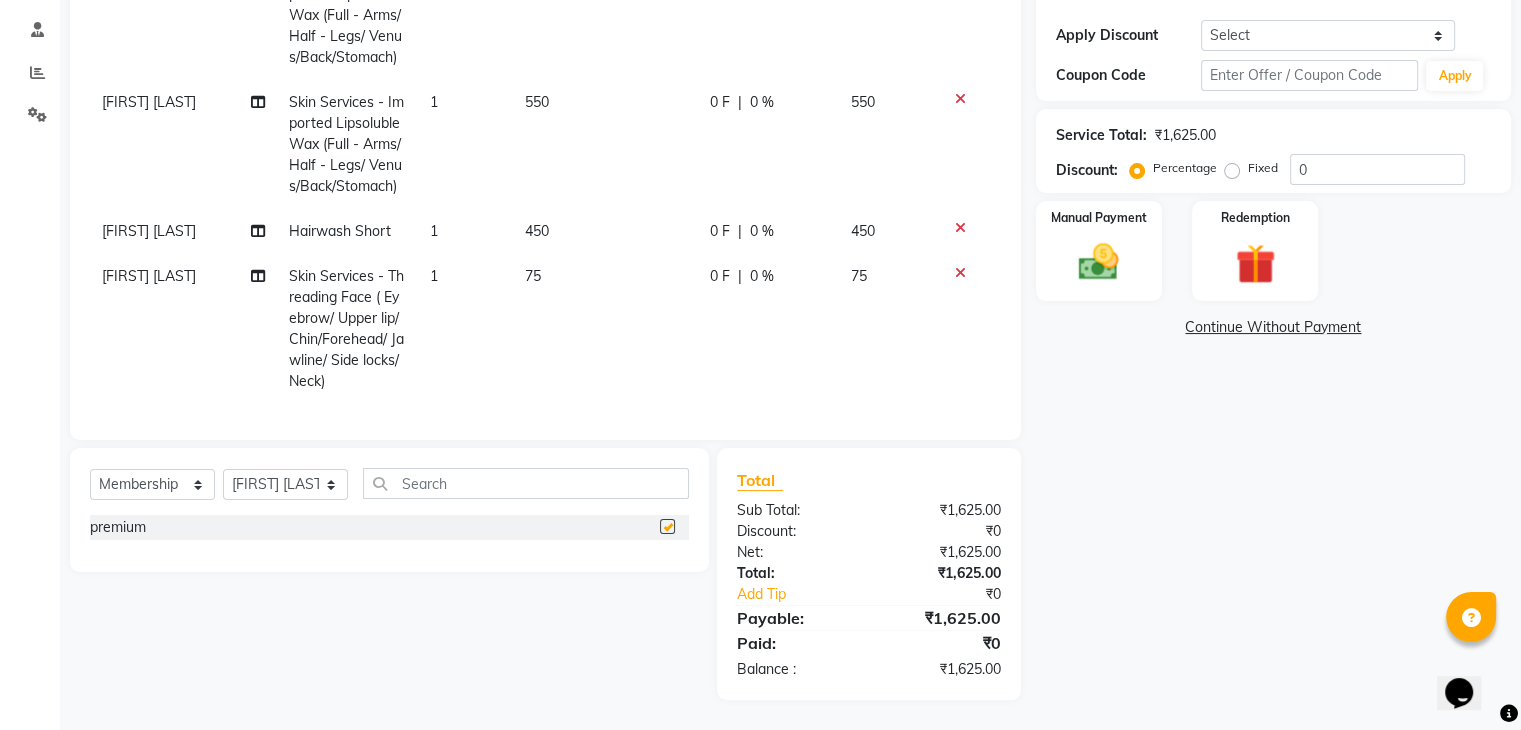 select on "select" 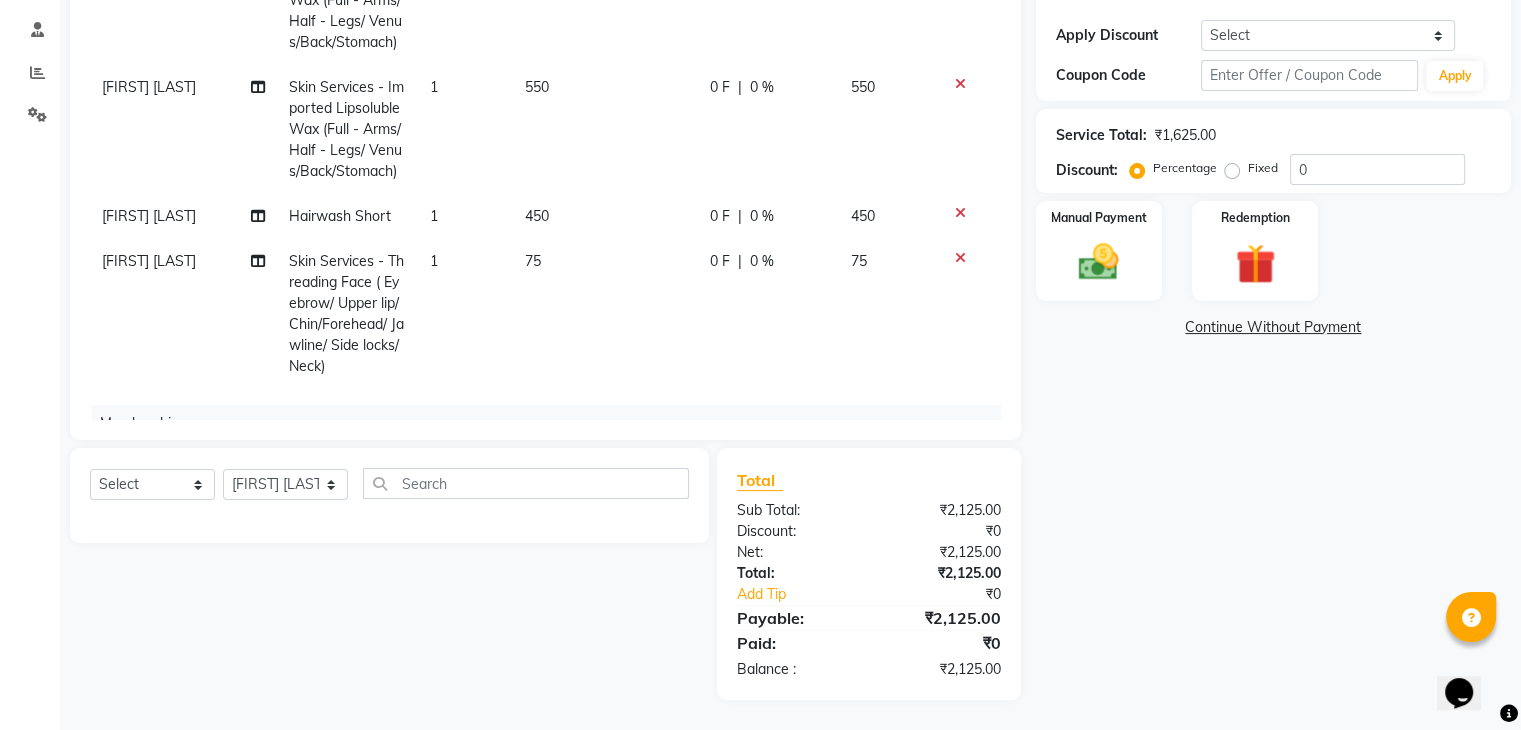scroll, scrollTop: 209, scrollLeft: 0, axis: vertical 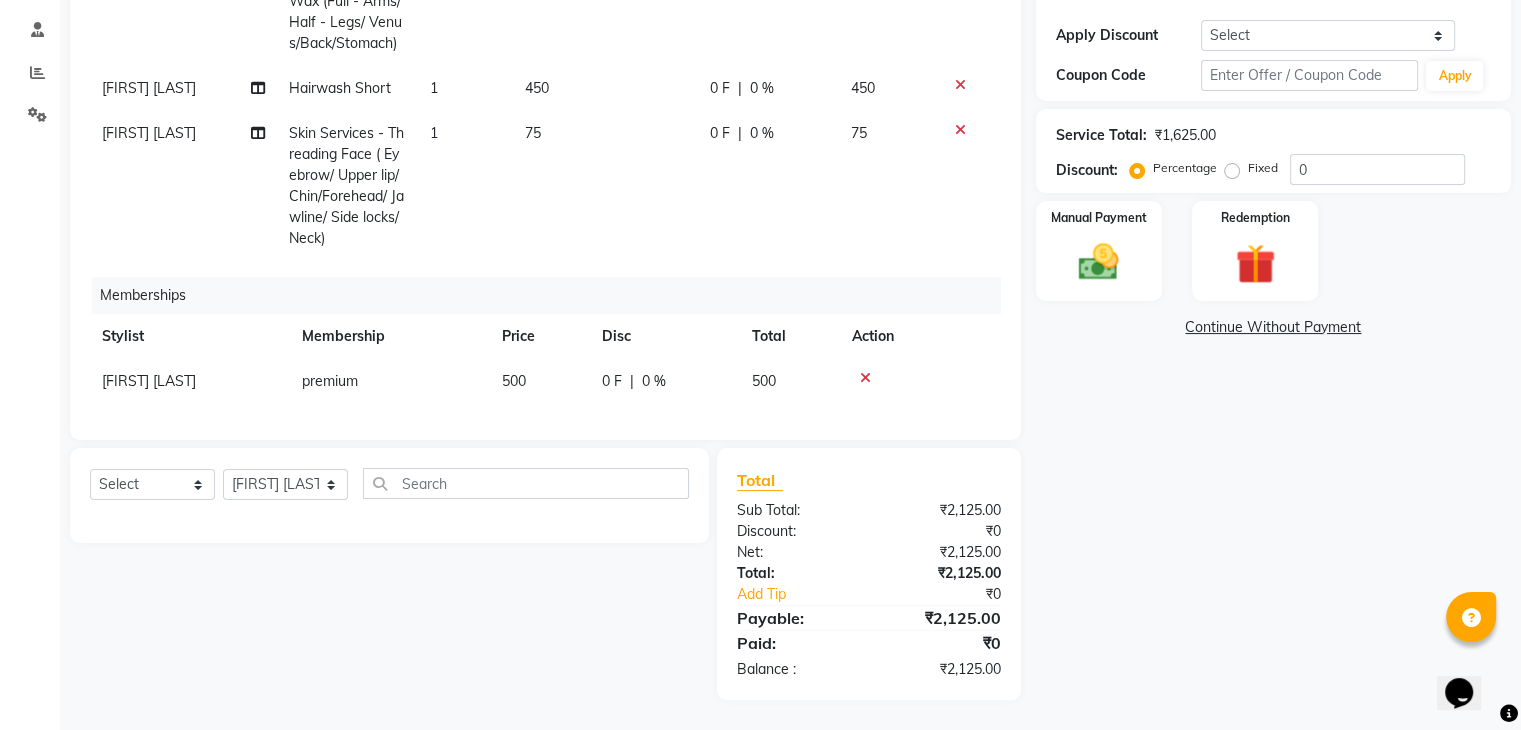 click on "0 %" 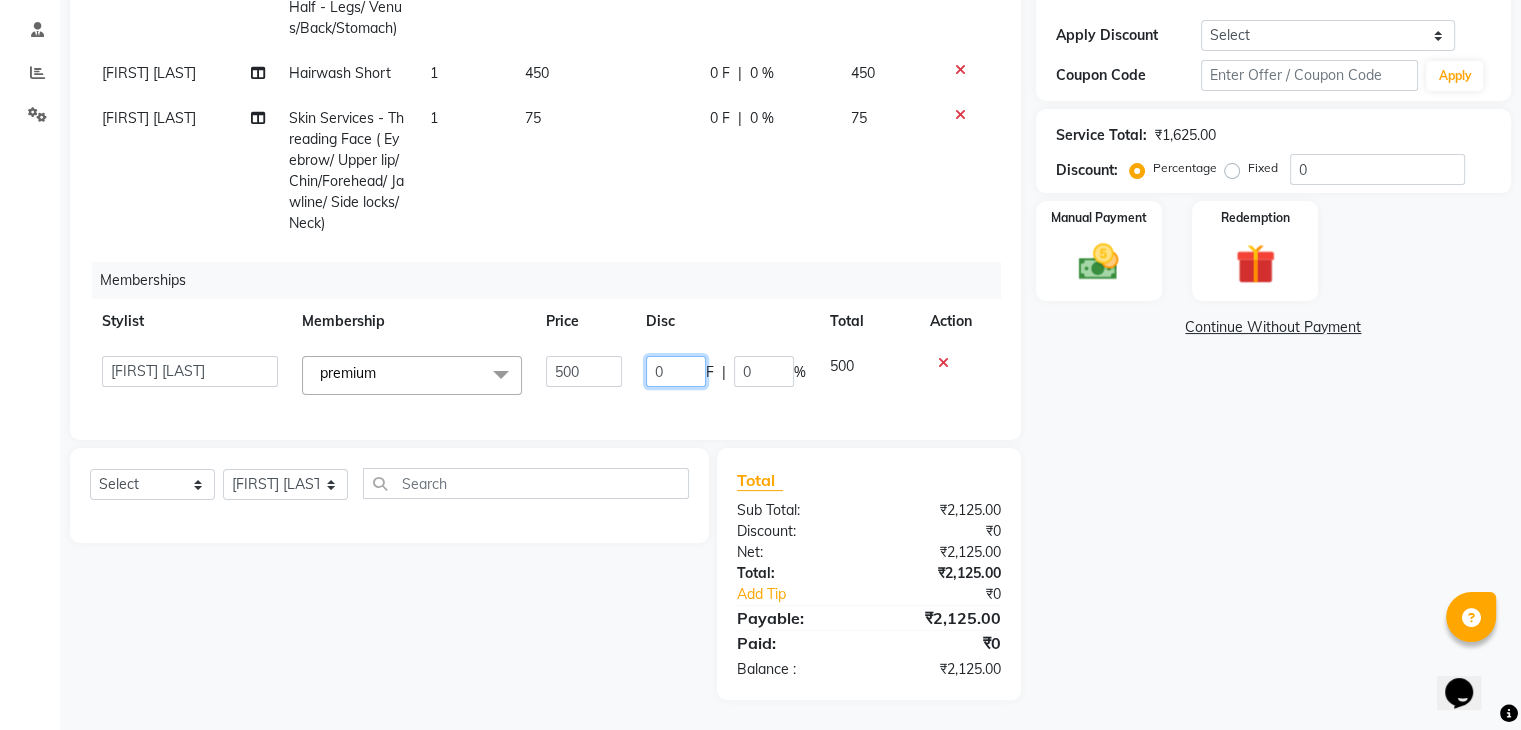 click on "0" 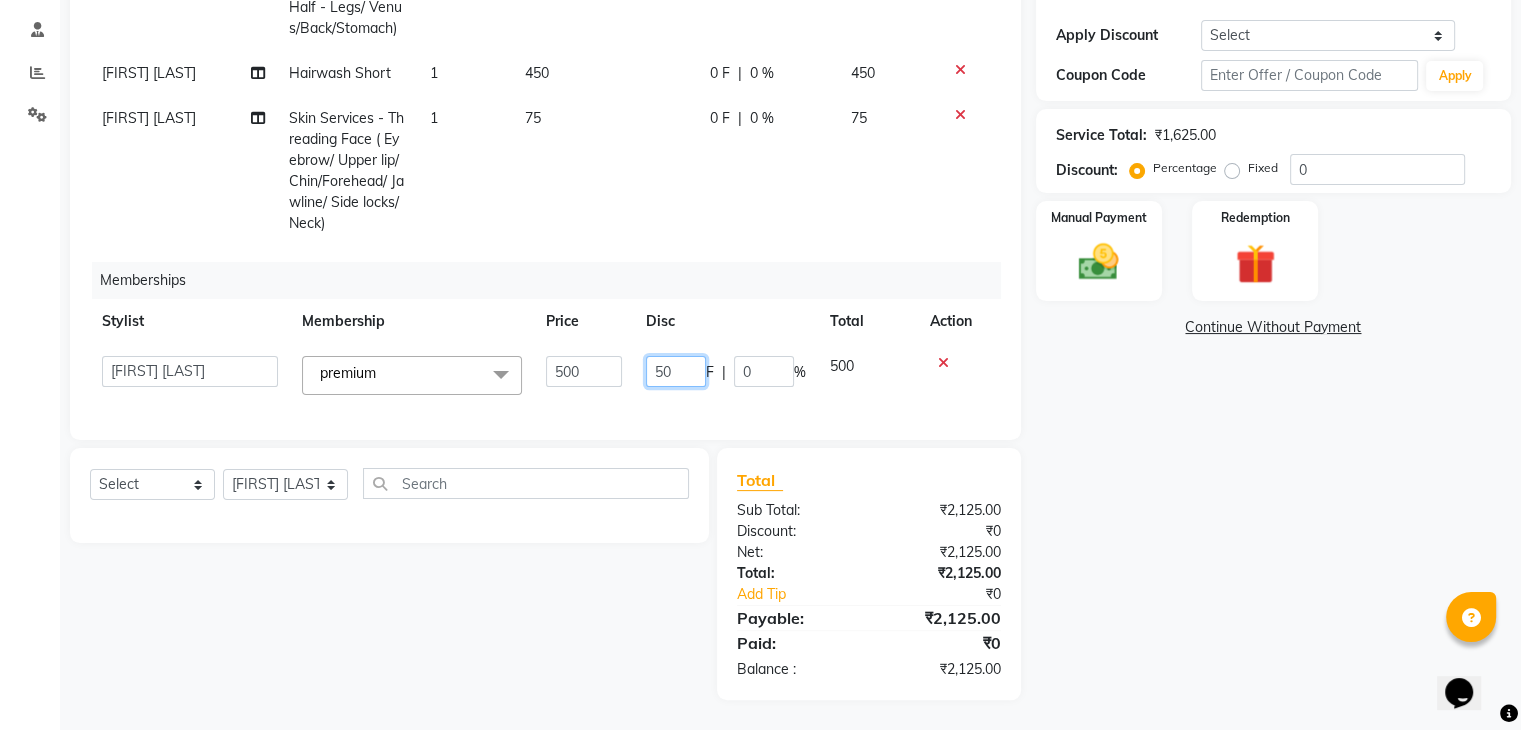 type on "500" 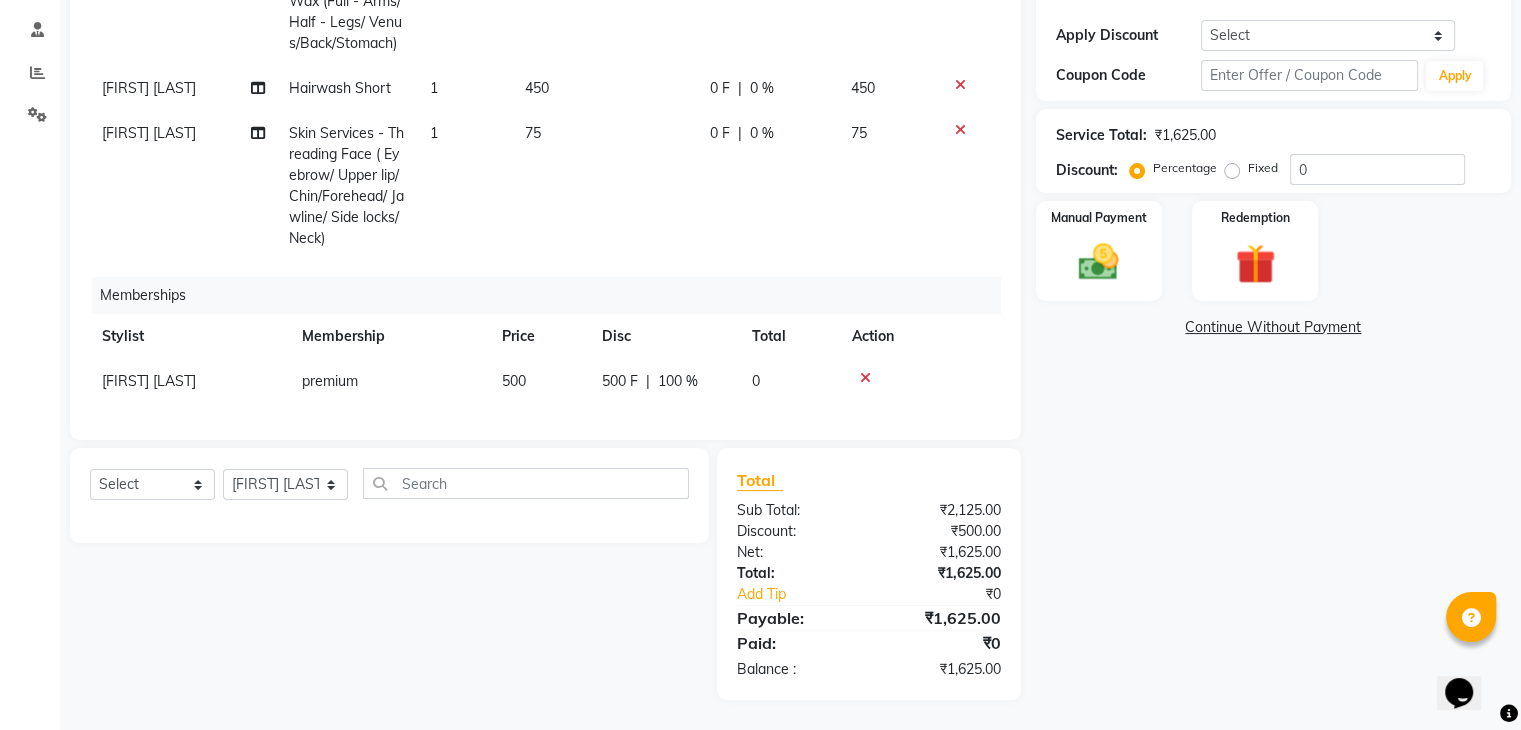 click on "0" 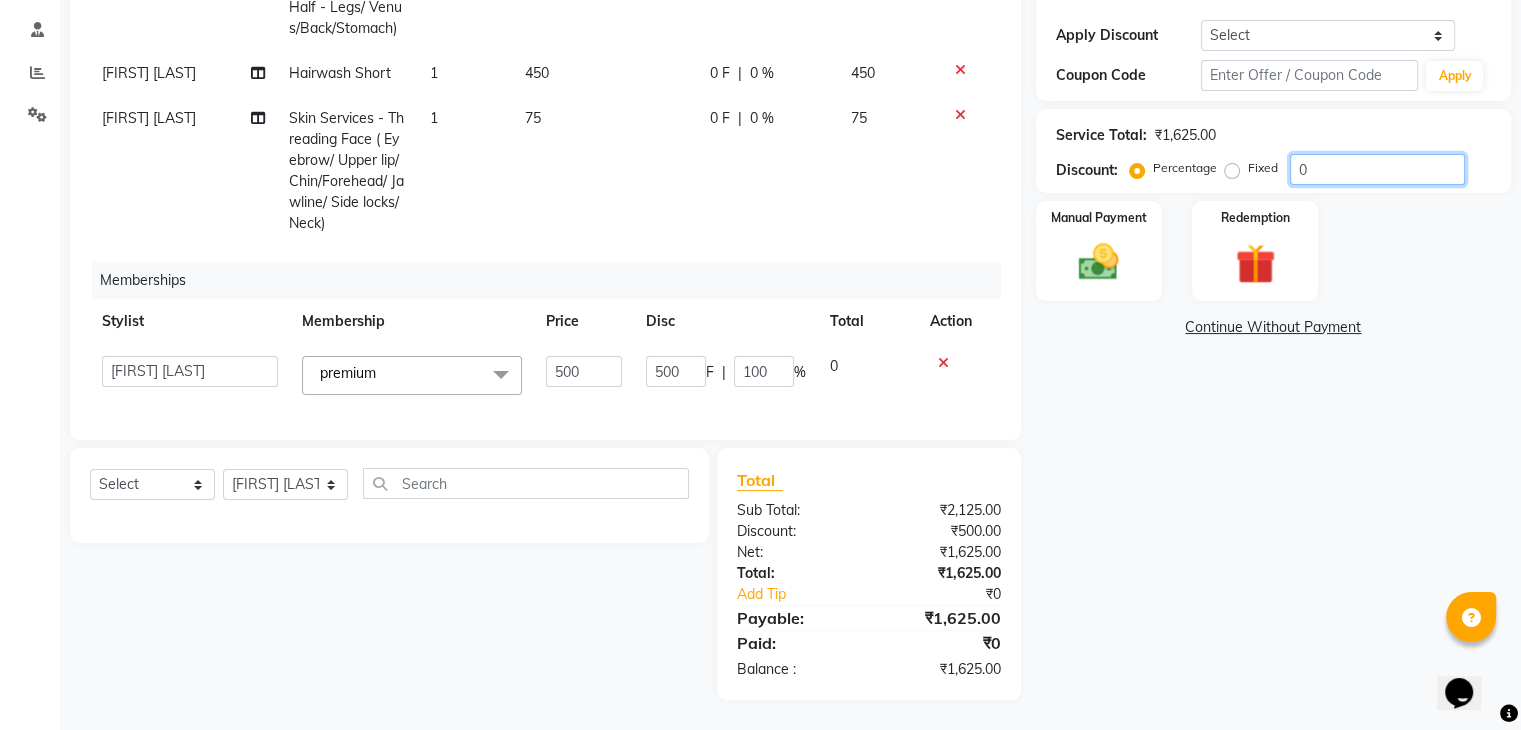 click on "0" 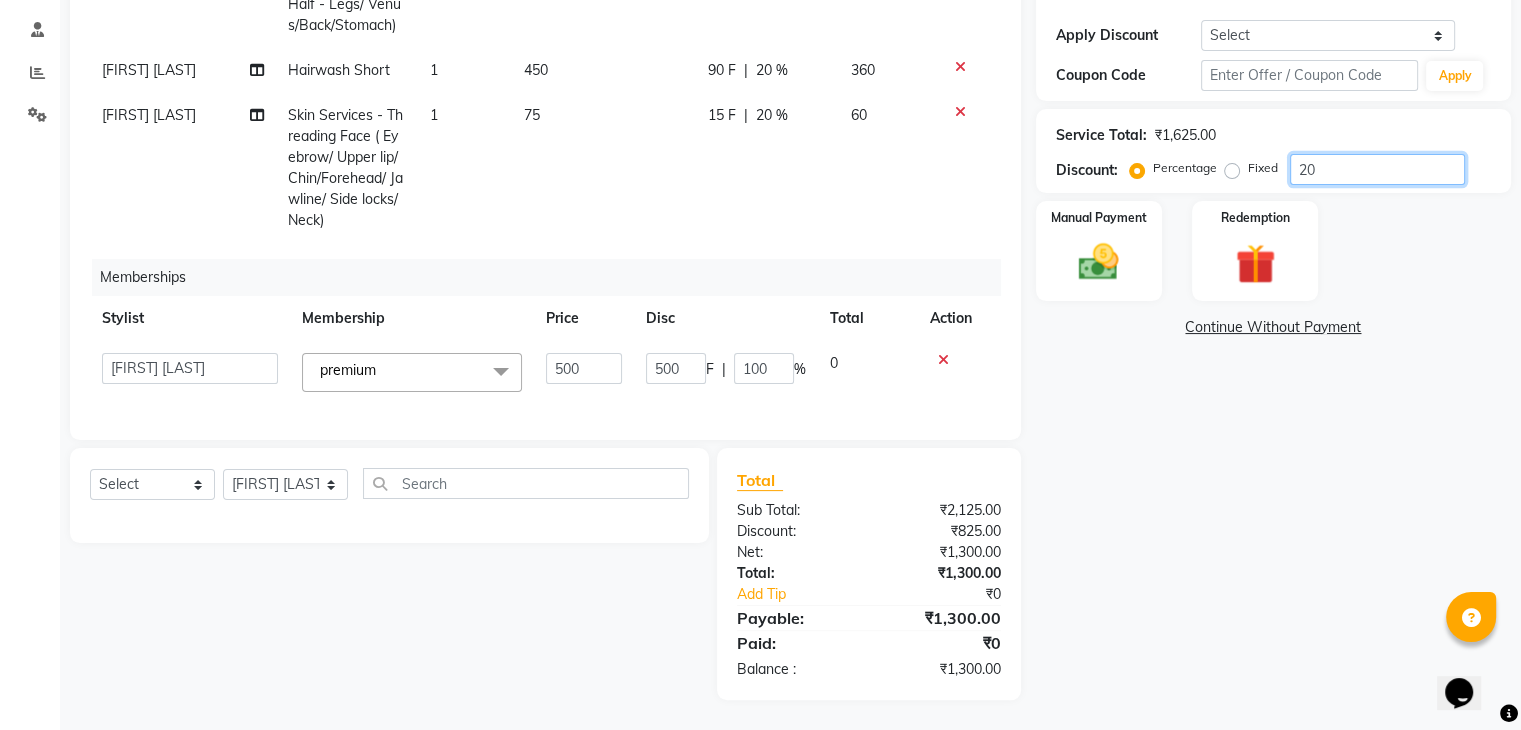 scroll, scrollTop: 227, scrollLeft: 0, axis: vertical 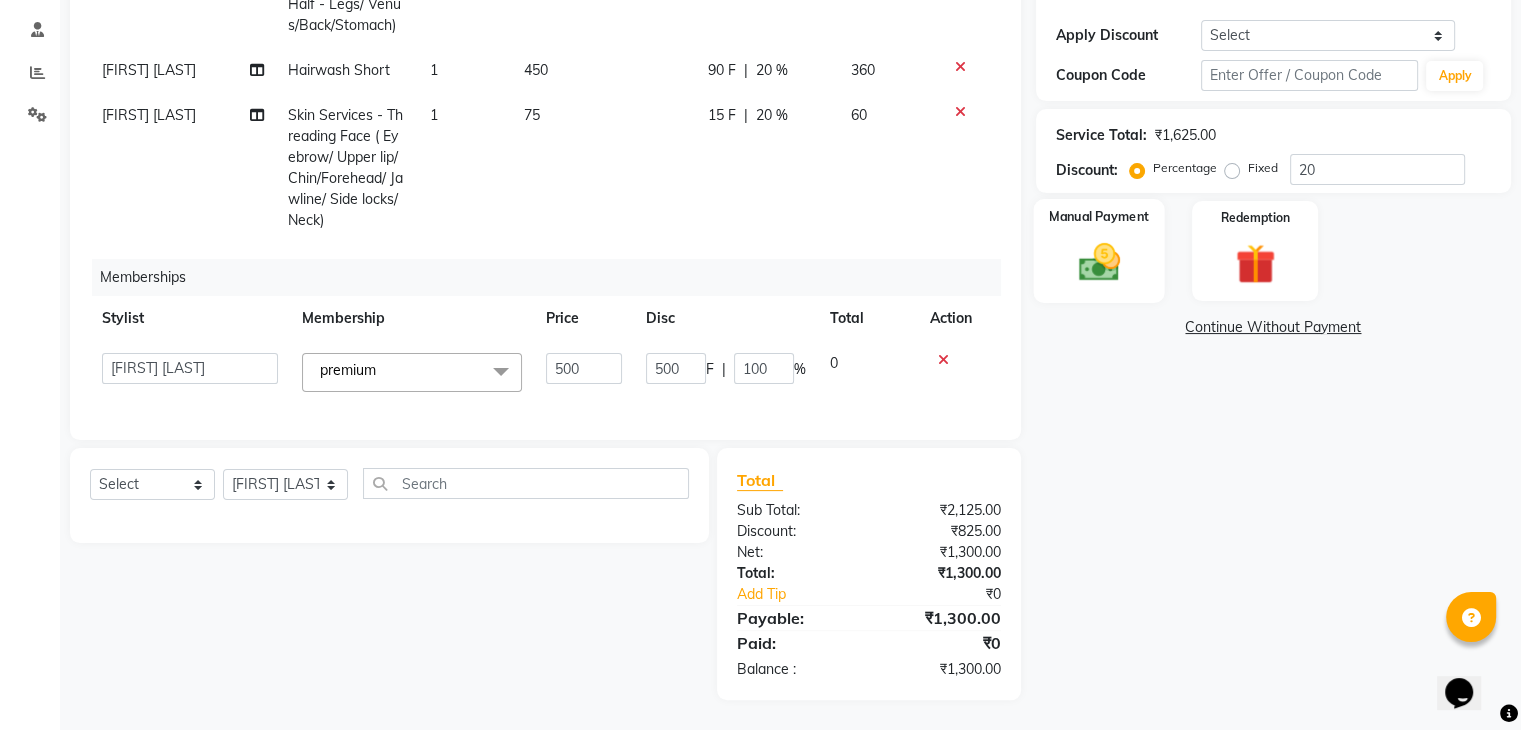 click 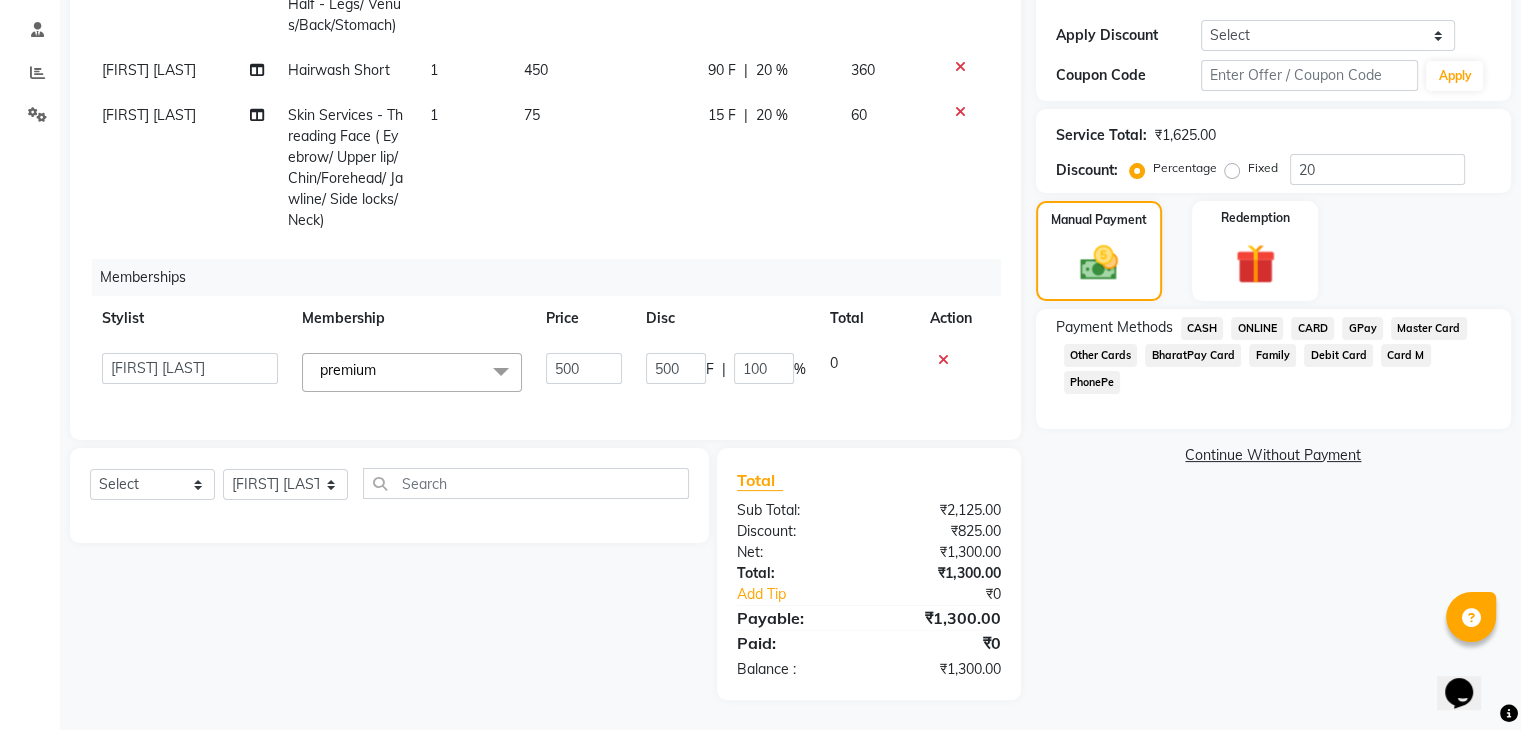 click on "GPay" 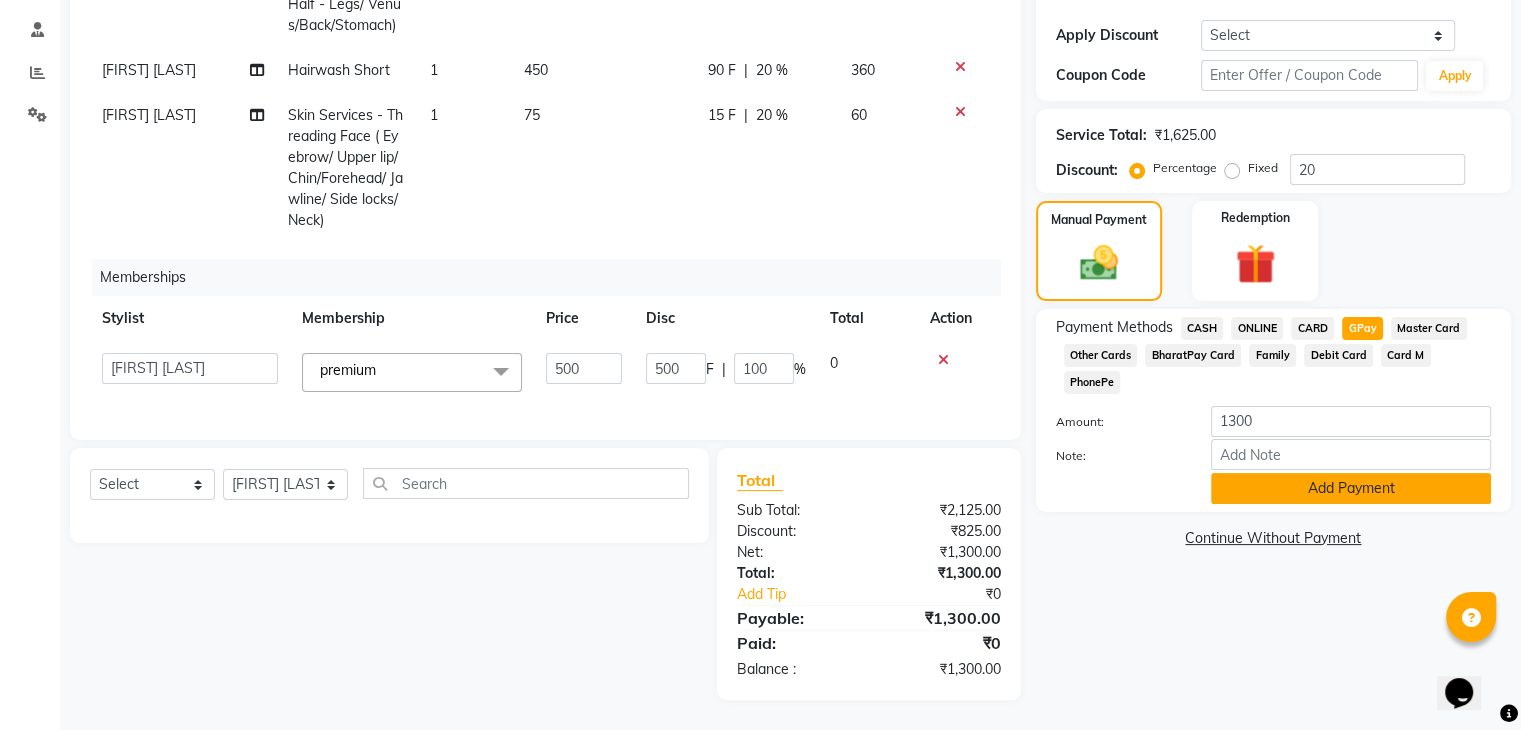 scroll, scrollTop: 328, scrollLeft: 0, axis: vertical 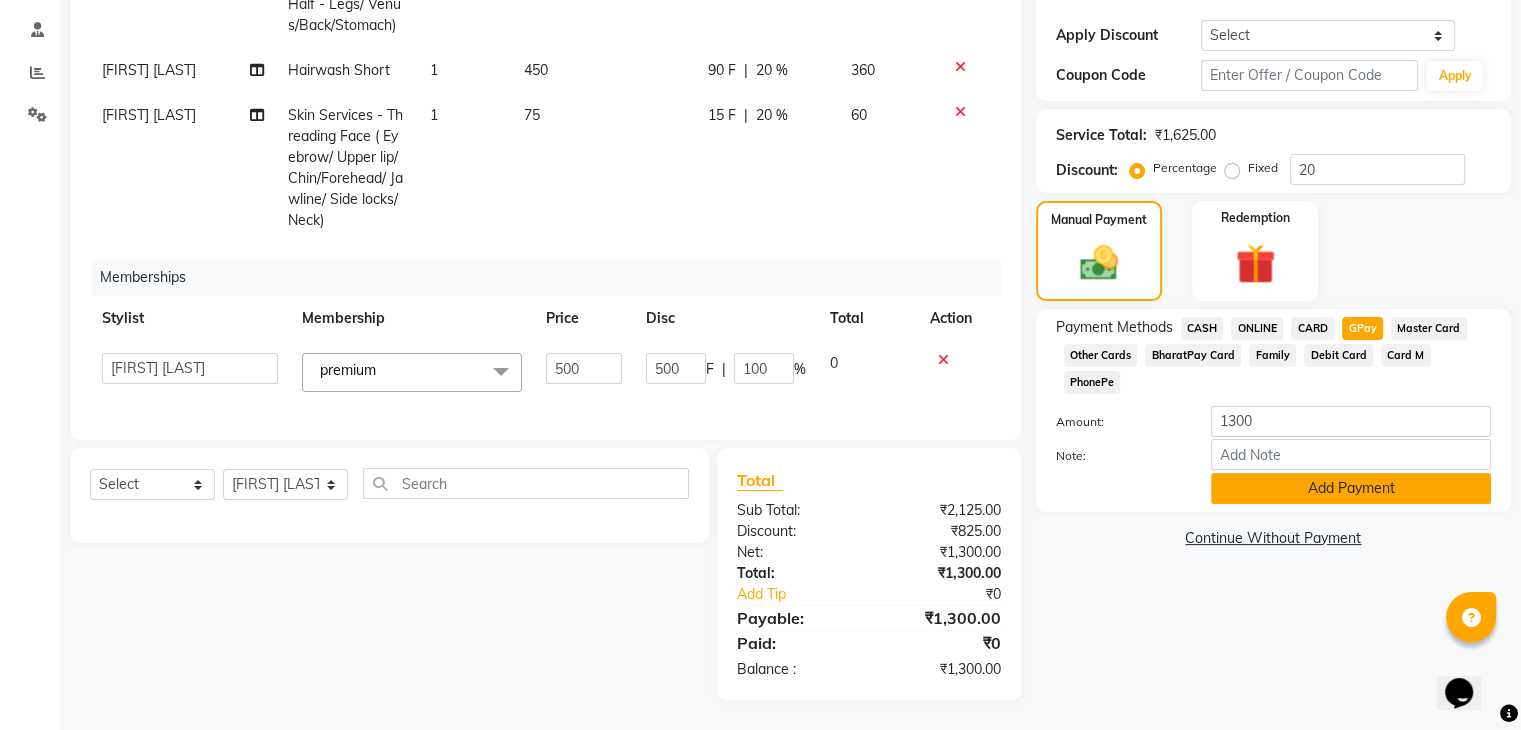 click on "Add Payment" 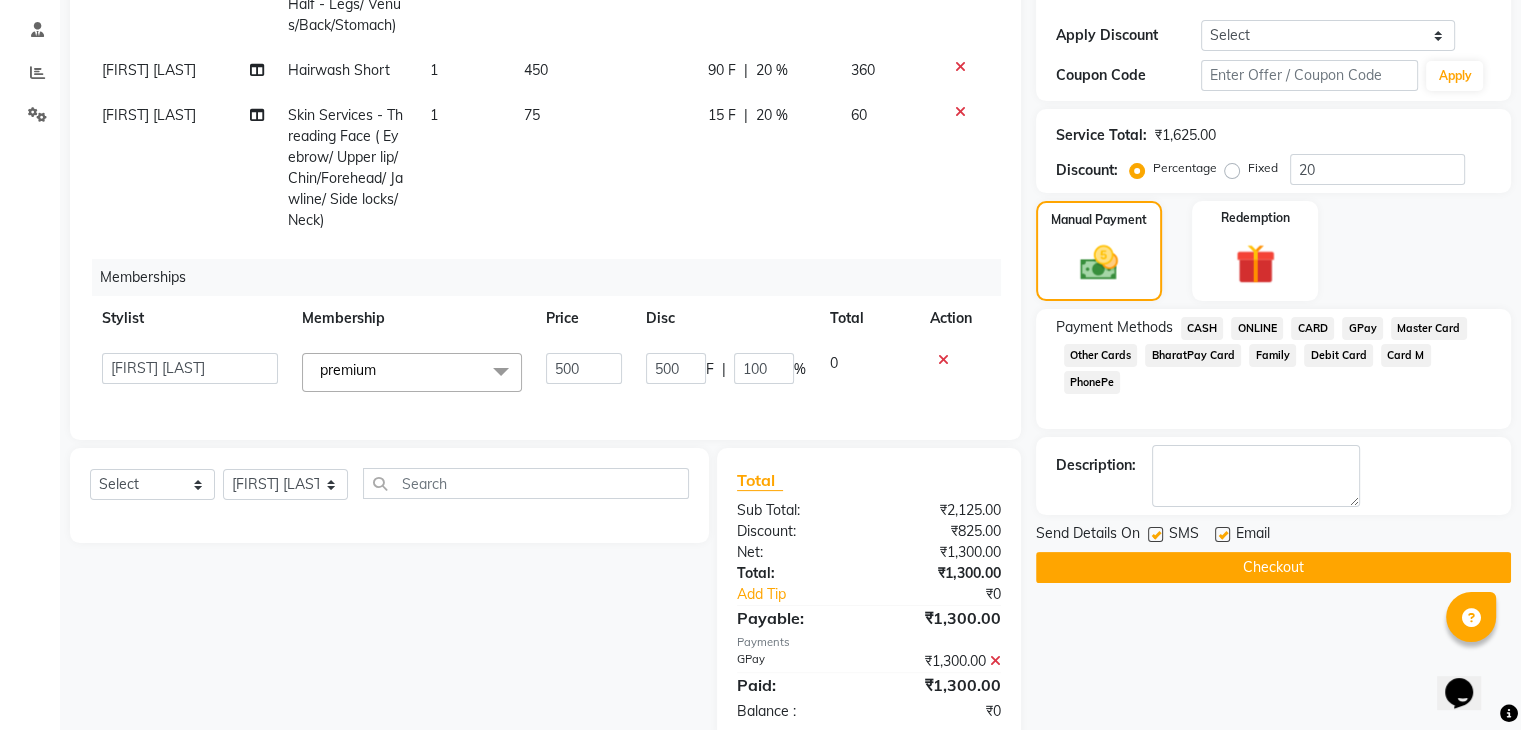 click on "Checkout" 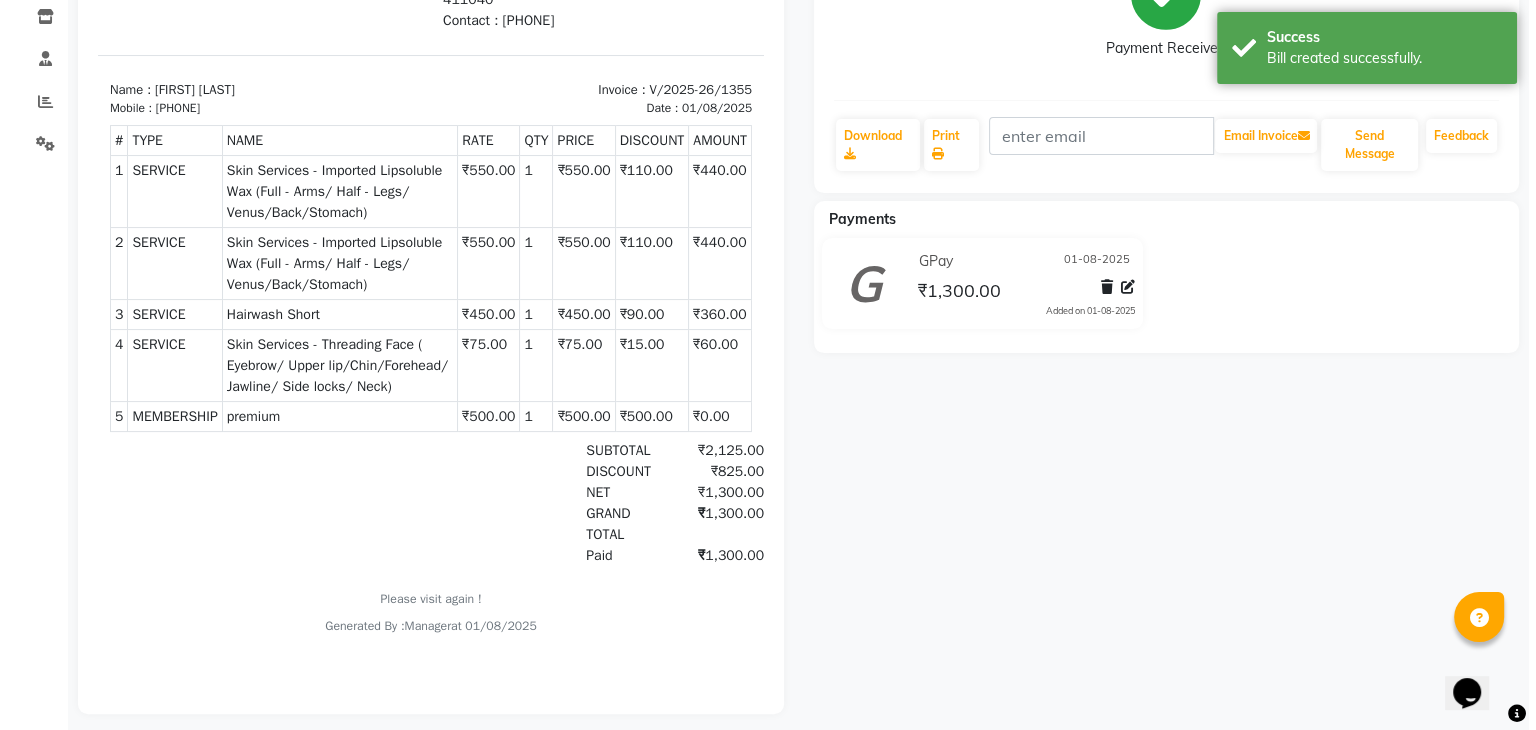 scroll, scrollTop: 0, scrollLeft: 0, axis: both 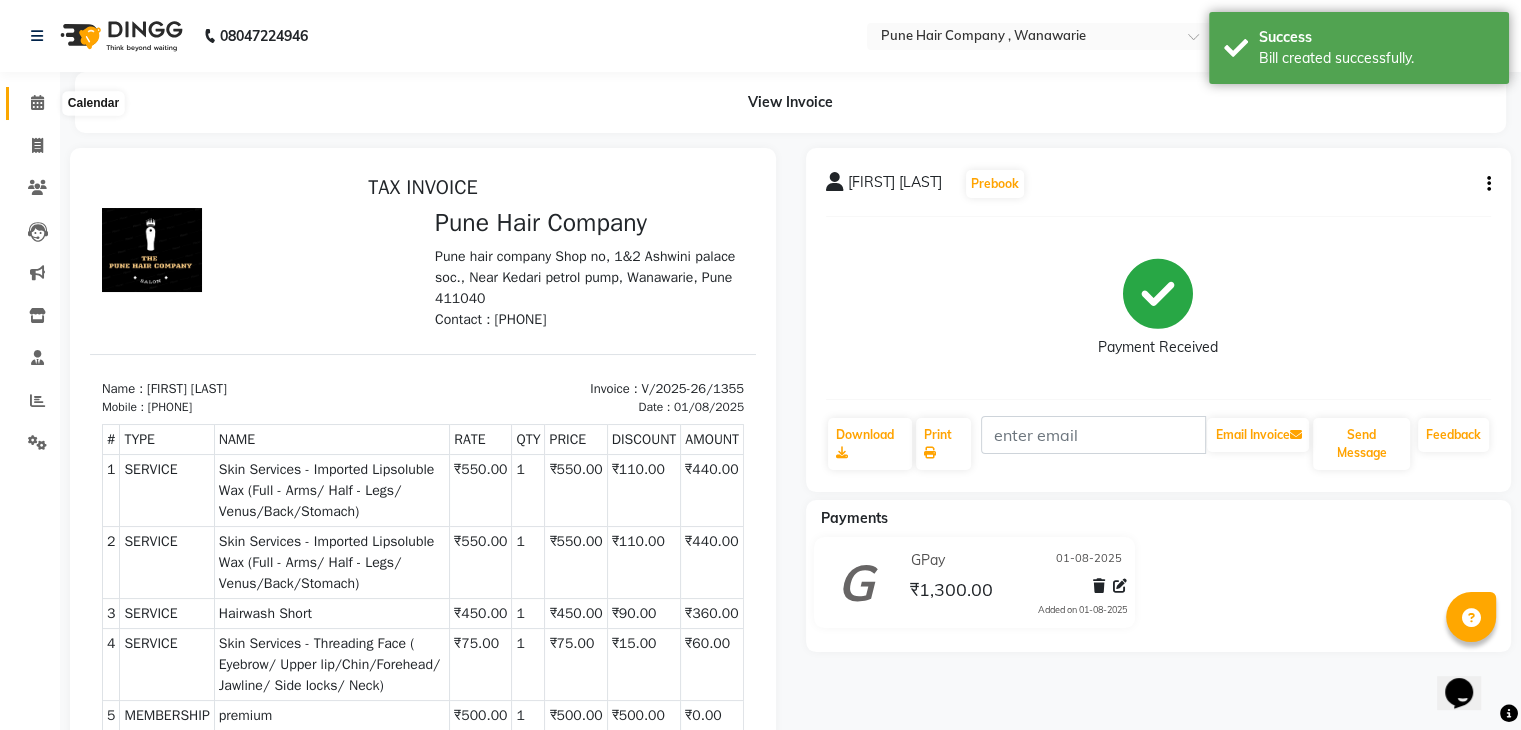 click 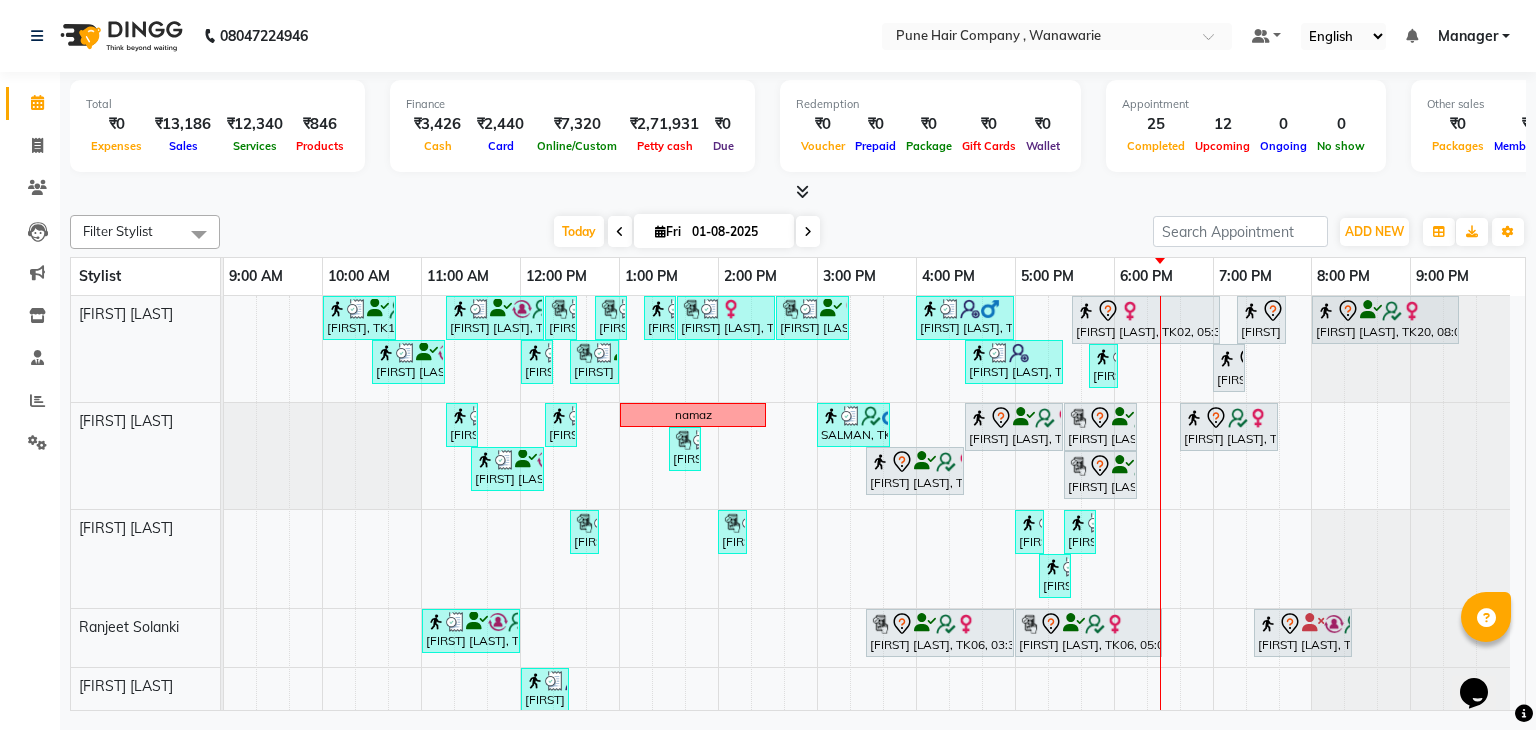 click at bounding box center [808, 231] 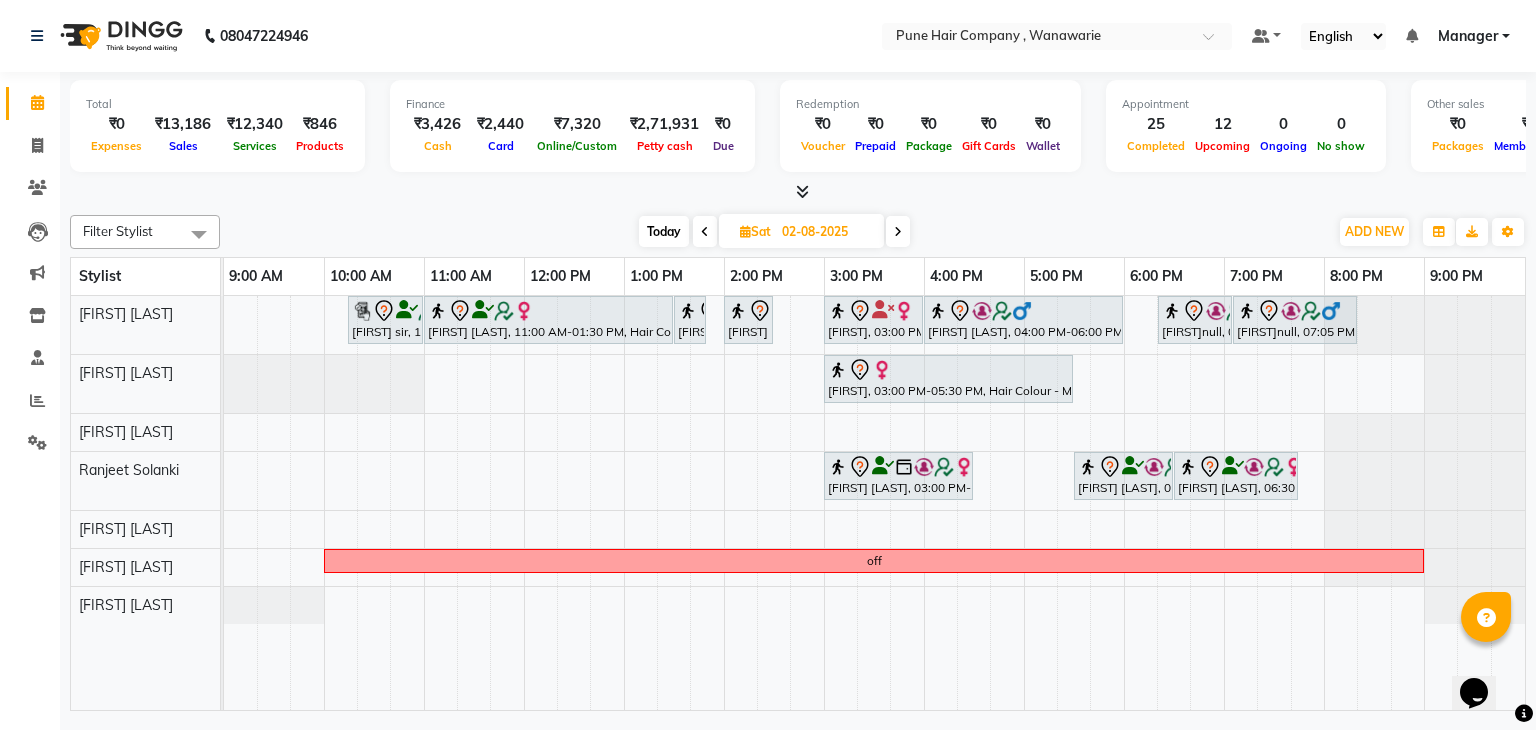 click at bounding box center (898, 232) 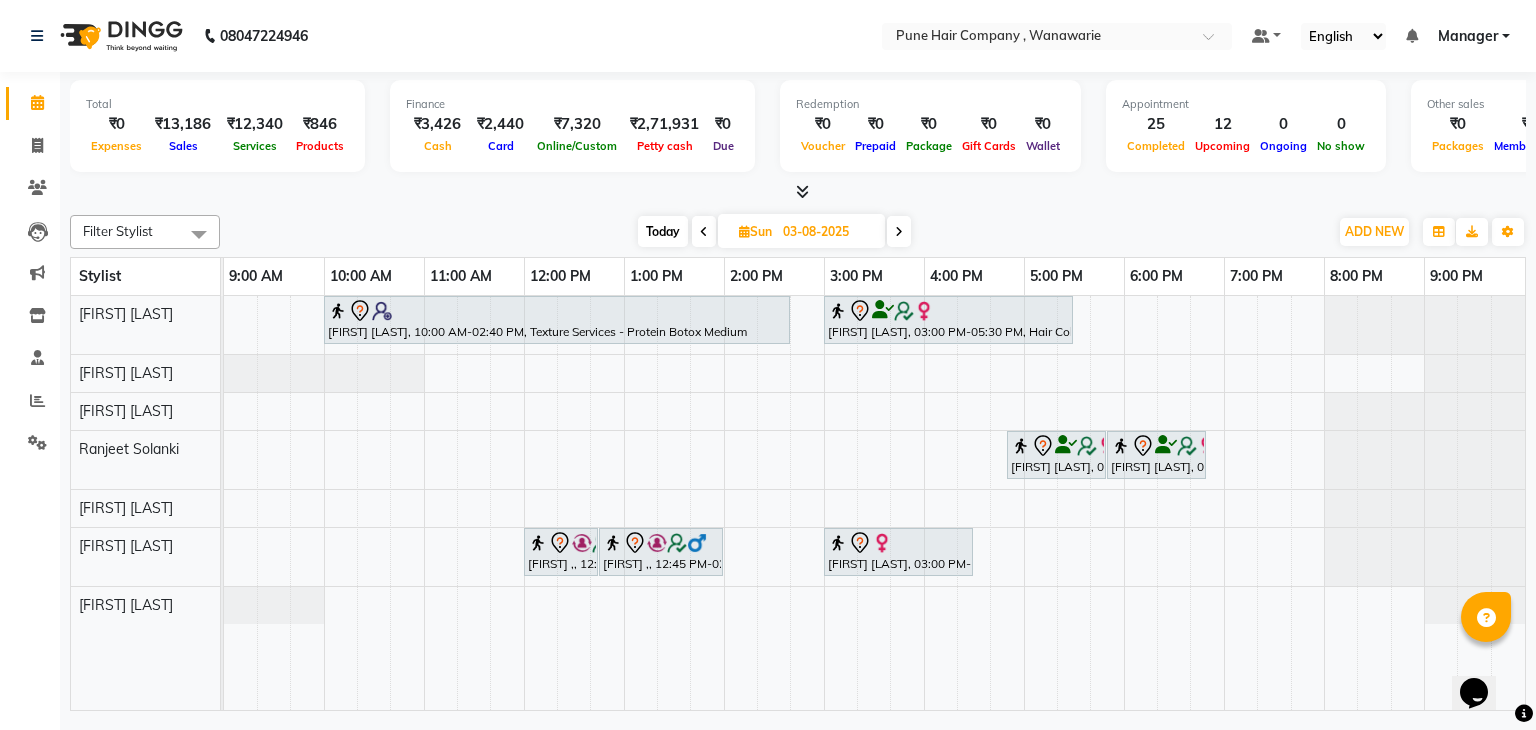 click on "Today" at bounding box center (663, 231) 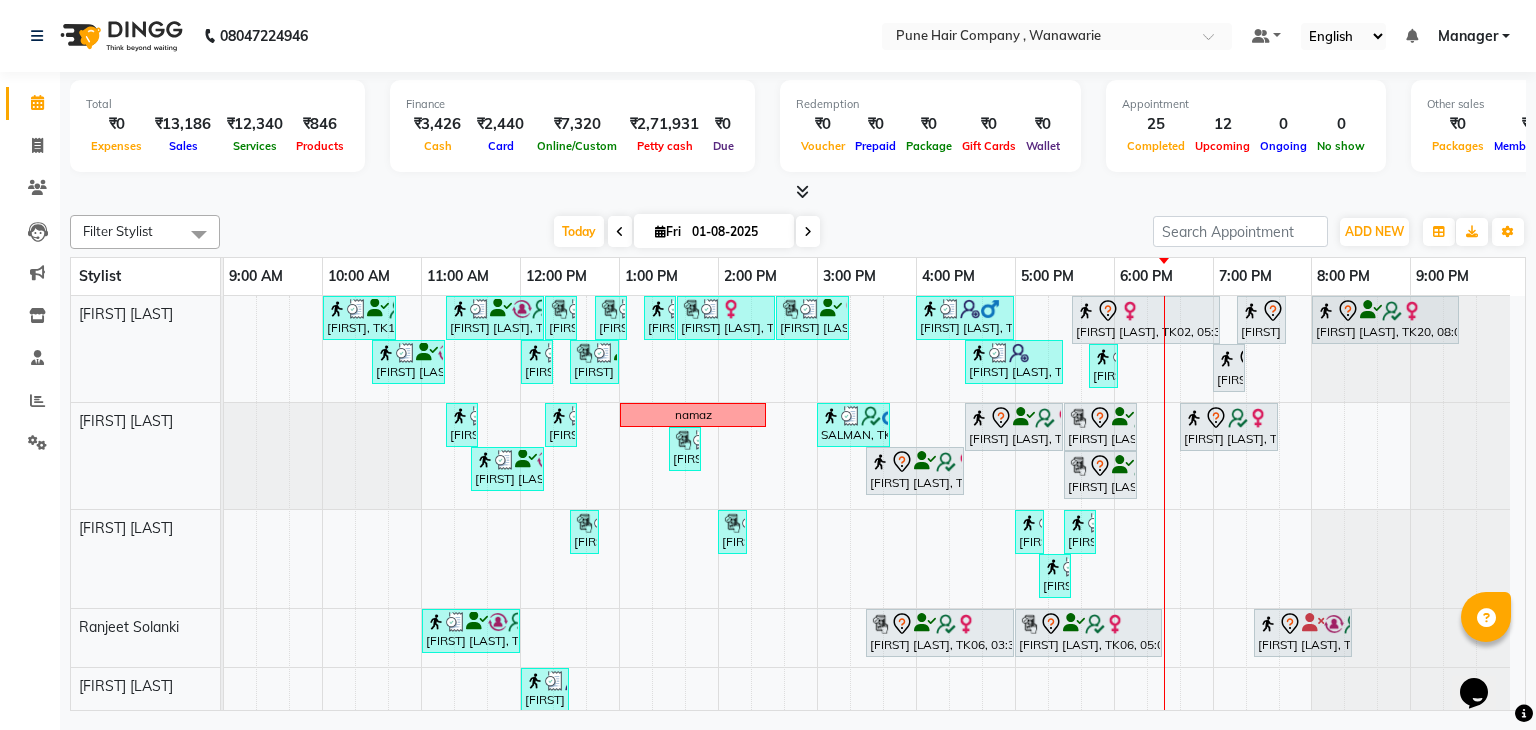 click at bounding box center (802, 191) 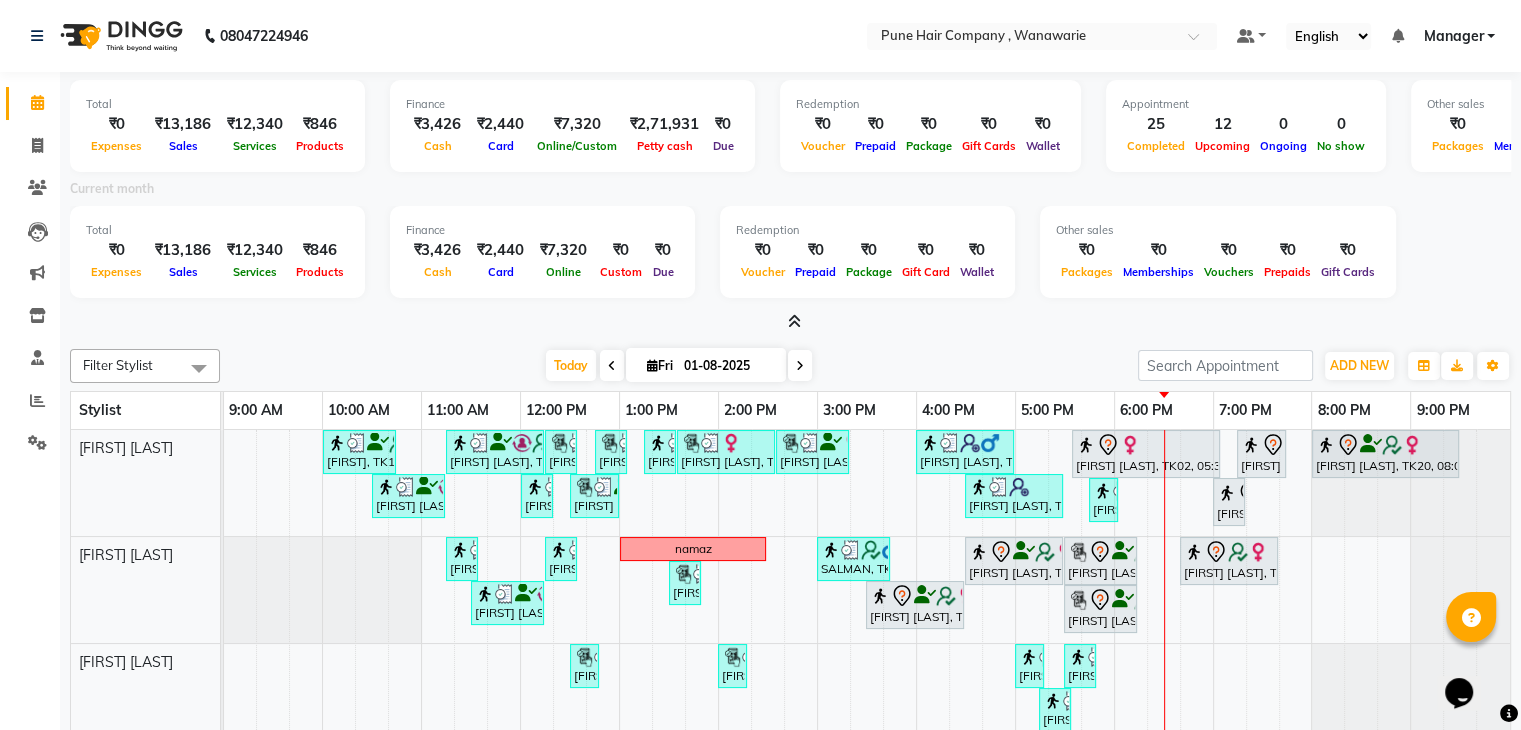 click on "Current month" at bounding box center [790, 192] 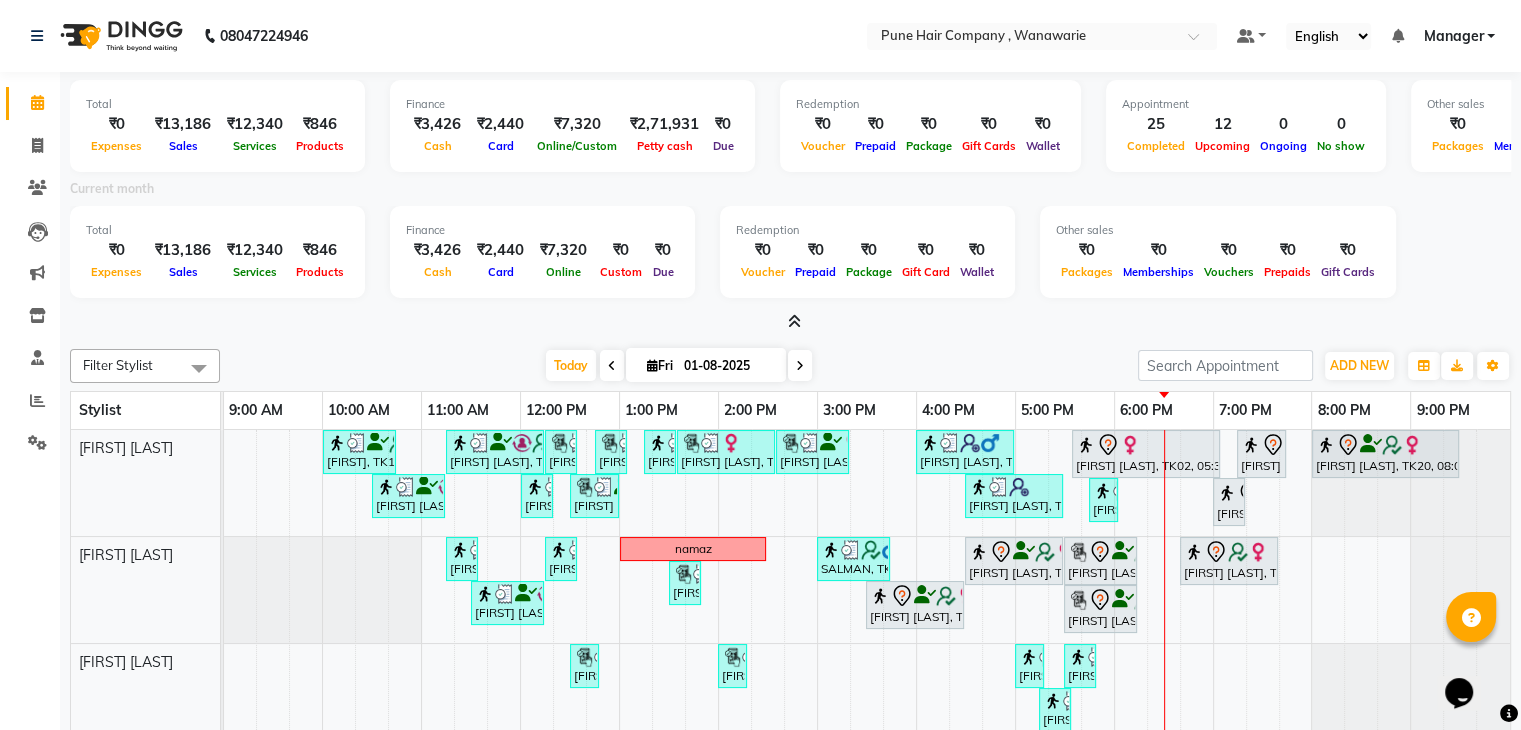 click at bounding box center [794, 321] 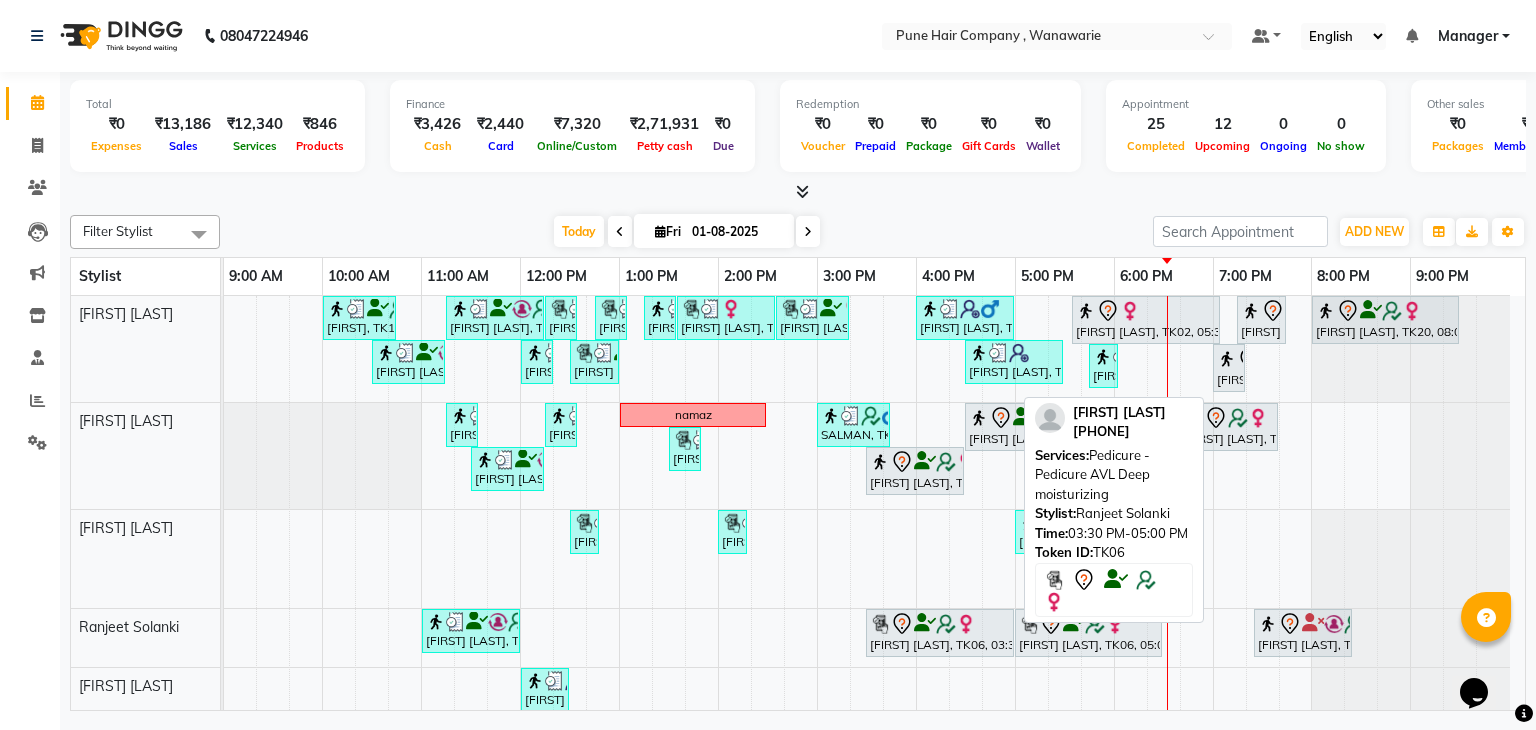 click at bounding box center (966, 624) 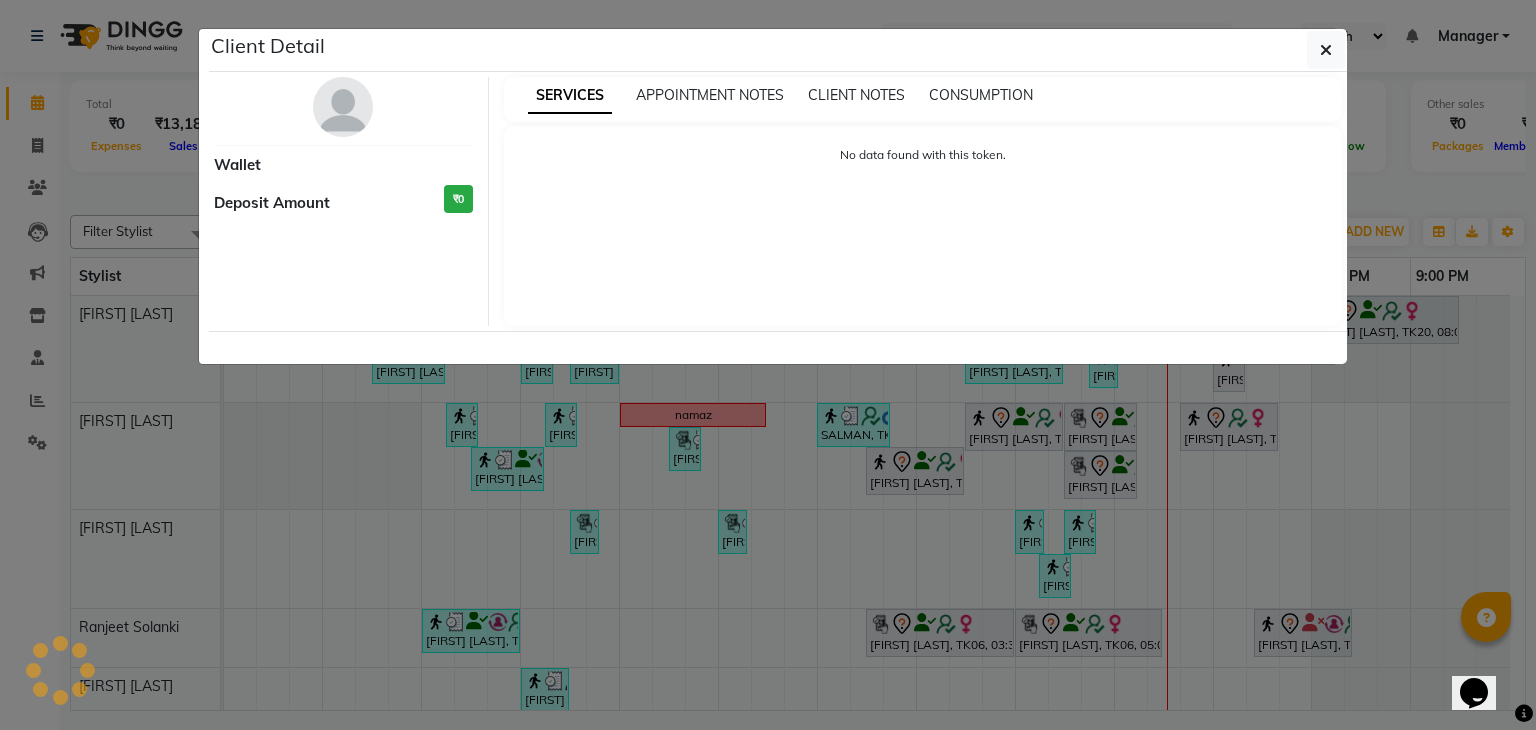 select on "7" 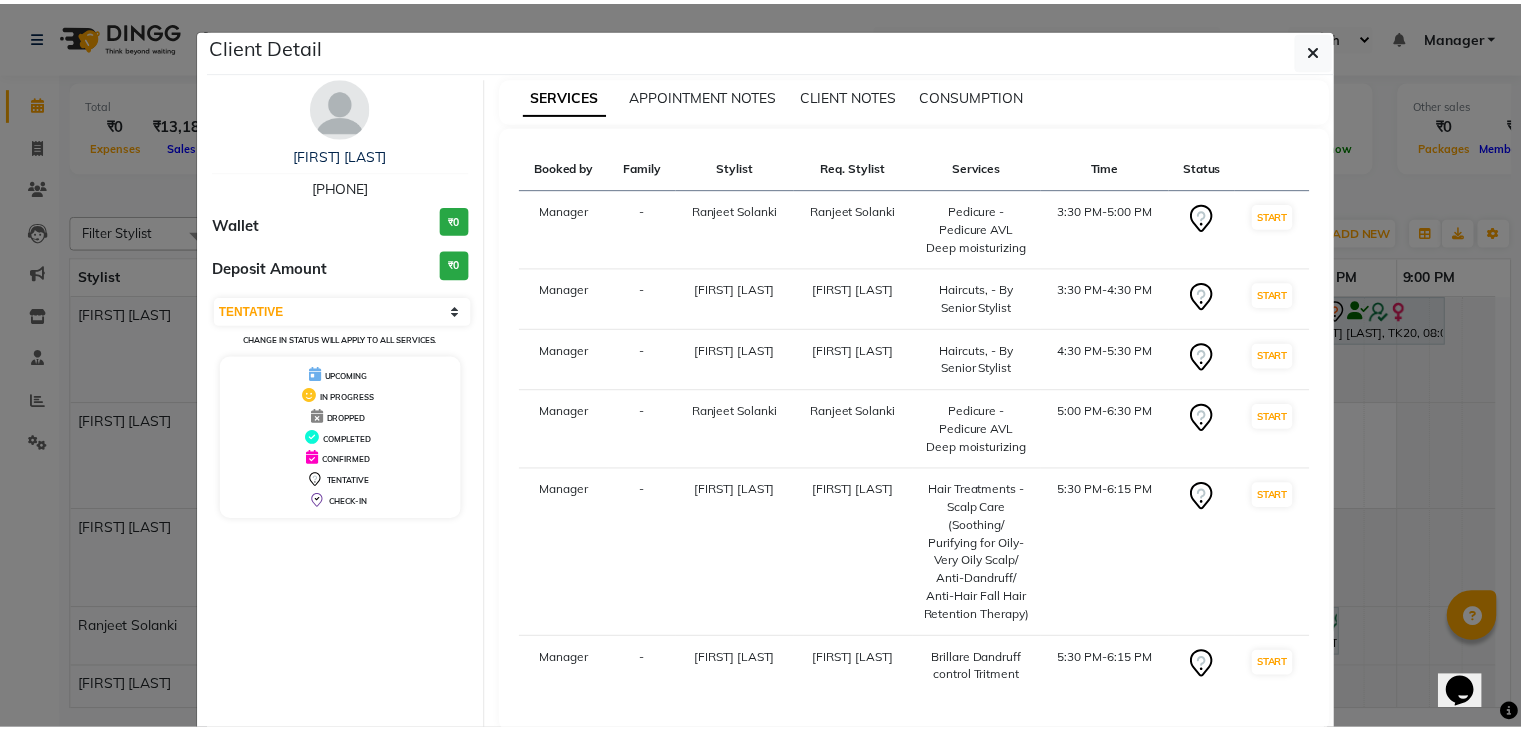 scroll, scrollTop: 126, scrollLeft: 0, axis: vertical 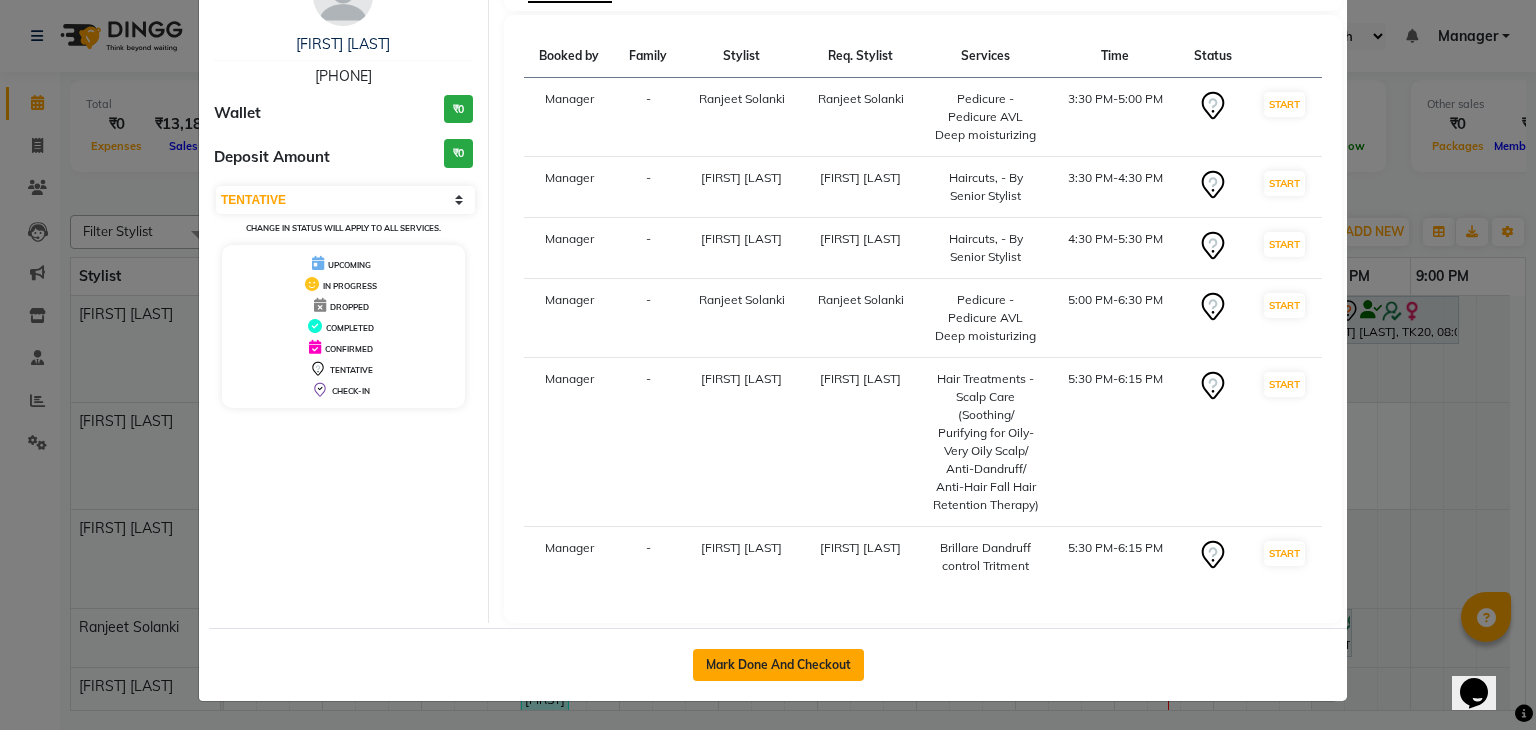 click on "Mark Done And Checkout" 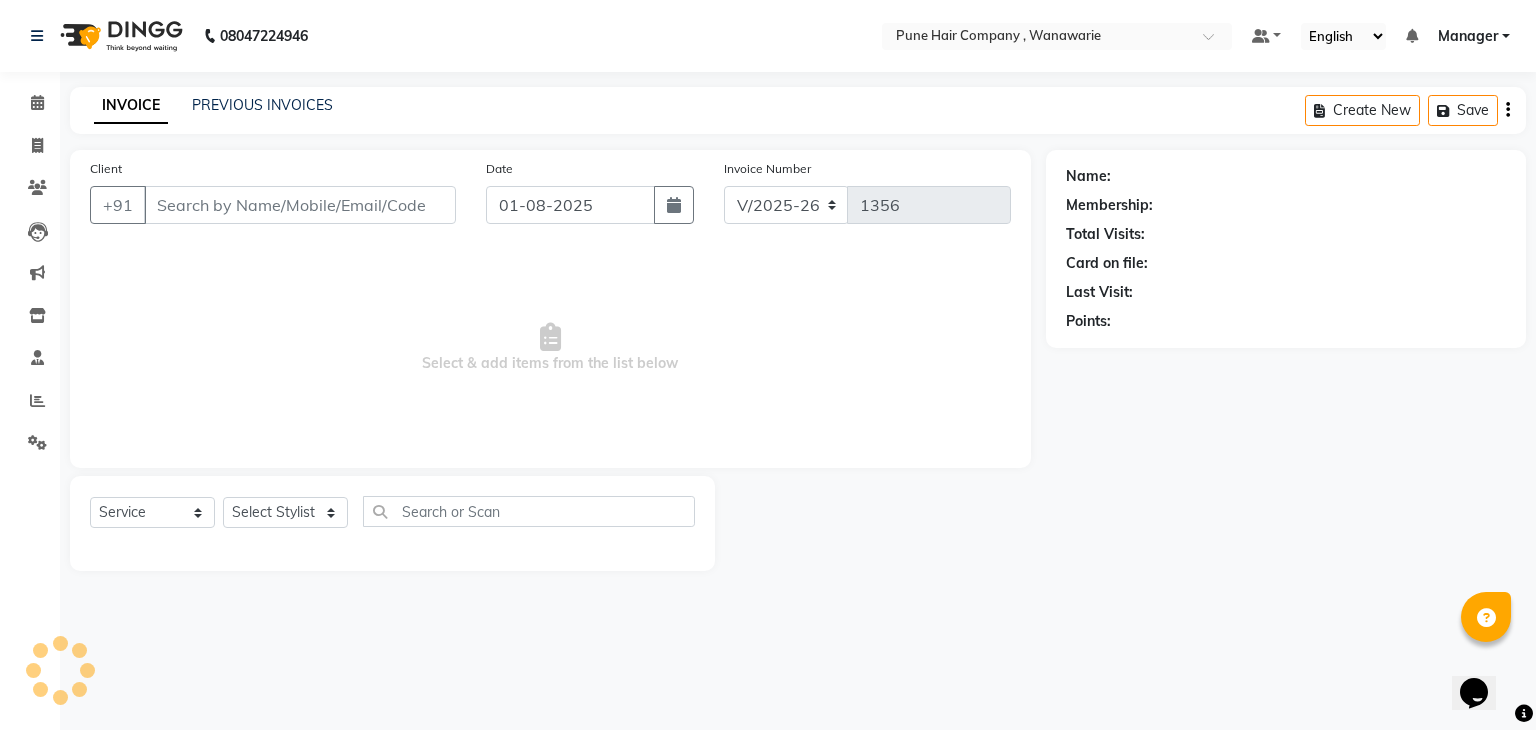 type on "[PHONE]" 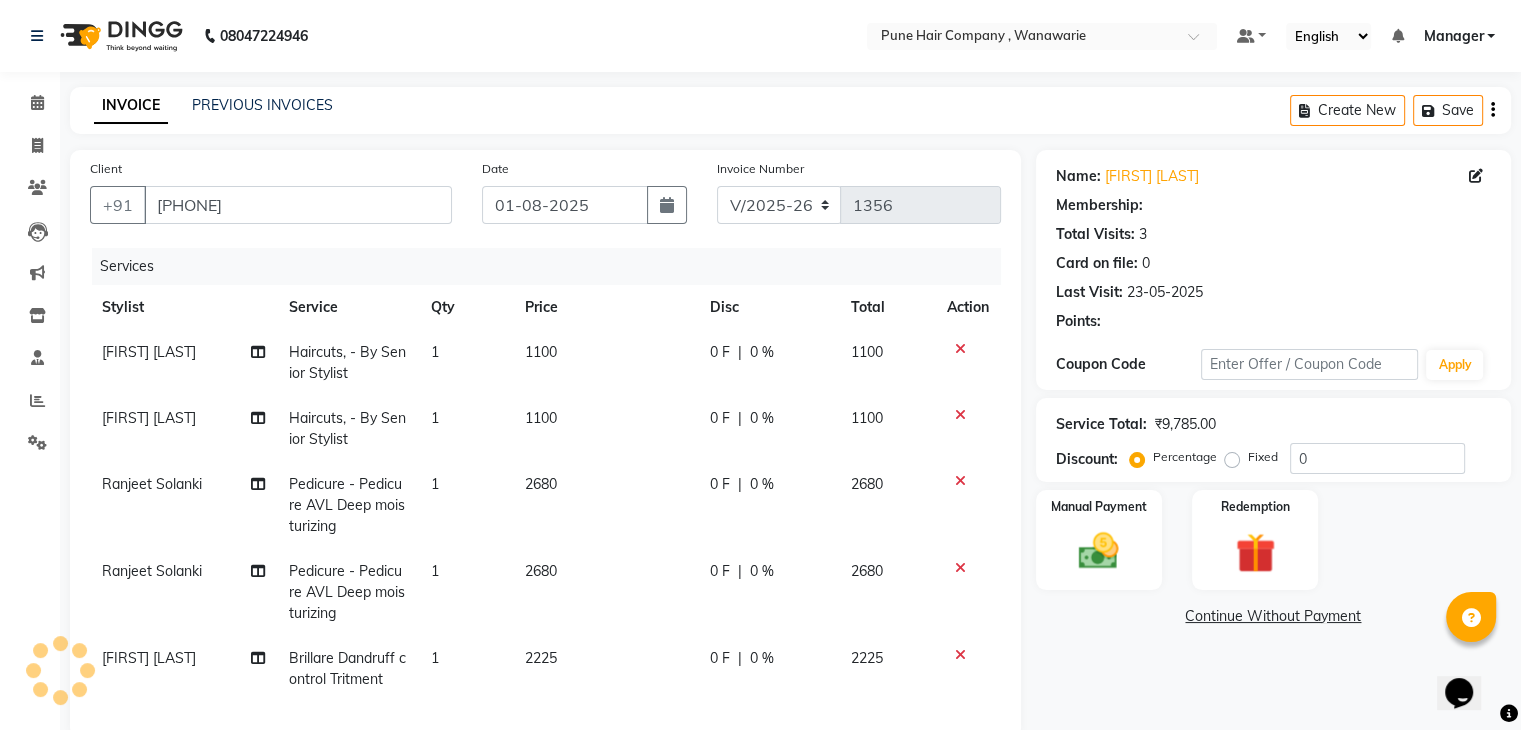 select on "1: Object" 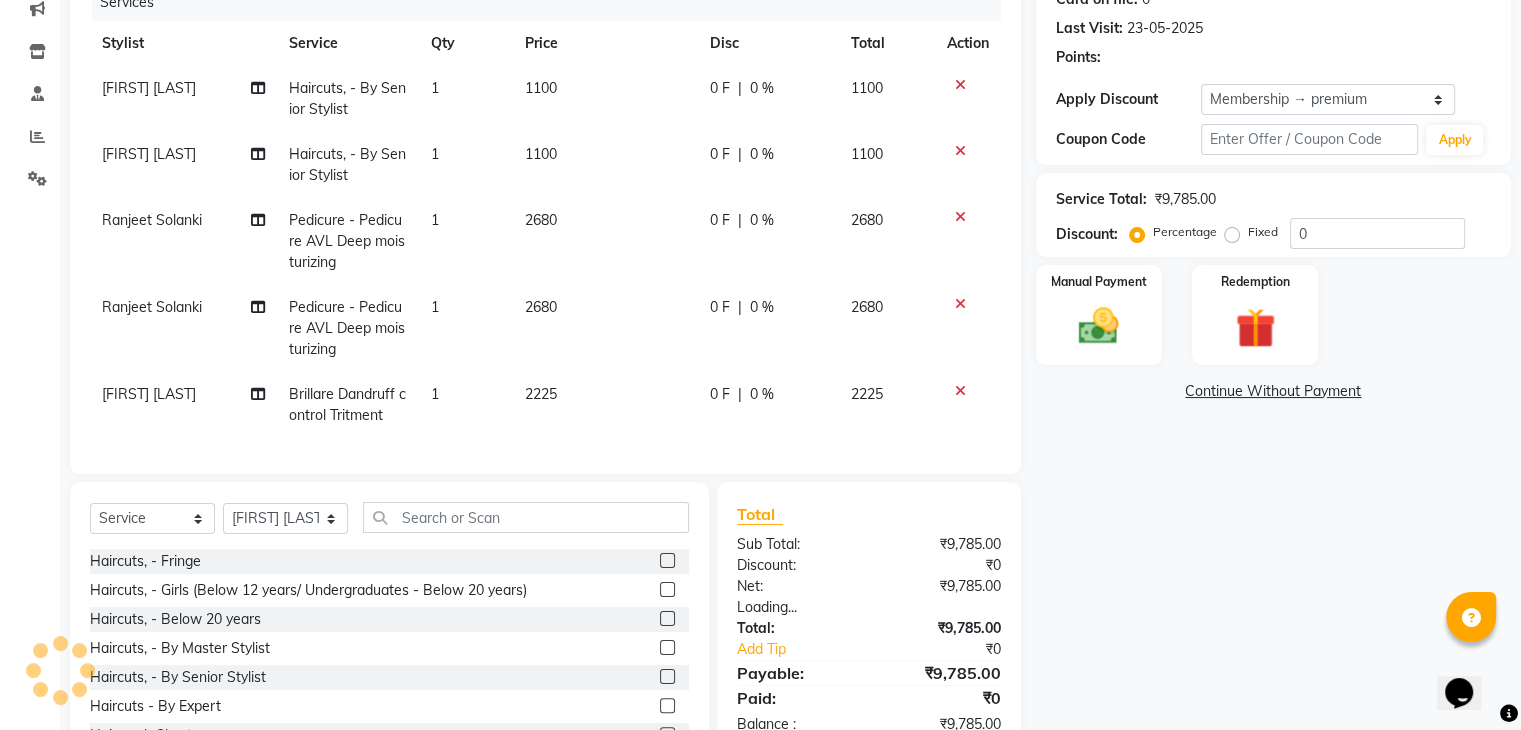 scroll, scrollTop: 357, scrollLeft: 0, axis: vertical 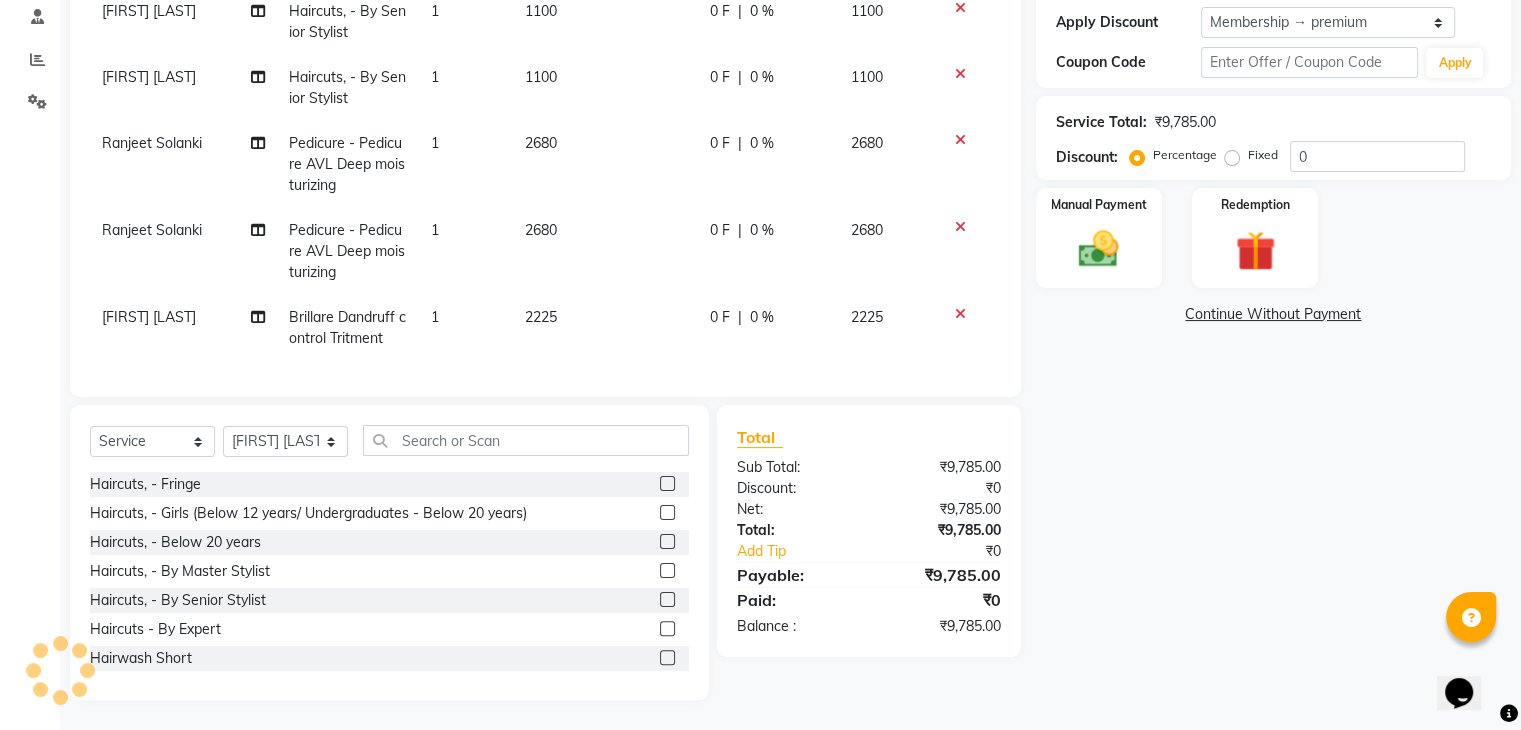 type on "20" 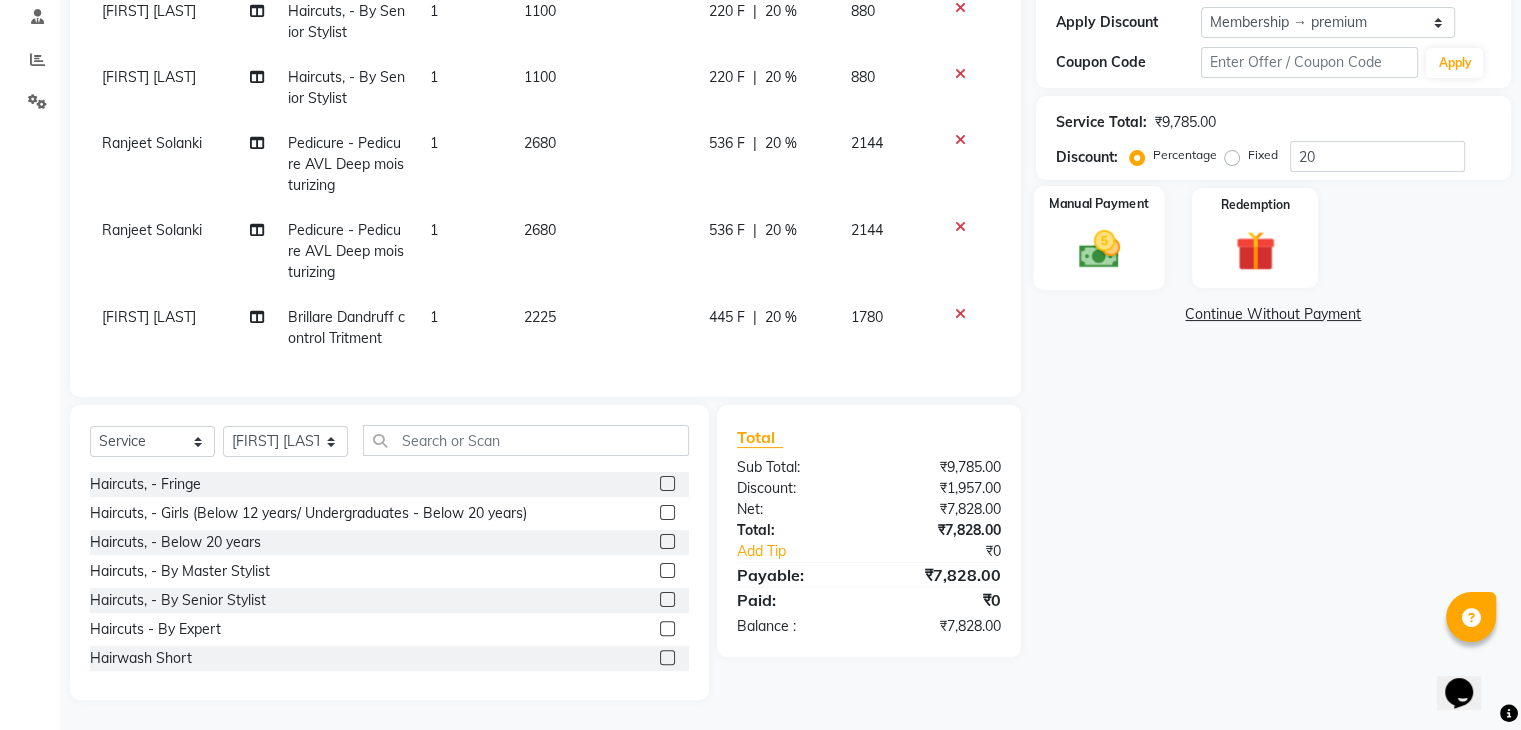 click on "Manual Payment" 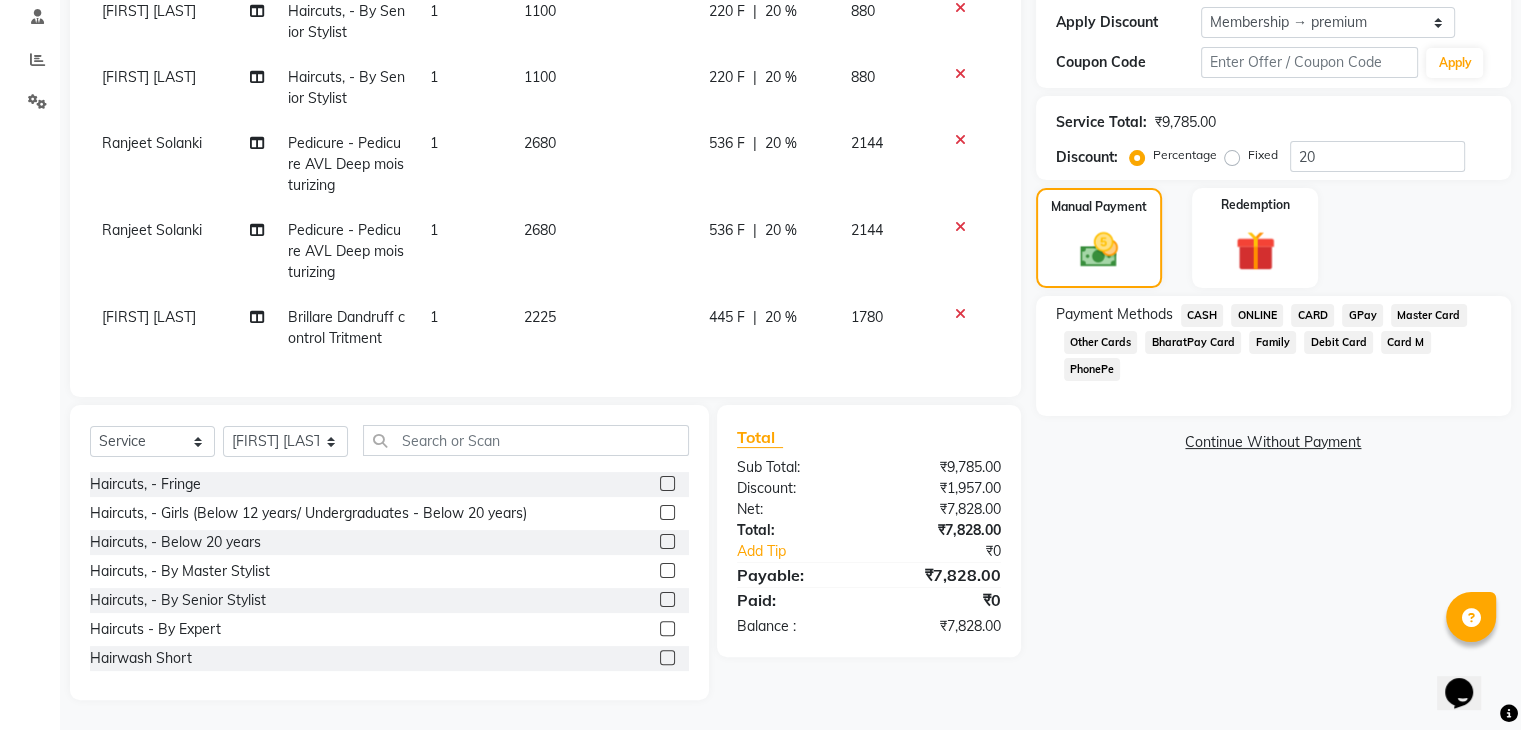 click on "CARD" 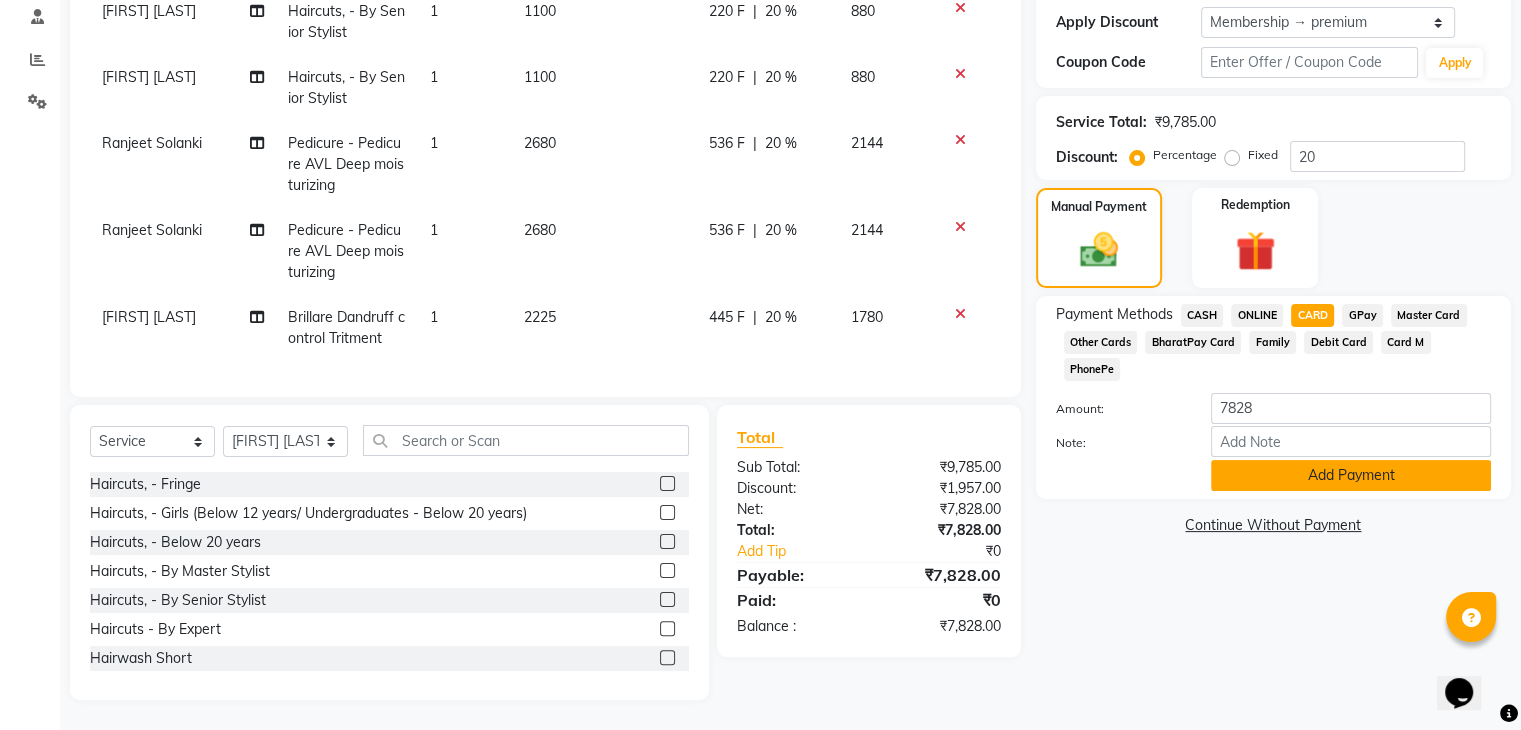 click on "Add Payment" 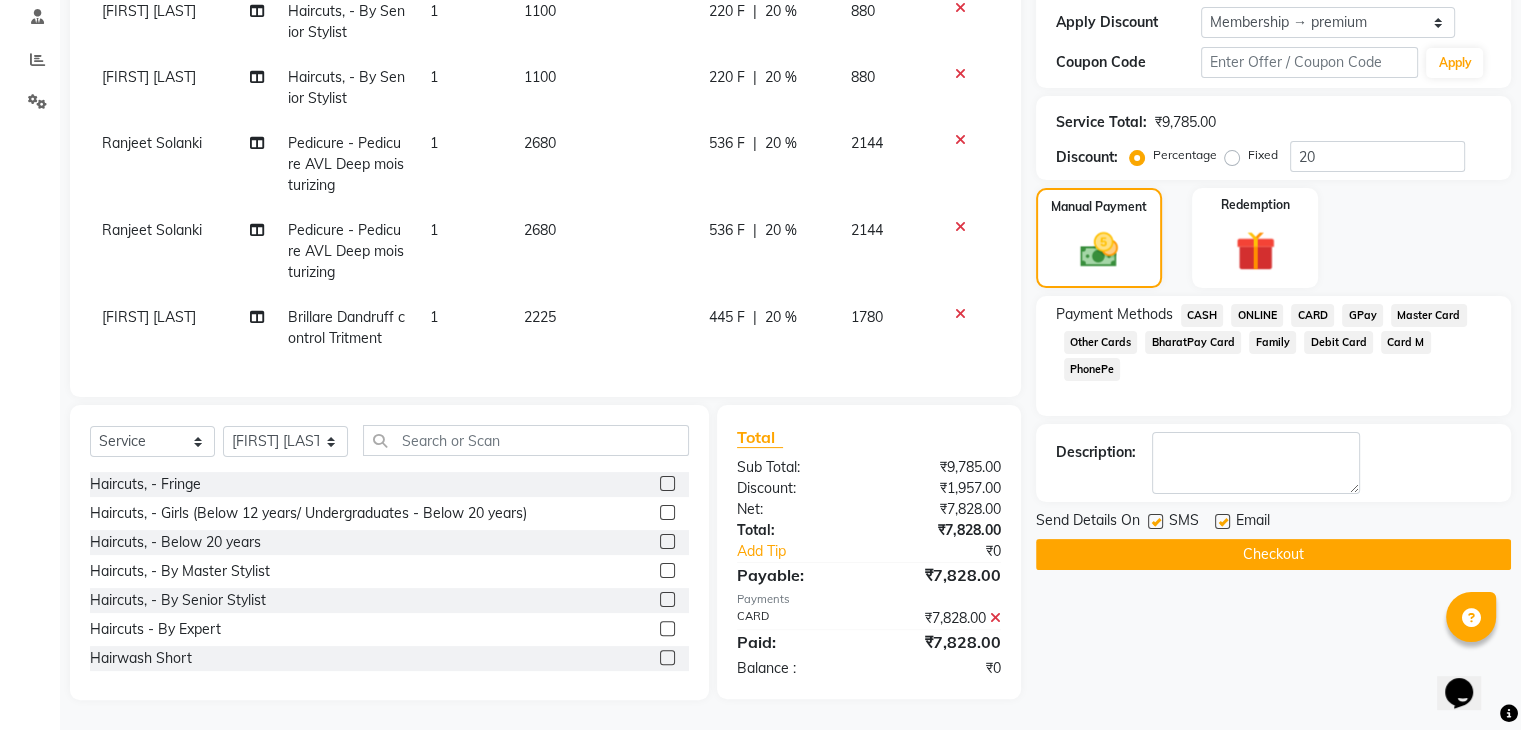 click on "Checkout" 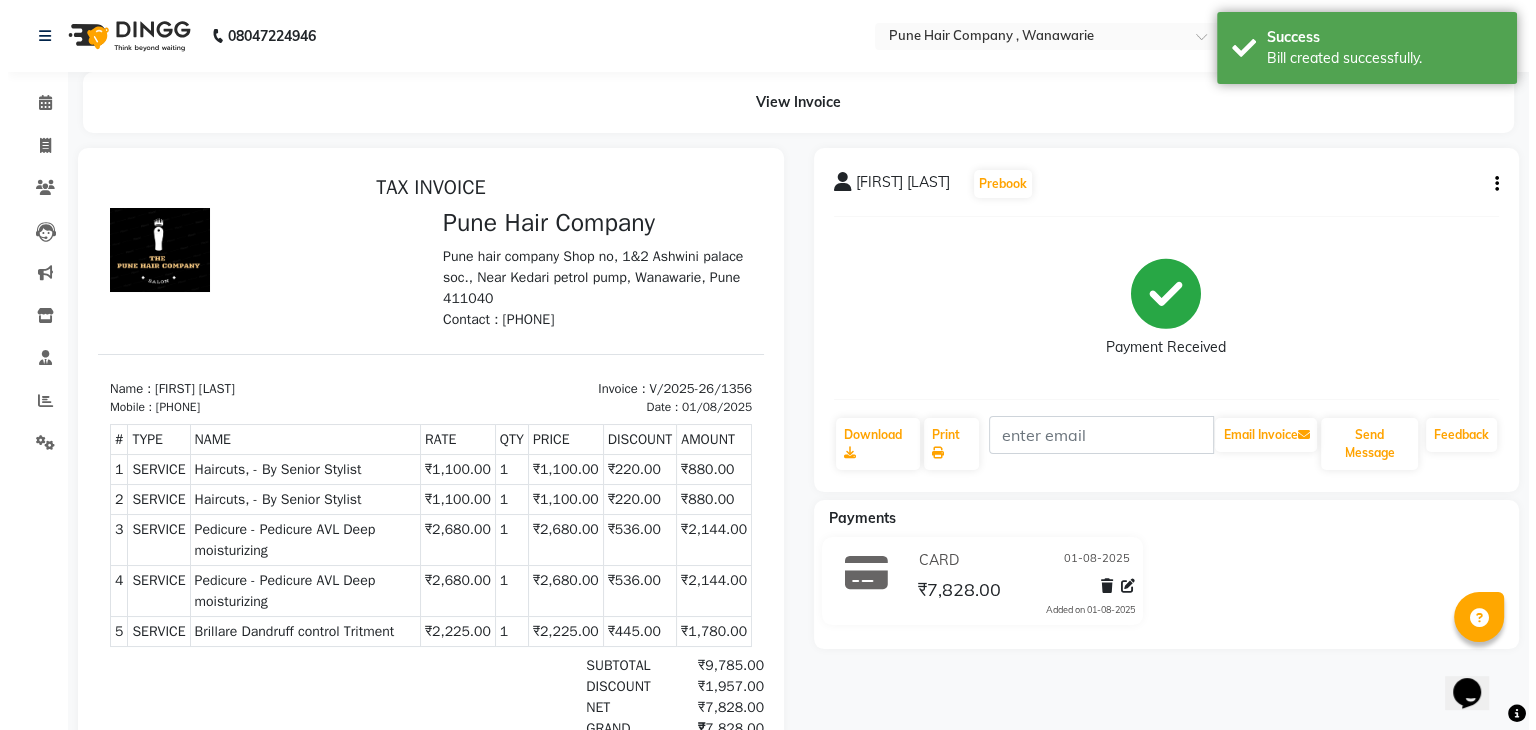 scroll, scrollTop: 0, scrollLeft: 0, axis: both 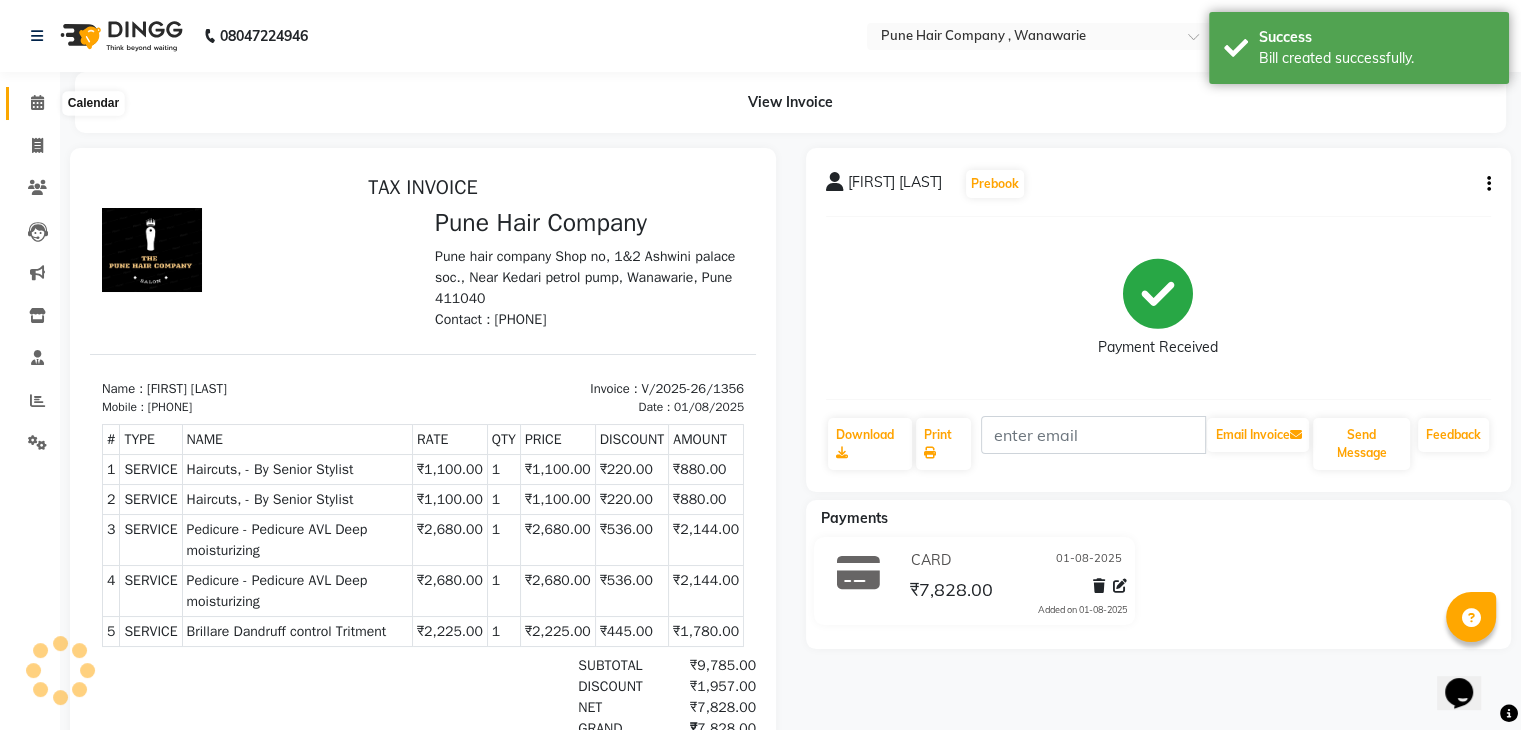 click 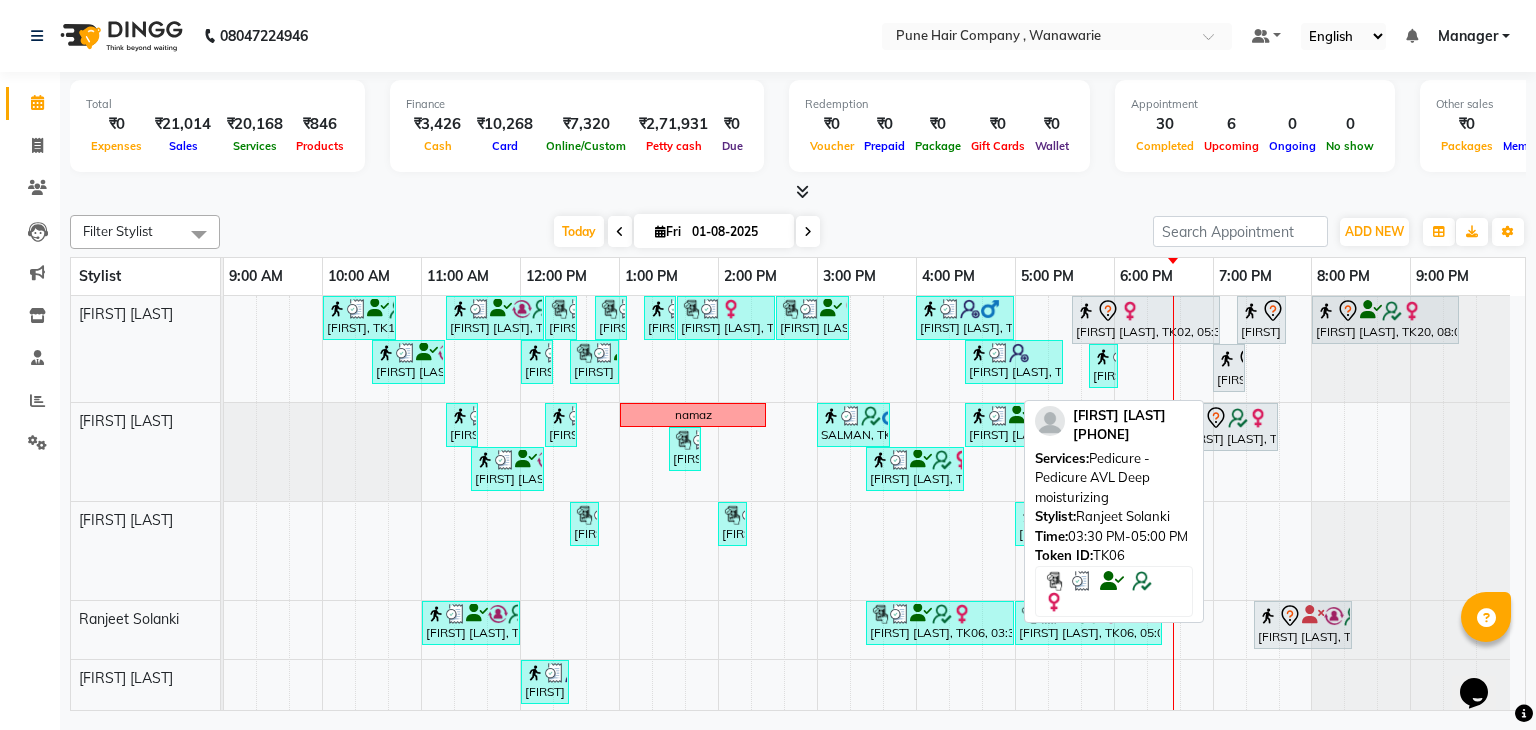 click at bounding box center (942, 614) 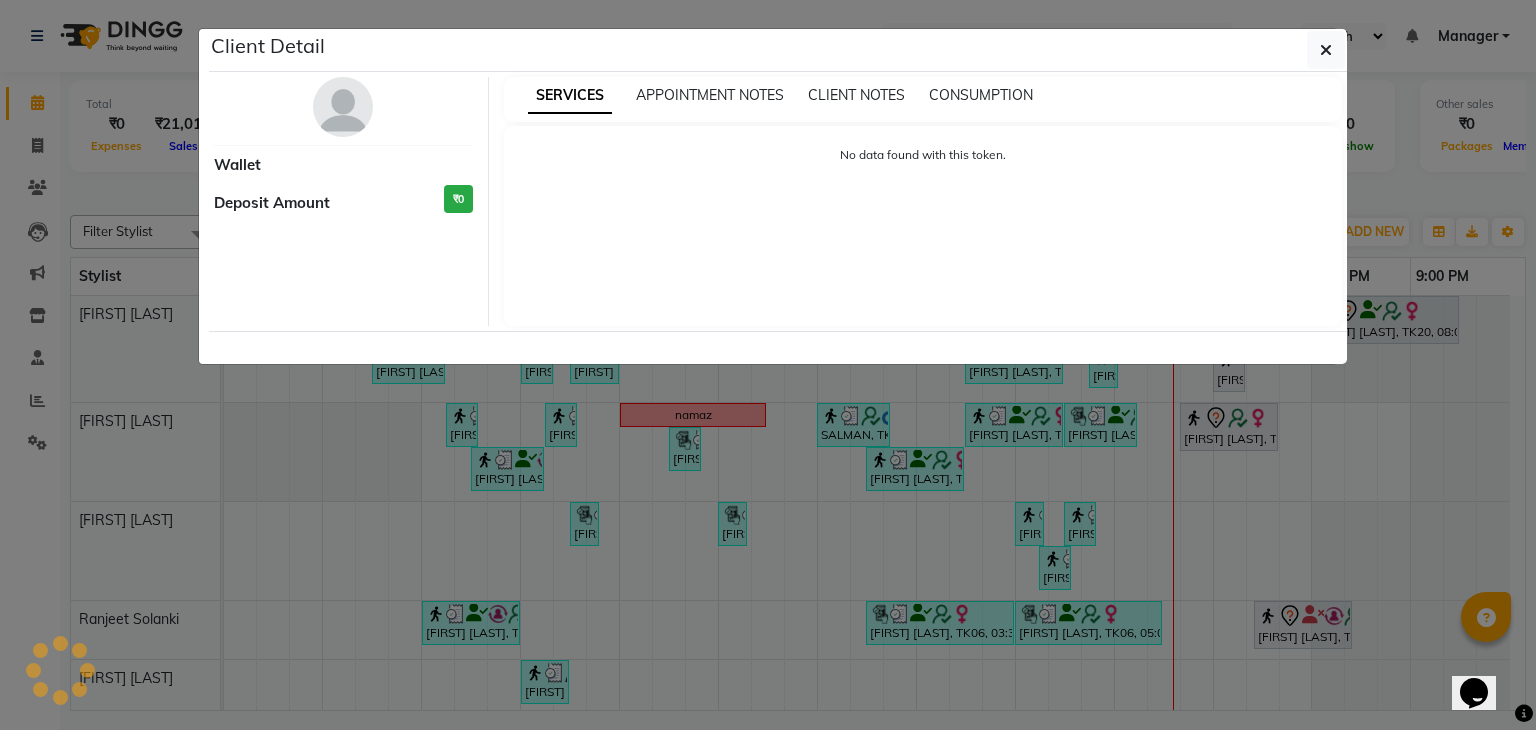 select on "3" 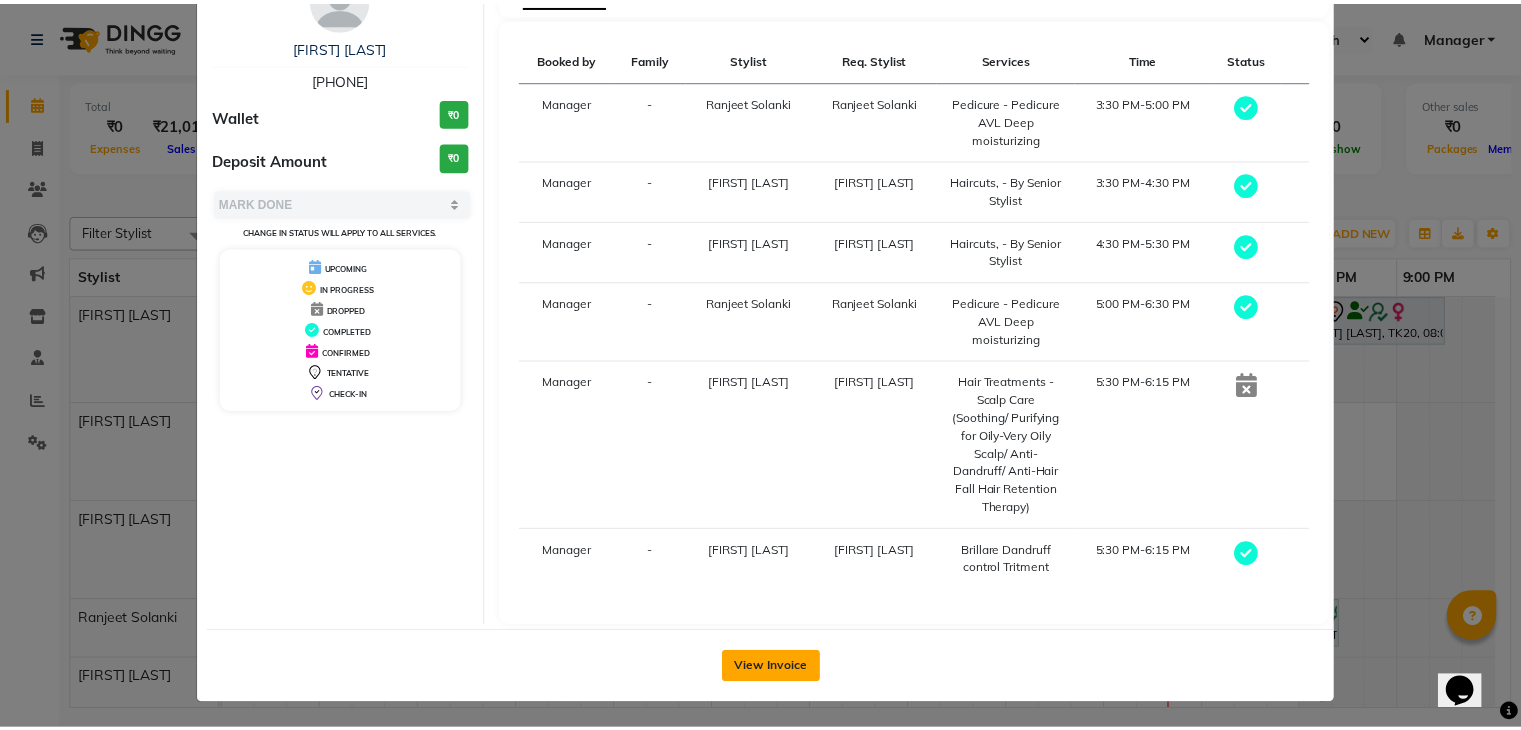 scroll, scrollTop: 0, scrollLeft: 0, axis: both 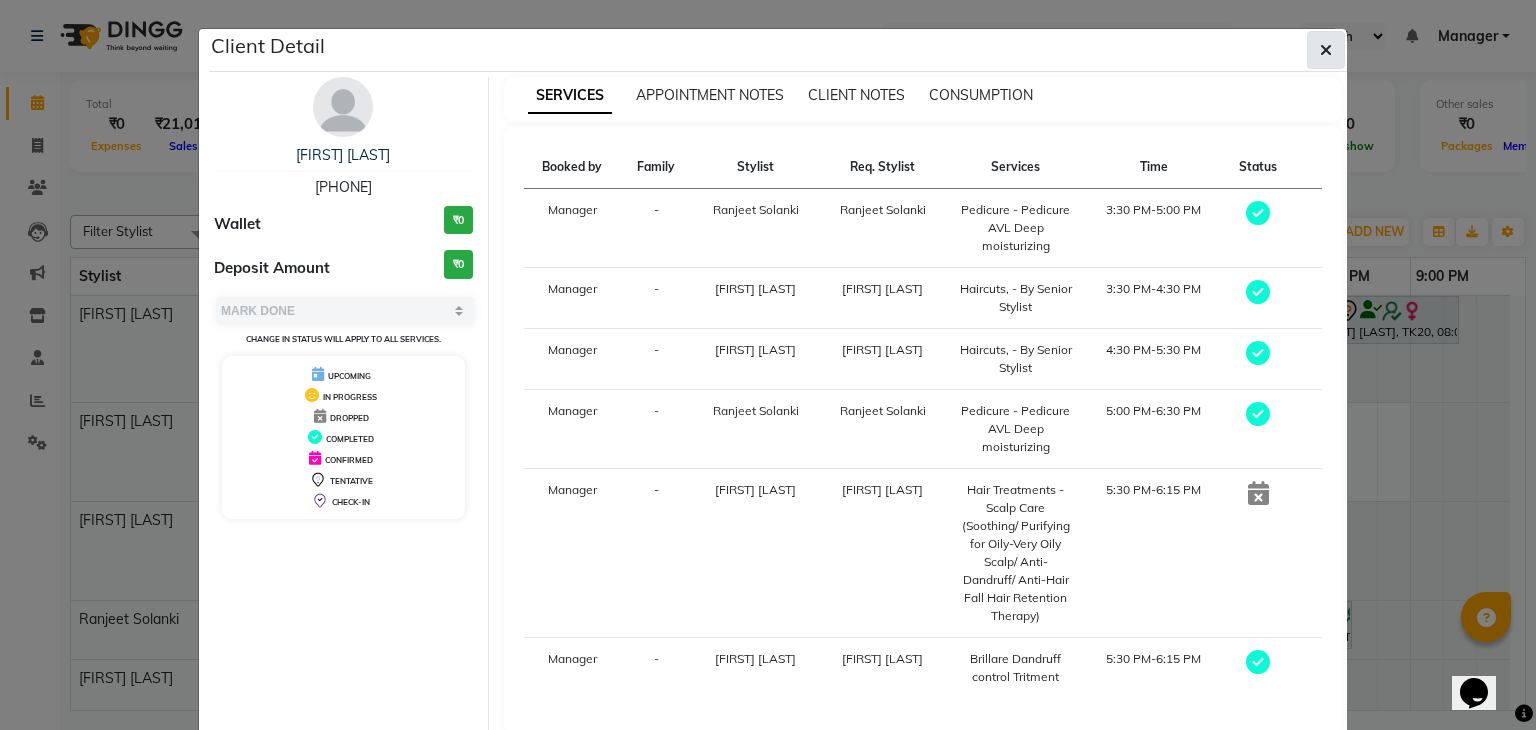 click 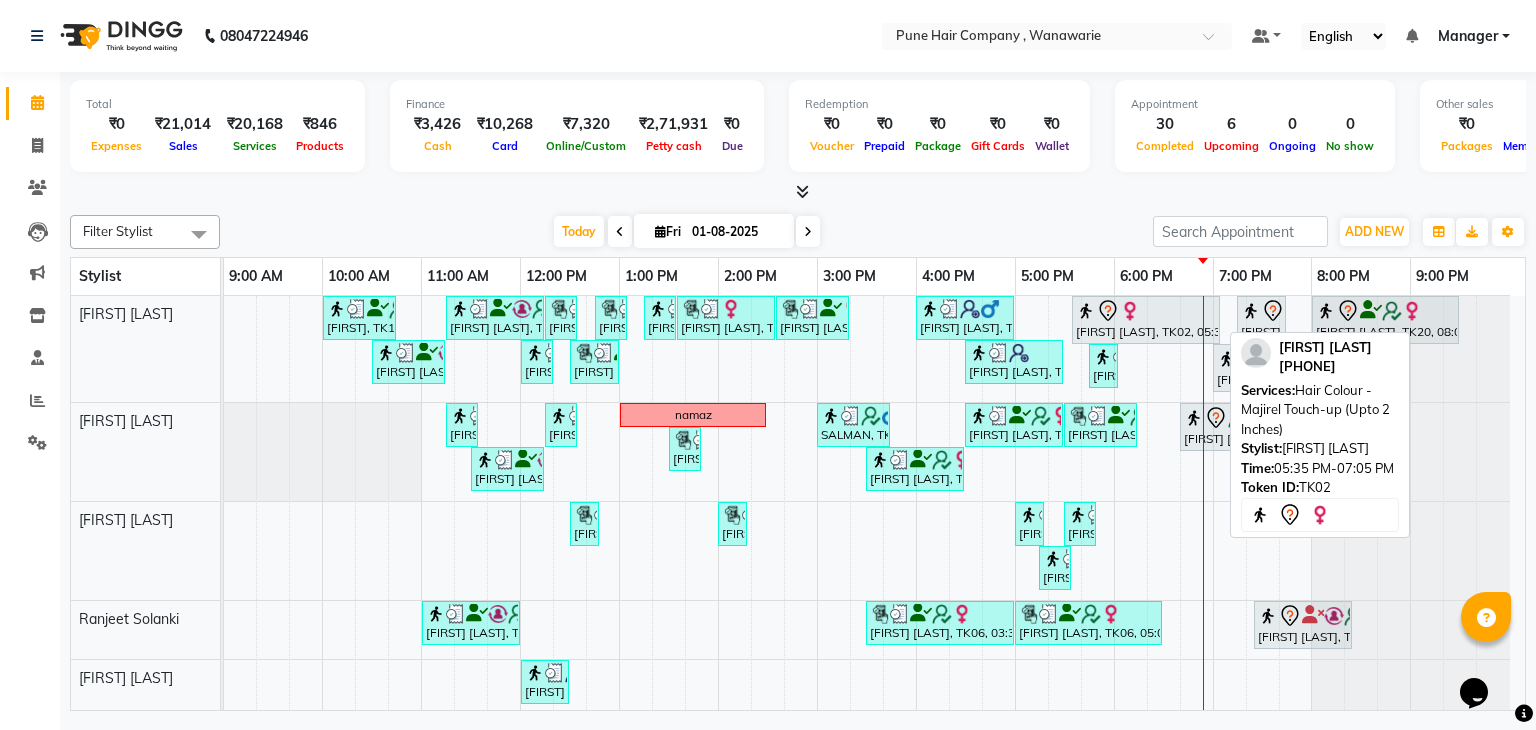 click at bounding box center [1146, 311] 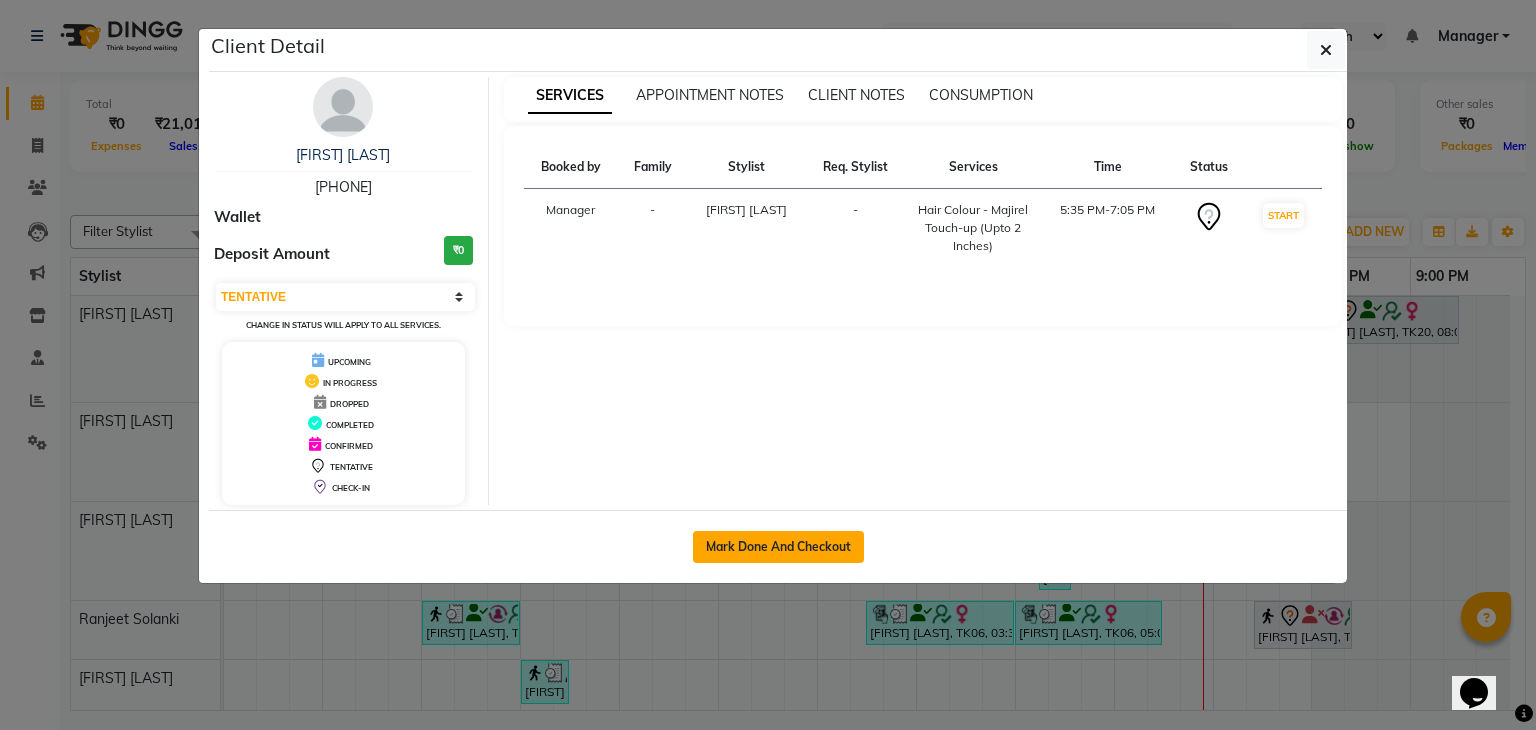click on "Mark Done And Checkout" 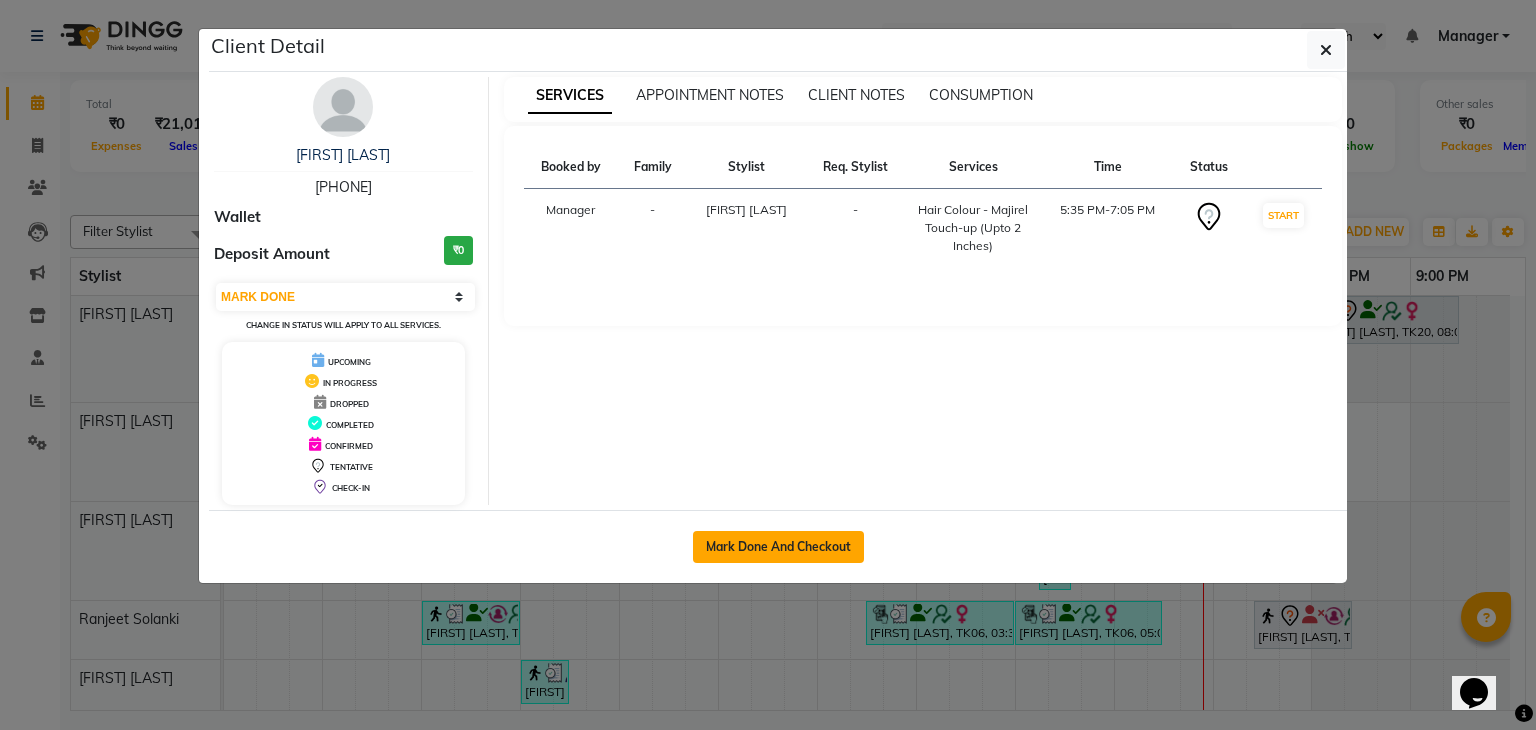 select on "8072" 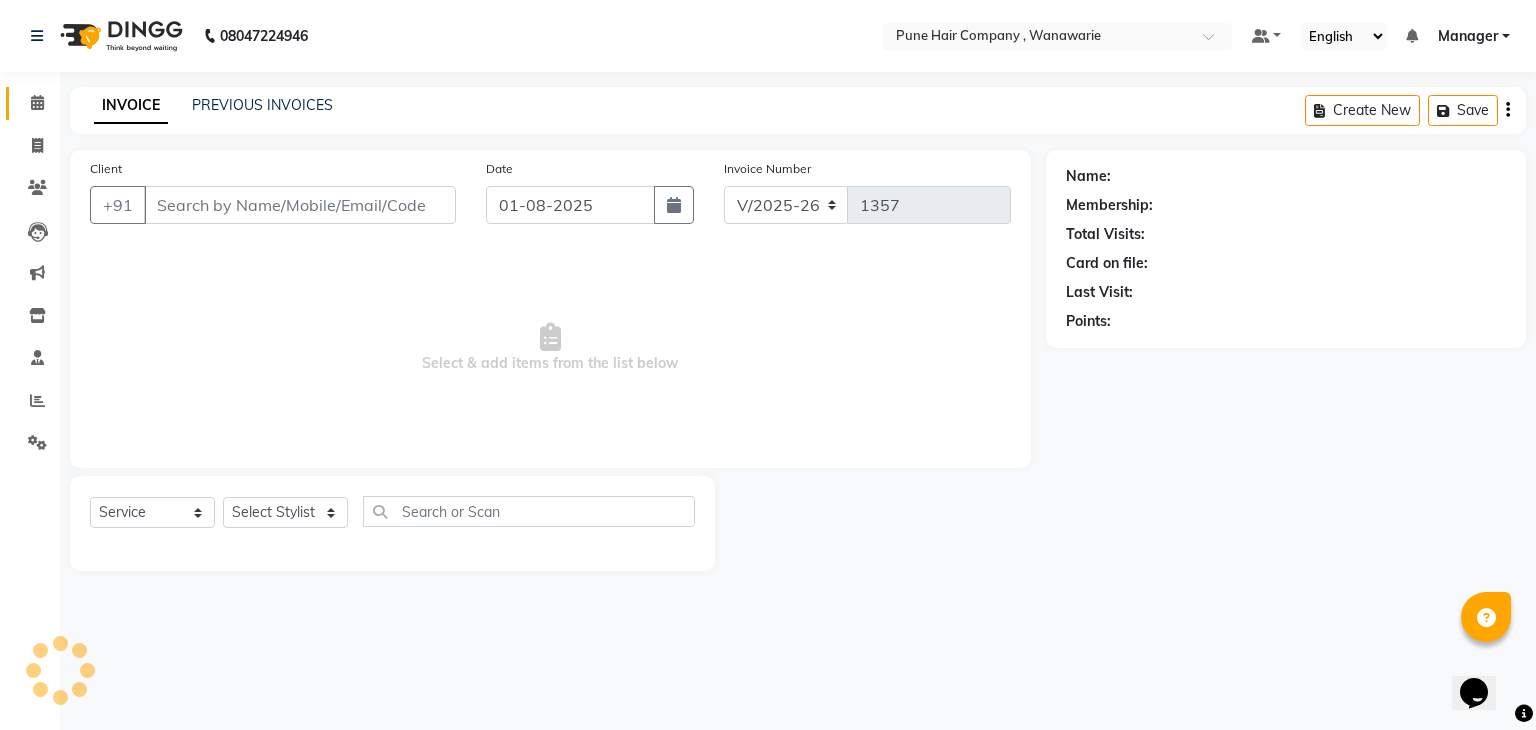 type on "[PHONE]" 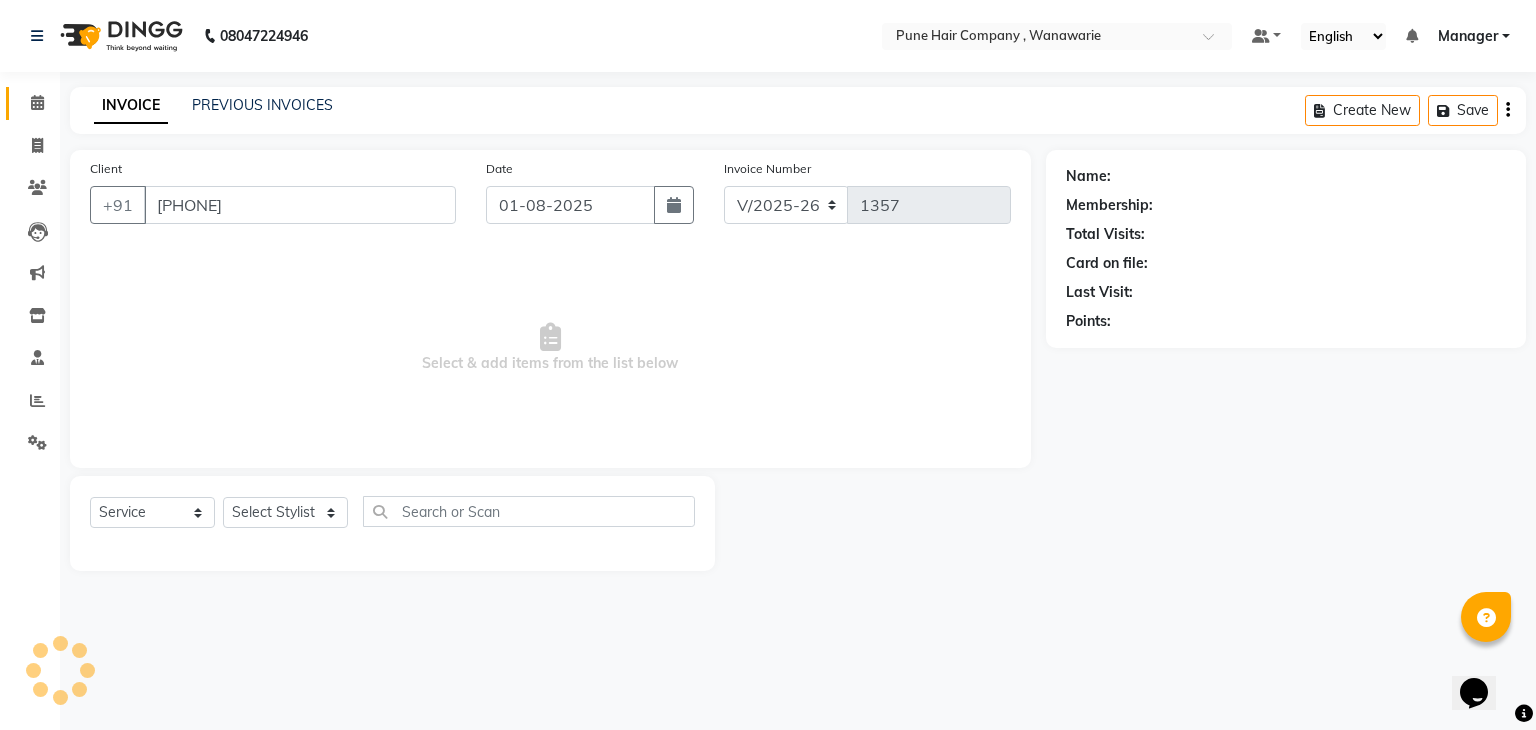 select on "74577" 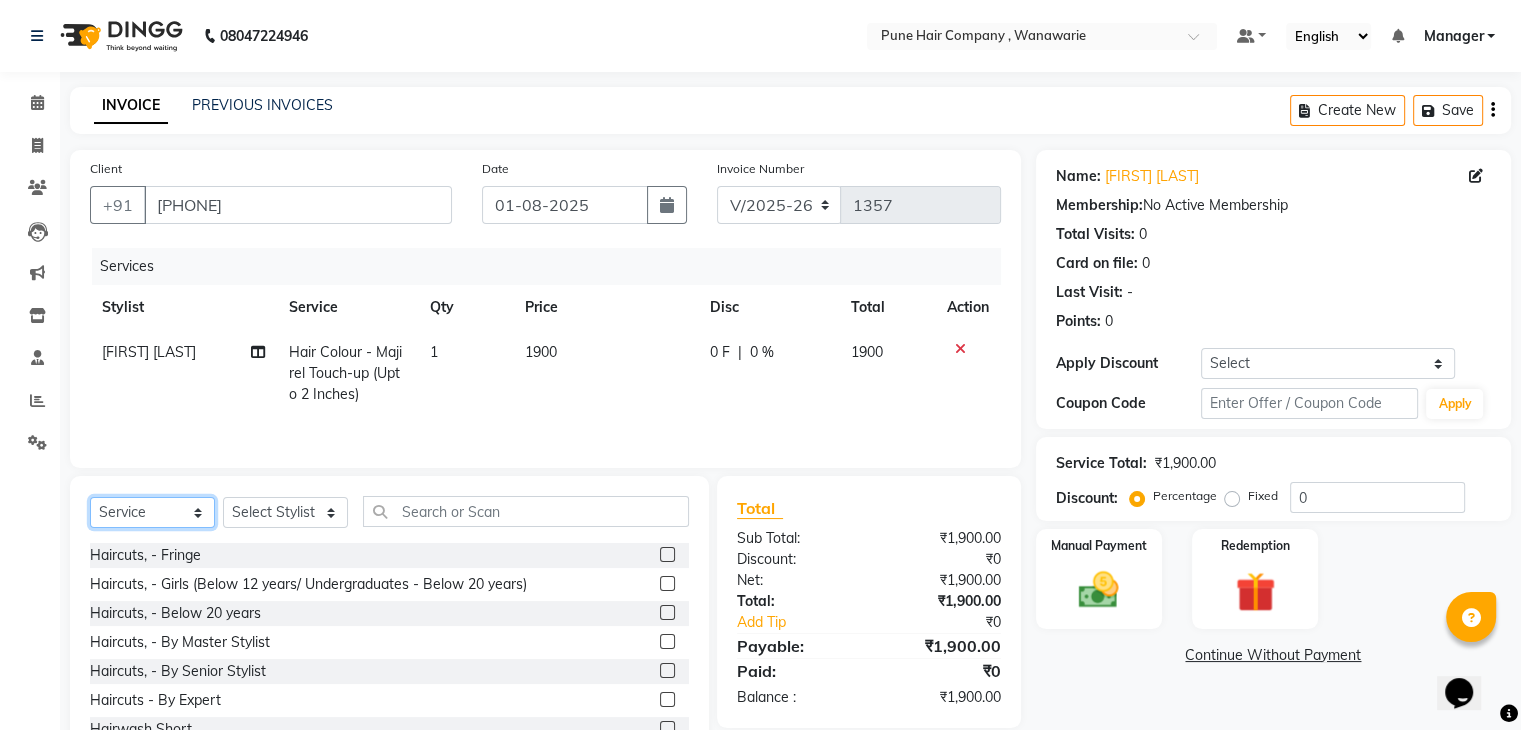 click on "Select  Service  Product  Membership  Package Voucher Prepaid Gift Card" 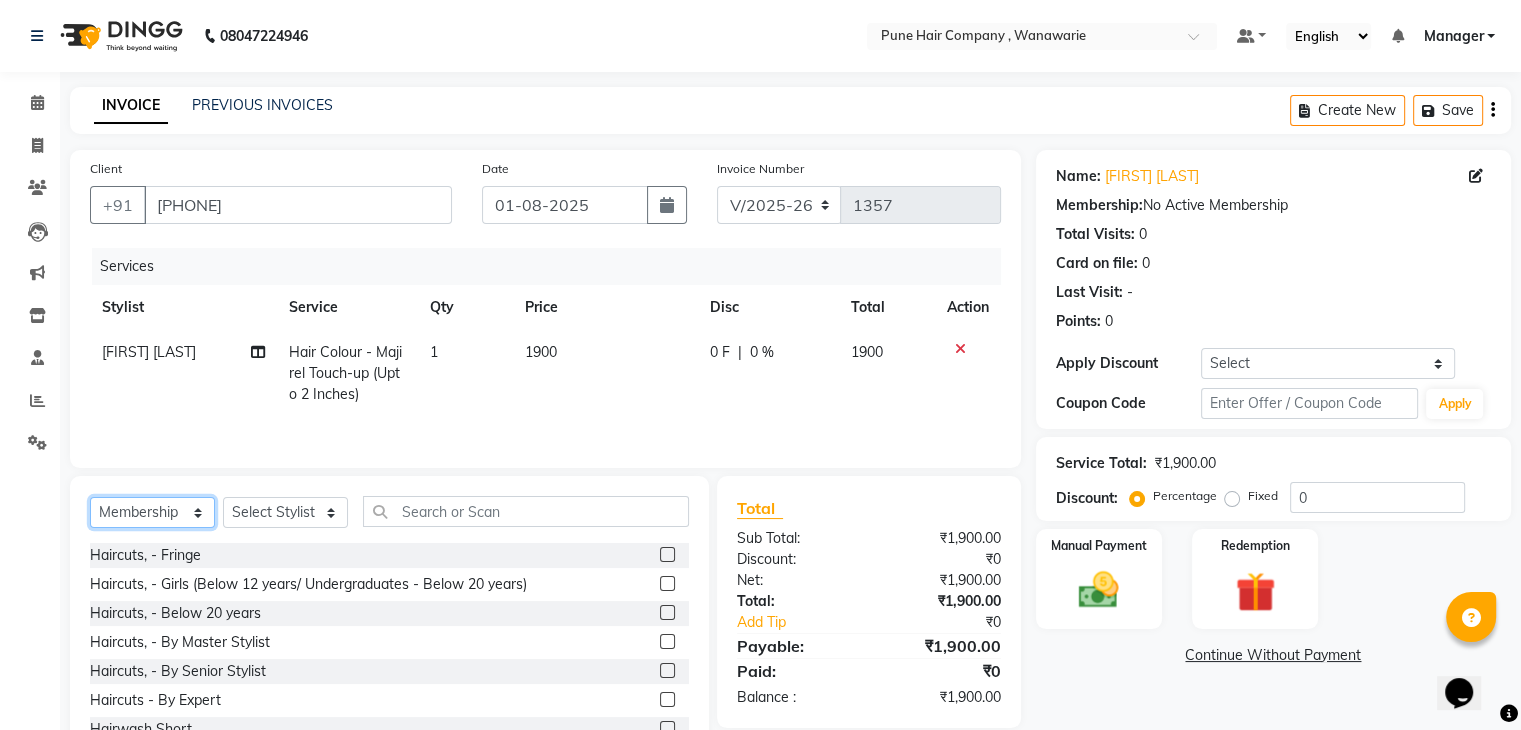 click on "Select  Service  Product  Membership  Package Voucher Prepaid Gift Card" 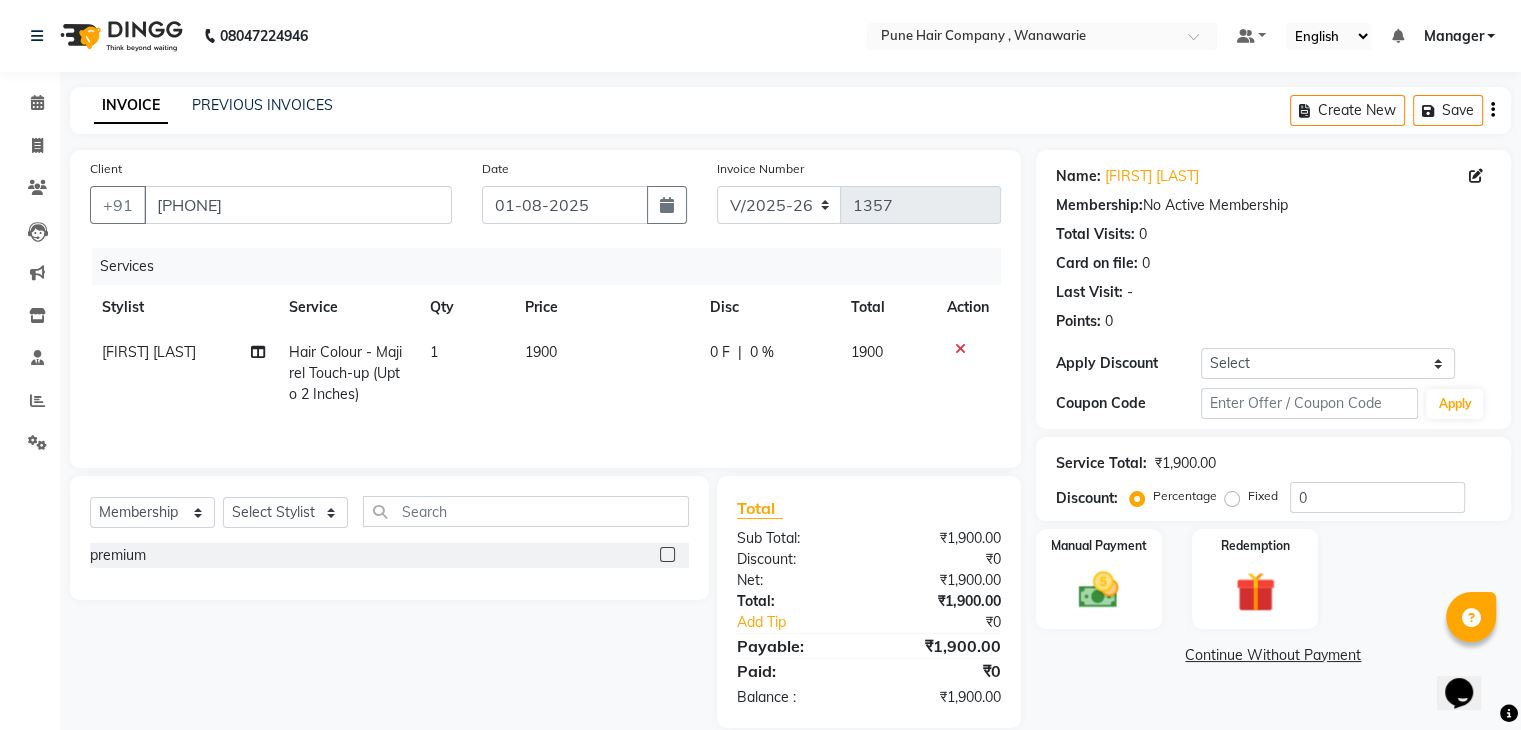 click 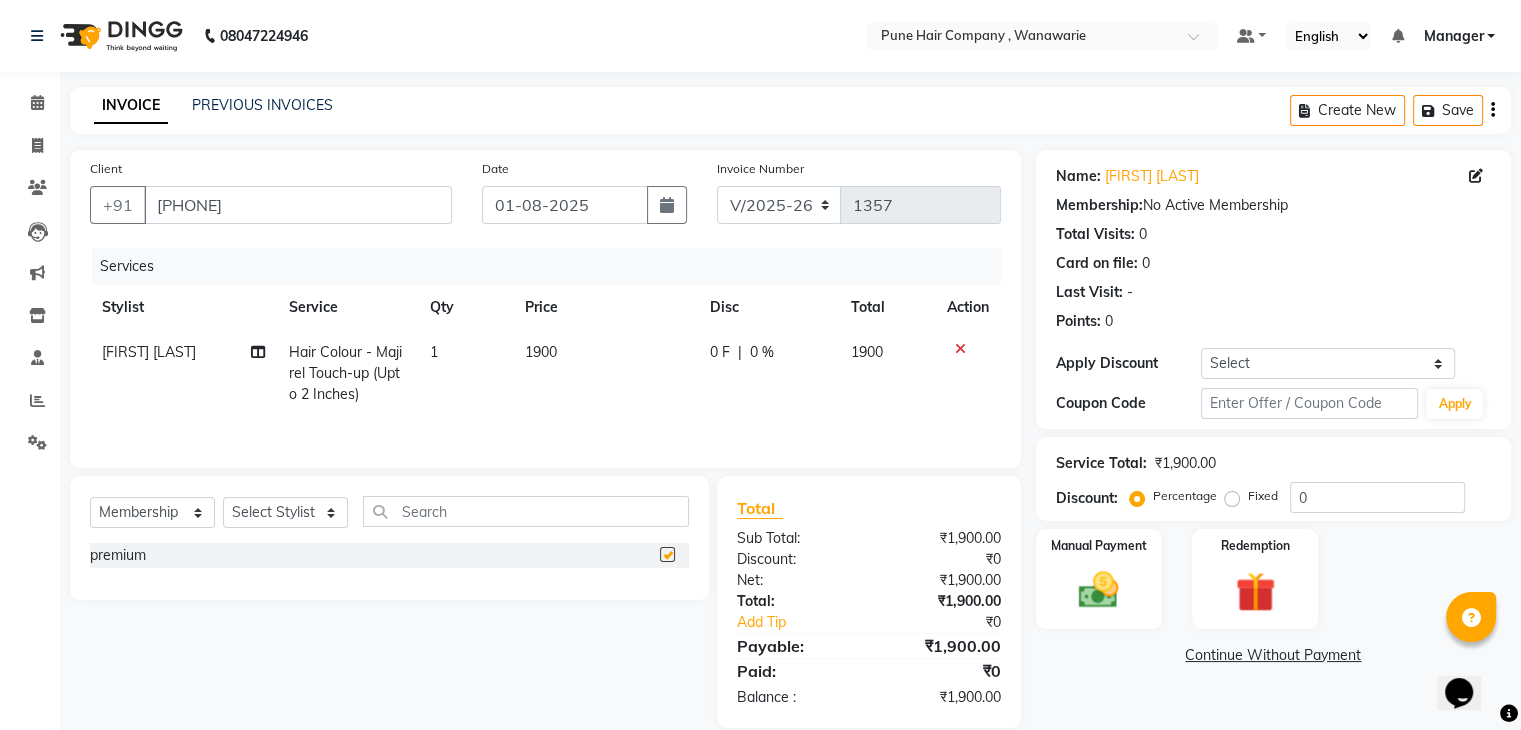 select on "select" 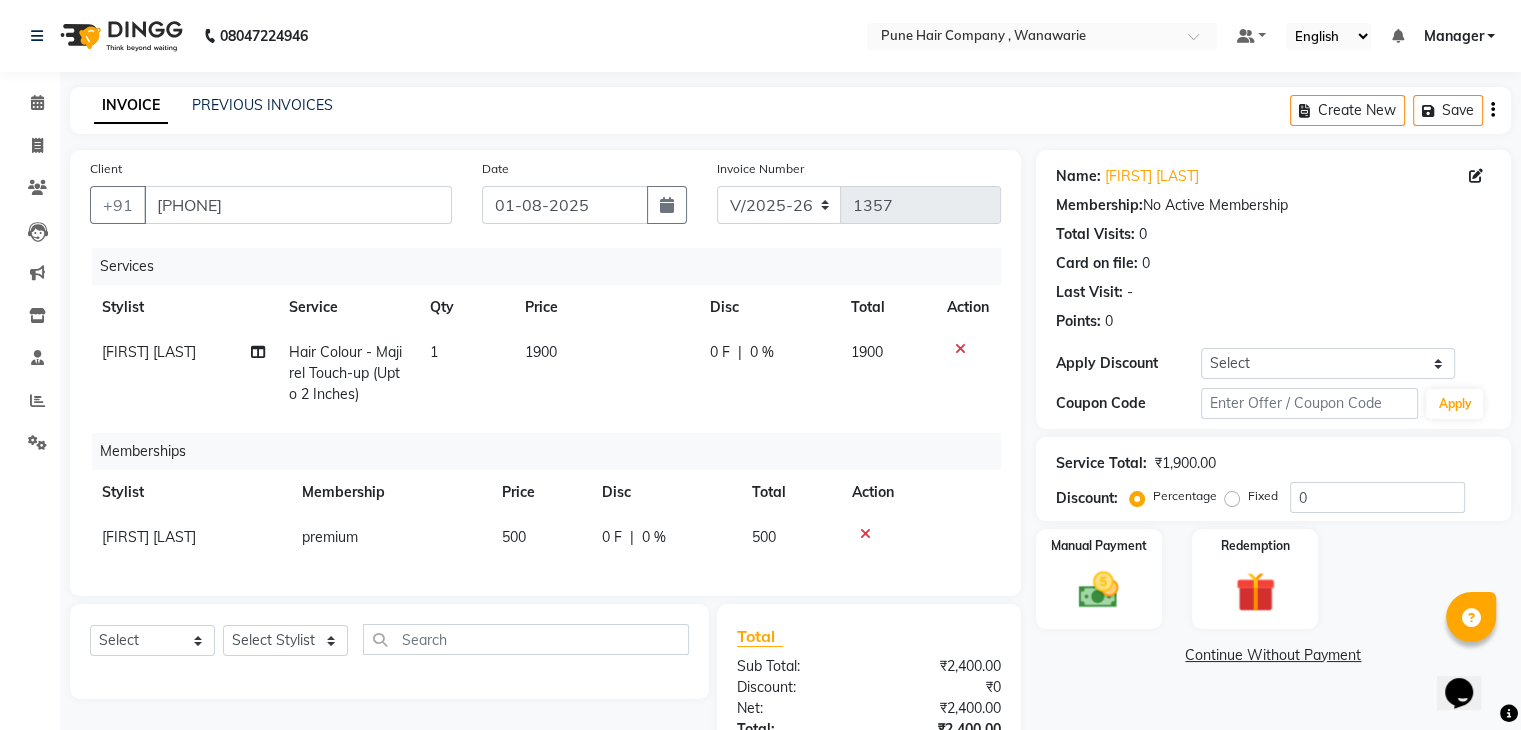 click on "0 F" 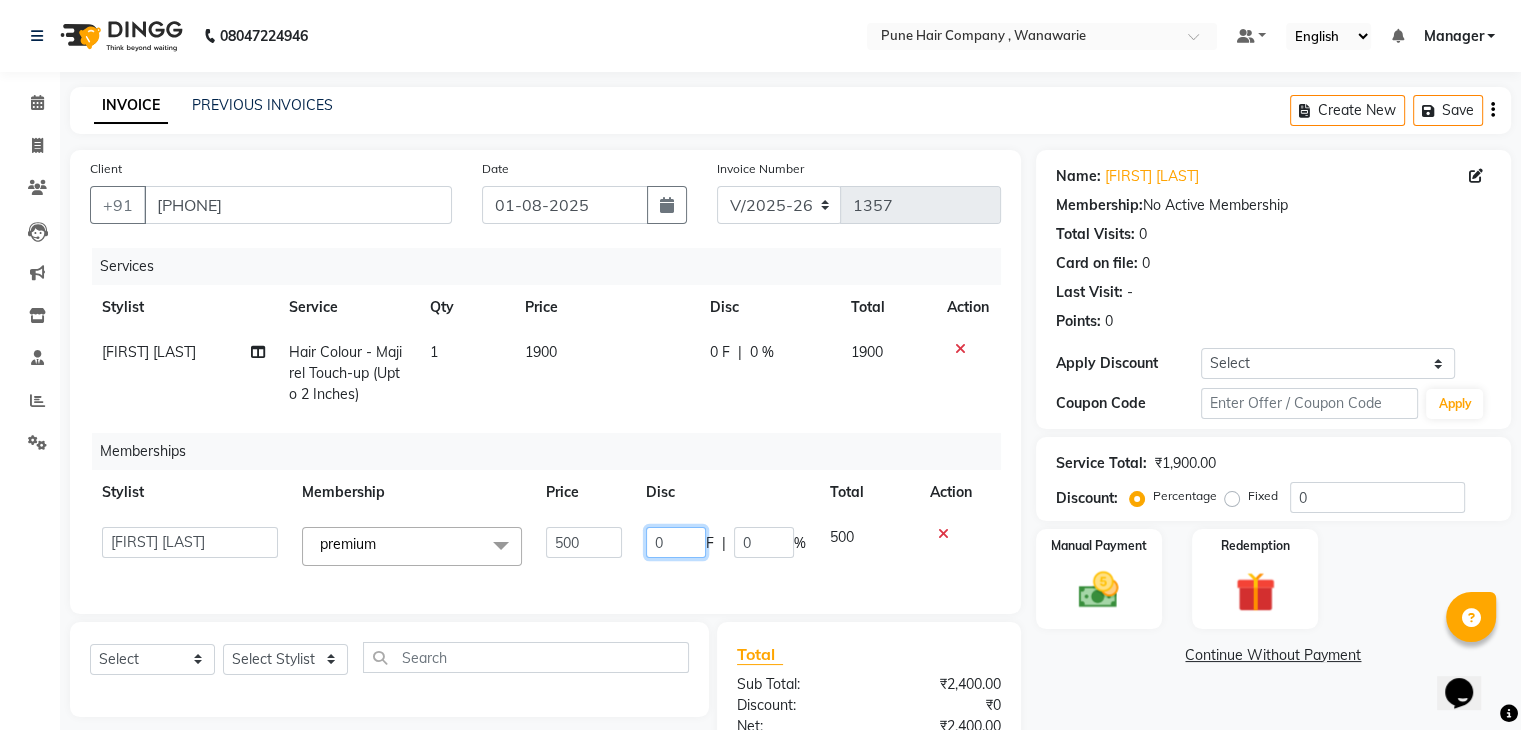 click on "0" 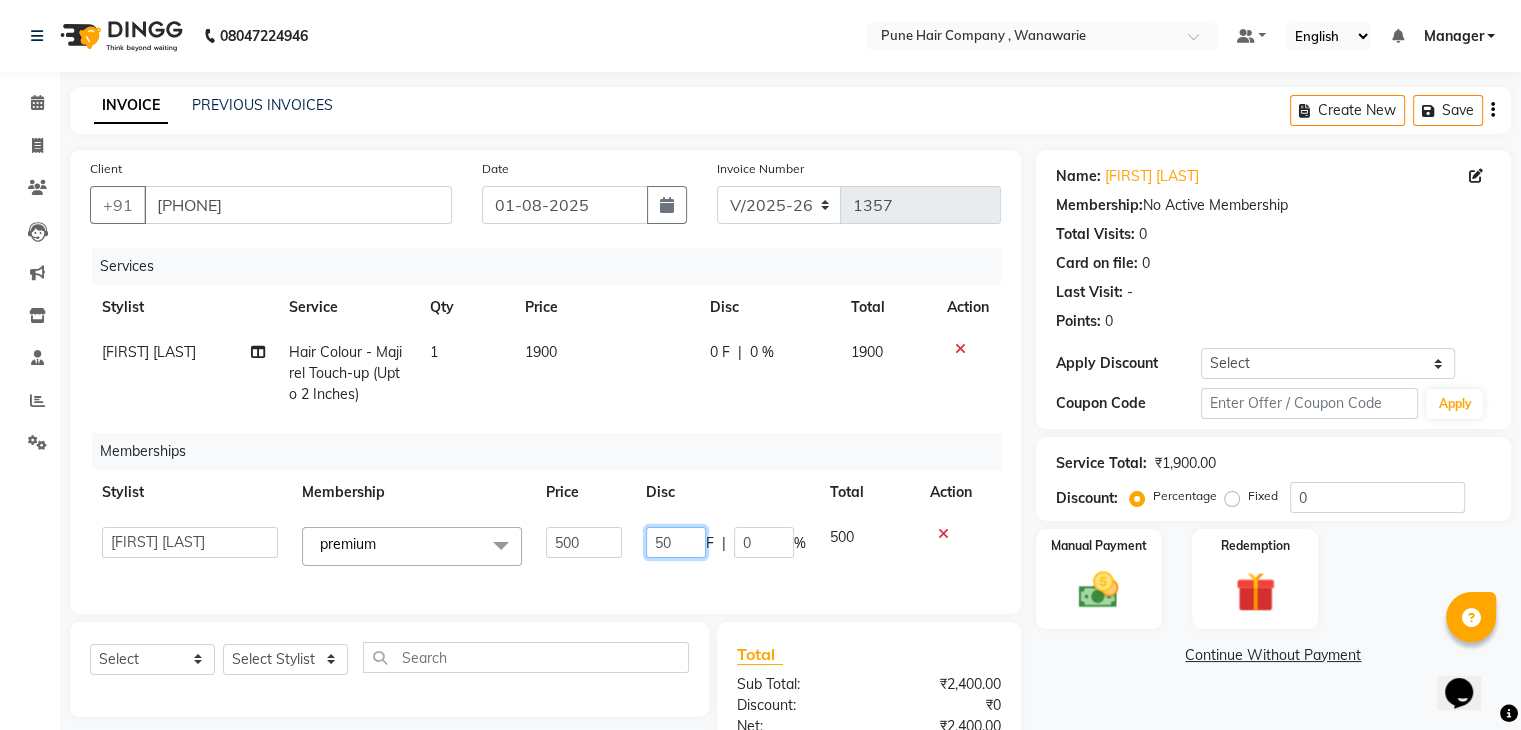type on "500" 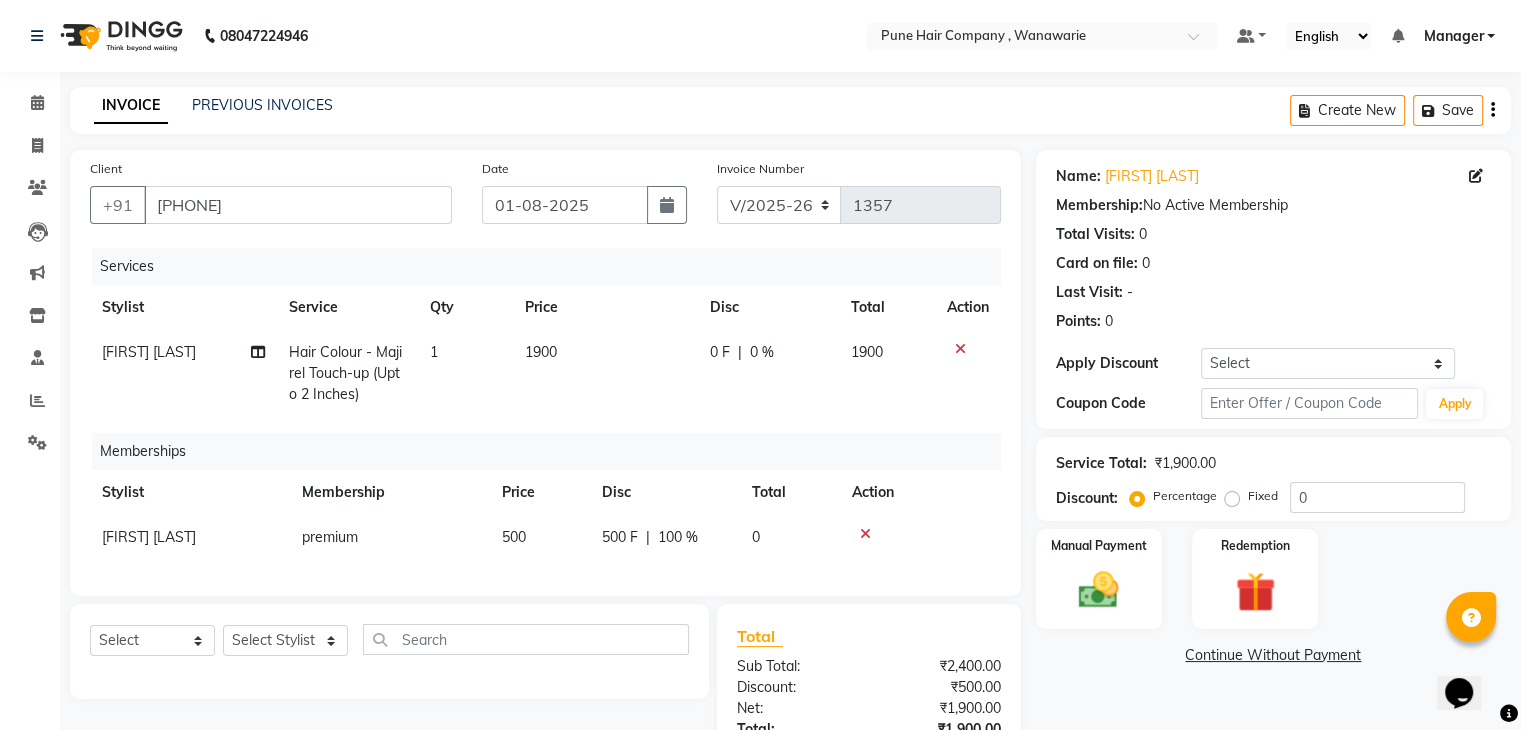 click on "Services Stylist Service Qty Price Disc Total Action Shriram Raut Hair Colour - Majirel Touch-up (Upto 2 Inches) 1 1900 0 F | 0 % 1900 Memberships Stylist Membership Price Disc Total Action Shriram Raut premium  500 500 F | 100 % 0" 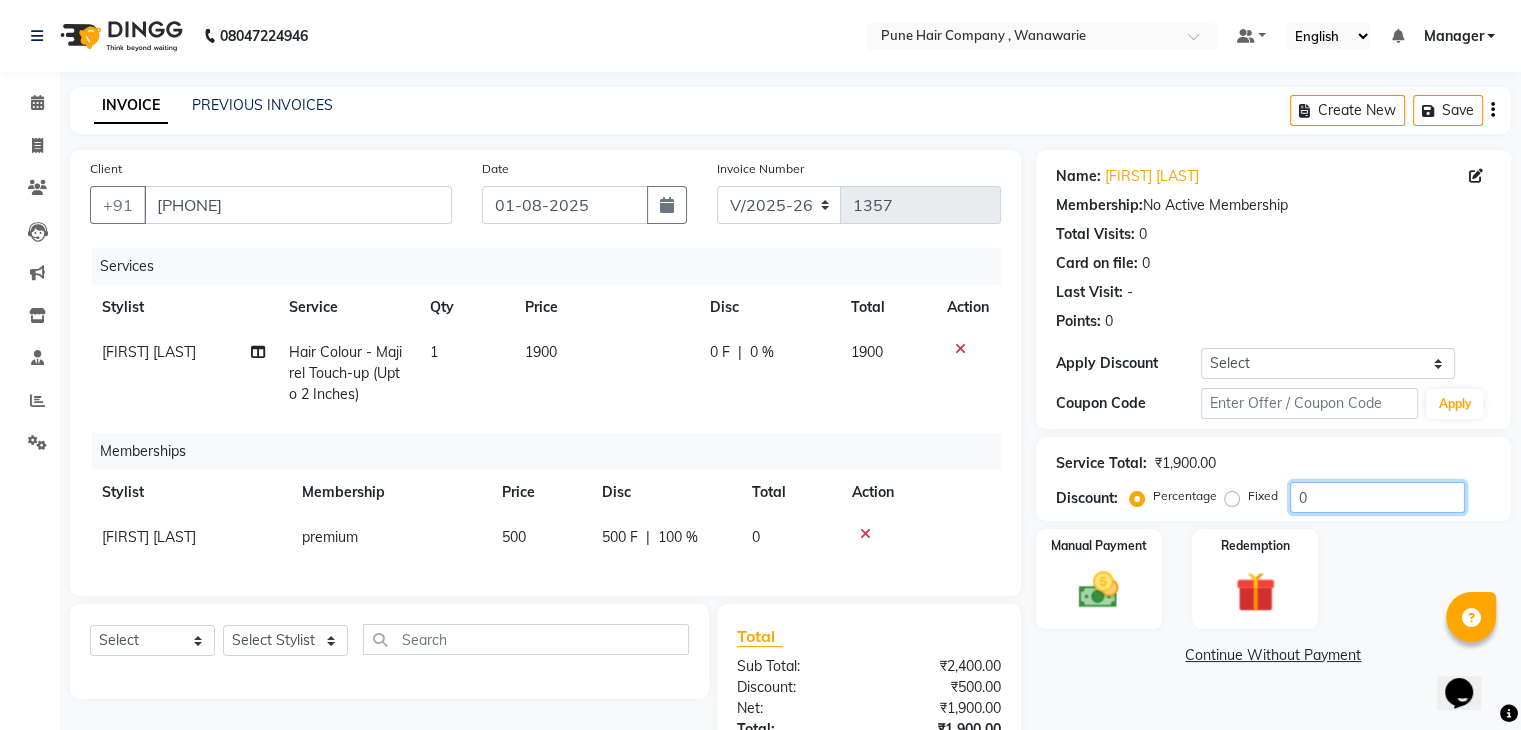 click on "0" 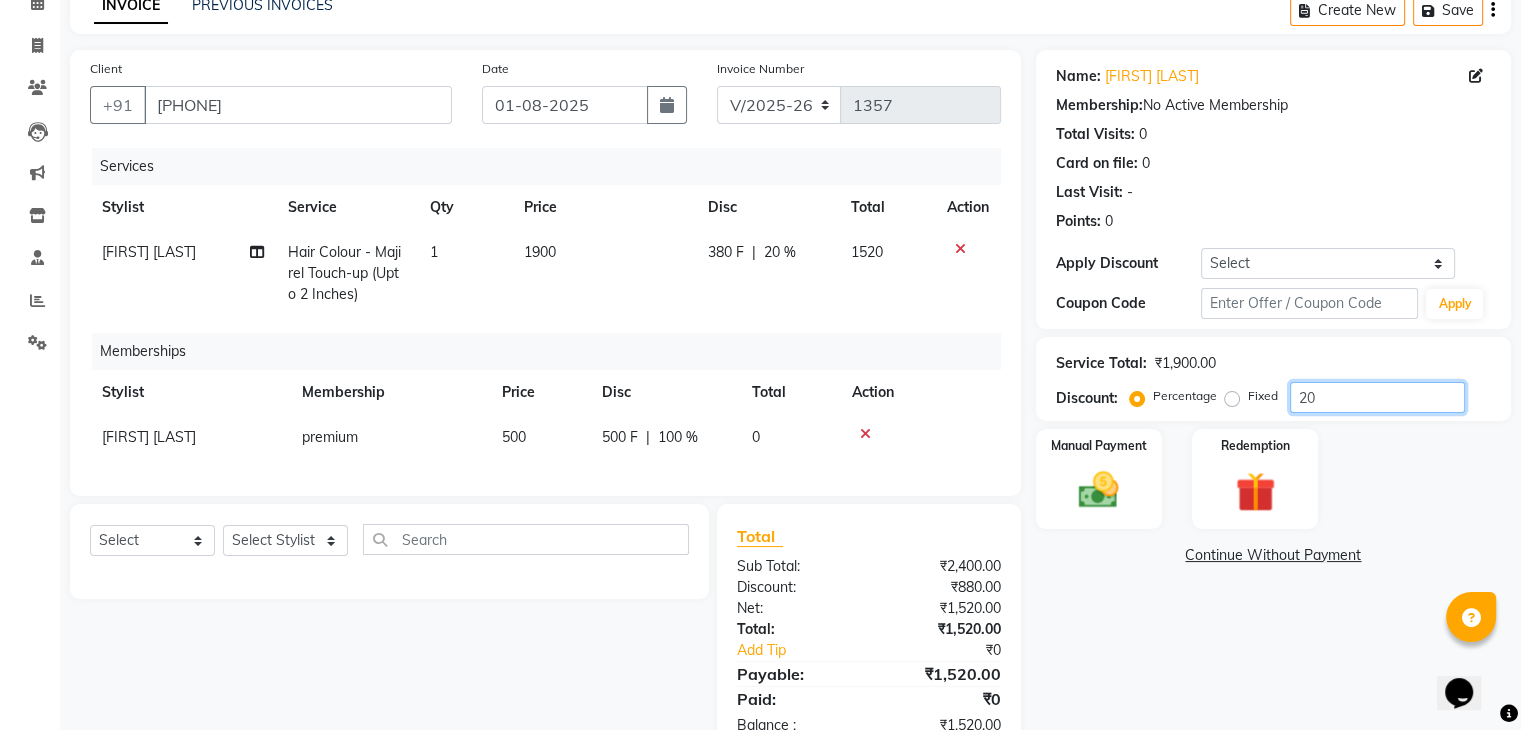 scroll, scrollTop: 172, scrollLeft: 0, axis: vertical 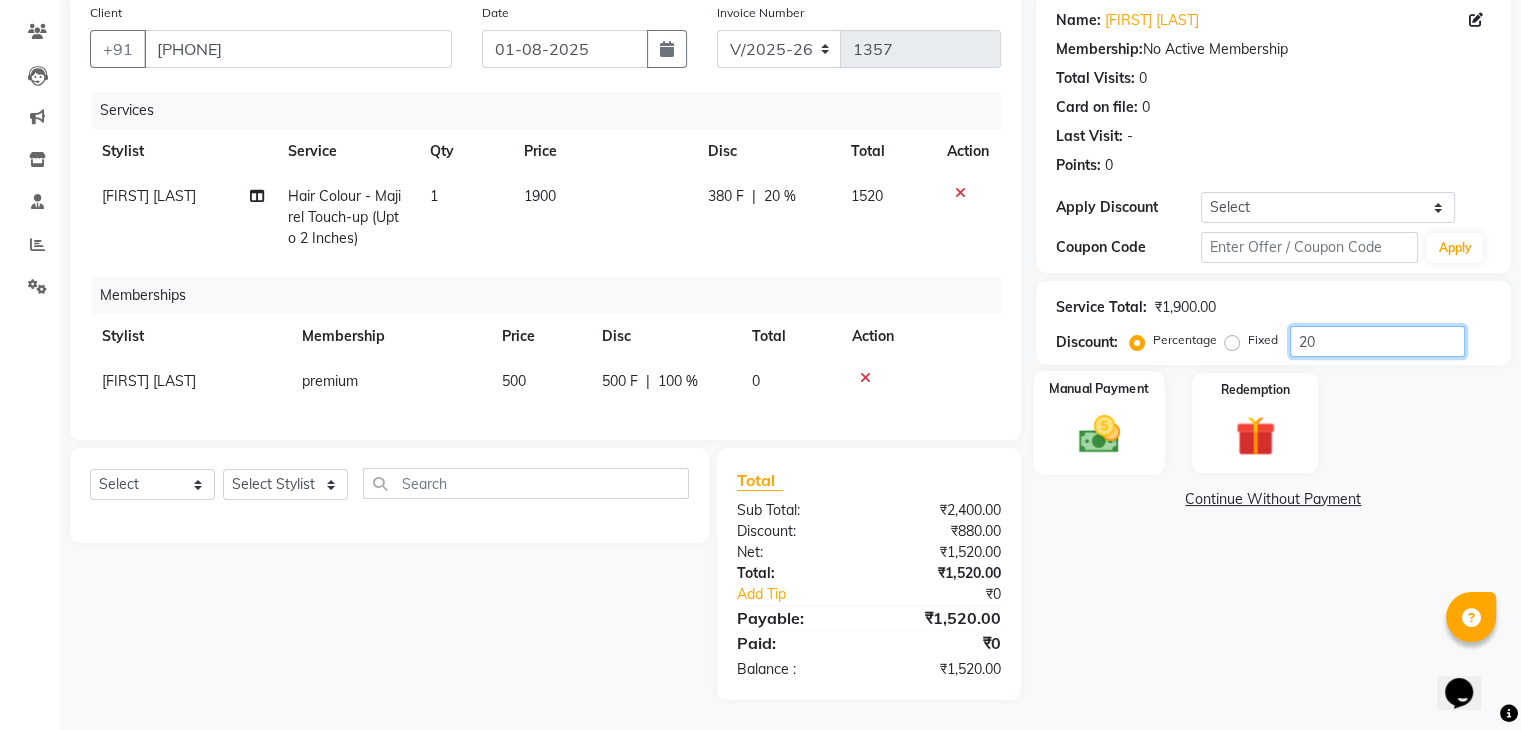 type on "20" 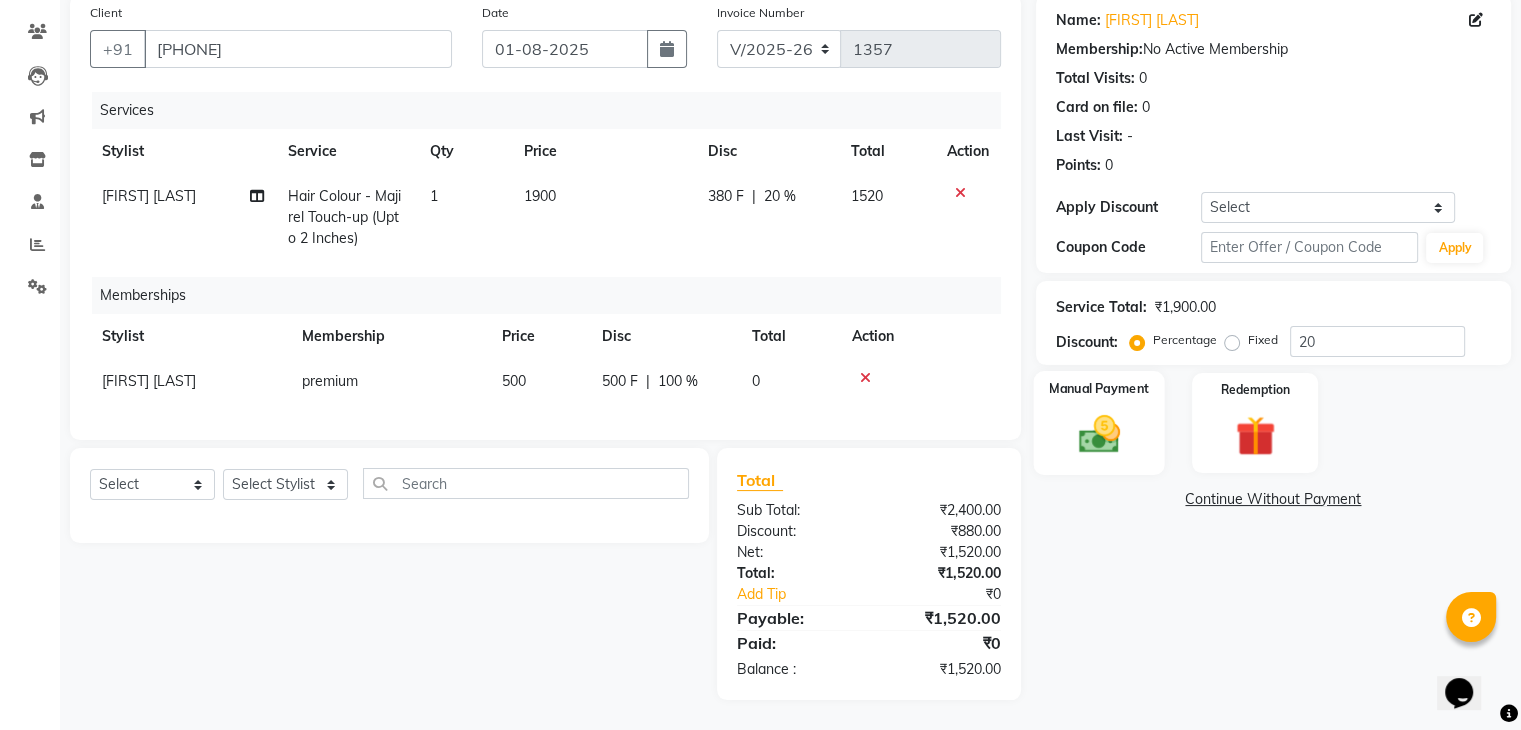 click 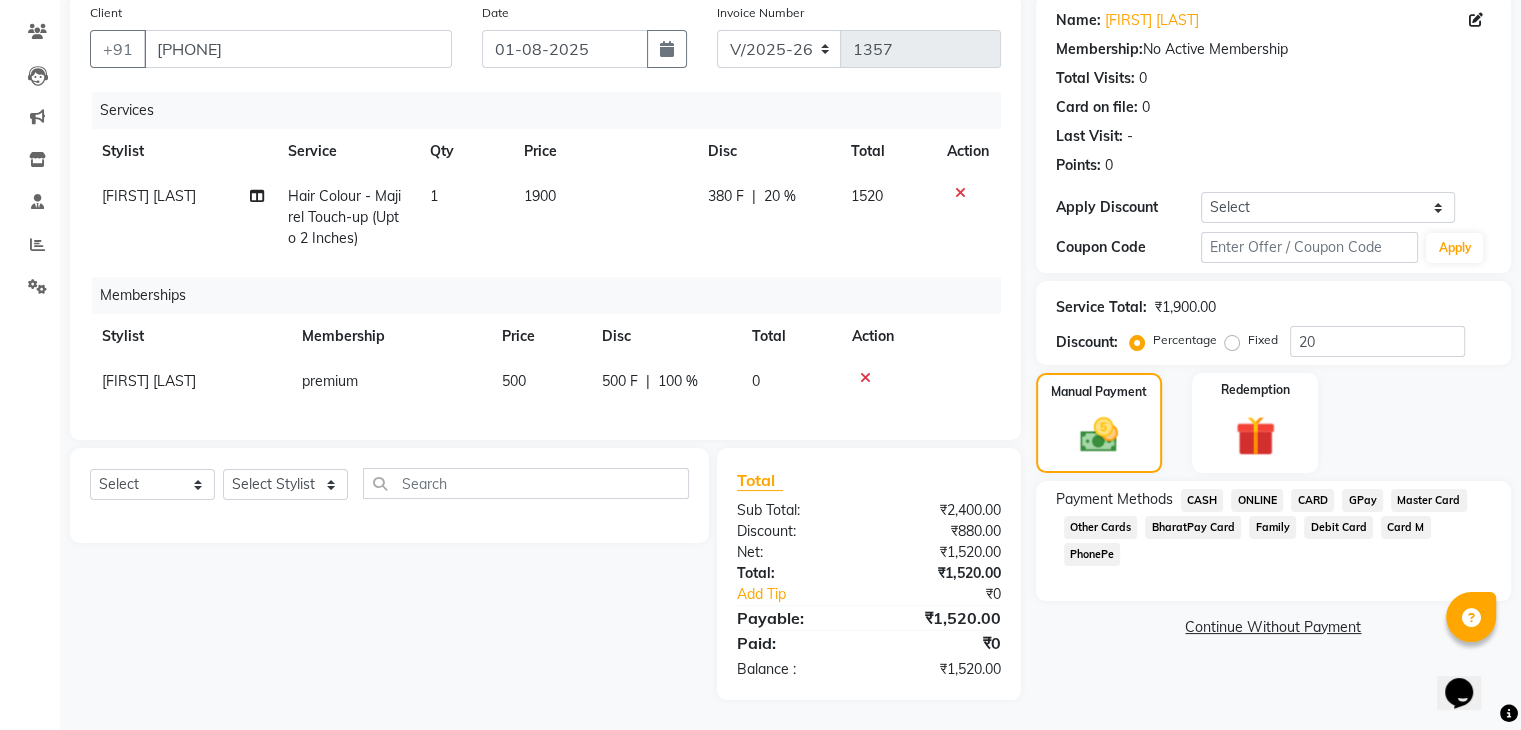 click on "CASH" 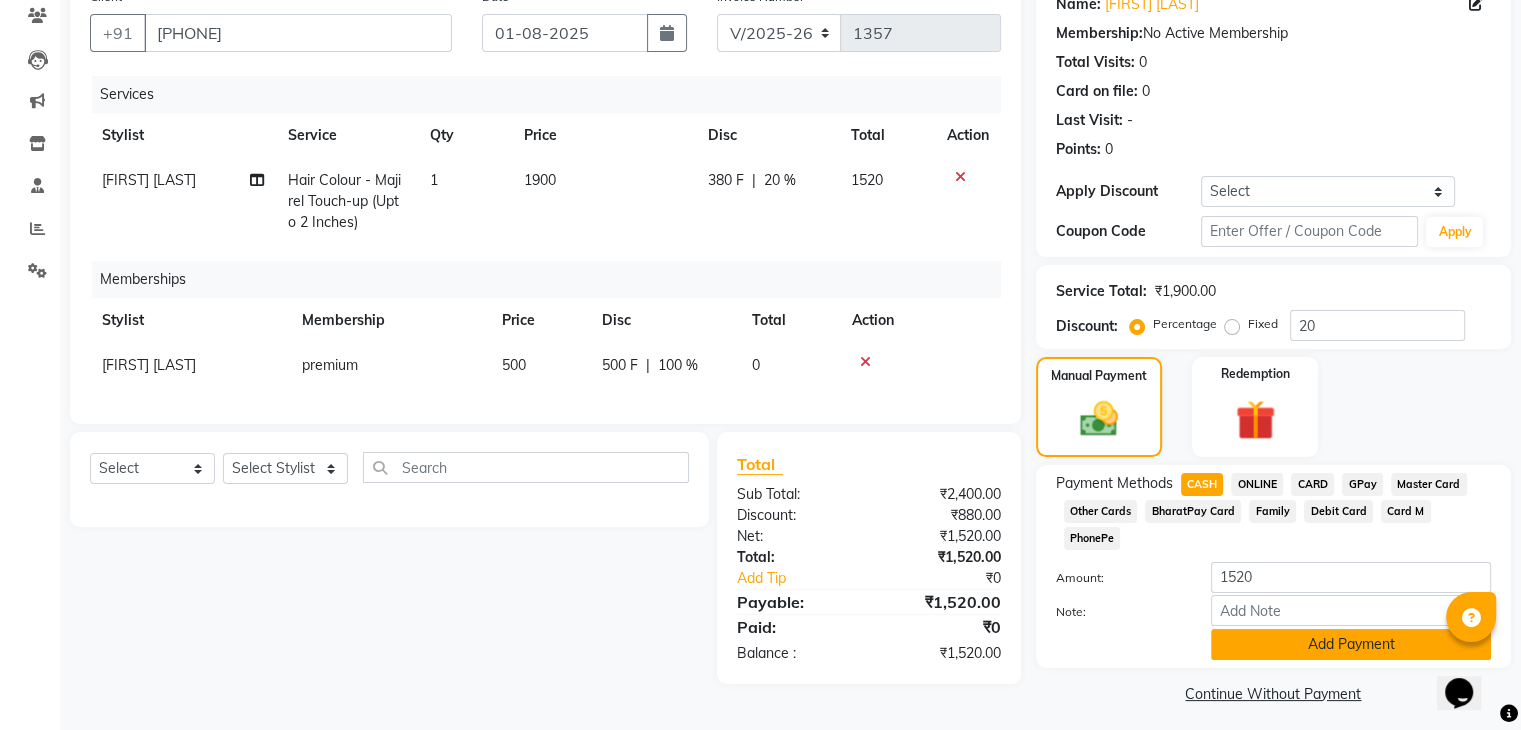 click on "Add Payment" 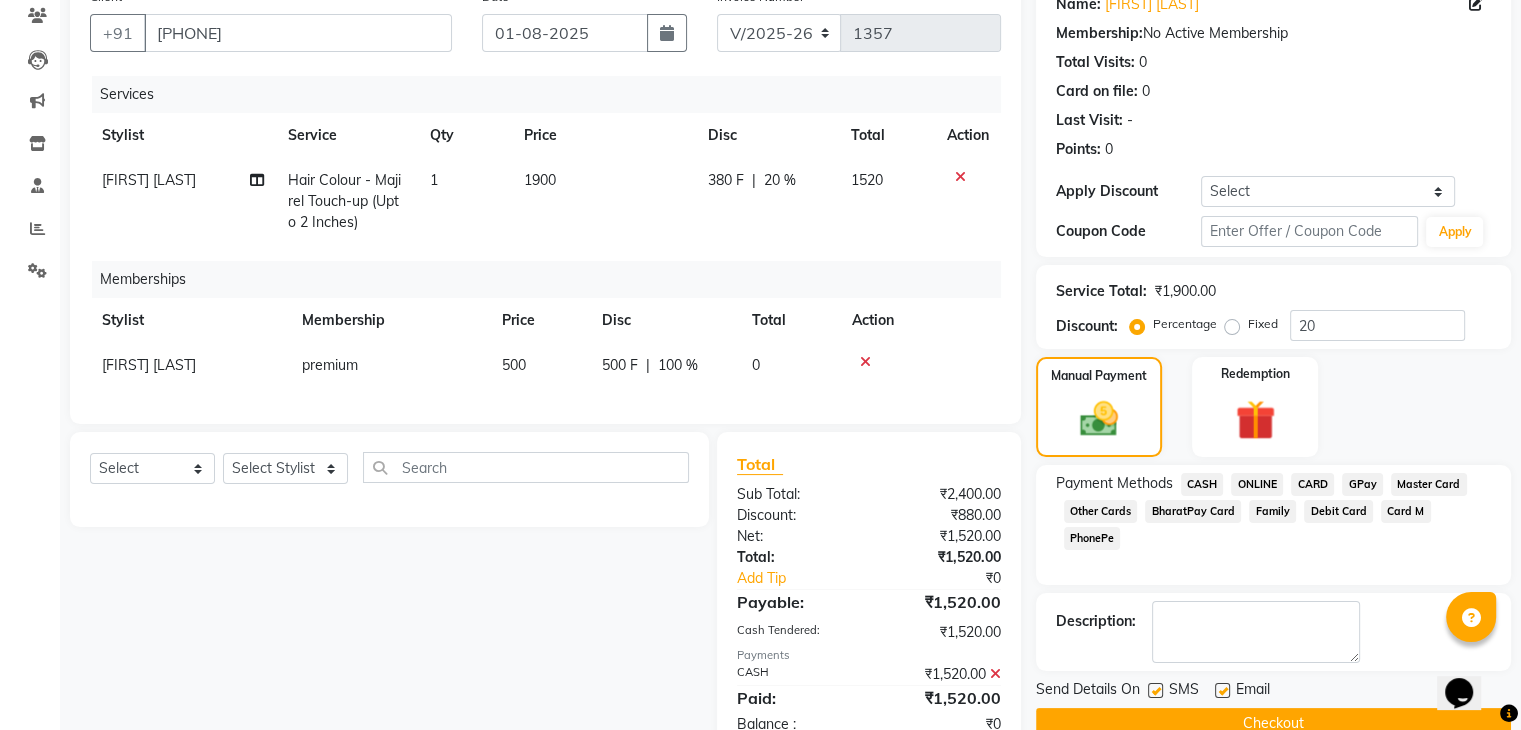 scroll, scrollTop: 243, scrollLeft: 0, axis: vertical 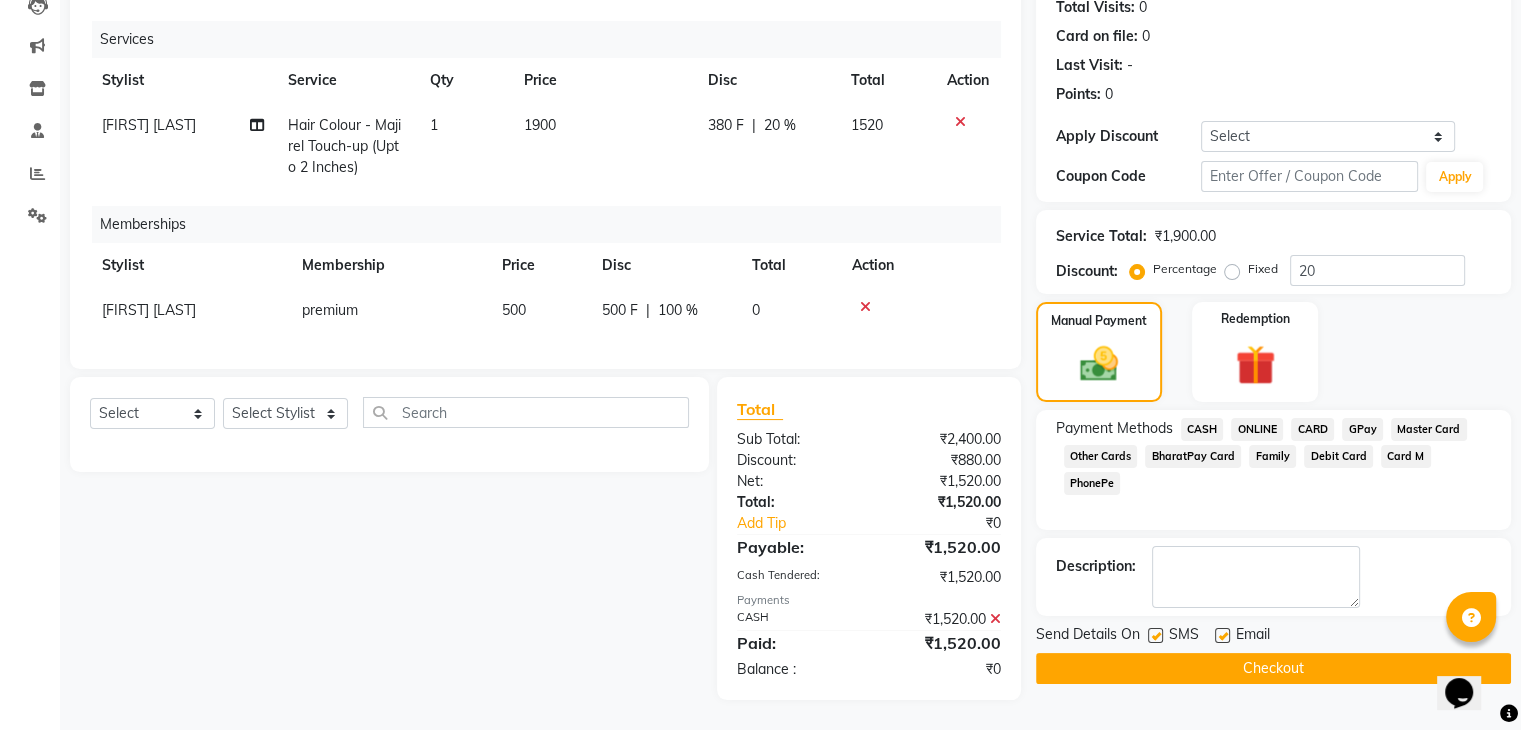 click on "Checkout" 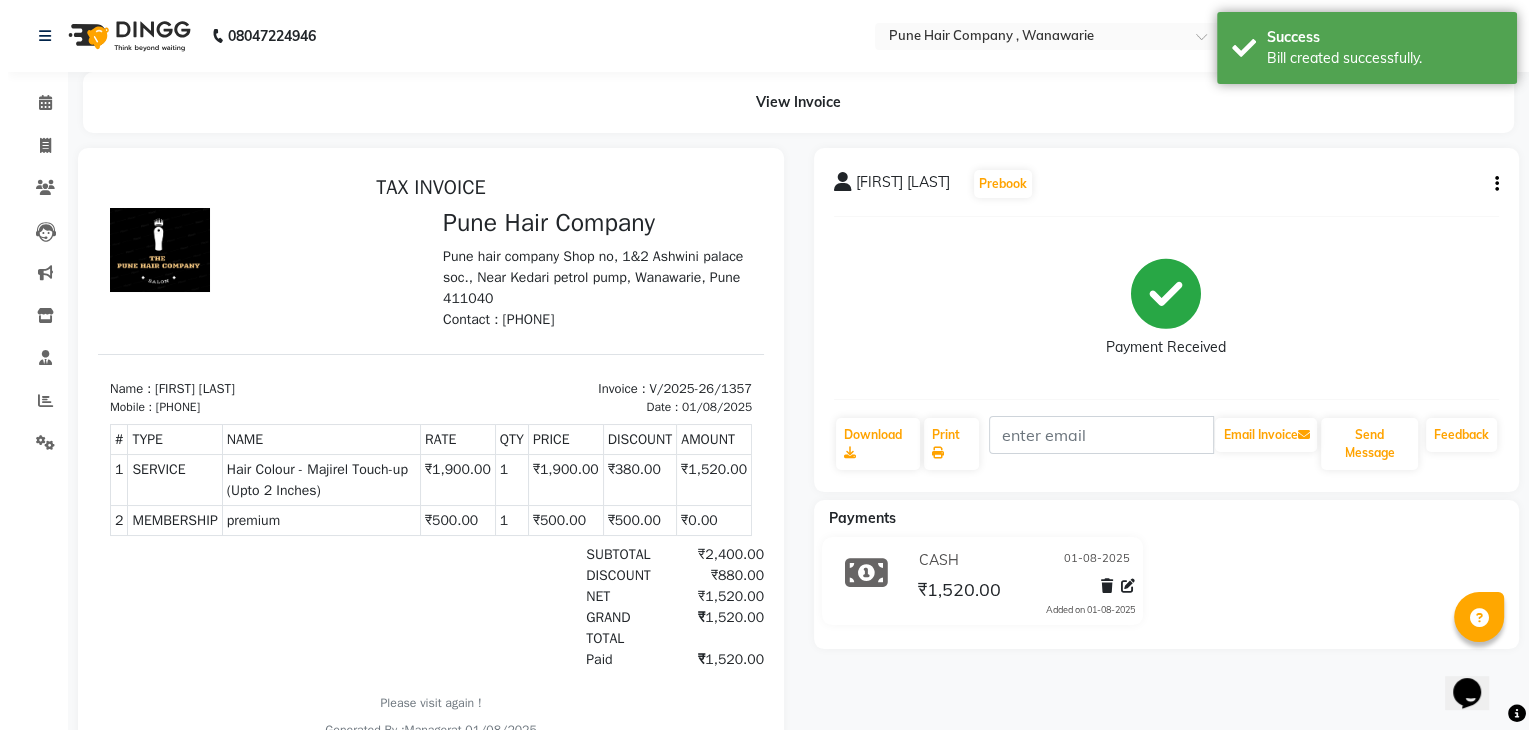 scroll, scrollTop: 0, scrollLeft: 0, axis: both 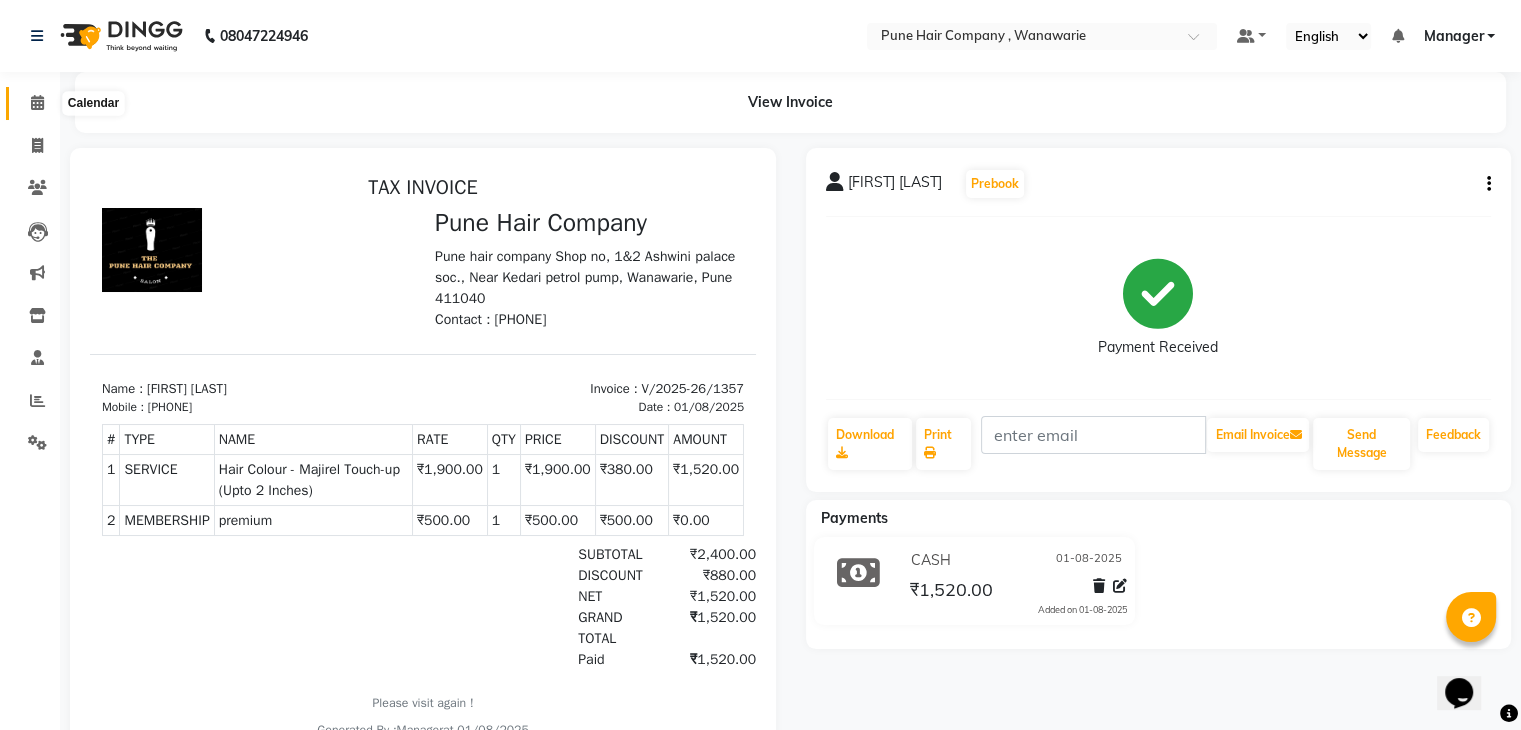 click 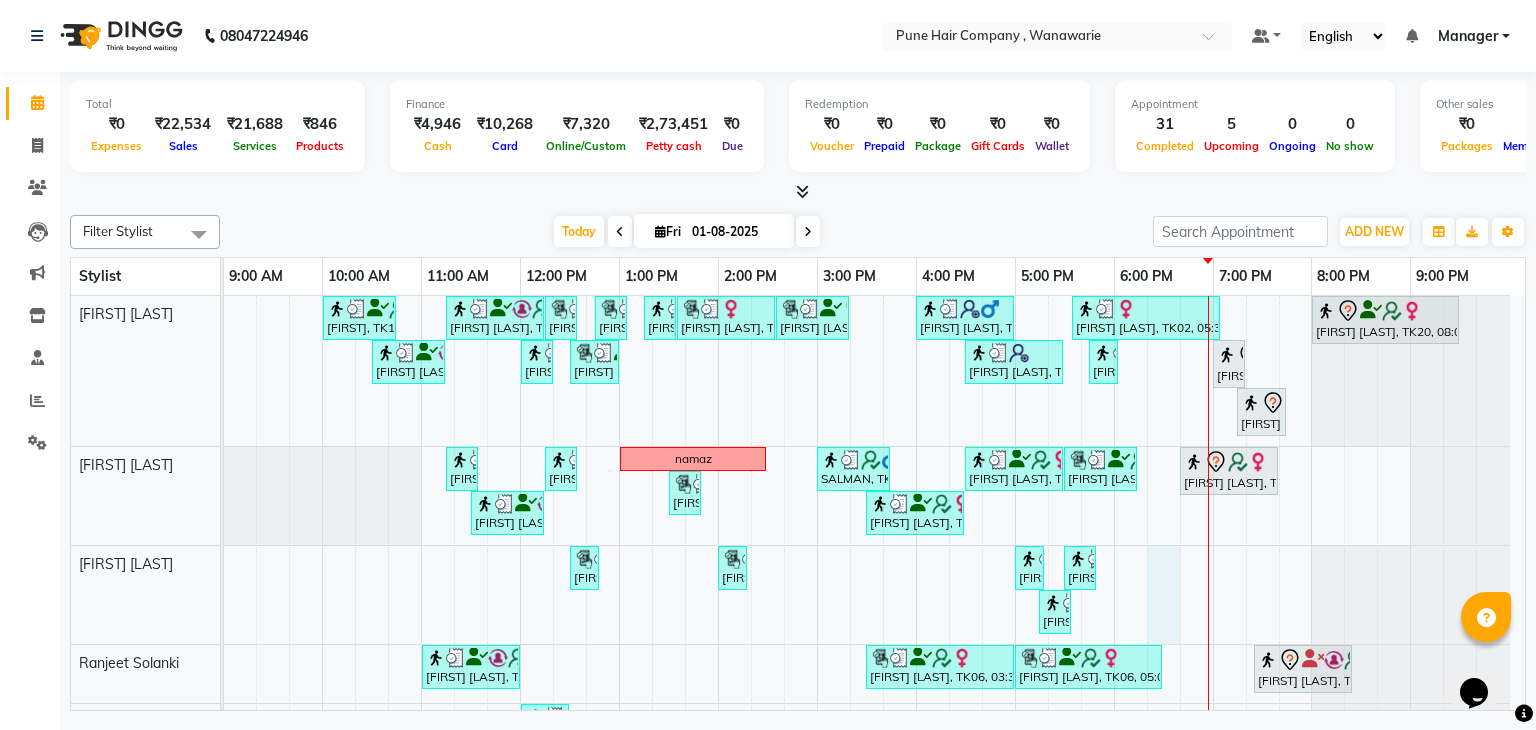 click on "Dominic, TK19, 10:00 AM-10:45 AM, Male Haircut By Senior Stylist     Vijayendra Singh, TK12, 11:15 AM-12:15 PM, Haircuts, - By Senior Stylist     Shefali P, TK13, 12:15 PM-12:35 PM, Male Beard Shaving/ Beard Trim Beard     Sehanaz L, TK01, 12:45 PM-01:05 PM,  Hairwash Medium     Sehanaz L, TK01, 01:15 PM-01:35 PM,  Hairwash Medium     Shweta T, TK05, 01:35 PM-02:35 PM, Haircuts, - By Senior Stylist     Shweta T, TK05, 02:35 PM-03:20 PM, Haircuts, - By Master Stylist     vedant ., TK11, 04:00 PM-05:00 PM, Haircuts, - By Senior Stylist     Geeta Thadaney, TK02, 05:35 PM-07:05 PM, Hair Colour - Majirel Touch-up (Upto 2 Inches)             Swati S, TK20, 08:00 PM-09:30 PM, Hair Colour - Inoa Touch-up (Upto 2 Inches)     Rajiv mitra, TK08, 10:30 AM-11:15 AM, Male Haircut By Senior Stylist     Vijayendra Singh, TK12, 12:00 PM-12:20 PM, Add_Hairwash Short     Shefali P, TK13, 12:30 PM-01:00 PM, Hair Treatments - Head Massage (30 mins)     Shilpa Panchal, TK14, 04:30 PM-05:30 PM, Haircuts, - By Senior Stylist" at bounding box center [874, 565] 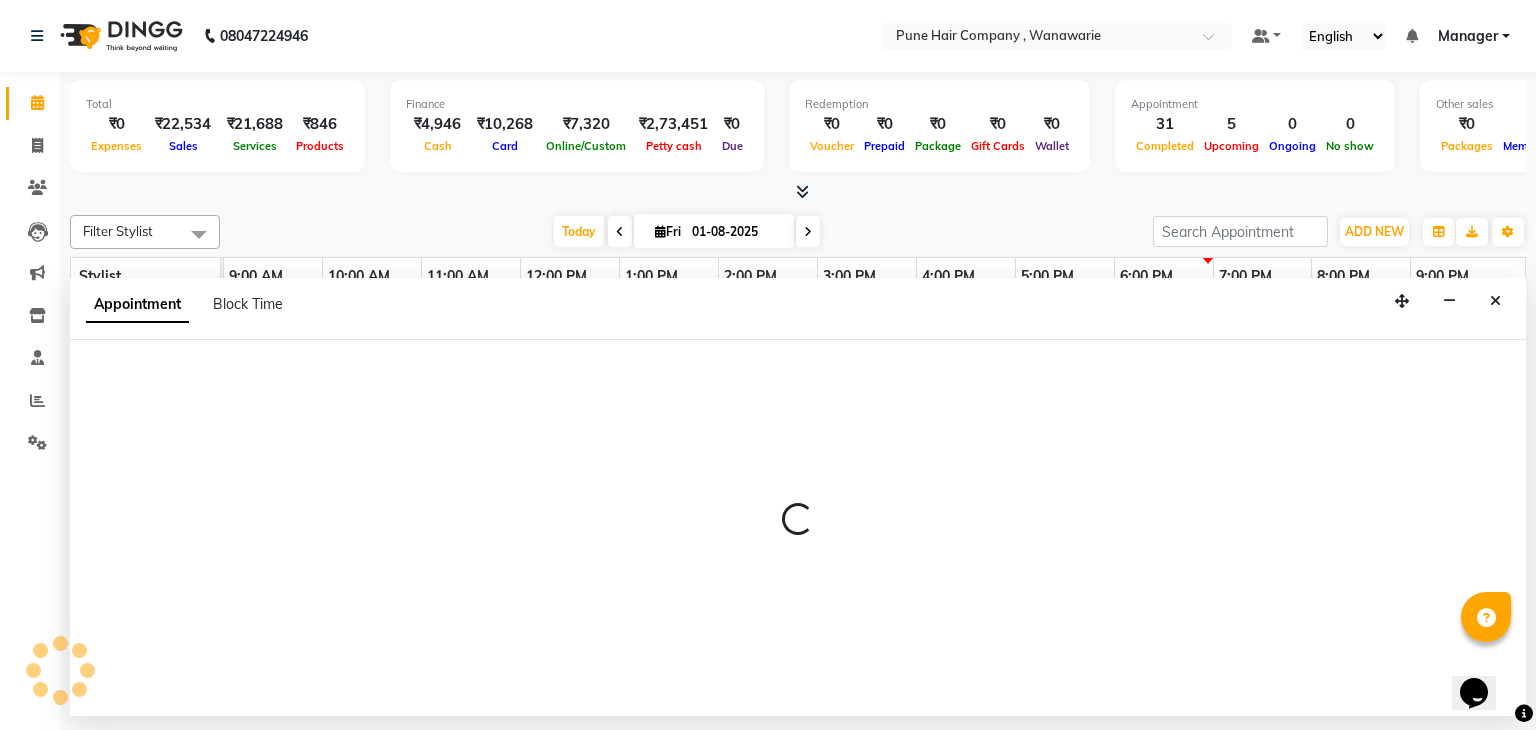 select on "74579" 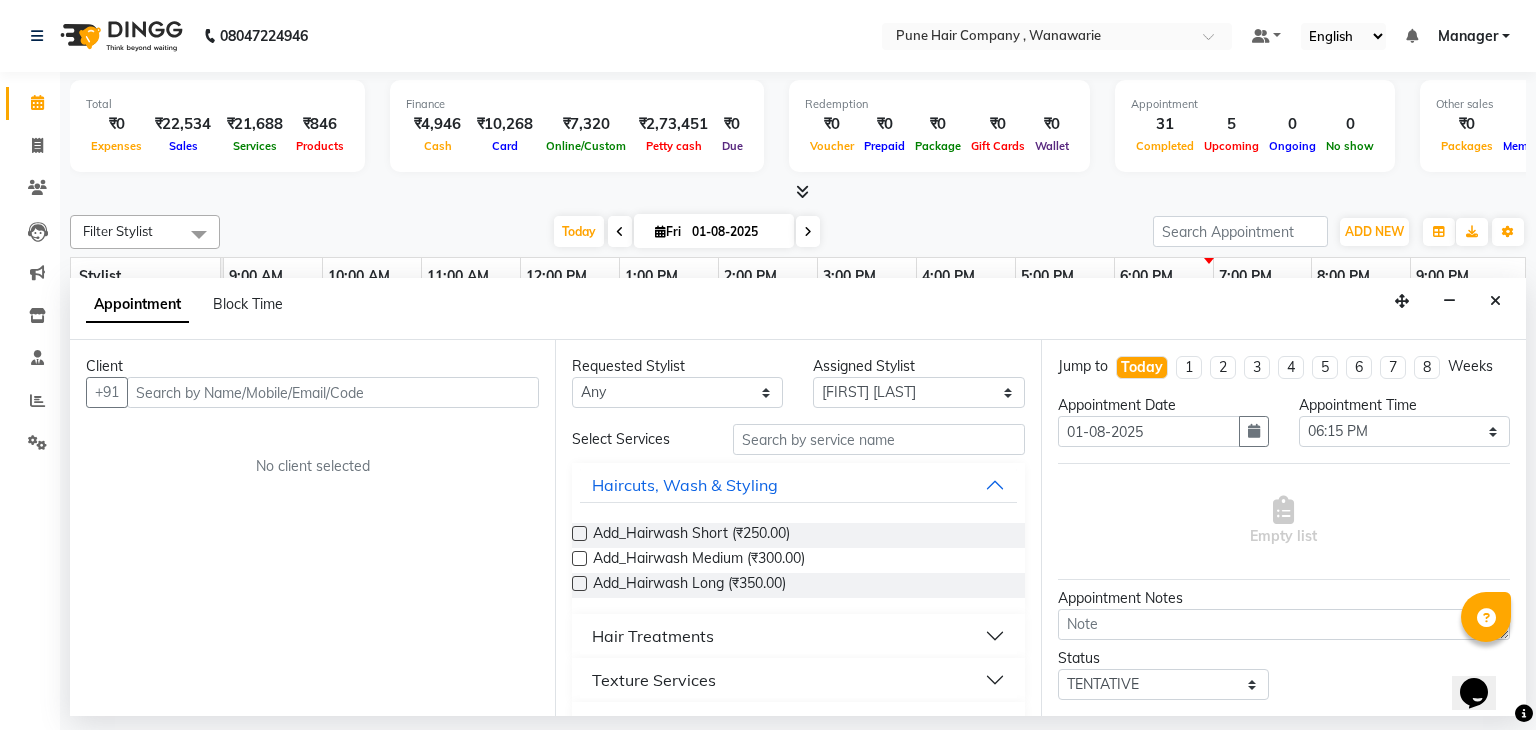 click at bounding box center (333, 392) 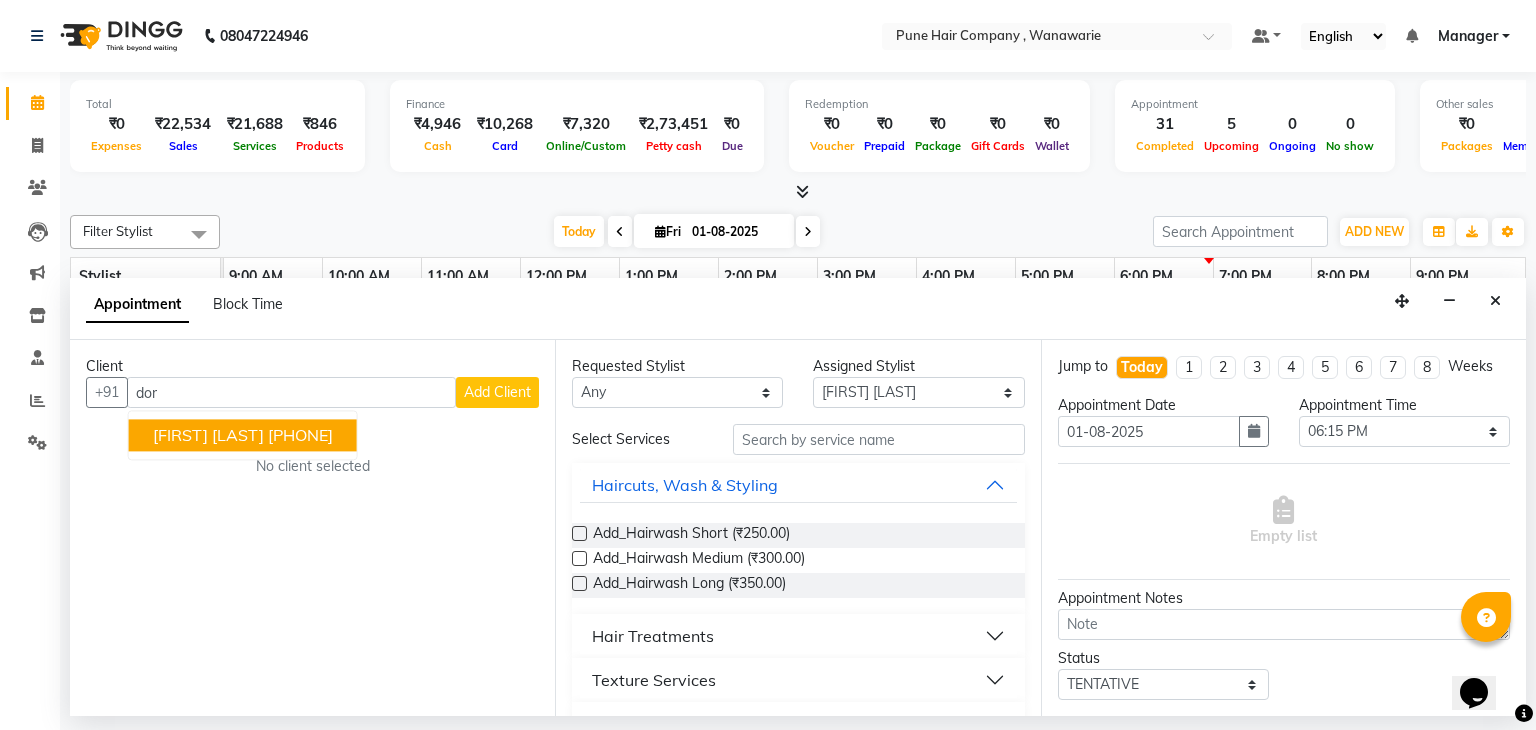 click on "DORATHY P" at bounding box center [208, 436] 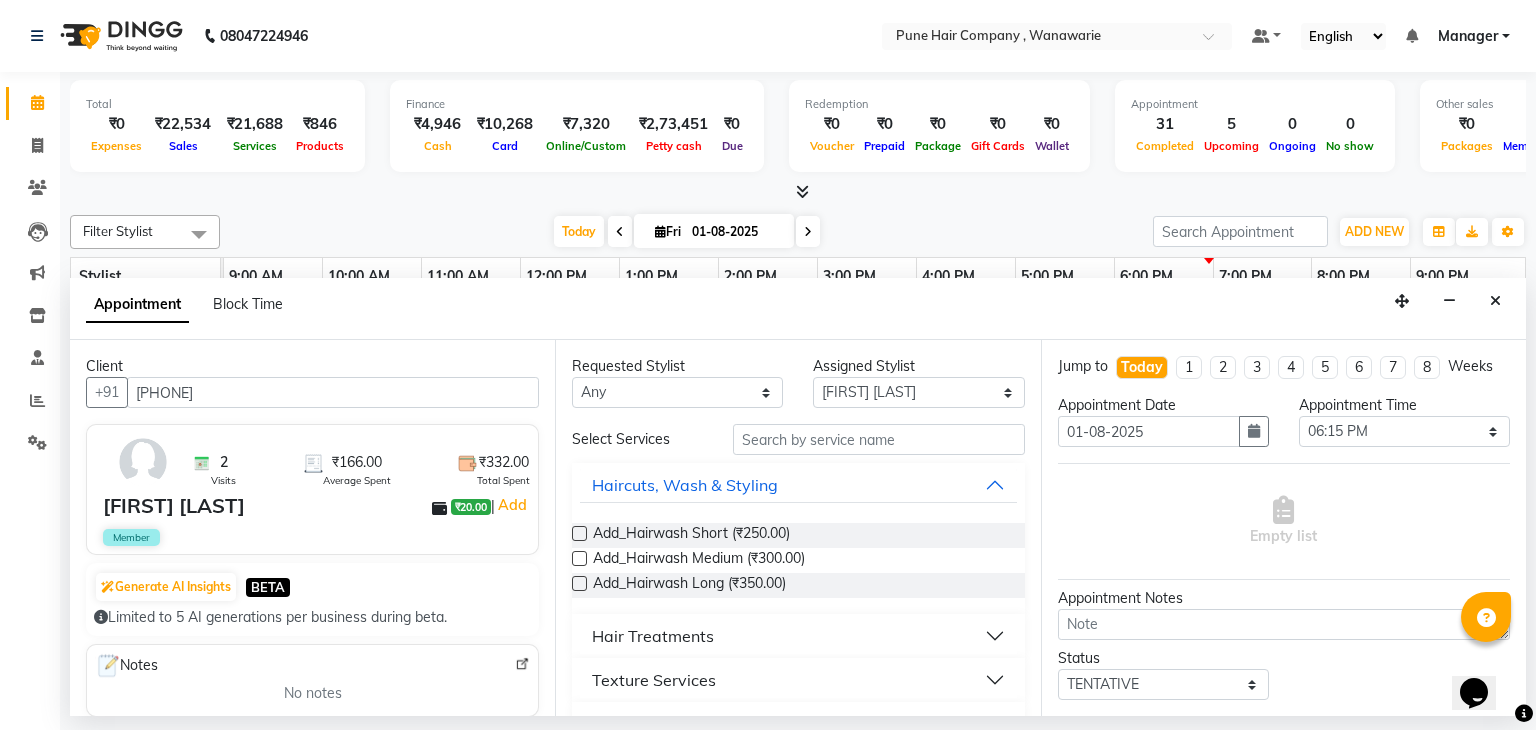 type on "[PHONE]" 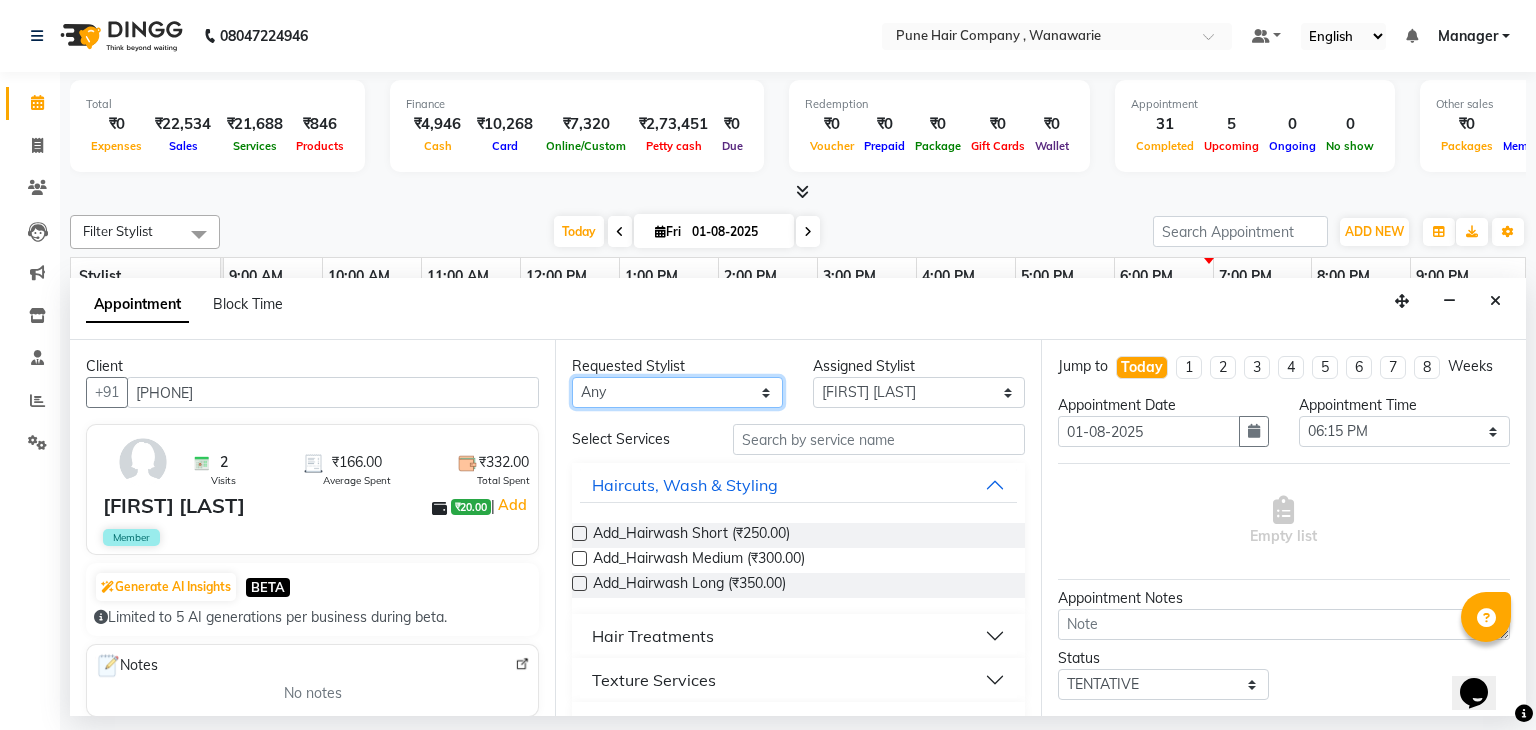 click on "Any Faisal shaikh Kanchan Gajare  Kasturi bhandari Manoj Zambre Prasad wagh Ranjeet Solanki Shriram Raut" at bounding box center [677, 392] 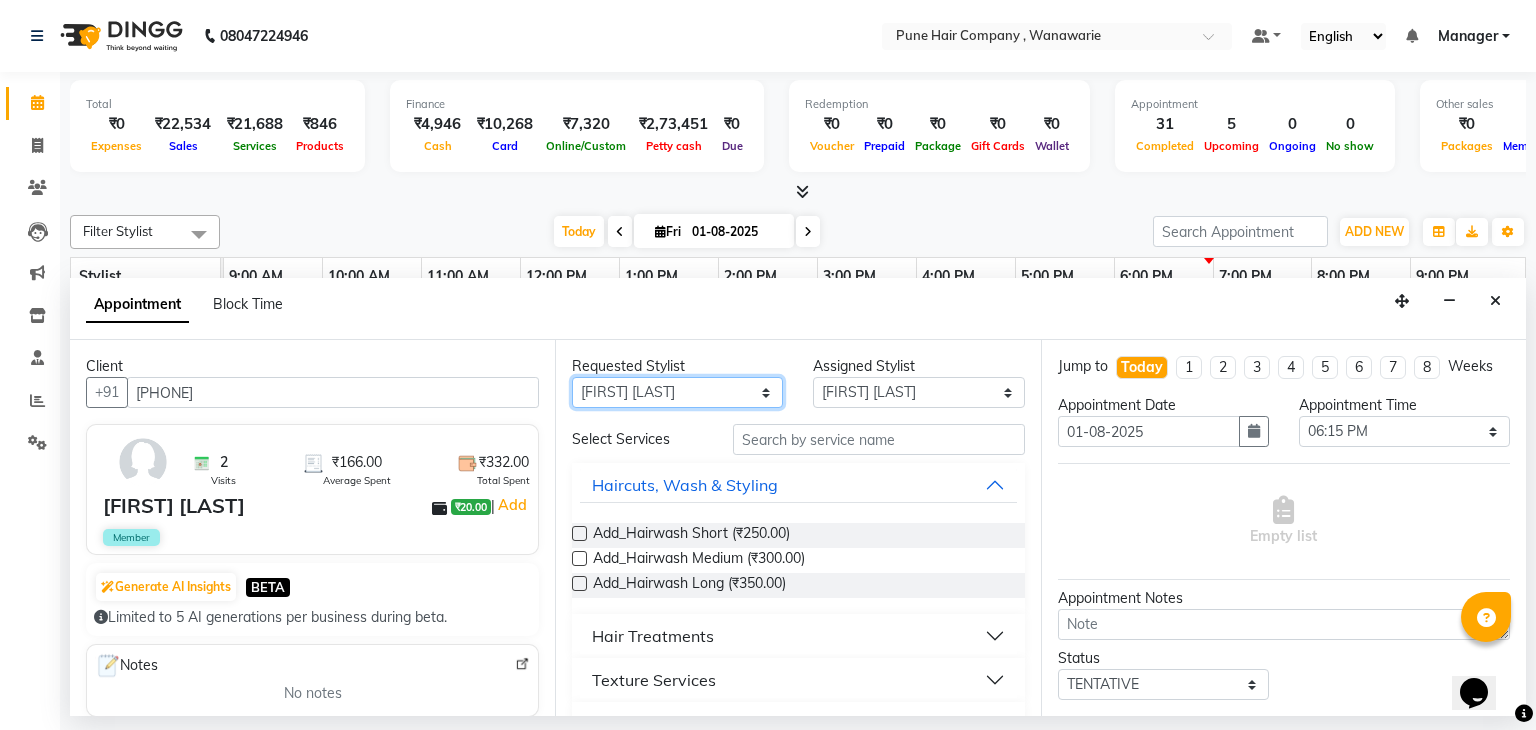 click on "Any Faisal shaikh Kanchan Gajare  Kasturi bhandari Manoj Zambre Prasad wagh Ranjeet Solanki Shriram Raut" at bounding box center [677, 392] 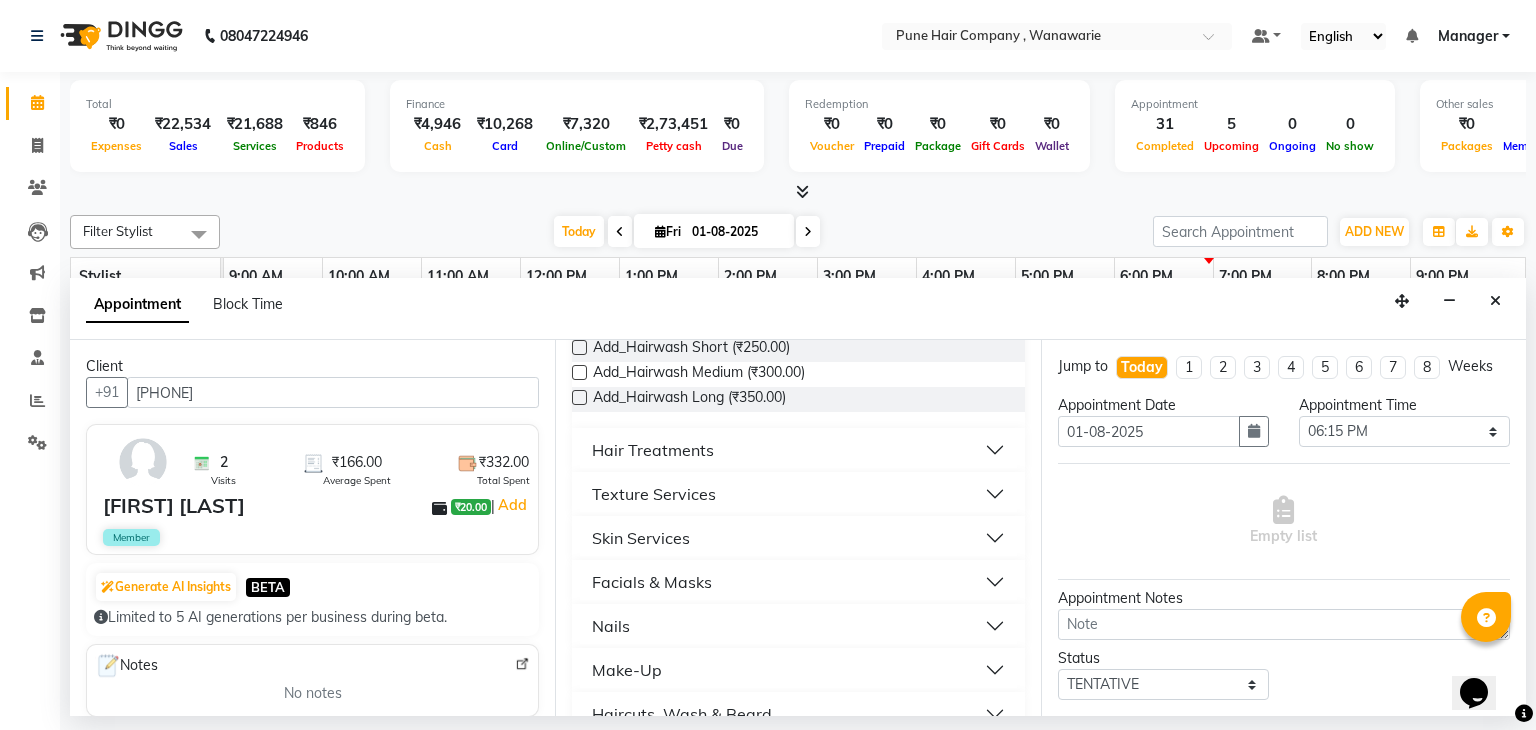scroll, scrollTop: 188, scrollLeft: 0, axis: vertical 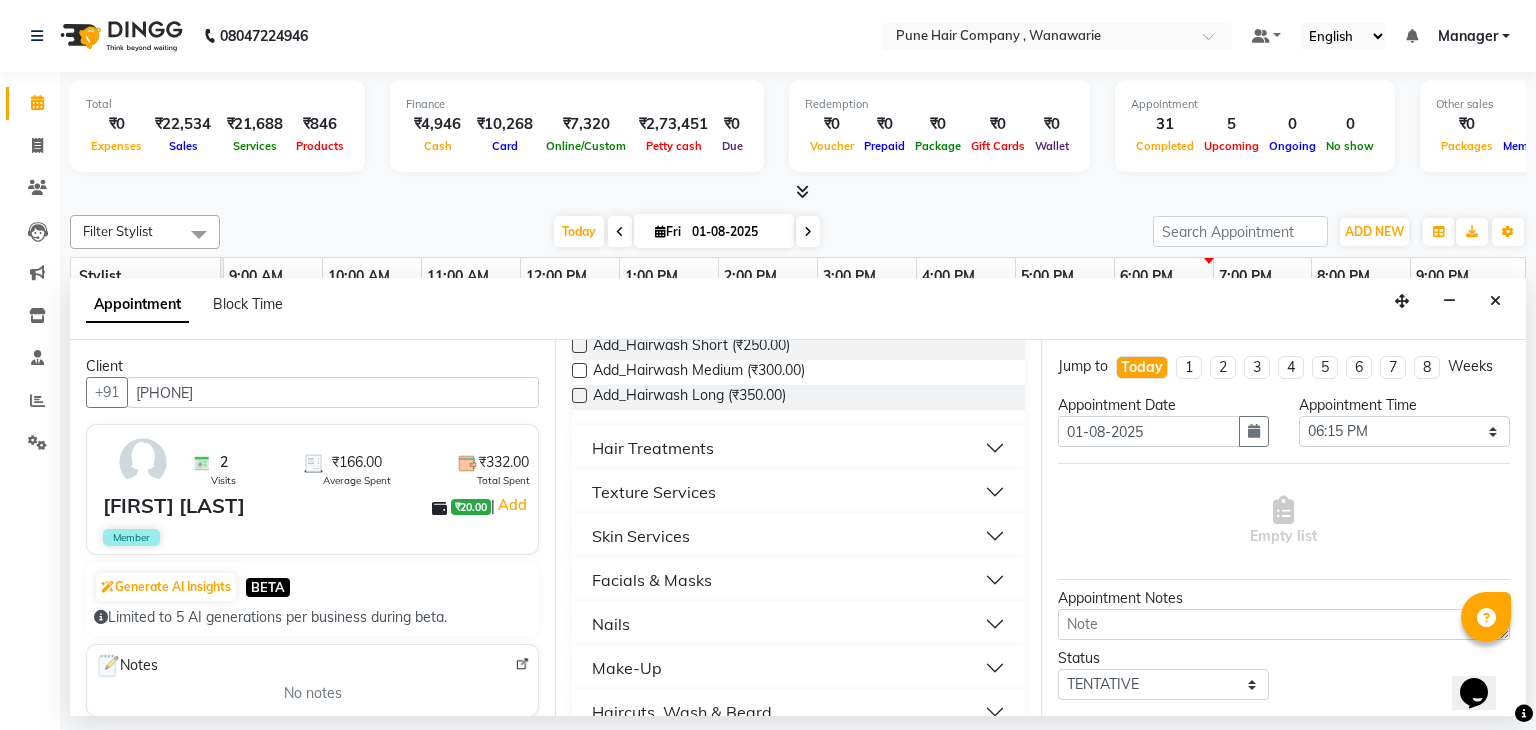 click on "Skin Services" at bounding box center [798, 536] 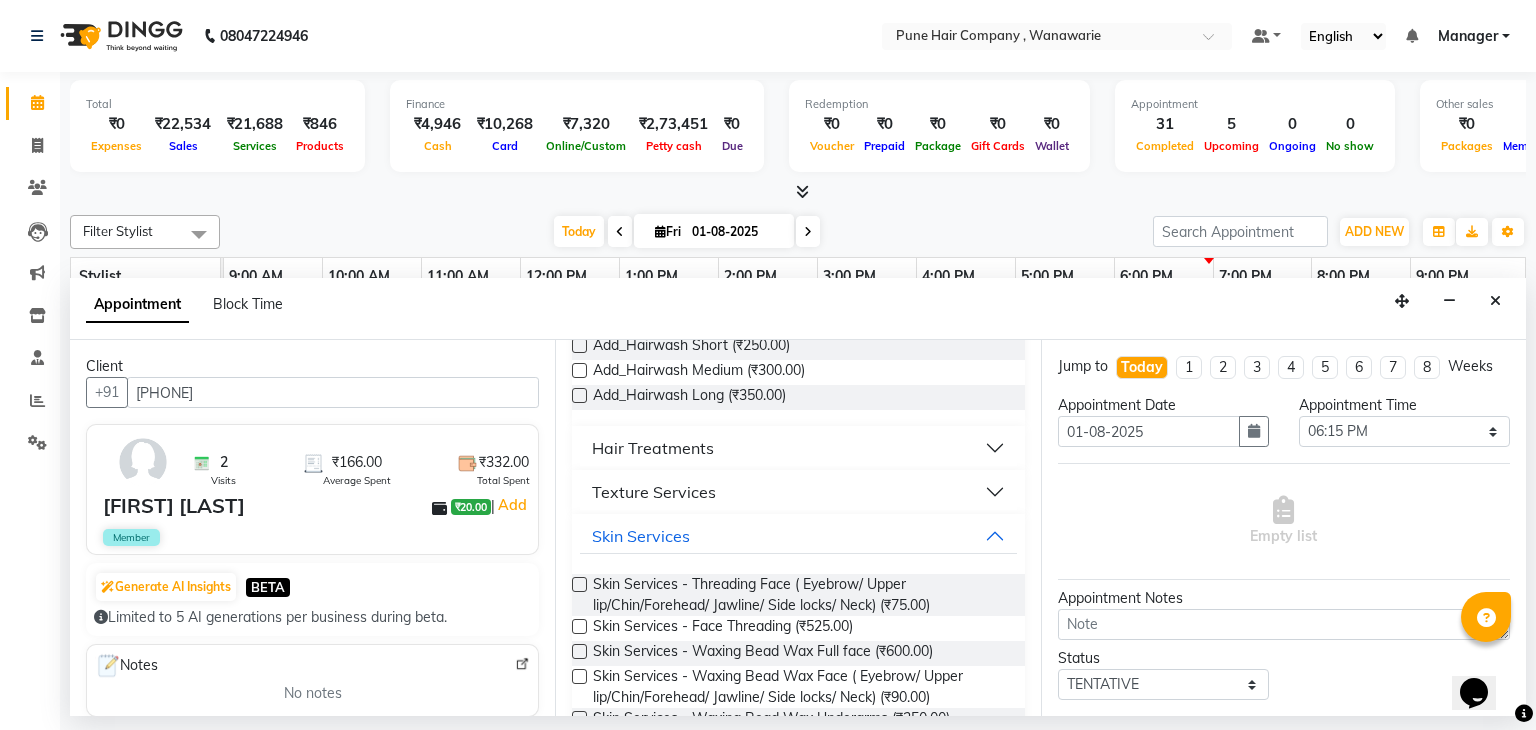 click at bounding box center (579, 584) 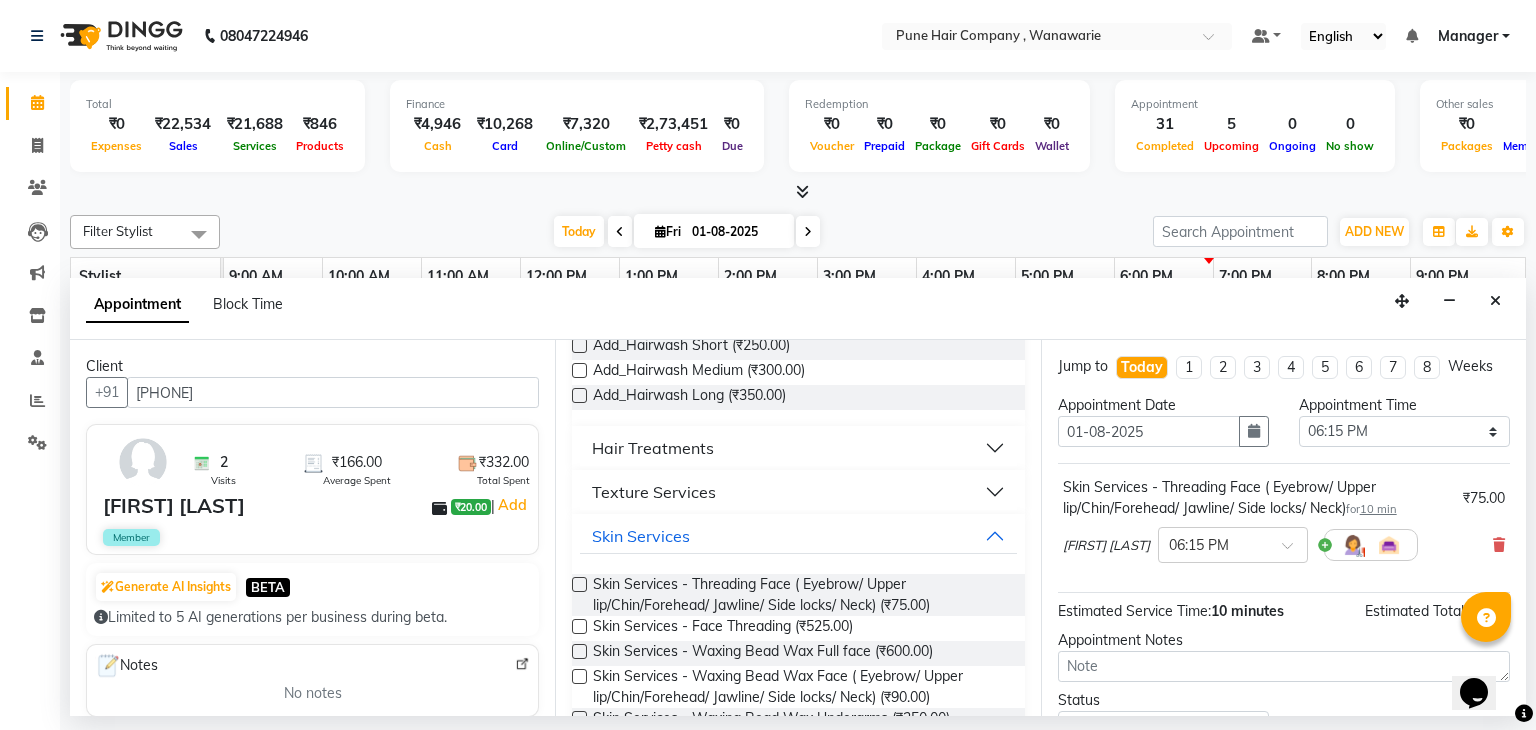 click at bounding box center (579, 584) 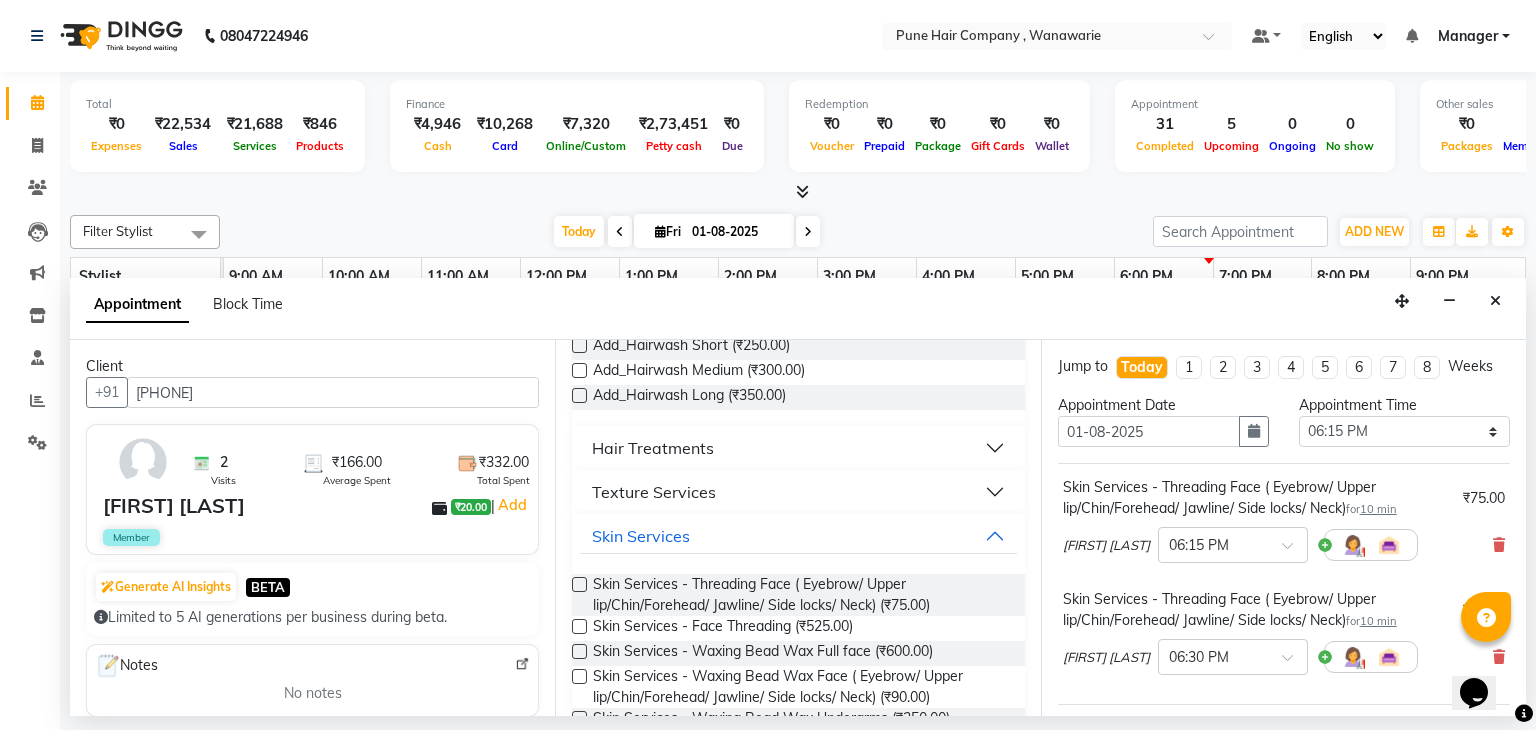 click at bounding box center (579, 584) 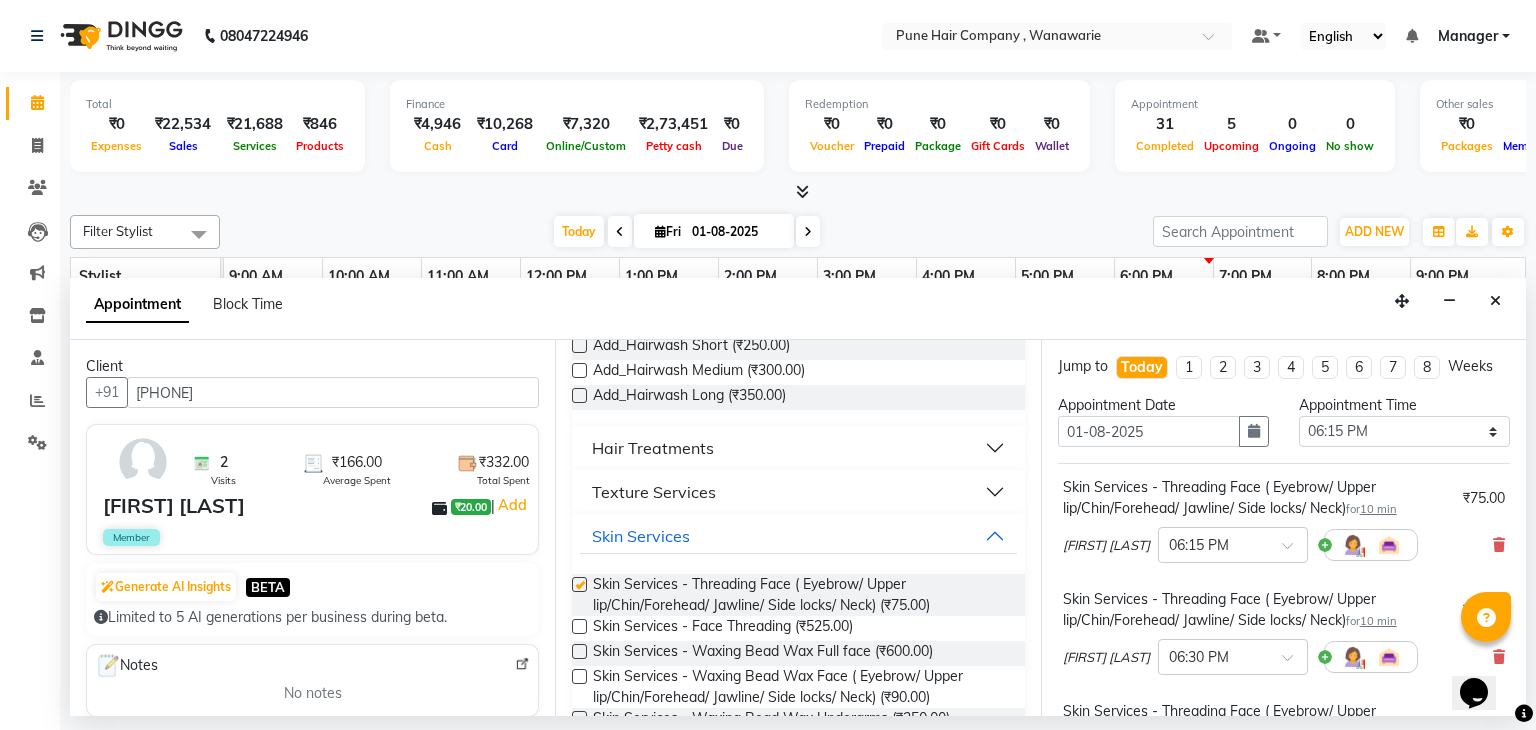 checkbox on "false" 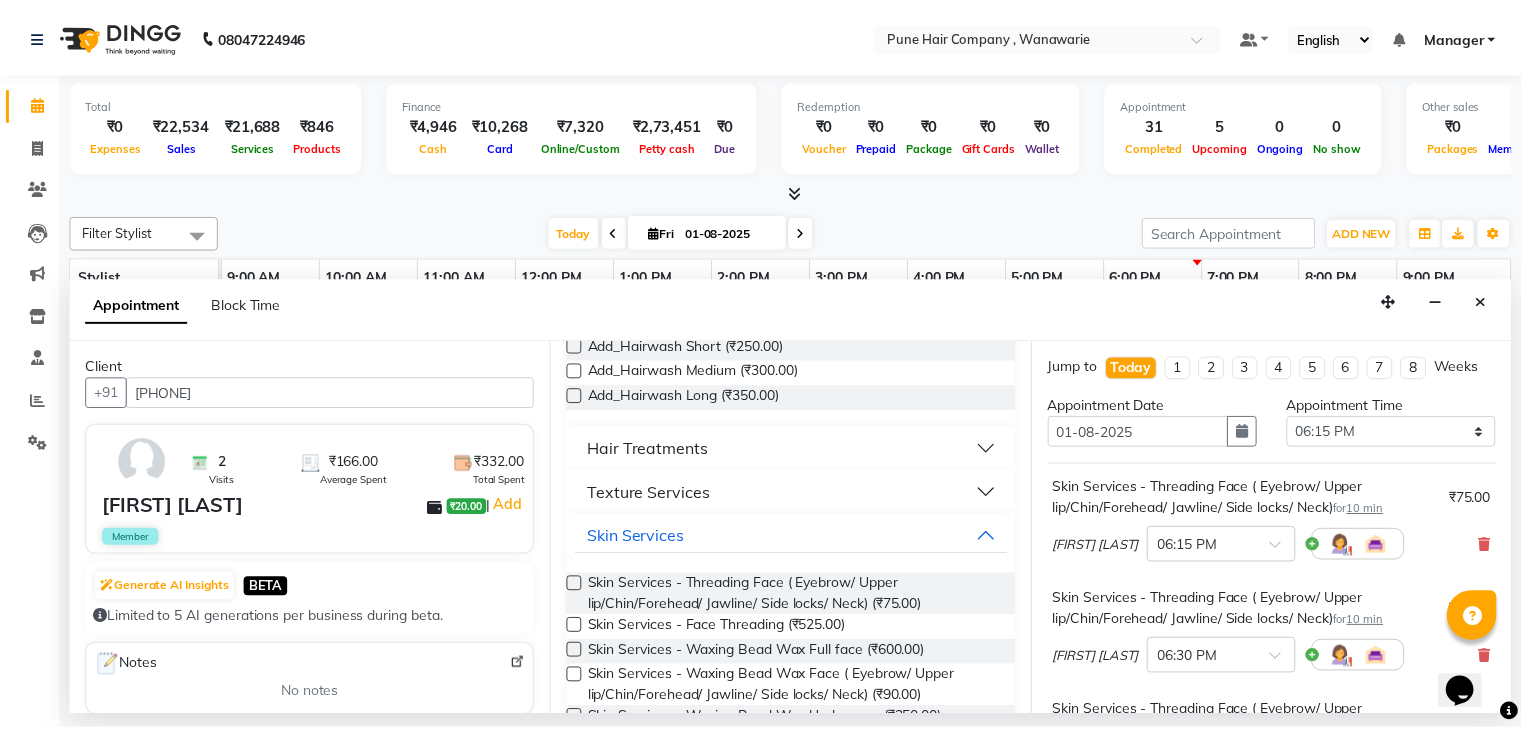 scroll, scrollTop: 375, scrollLeft: 0, axis: vertical 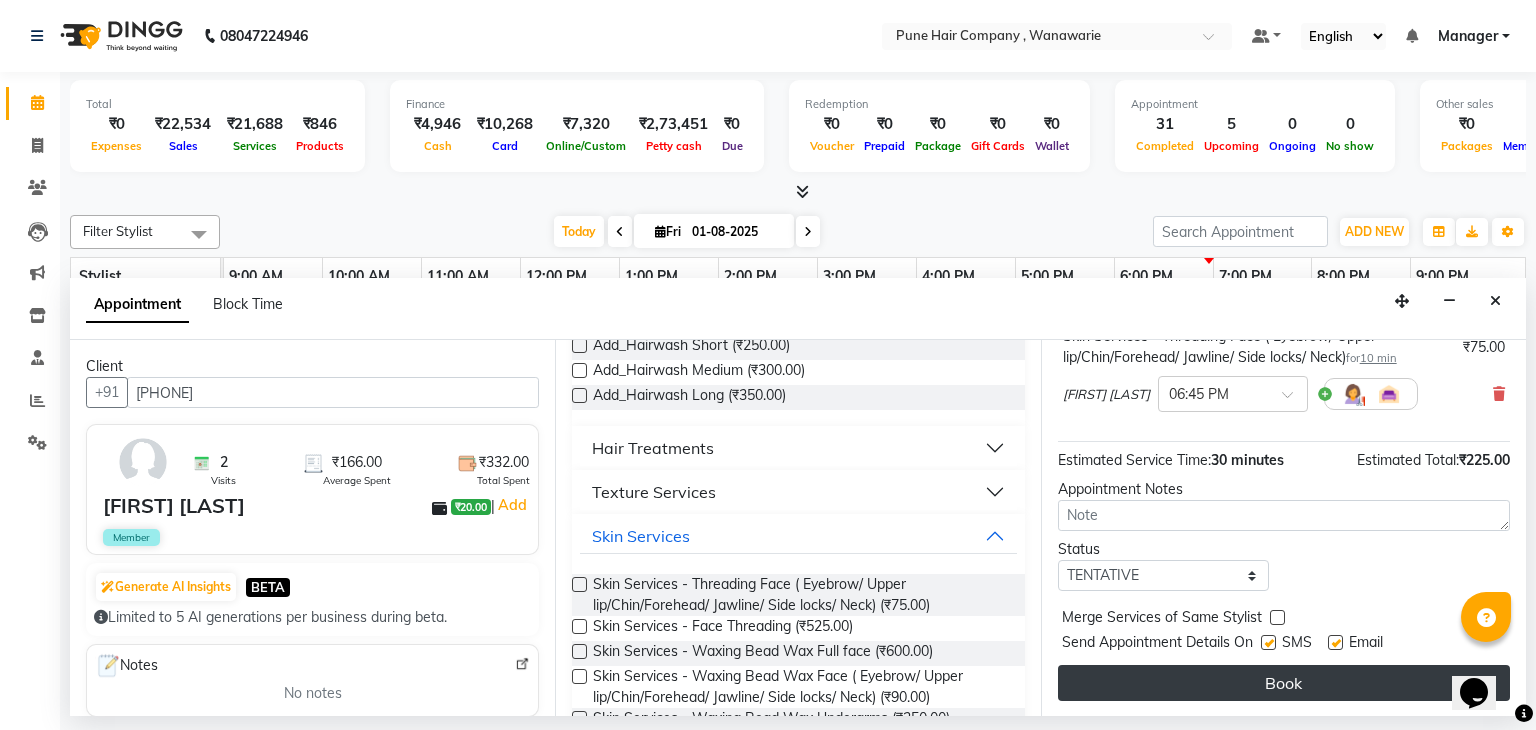 click on "Book" at bounding box center [1284, 683] 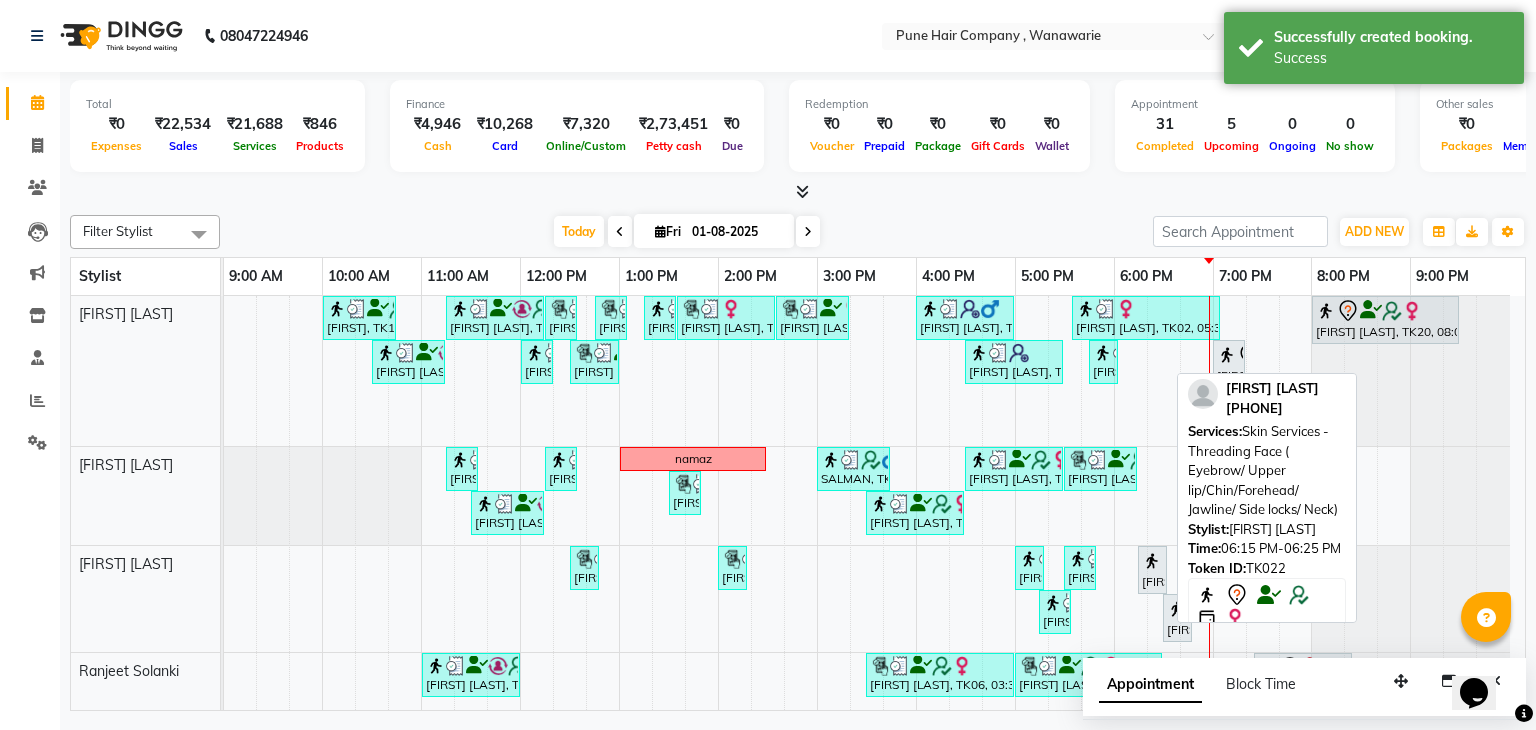click on "[FIRST] [LAST], TK22, 06:15 PM-06:25 PM, Skin Services - Threading Face ( Eyebrow/ Upper lip/Chin/Forehead/ Jawline/ Side locks/ Neck)" at bounding box center [1152, 570] 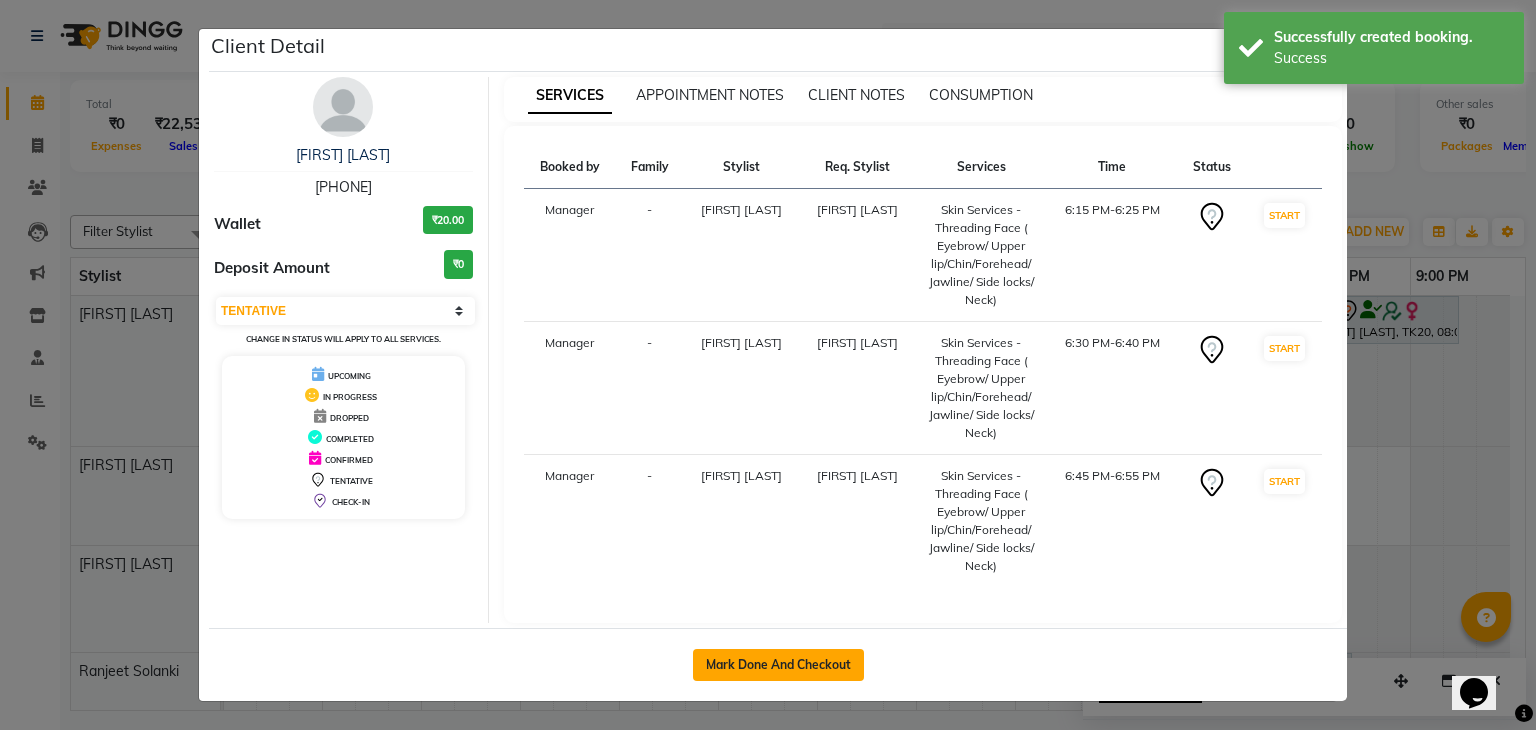 click on "Mark Done And Checkout" 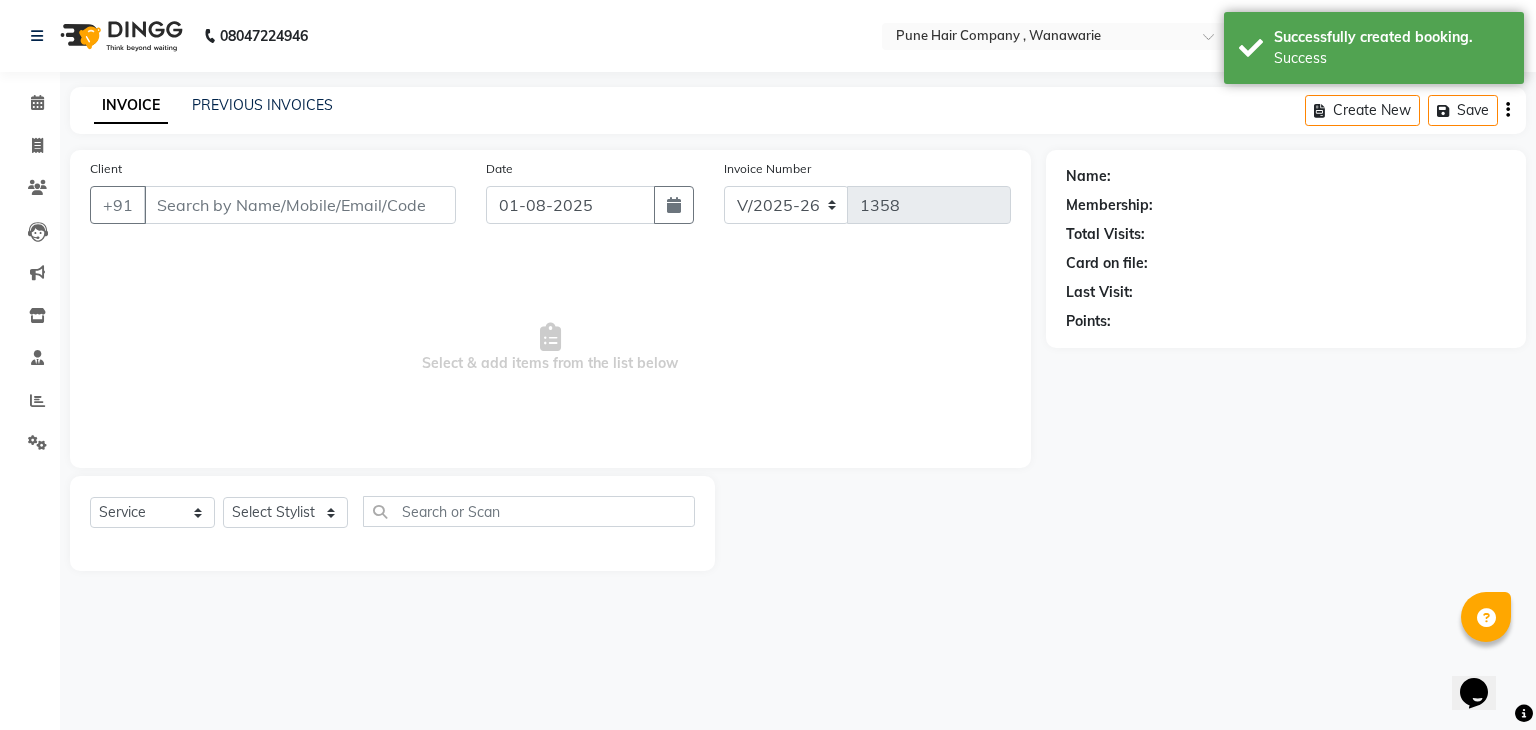 type on "[PHONE]" 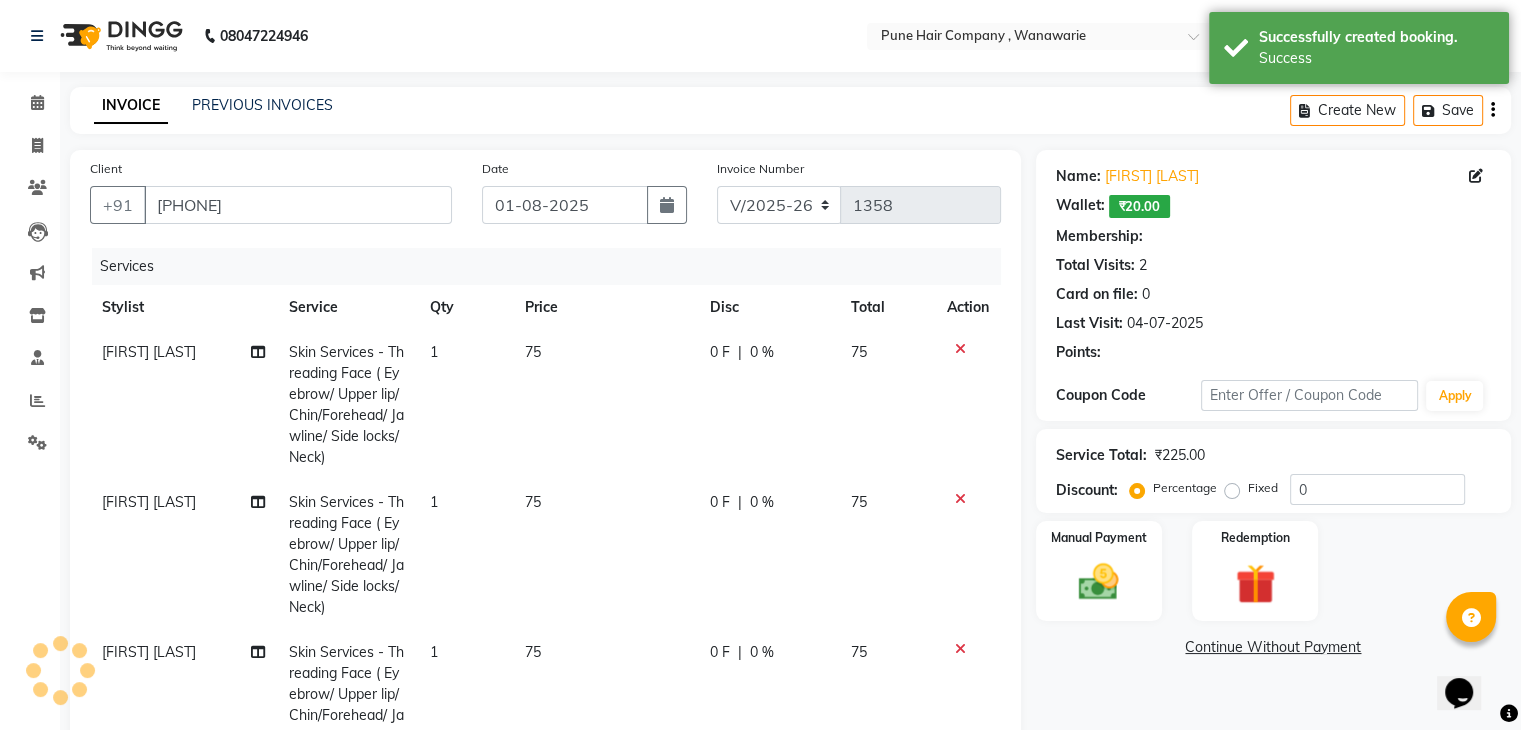 type on "20" 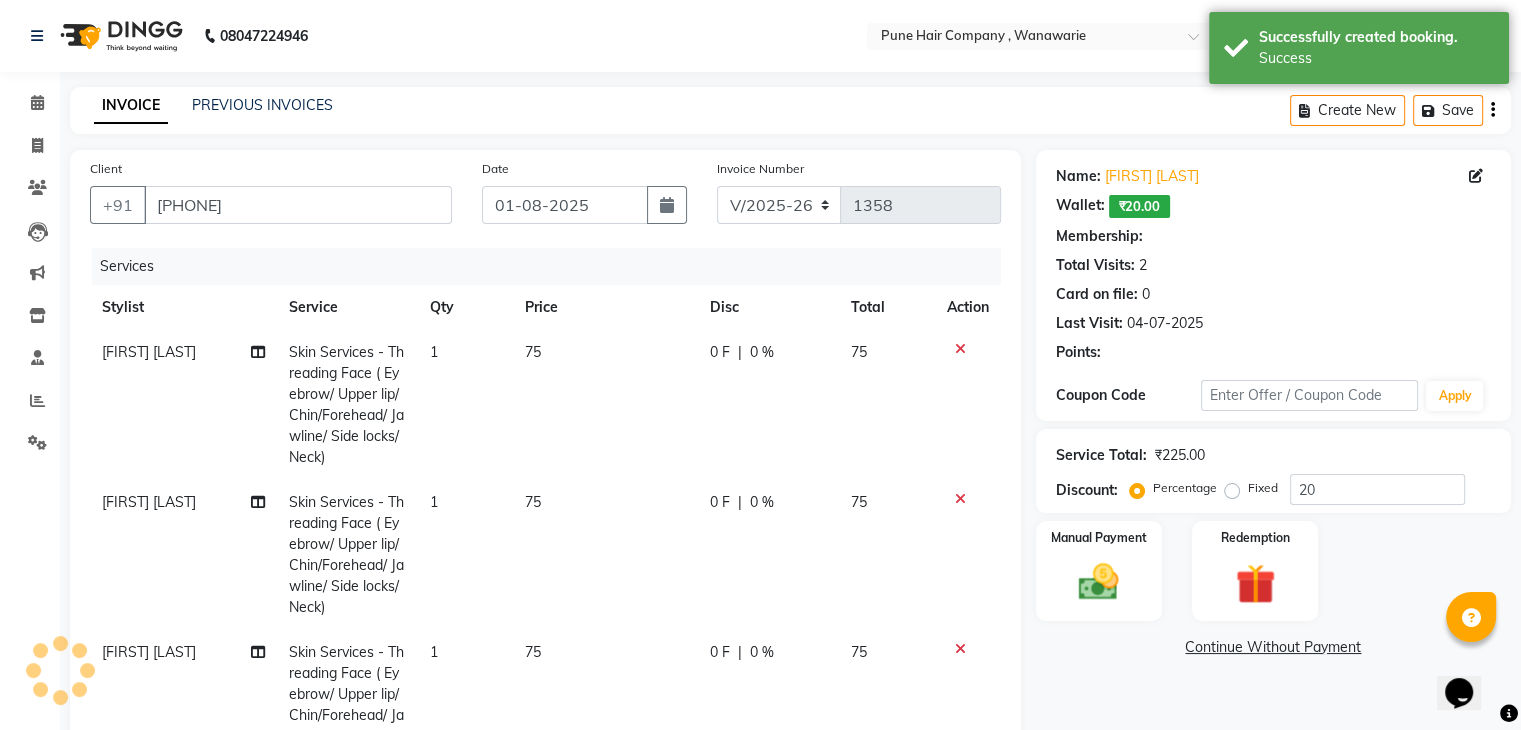 select on "1: Object" 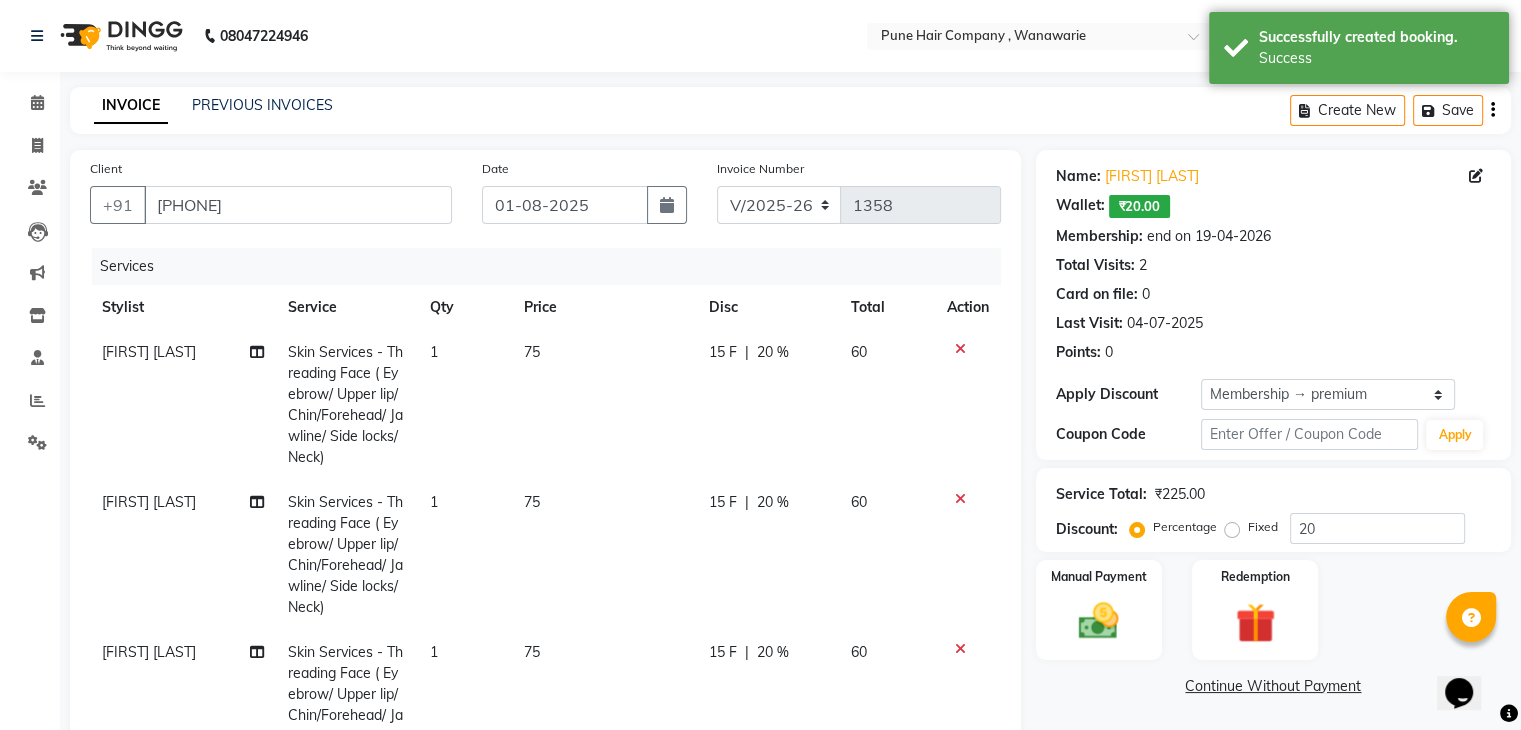 scroll, scrollTop: 63, scrollLeft: 0, axis: vertical 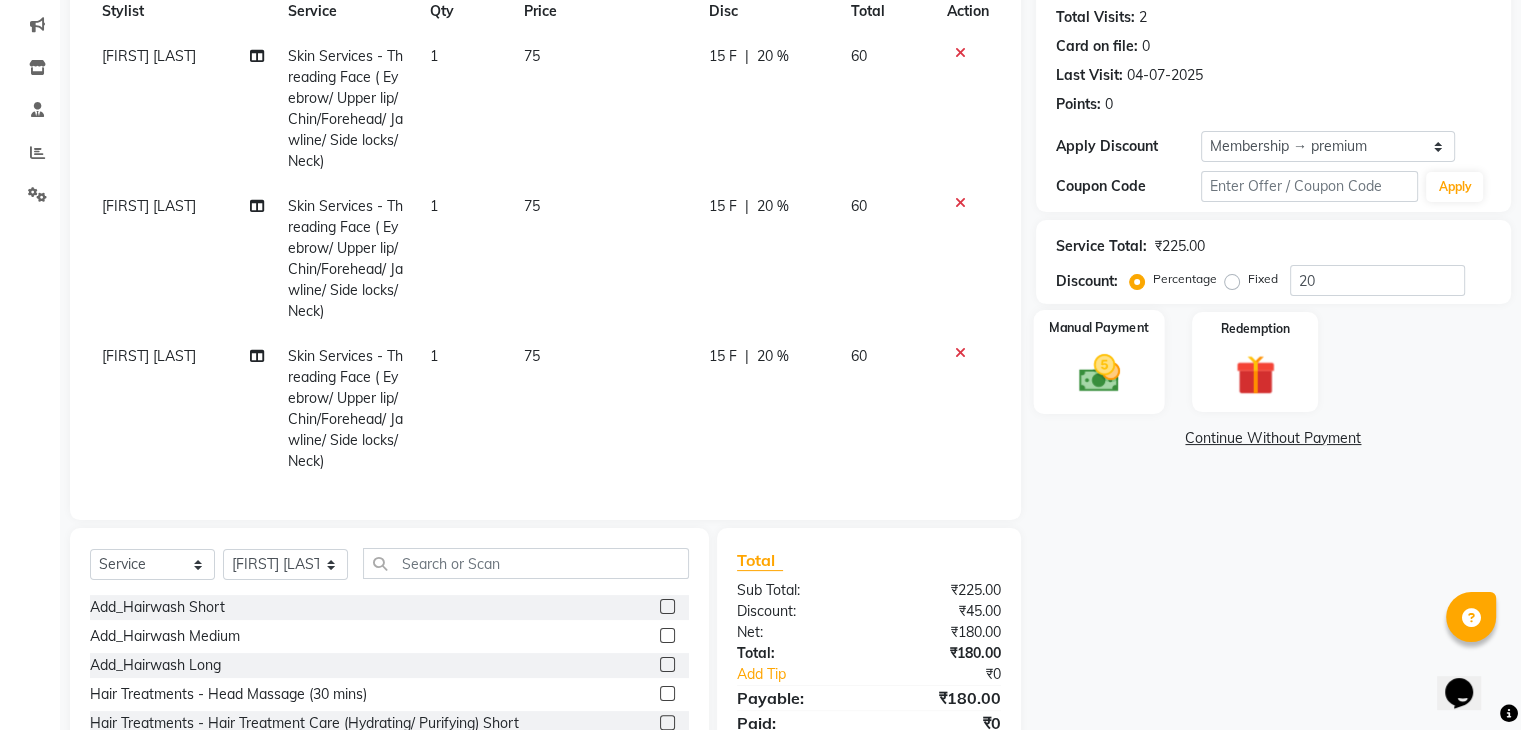click 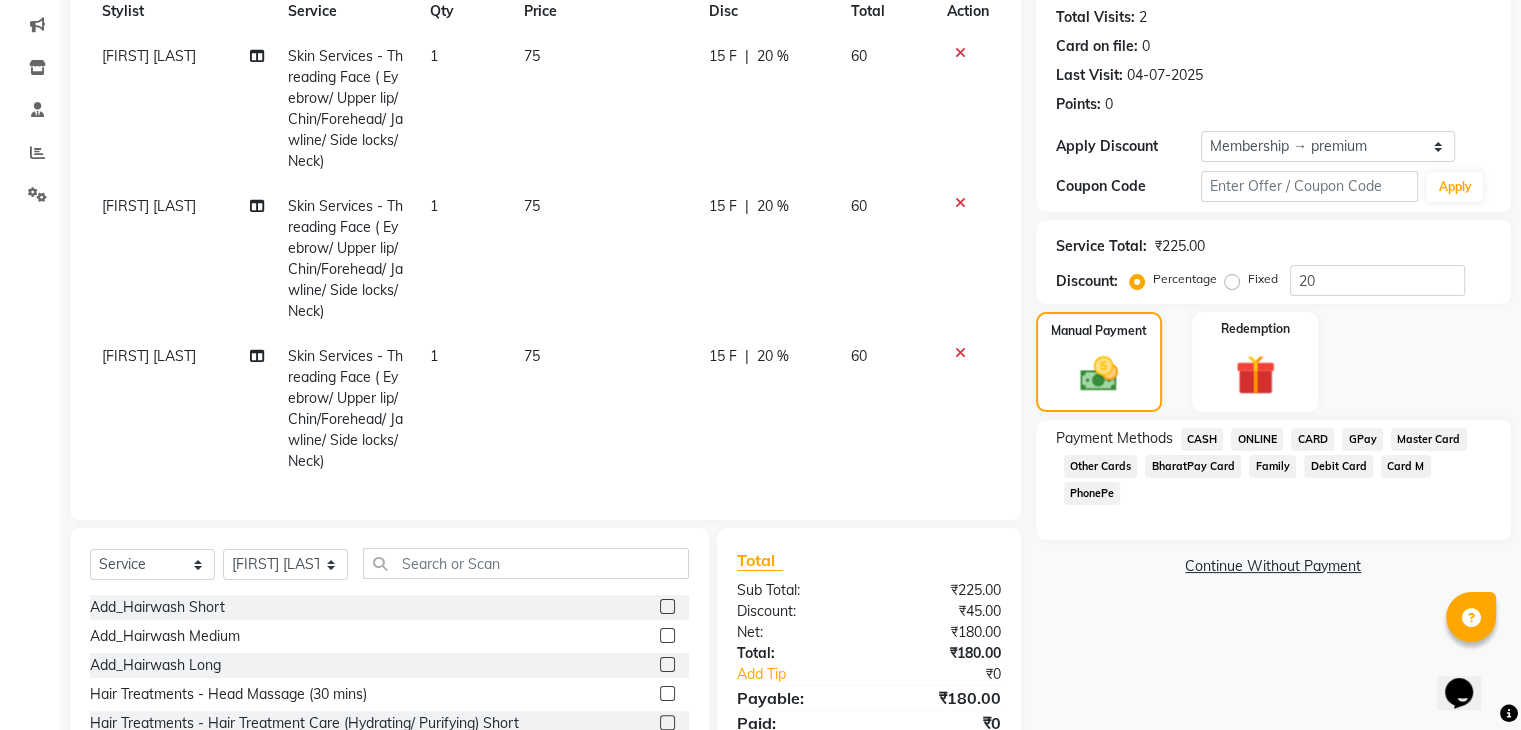click on "GPay" 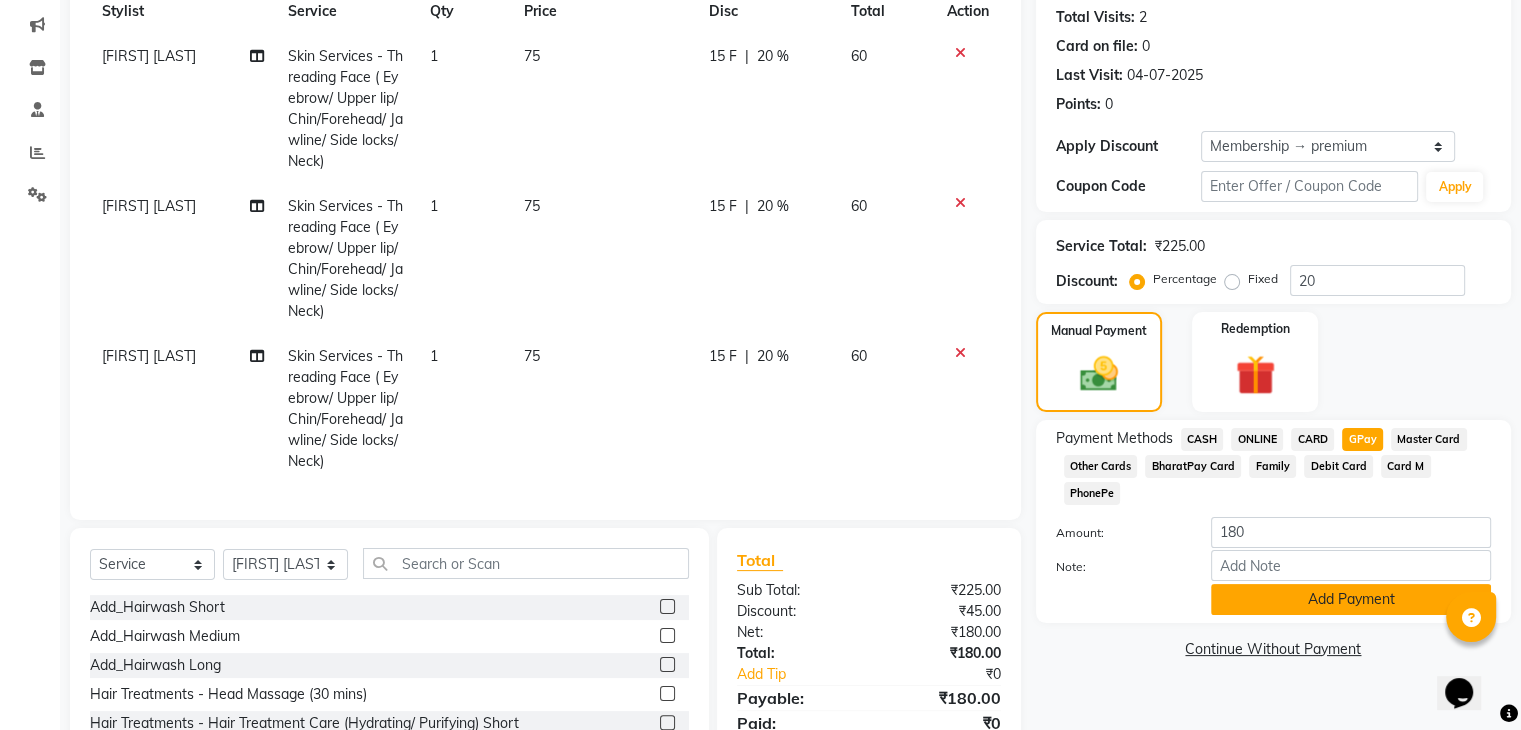 click on "Add Payment" 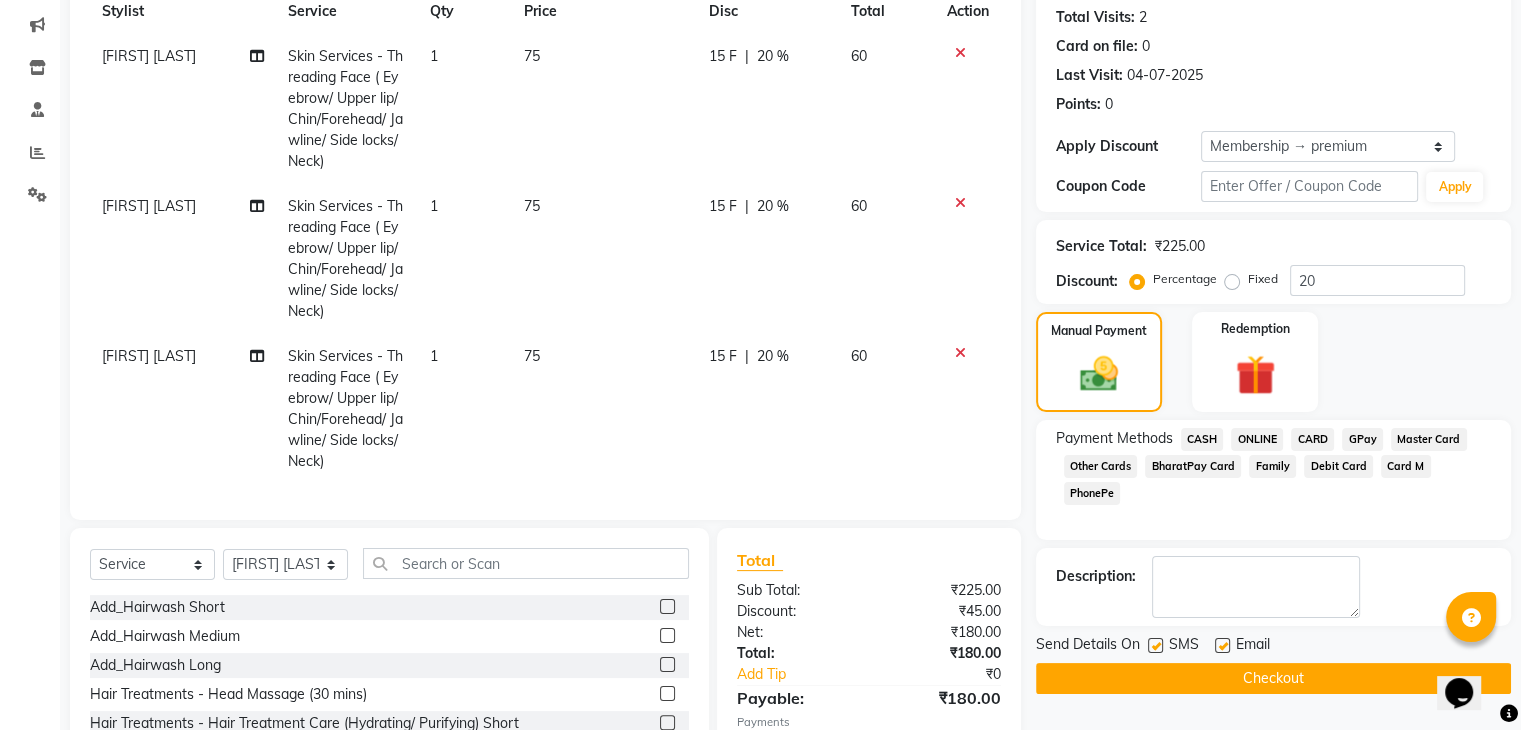 click on "Checkout" 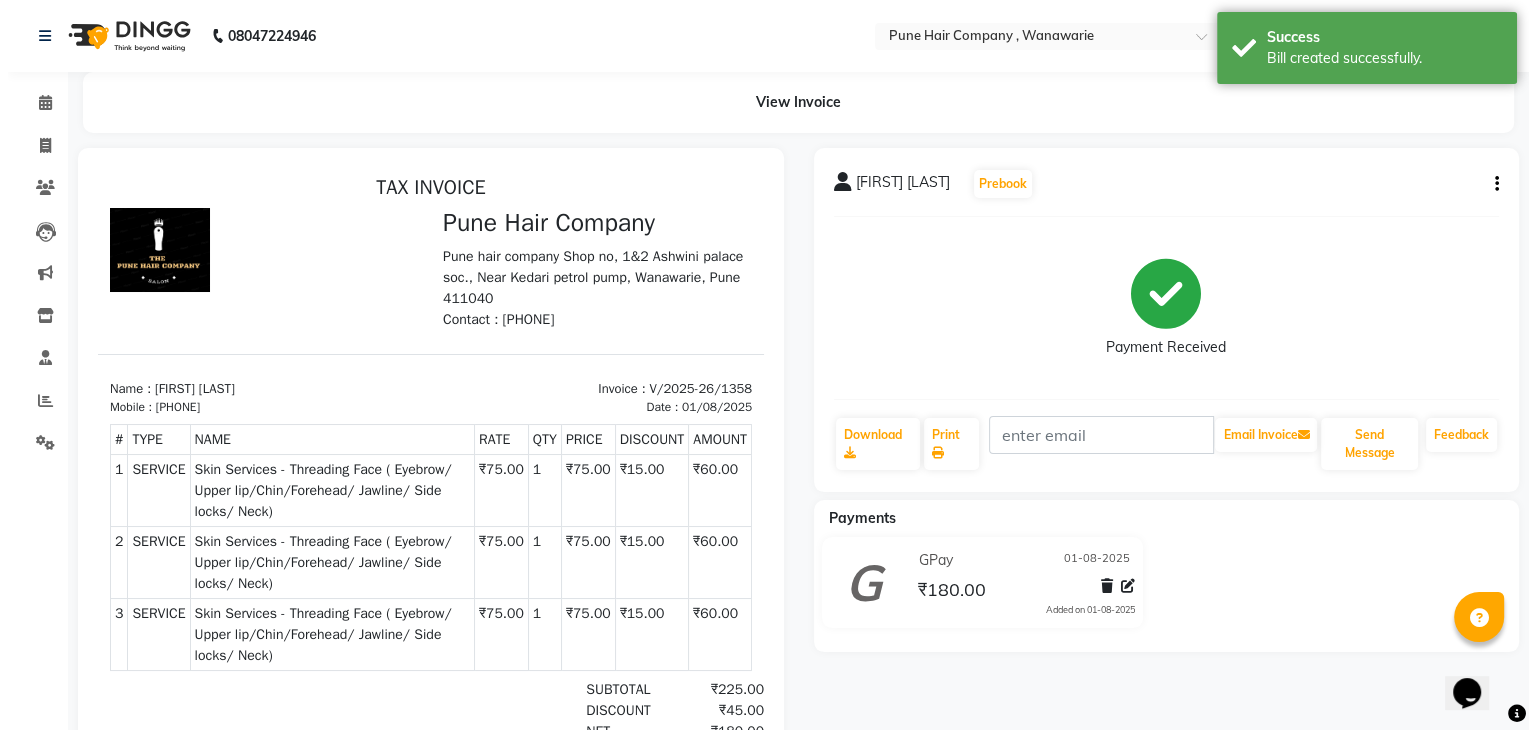 scroll, scrollTop: 0, scrollLeft: 0, axis: both 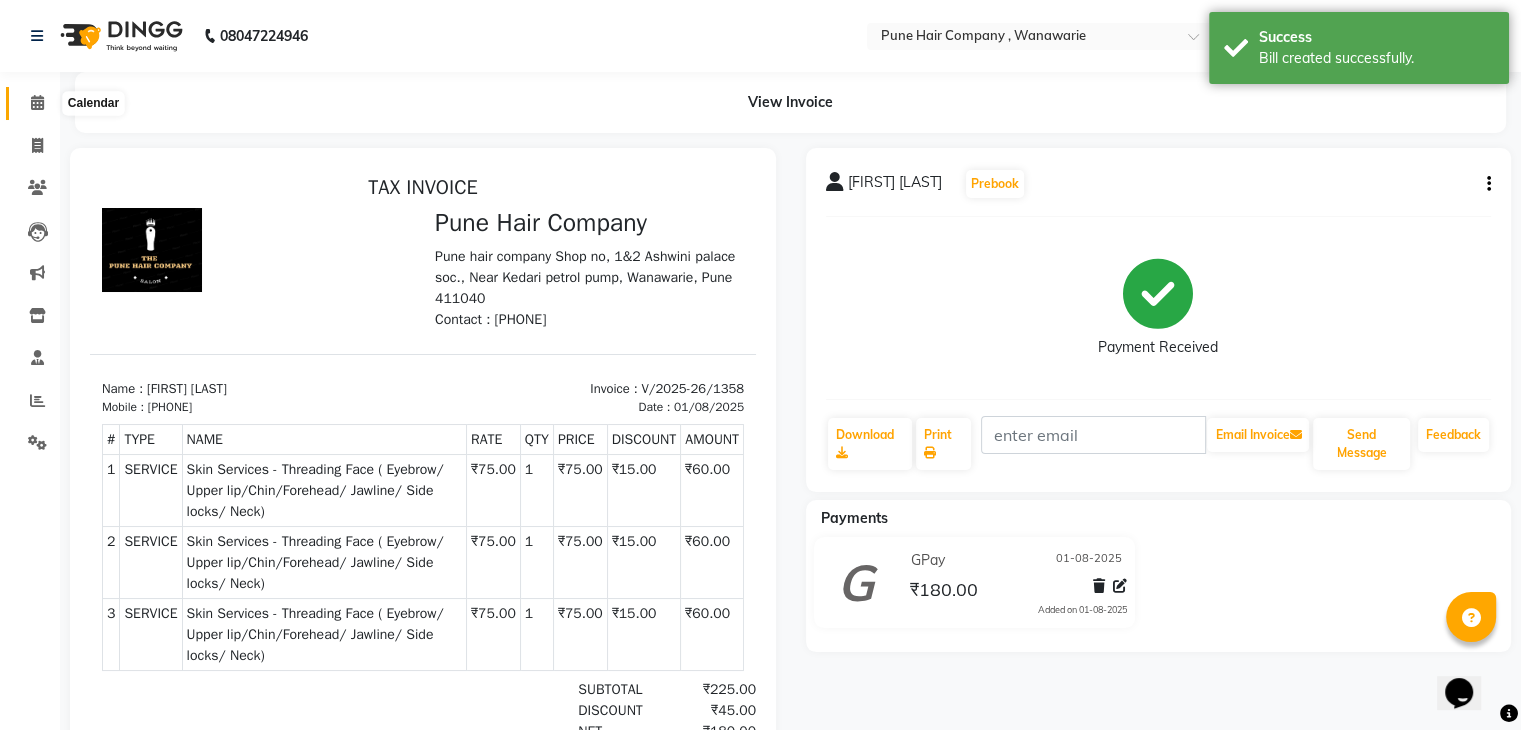 click 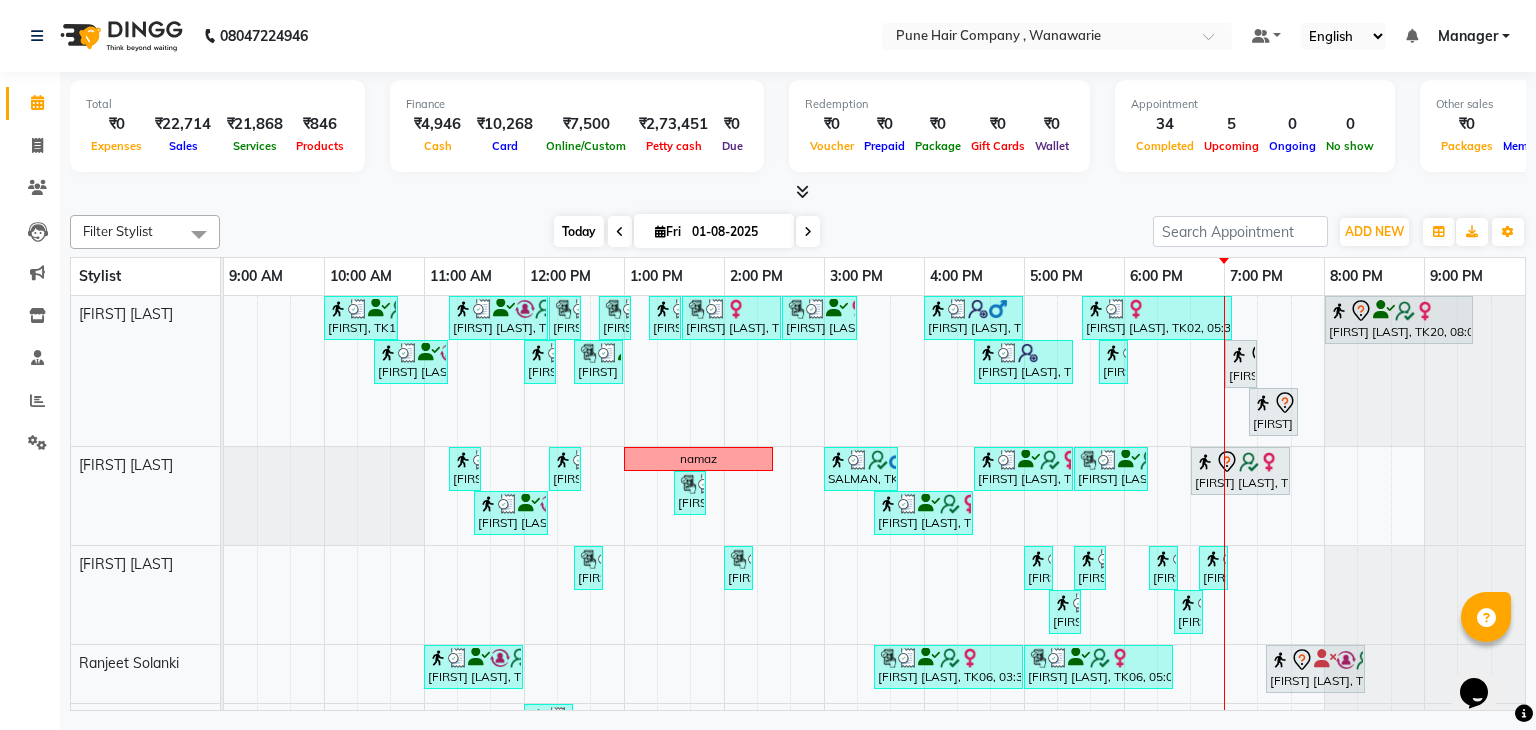 click on "Today" at bounding box center [579, 231] 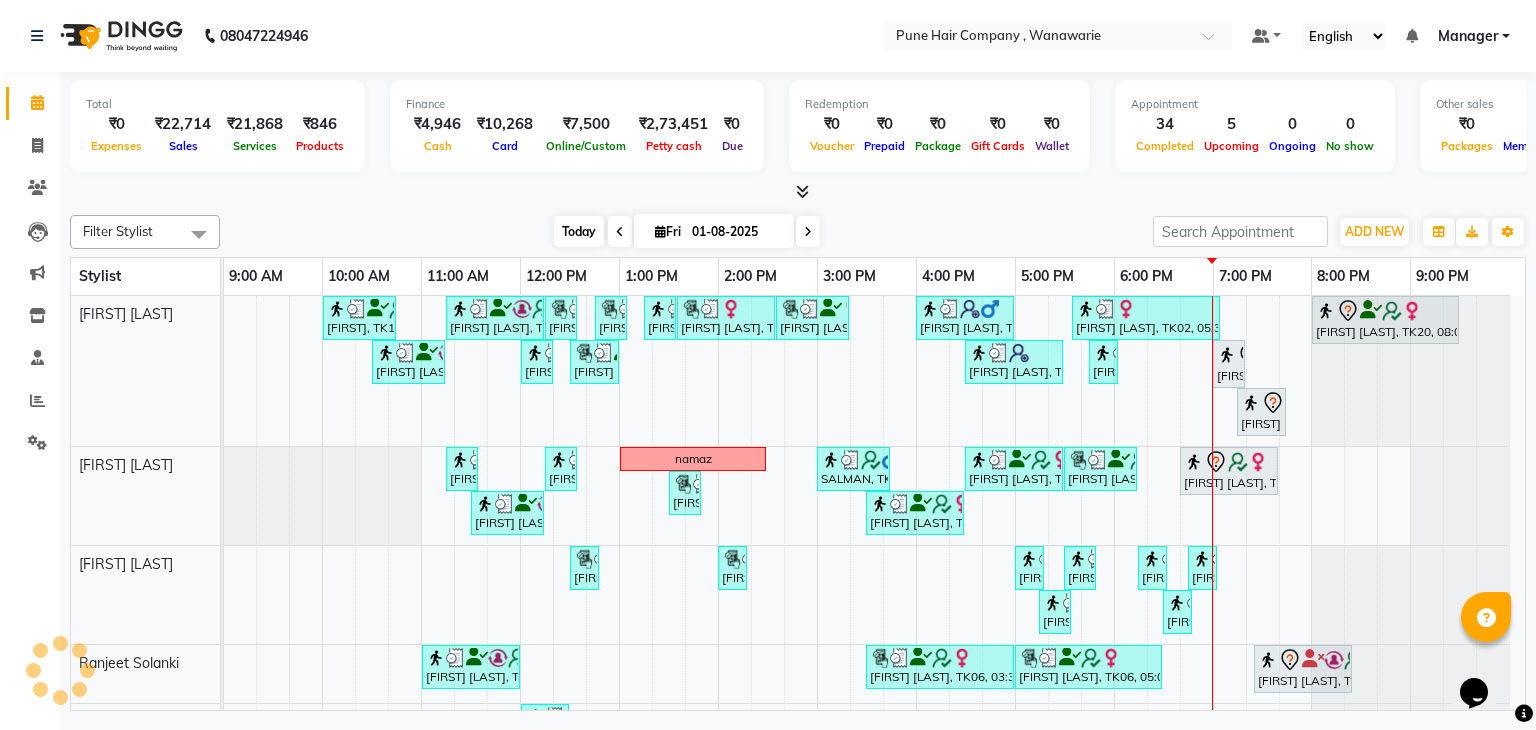 click on "Today" at bounding box center (579, 231) 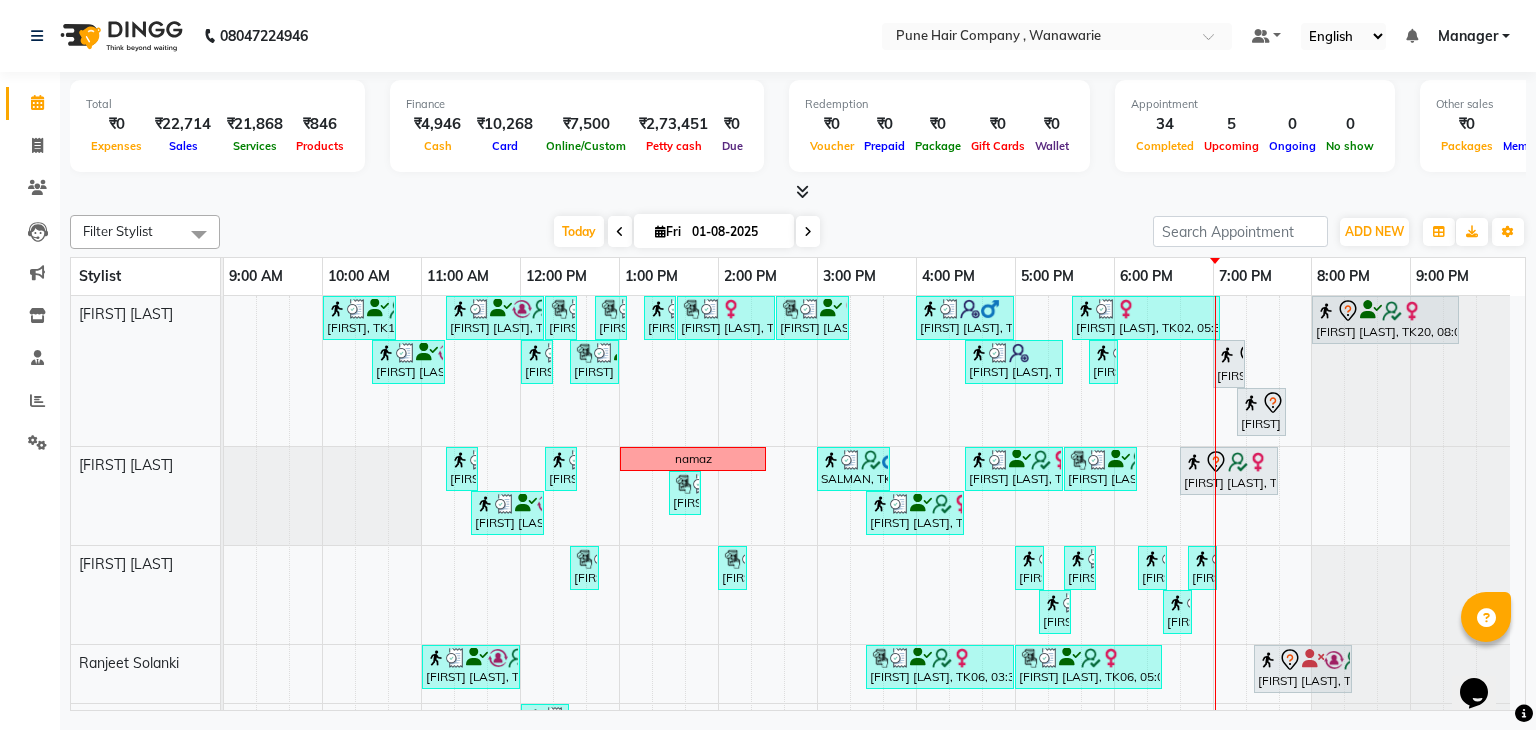 click at bounding box center [802, 191] 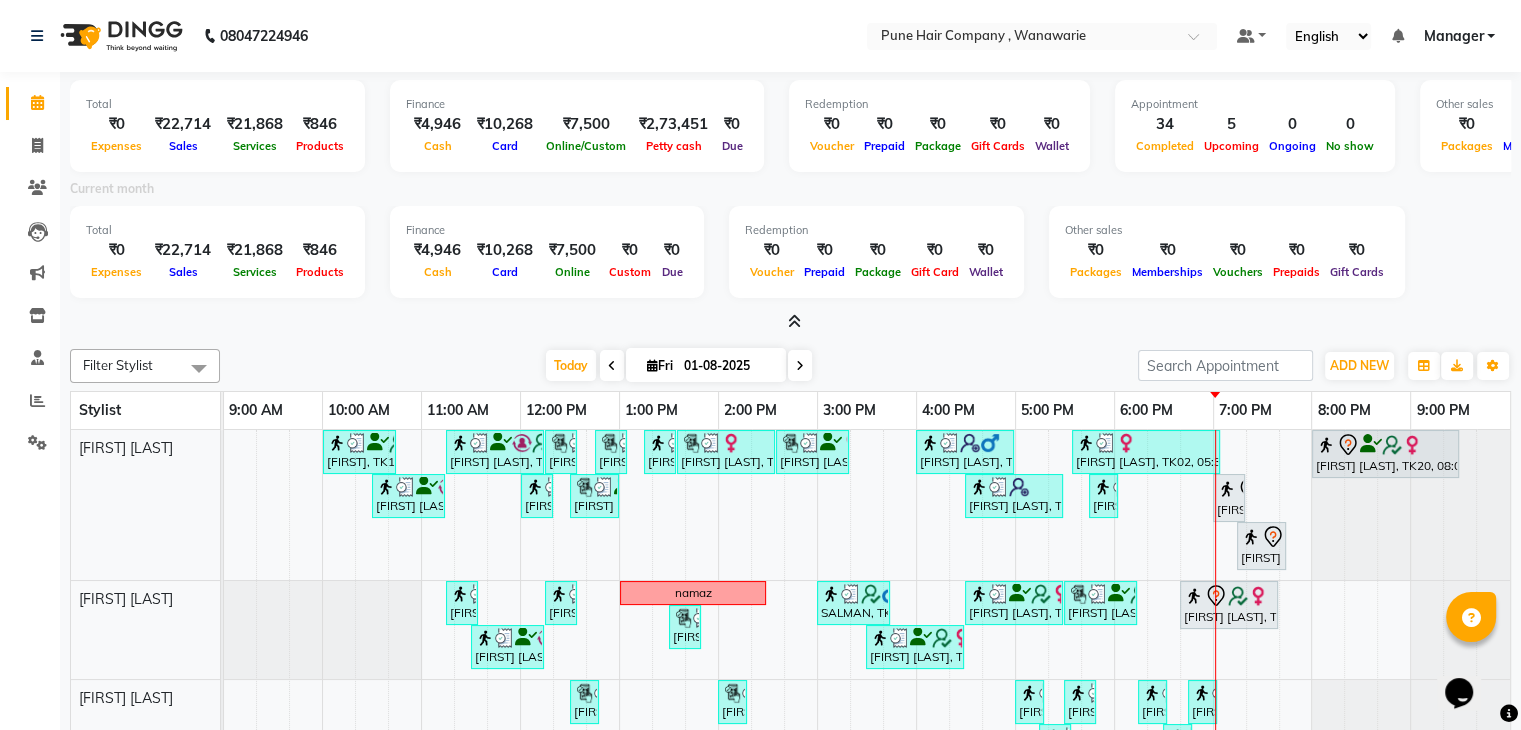 click on "Total  ₹0  Expenses ₹22,714  Sales ₹21,868  Services ₹846  Products Finance  ₹4,946  Cash ₹10,268  Card ₹7,500  Online/Custom ₹2,73,451 Petty cash ₹0 Due  Redemption  ₹0 Voucher ₹0 Prepaid ₹0 Package ₹0  Gift Cards ₹0  Wallet  Appointment  34 Completed 5 Upcoming 0 Ongoing 0 No show  Other sales  ₹0  Packages ₹0  Memberships ₹0  Vouchers ₹0  Prepaids ₹0  Gift Cards Current month Total  ₹0  Expenses ₹22,714  Sales ₹21,868 Services ₹846 Products  Finance  ₹4,946  Cash ₹10,268  Card ₹7,500 Online ₹0 Custom ₹0 Due  Redemption  ₹0 Voucher ₹0 Prepaid ₹0 Package ₹0 Gift Card ₹0 Wallet Other sales  ₹0  Packages ₹0  Memberships ₹0  Vouchers ₹0  Prepaids ₹0  Gift Cards" at bounding box center [790, 202] 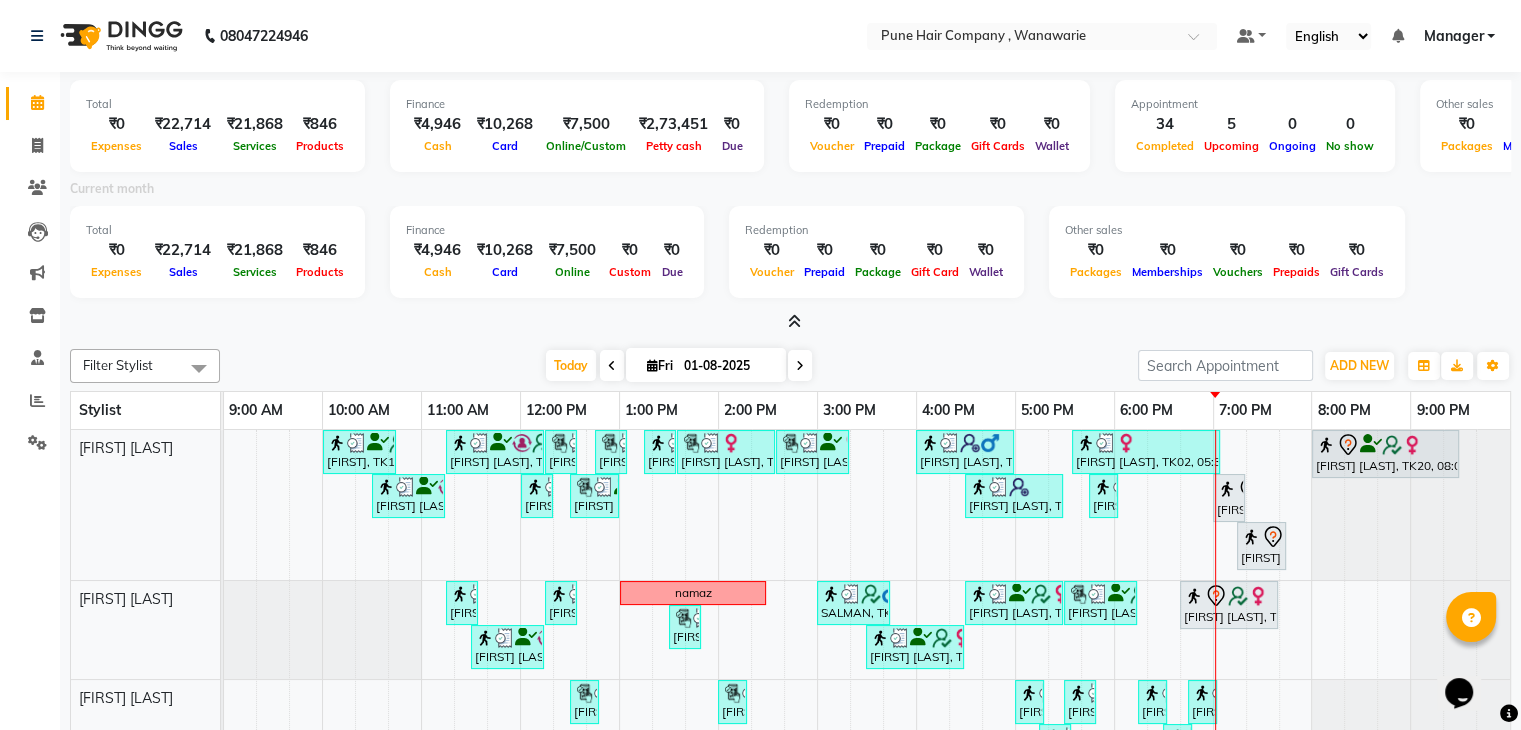 click at bounding box center (794, 321) 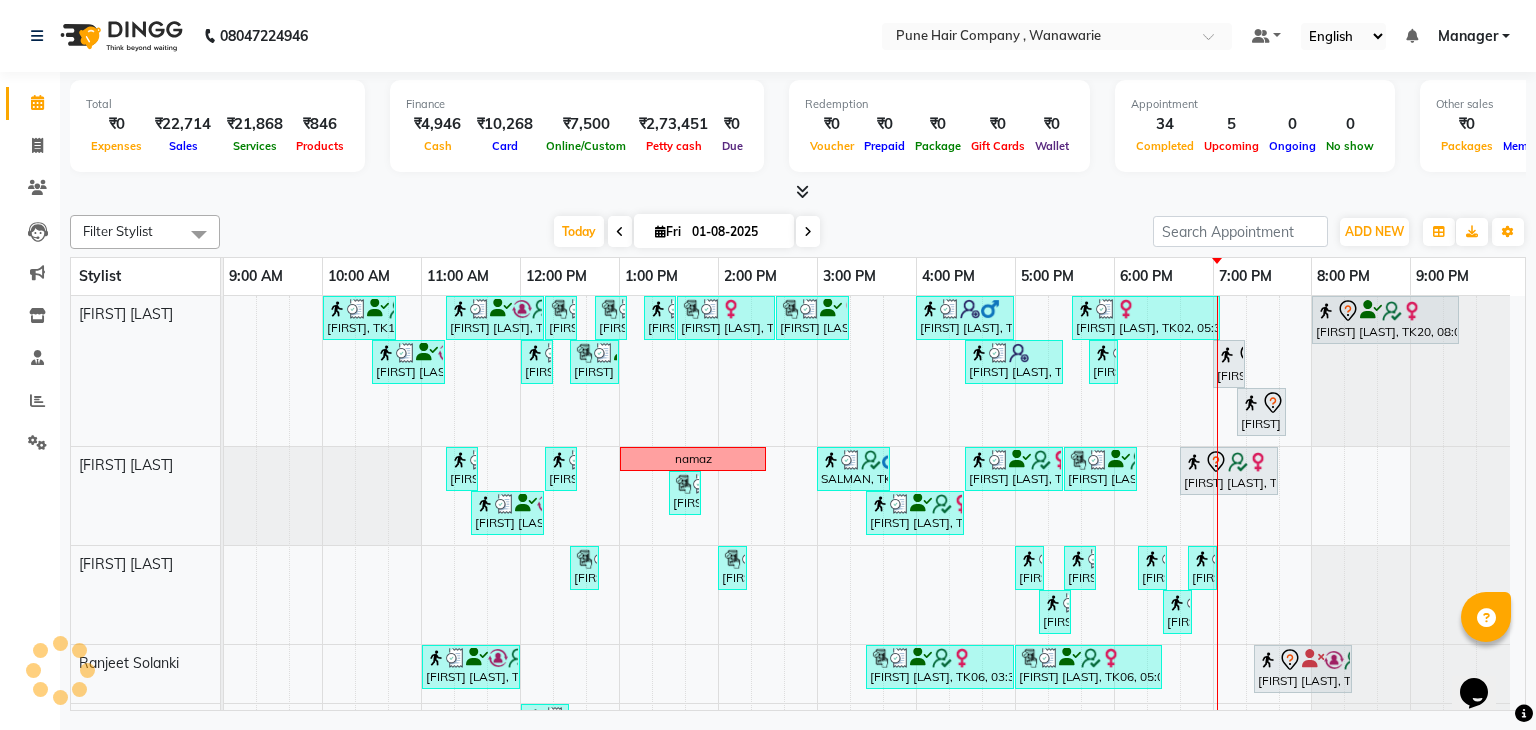 click on "Today  Fri 01-08-2025" at bounding box center [686, 232] 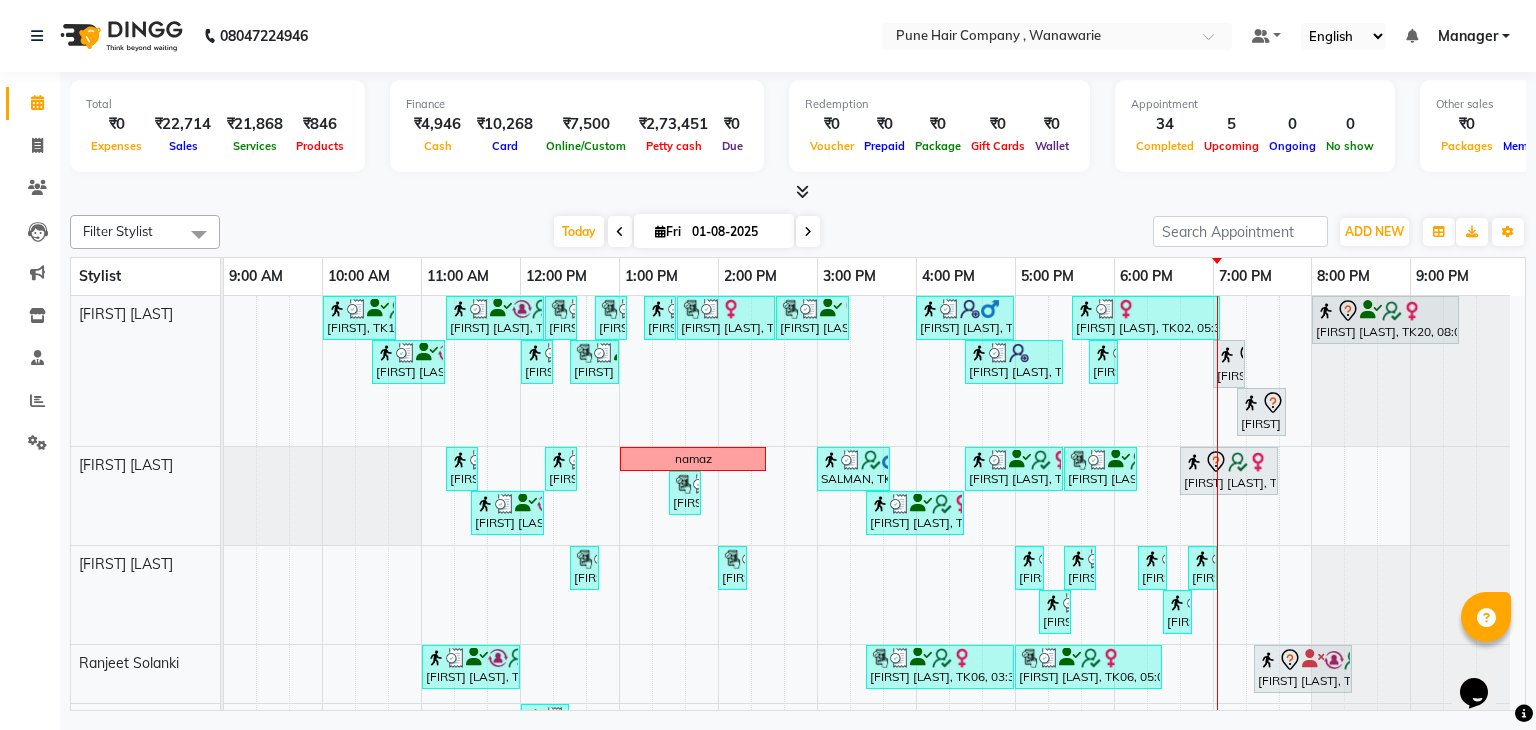 click on "Today  Fri 01-08-2025" at bounding box center (687, 232) 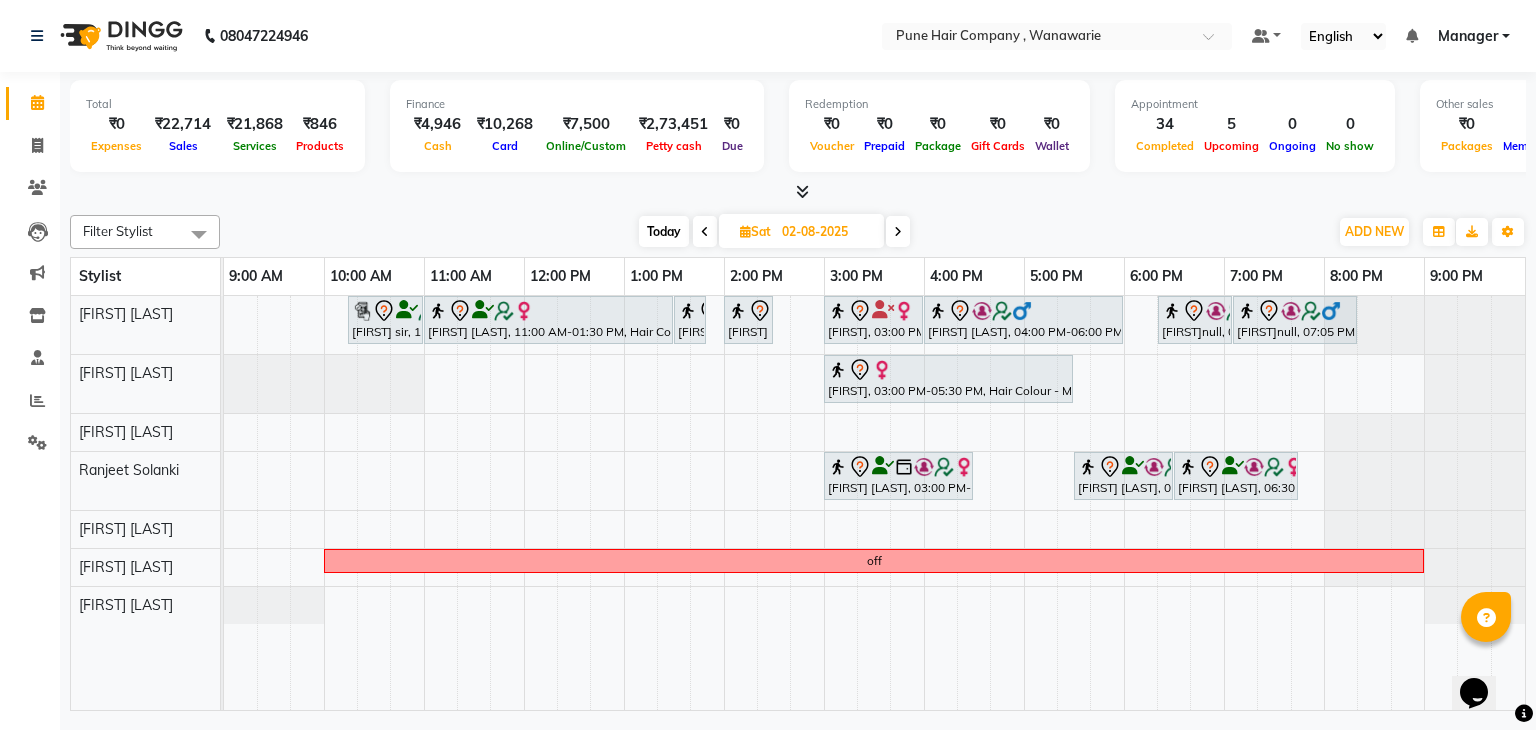 click on "Today" at bounding box center [664, 231] 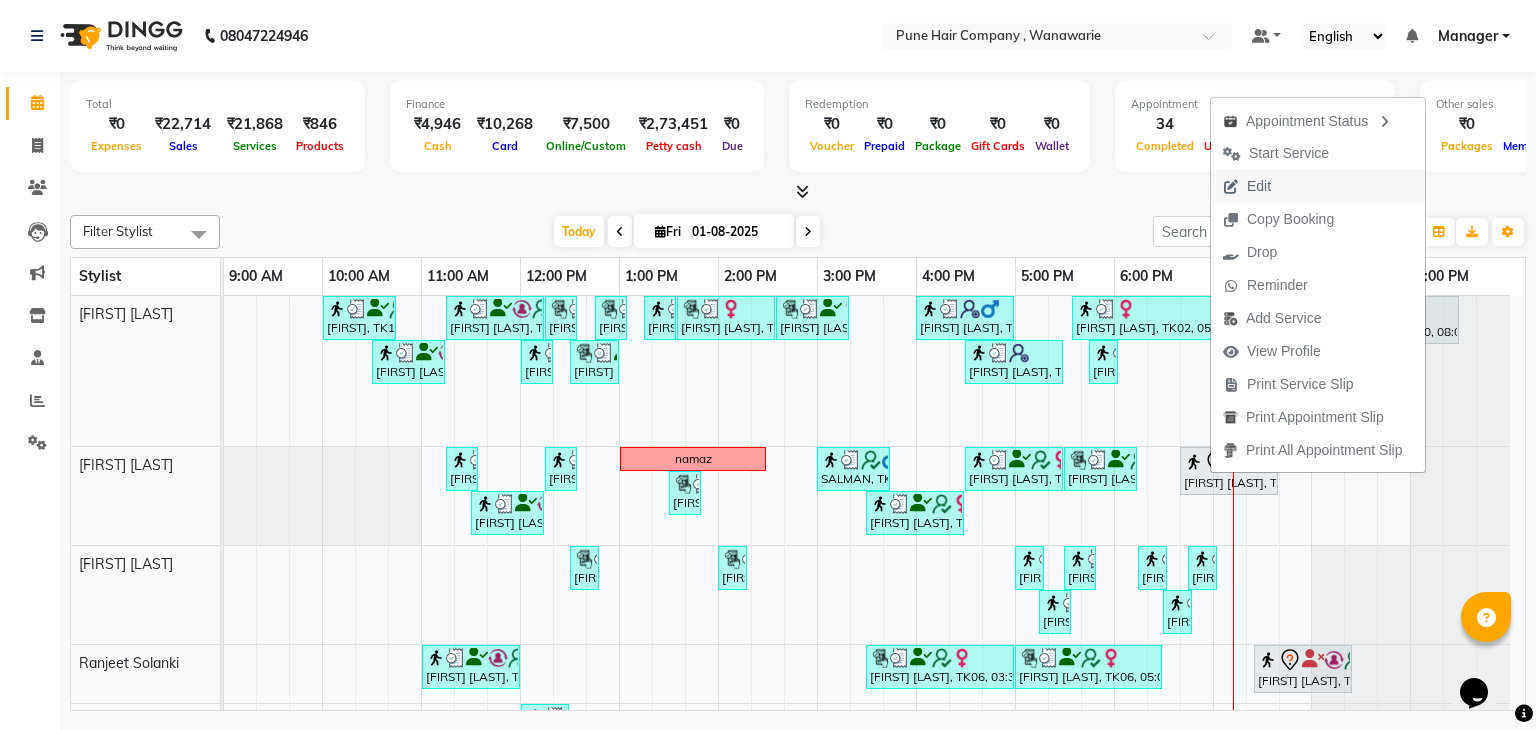 click on "Edit" at bounding box center [1259, 186] 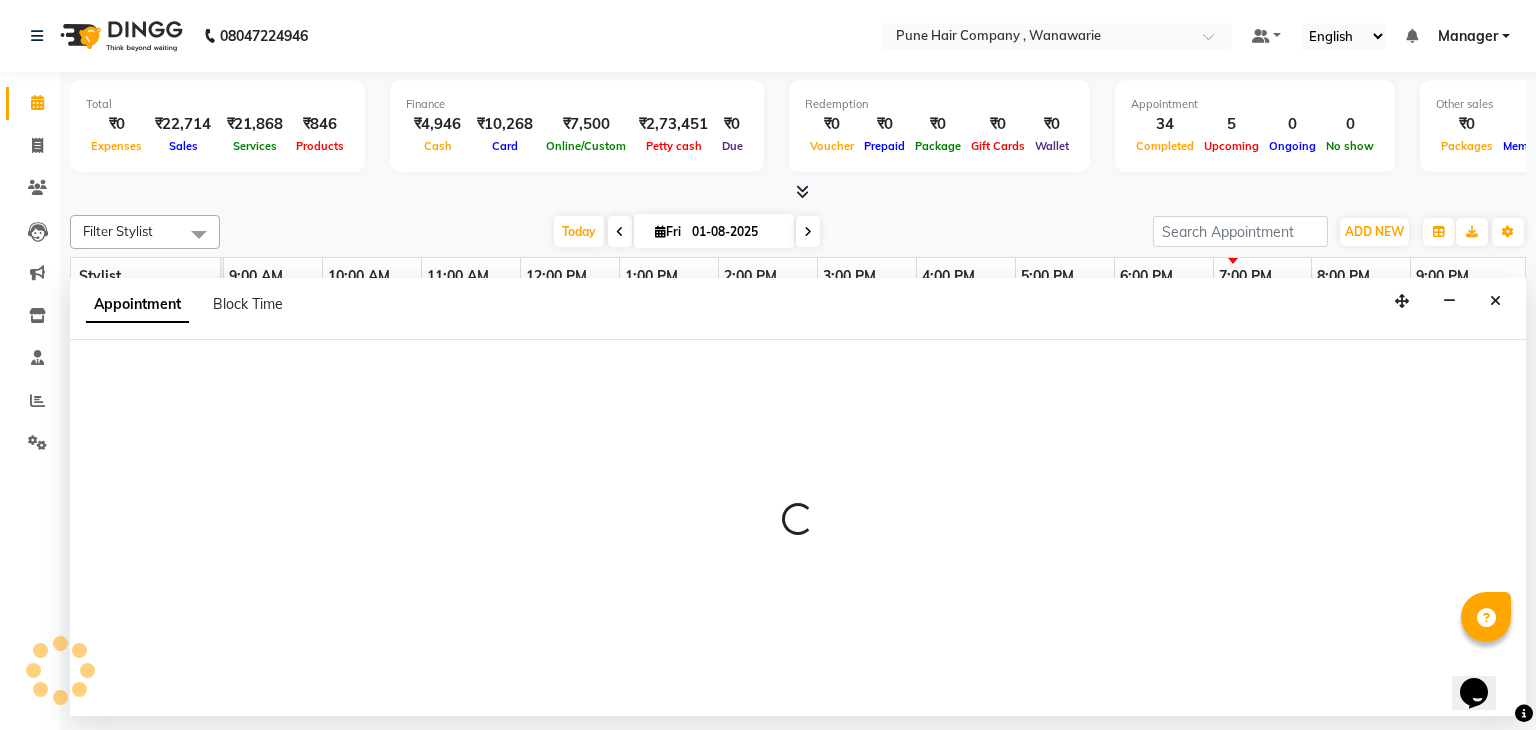 select on "tentative" 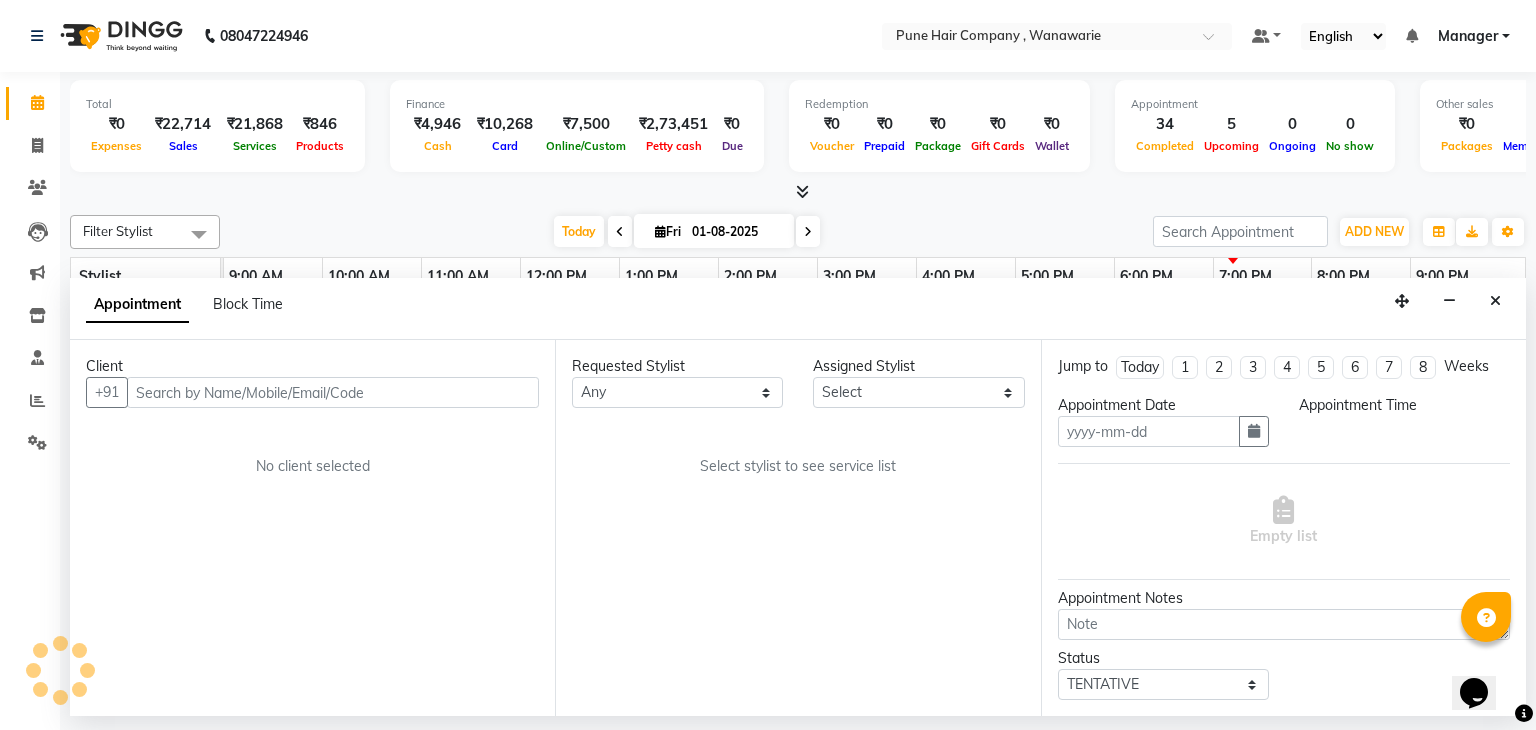 type on "01-08-2025" 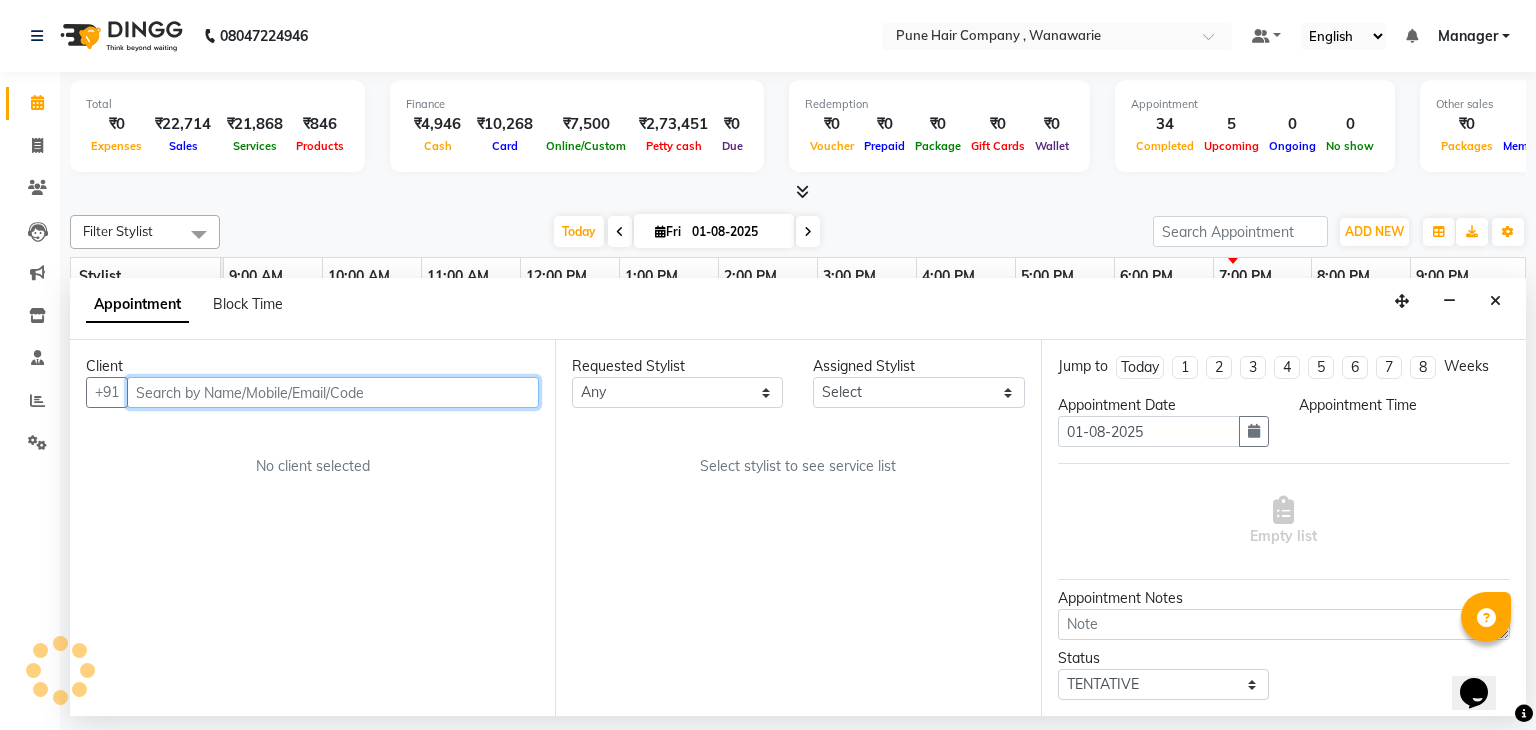 select on "74578" 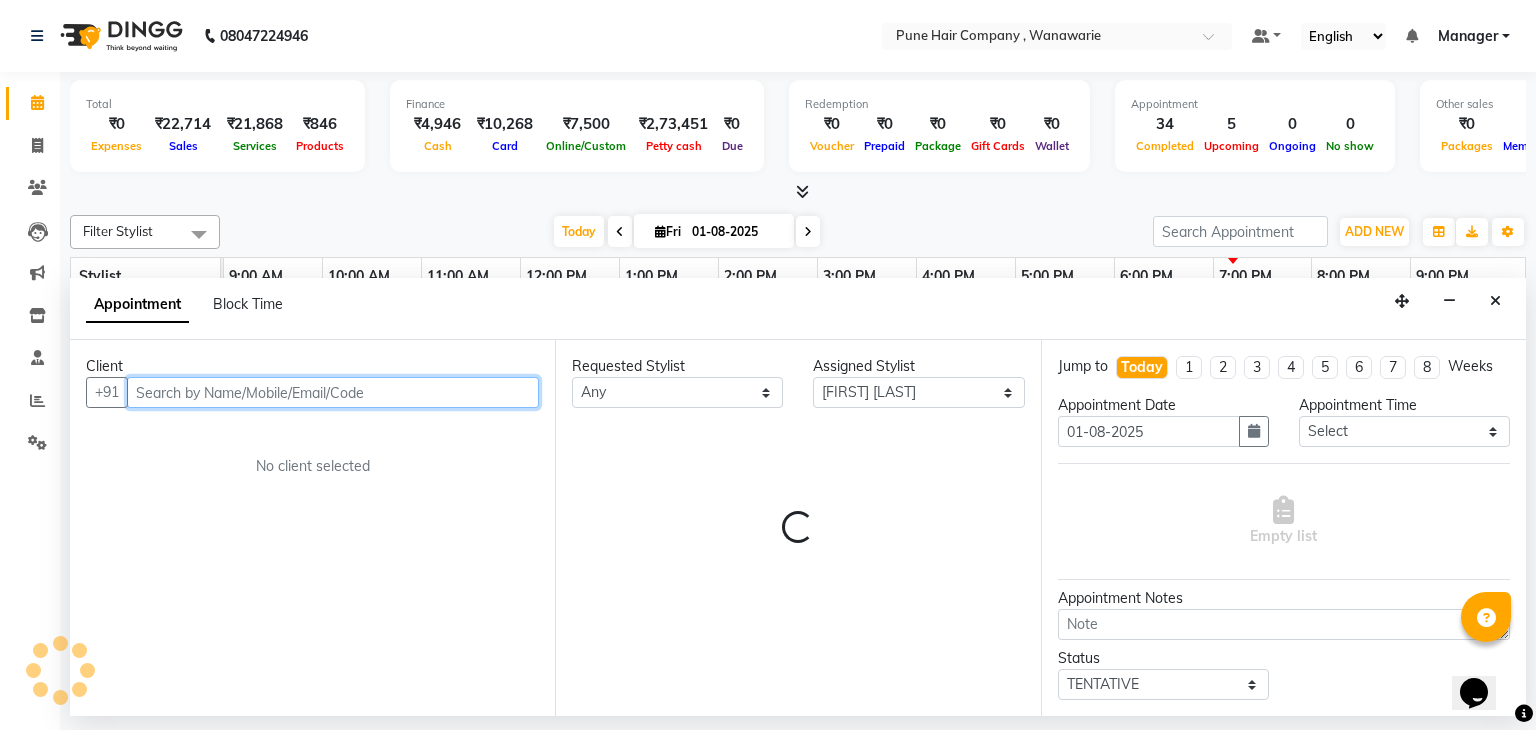 select on "4060" 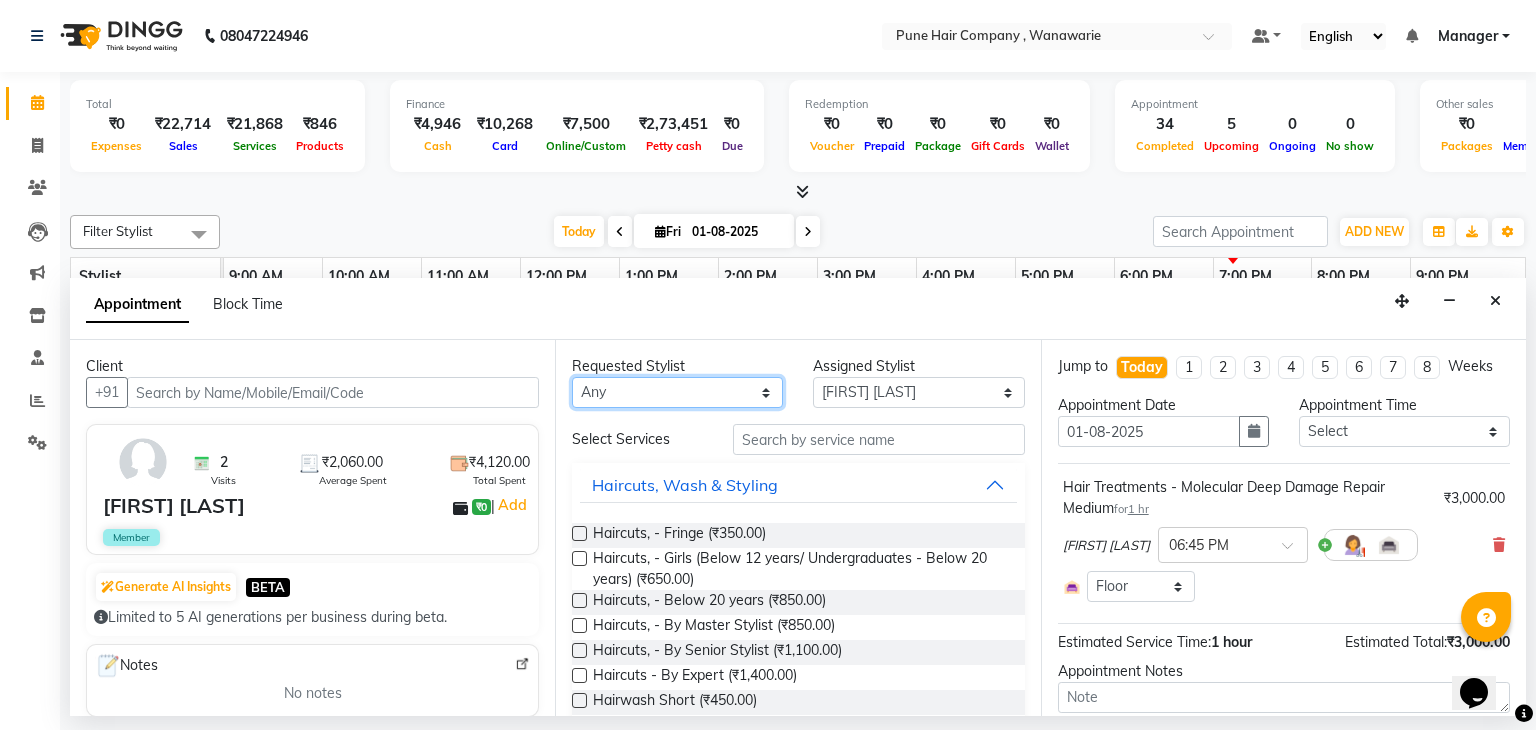 click on "Any Faisal shaikh Kanchan Gajare  Kasturi bhandari Manoj Zambre Prasad wagh Ranjeet Solanki Shriram Raut" at bounding box center (677, 392) 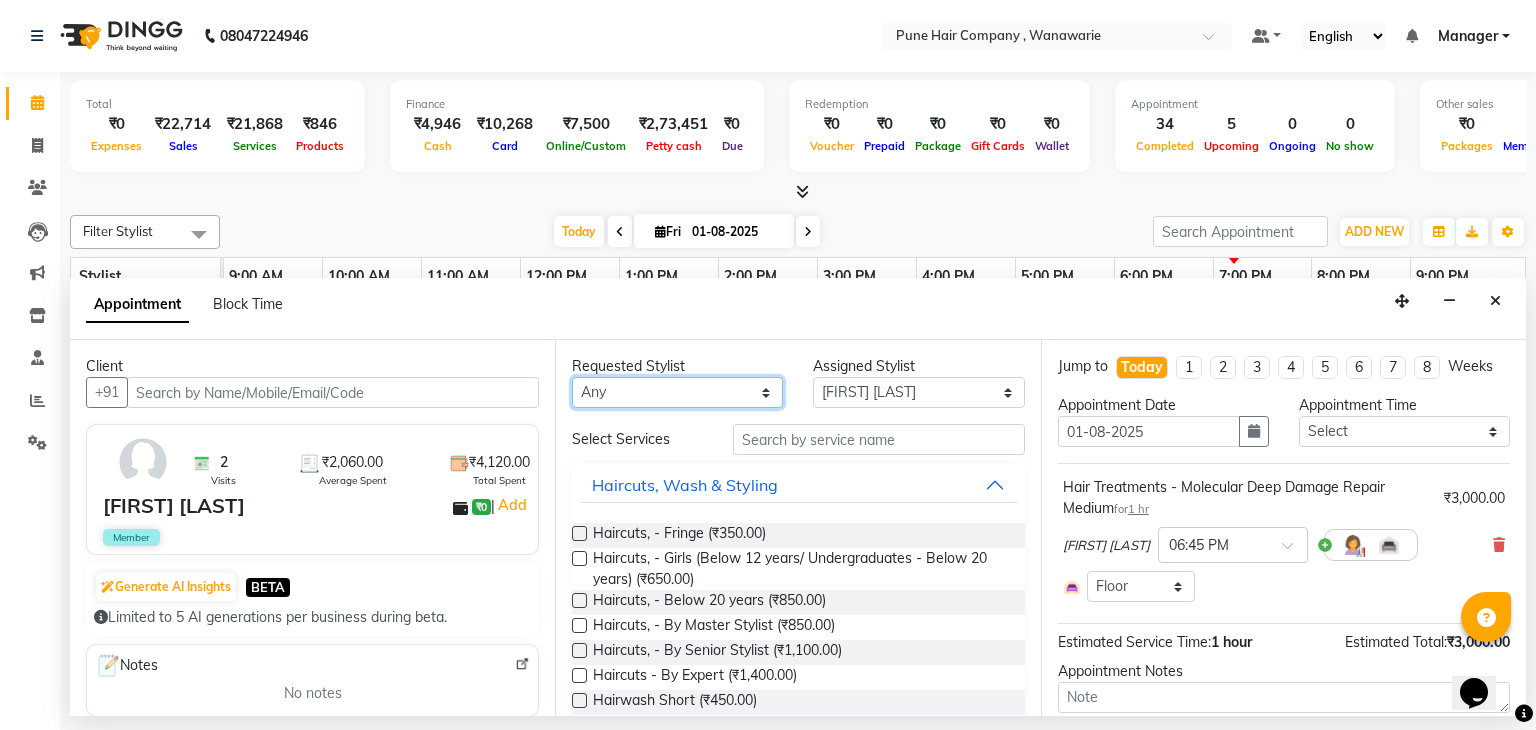 select on "74579" 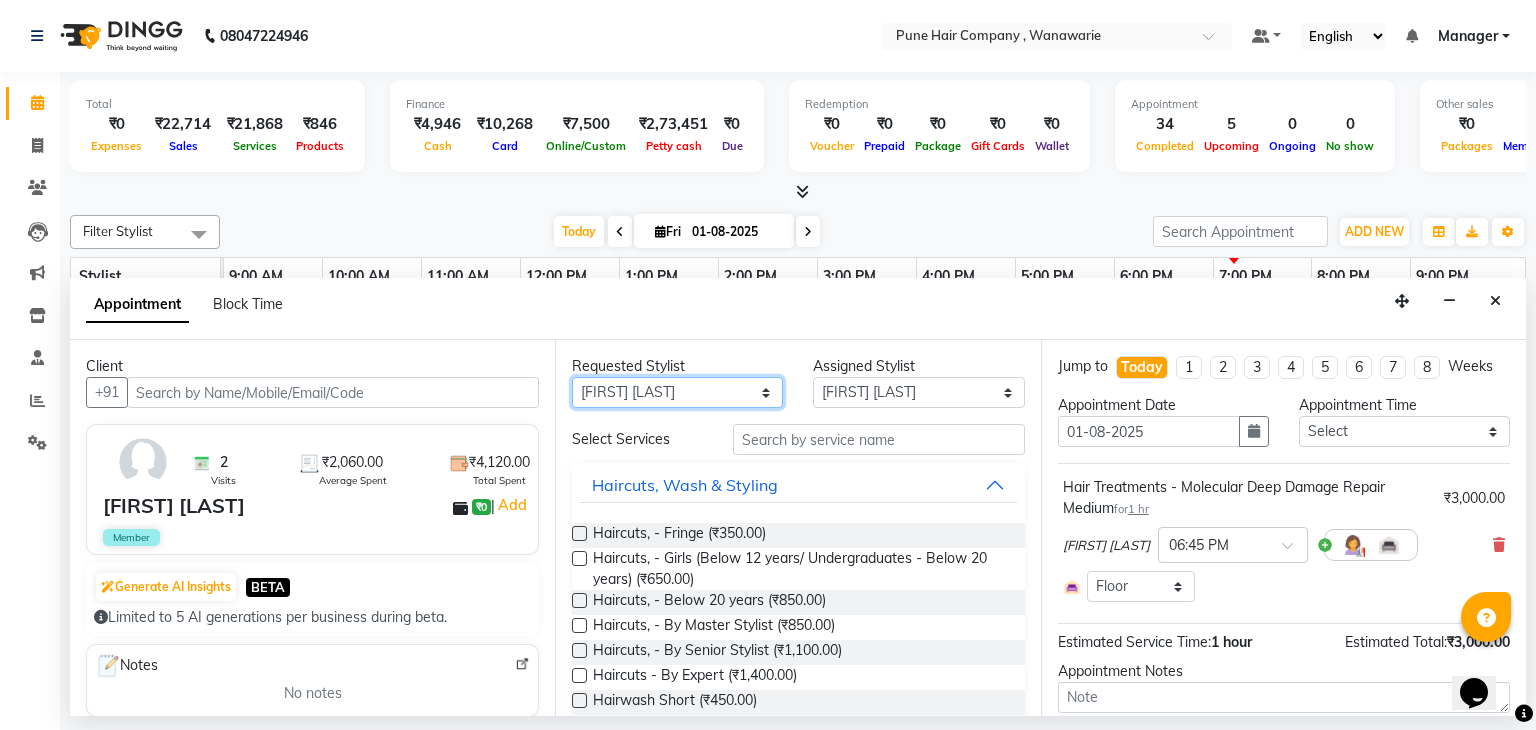 click on "Any Faisal shaikh Kanchan Gajare  Kasturi bhandari Manoj Zambre Prasad wagh Ranjeet Solanki Shriram Raut" at bounding box center (677, 392) 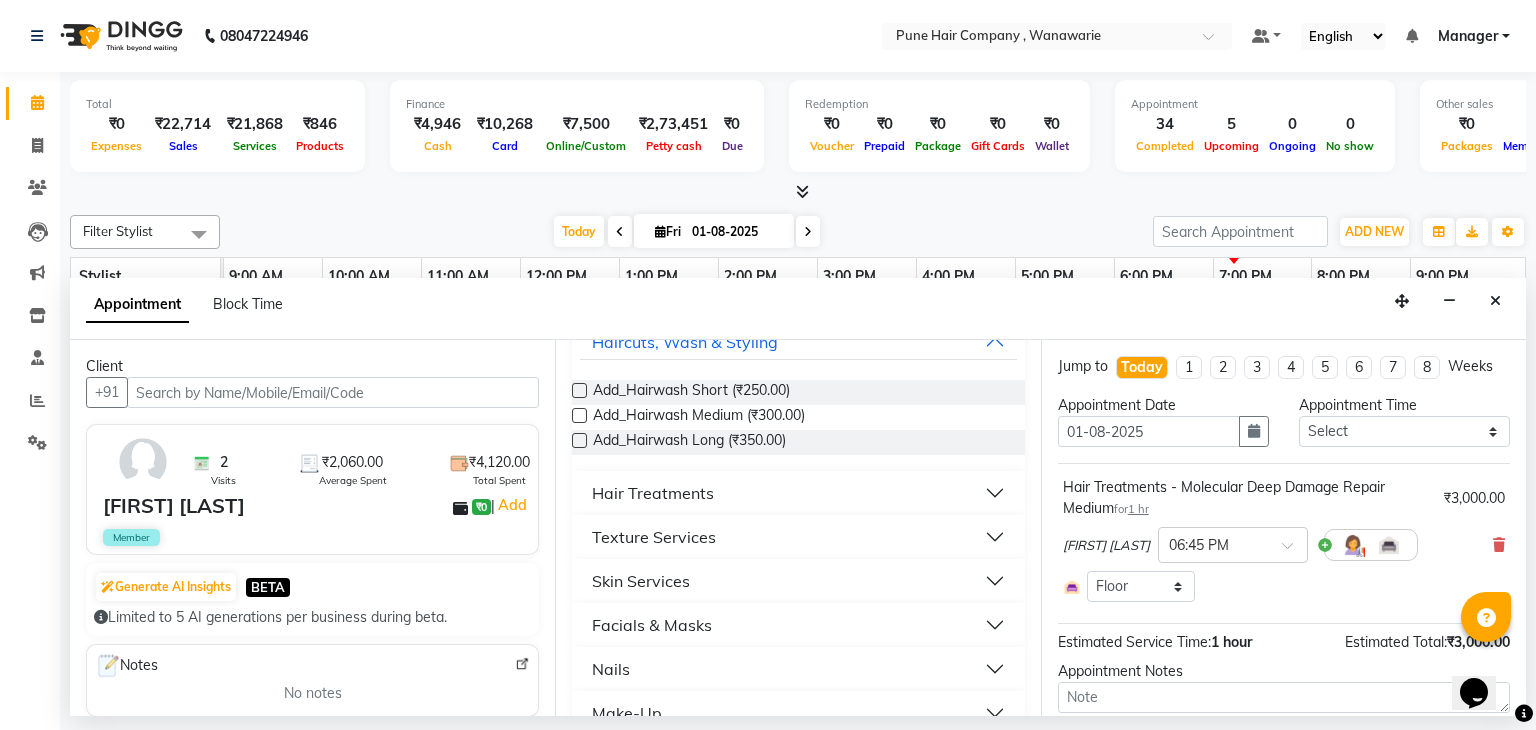 scroll, scrollTop: 147, scrollLeft: 0, axis: vertical 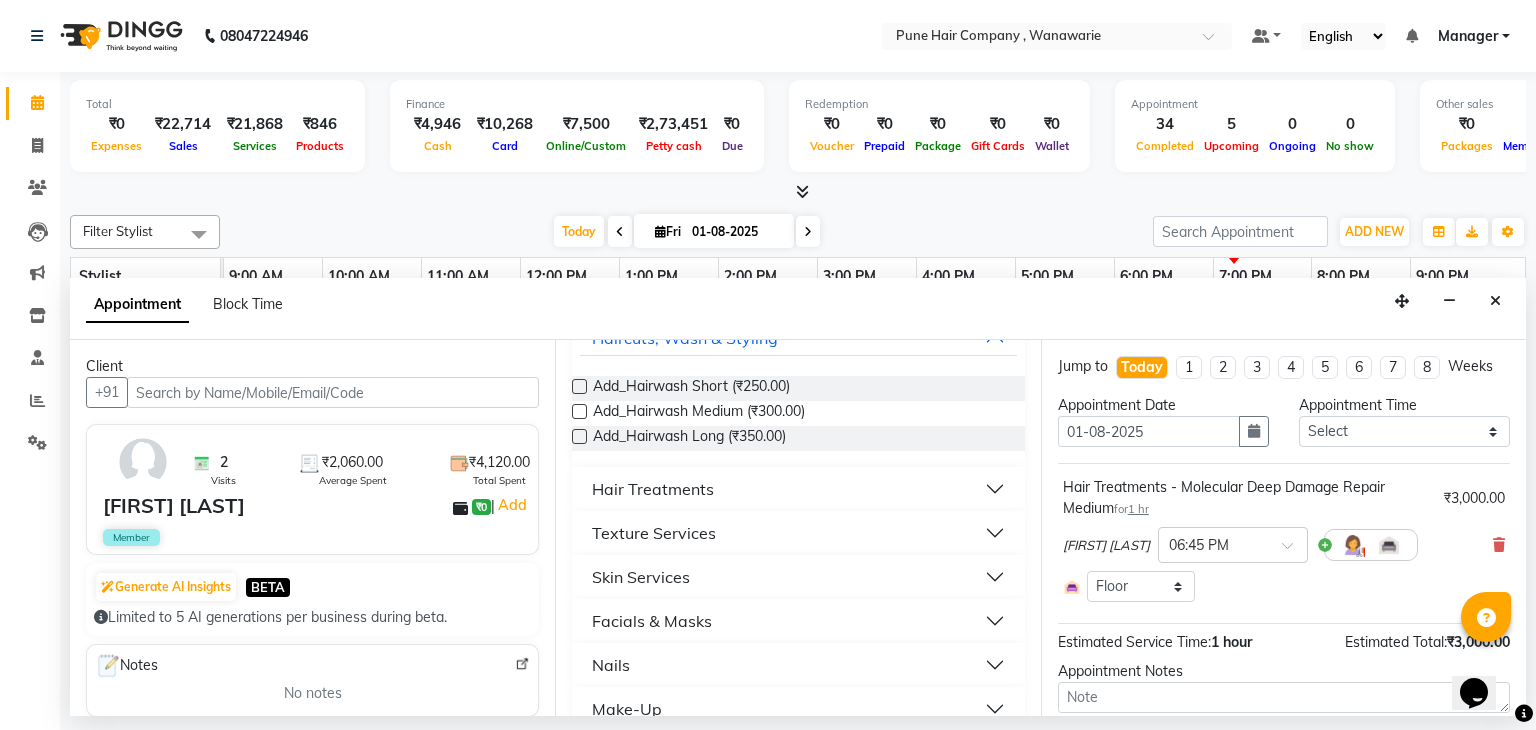 click on "Skin Services" at bounding box center [798, 577] 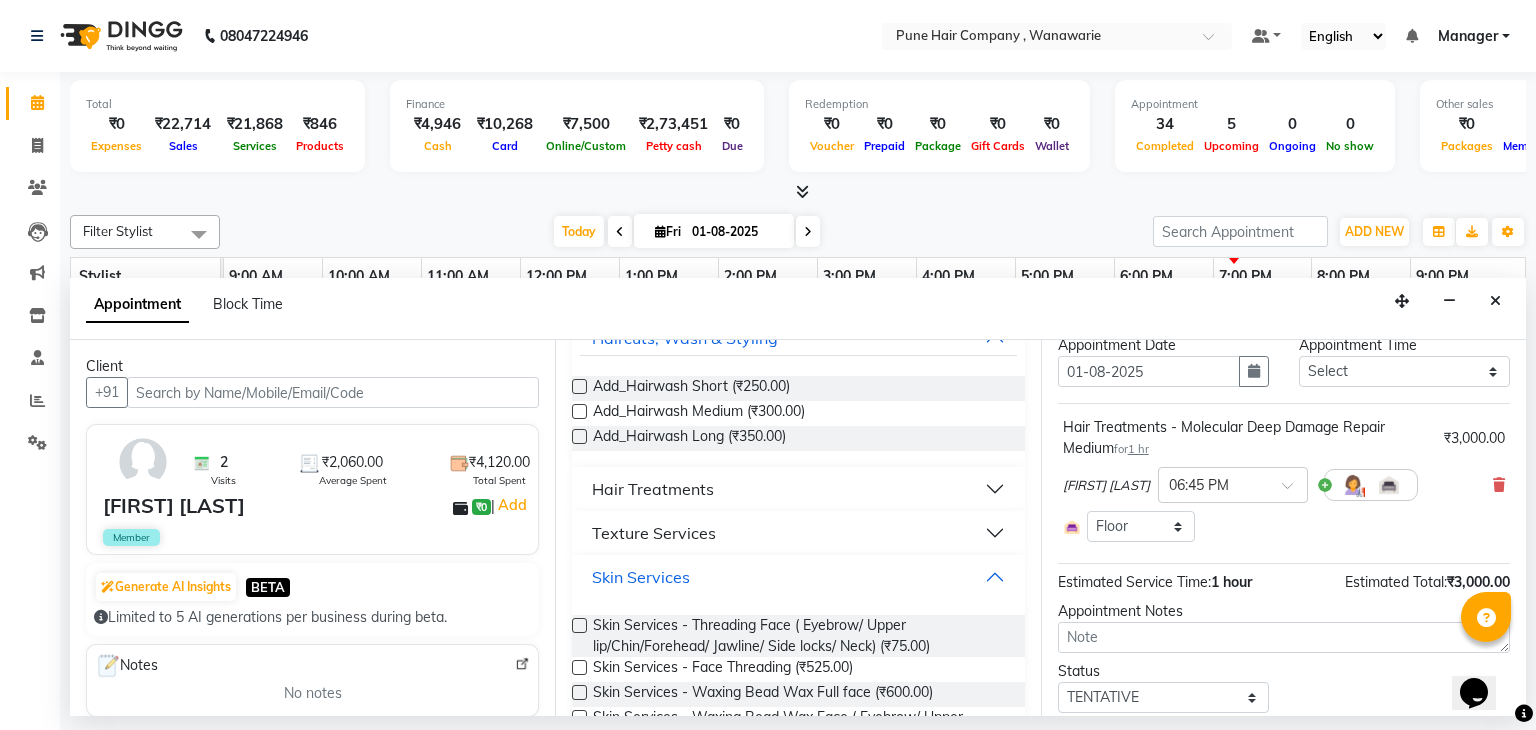 scroll, scrollTop: 62, scrollLeft: 0, axis: vertical 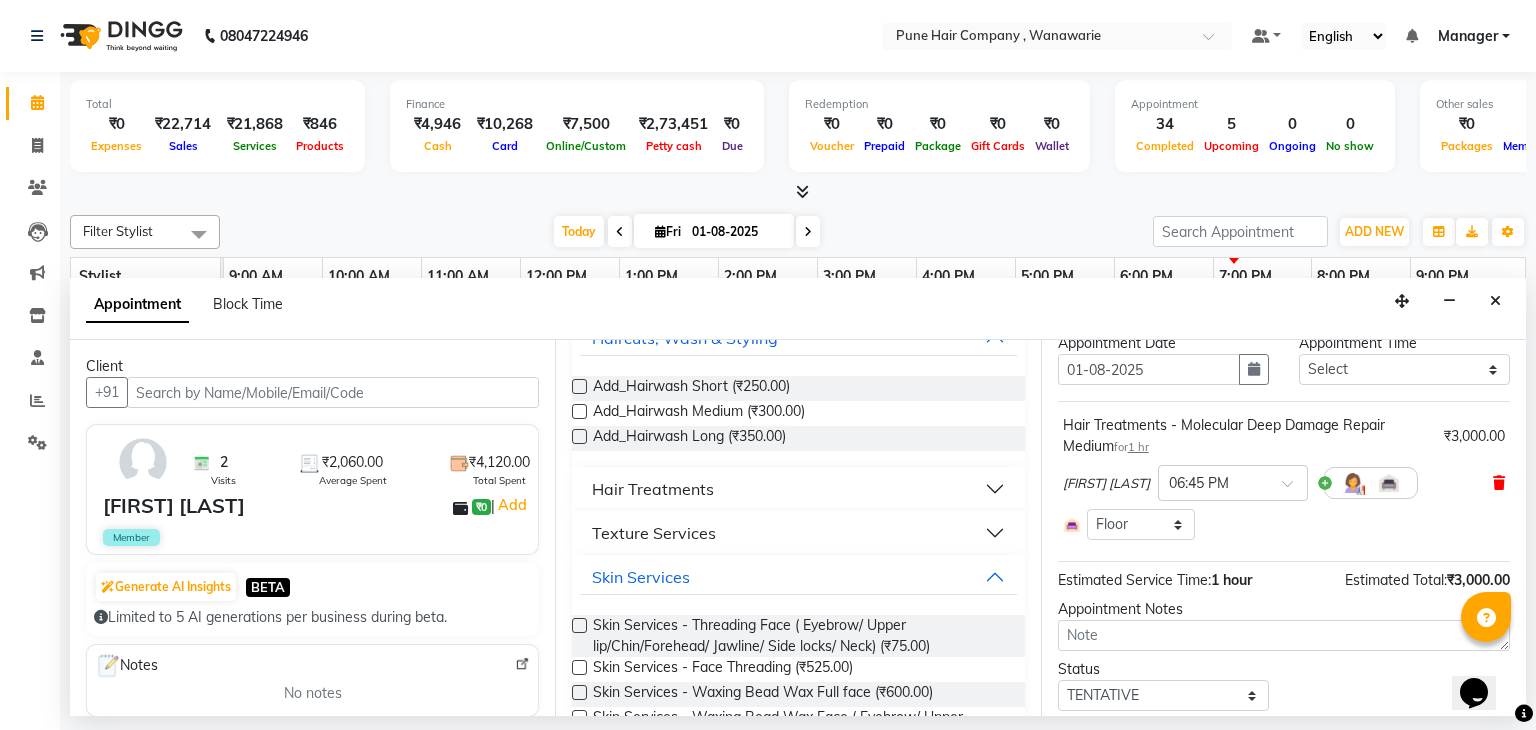click at bounding box center (1499, 483) 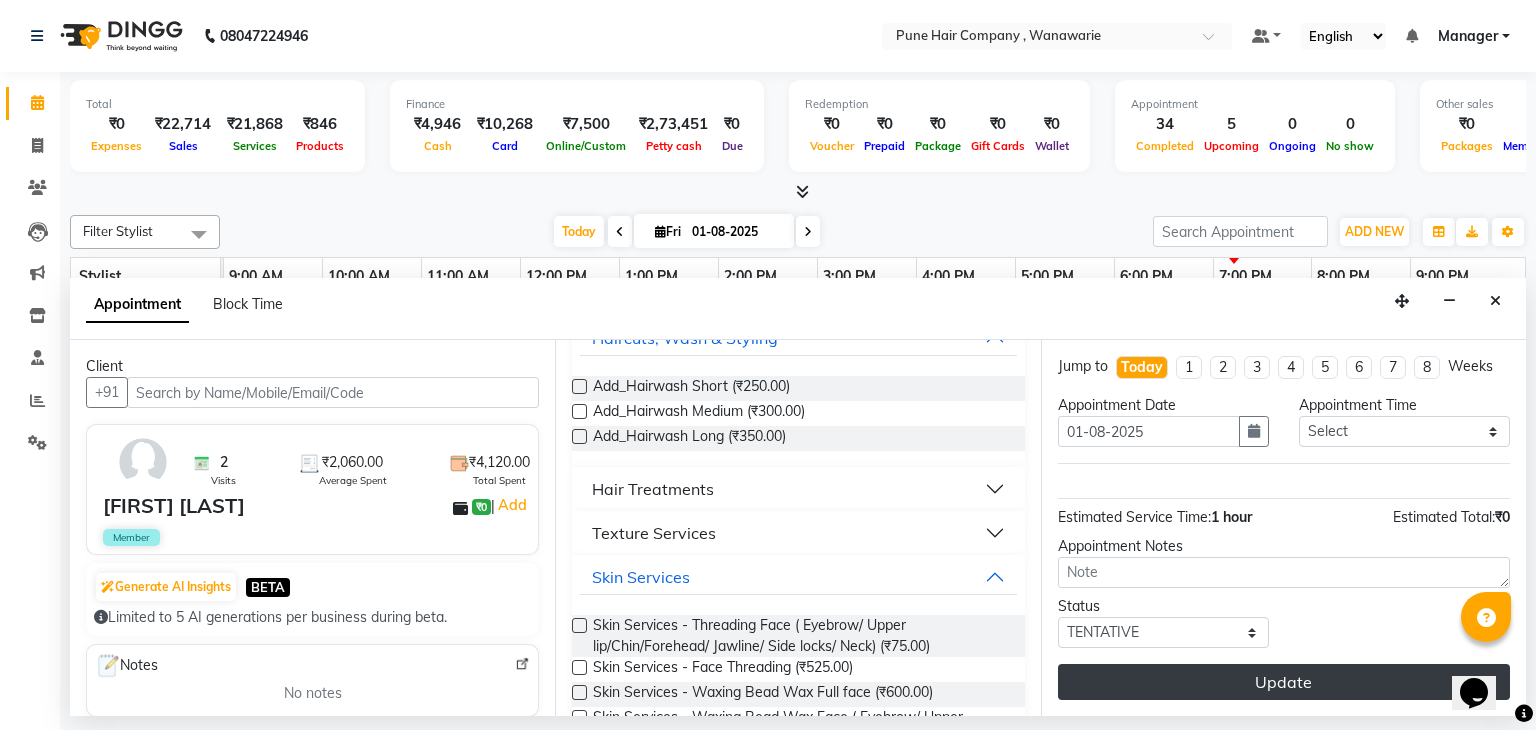 click on "Update" at bounding box center (1284, 682) 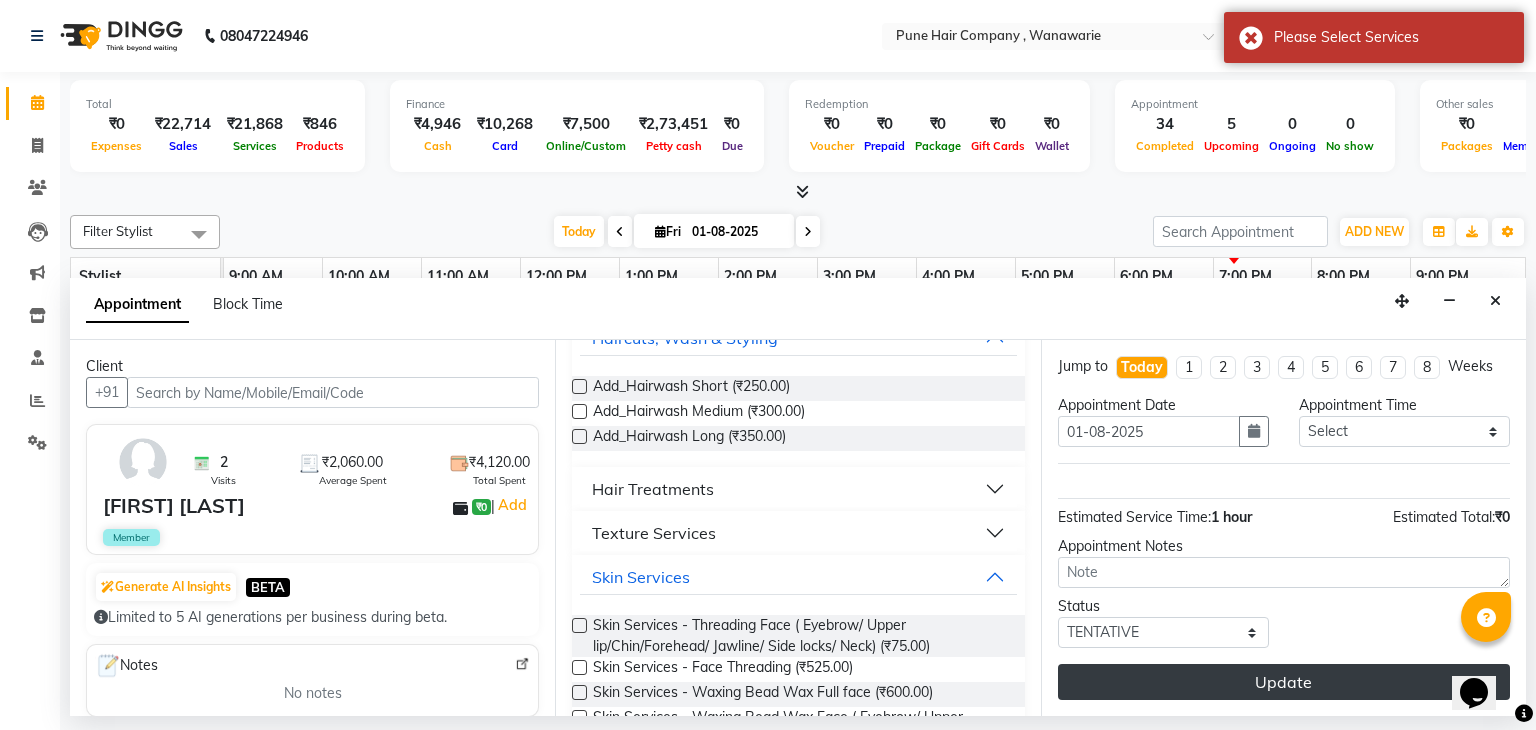 click on "Update" at bounding box center [1284, 682] 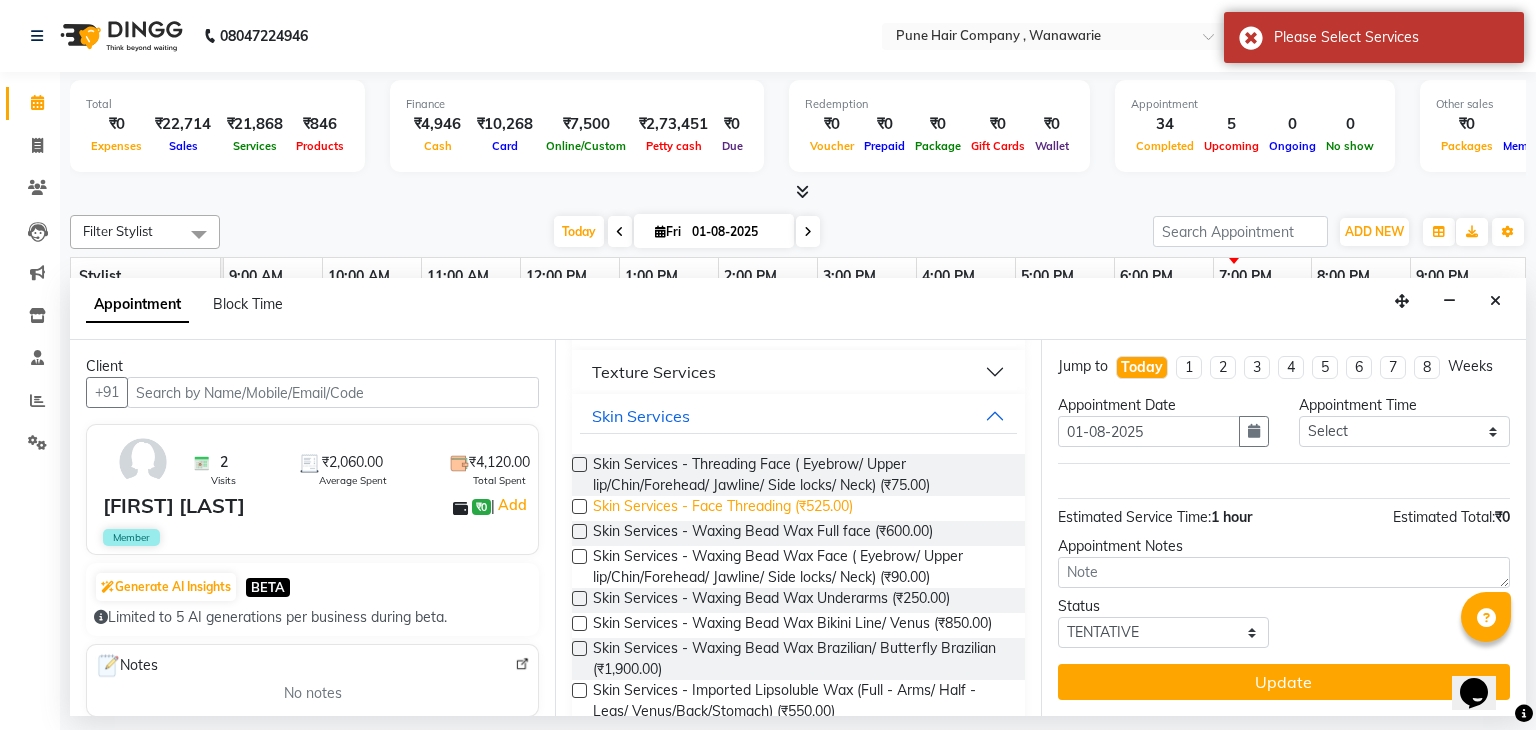 scroll, scrollTop: 310, scrollLeft: 0, axis: vertical 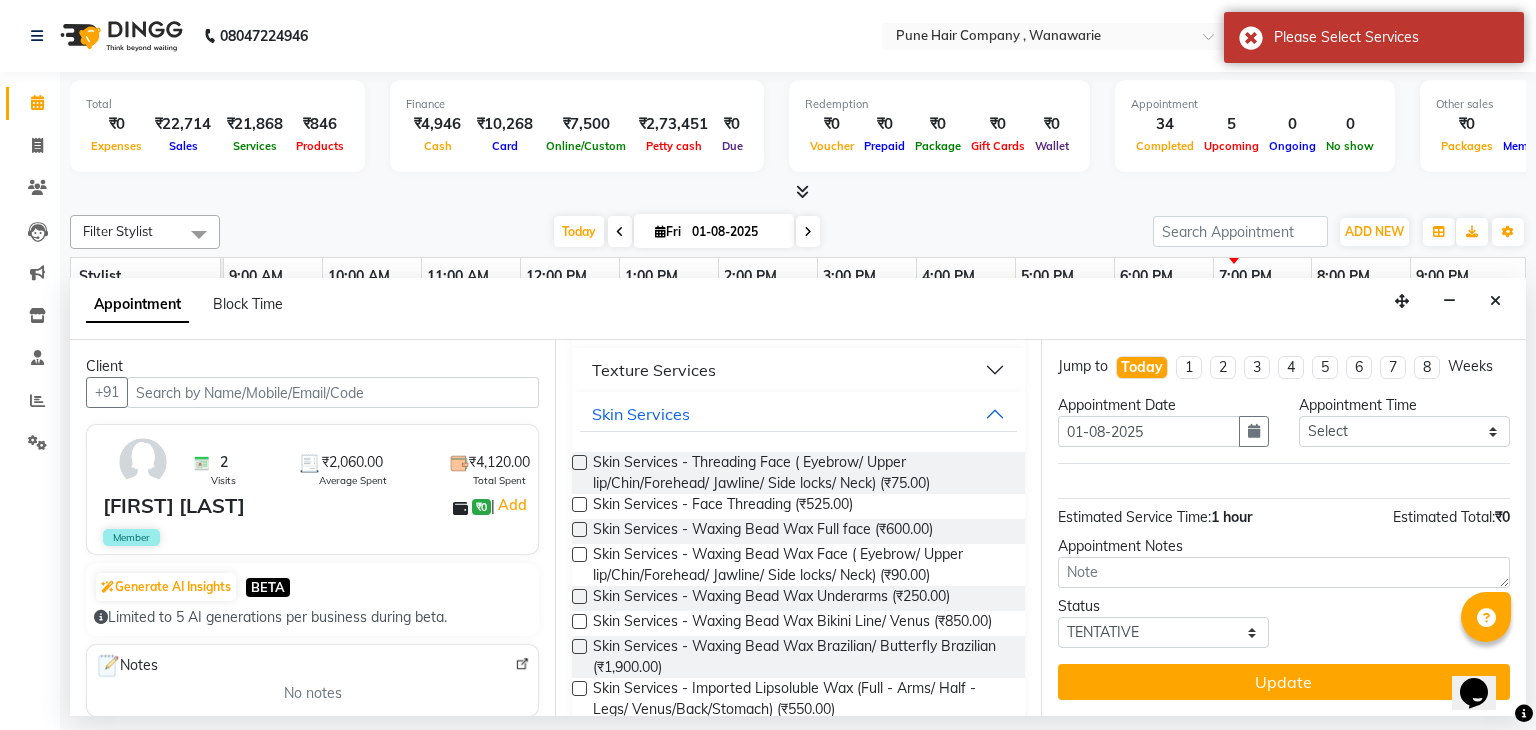 click at bounding box center (579, 596) 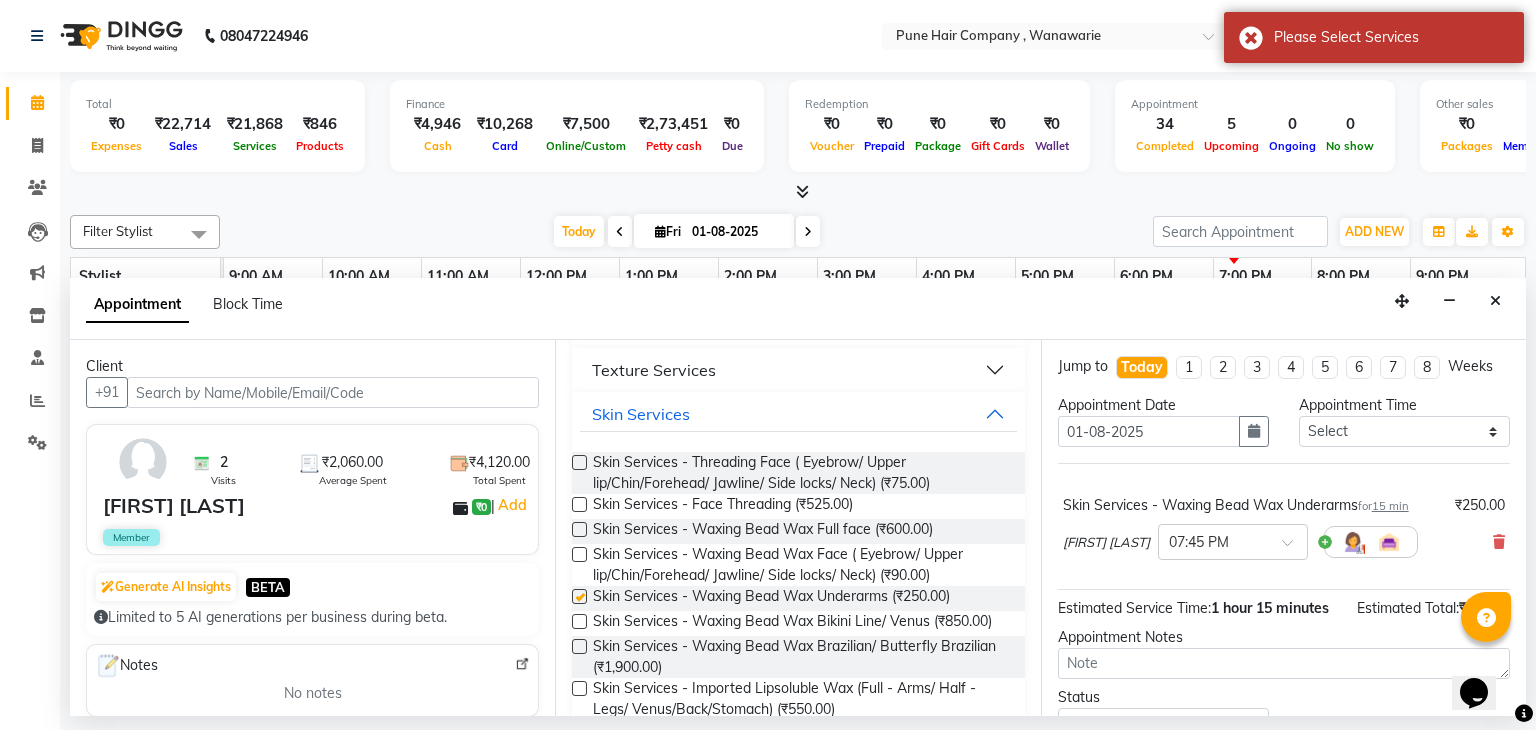 checkbox on "false" 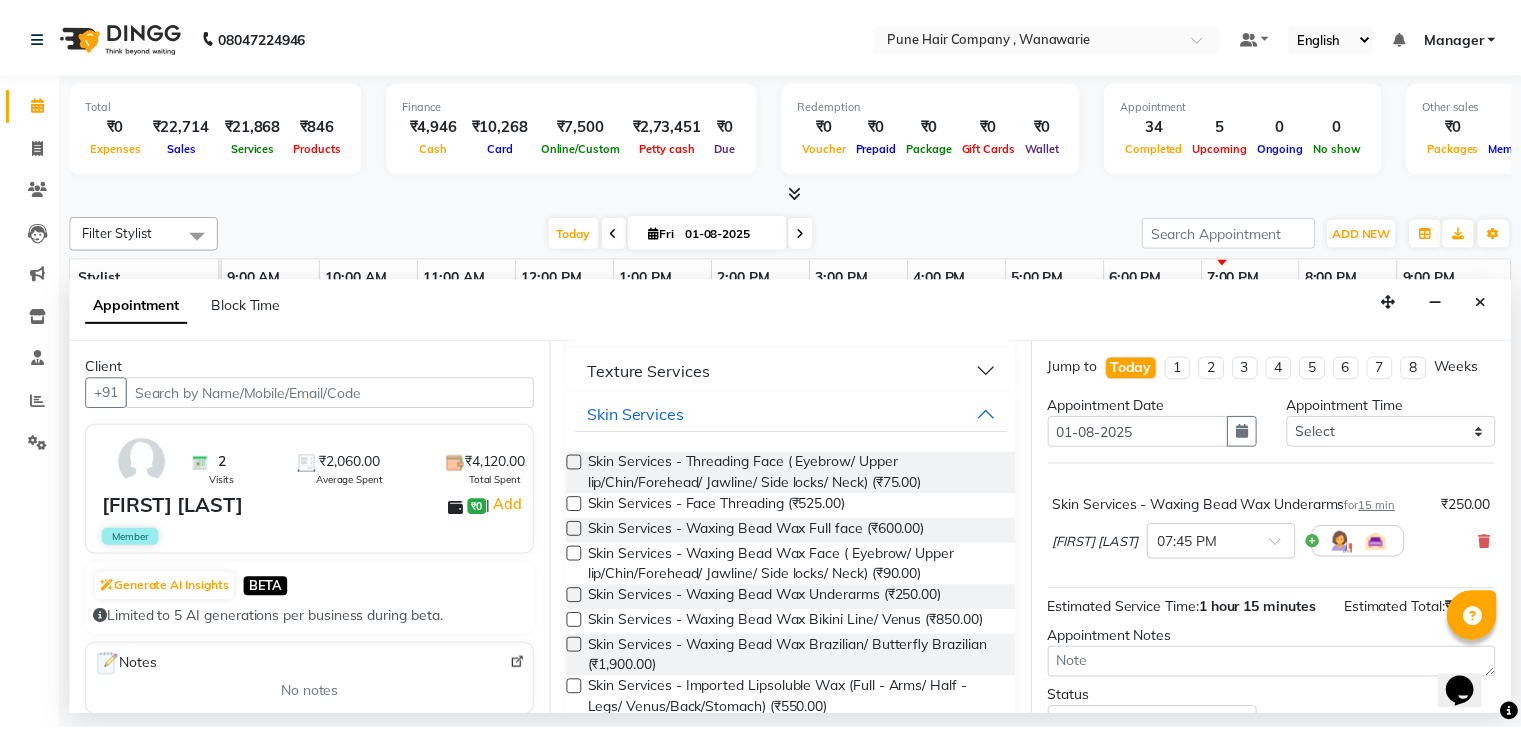 scroll, scrollTop: 111, scrollLeft: 0, axis: vertical 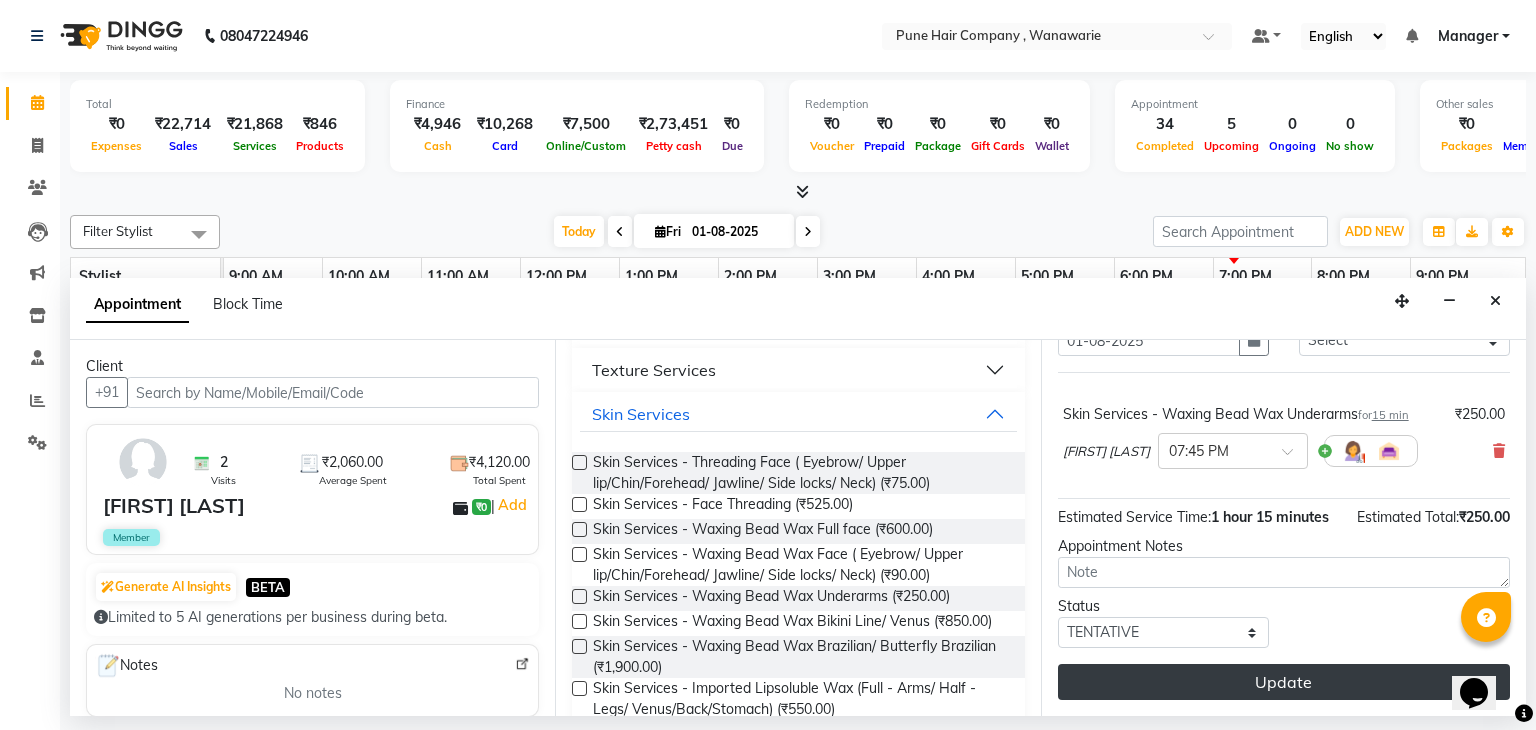 click on "Update" at bounding box center (1284, 682) 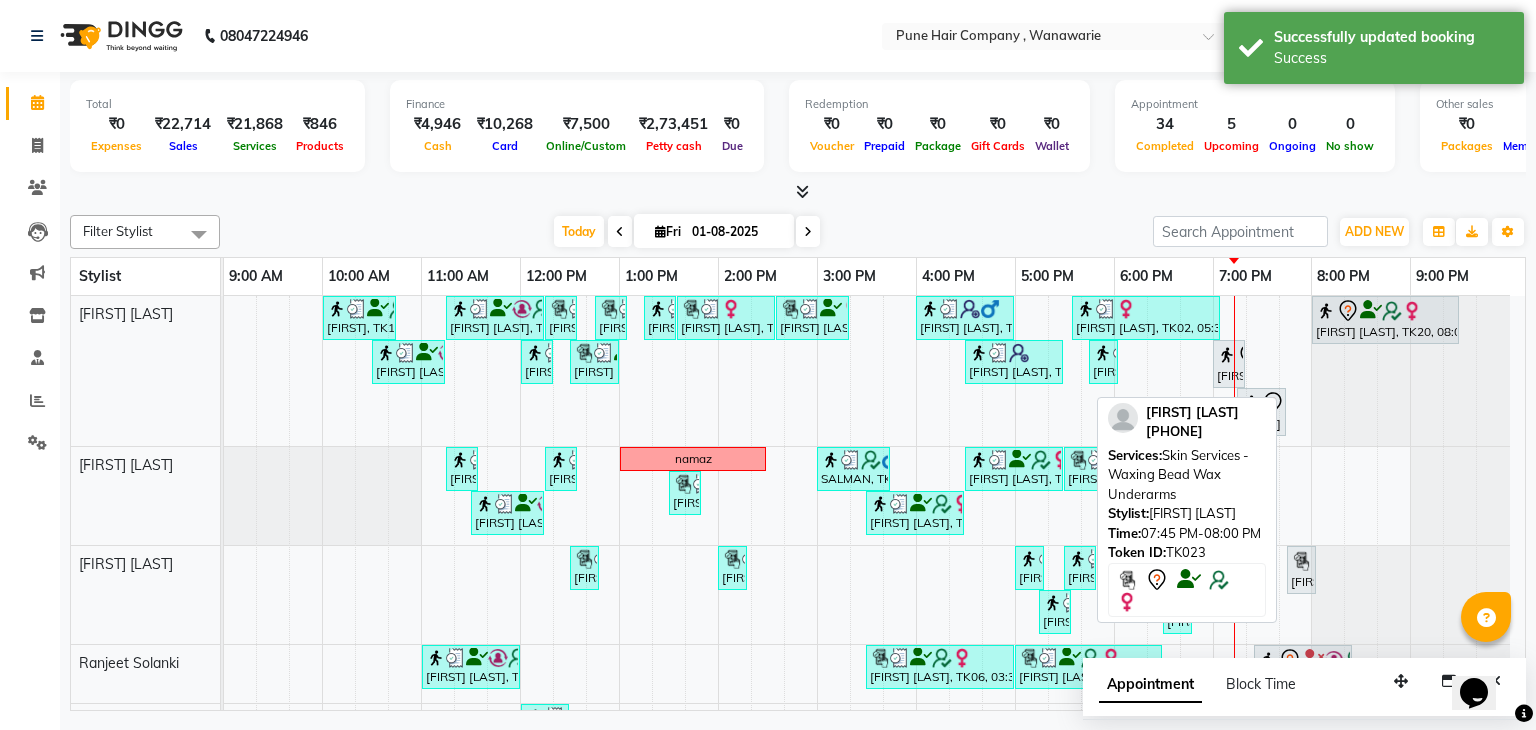 click at bounding box center [1301, 561] 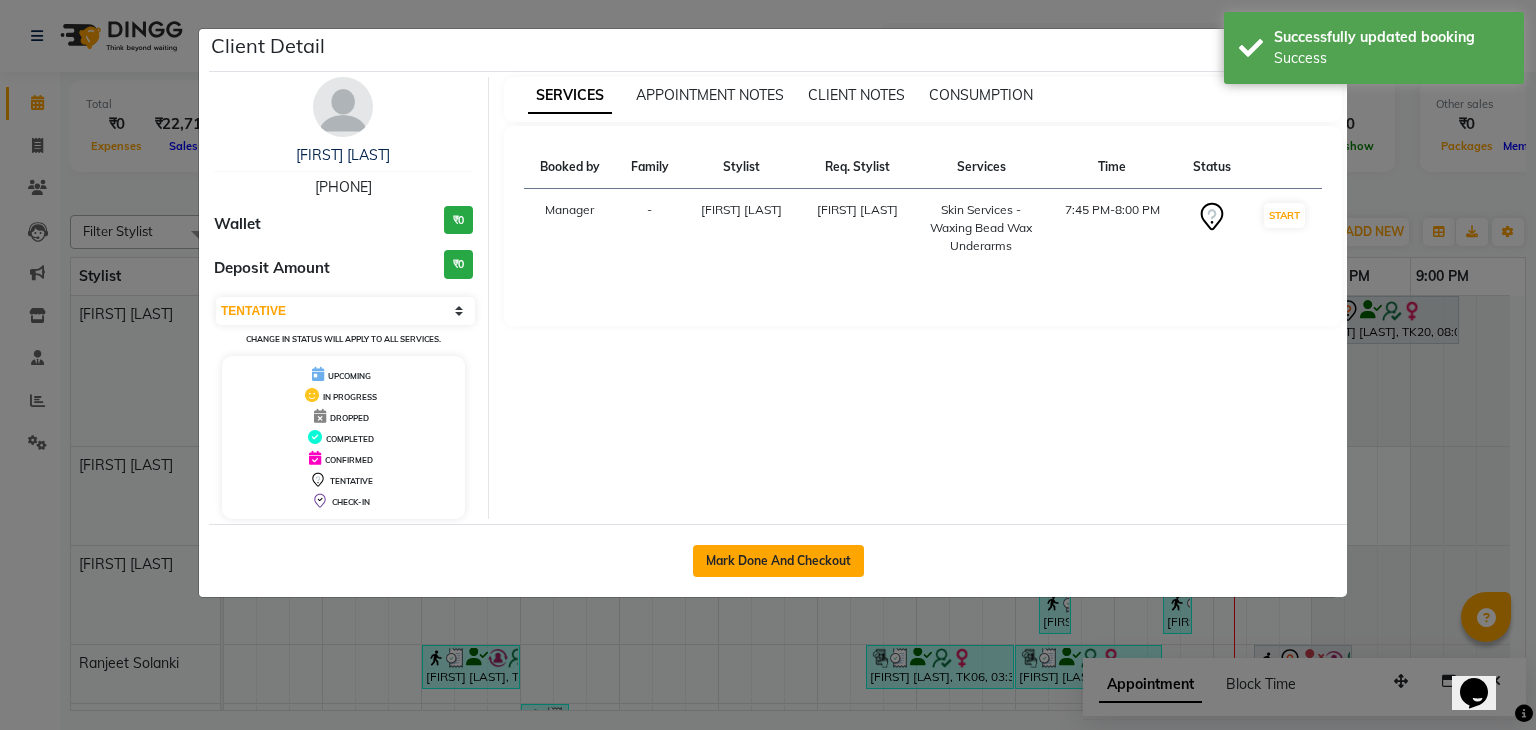 click on "Mark Done And Checkout" 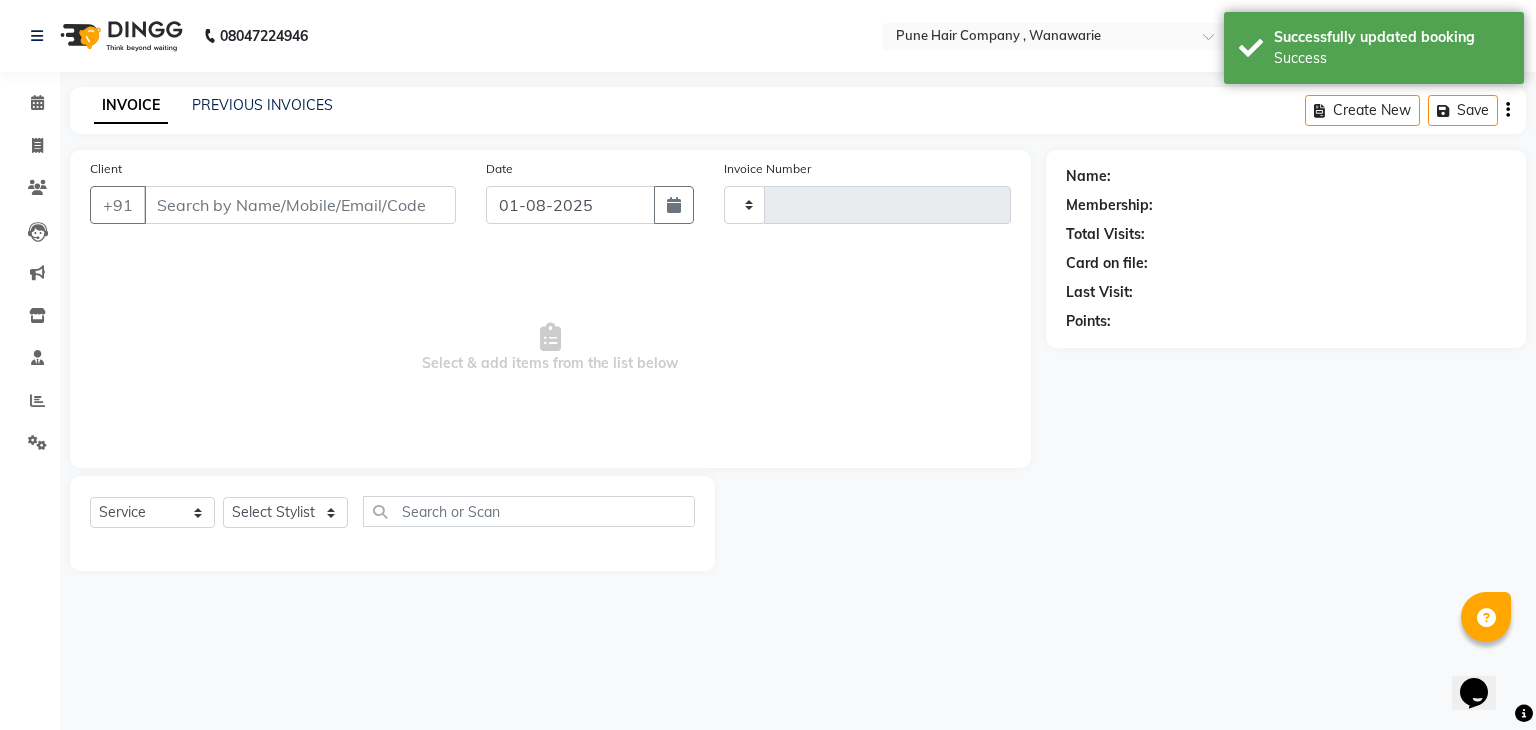 type on "1359" 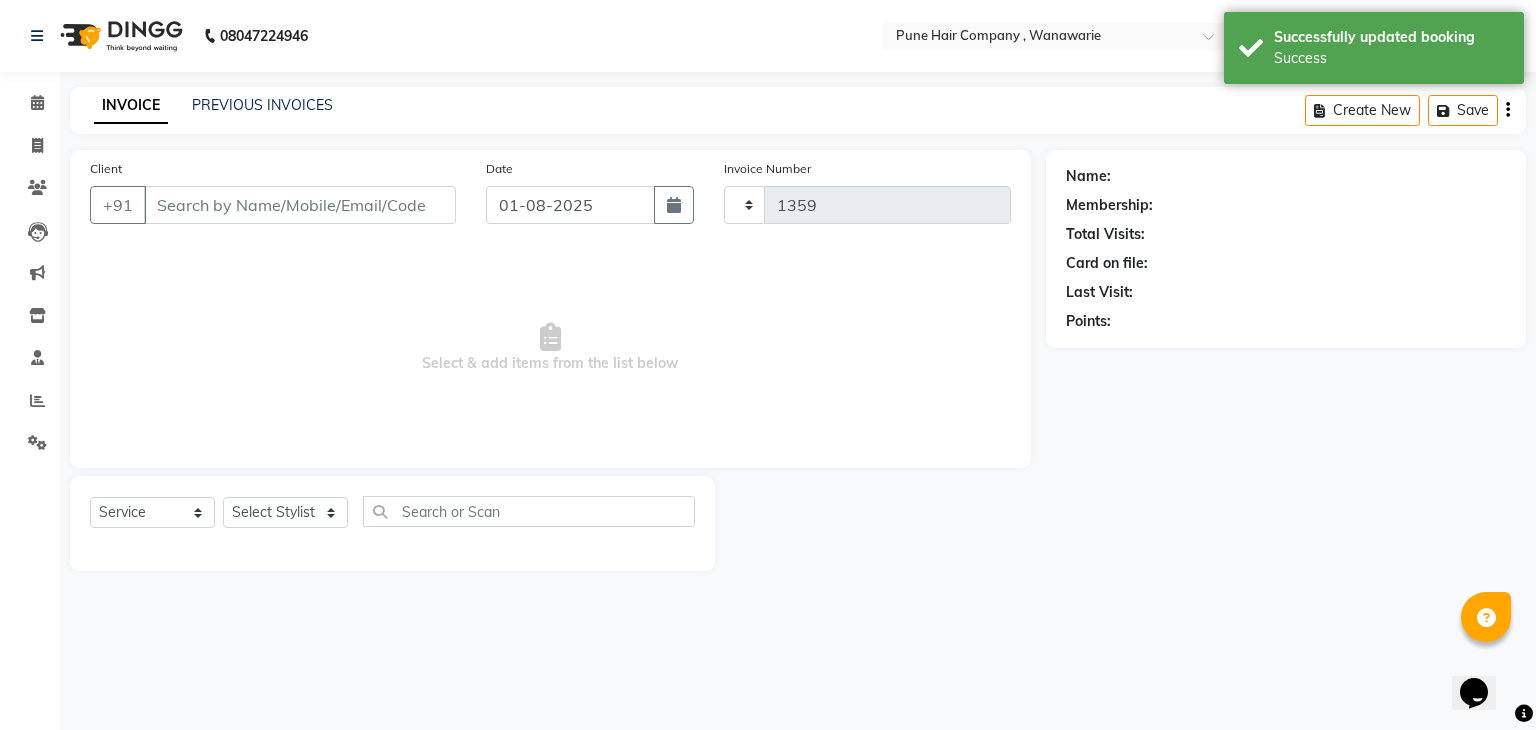 select on "8072" 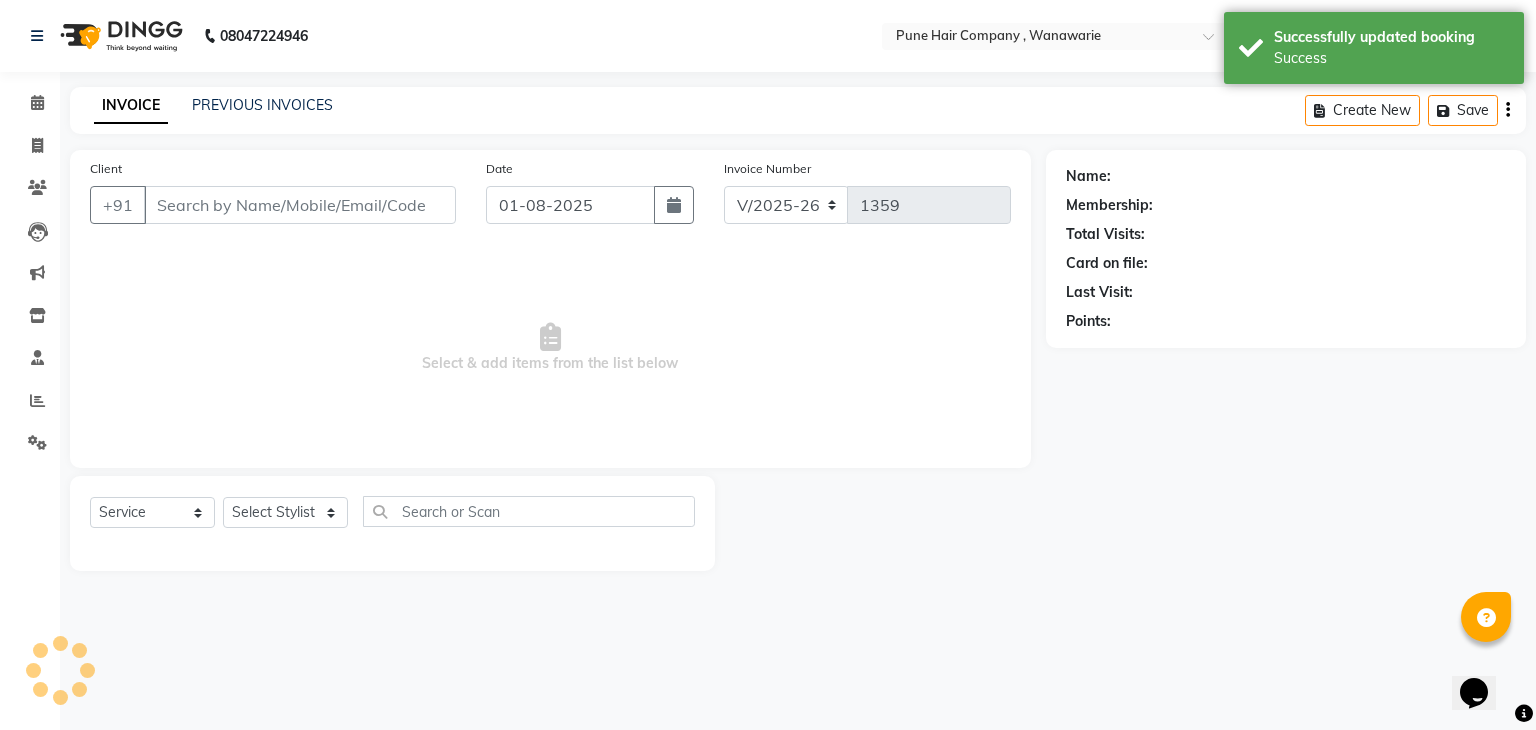 type on "[PHONE]" 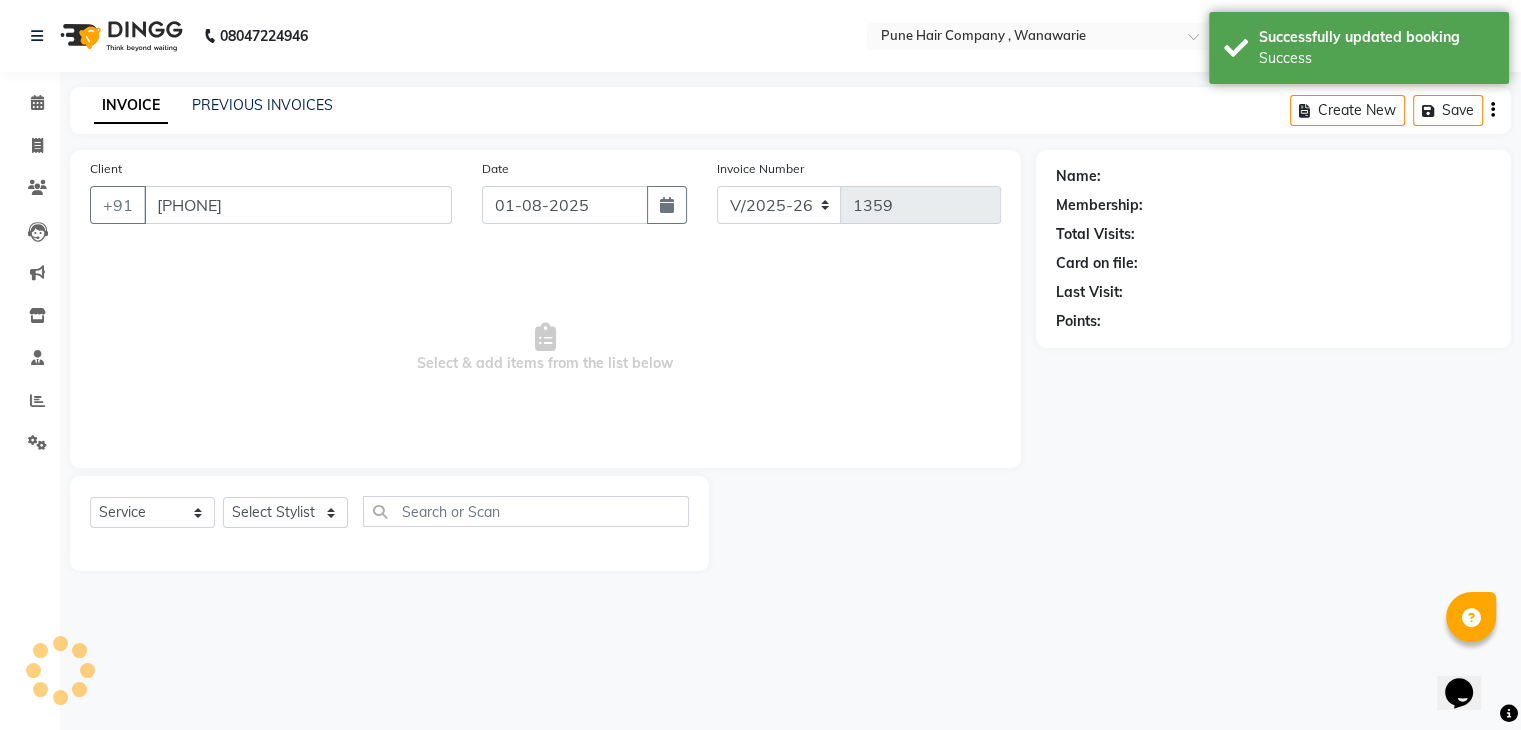 select on "74579" 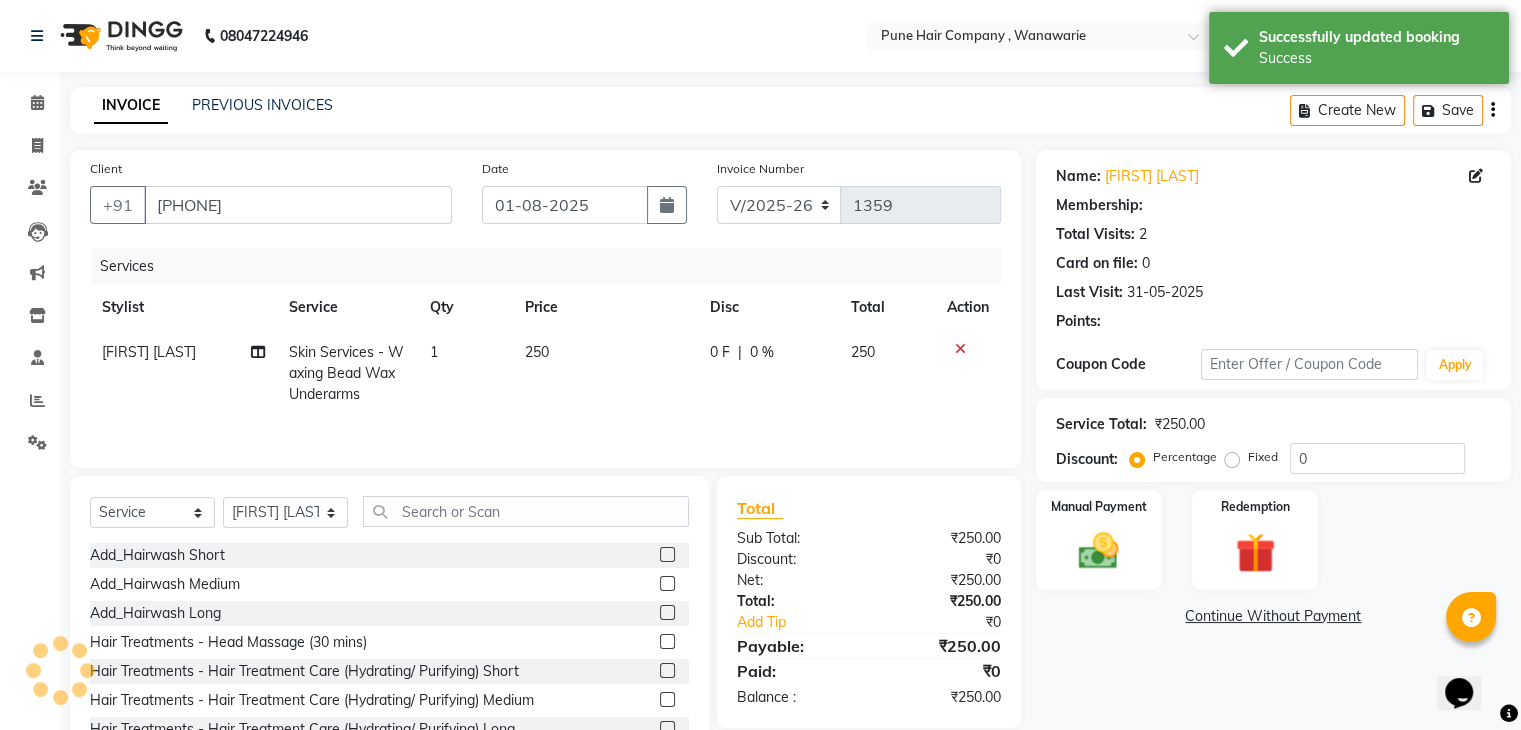 type on "20" 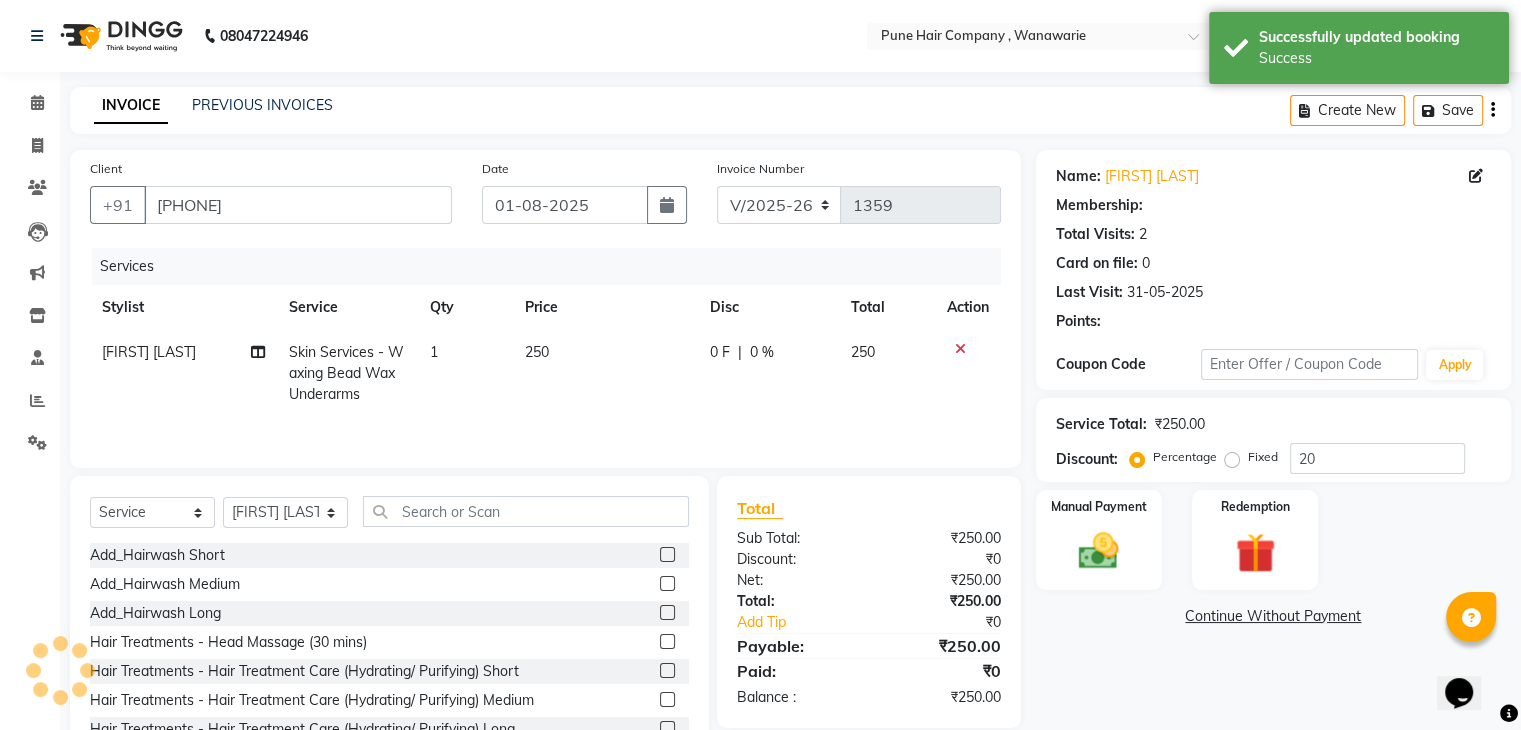 select on "1: Object" 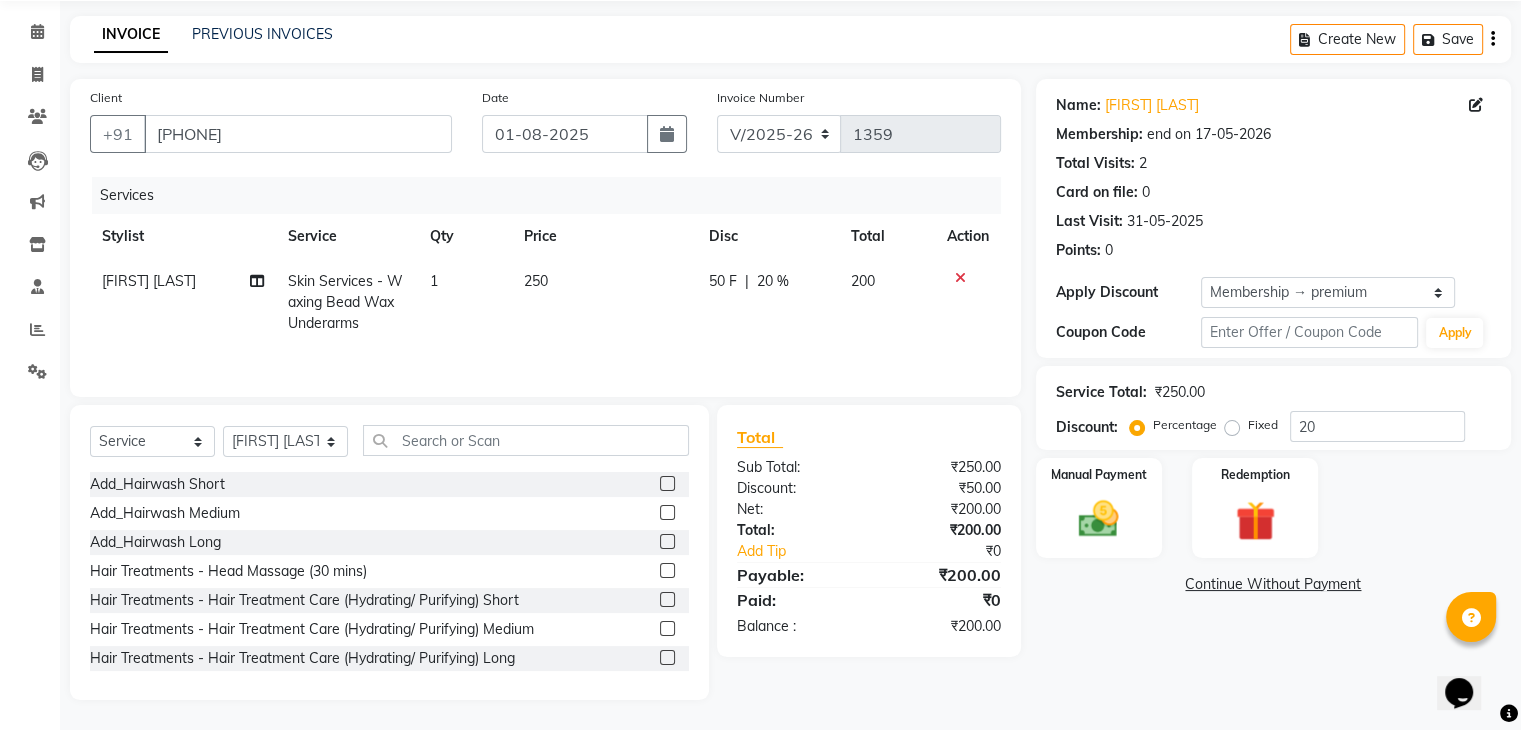 scroll, scrollTop: 71, scrollLeft: 0, axis: vertical 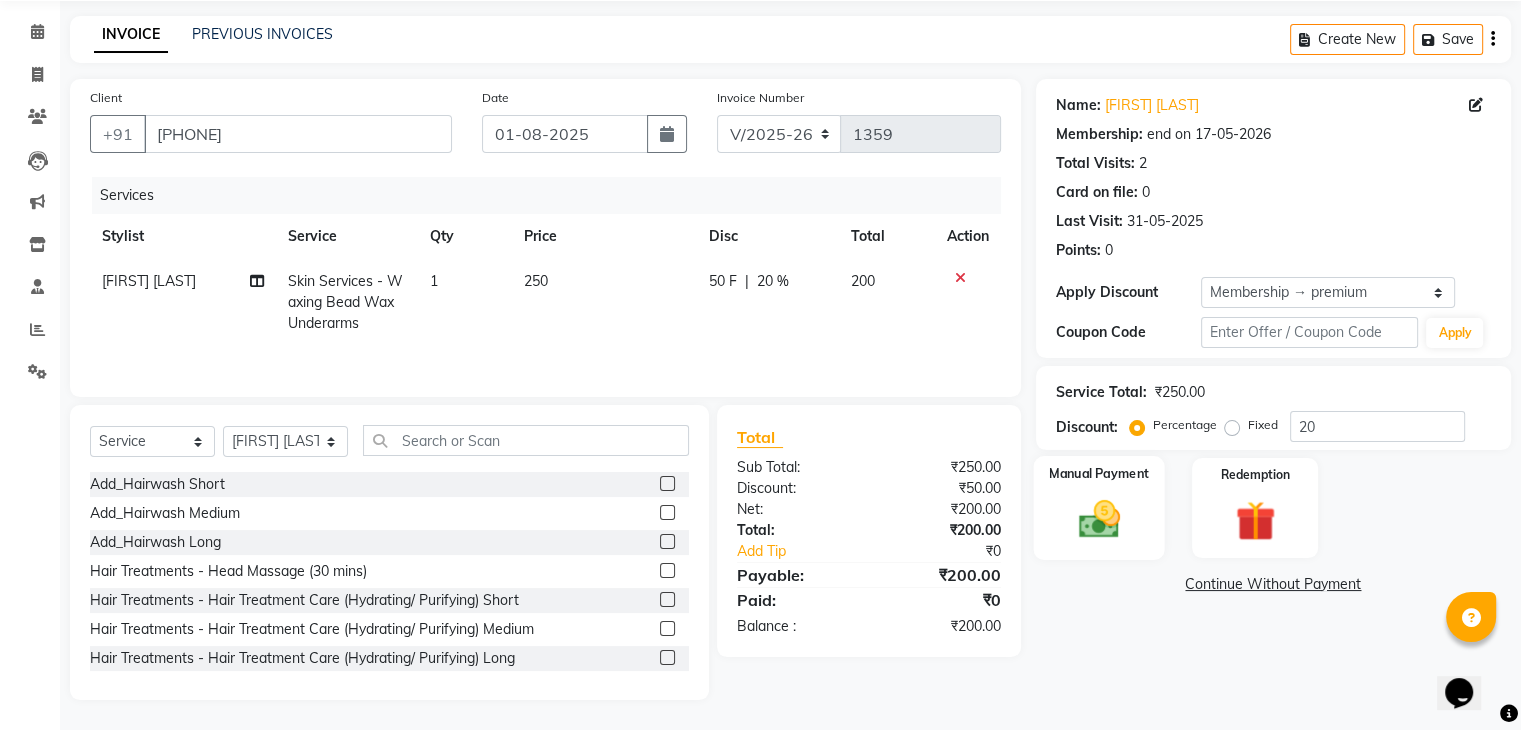click 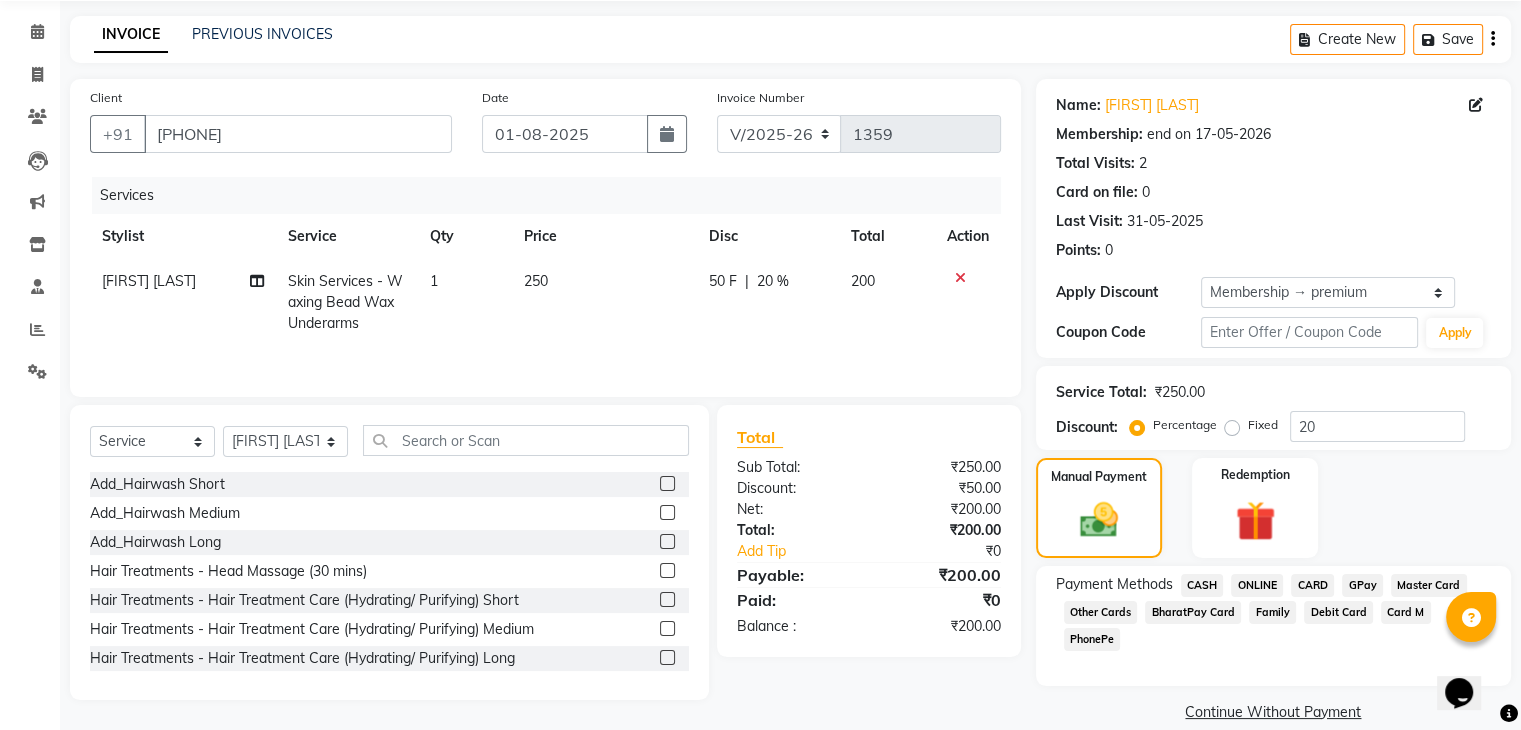click on "GPay" 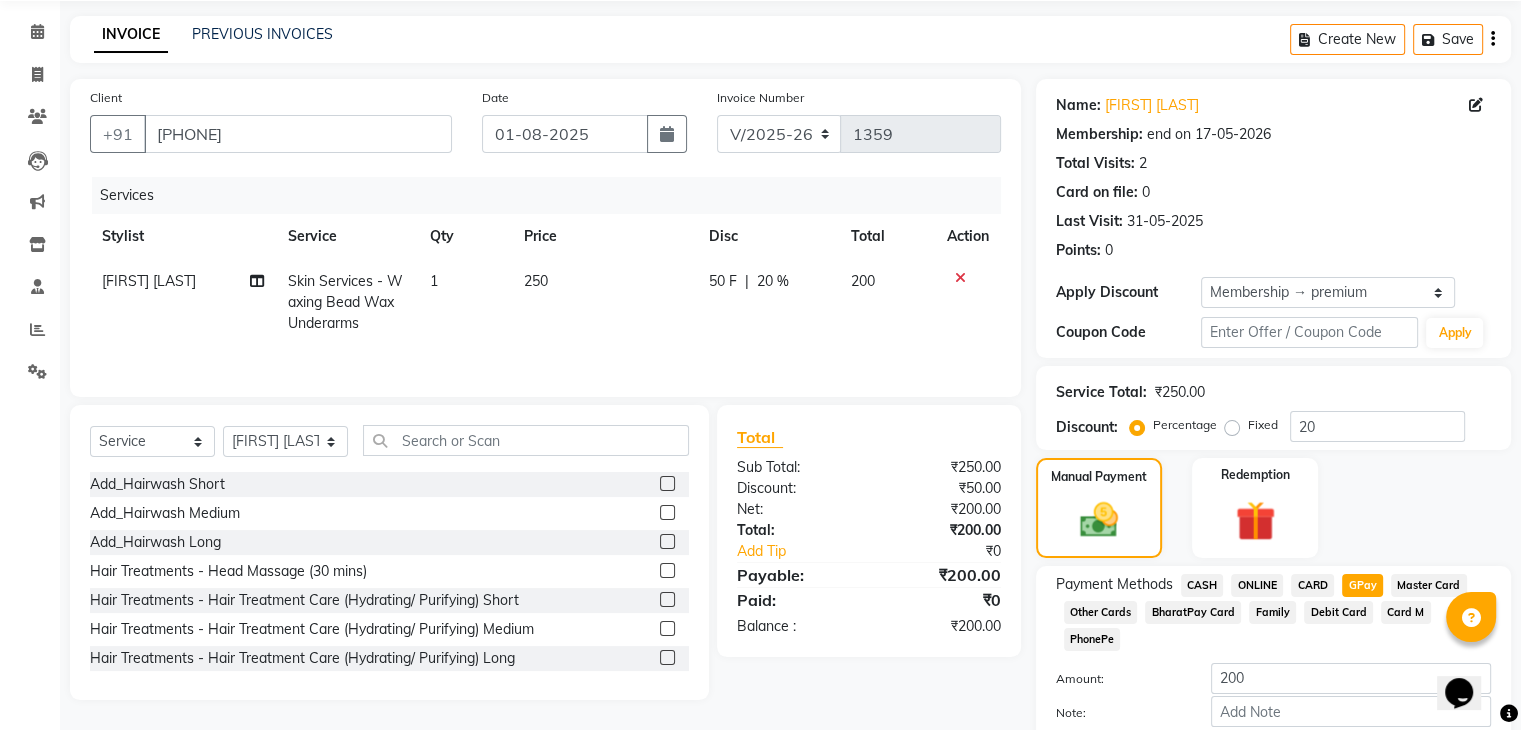click on "Add Payment" 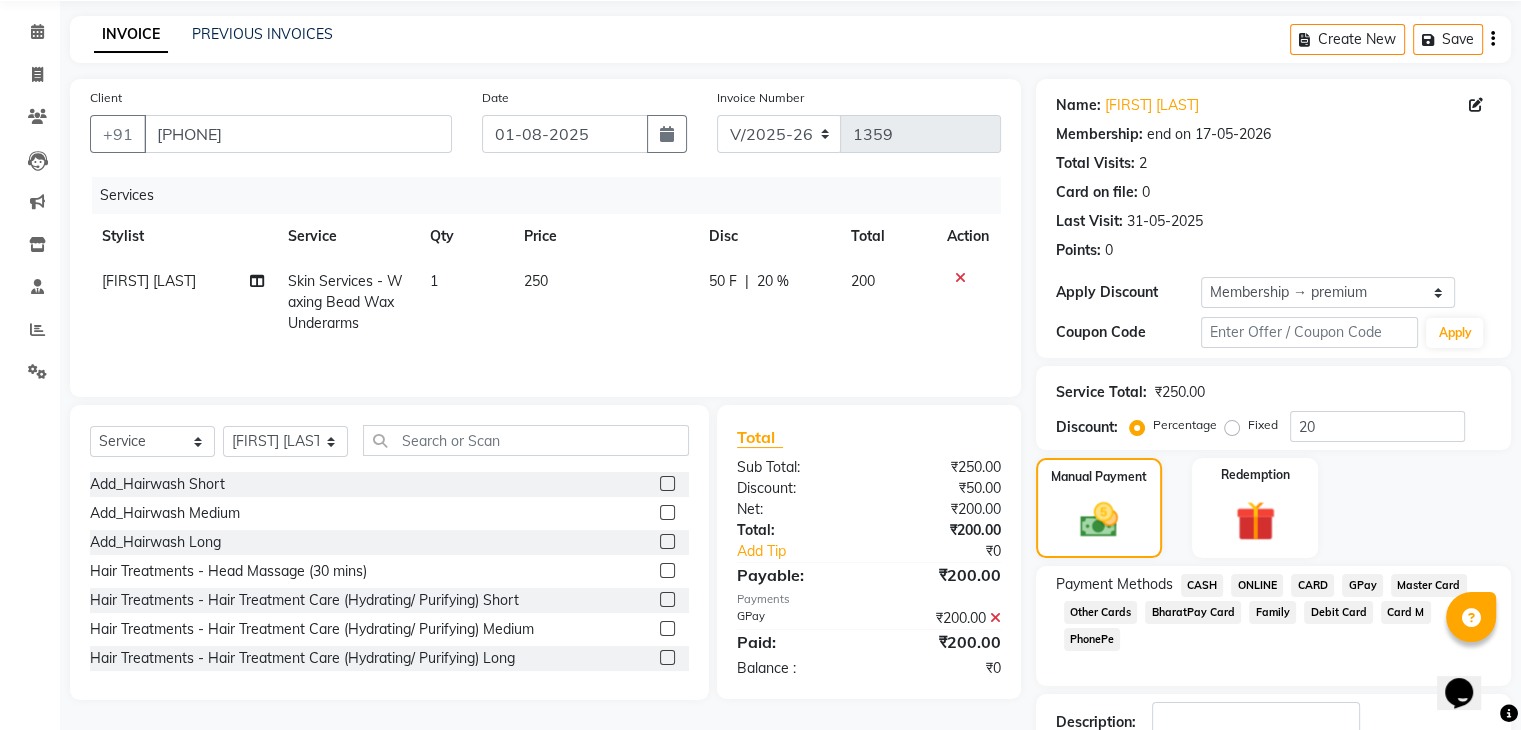 scroll, scrollTop: 209, scrollLeft: 0, axis: vertical 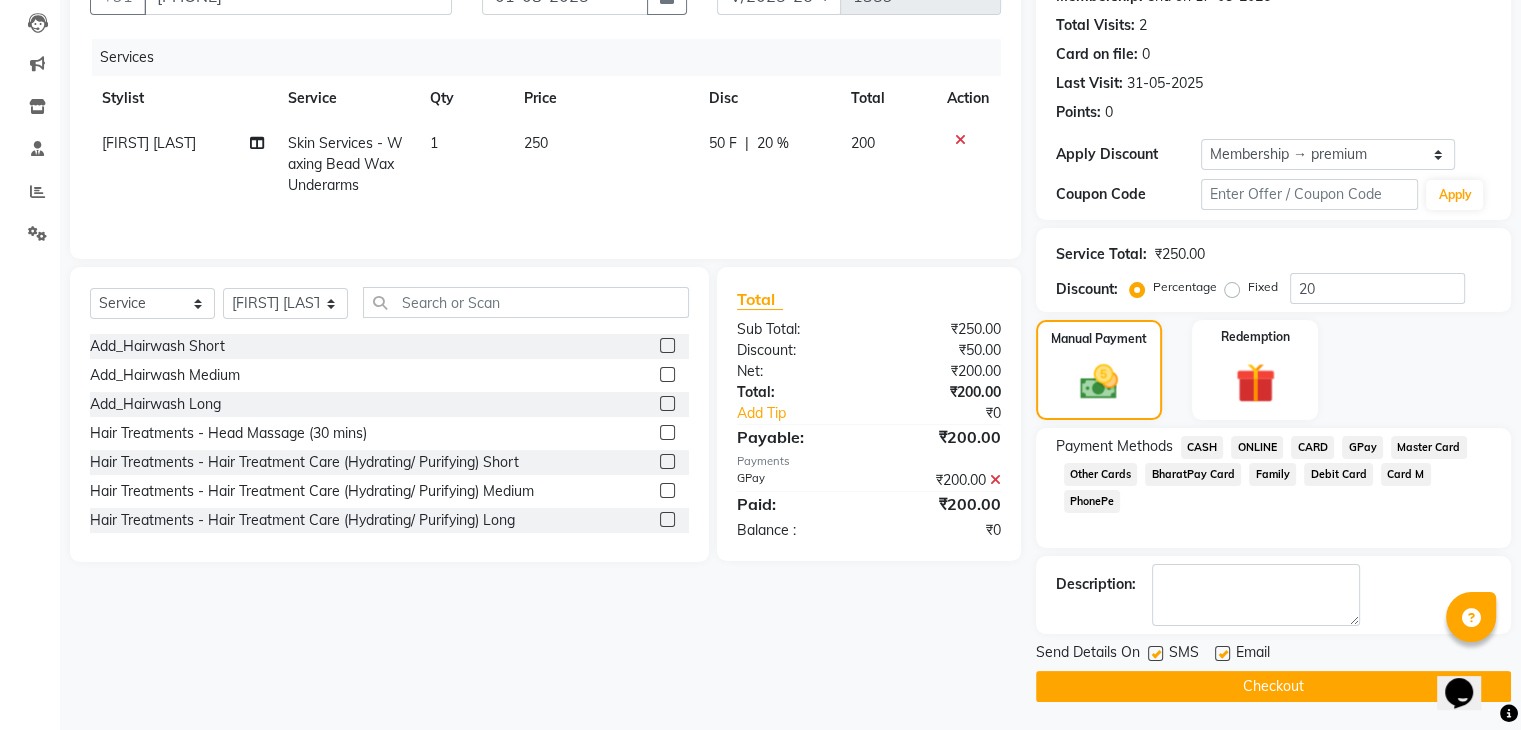 click on "Checkout" 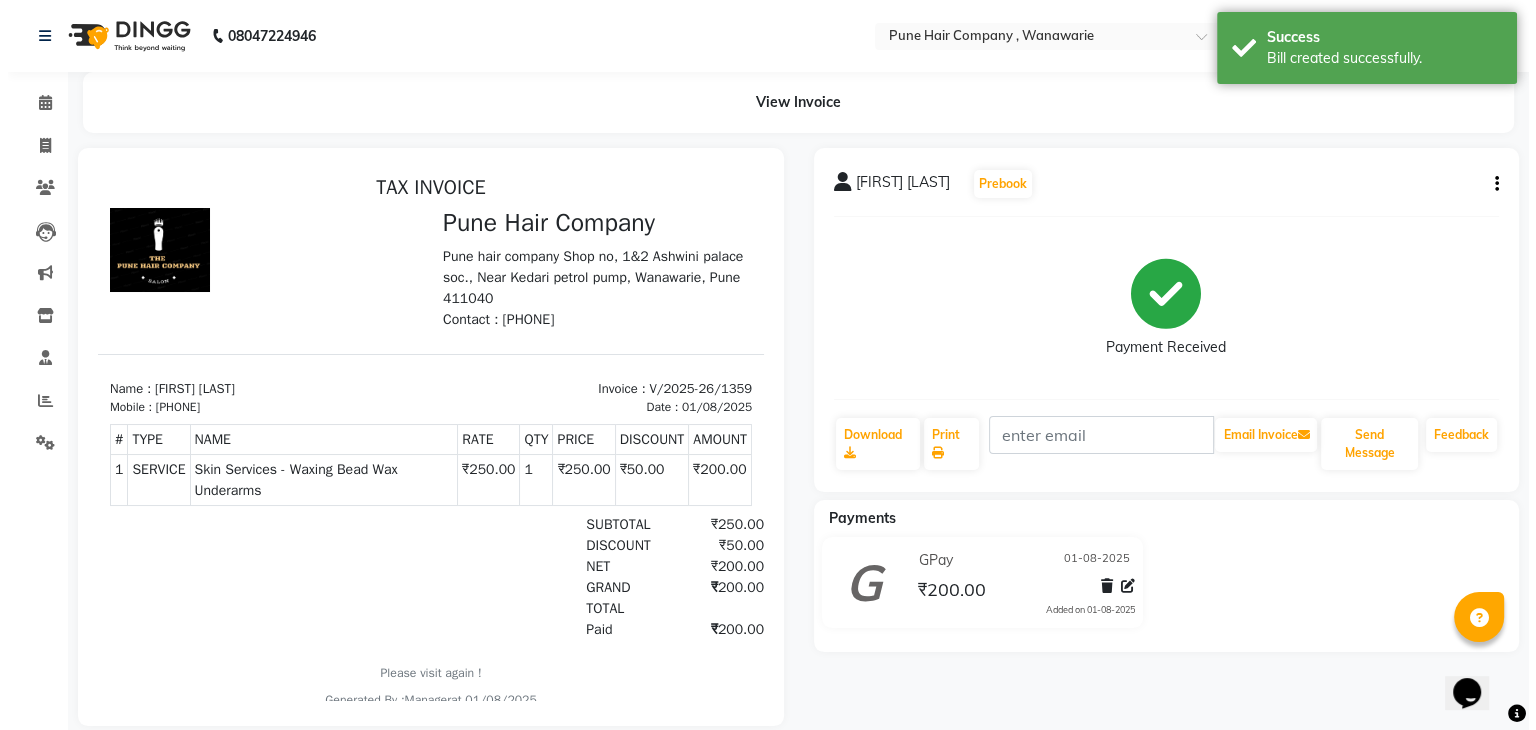 scroll, scrollTop: 0, scrollLeft: 0, axis: both 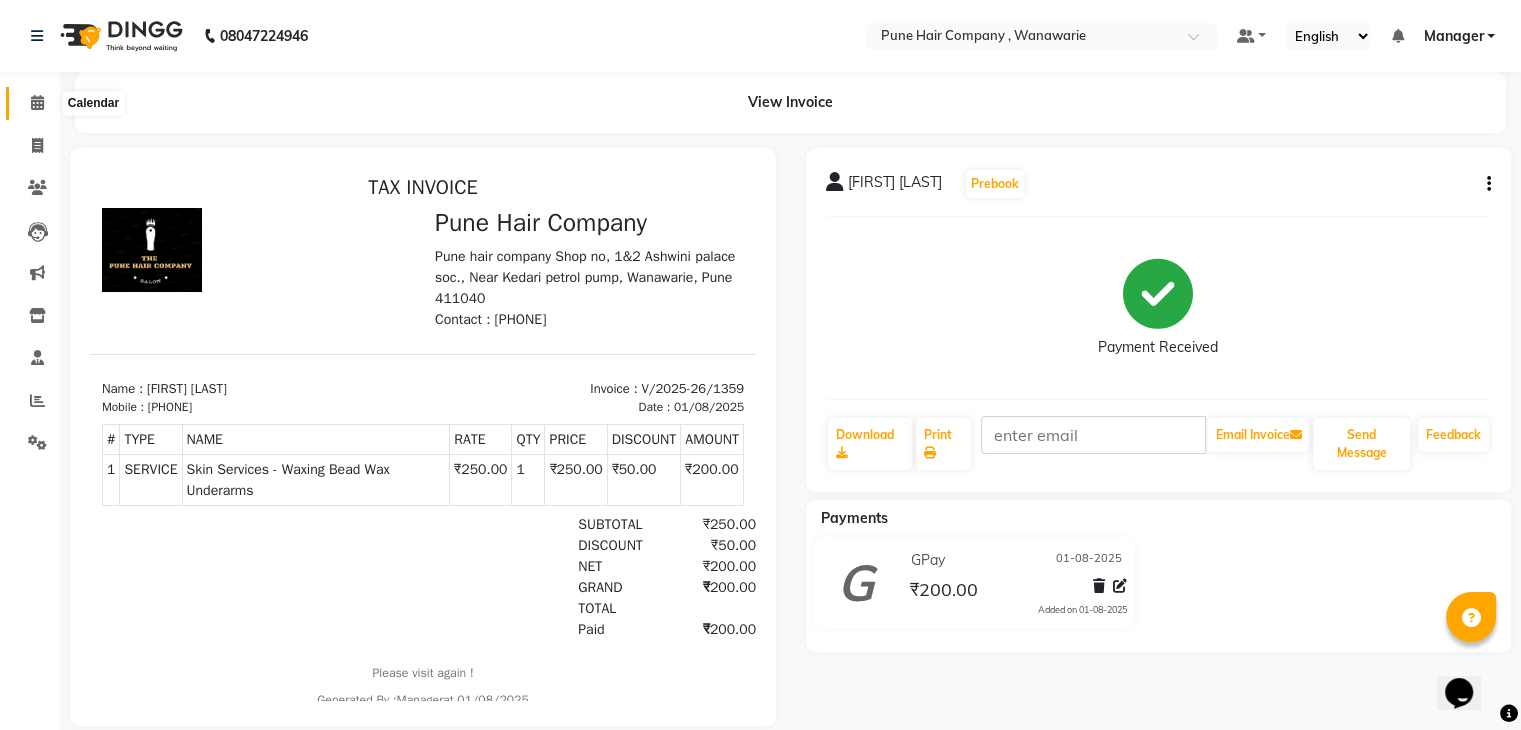 click 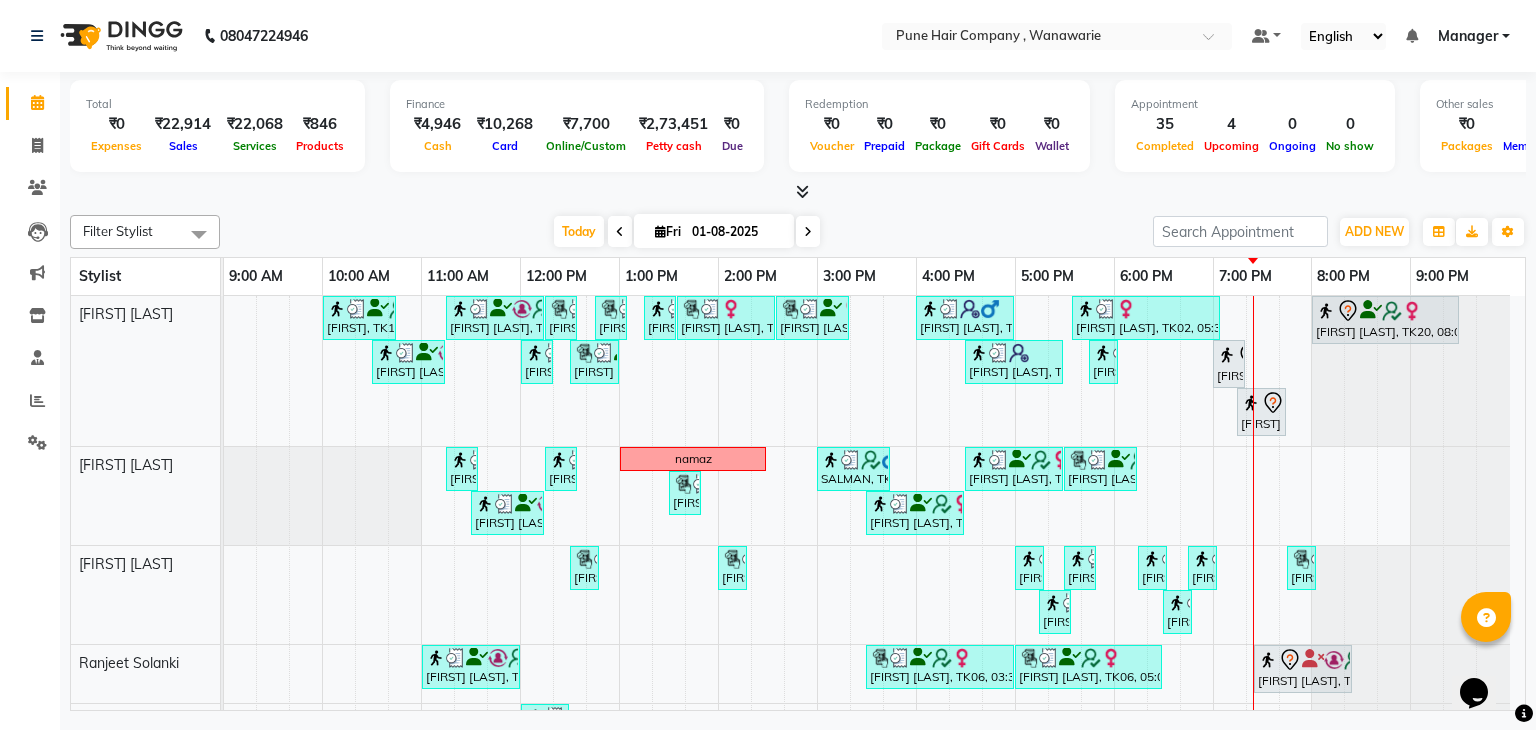 click at bounding box center [808, 232] 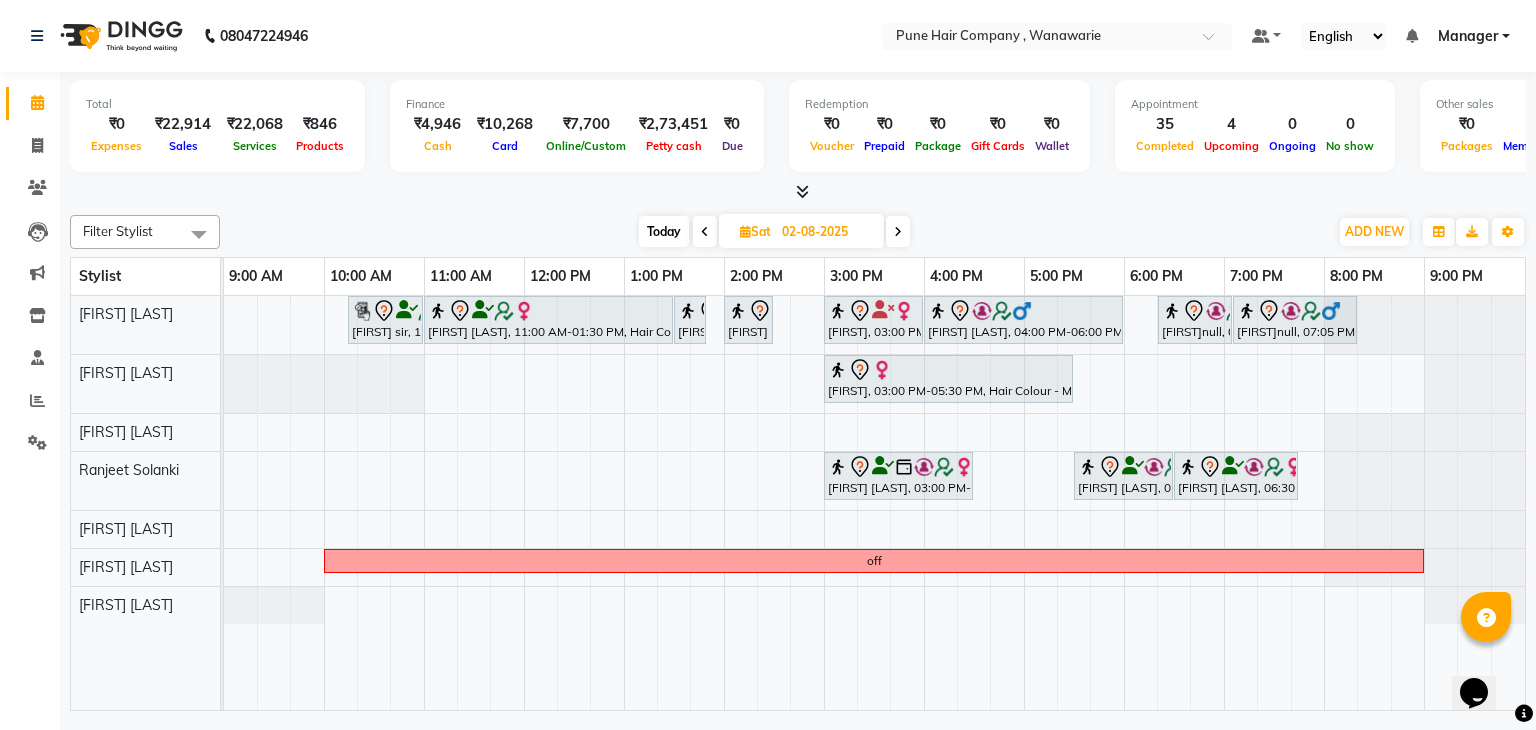 click on "Today" at bounding box center (664, 231) 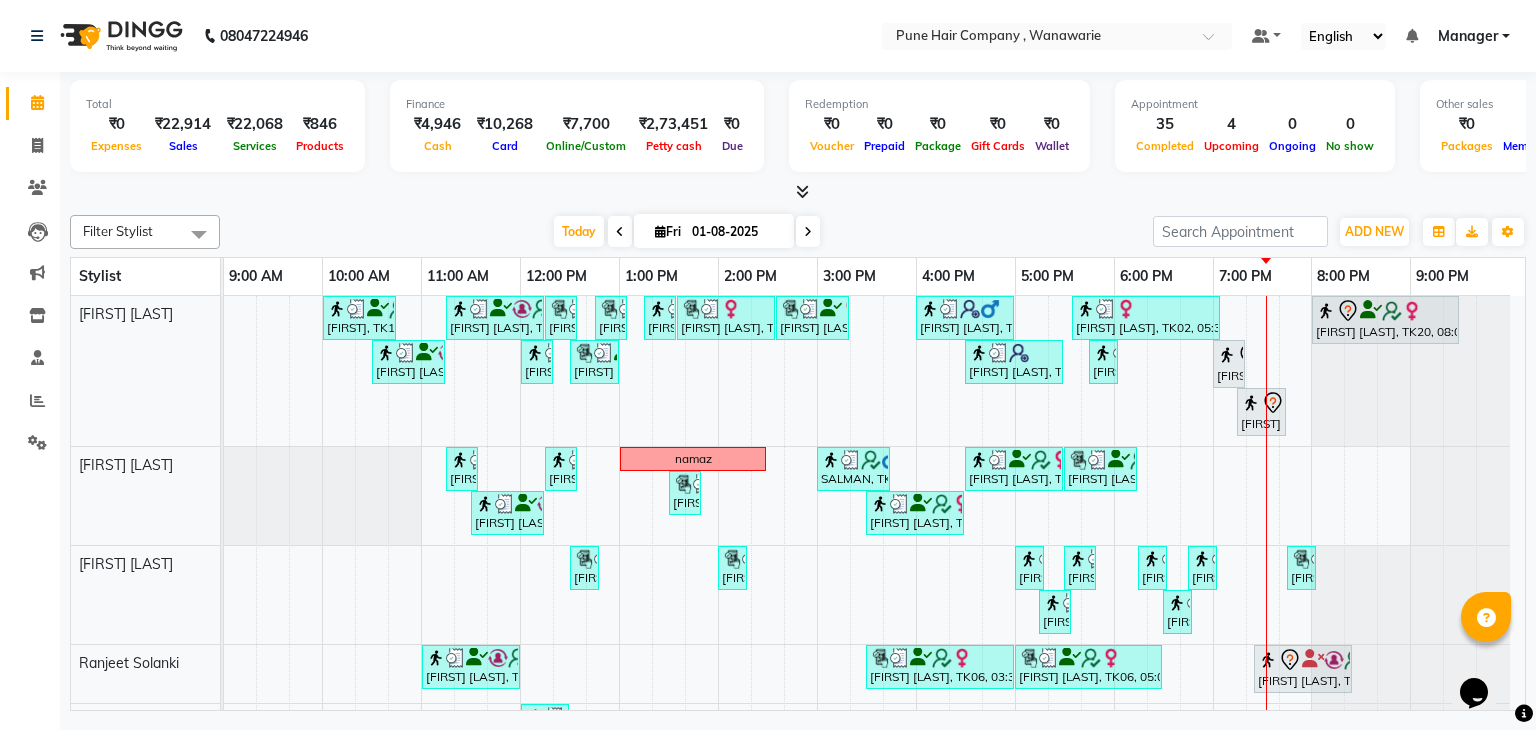 click at bounding box center (808, 231) 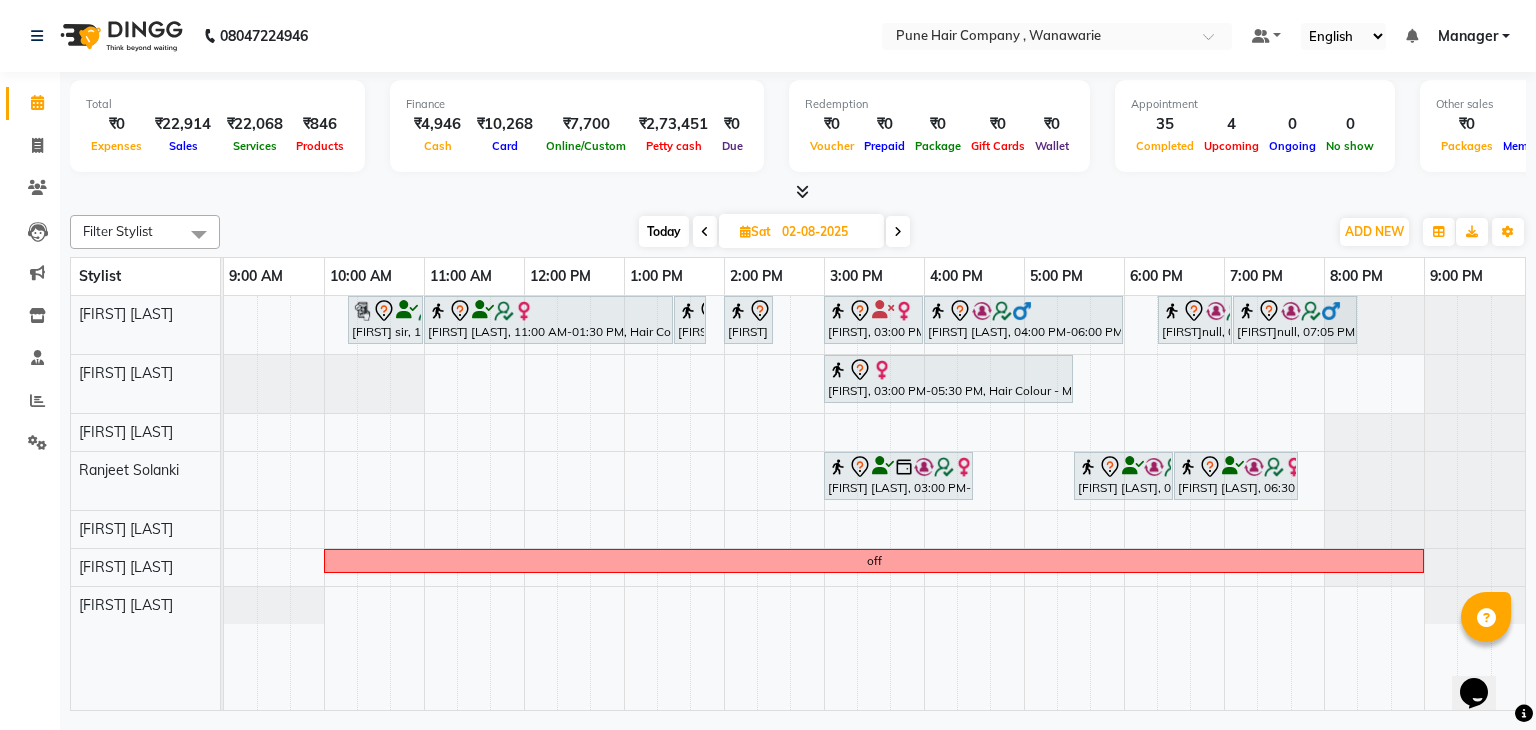 click on "Today" at bounding box center [664, 231] 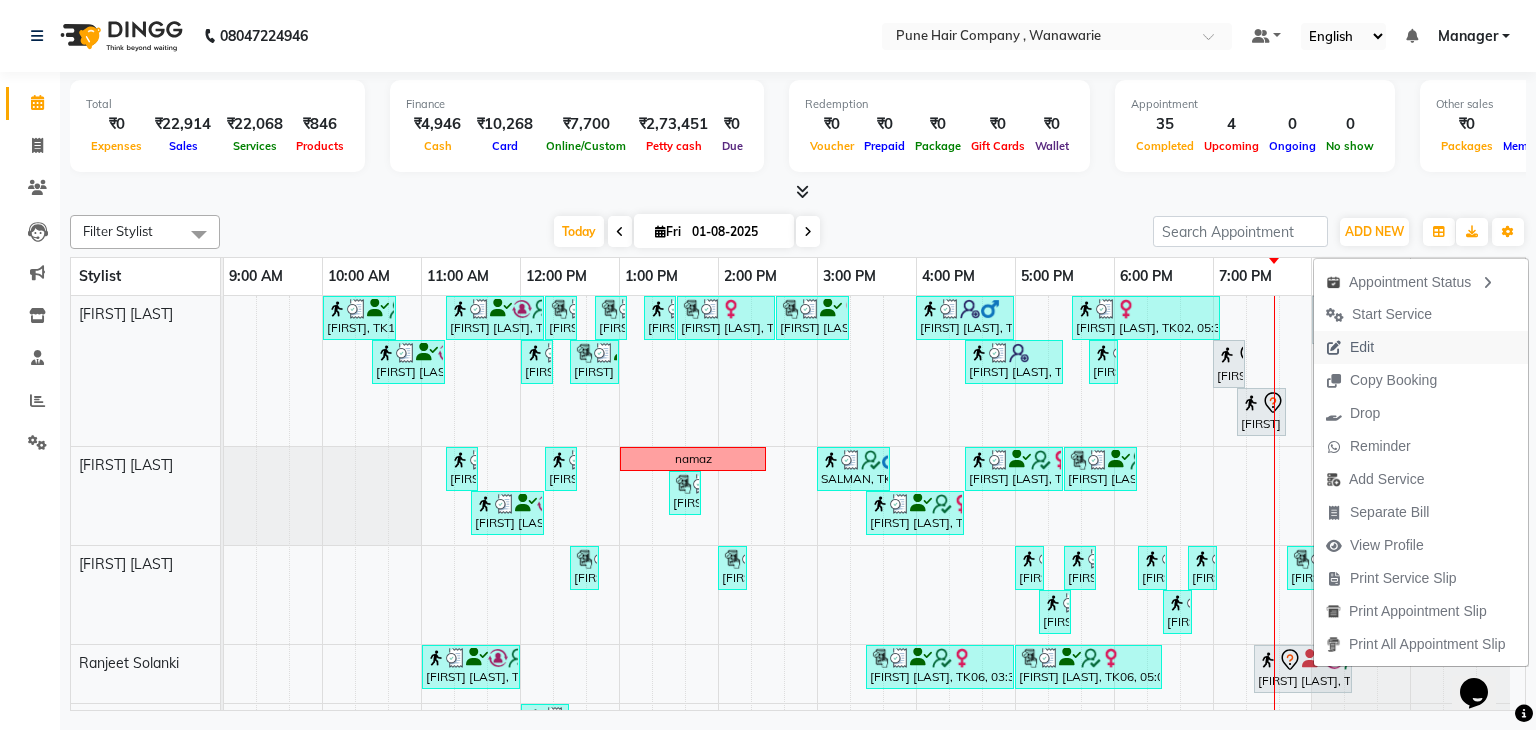 click on "Edit" at bounding box center (1421, 347) 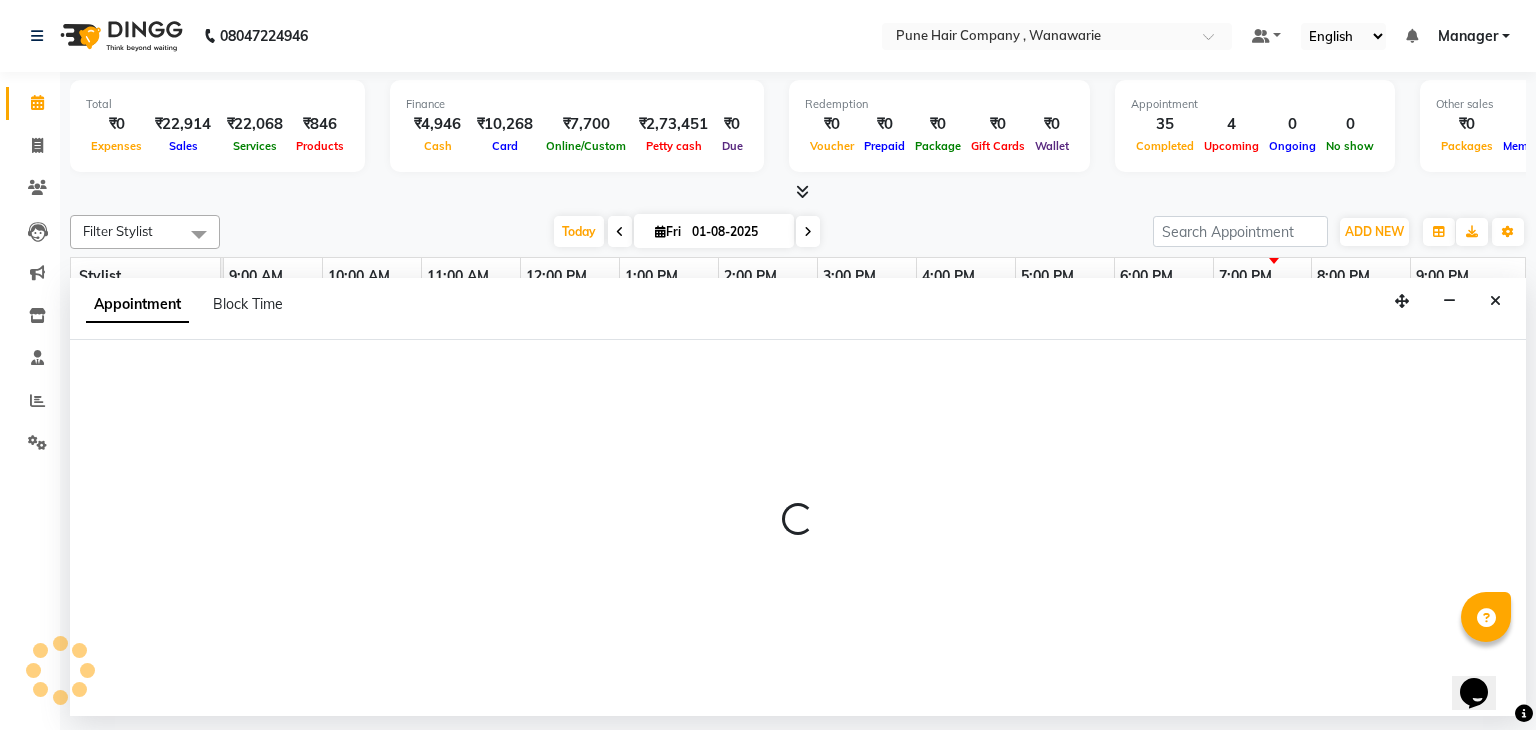 select on "tentative" 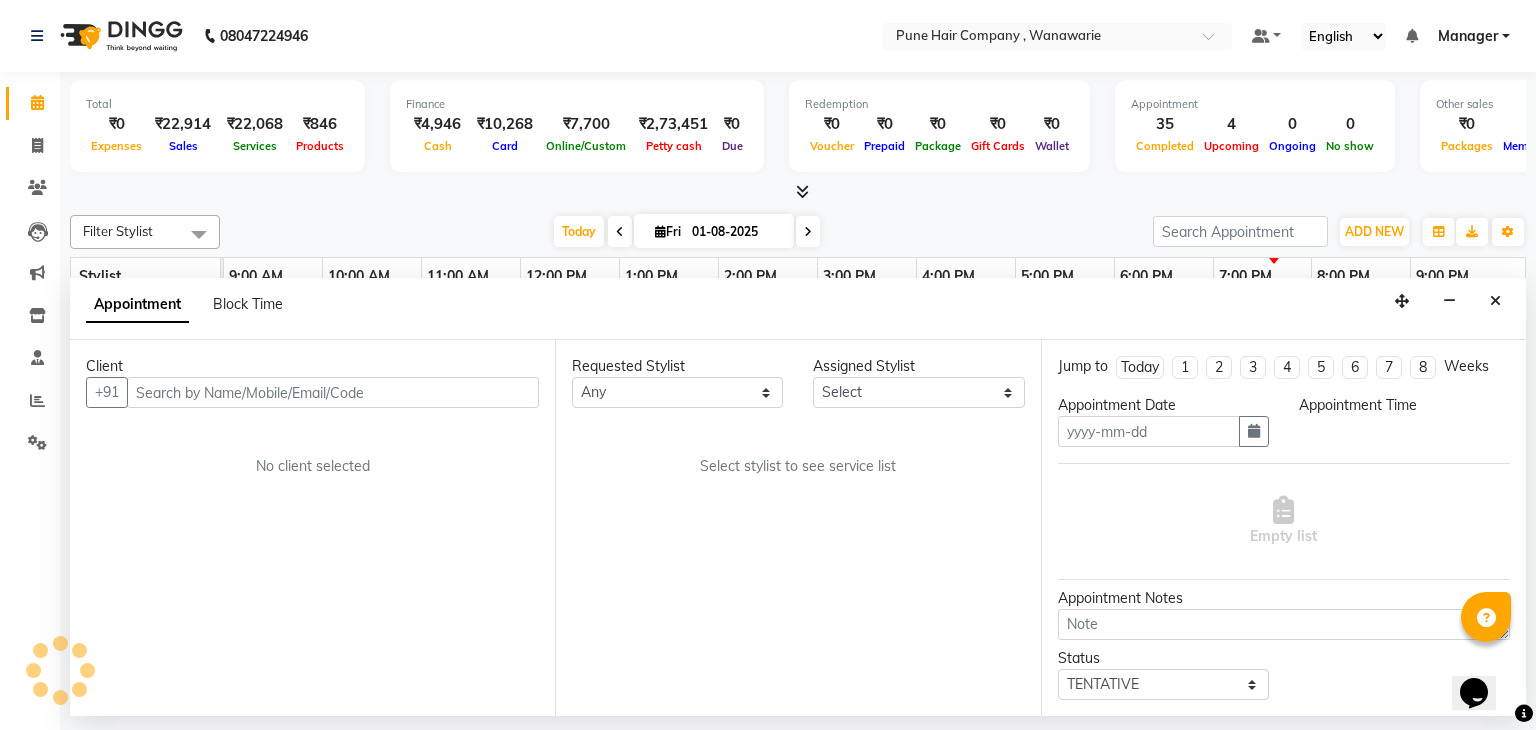 type on "01-08-2025" 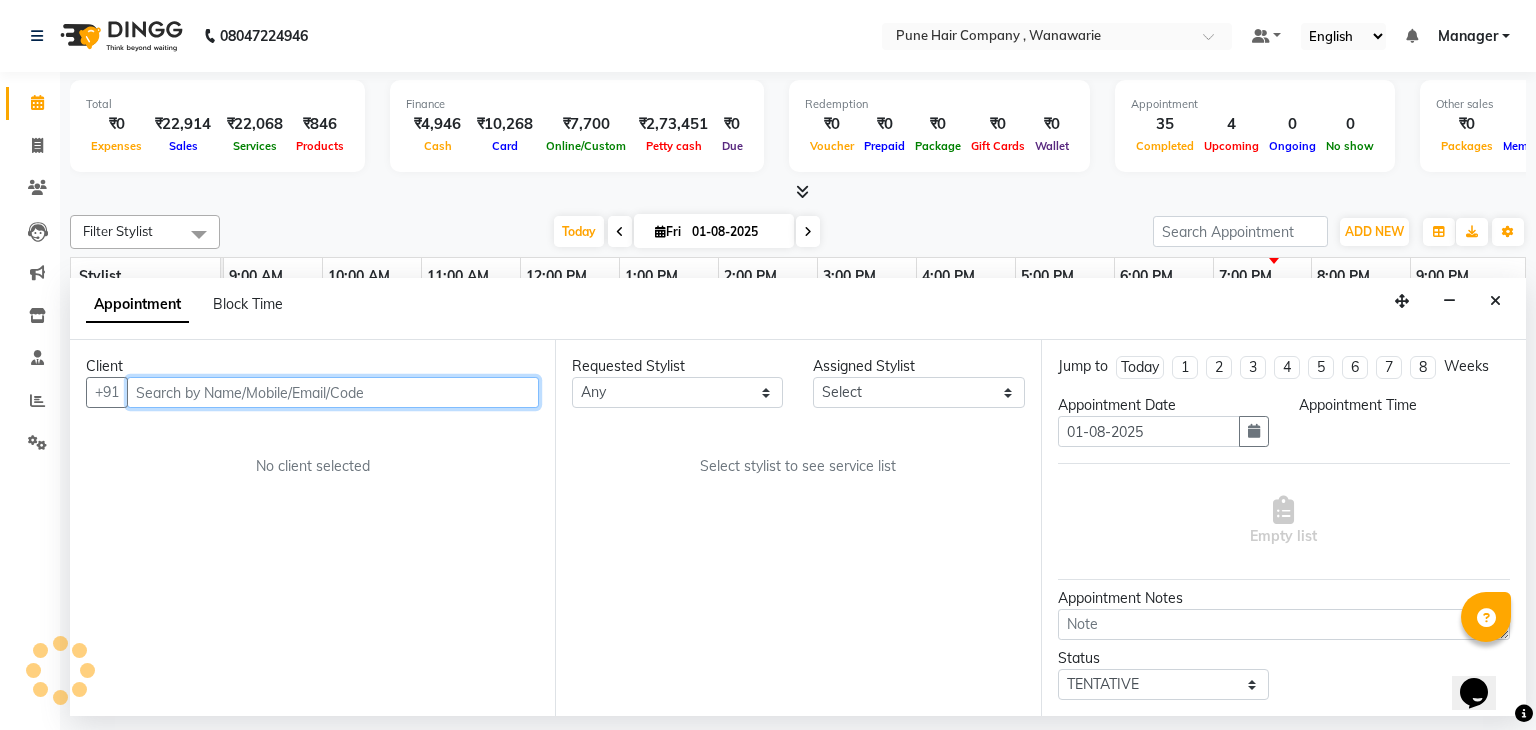 select on "74577" 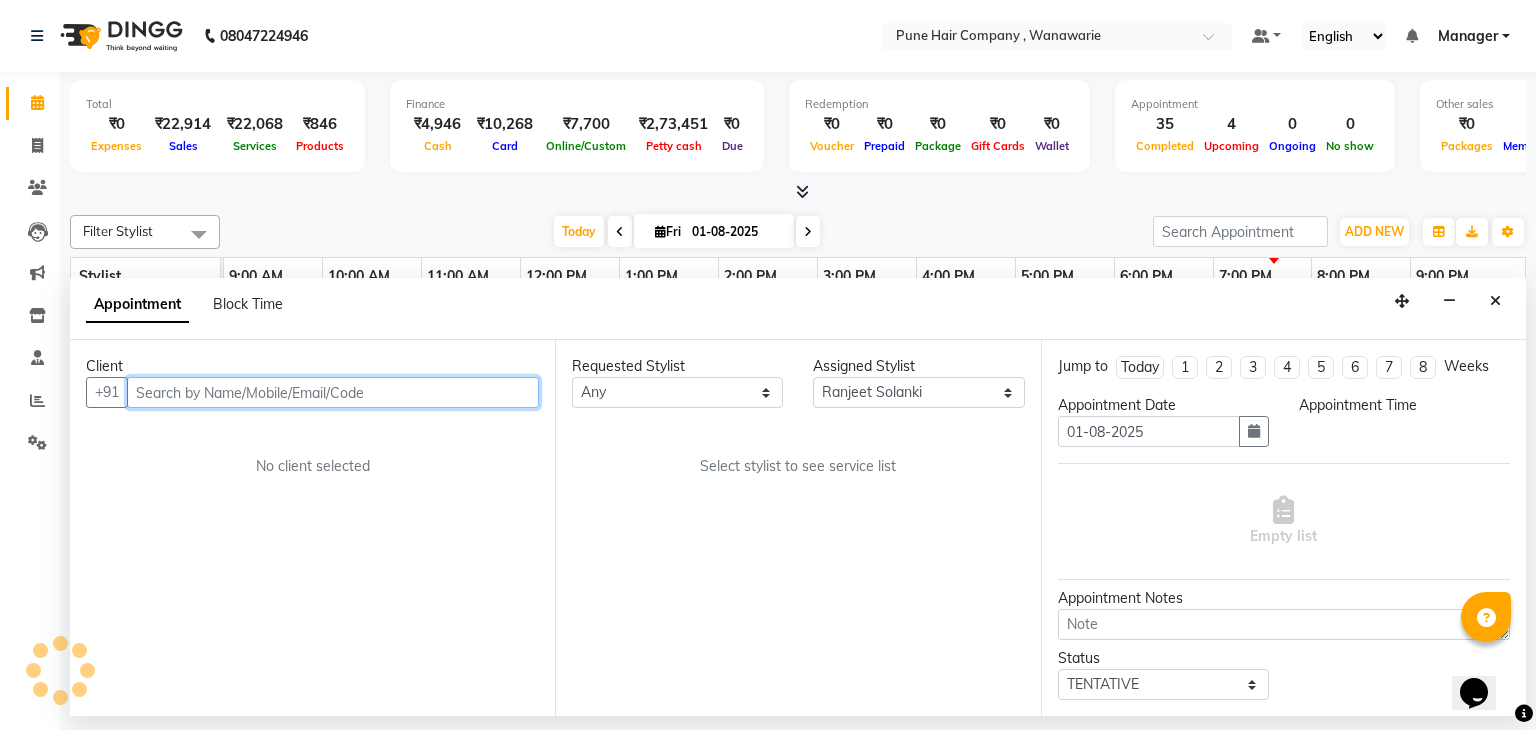 select on "1140" 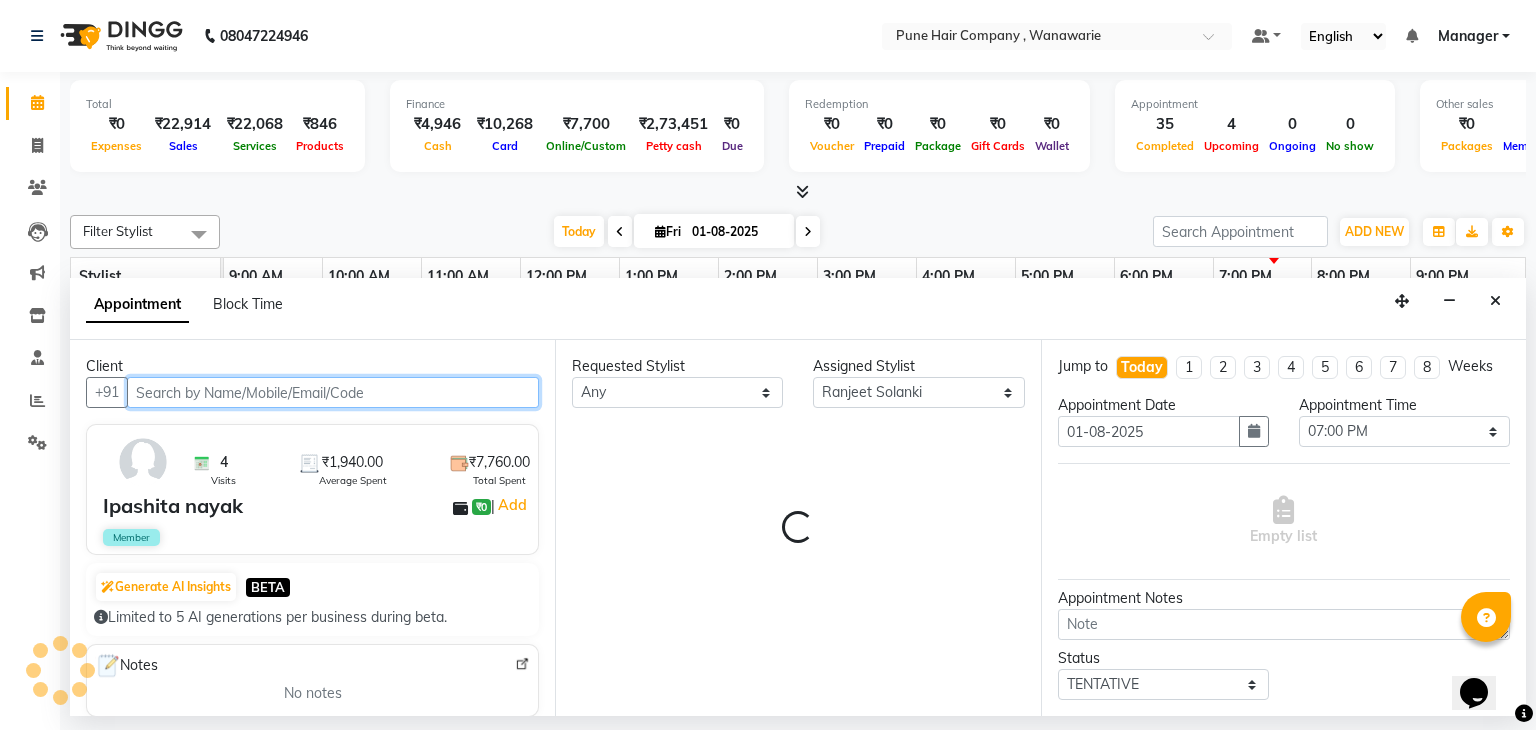 select on "4060" 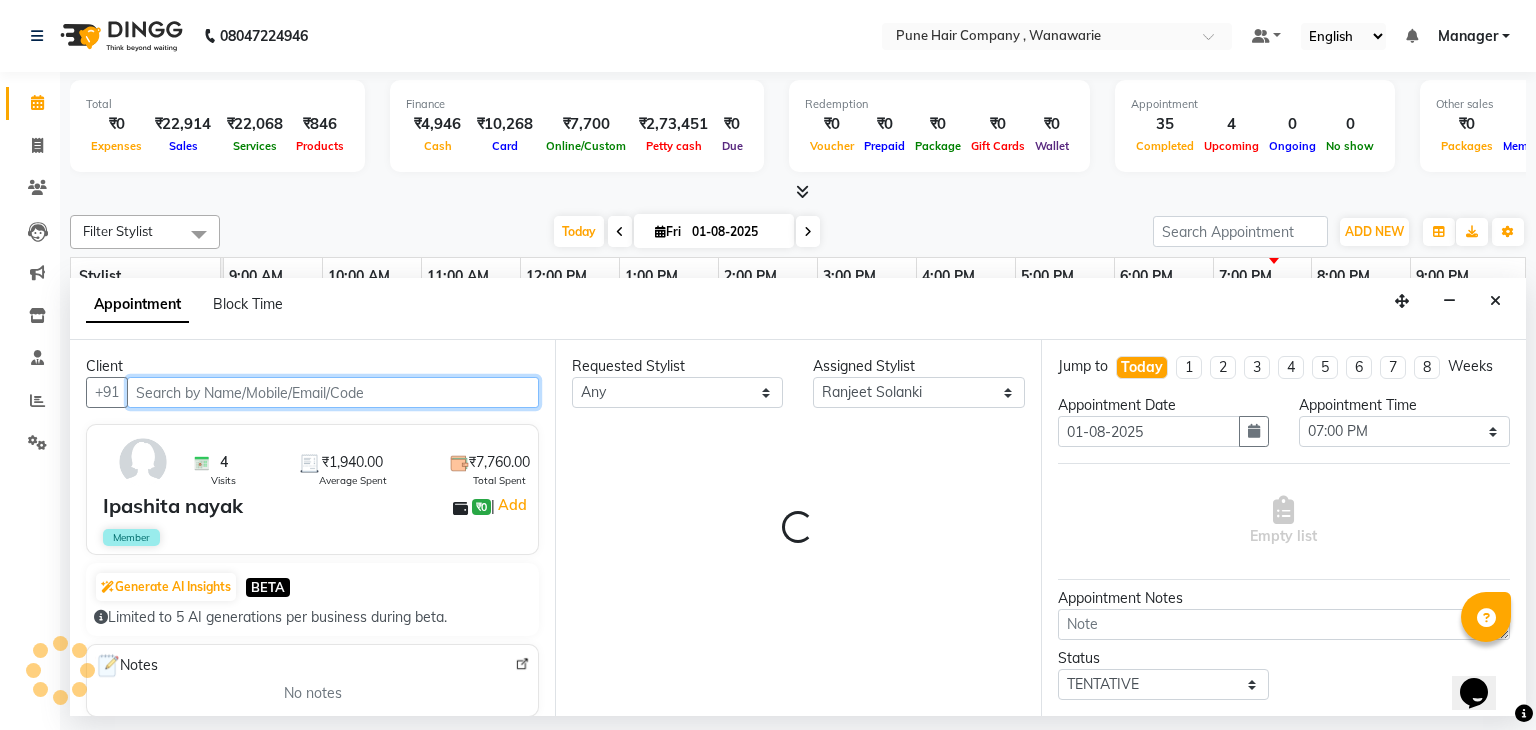 select on "4060" 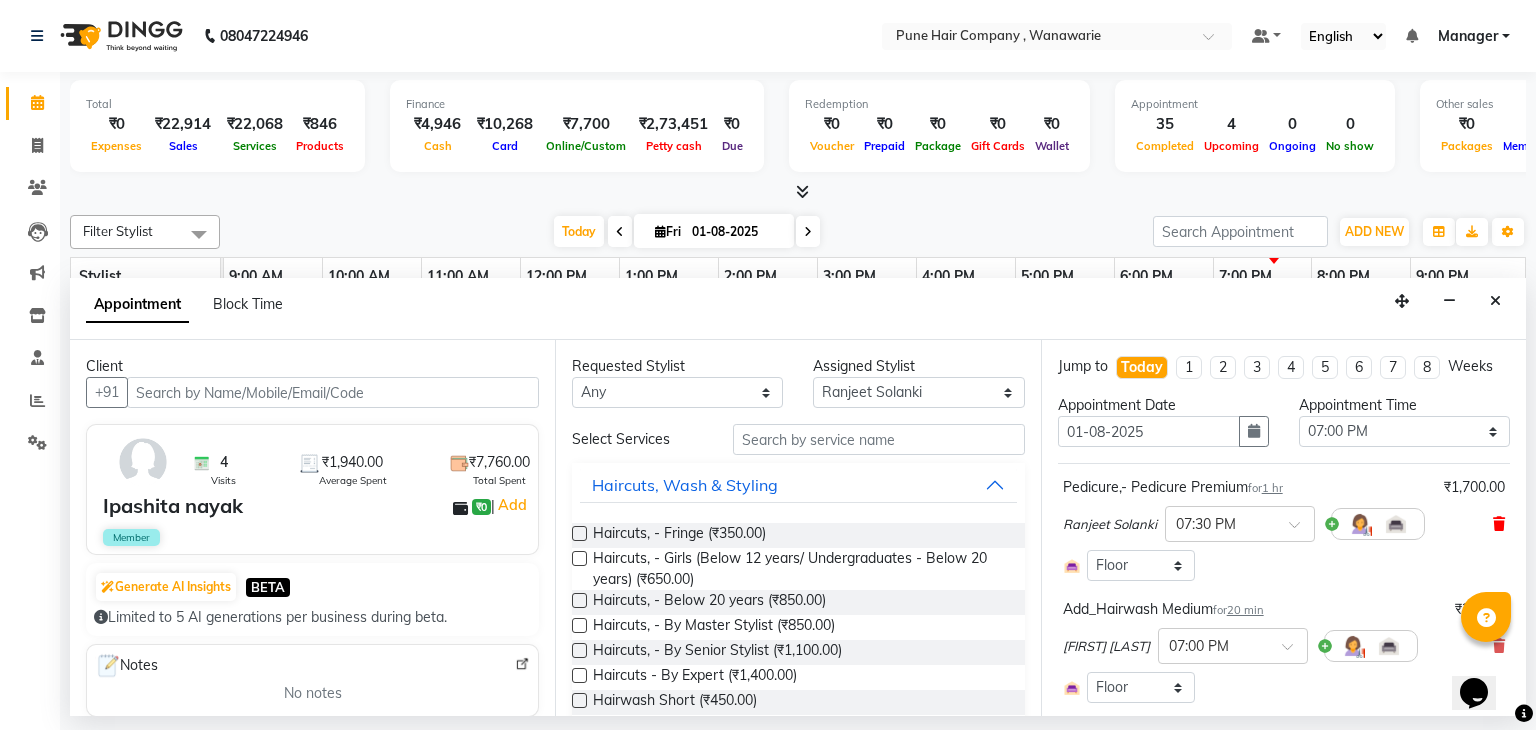 click at bounding box center (1499, 524) 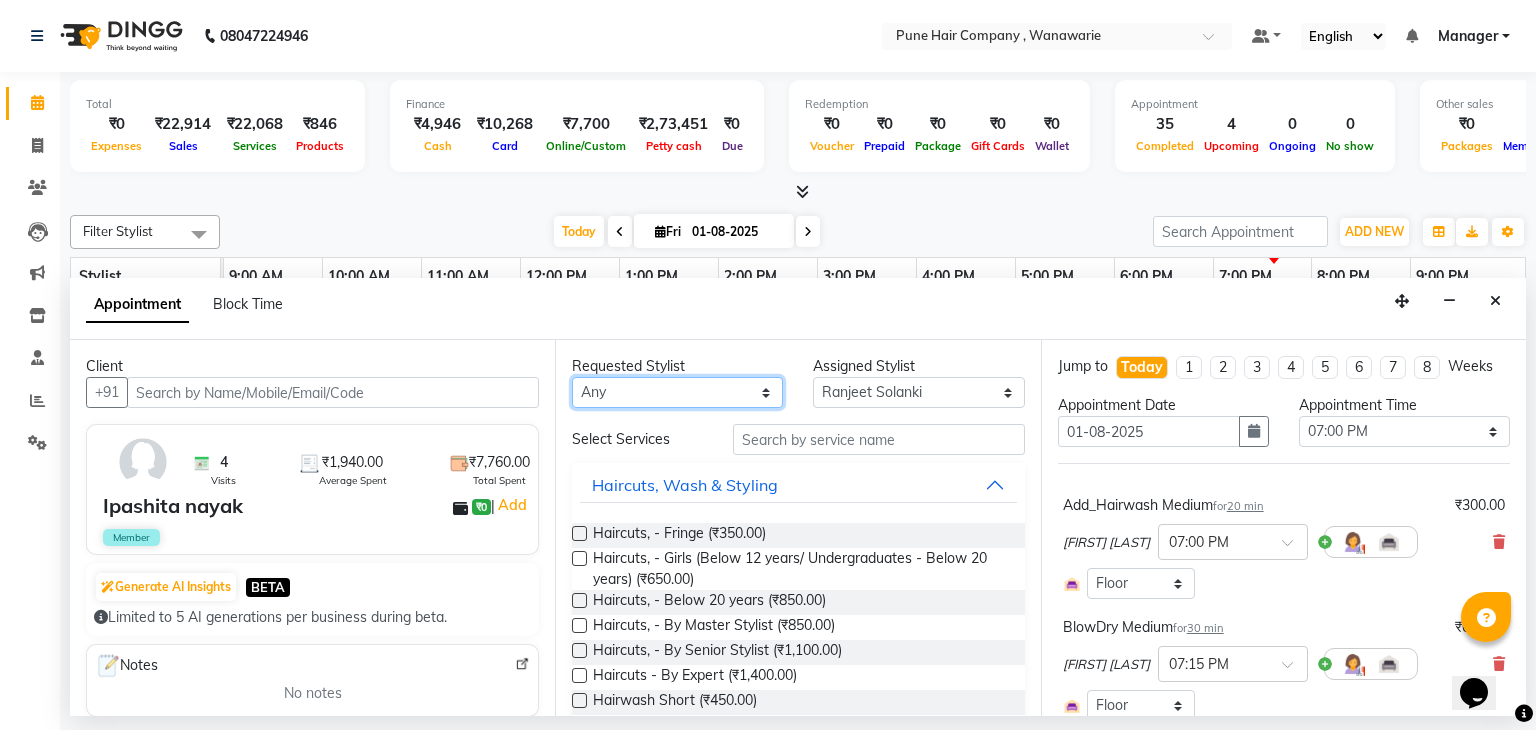 click on "Any Faisal shaikh Kanchan Gajare  Kasturi bhandari Manoj Zambre Prasad wagh Ranjeet Solanki Shriram Raut" at bounding box center (677, 392) 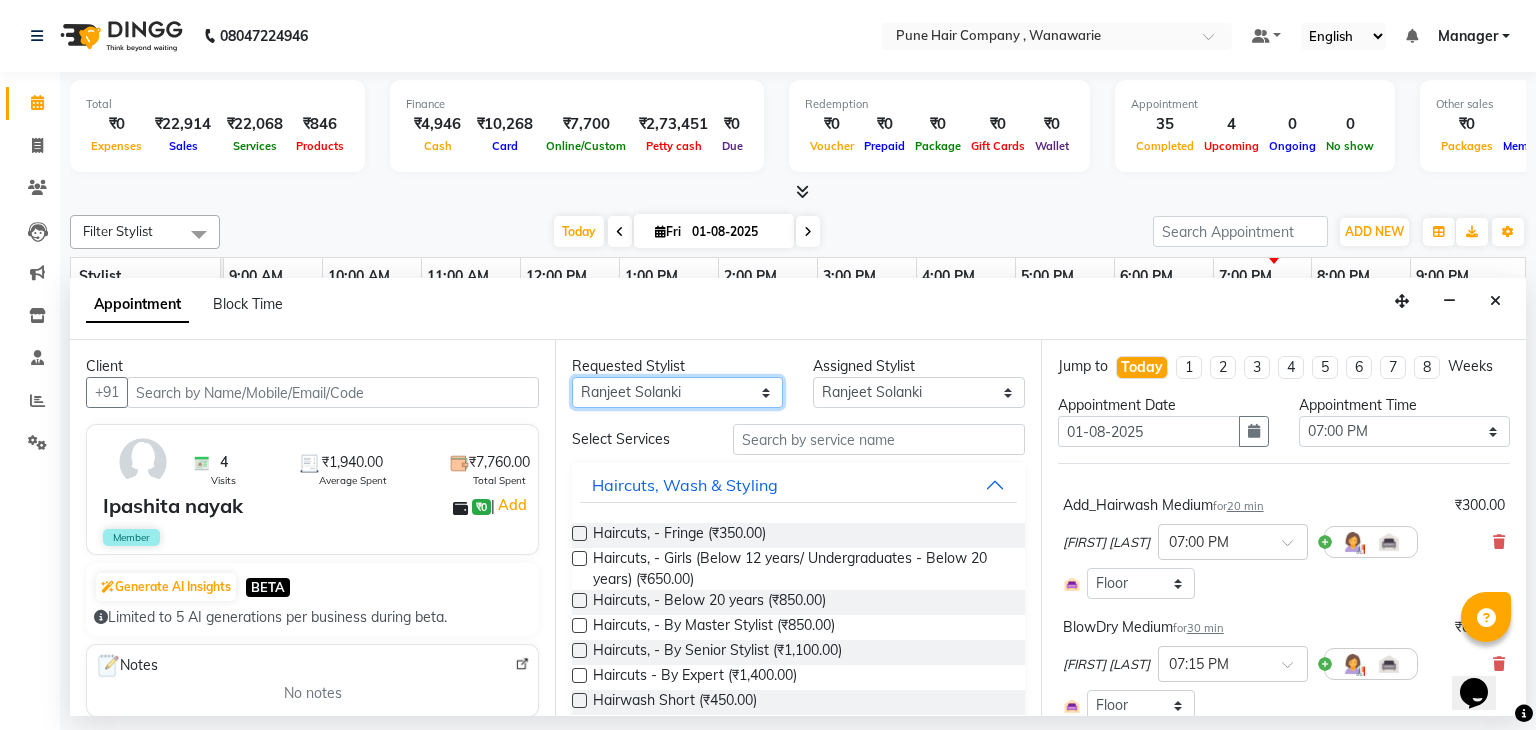 click on "Any Faisal shaikh Kanchan Gajare  Kasturi bhandari Manoj Zambre Prasad wagh Ranjeet Solanki Shriram Raut" at bounding box center (677, 392) 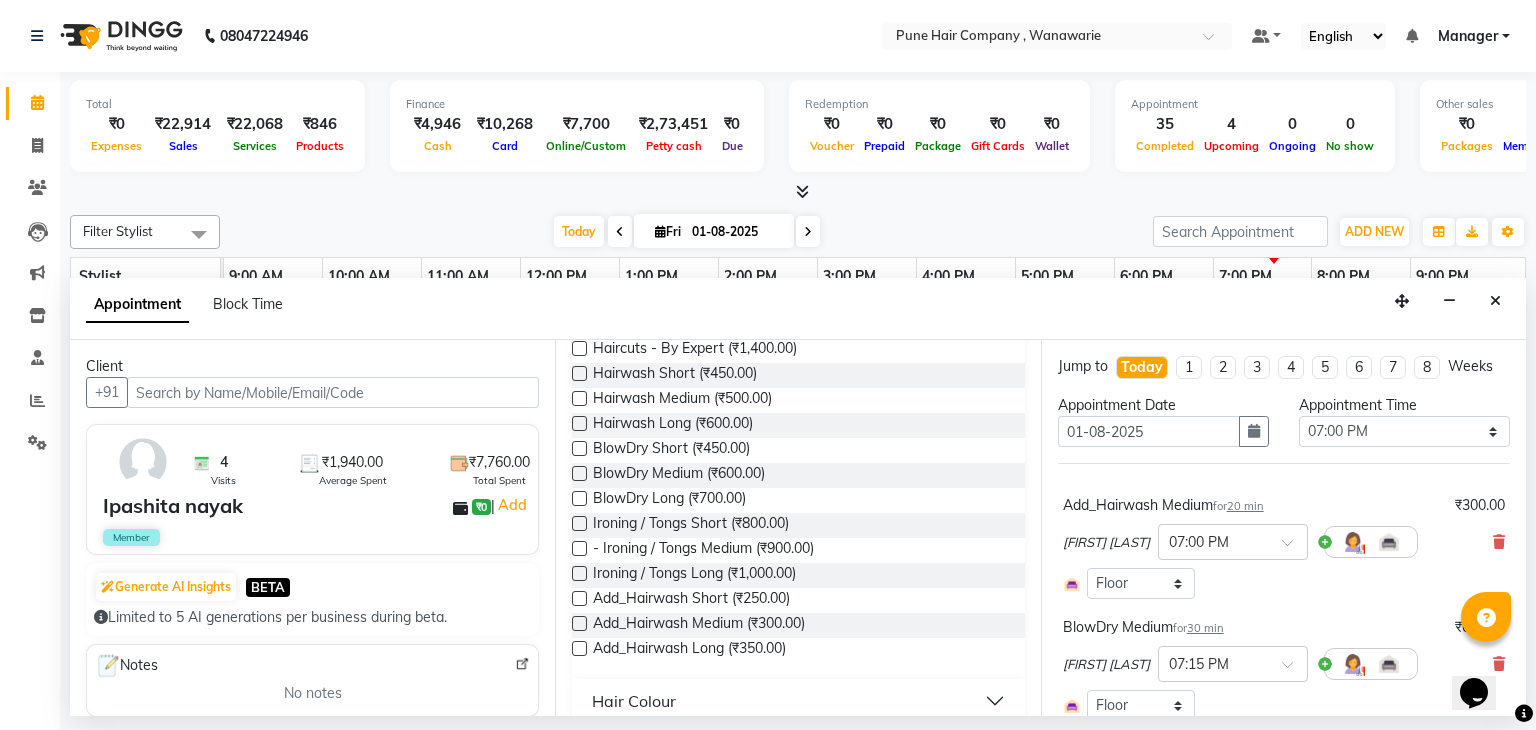 scroll, scrollTop: 745, scrollLeft: 0, axis: vertical 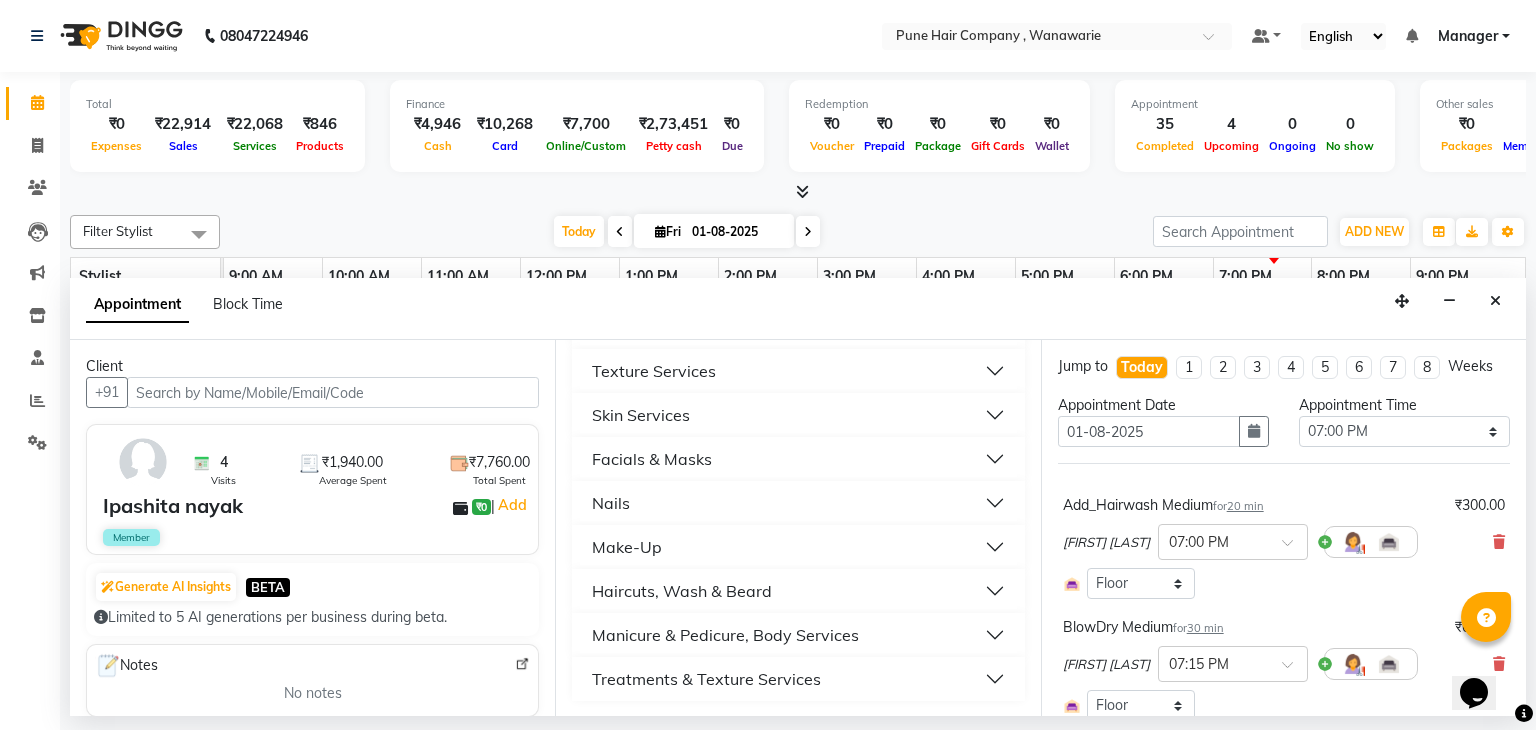 click on "Manicure & Pedicure, Body Services" at bounding box center (725, 635) 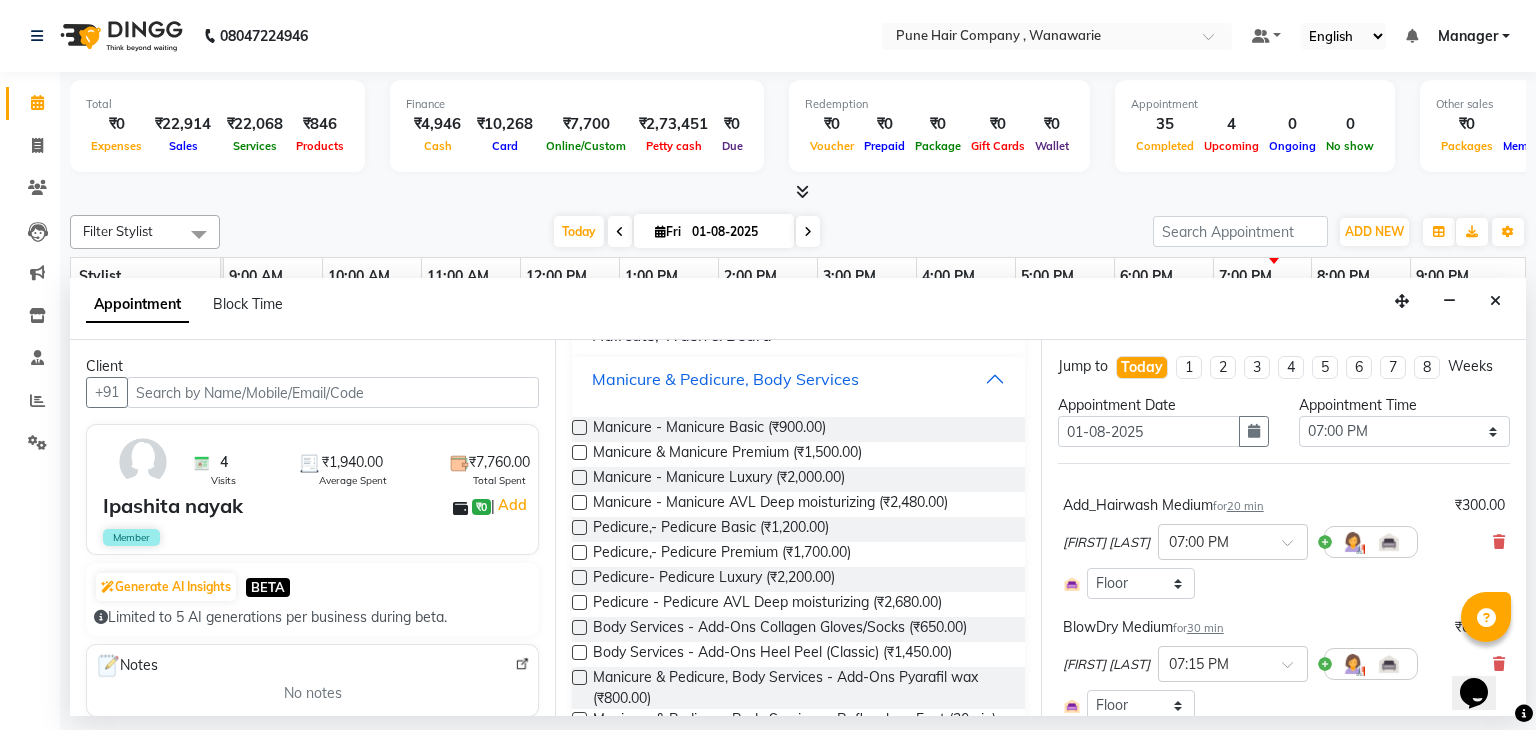 scroll, scrollTop: 1002, scrollLeft: 0, axis: vertical 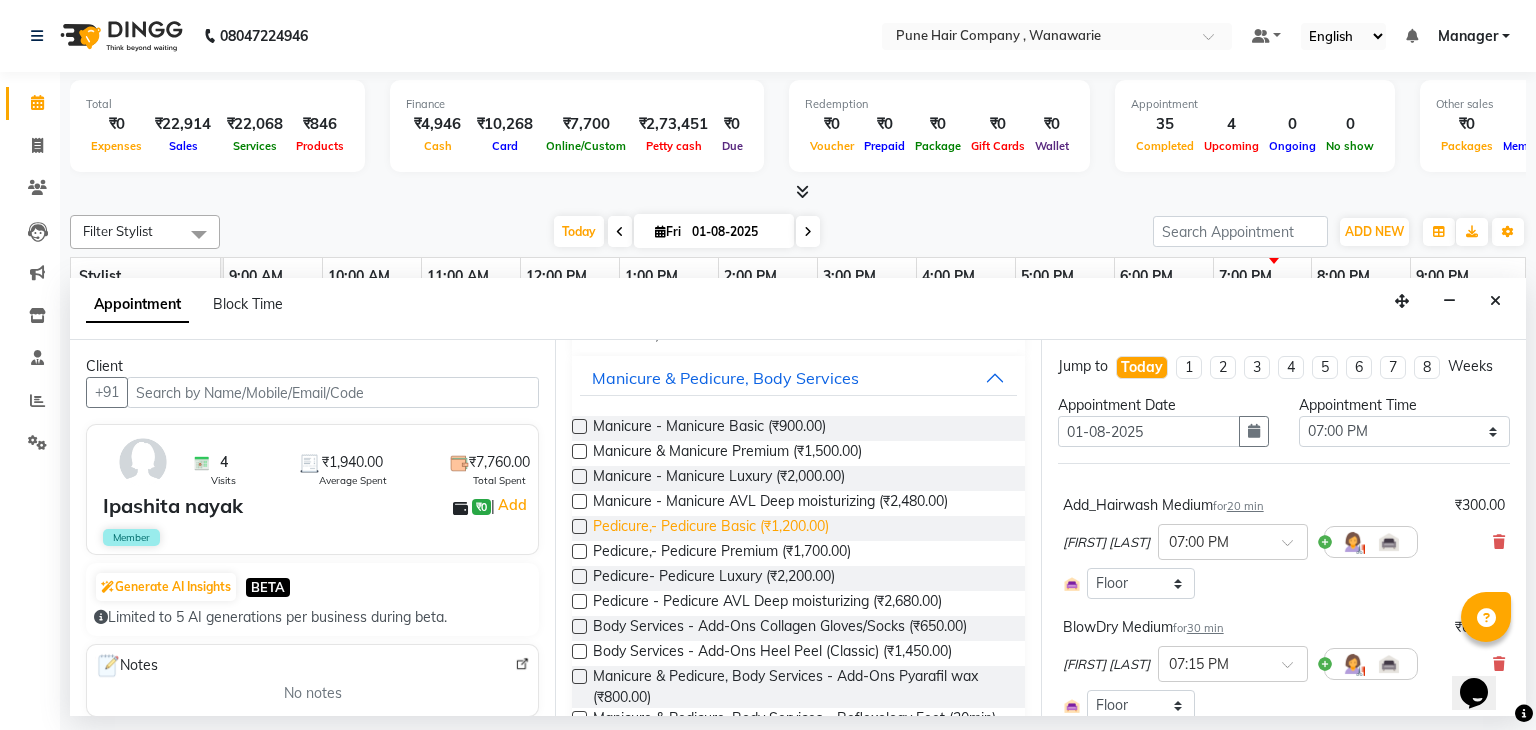 click on "Pedicure,- Pedicure Basic (₹1,200.00)" at bounding box center [711, 528] 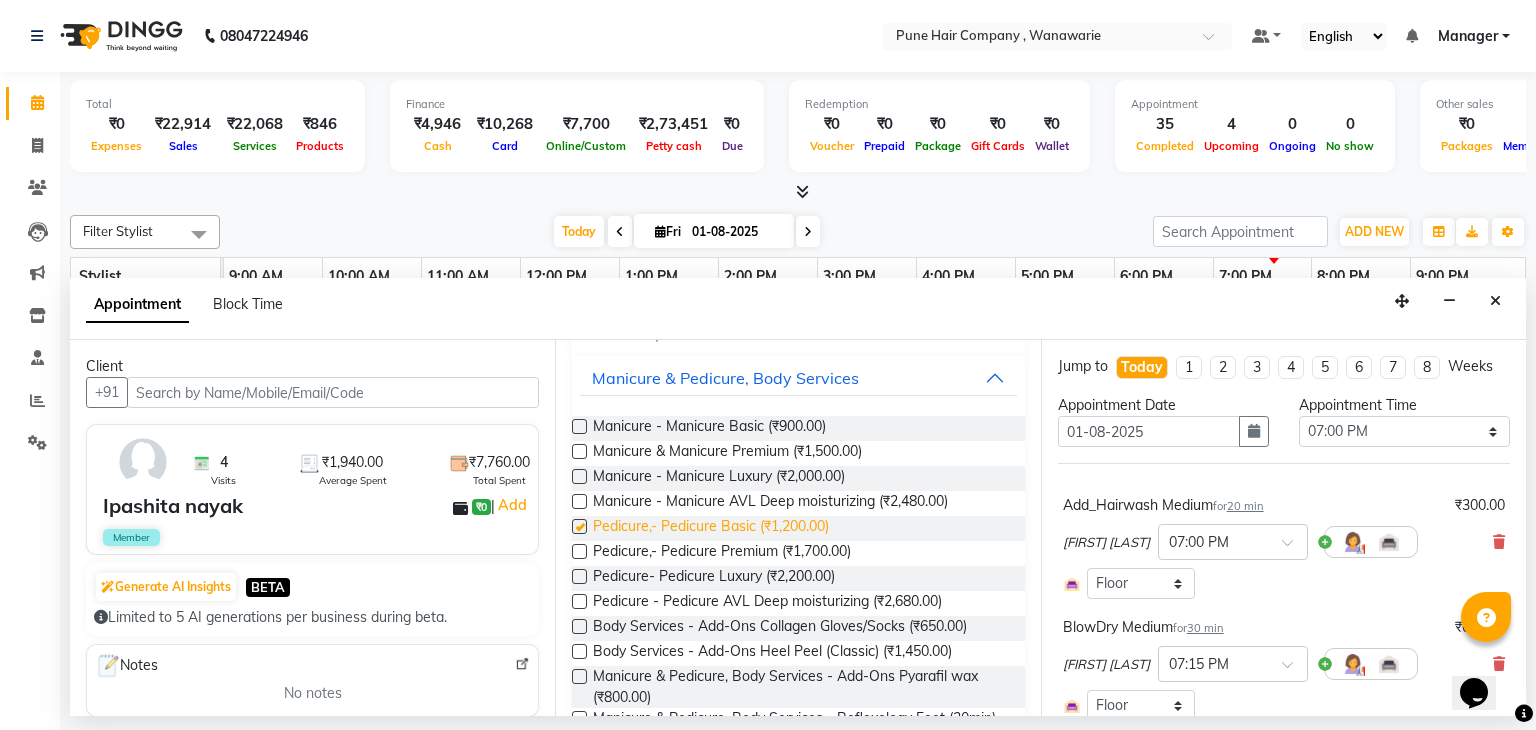checkbox on "false" 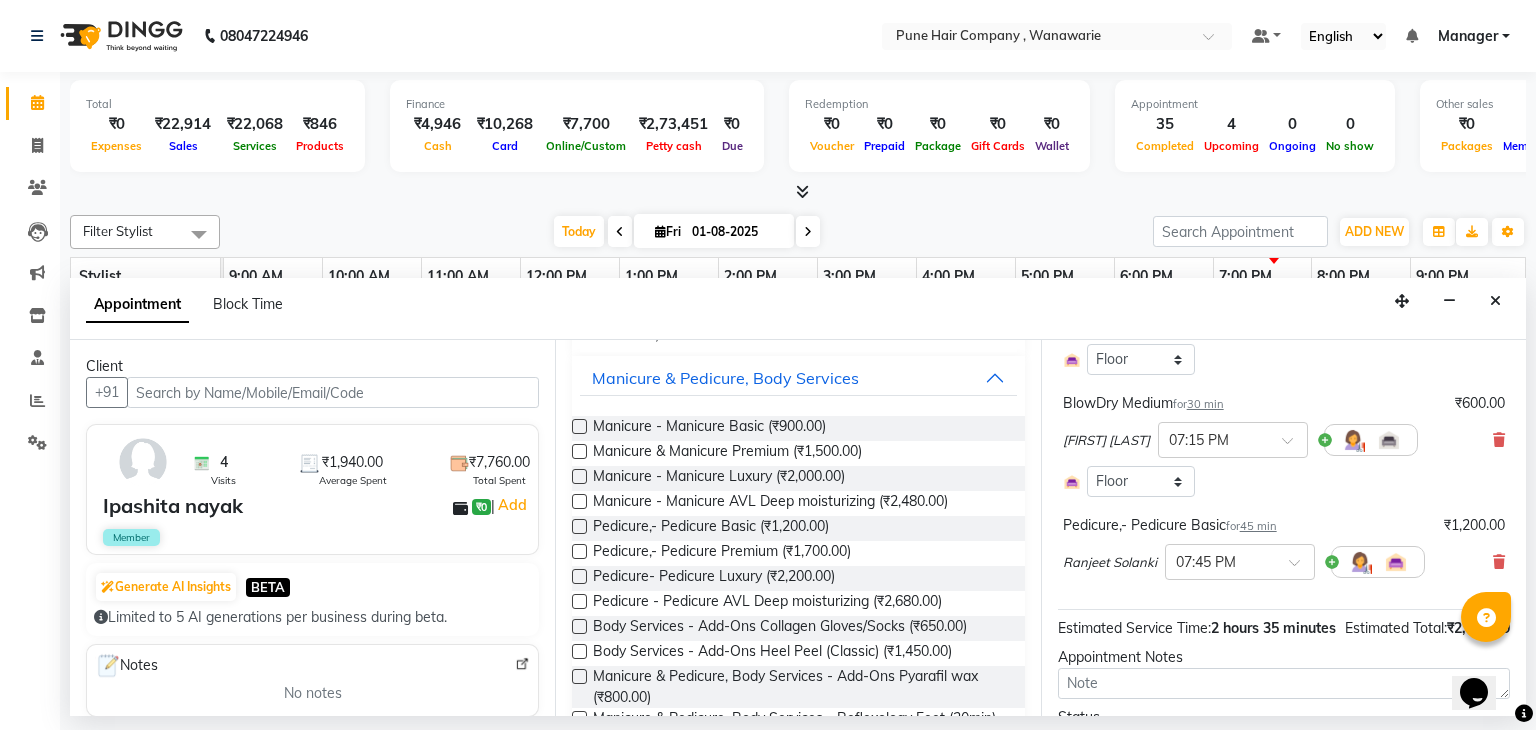 scroll, scrollTop: 355, scrollLeft: 0, axis: vertical 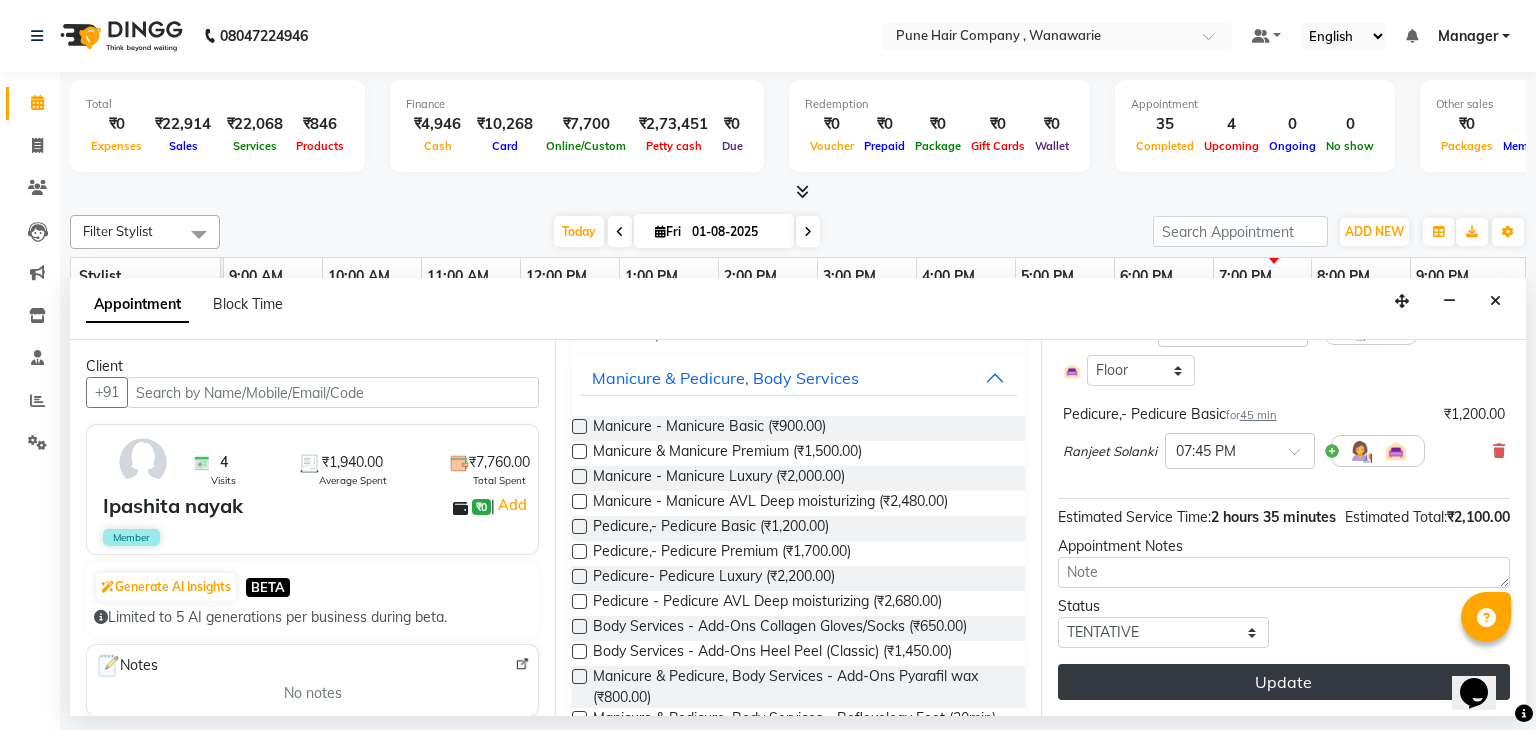 click on "Update" at bounding box center (1284, 682) 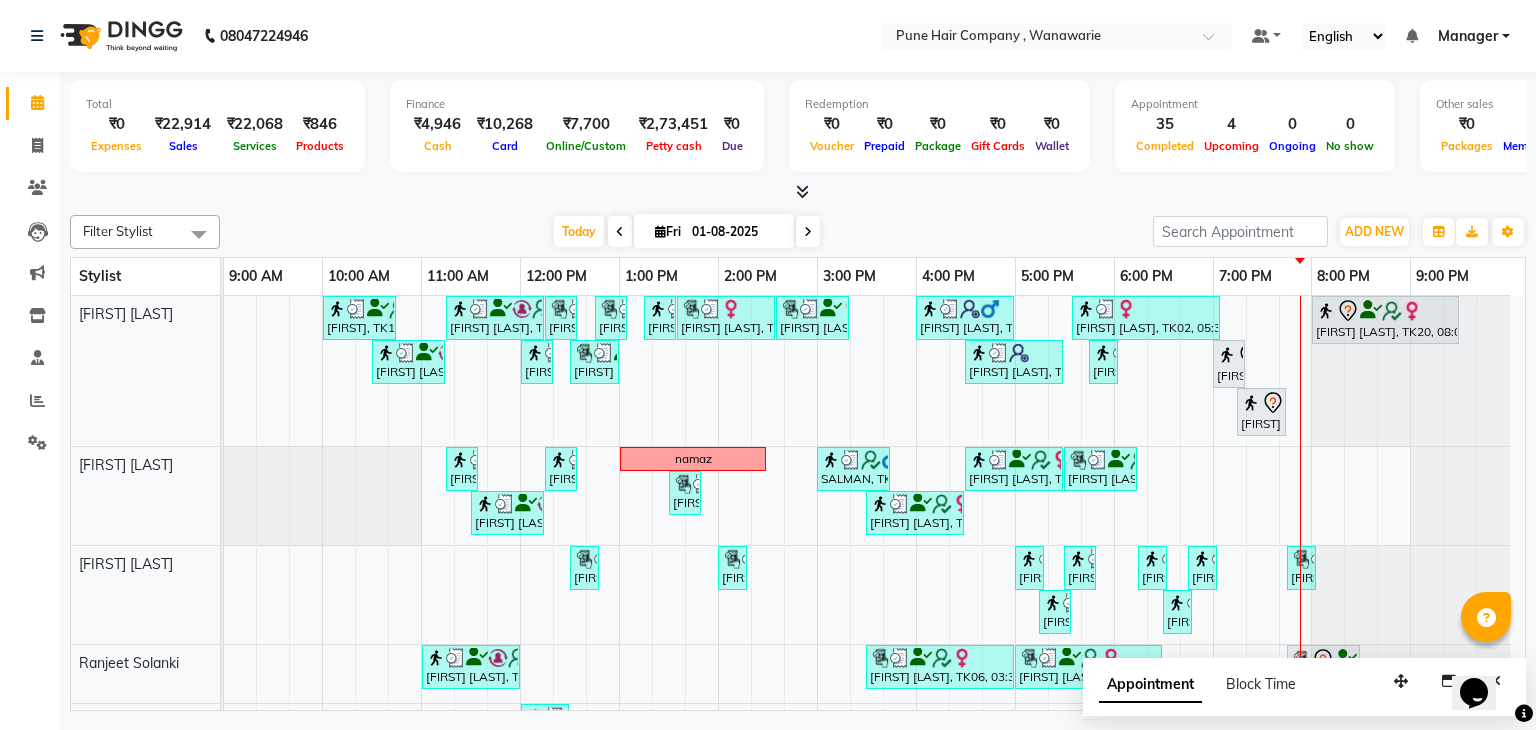 scroll, scrollTop: 116, scrollLeft: 0, axis: vertical 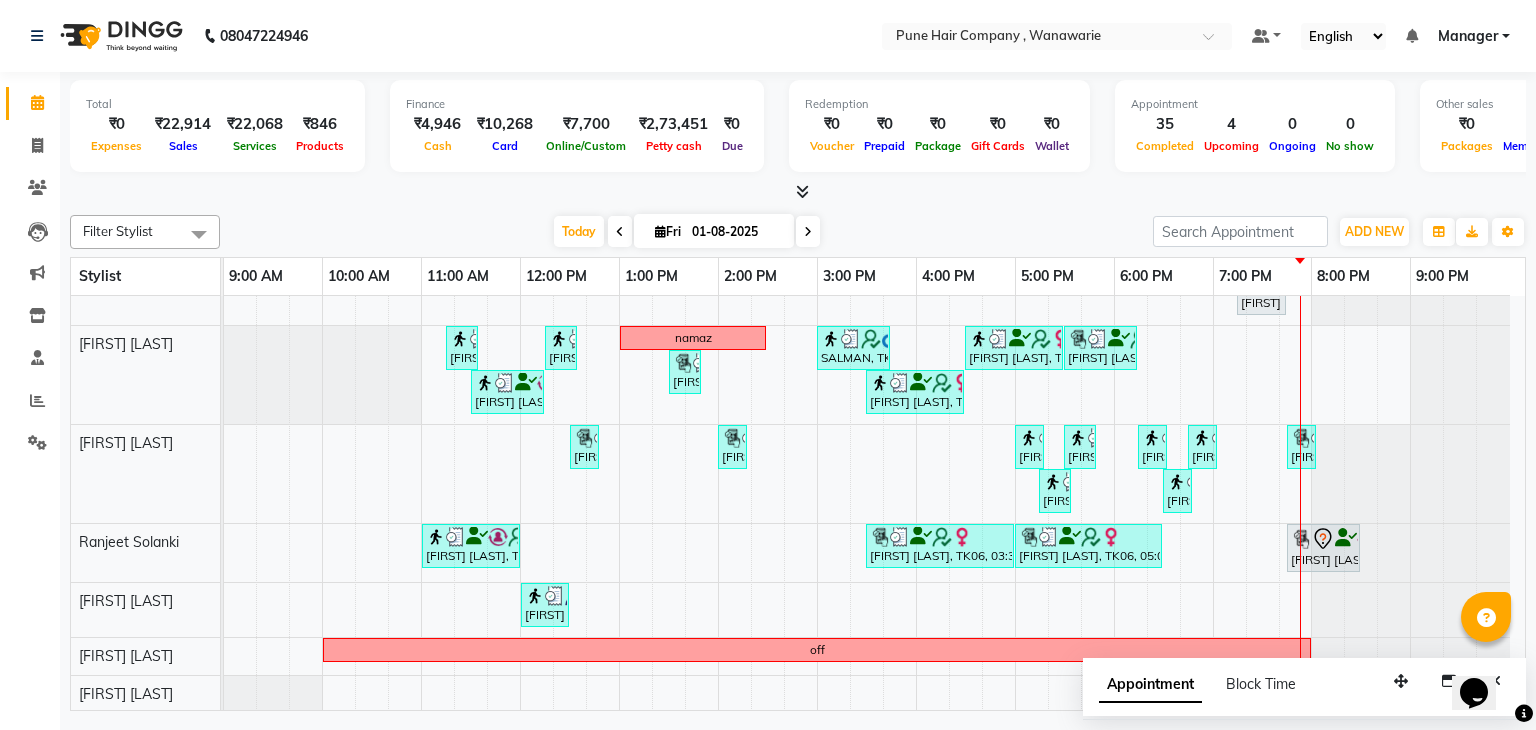 click at bounding box center (808, 231) 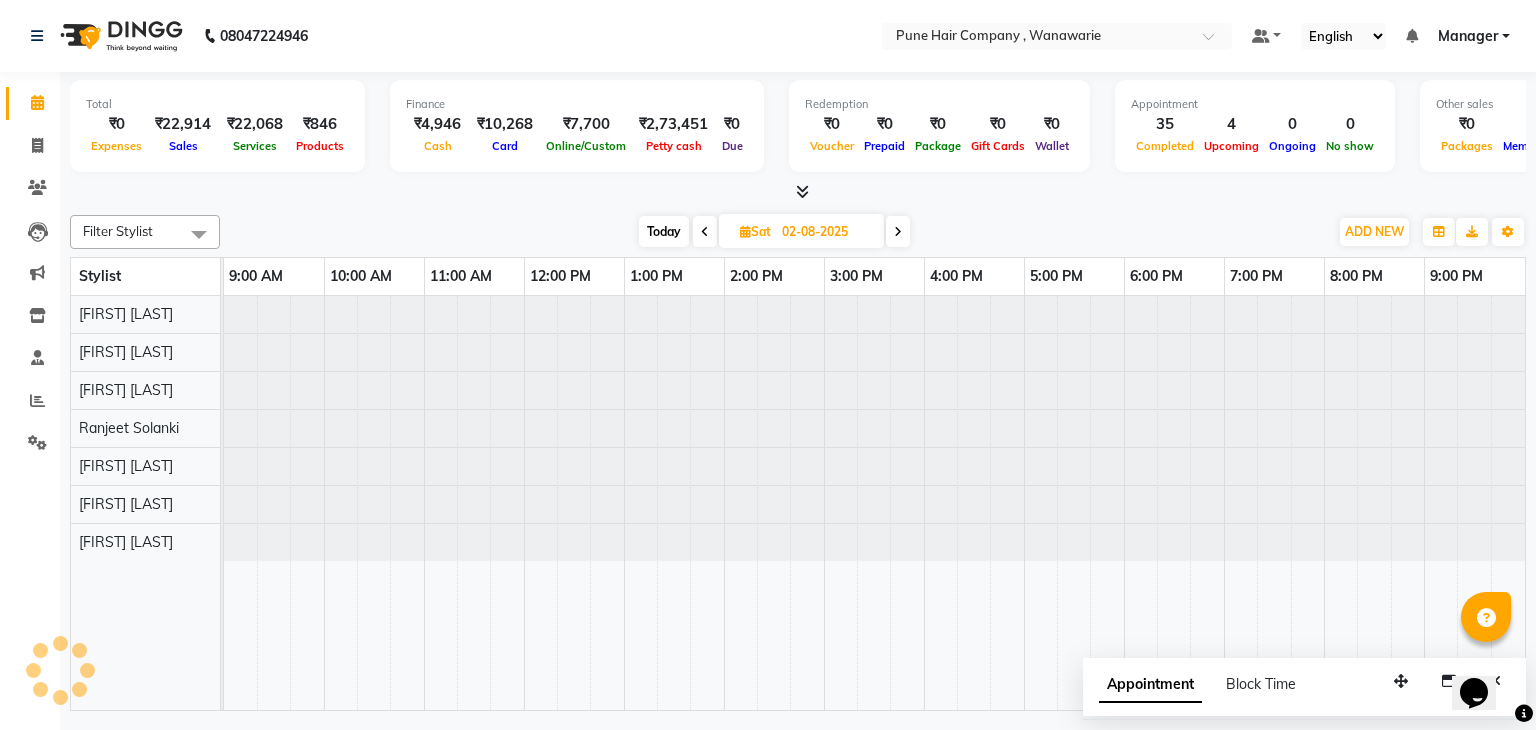 scroll, scrollTop: 0, scrollLeft: 0, axis: both 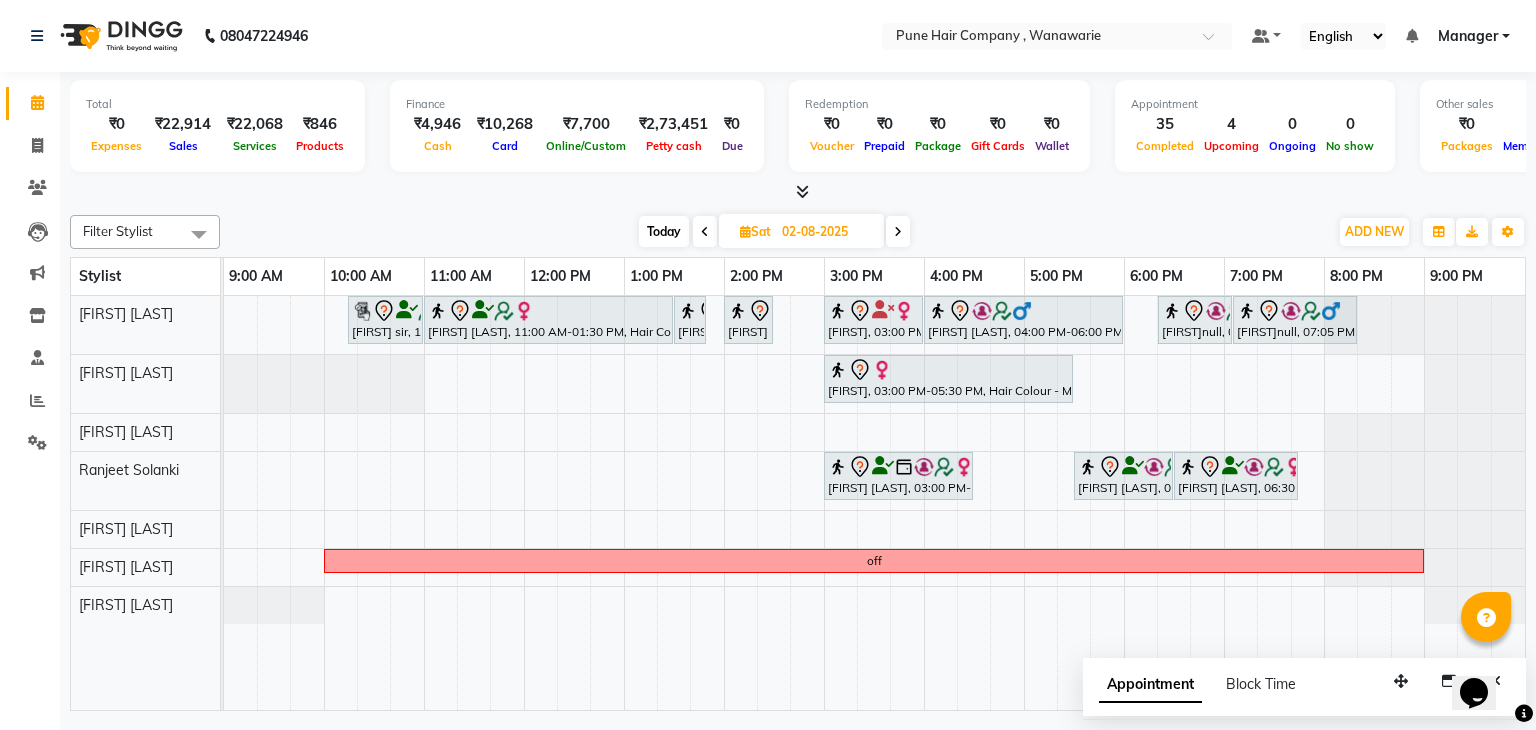click on "Today" at bounding box center (664, 231) 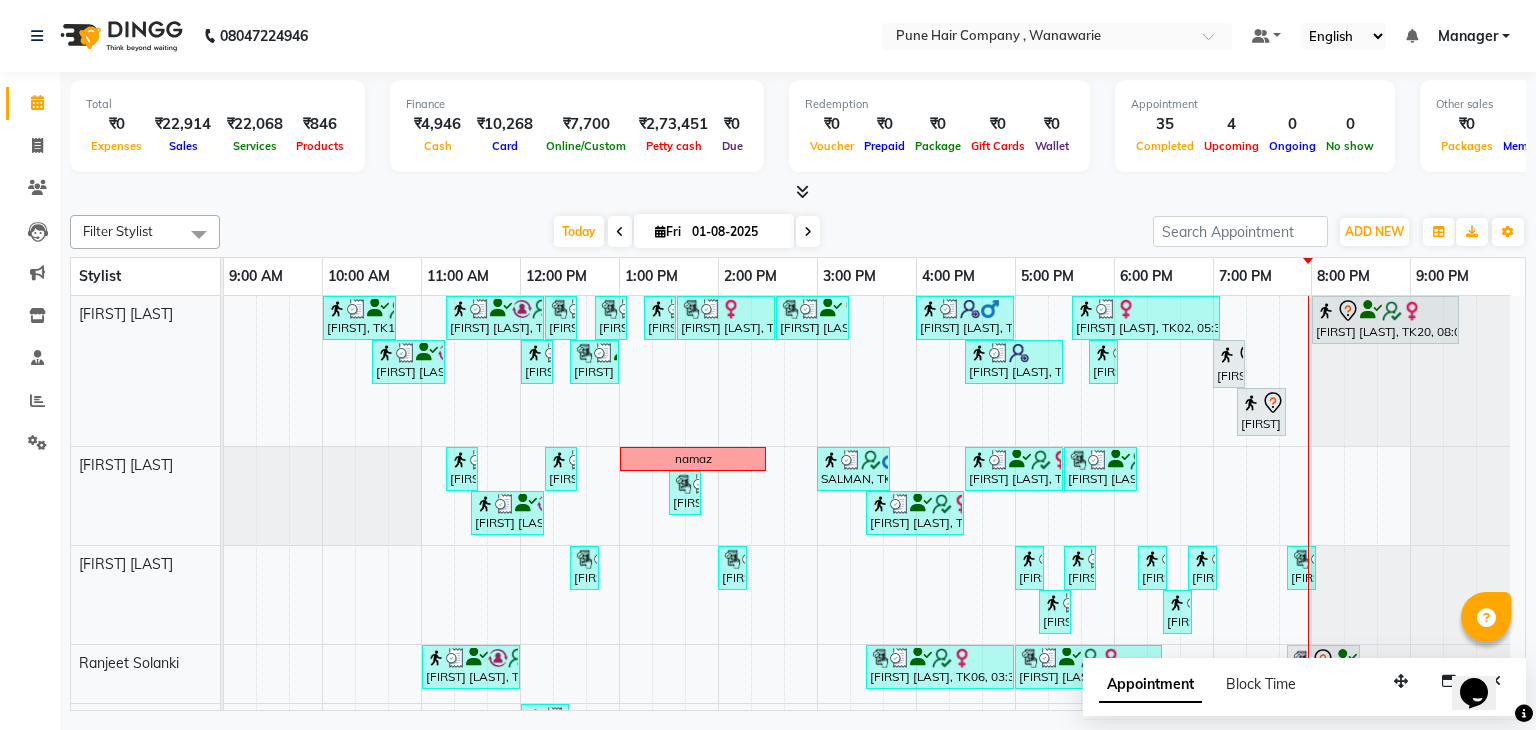scroll, scrollTop: 107, scrollLeft: 0, axis: vertical 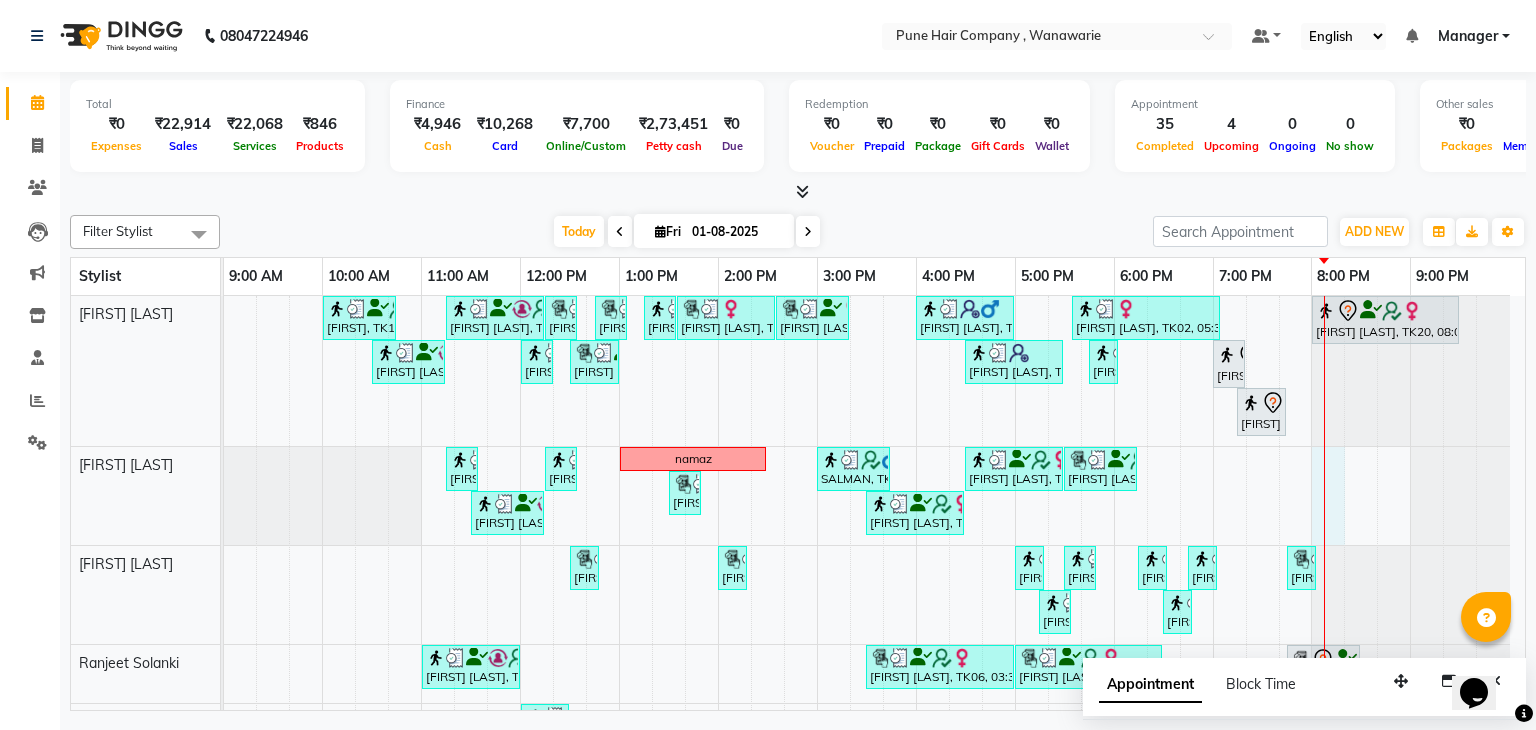 click on "Dominic, TK19, 10:00 AM-10:45 AM, Male Haircut By Senior Stylist     Vijayendra Singh, TK12, 11:15 AM-12:15 PM, Haircuts, - By Senior Stylist     Shefali P, TK13, 12:15 PM-12:35 PM, Male Beard Shaving/ Beard Trim Beard     Sehanaz L, TK01, 12:45 PM-01:05 PM,  Hairwash Medium     Sehanaz L, TK01, 01:15 PM-01:35 PM,  Hairwash Medium     Shweta T, TK05, 01:35 PM-02:35 PM, Haircuts, - By Senior Stylist     Shweta T, TK05, 02:35 PM-03:20 PM, Haircuts, - By Master Stylist     vedant ., TK11, 04:00 PM-05:00 PM, Haircuts, - By Senior Stylist     Geeta Thadaney, TK02, 05:35 PM-07:05 PM, Hair Colour - Majirel Touch-up (Upto 2 Inches)             Swati S, TK20, 08:00 PM-09:30 PM, Hair Colour - Inoa Touch-up (Upto 2 Inches)     Rajiv mitra, TK08, 10:30 AM-11:15 AM, Male Haircut By Senior Stylist     Vijayendra Singh, TK12, 12:00 PM-12:20 PM, Add_Hairwash Short     Shefali P, TK13, 12:30 PM-01:00 PM, Hair Treatments - Head Massage (30 mins)     Shilpa Panchal, TK14, 04:30 PM-05:30 PM, Haircuts, - By Senior Stylist" at bounding box center [874, 565] 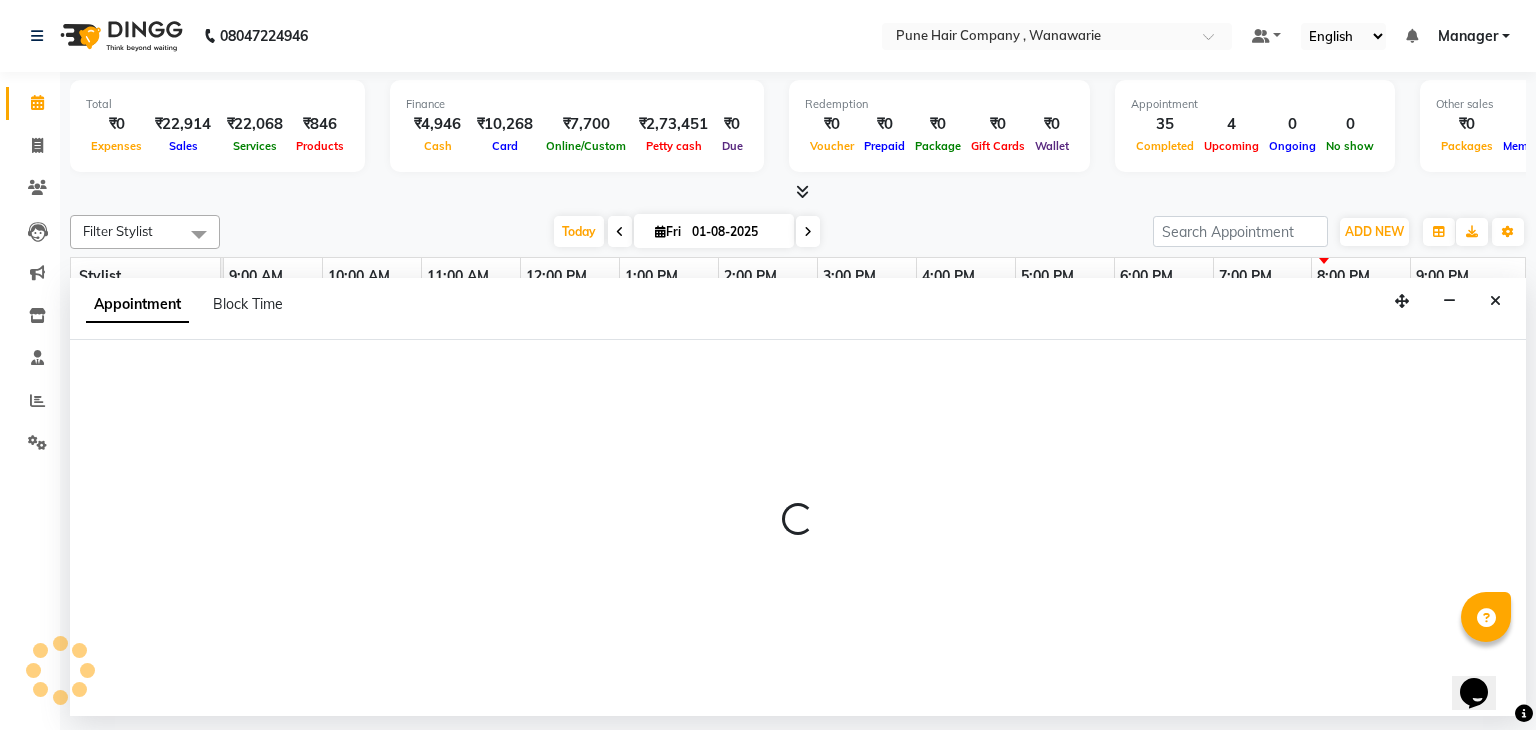 select on "74578" 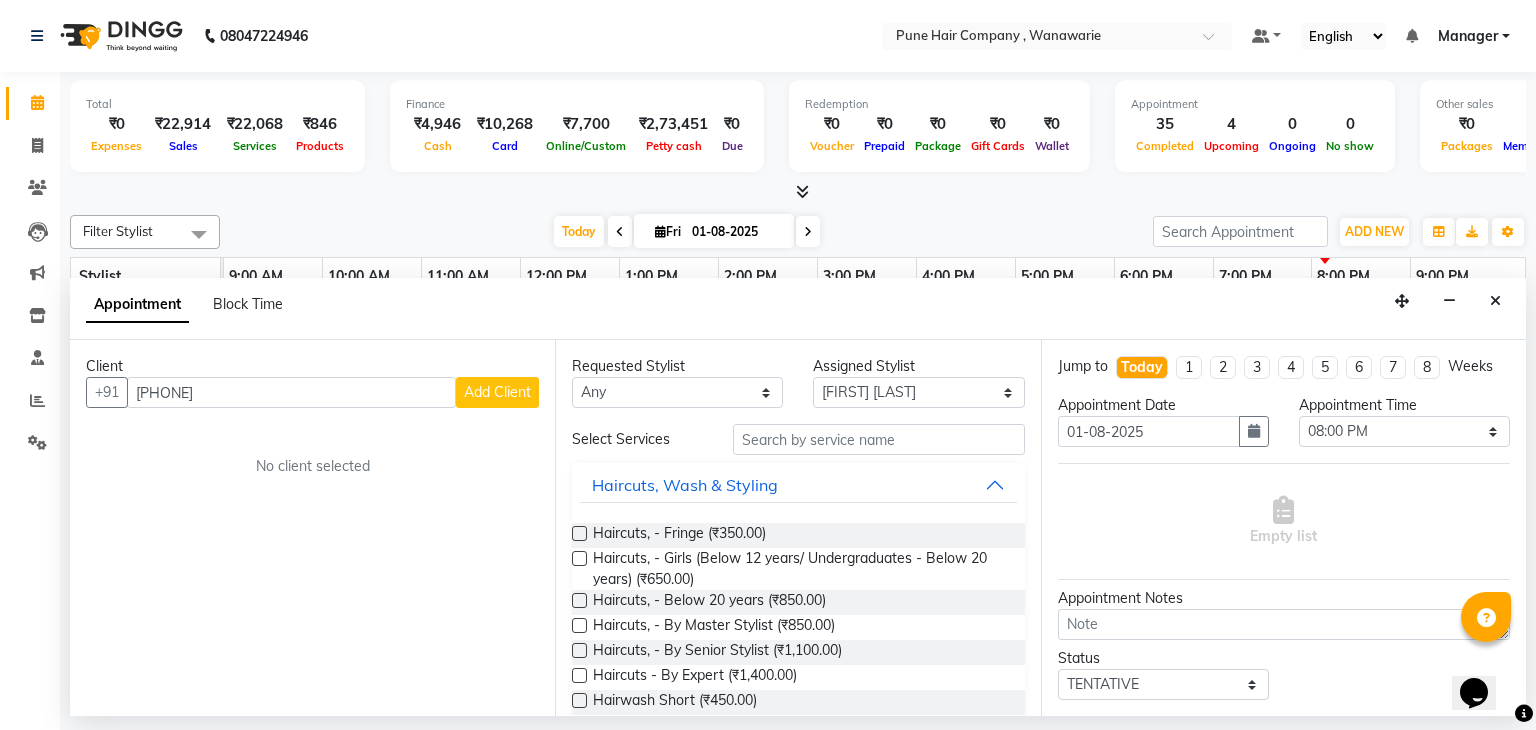 type on "[PHONE]" 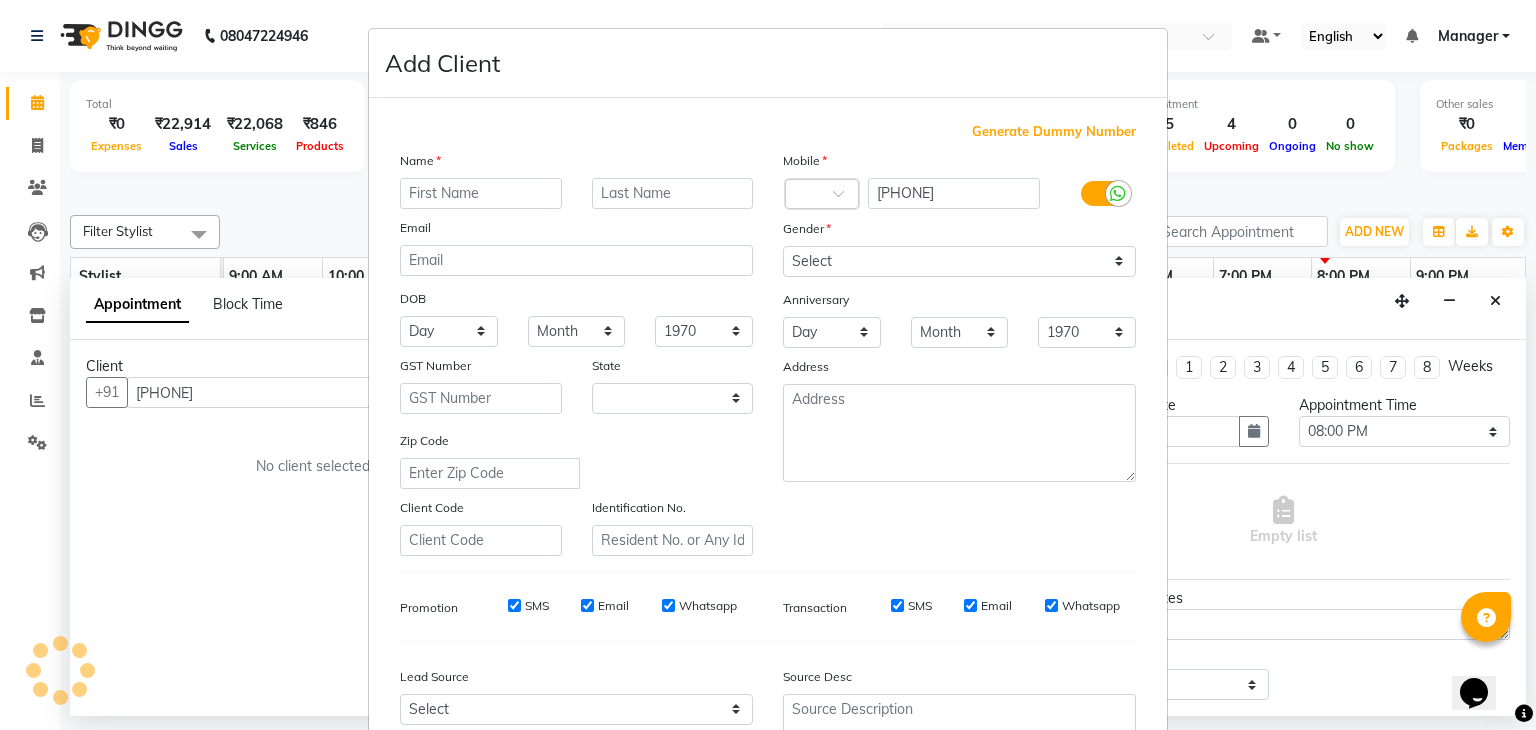 select on "22" 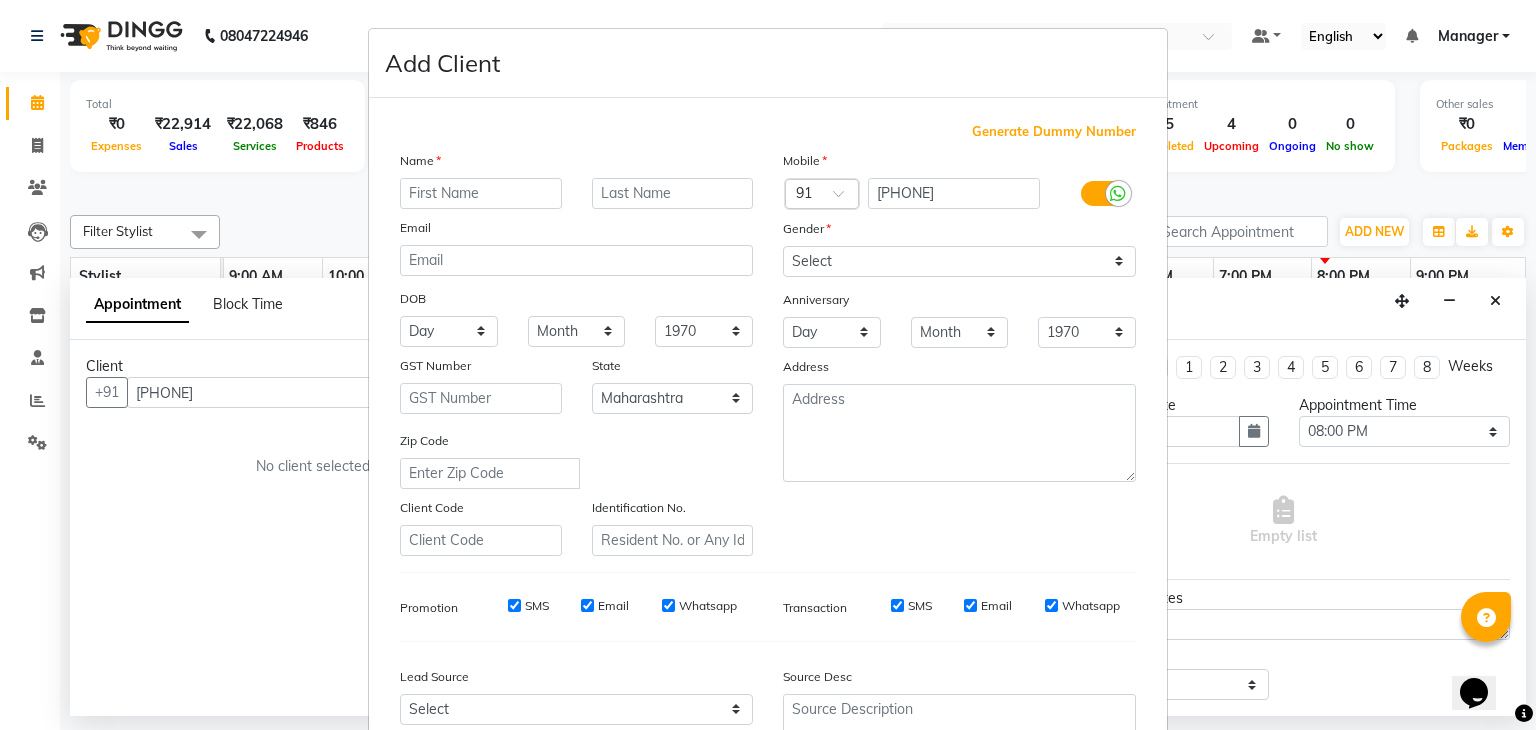click at bounding box center [481, 193] 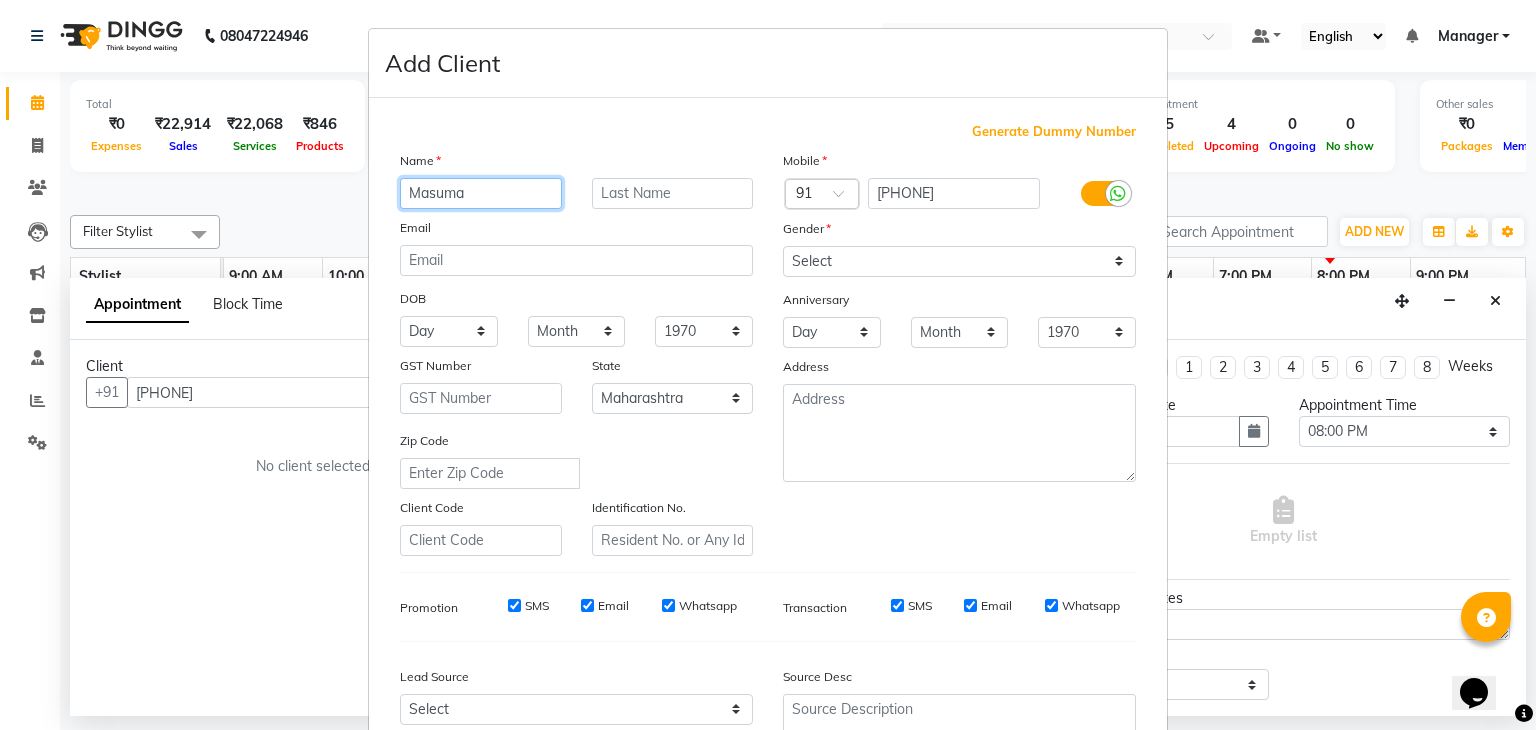 type on "Masuma" 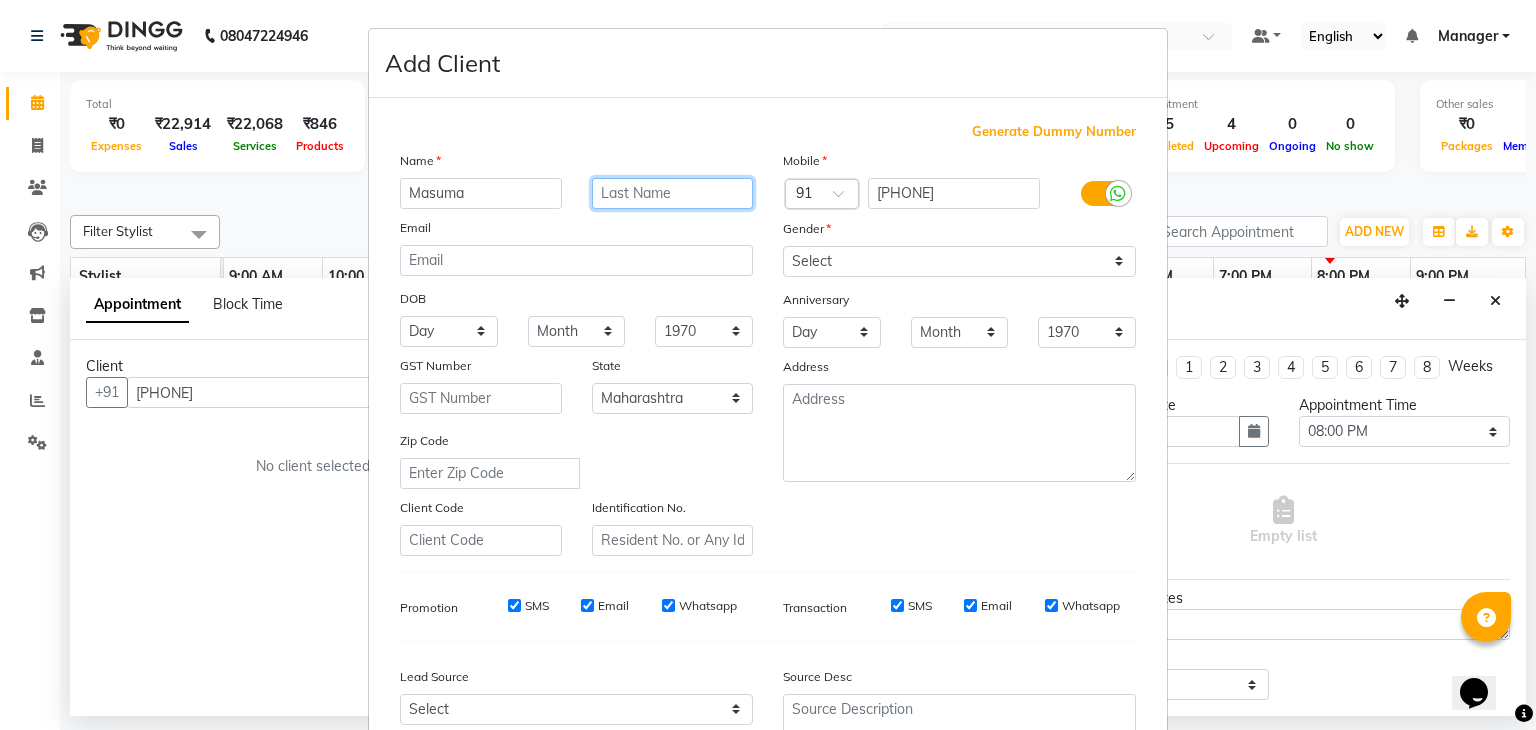 click at bounding box center [673, 193] 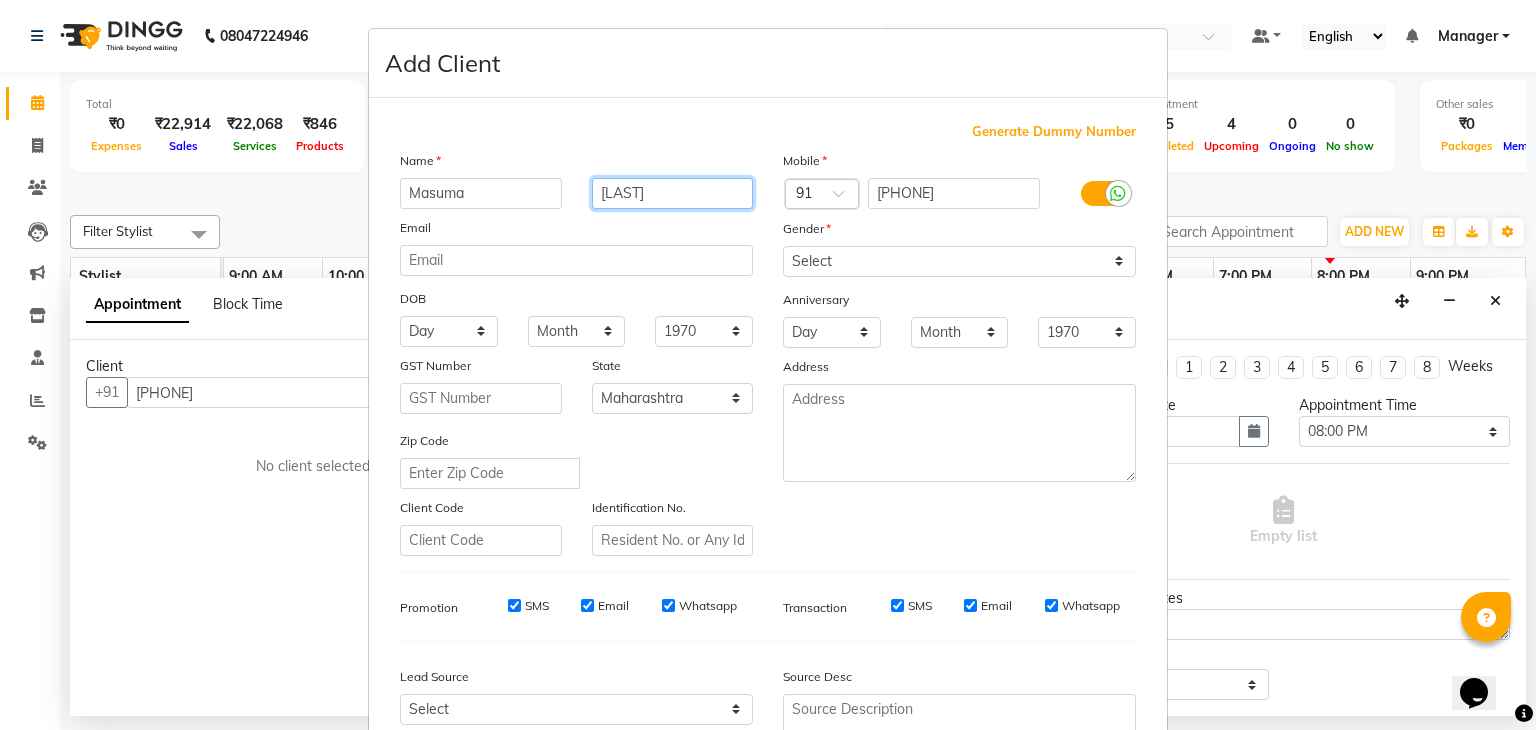 type on "[FIRST]" 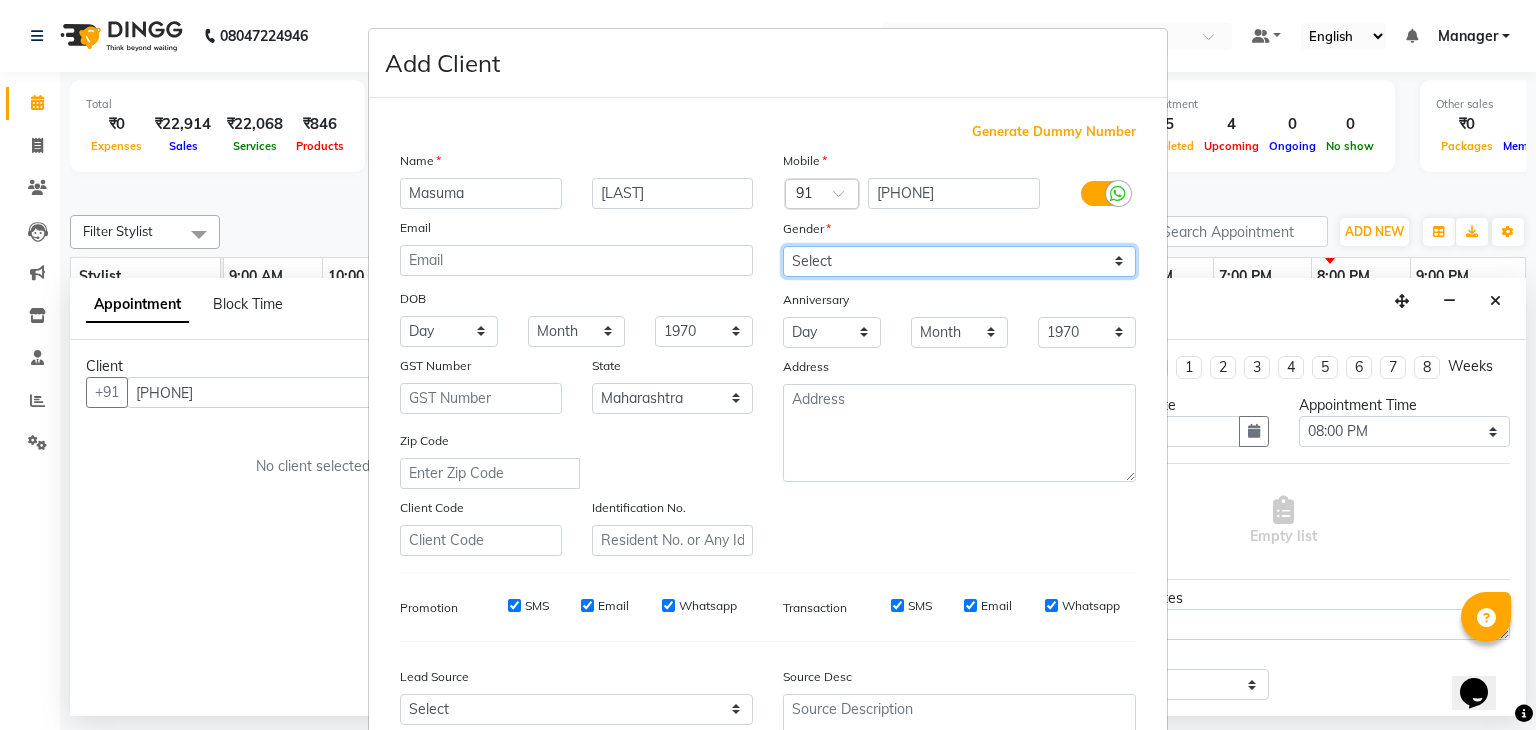 click on "Select Male Female Other Prefer Not To Say" at bounding box center (959, 261) 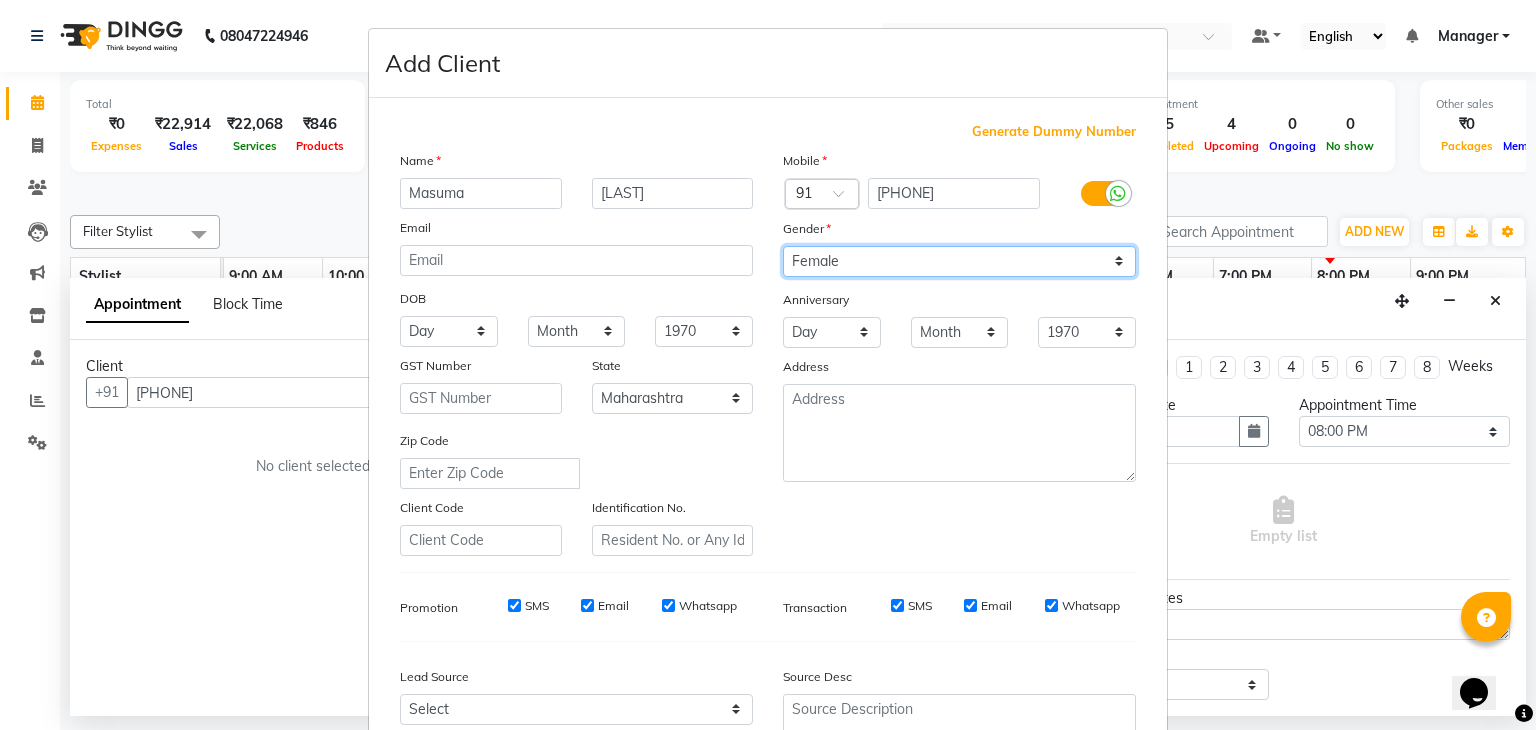 click on "Select Male Female Other Prefer Not To Say" at bounding box center [959, 261] 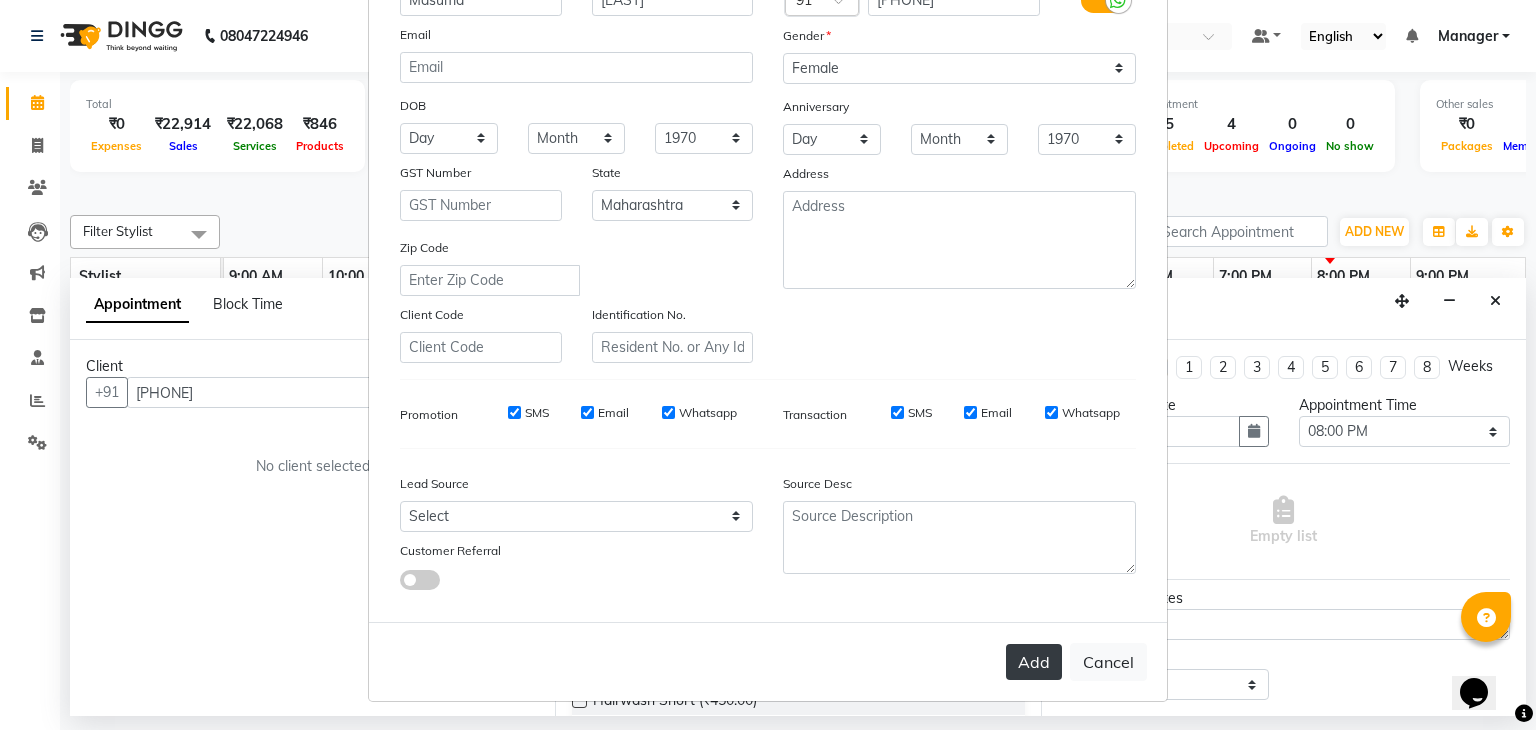 click on "Add" at bounding box center (1034, 662) 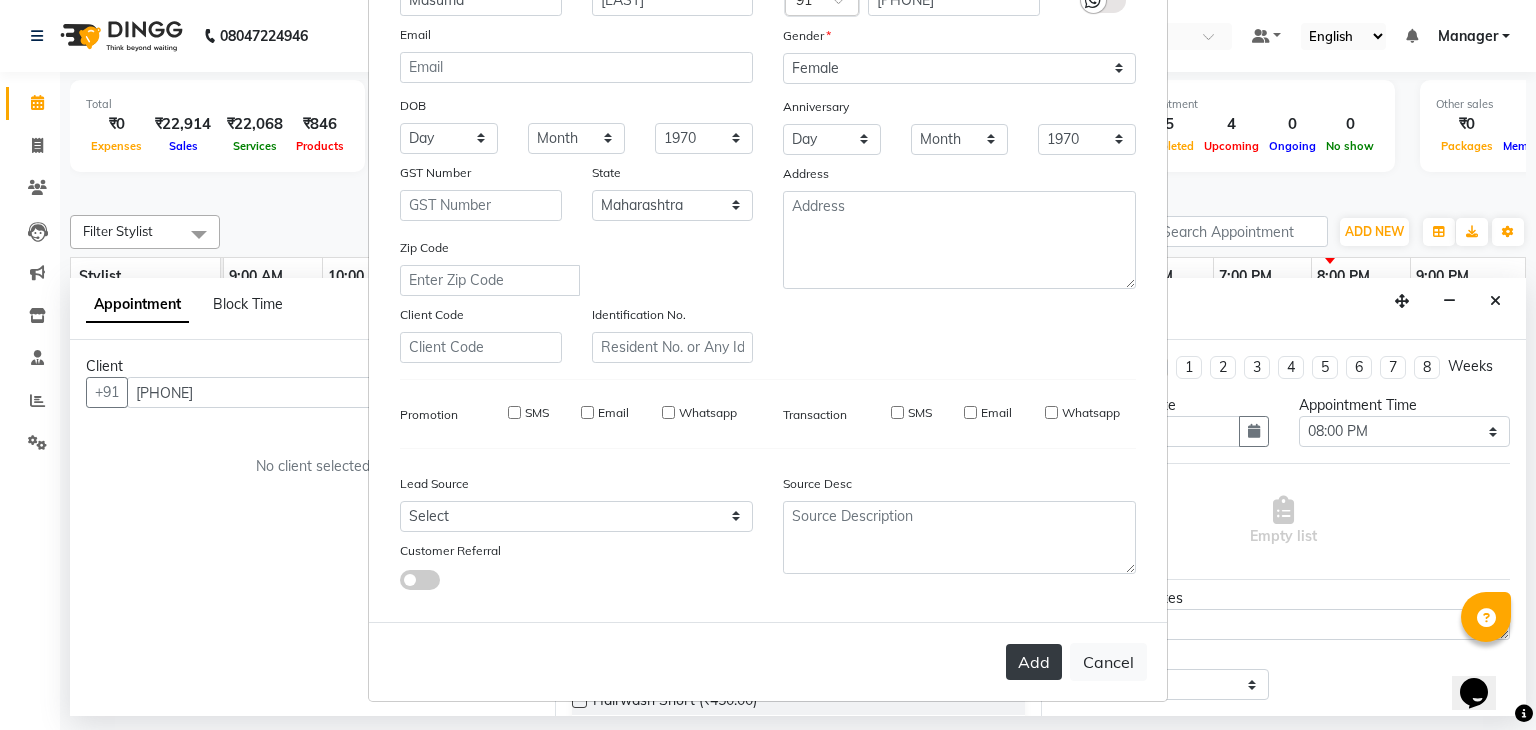 type 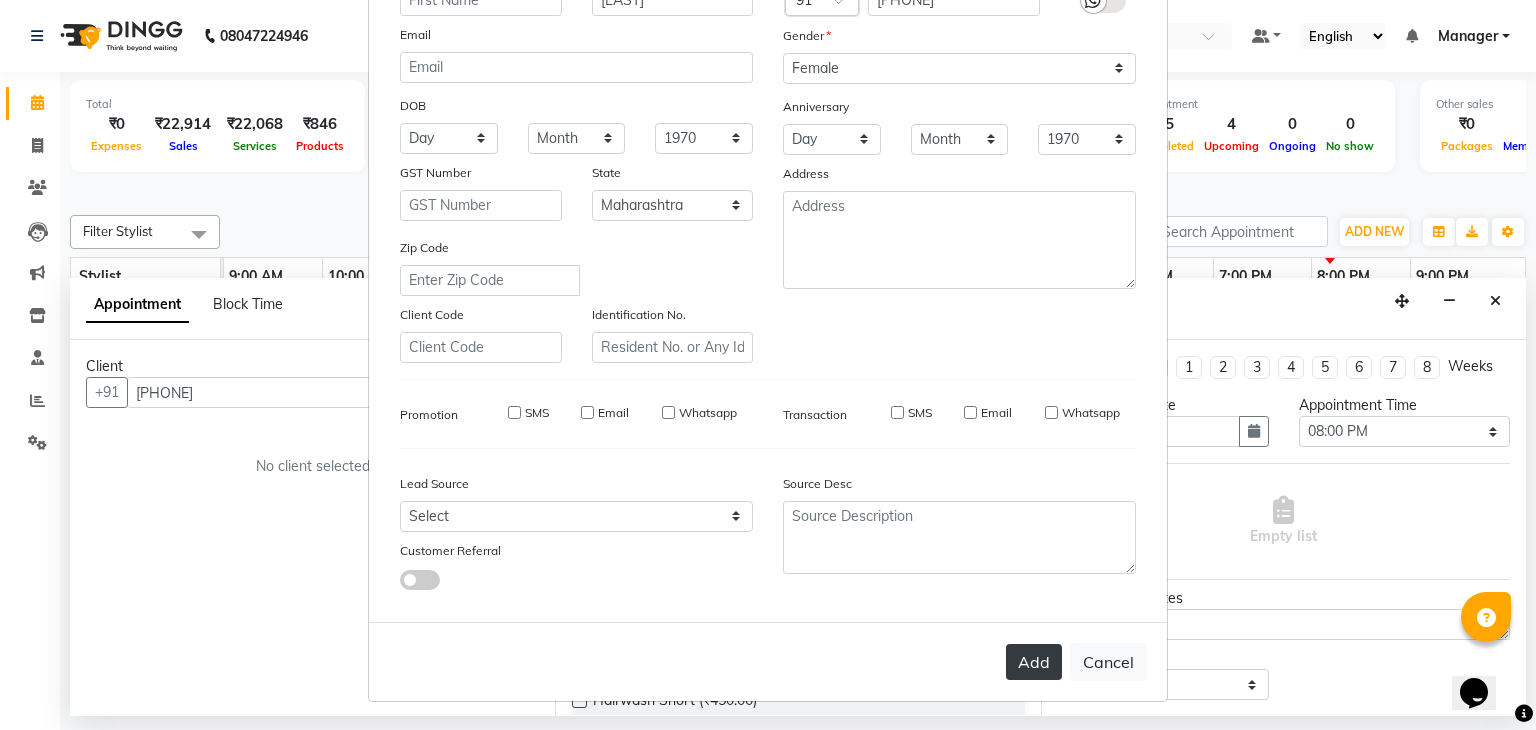 type 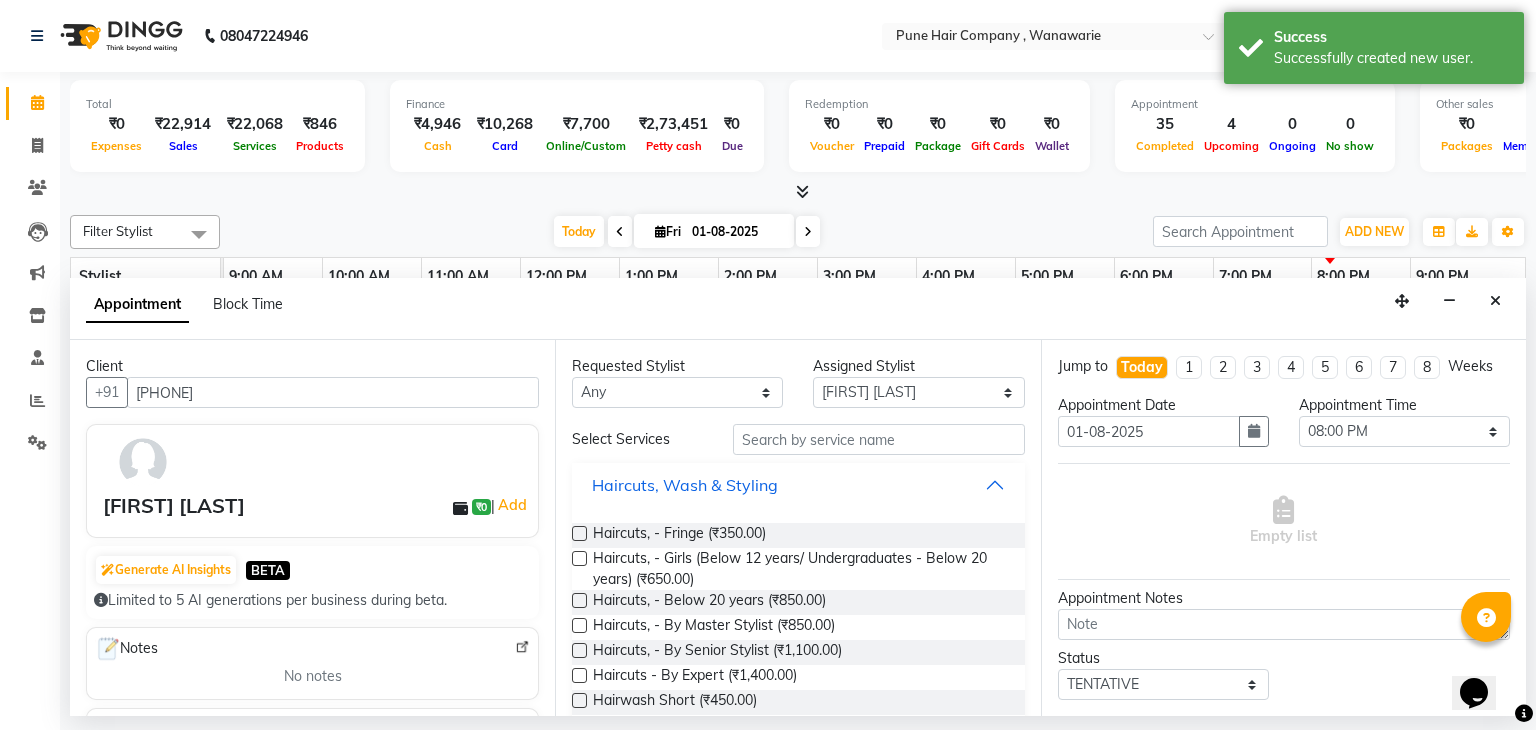 click on "Haircuts, Wash & Styling" at bounding box center (798, 485) 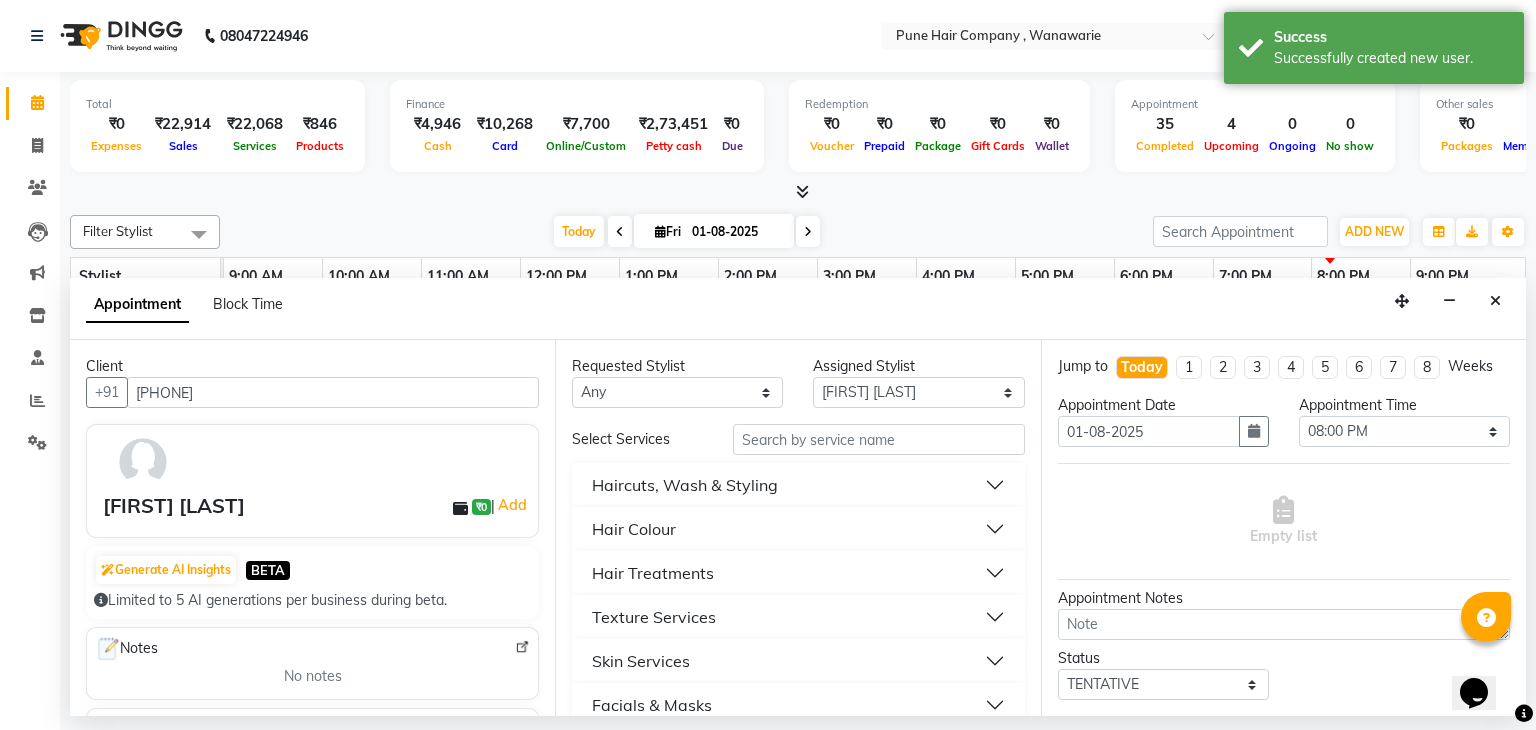 click on "Haircuts, Wash & Styling" at bounding box center (798, 485) 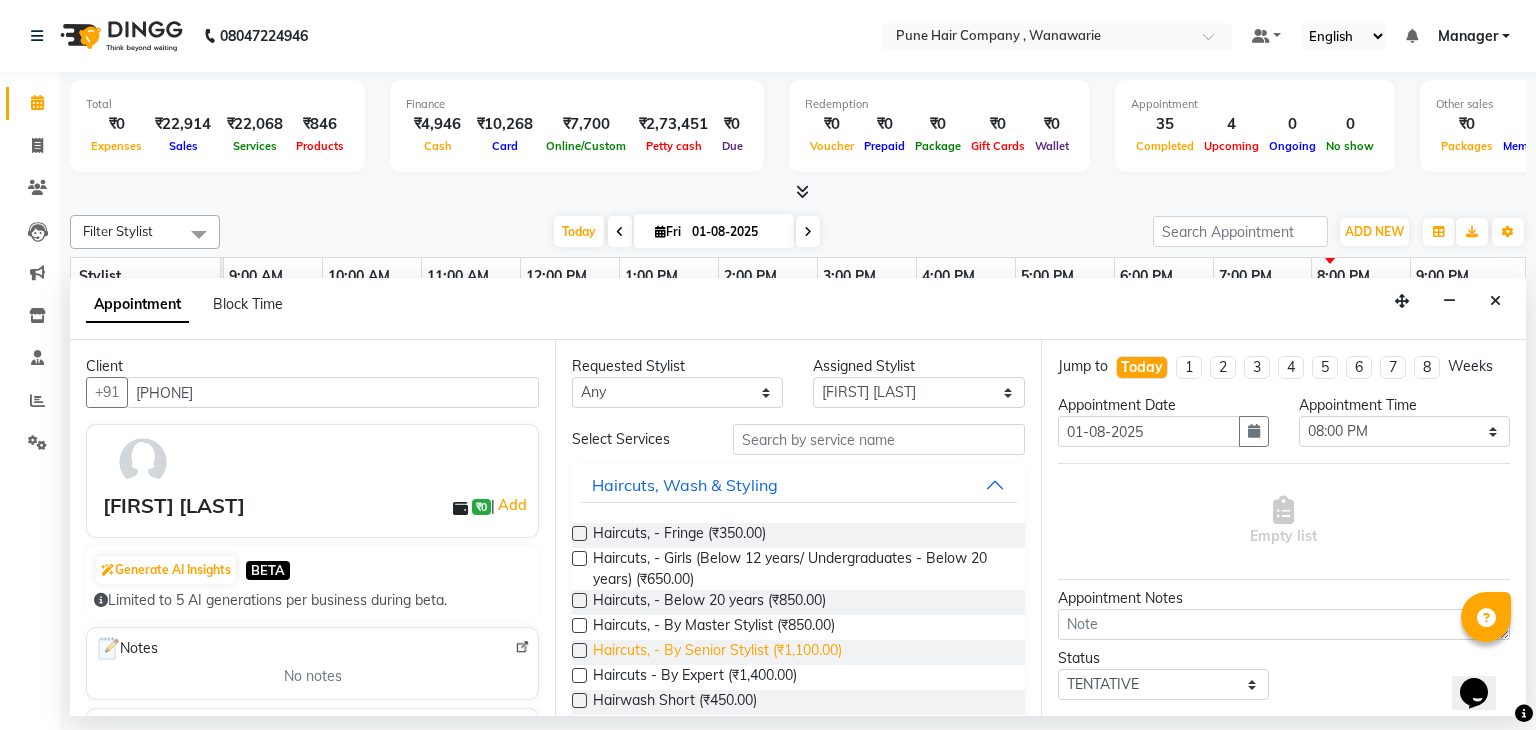 click on "Haircuts, - By Senior Stylist (₹1,100.00)" at bounding box center [717, 652] 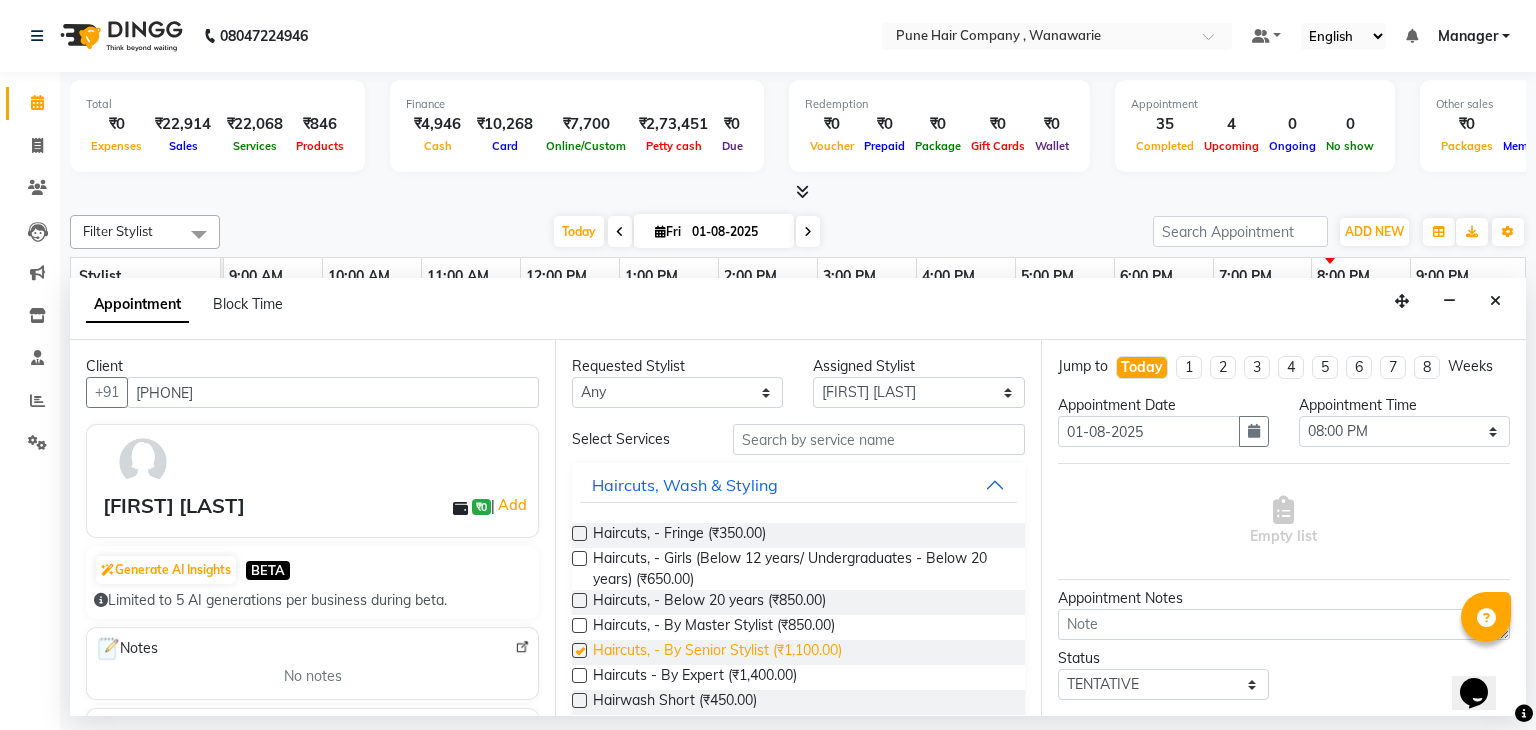 checkbox on "false" 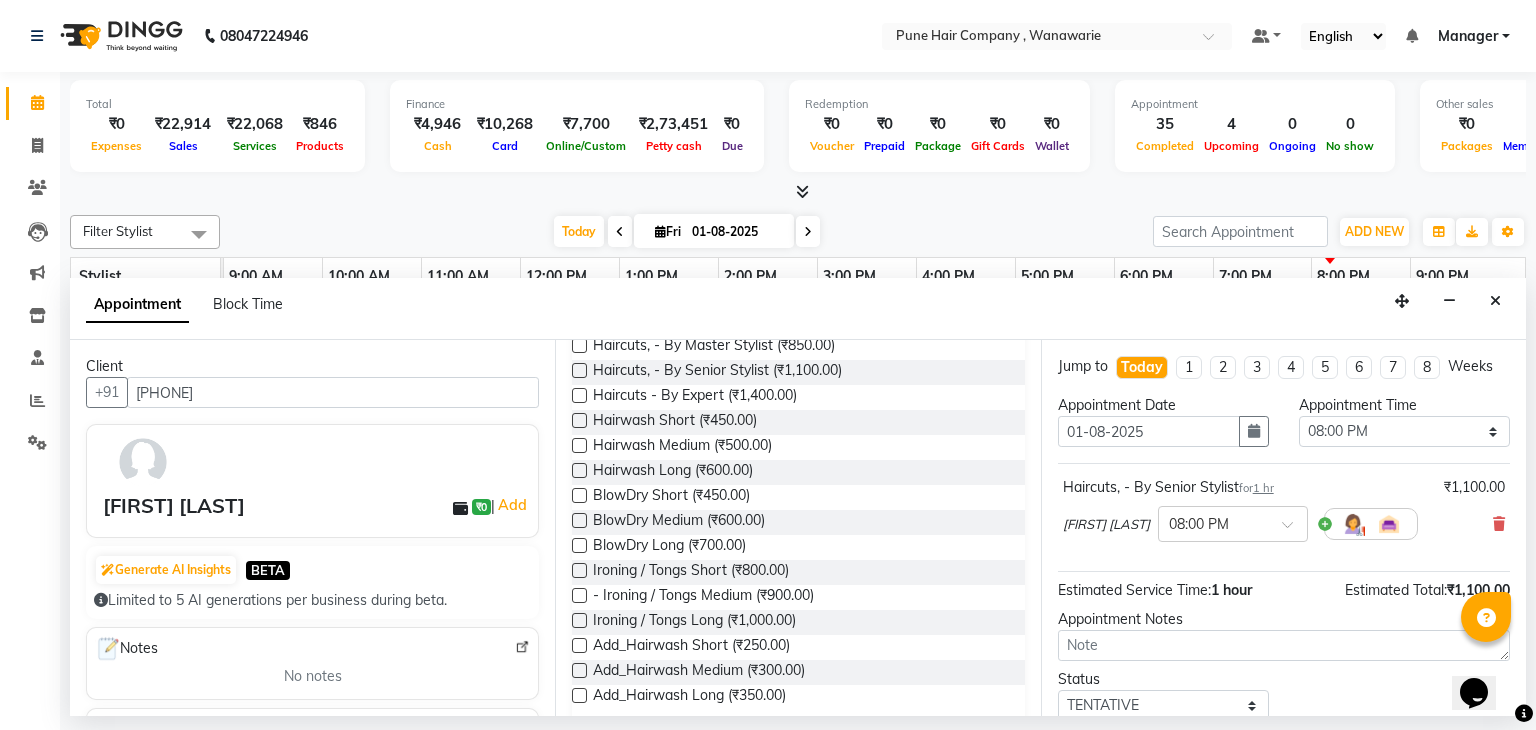 scroll, scrollTop: 283, scrollLeft: 0, axis: vertical 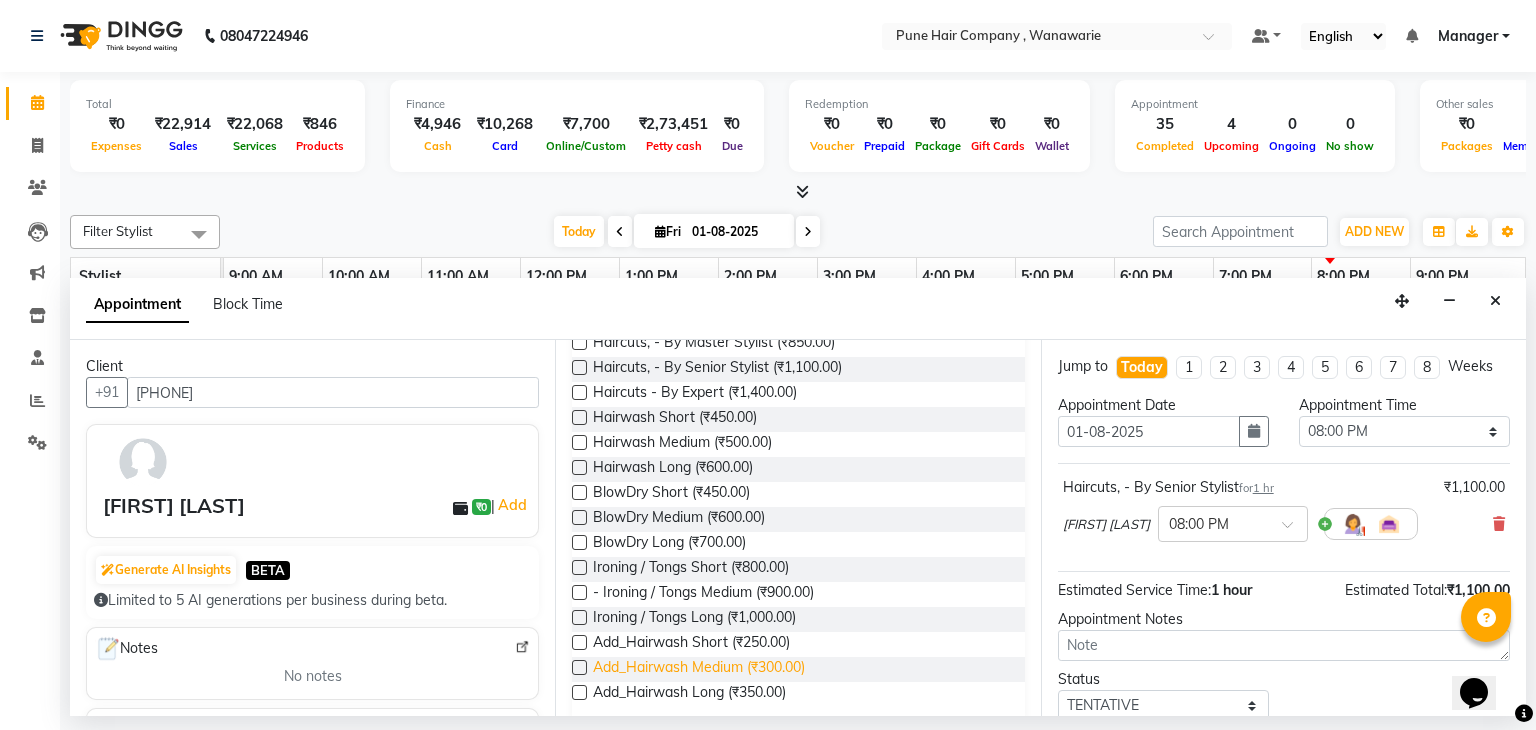 click on "Add_Hairwash Medium (₹300.00)" at bounding box center [699, 669] 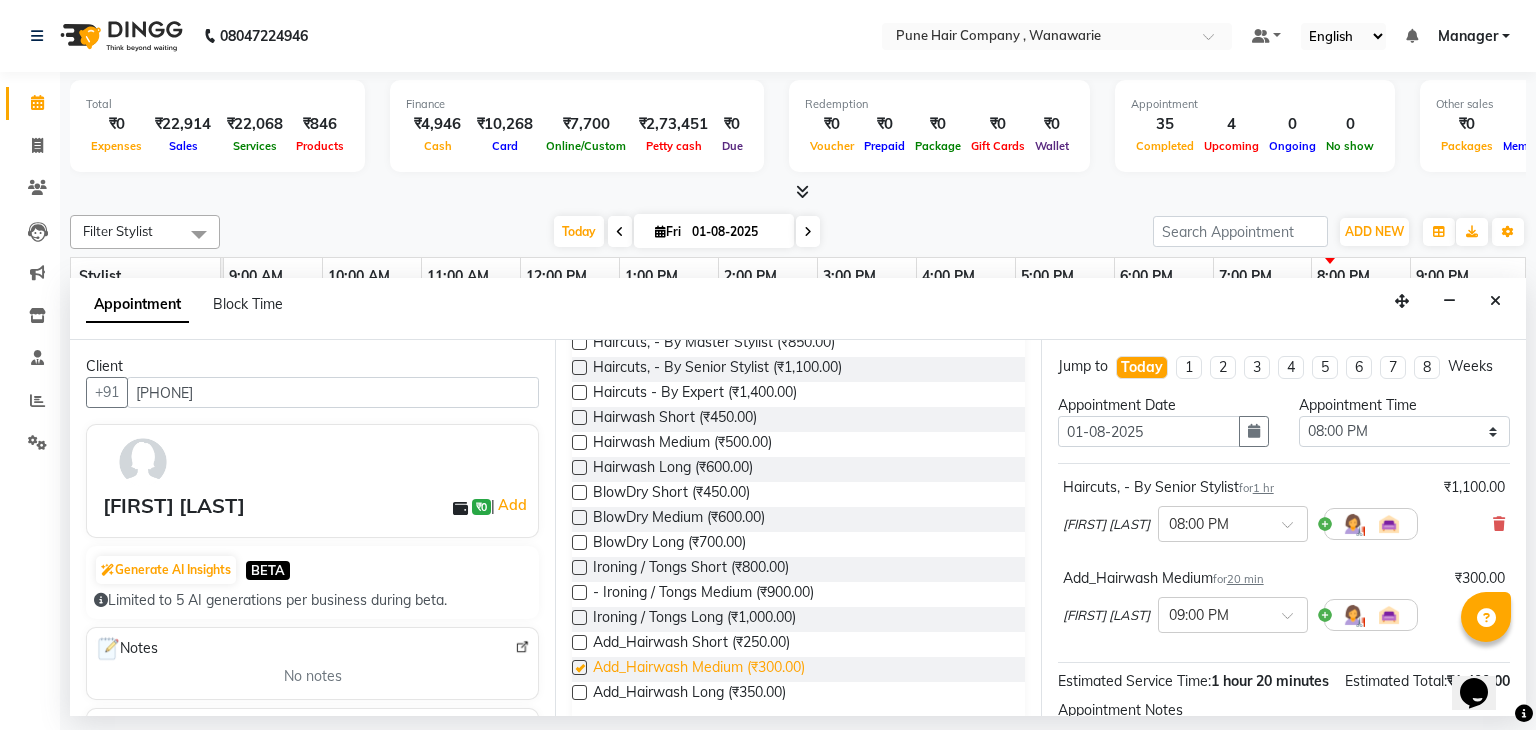 checkbox on "false" 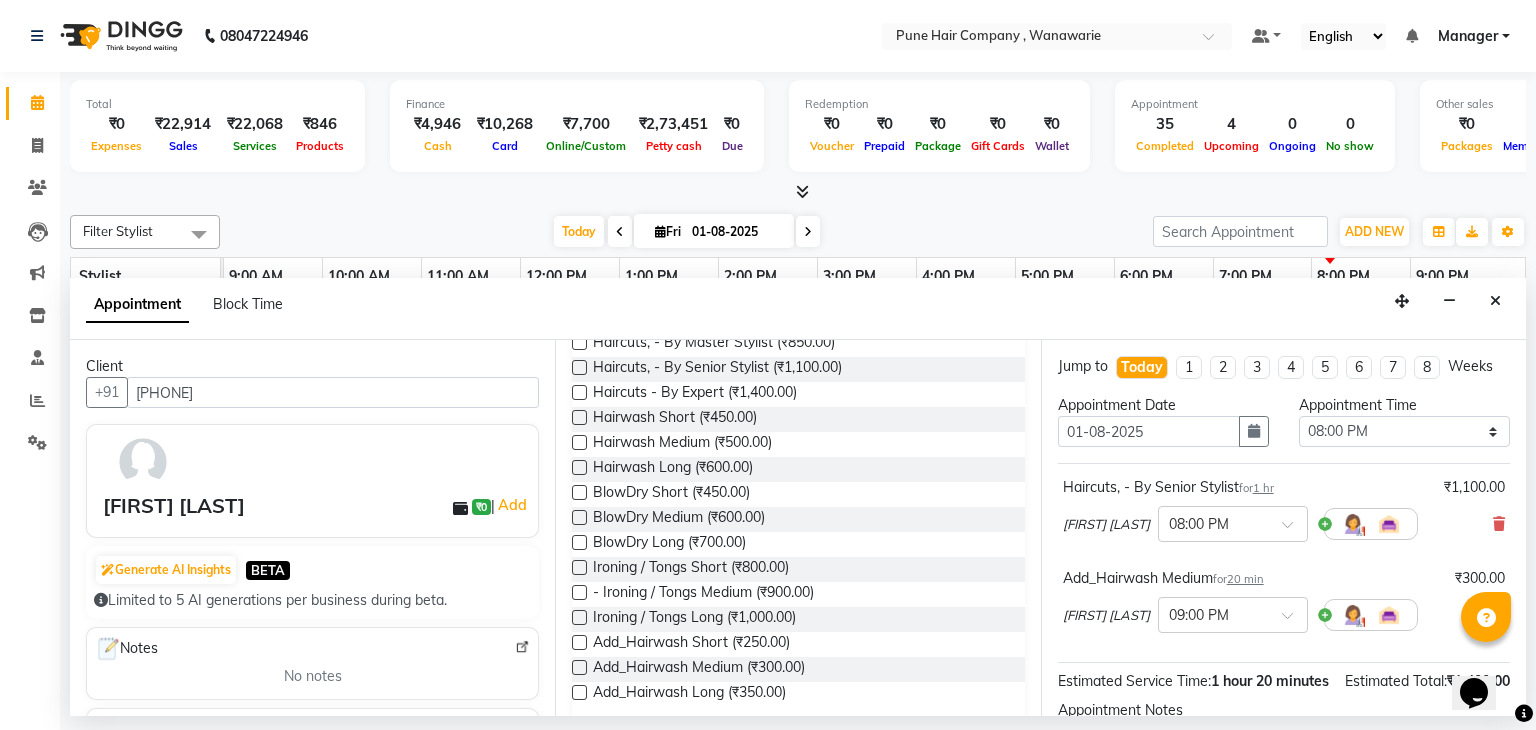 scroll, scrollTop: 0, scrollLeft: 0, axis: both 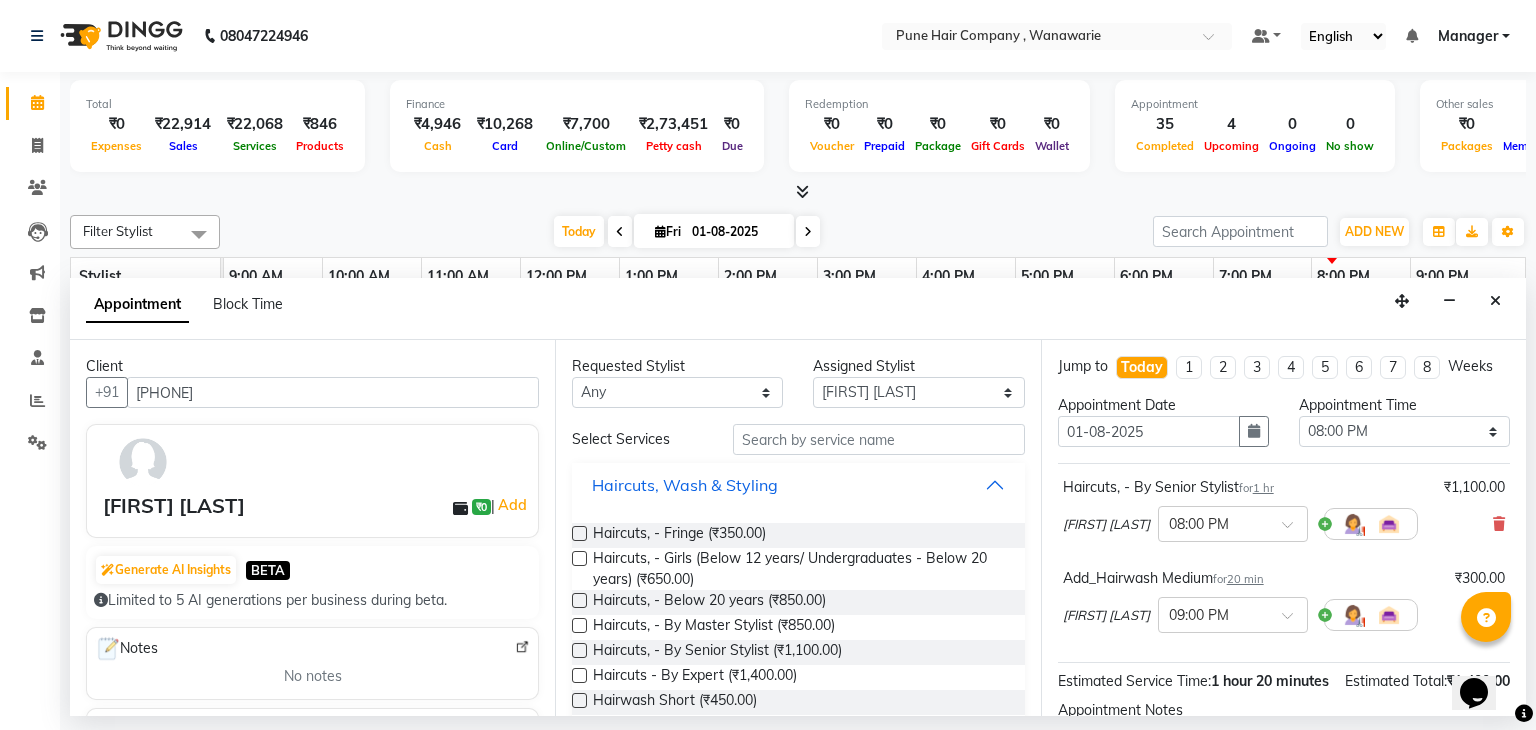click on "Haircuts, Wash & Styling" at bounding box center (798, 485) 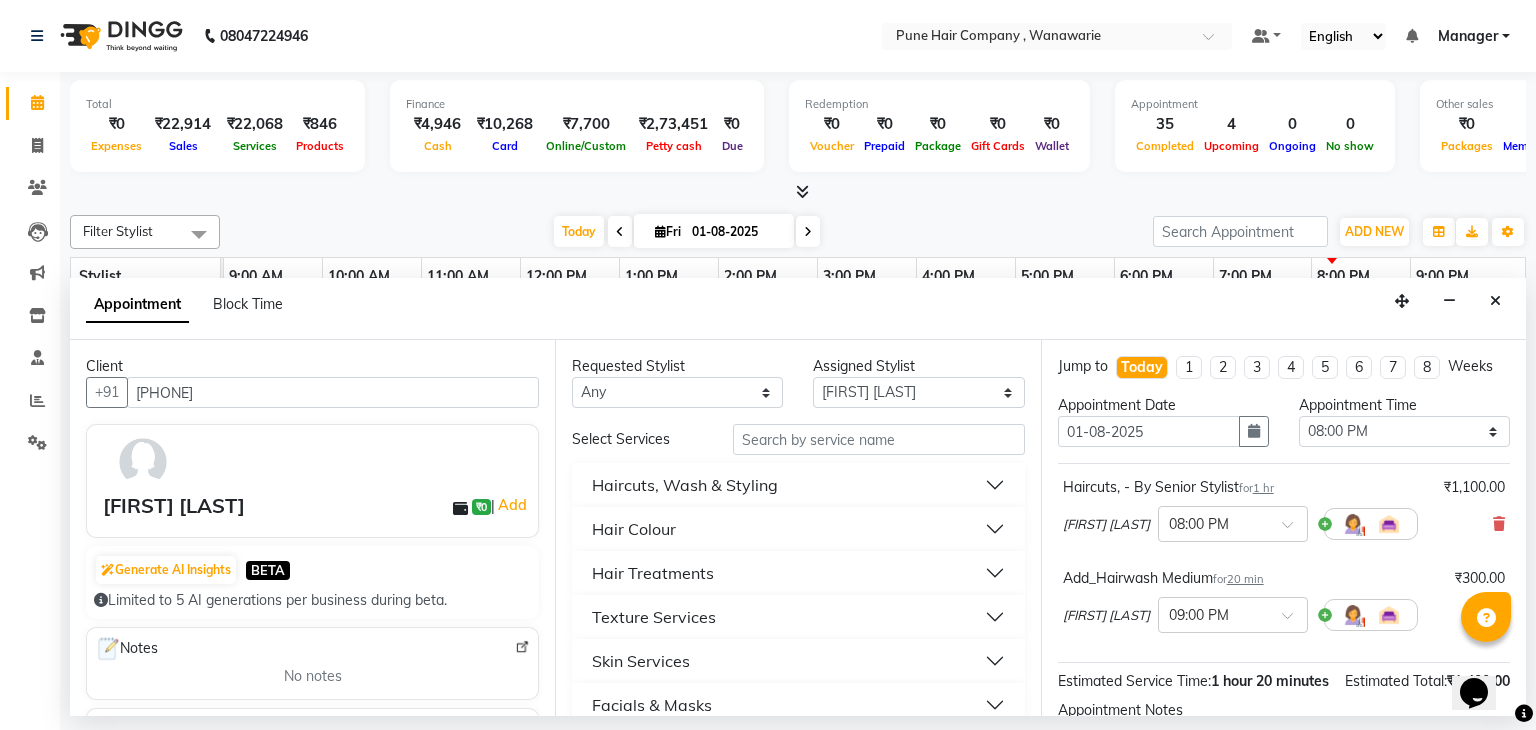 click on "Skin Services" at bounding box center [641, 661] 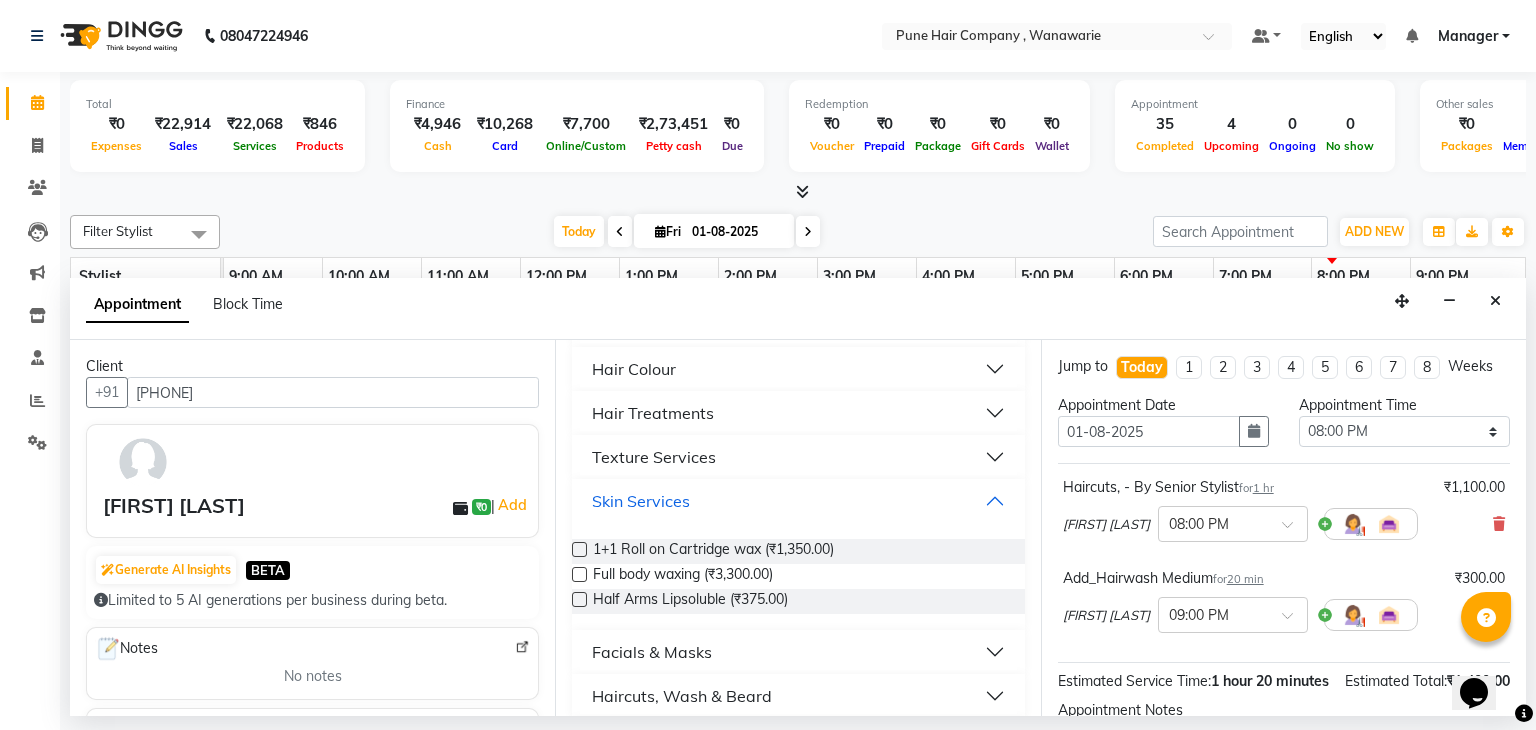 scroll, scrollTop: 164, scrollLeft: 0, axis: vertical 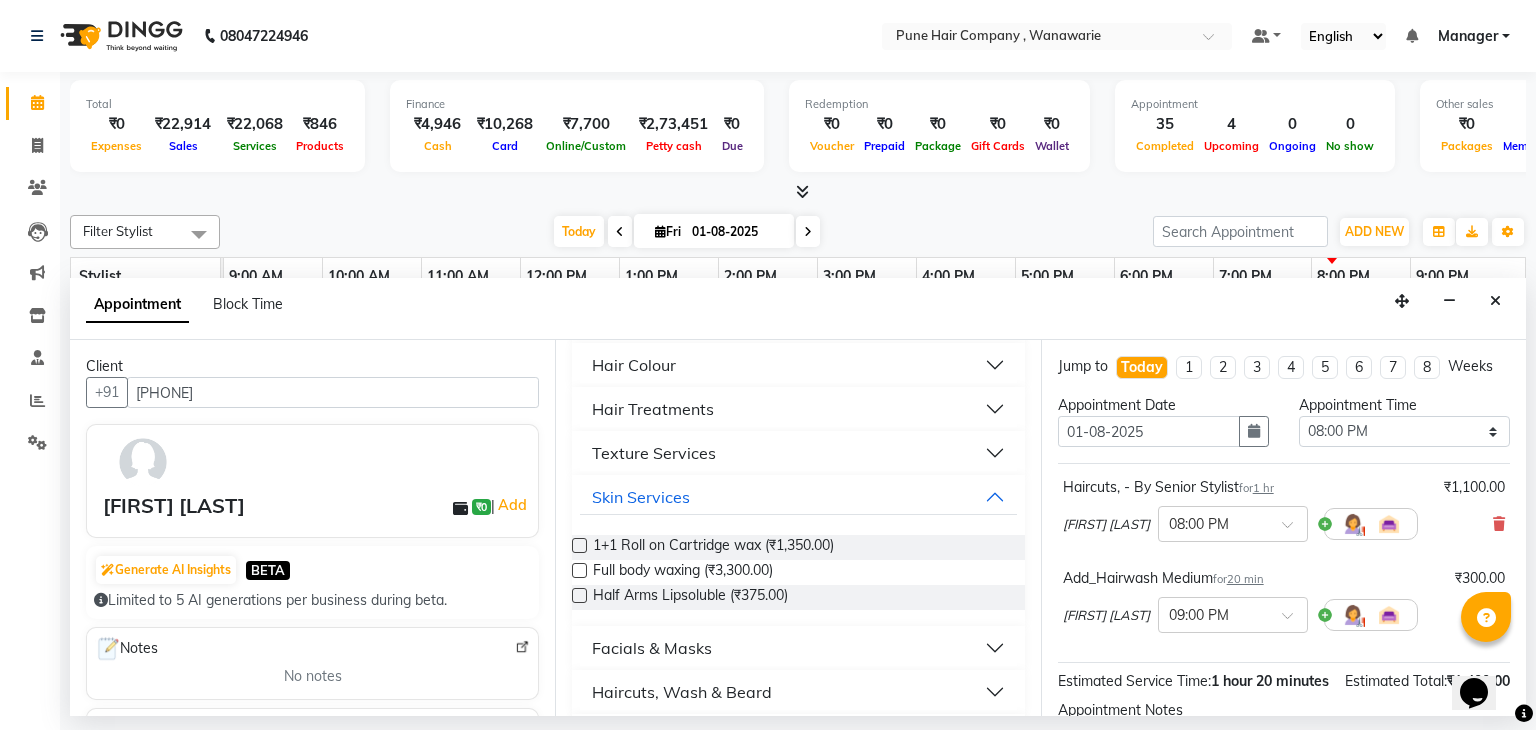 click on "Facials & Masks" at bounding box center [652, 648] 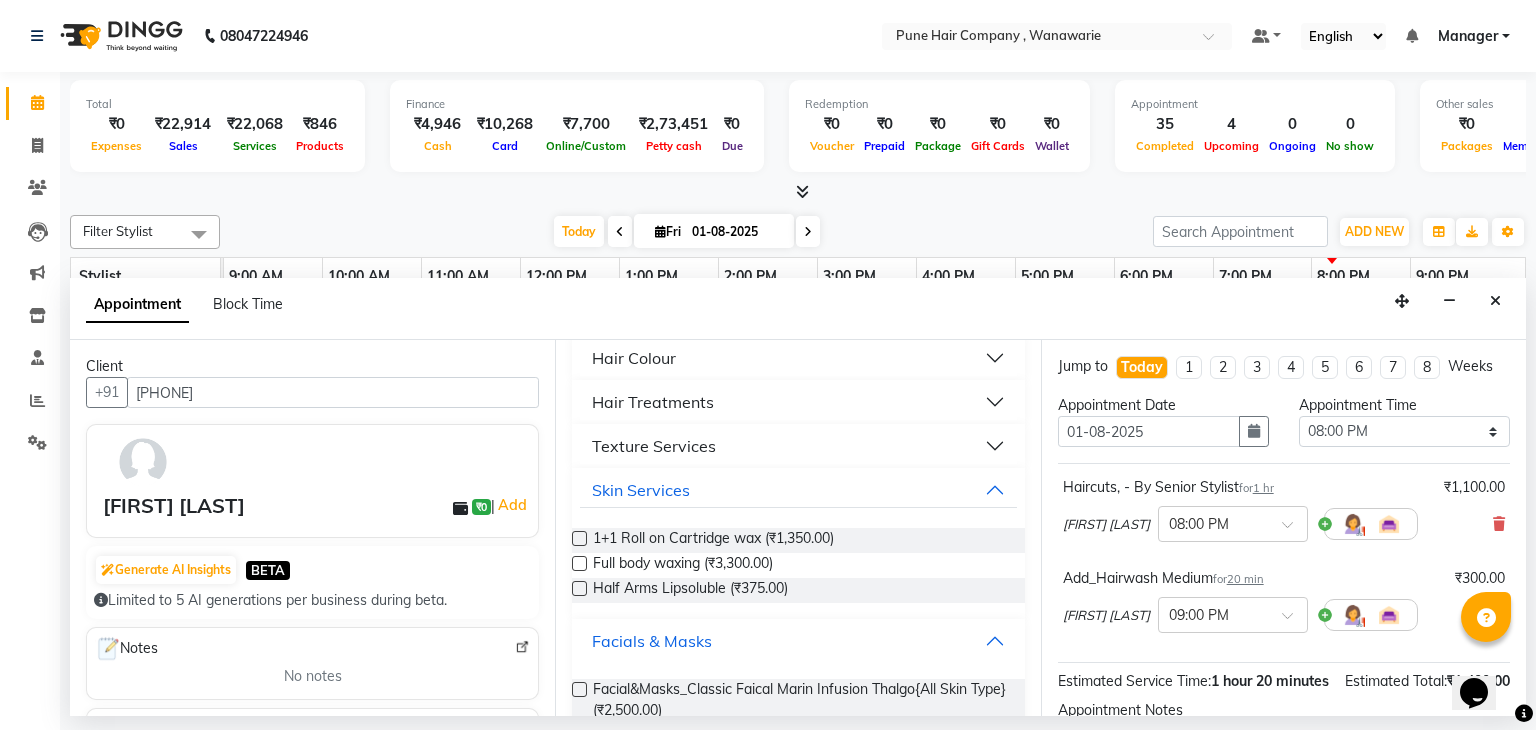 scroll, scrollTop: 162, scrollLeft: 0, axis: vertical 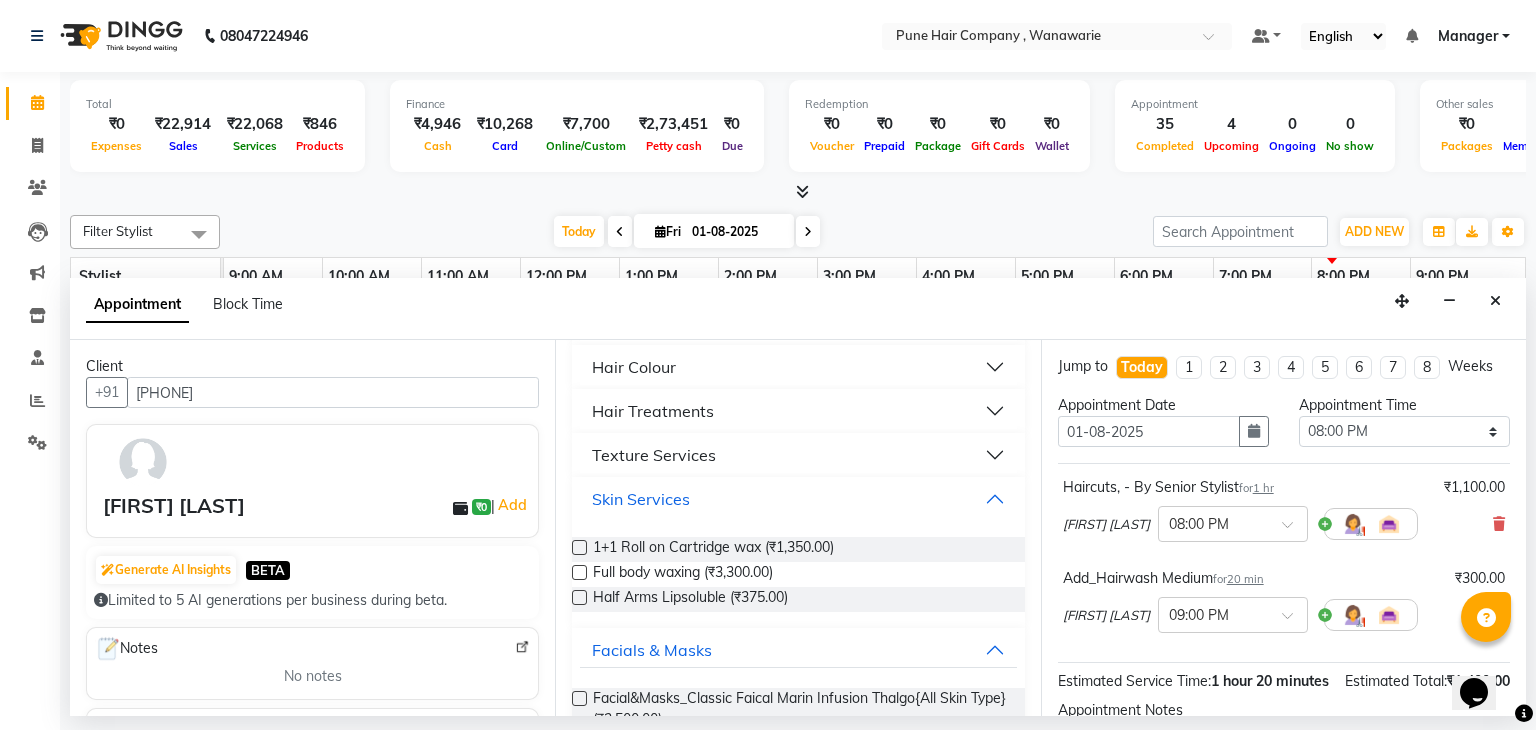 click on "Skin Services" at bounding box center (798, 499) 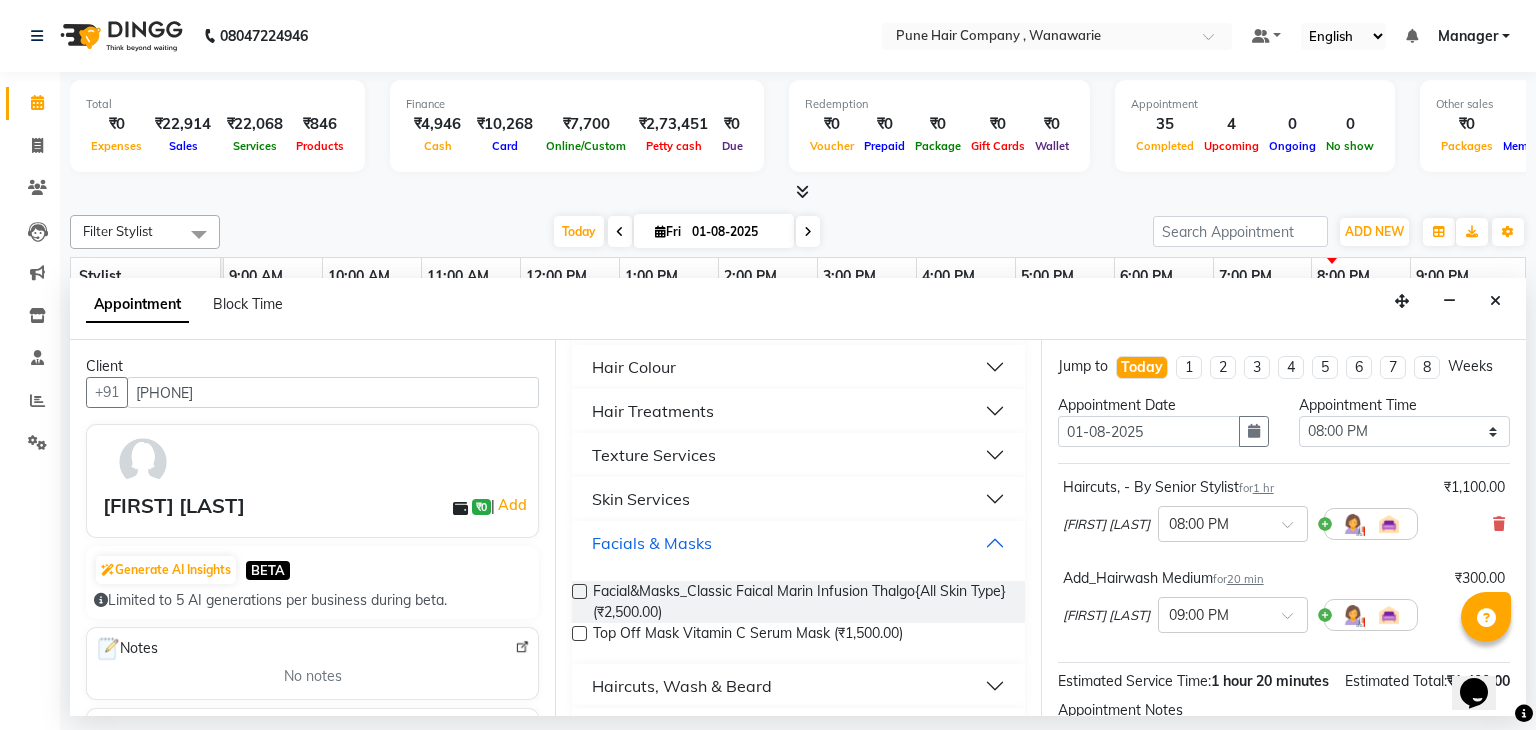 click on "Facials & Masks" at bounding box center [798, 543] 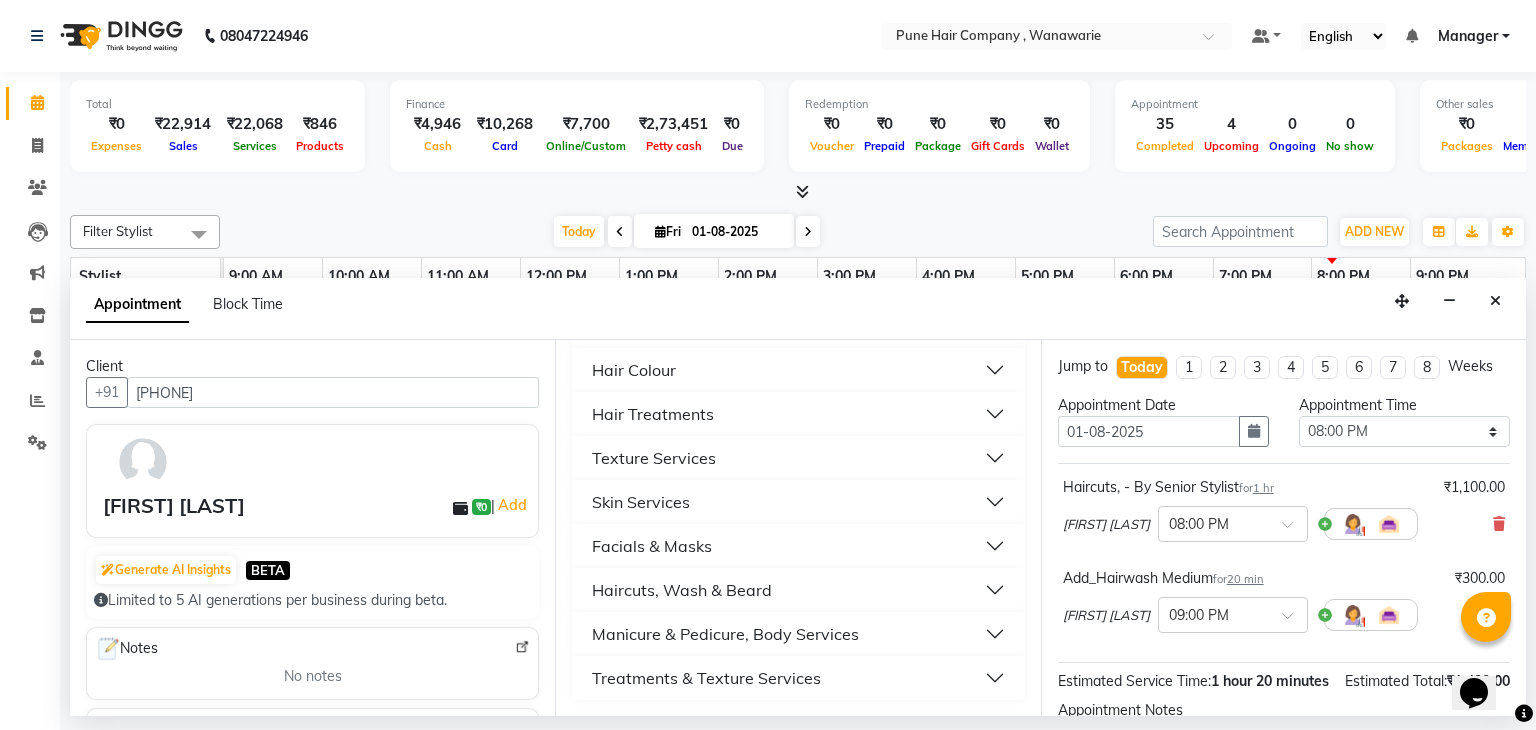 scroll, scrollTop: 0, scrollLeft: 0, axis: both 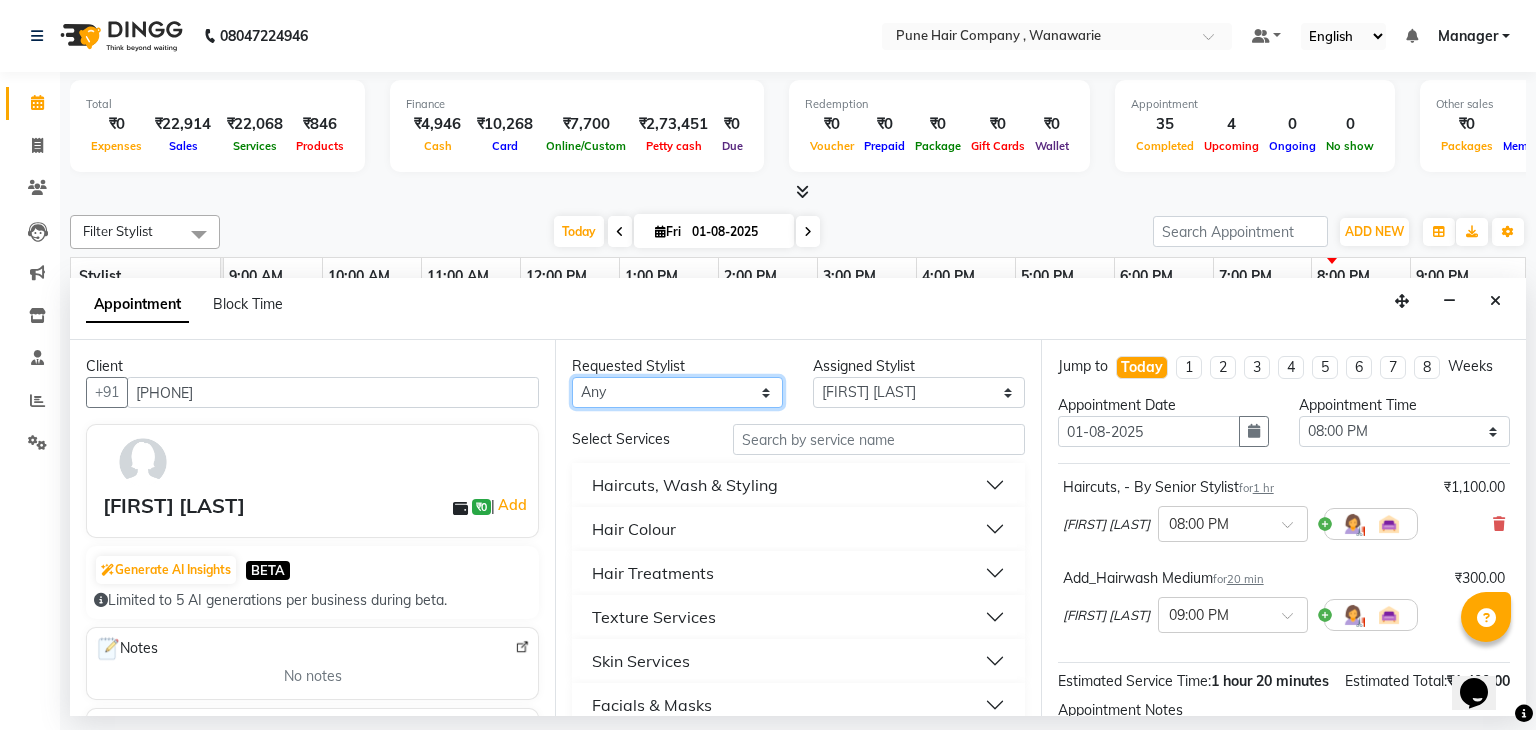 click on "Any Faisal shaikh Kanchan Gajare  Kasturi bhandari Manoj Zambre Prasad wagh Ranjeet Solanki Shriram Raut" at bounding box center [677, 392] 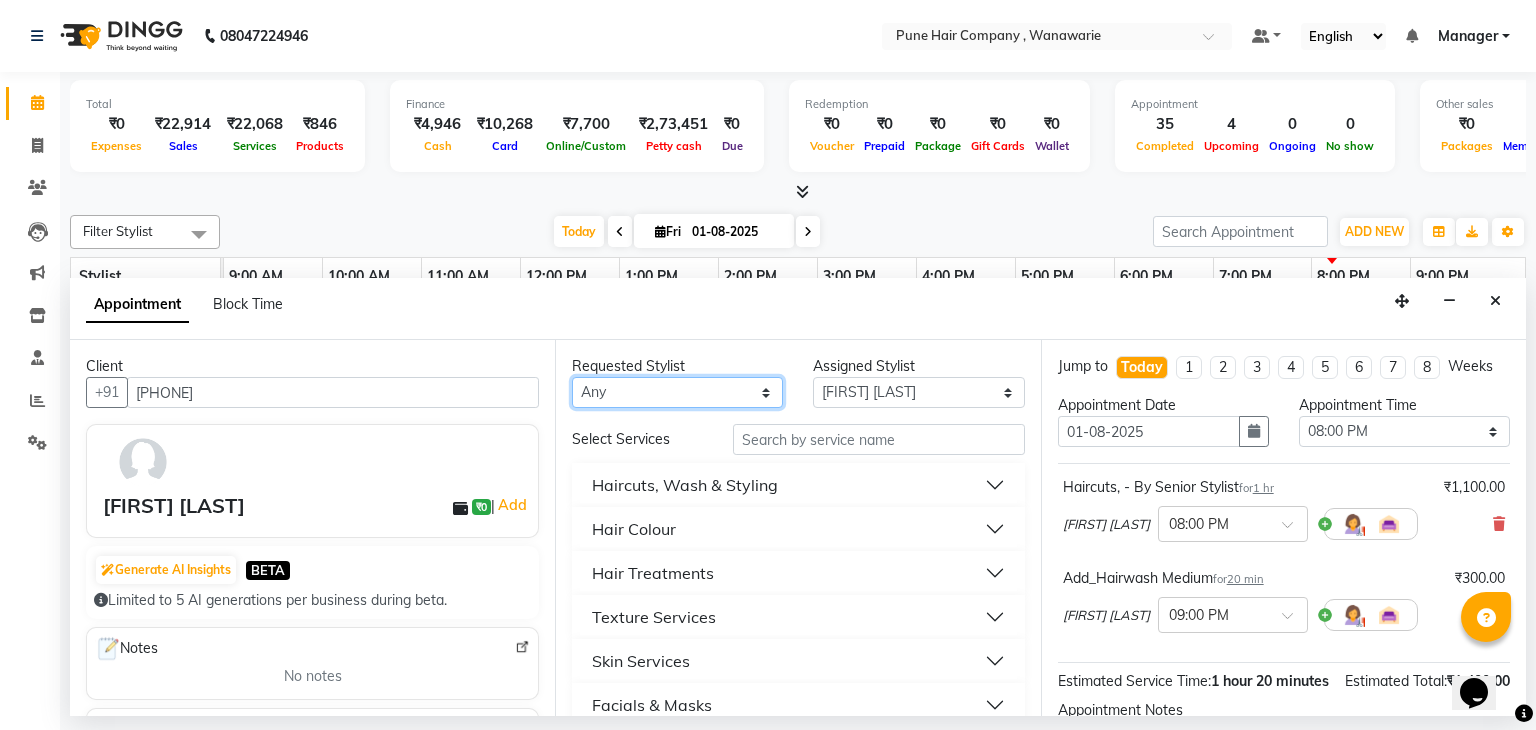 select on "74579" 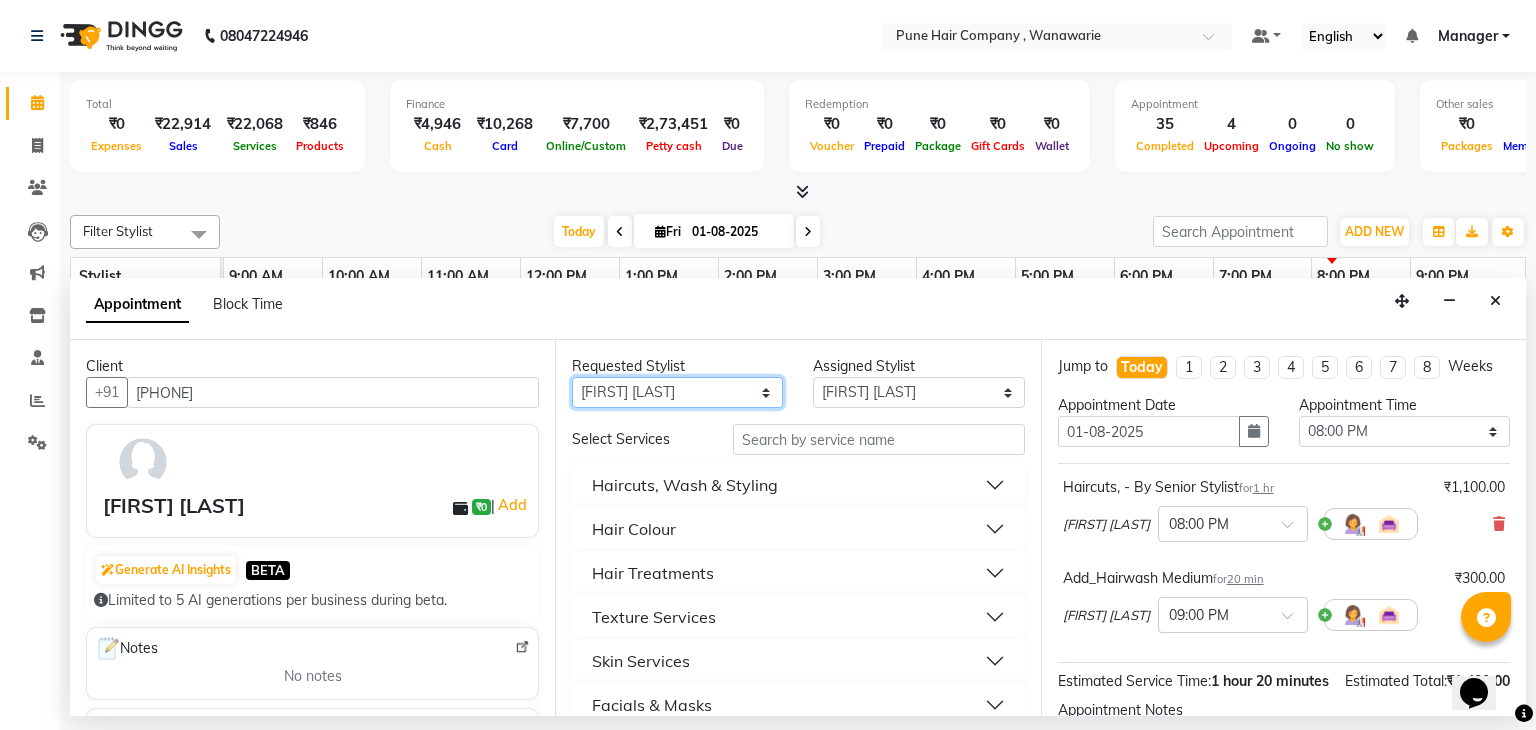 click on "Any Faisal shaikh Kanchan Gajare  Kasturi bhandari Manoj Zambre Prasad wagh Ranjeet Solanki Shriram Raut" at bounding box center [677, 392] 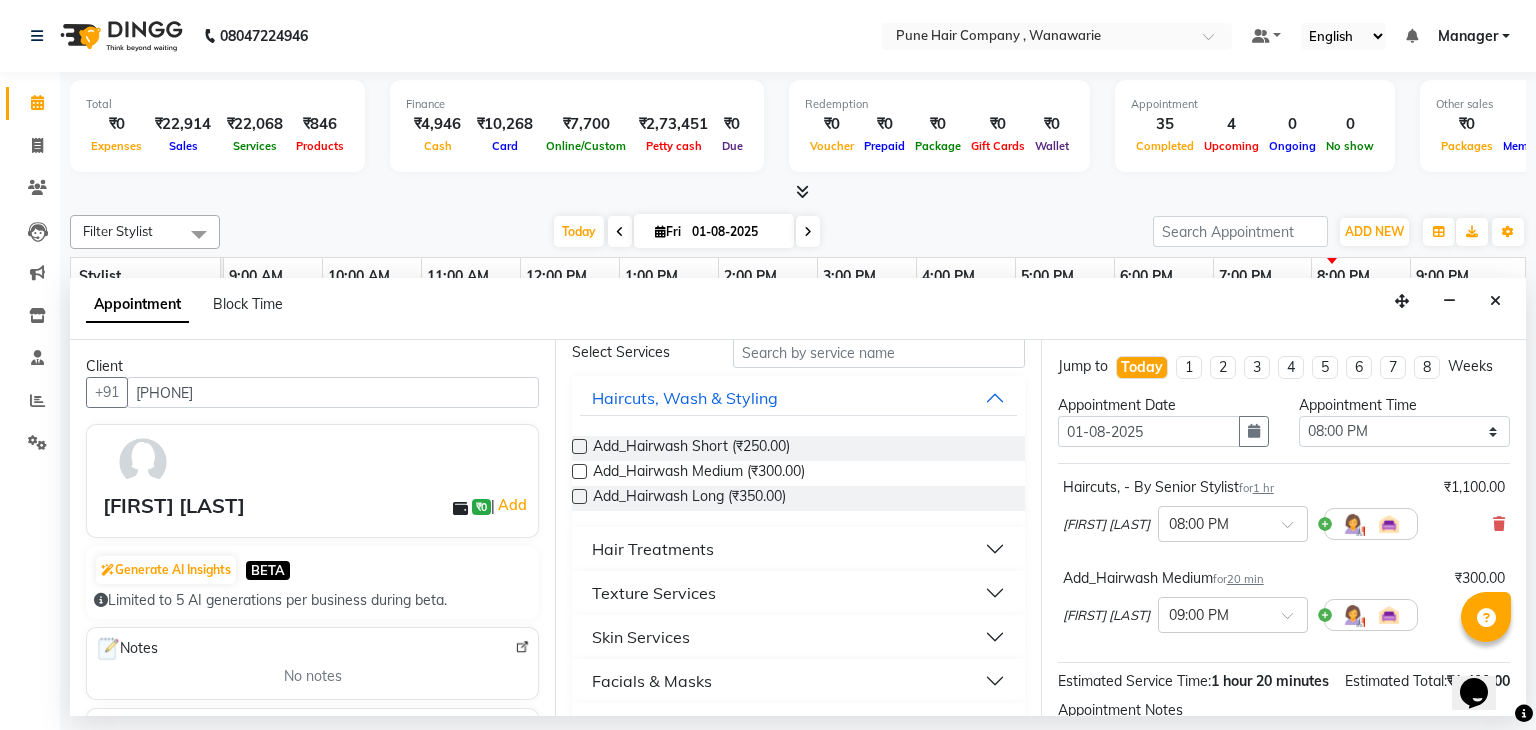scroll, scrollTop: 96, scrollLeft: 0, axis: vertical 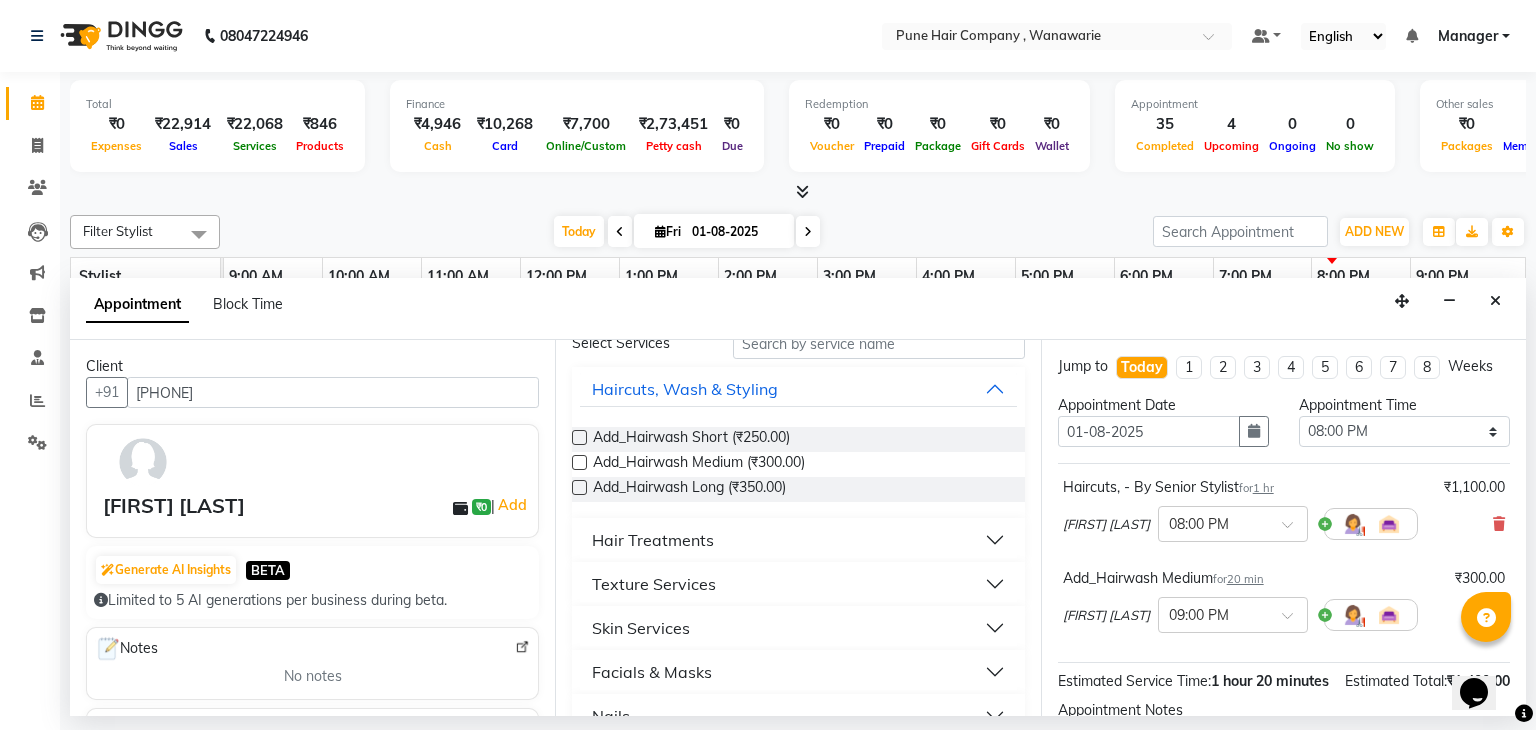 click on "Skin Services" at bounding box center [641, 628] 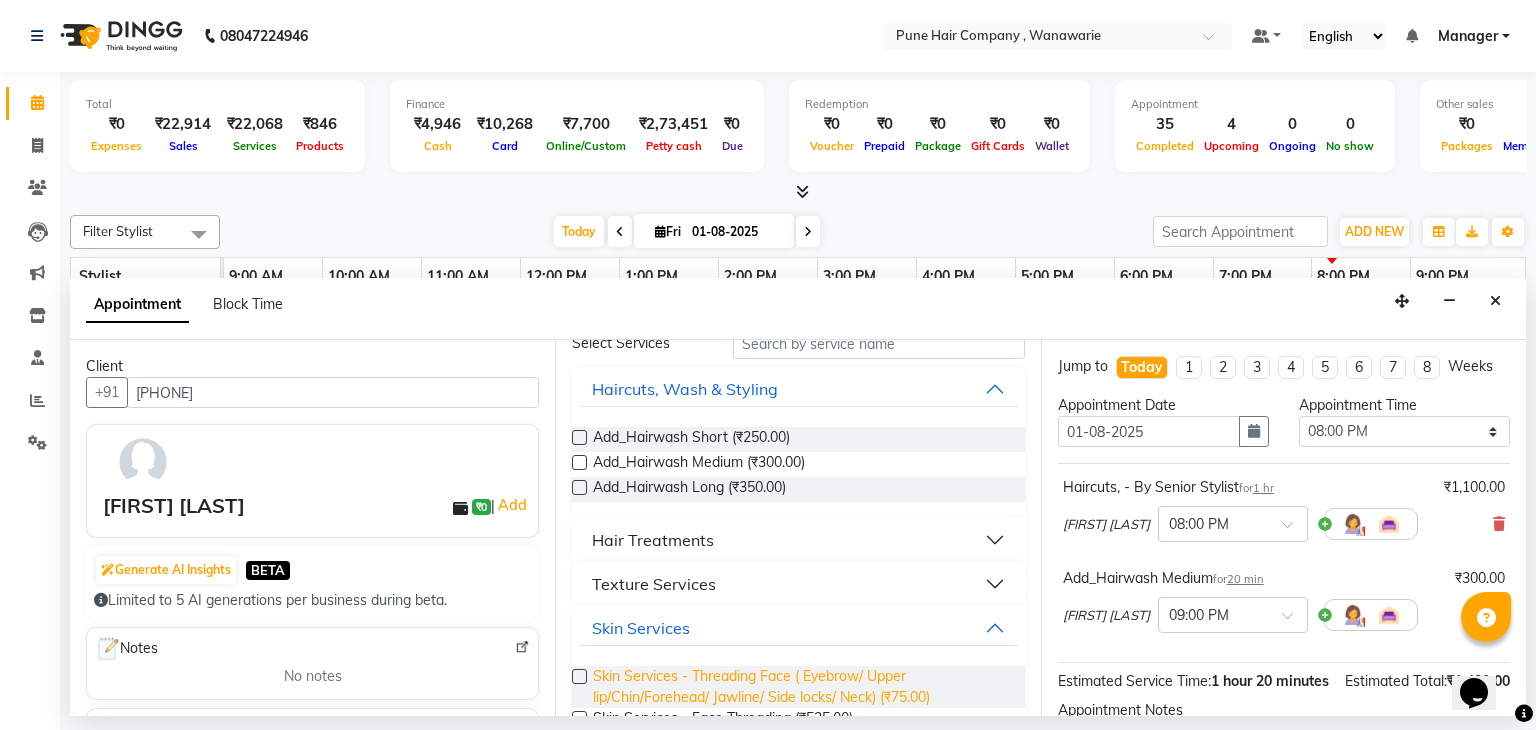 click on "Skin Services - Threading Face ( Eyebrow/ Upper lip/Chin/Forehead/ Jawline/ Side locks/ Neck) (₹75.00)" at bounding box center (800, 687) 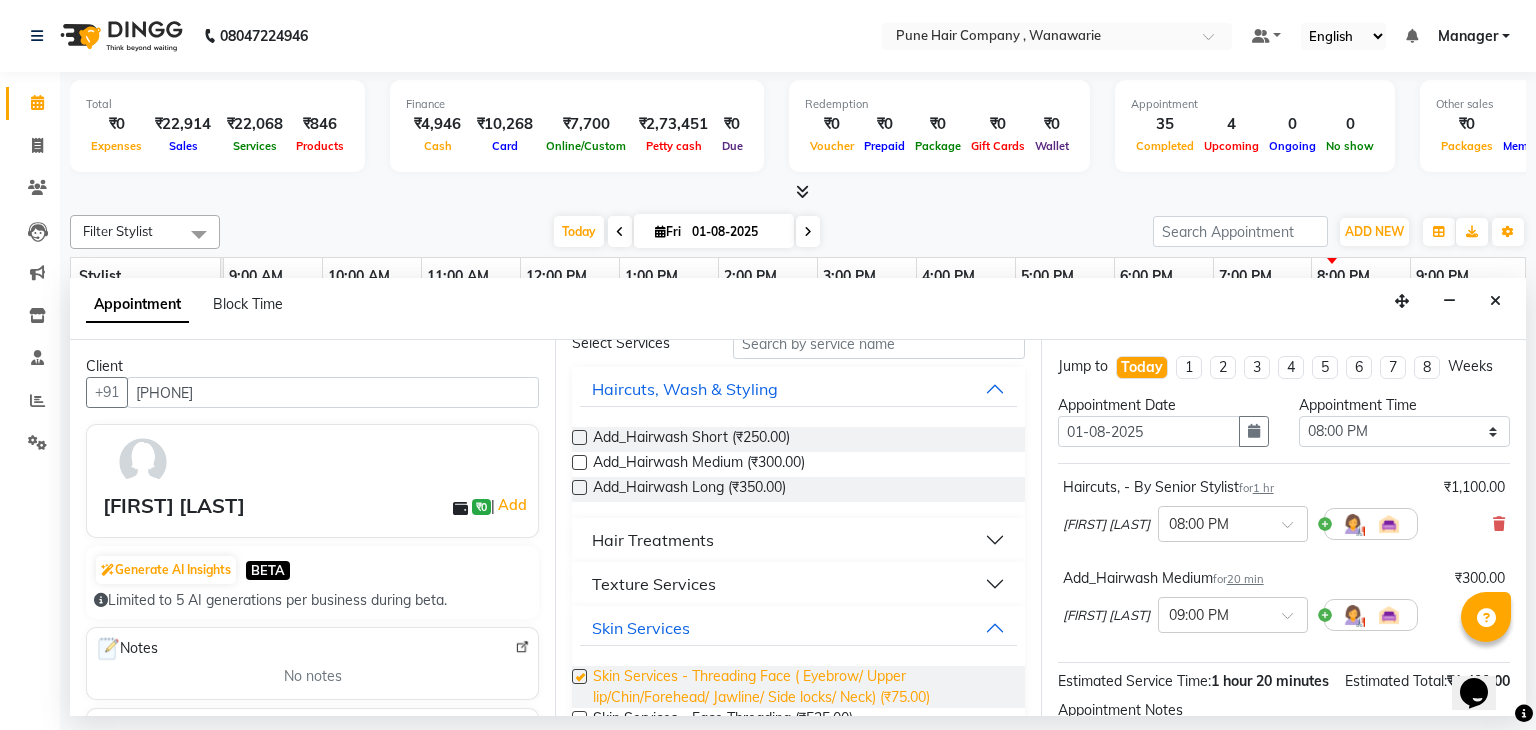 checkbox on "false" 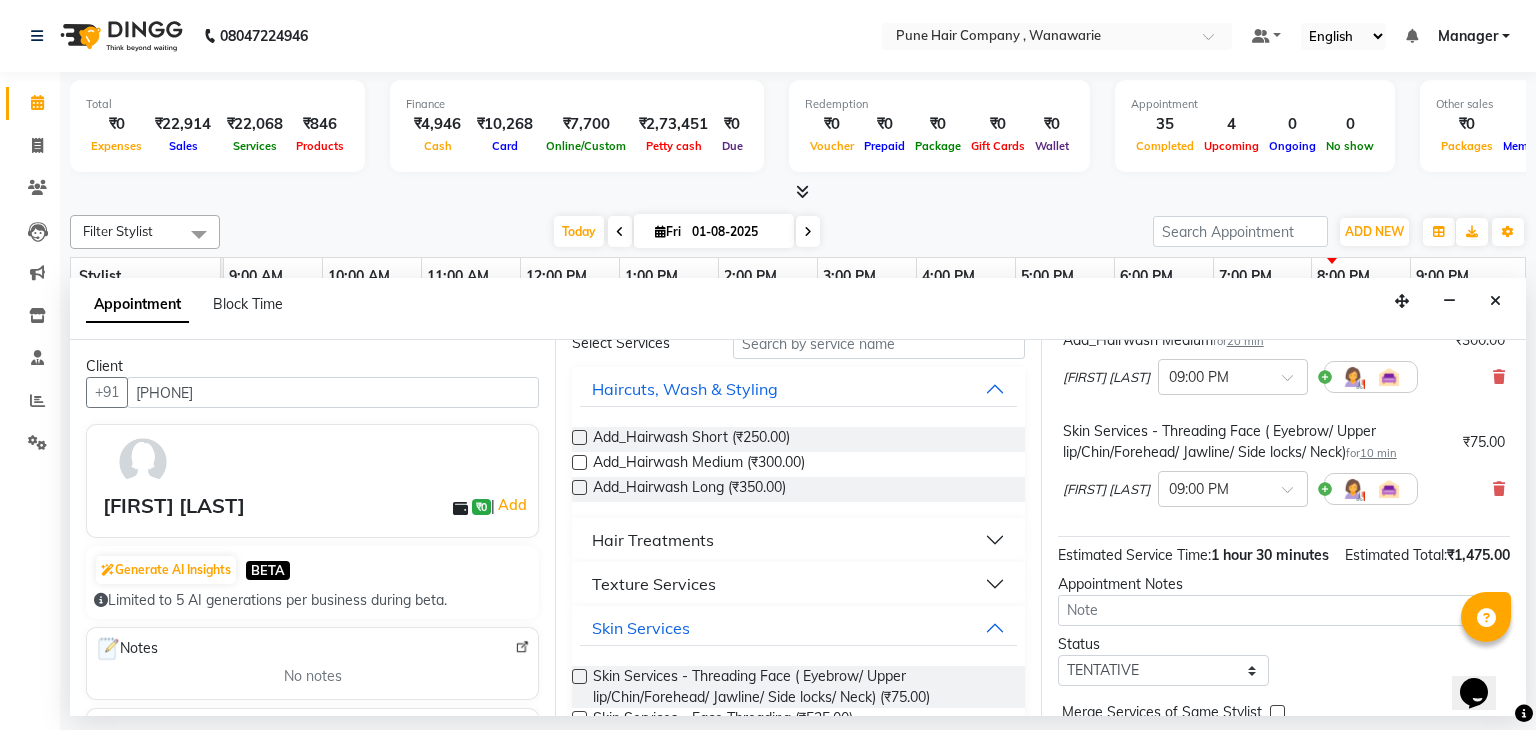 scroll, scrollTop: 375, scrollLeft: 0, axis: vertical 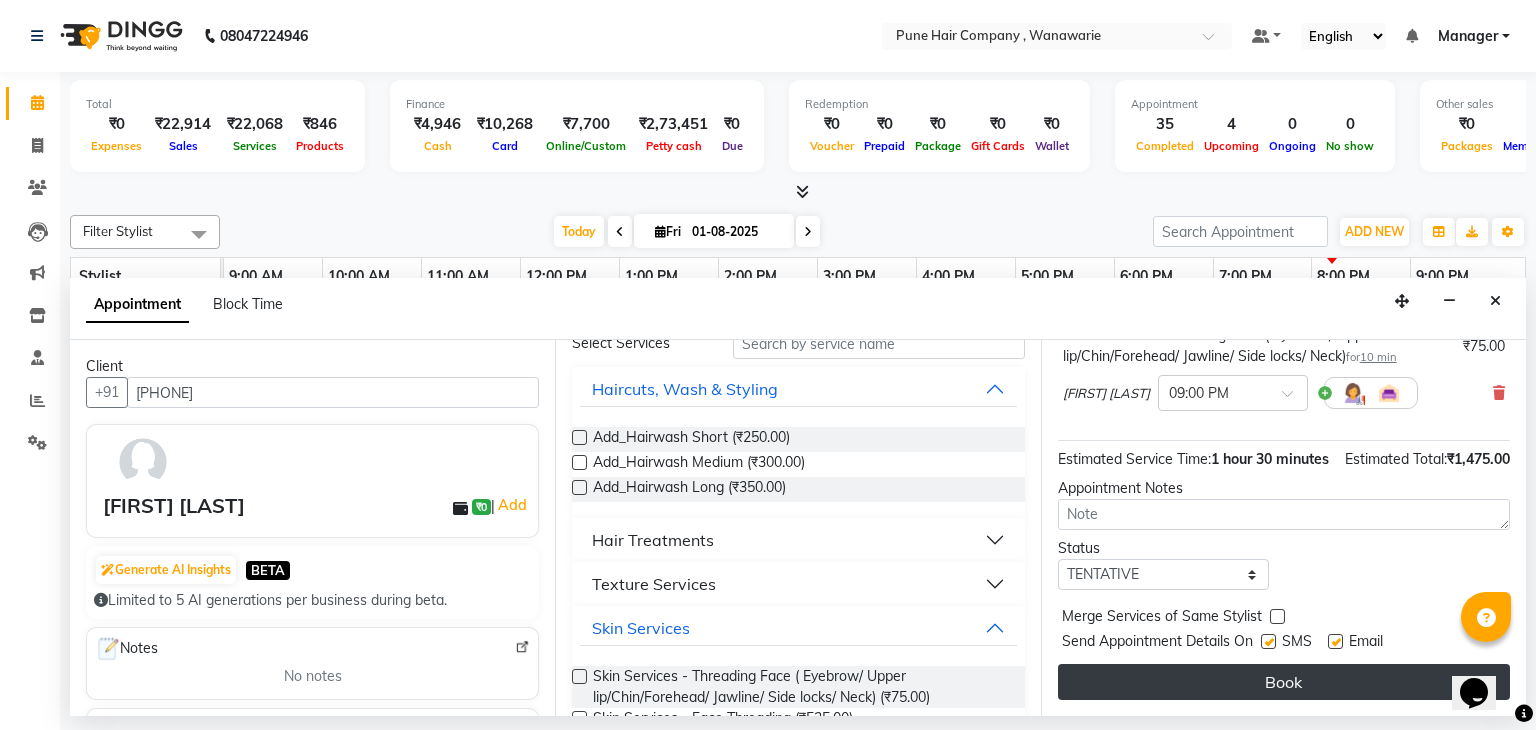 click on "Book" at bounding box center (1284, 682) 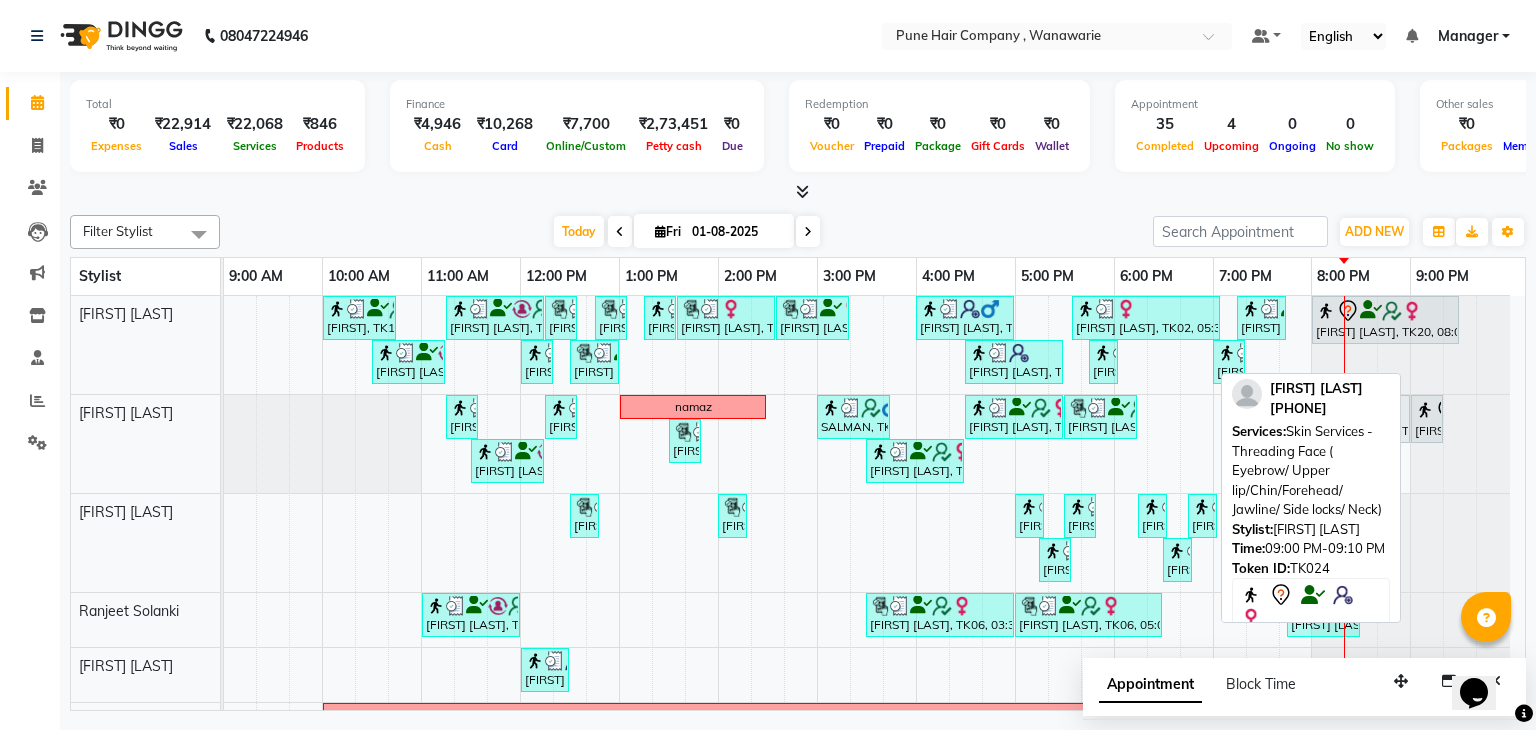 drag, startPoint x: 1428, startPoint y: 515, endPoint x: 1265, endPoint y: 532, distance: 163.88411 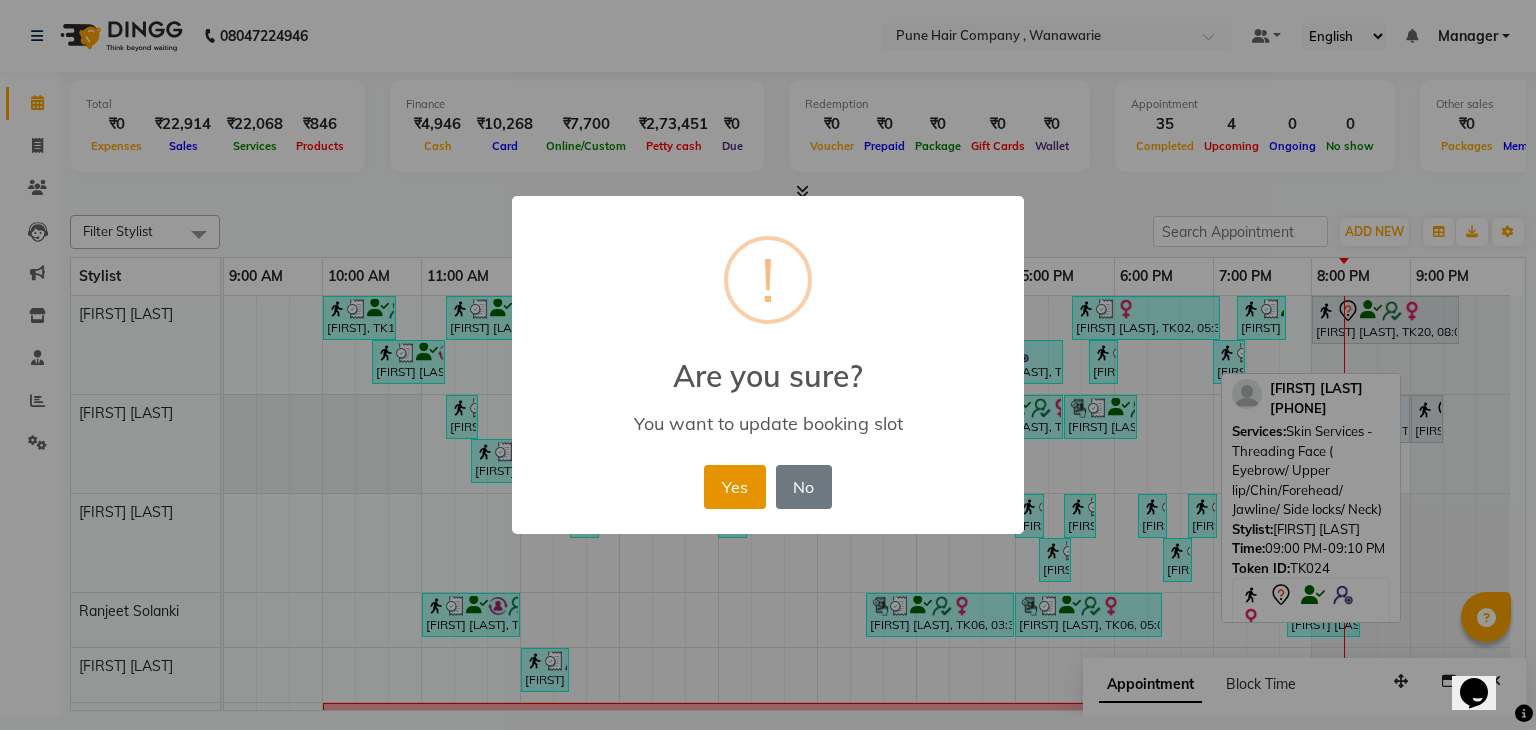 click on "Yes" at bounding box center [734, 487] 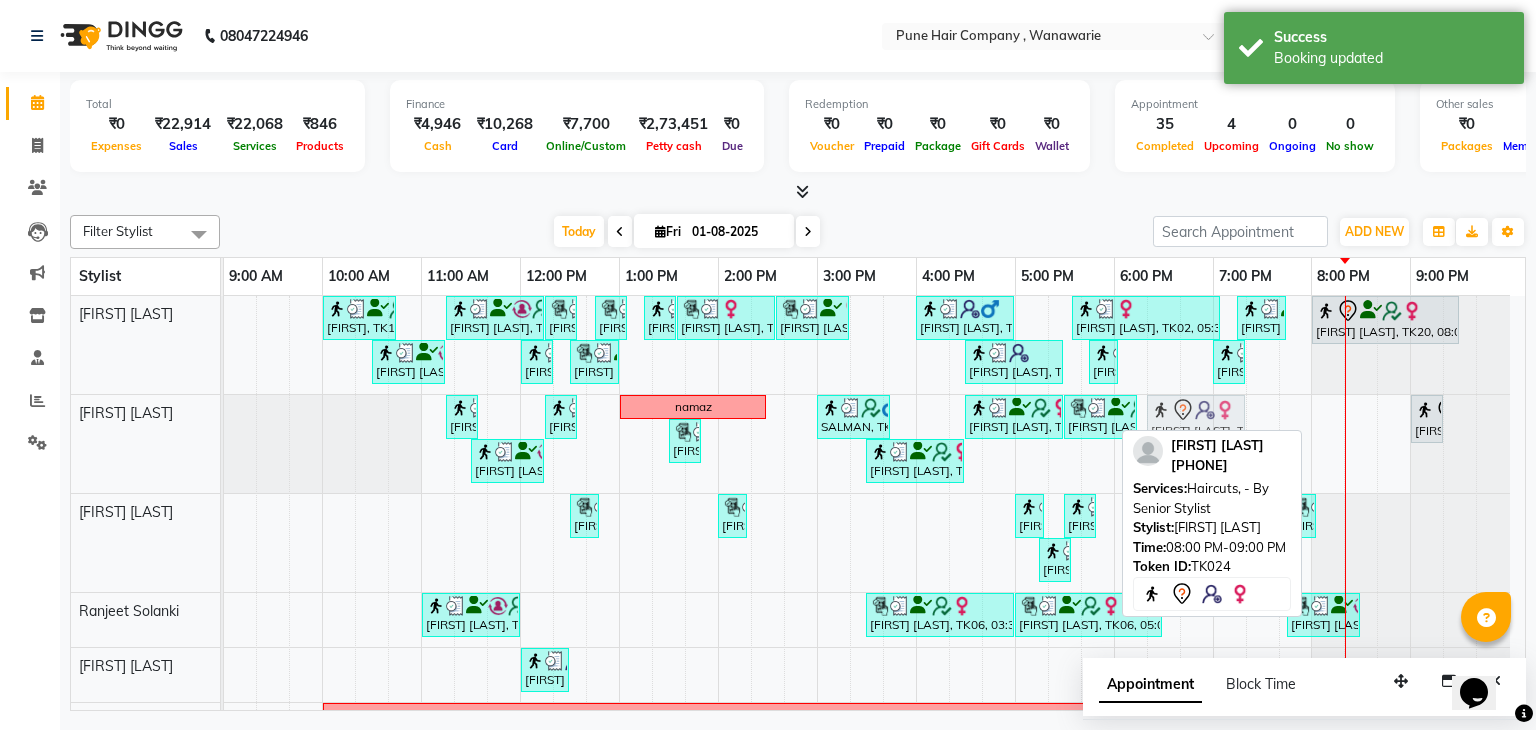 drag, startPoint x: 1389, startPoint y: 429, endPoint x: 1232, endPoint y: 440, distance: 157.38487 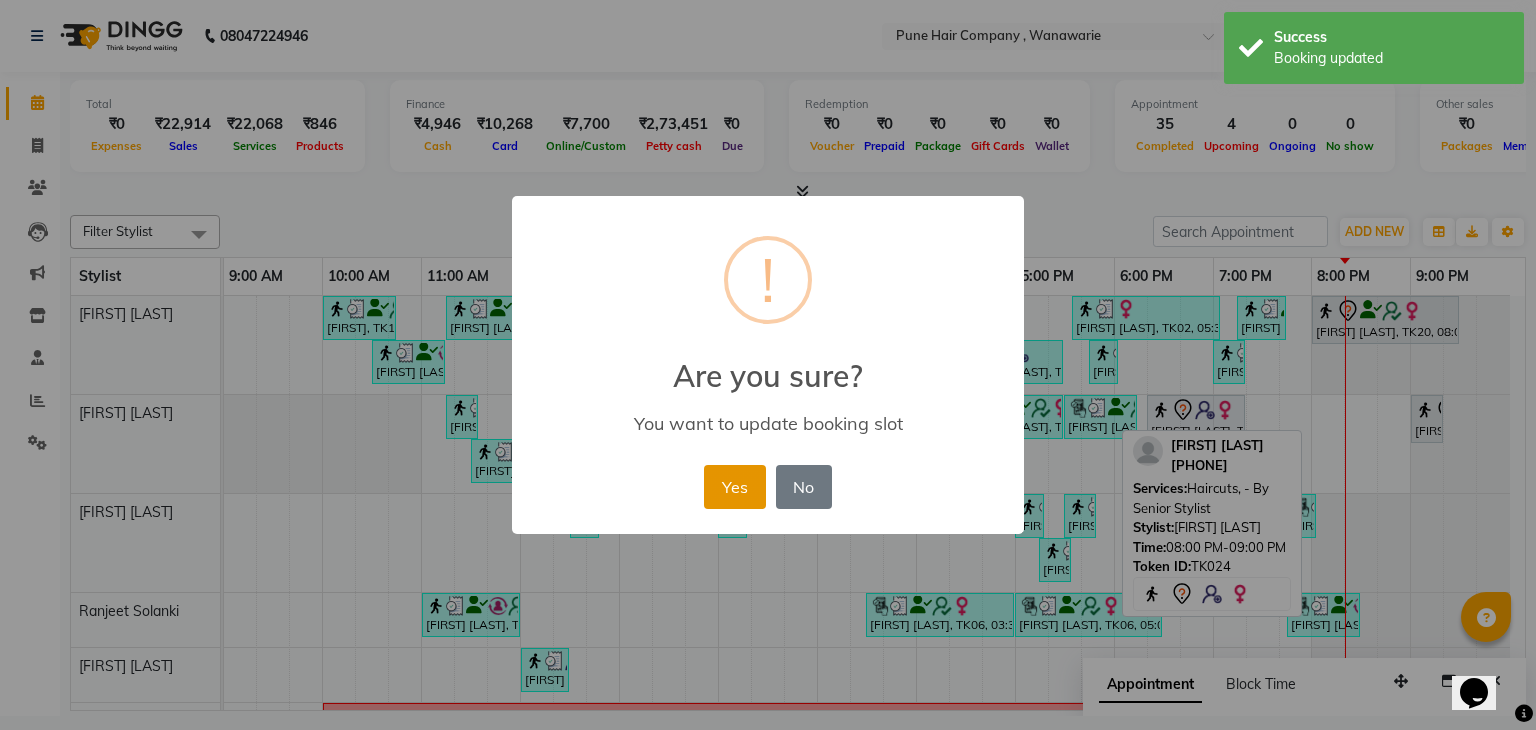 click on "Yes" at bounding box center (734, 487) 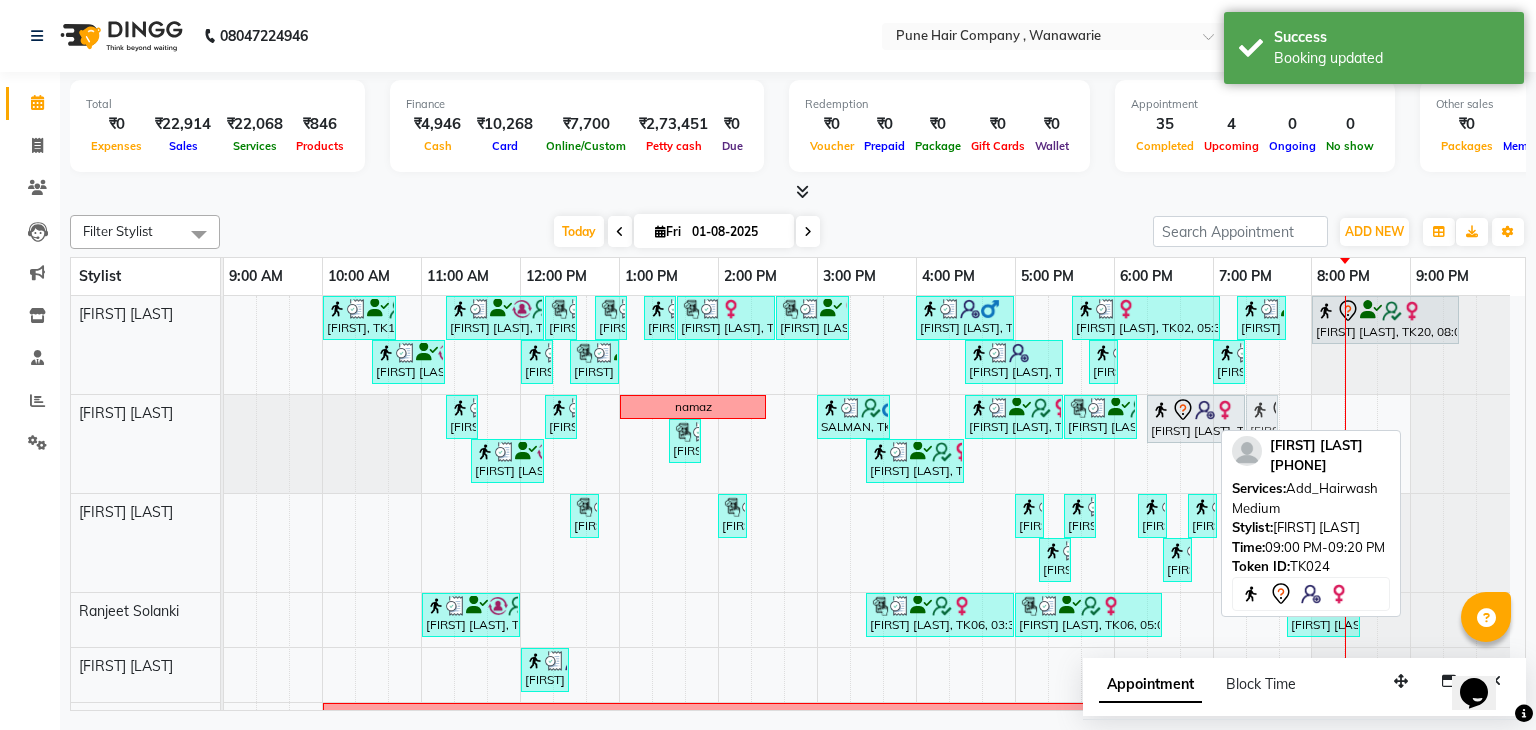 drag, startPoint x: 1428, startPoint y: 401, endPoint x: 1270, endPoint y: 418, distance: 158.91193 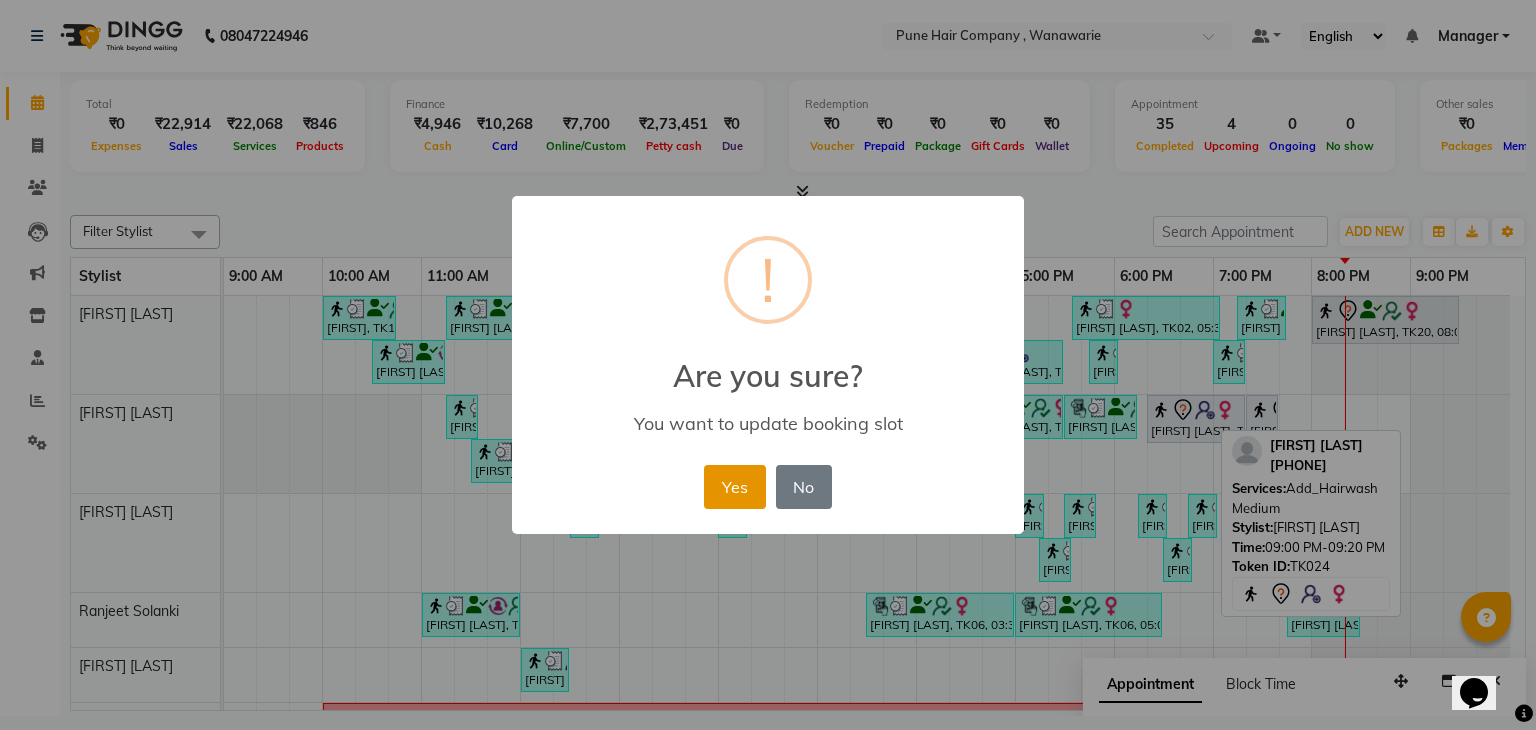 click on "Yes" at bounding box center [734, 487] 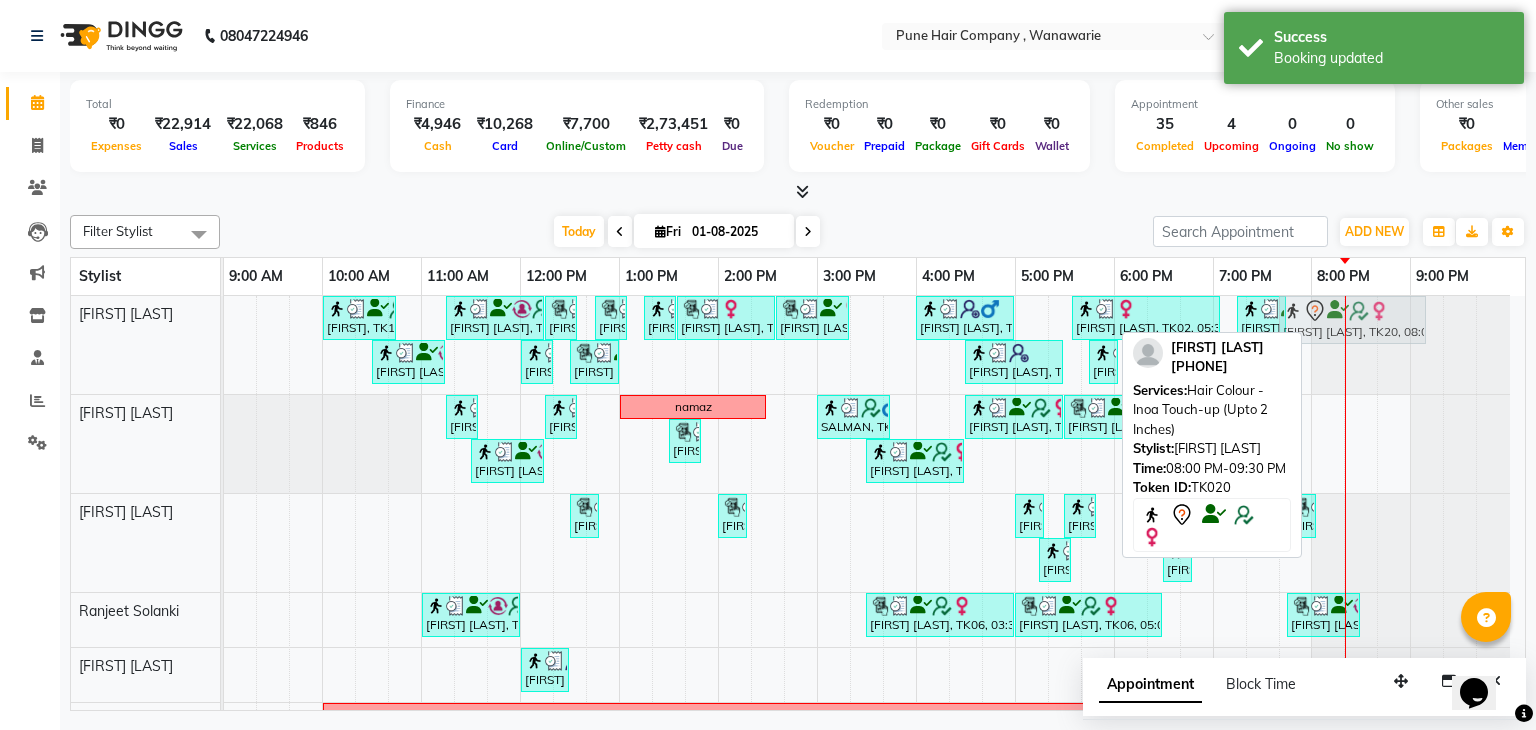 drag, startPoint x: 1385, startPoint y: 309, endPoint x: 1358, endPoint y: 313, distance: 27.294687 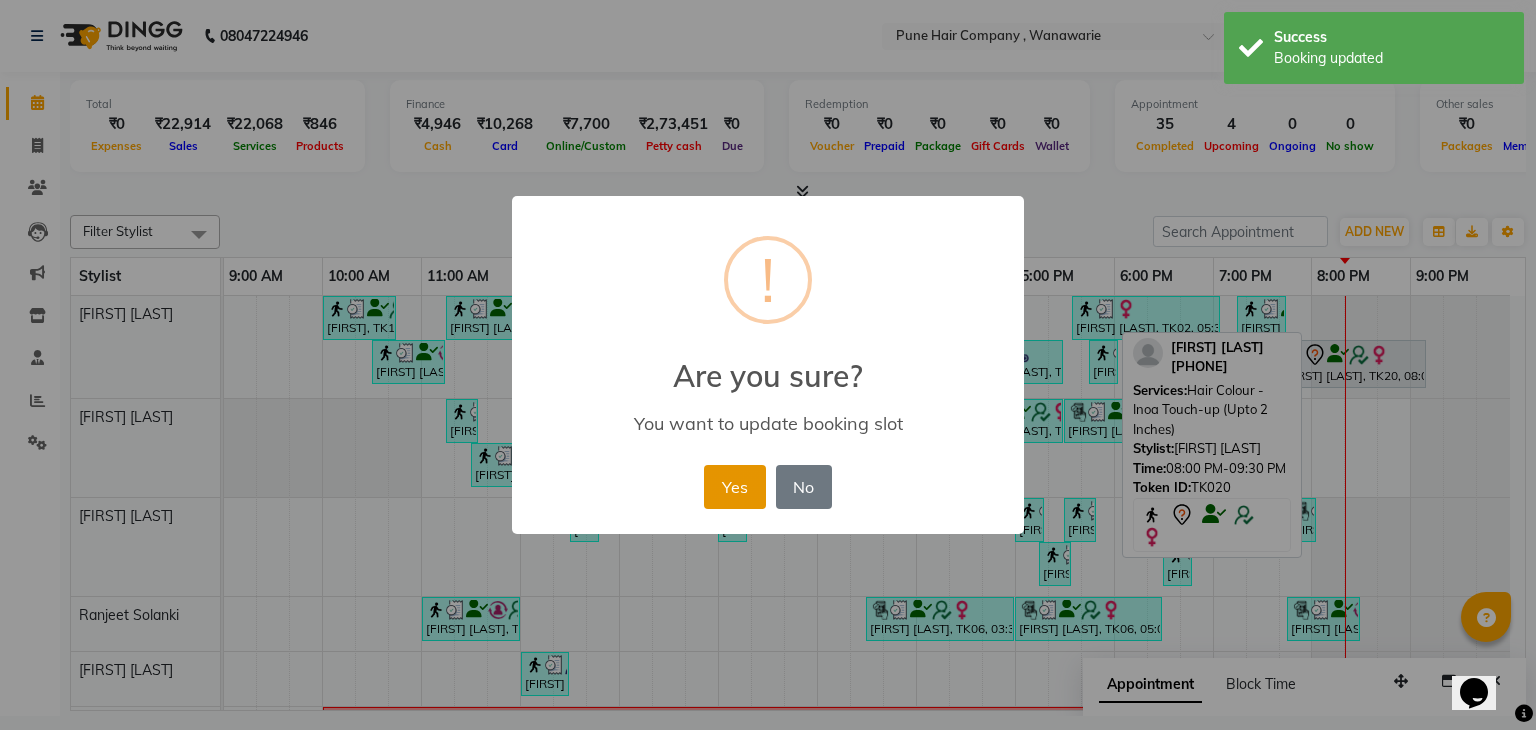 click on "Yes" at bounding box center [734, 487] 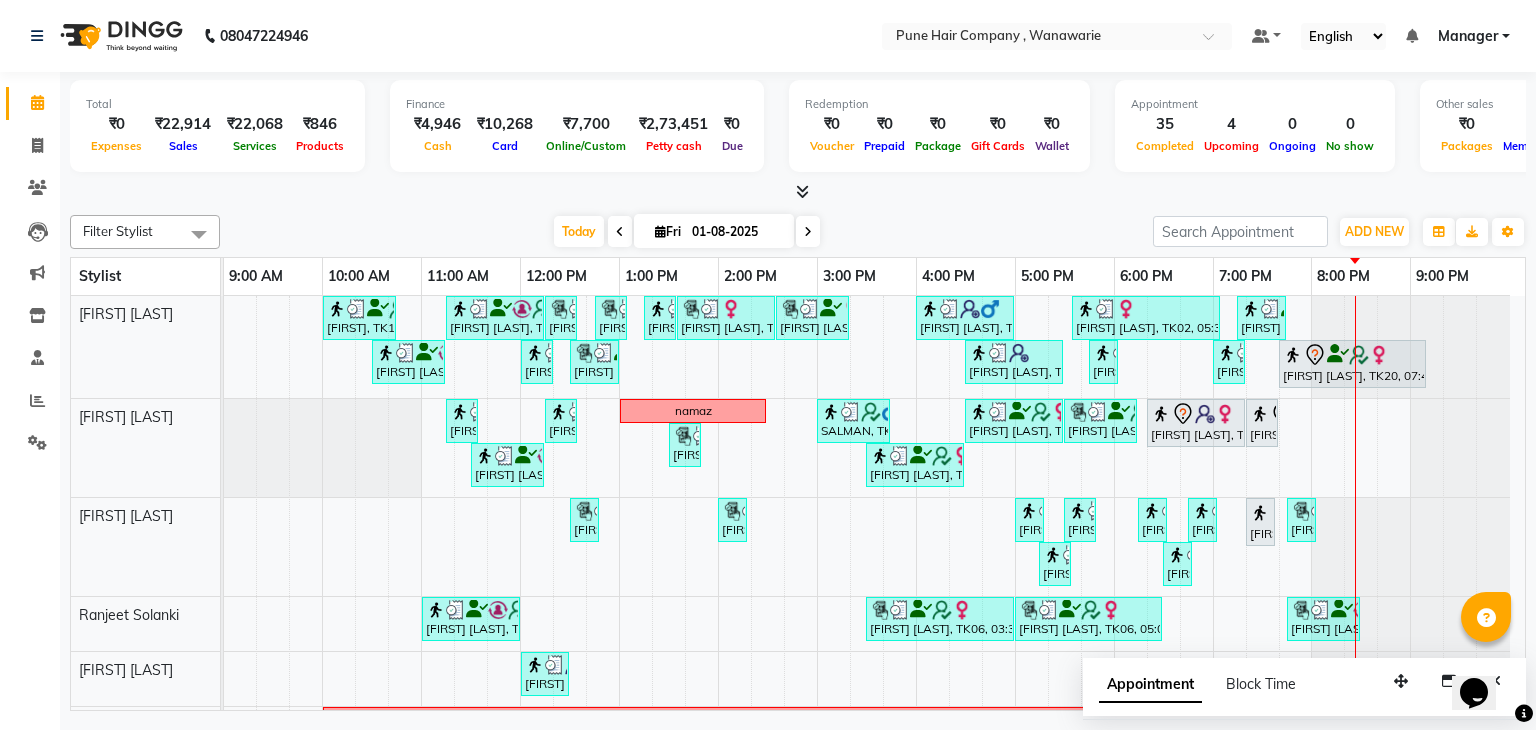 click at bounding box center [808, 232] 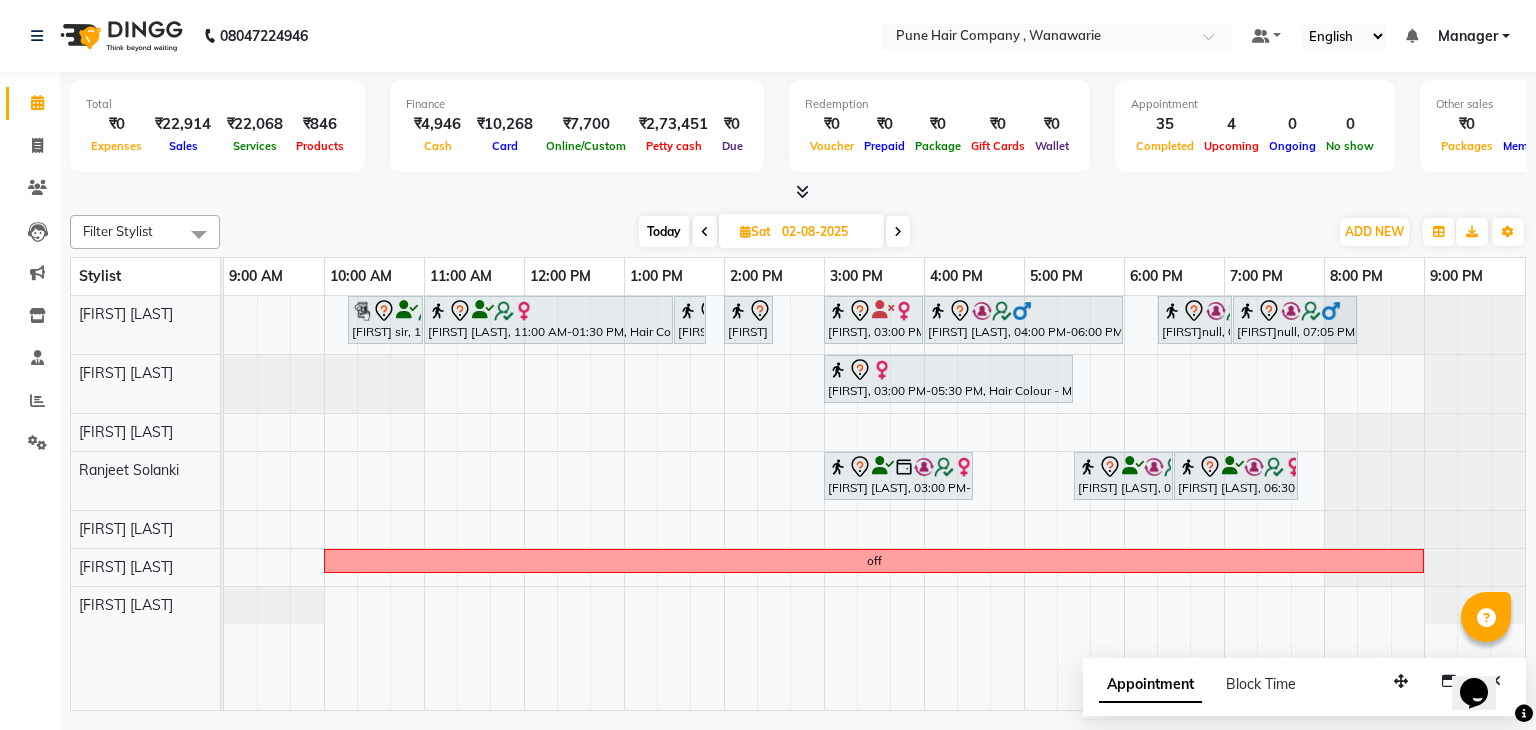 click at bounding box center [898, 231] 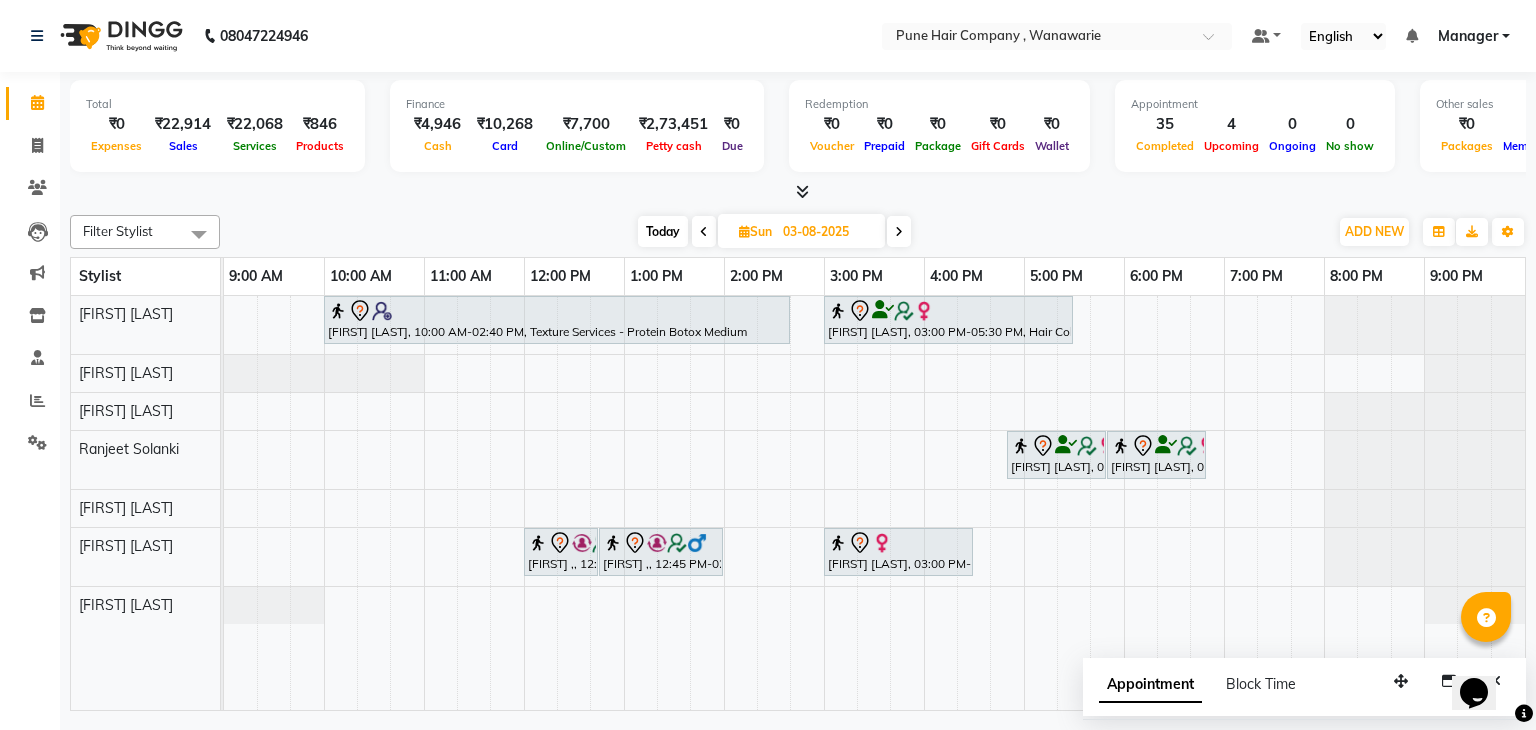 click at bounding box center [704, 232] 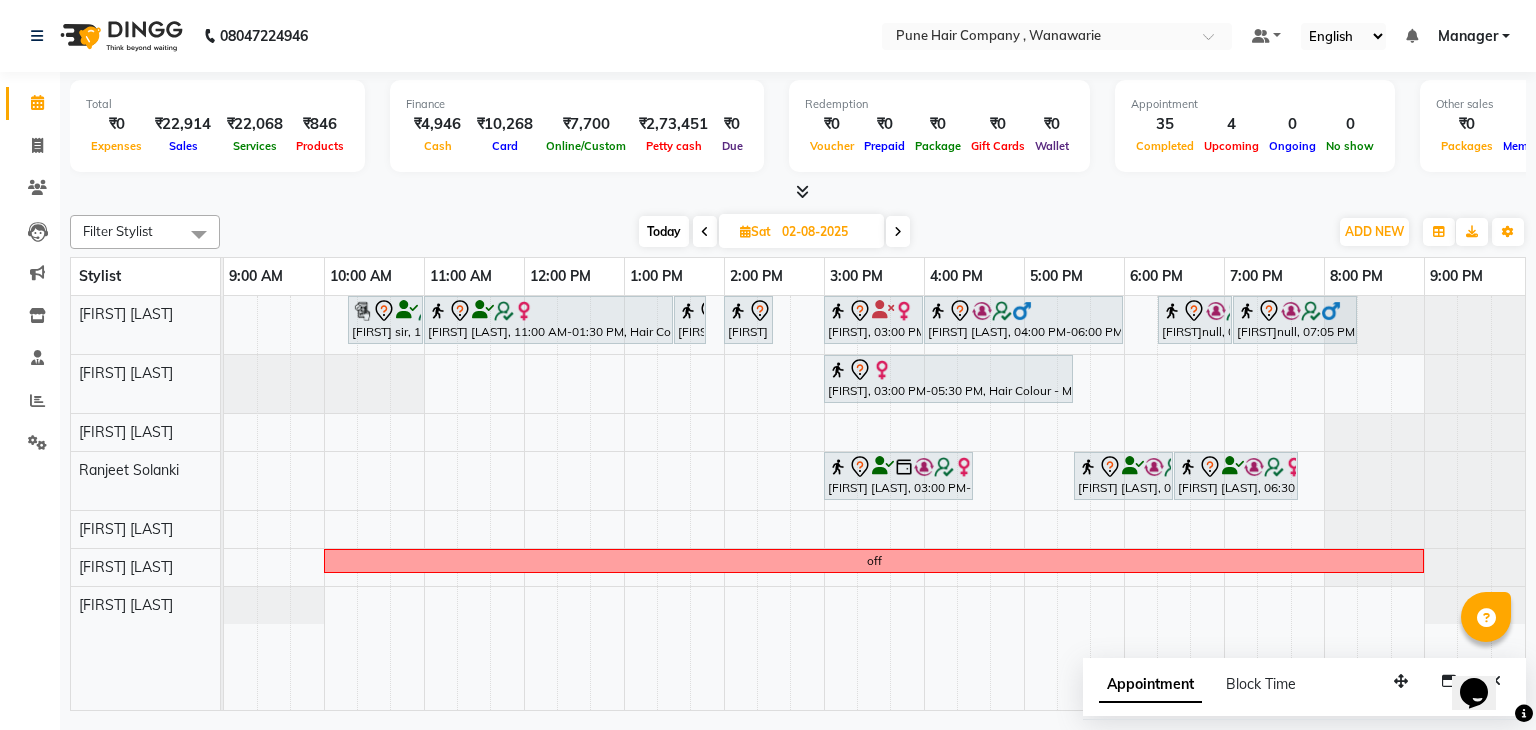 click at bounding box center [898, 231] 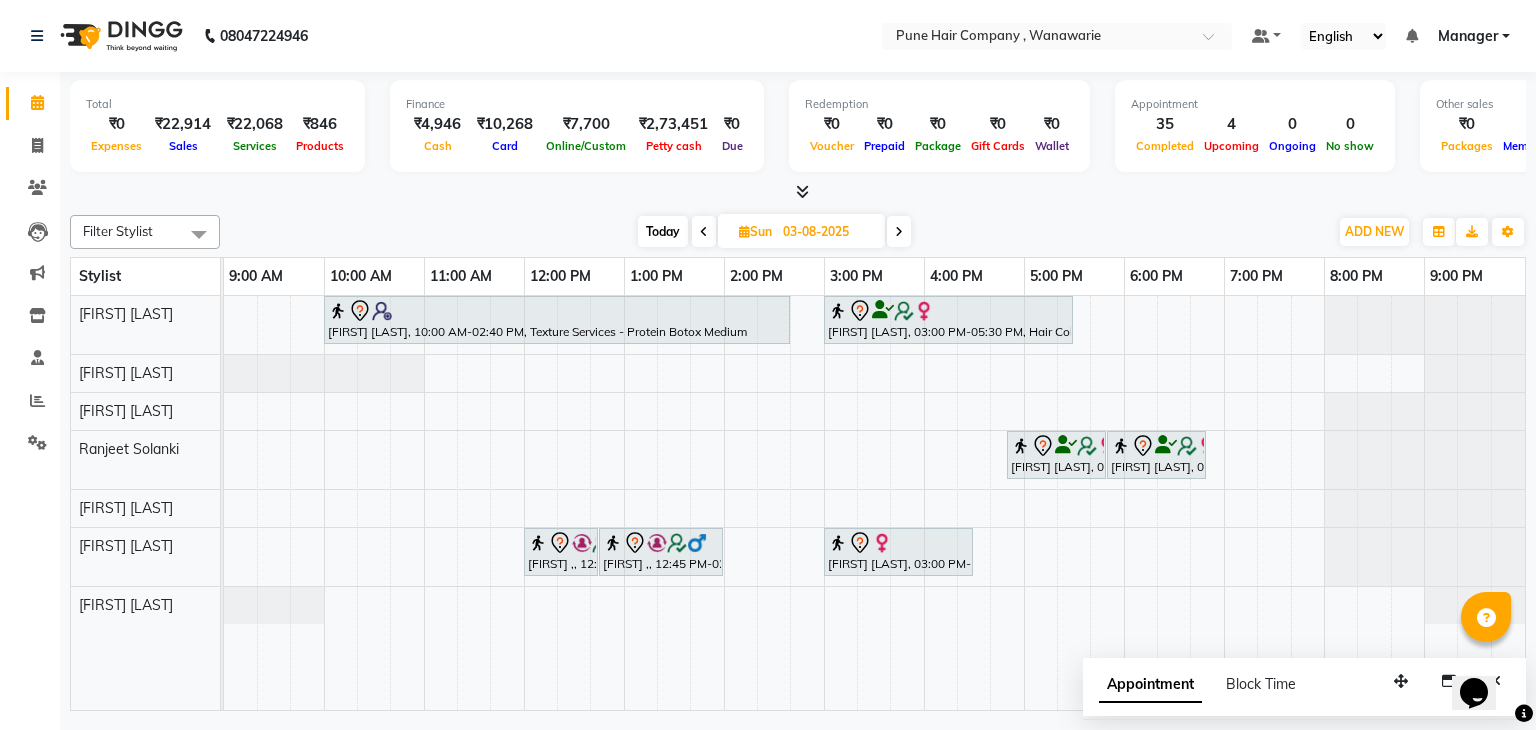 click at bounding box center [704, 232] 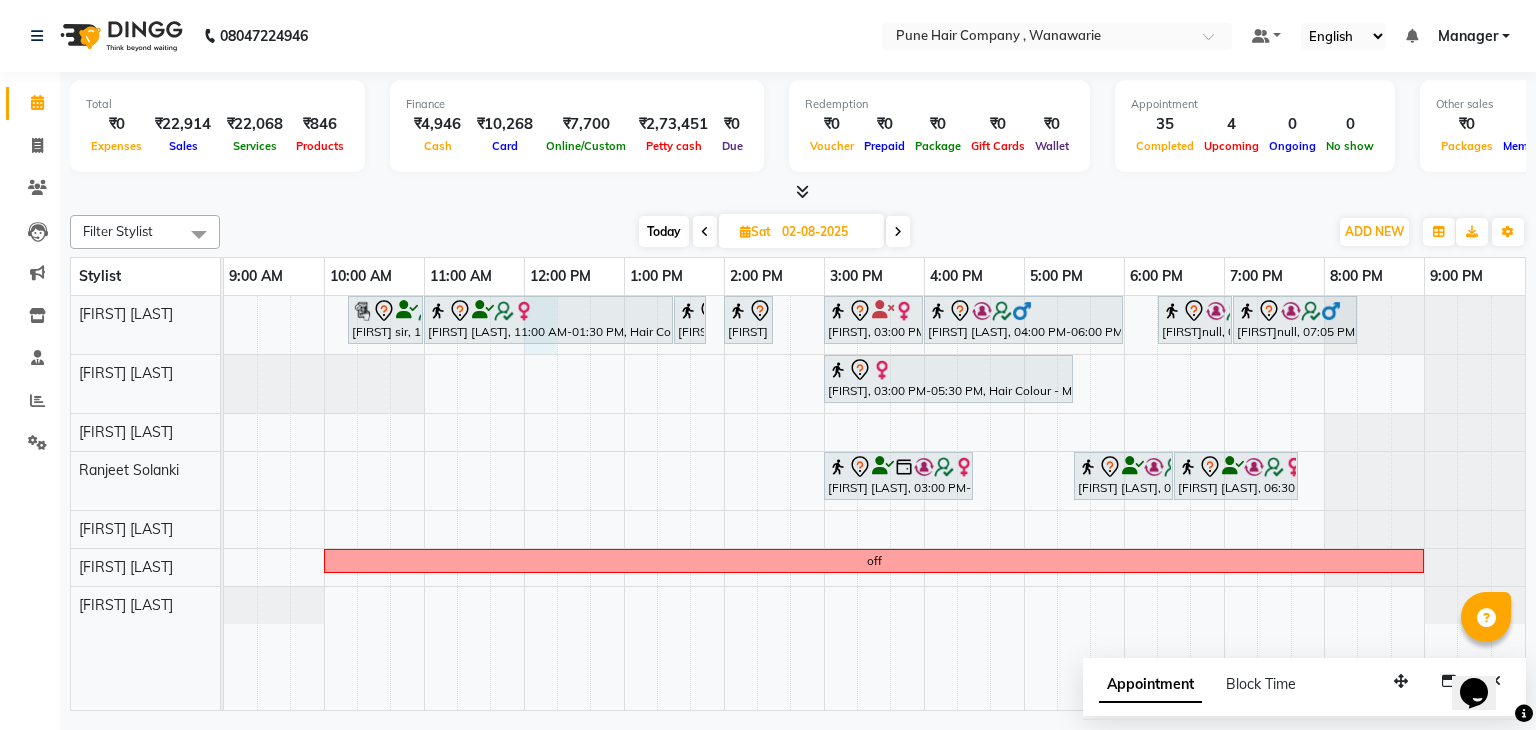 click on "Mohit sir, 10:15 AM-11:00 AM, Male Haircut By Senior Stylist             kanchan H,, 11:00 AM-01:30 PM, Hair Colour - Inoa Global Medium             Sanchita mitra, 01:30 PM-01:50 PM, Male Beard Shaving/ Beard Trim Beard             Sanchita mitra, 02:00 PM-02:30 PM, Hair Treatments - Head Massage (30 mins)             Prathima, 03:00 PM-04:00 PM, Hair Treatments - Molecular Deep Damage Repair Medium             kunalnull, 04:00 PM-06:00 PM, Hair Colour - Inoa Global Short             kunalnull, 06:20 PM-07:05 PM, Male Haircut By Senior Stylist             kunalnull, 07:05 PM-08:20 PM, Male Hair Colour - Inoa Global Colour (includes moustache)             Prathima, 03:00 PM-05:30 PM, Hair Colour - Majirel Global Medium             Manjusha Mulik, 03:00 PM-04:30 PM,  Pedicure - Pedicure AVL Deep moisturizing             Apeksha Dandekar, 05:30 PM-06:30 PM, Manicure - Manicure Luxury             Apeksha Dandekar, 06:30 PM-07:45 PM,  Pedicure- Pedicure Luxury  off" at bounding box center [874, 503] 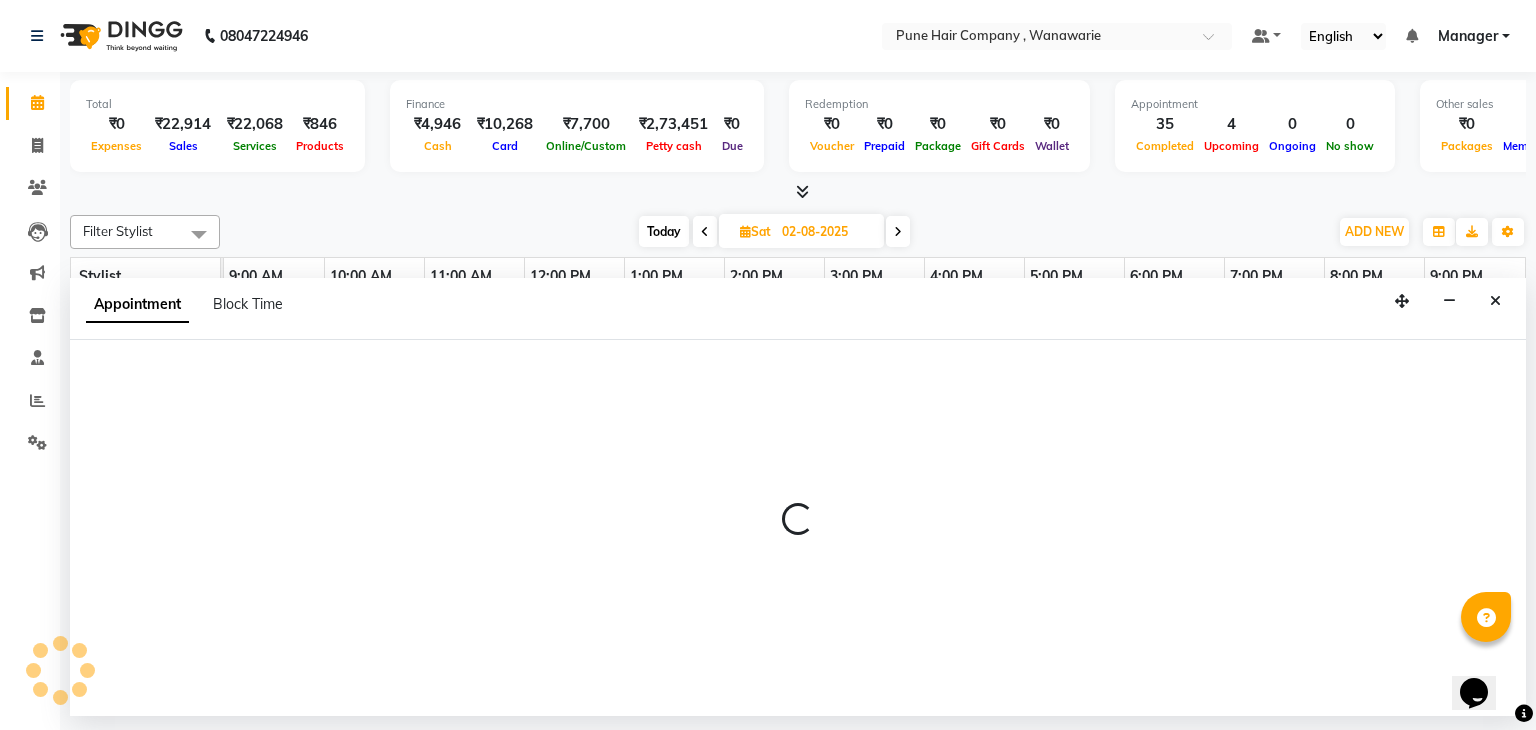 select on "74577" 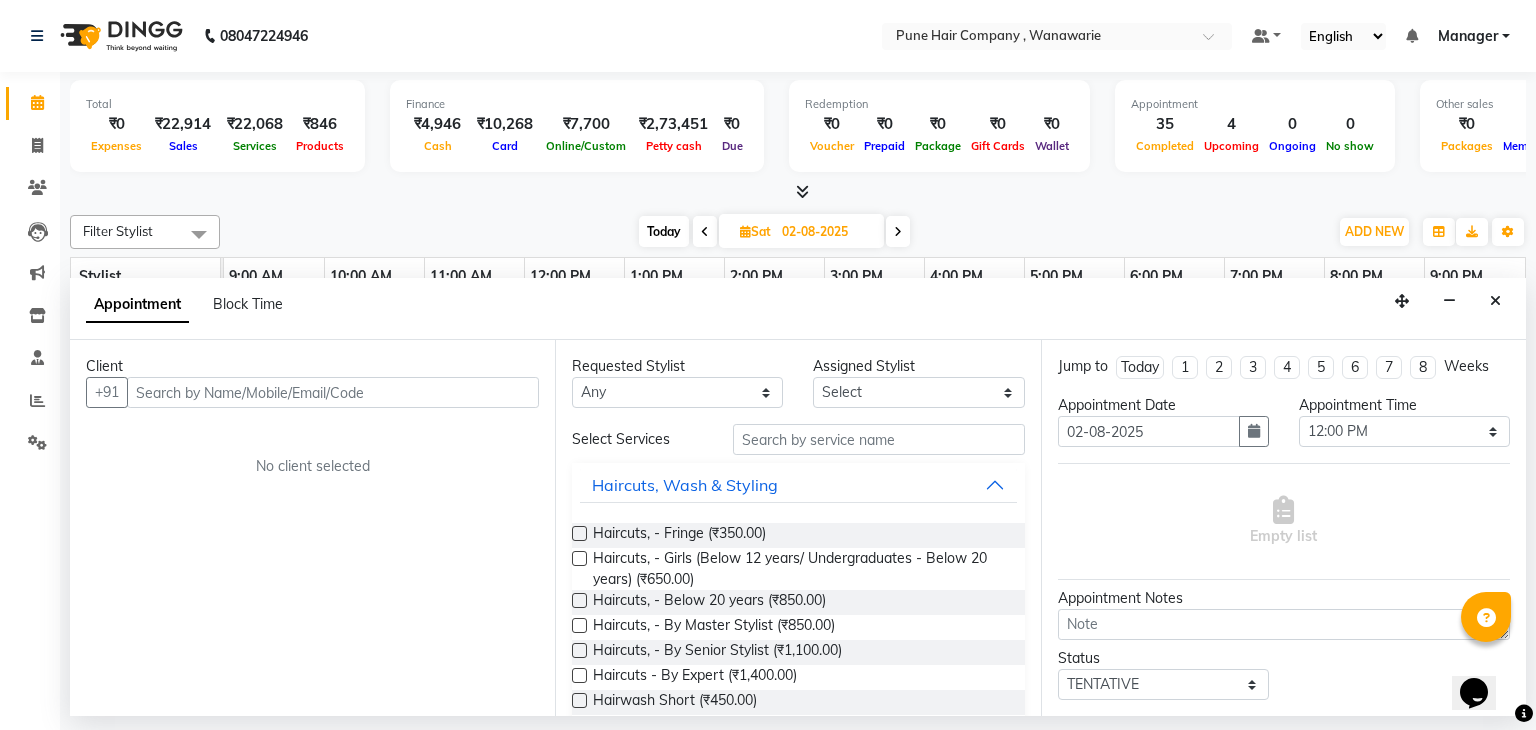 click at bounding box center [333, 392] 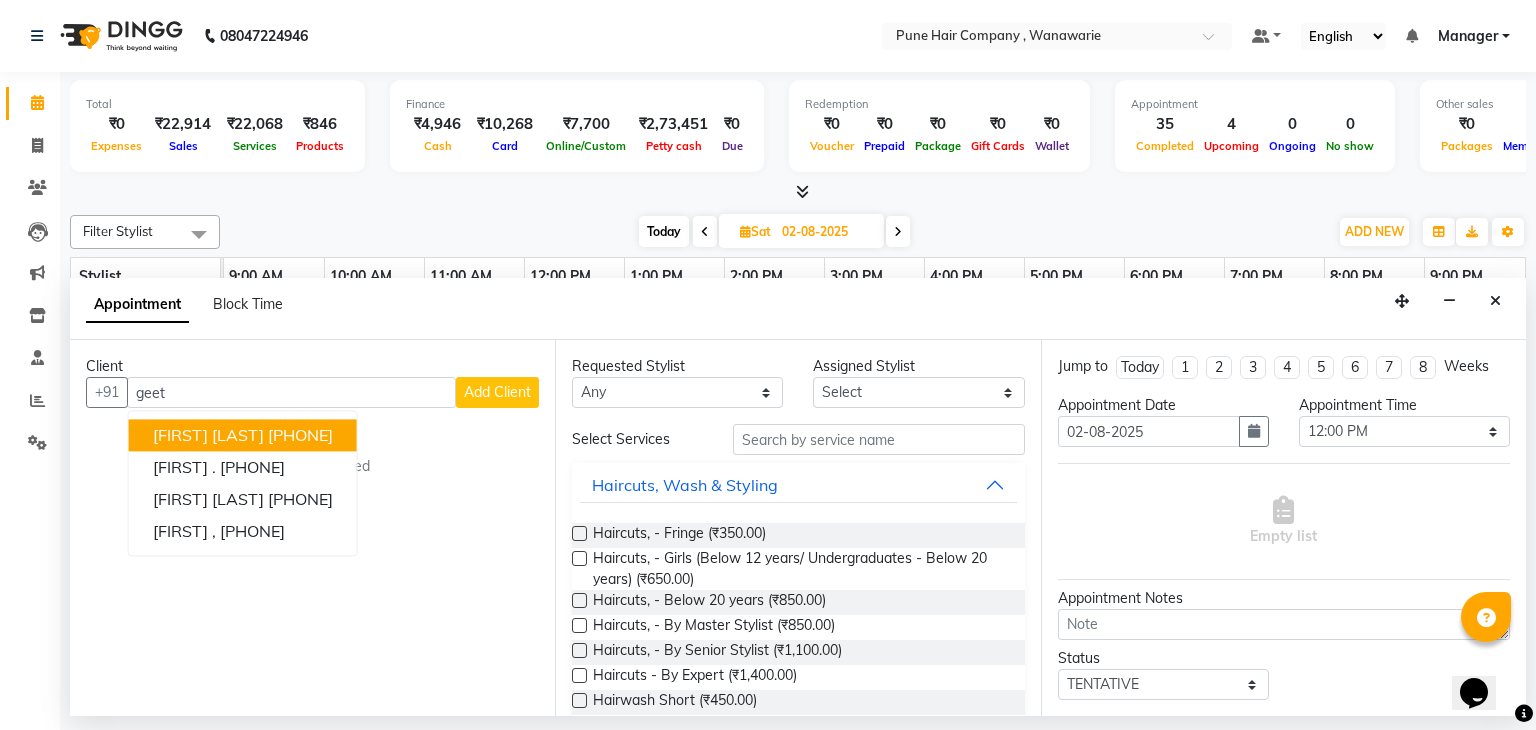 click on "9619676059" at bounding box center (300, 436) 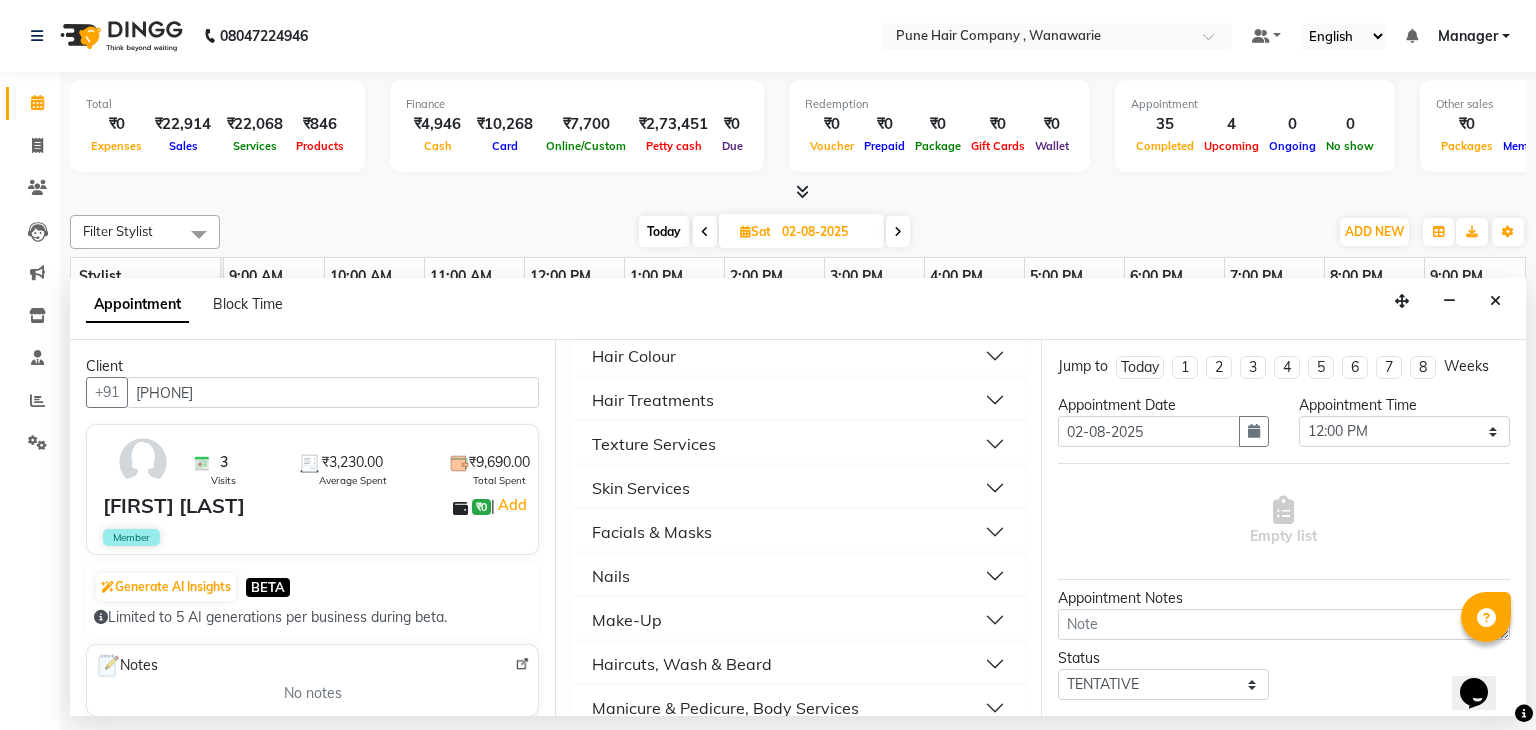 scroll, scrollTop: 680, scrollLeft: 0, axis: vertical 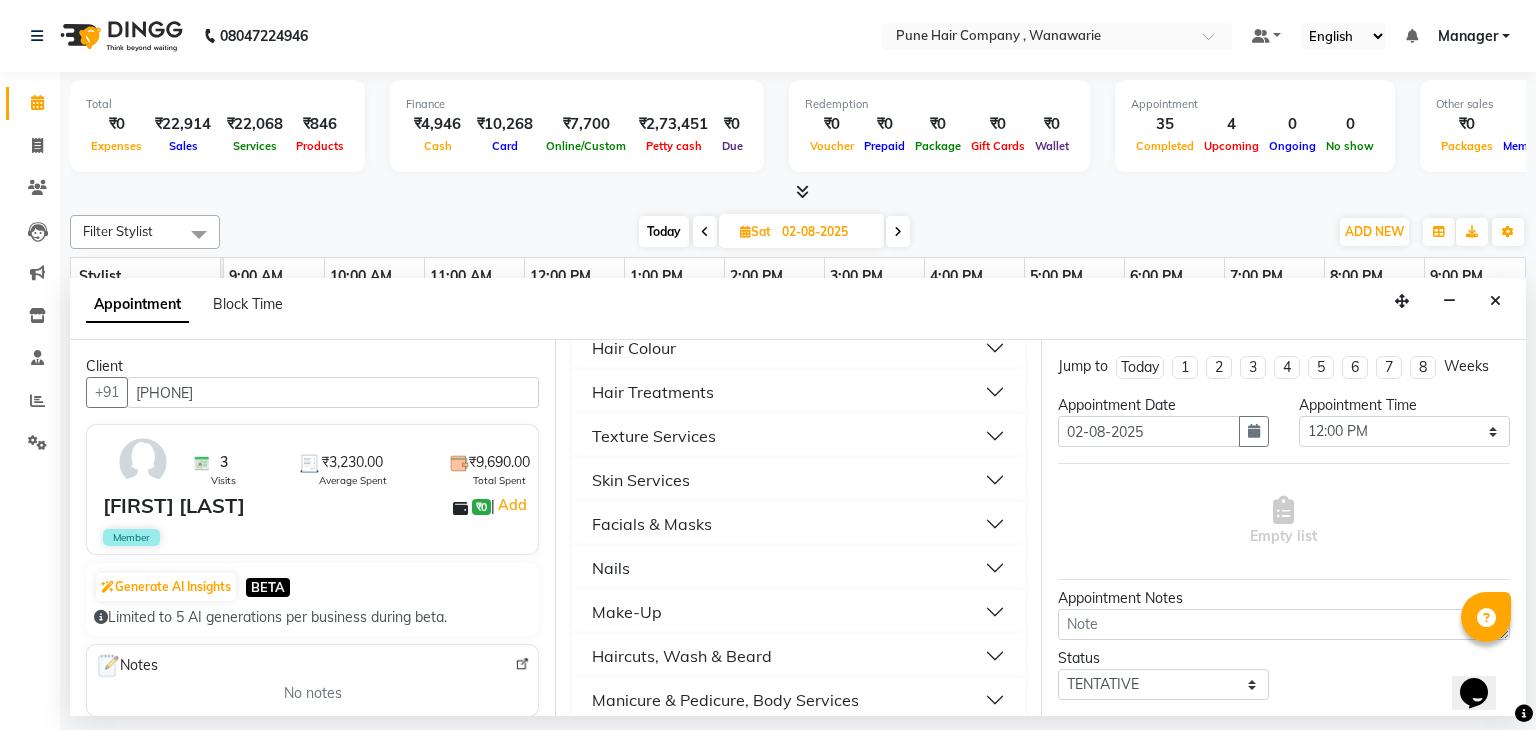 type on "9619676059" 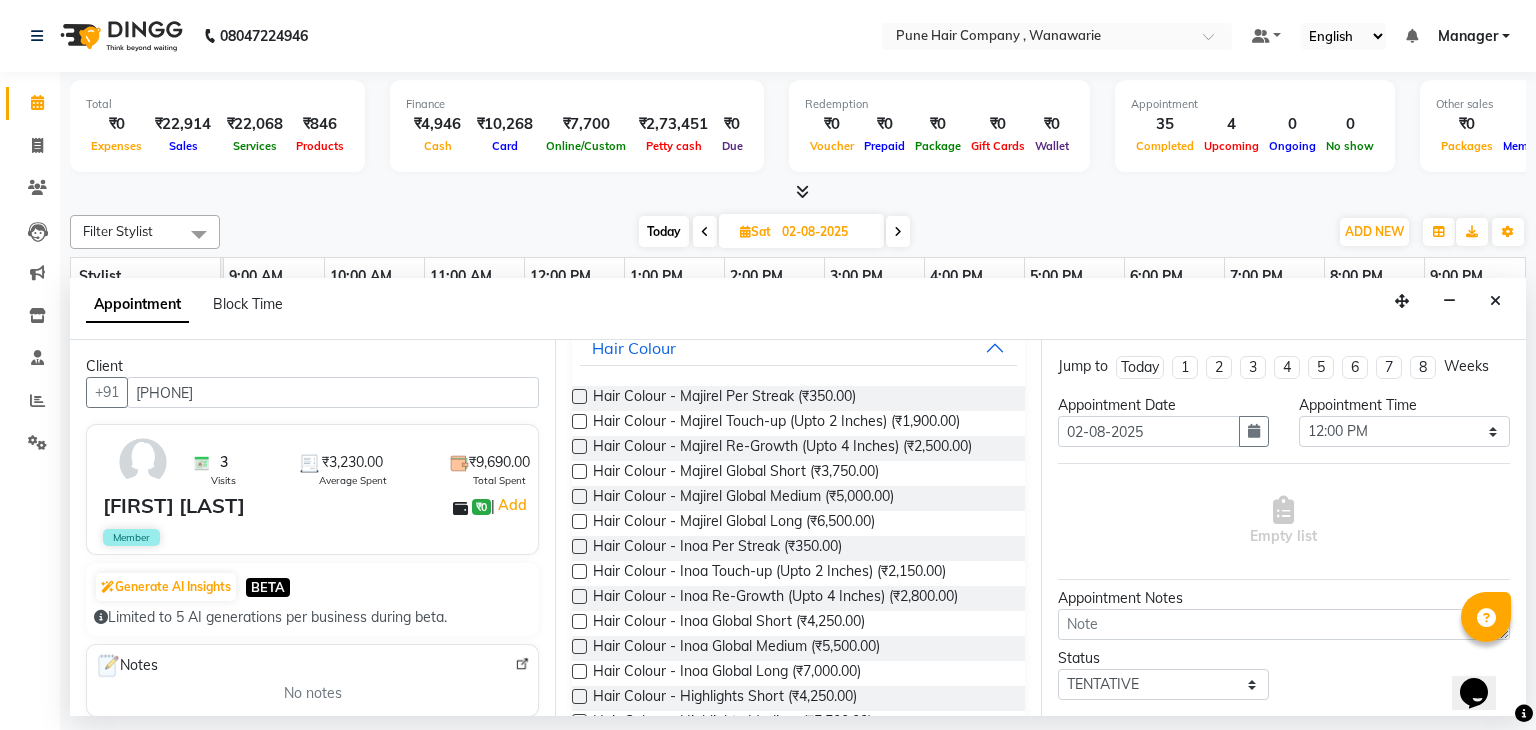 click at bounding box center (579, 571) 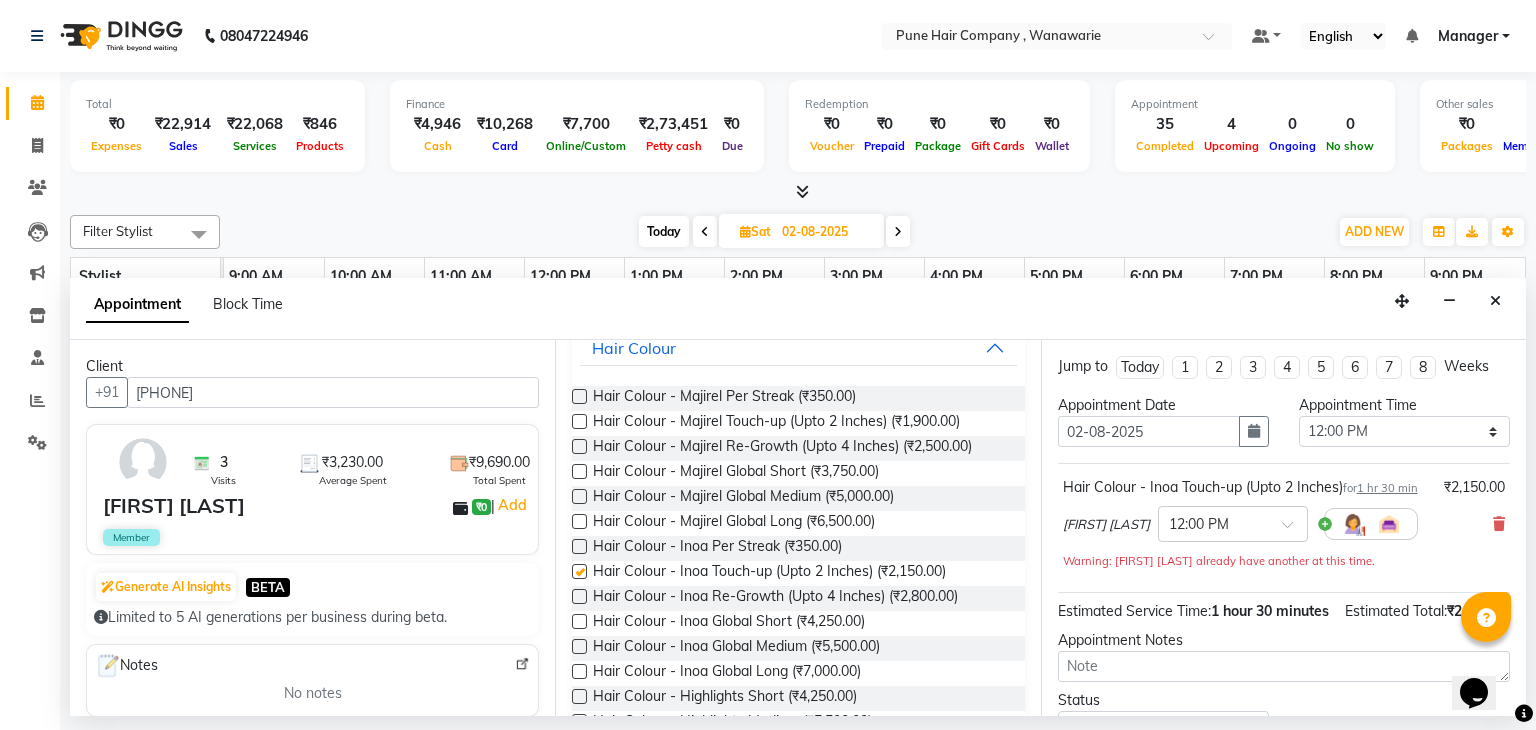 checkbox on "false" 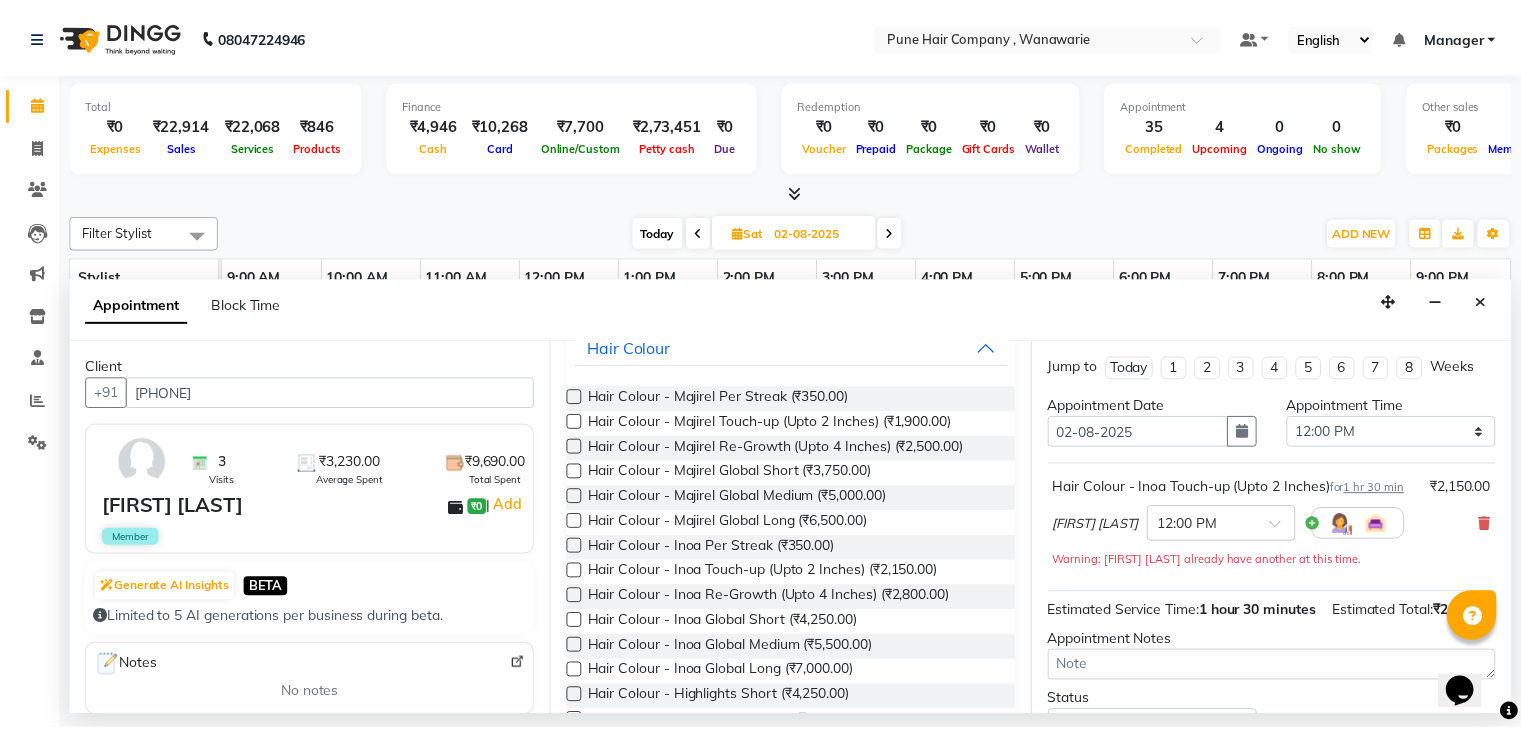 scroll, scrollTop: 192, scrollLeft: 0, axis: vertical 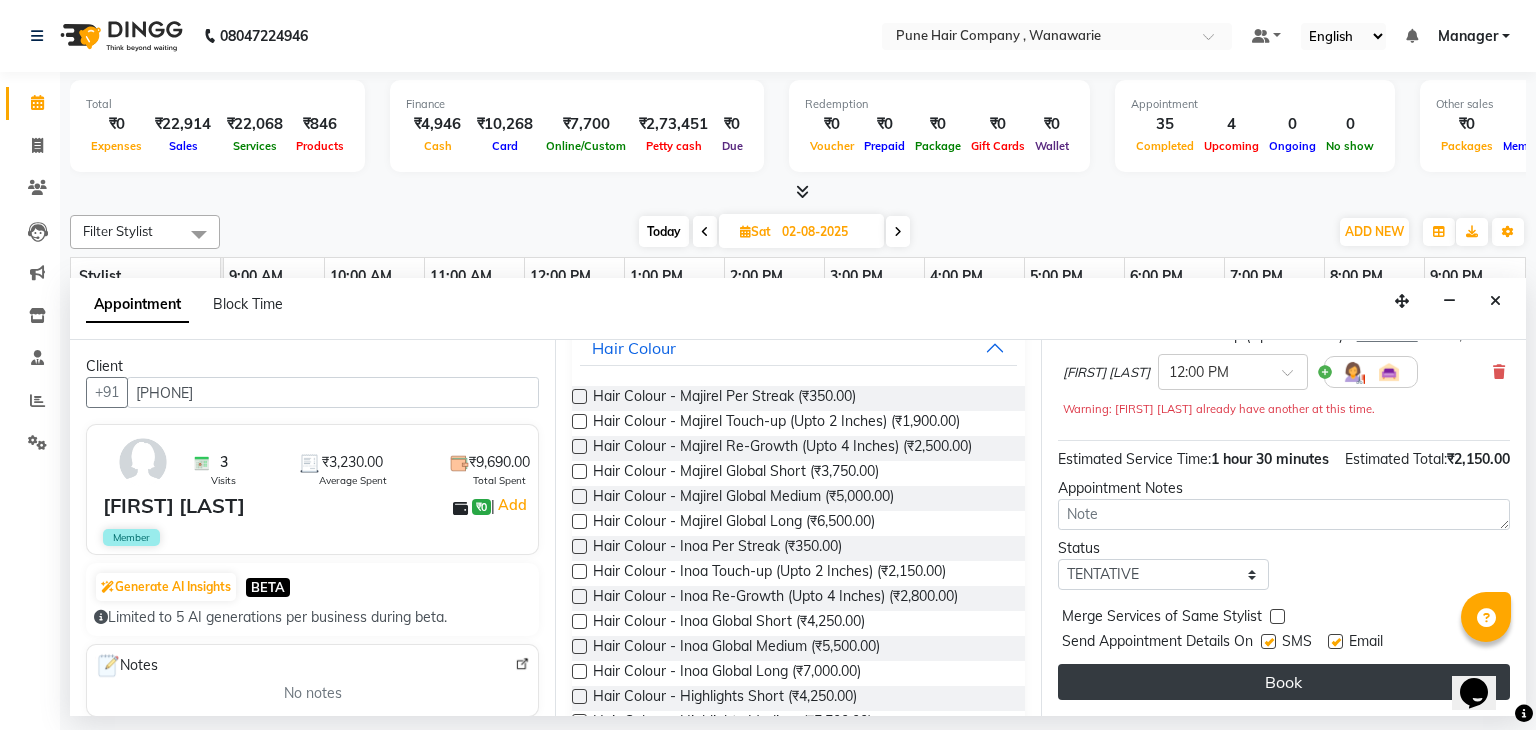 click on "Book" at bounding box center [1284, 682] 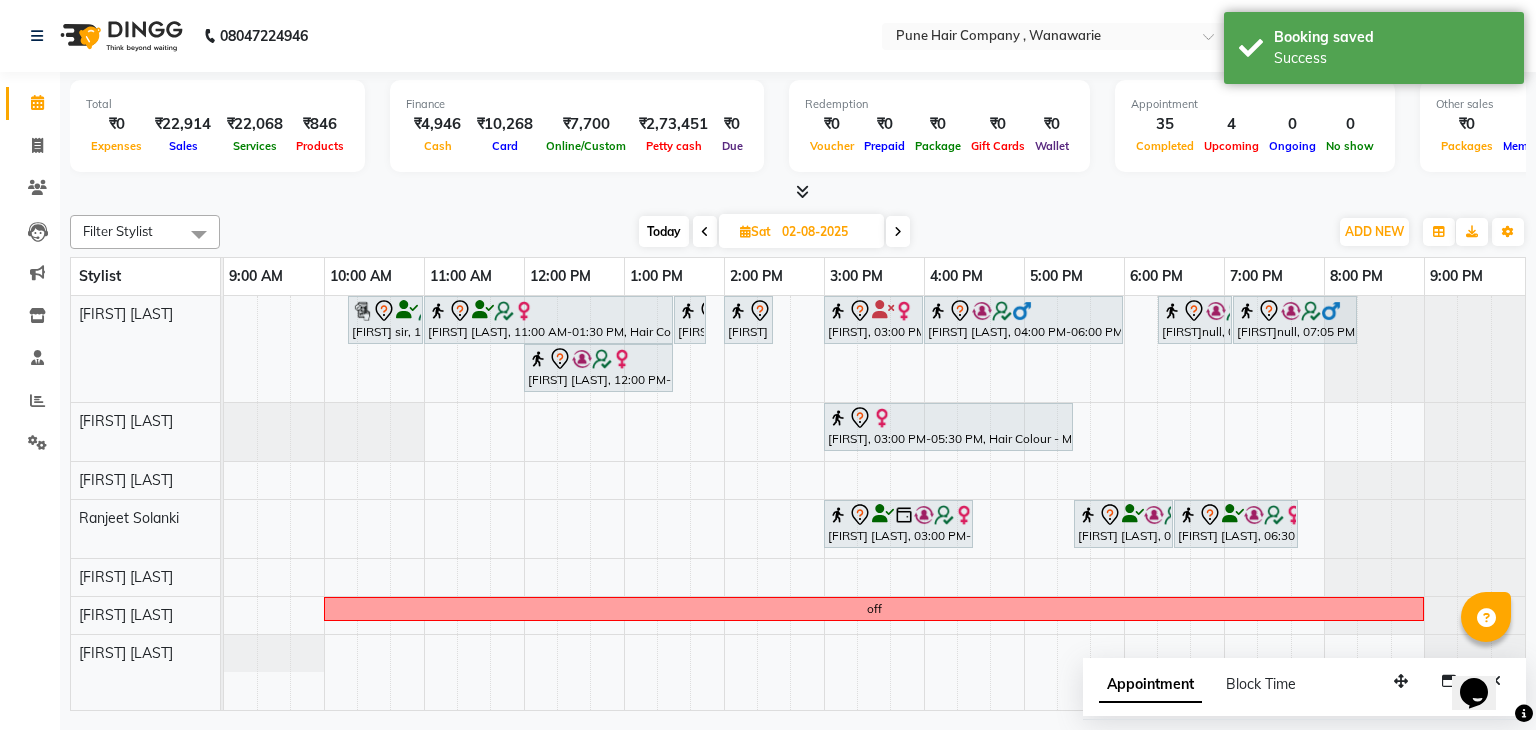 click on "Today" at bounding box center [664, 231] 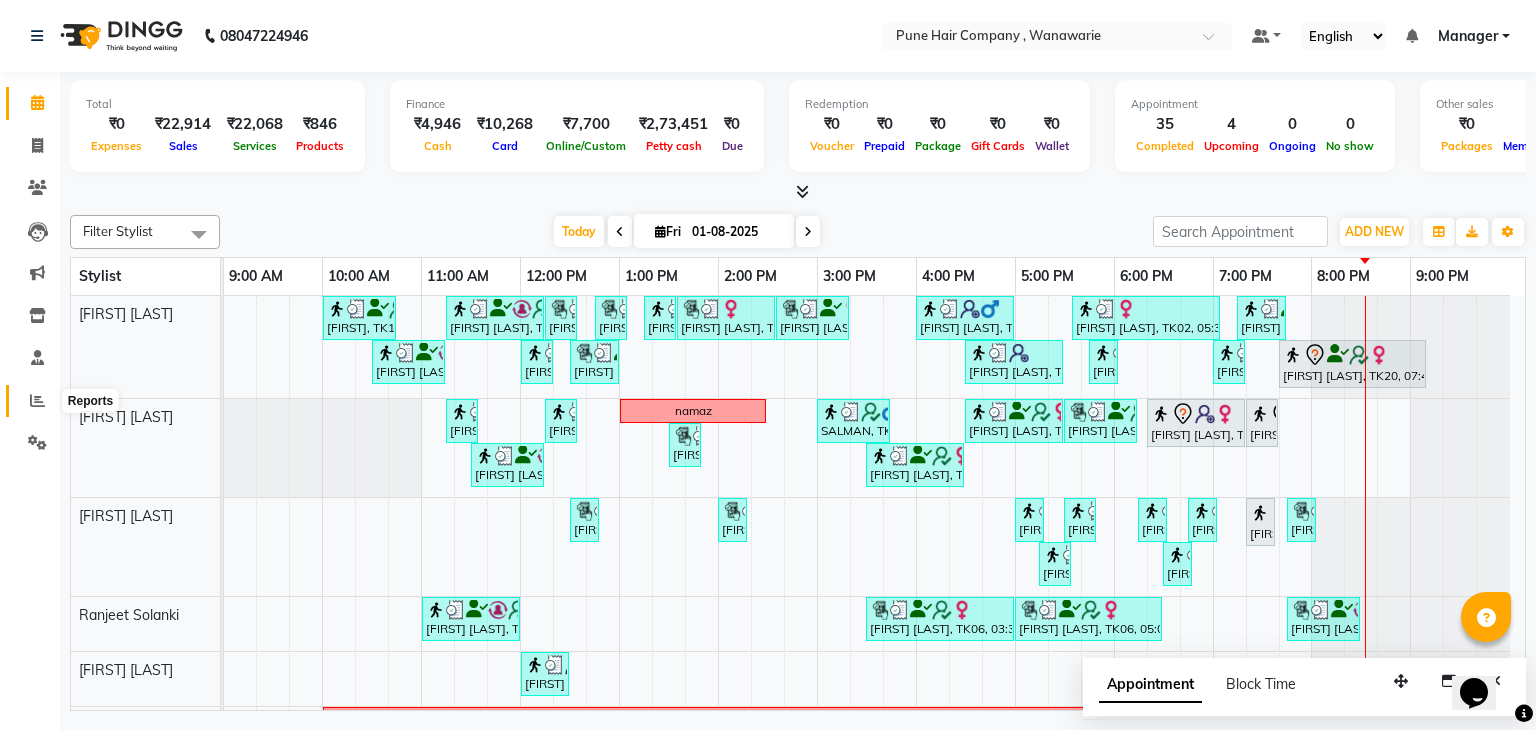 click 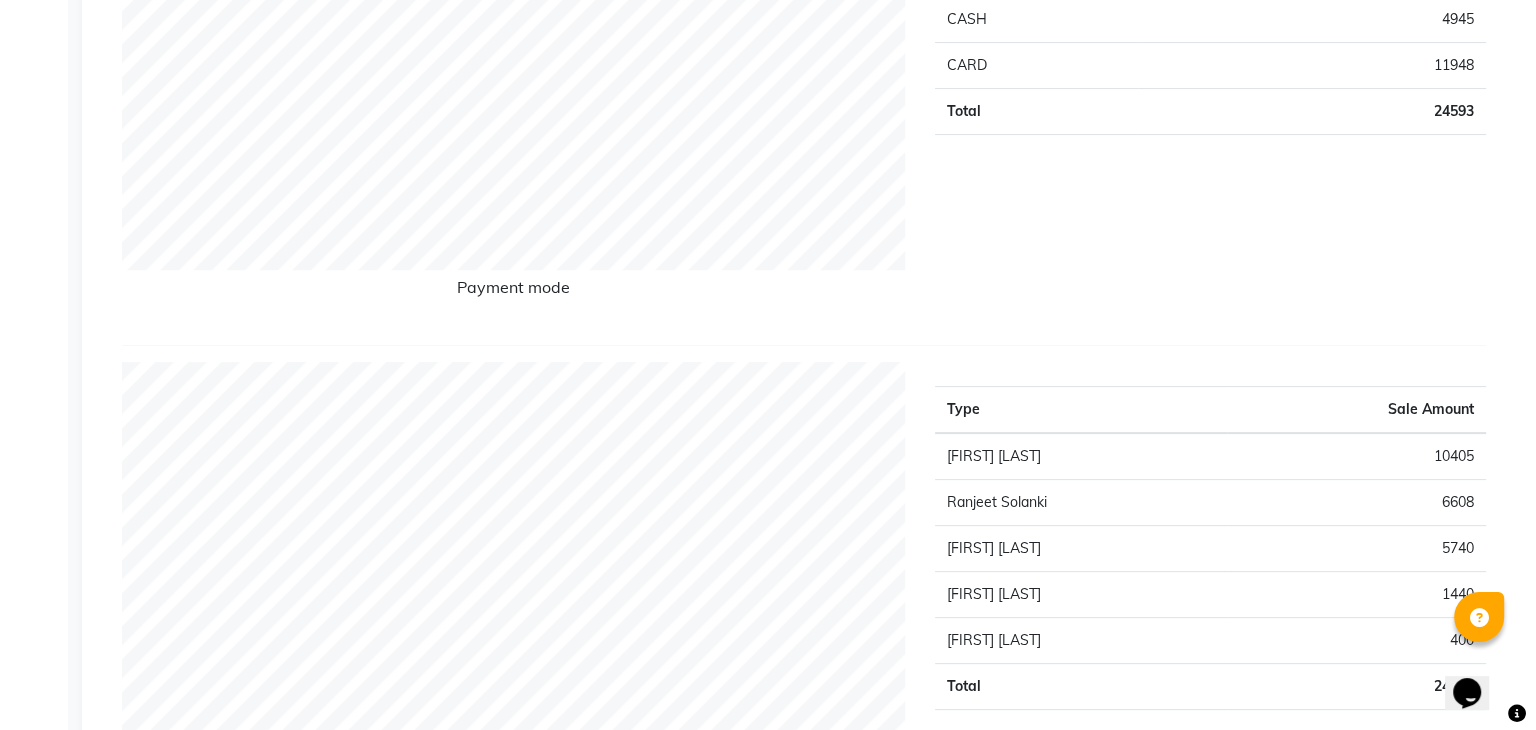 scroll, scrollTop: 0, scrollLeft: 0, axis: both 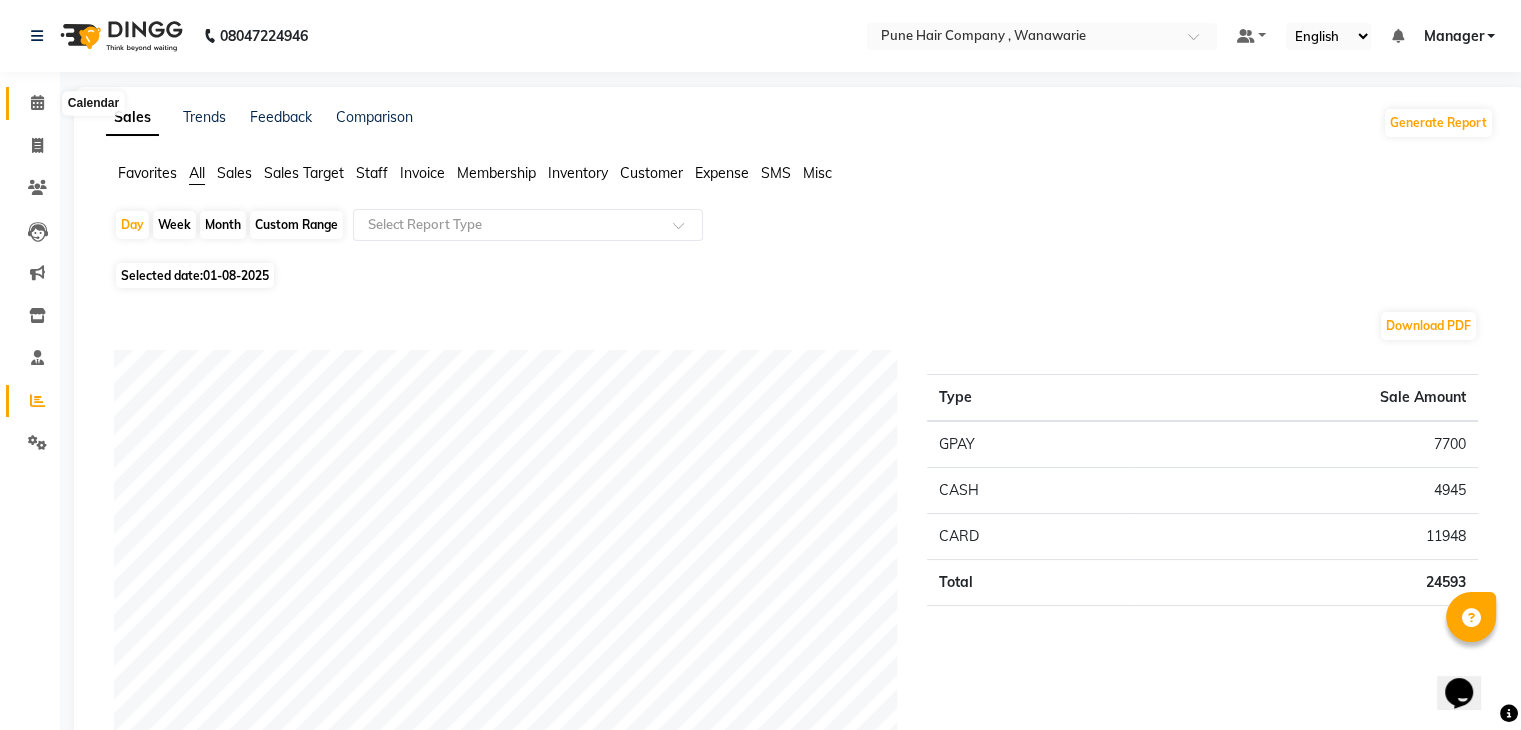 click 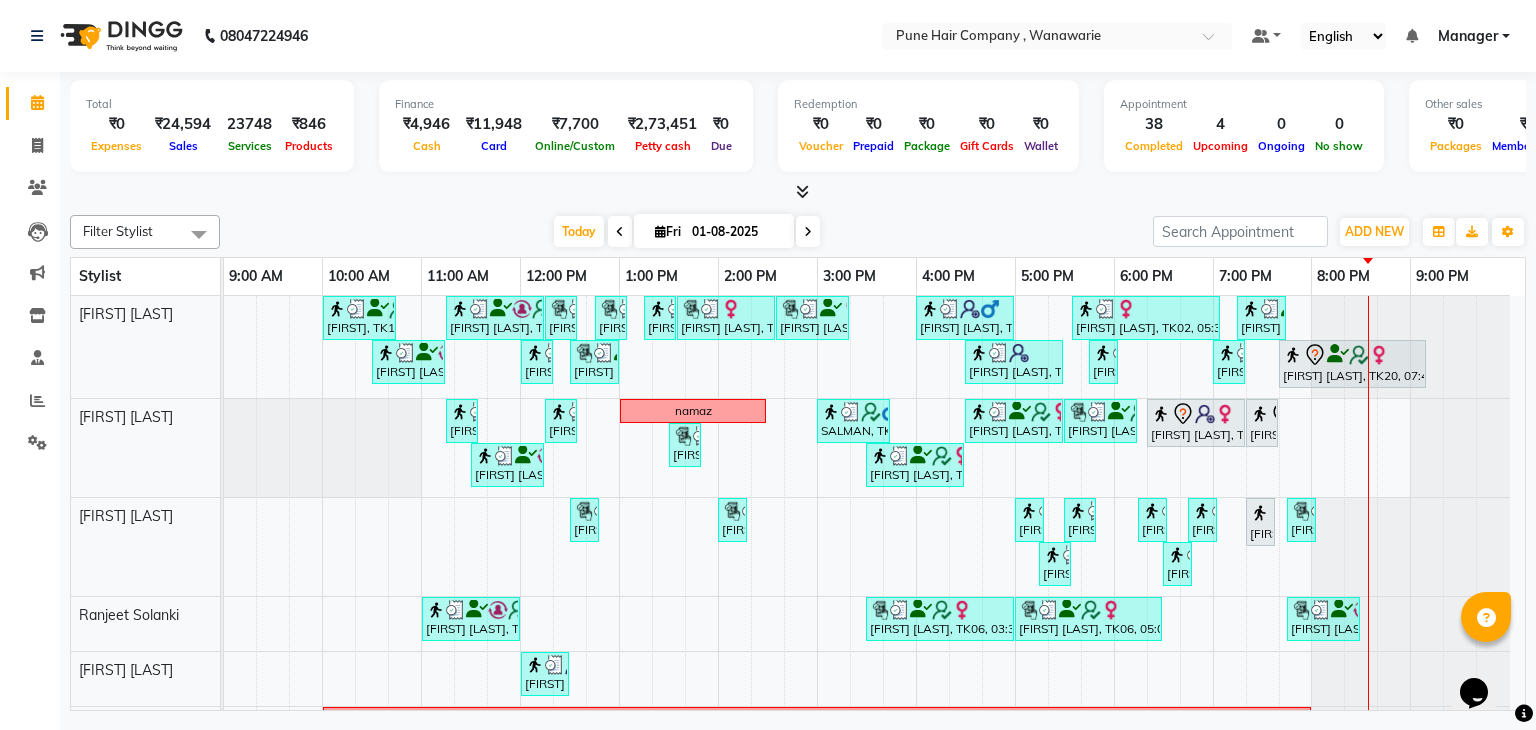 scroll, scrollTop: 69, scrollLeft: 0, axis: vertical 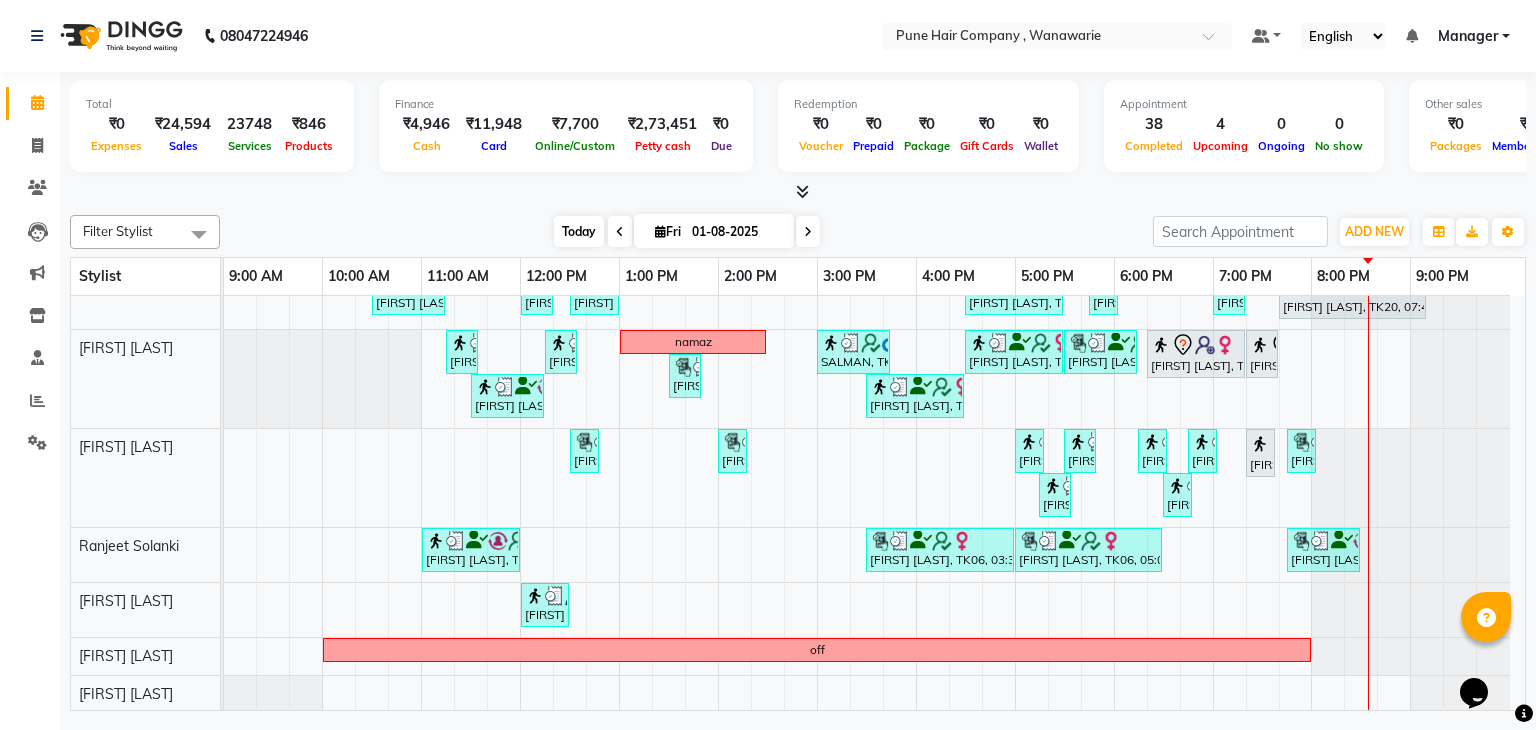 click on "Today" at bounding box center (579, 231) 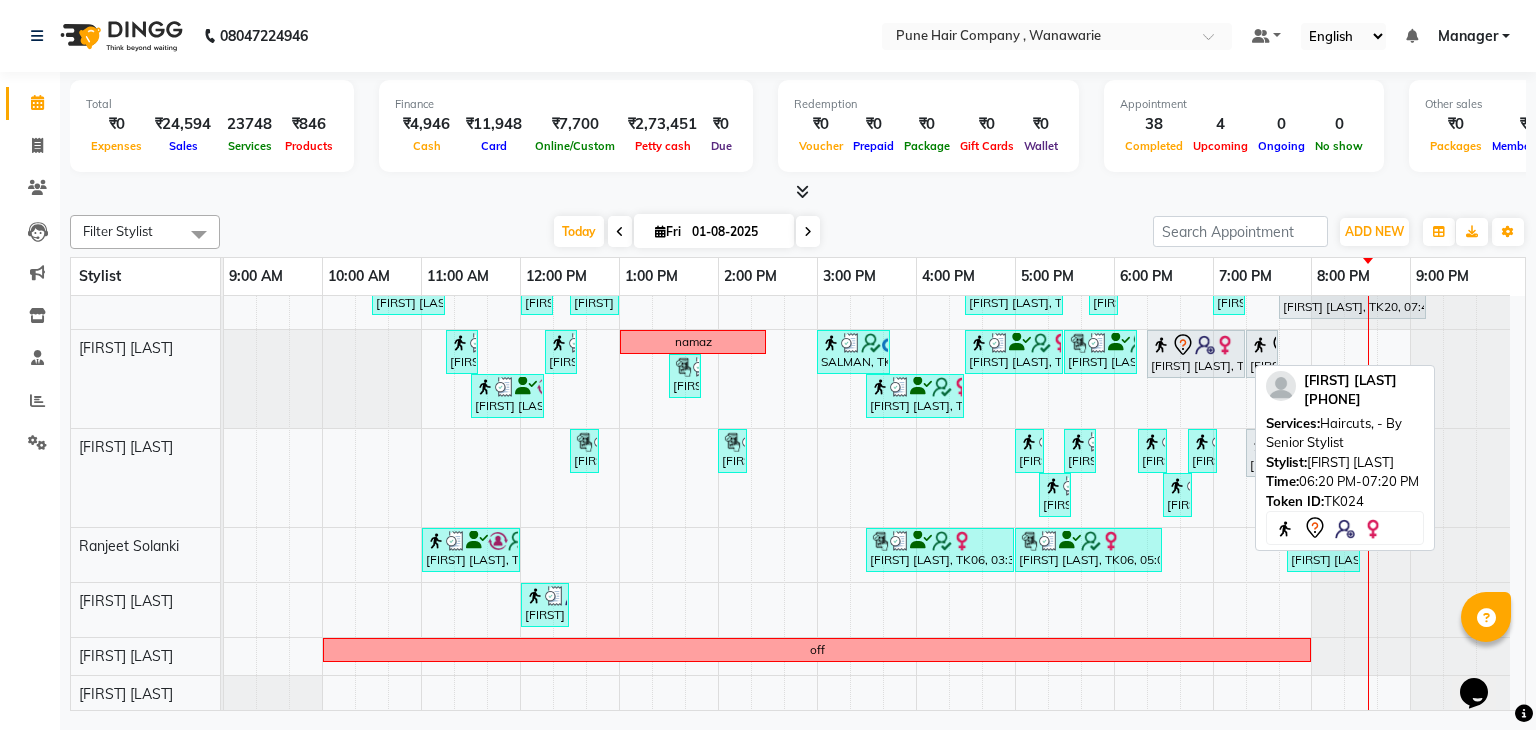 click at bounding box center (1205, 345) 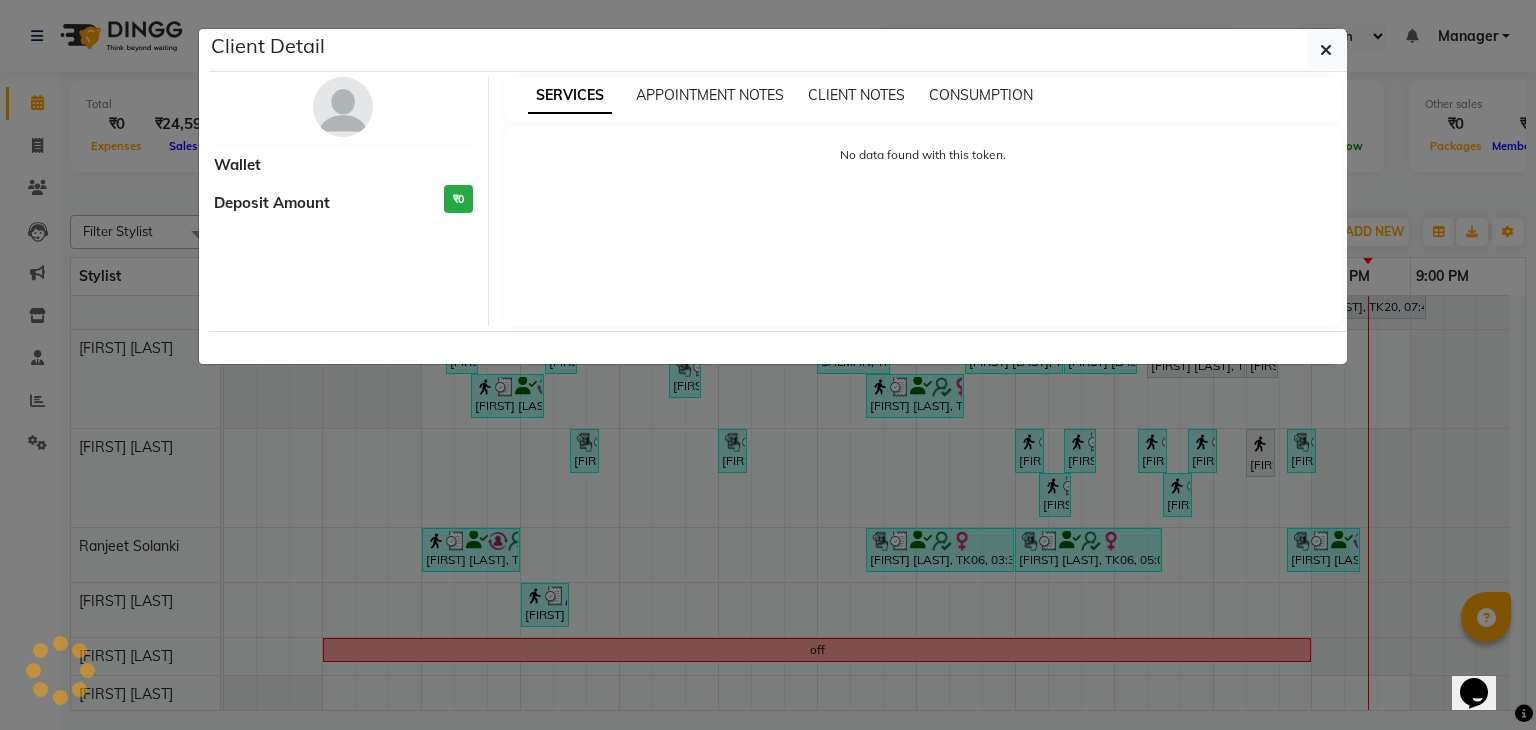 select on "7" 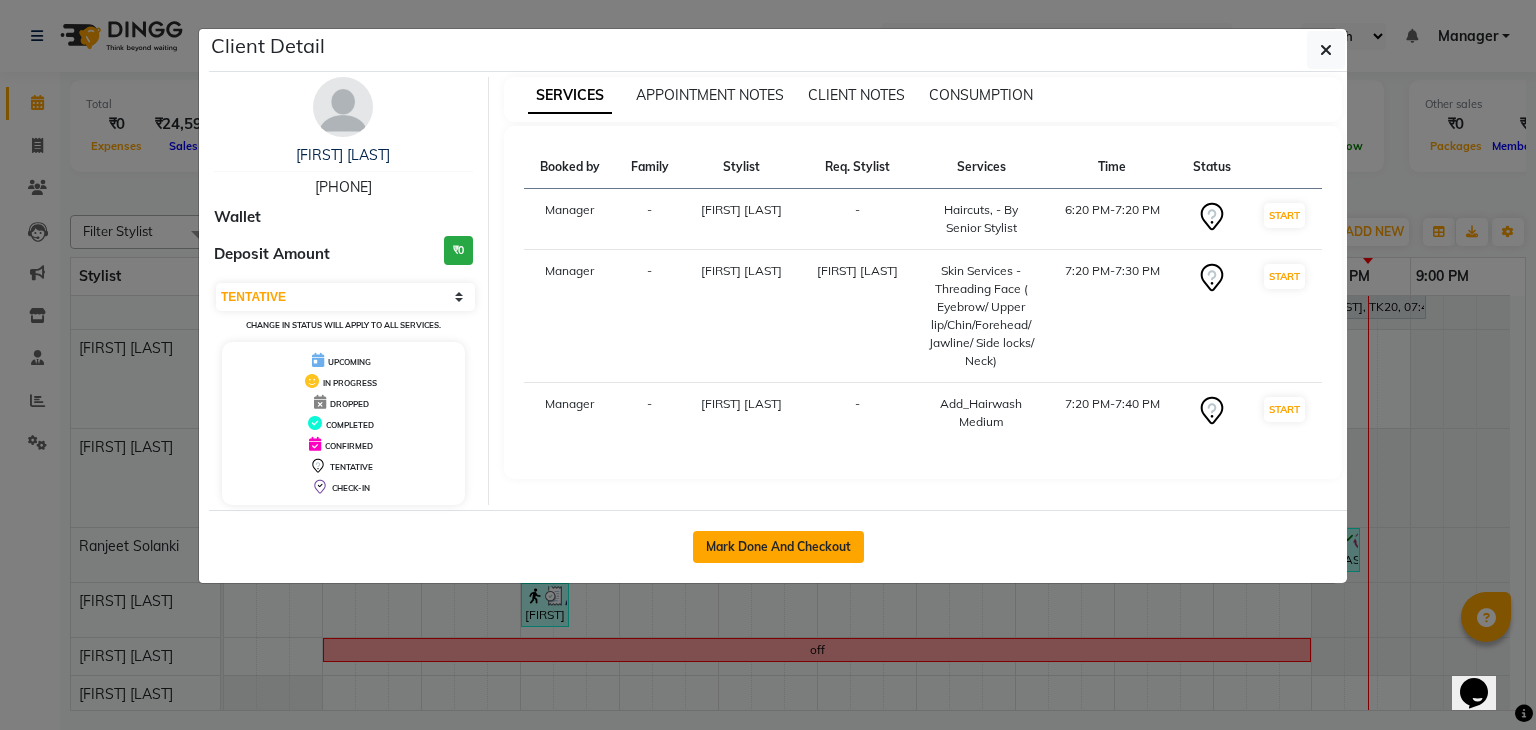 click on "Mark Done And Checkout" 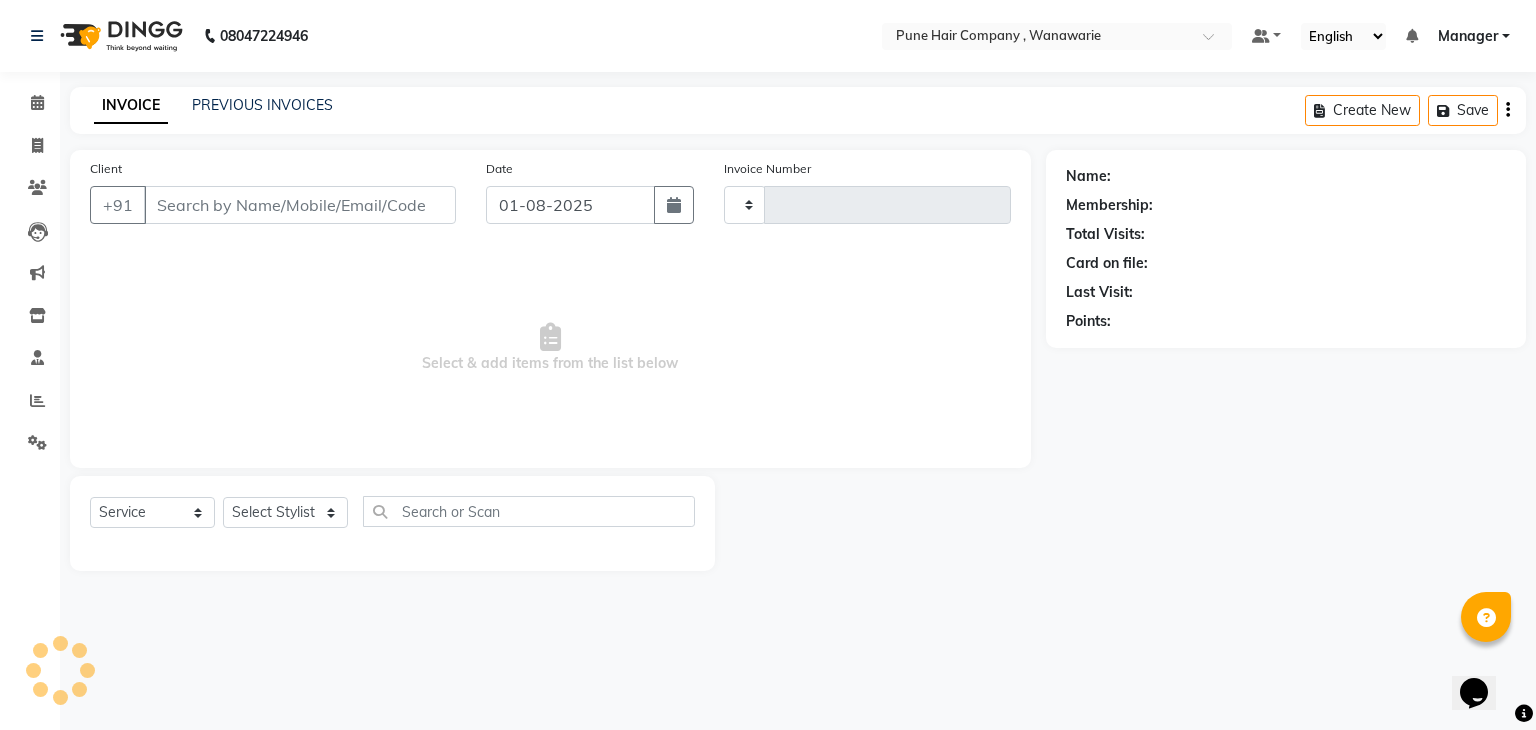 type on "1361" 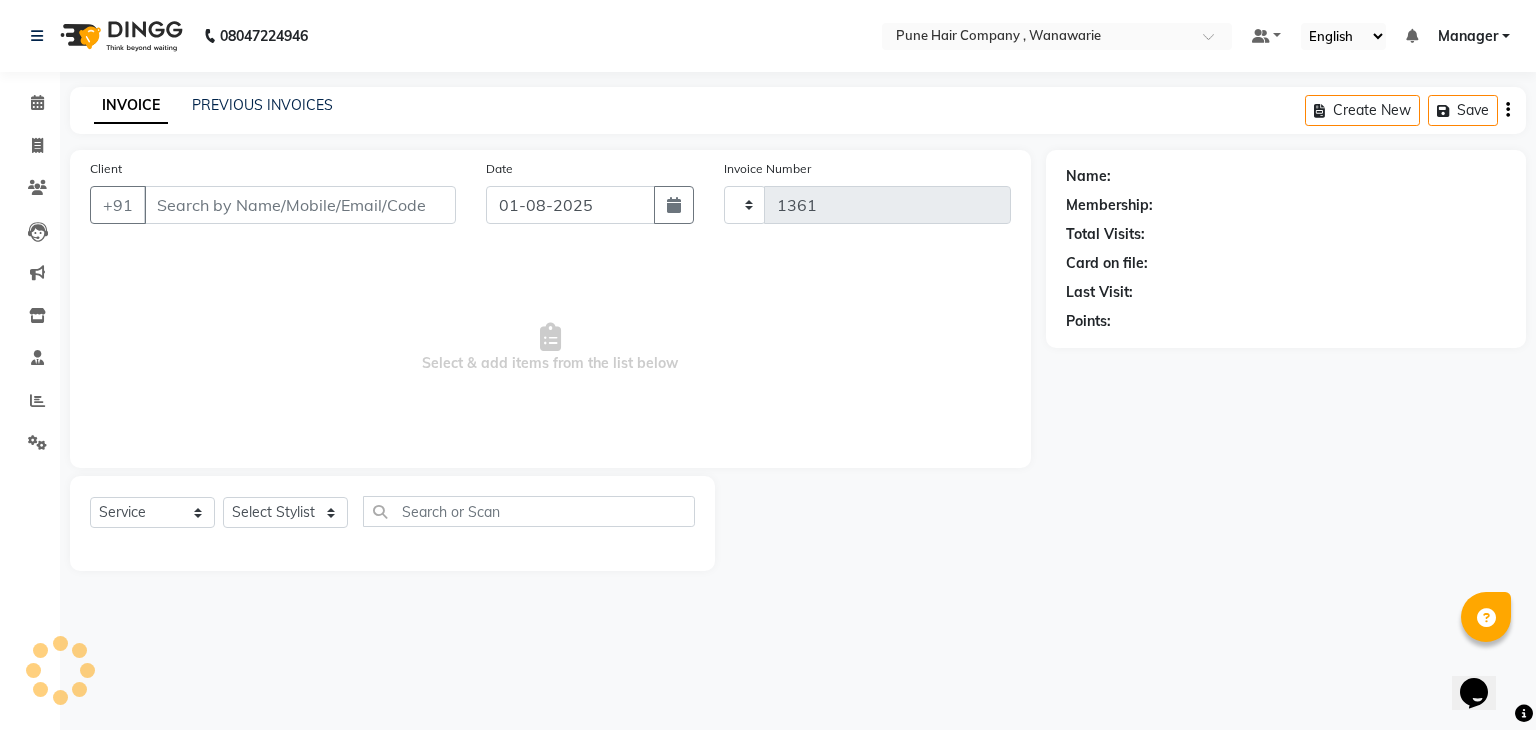 select on "8072" 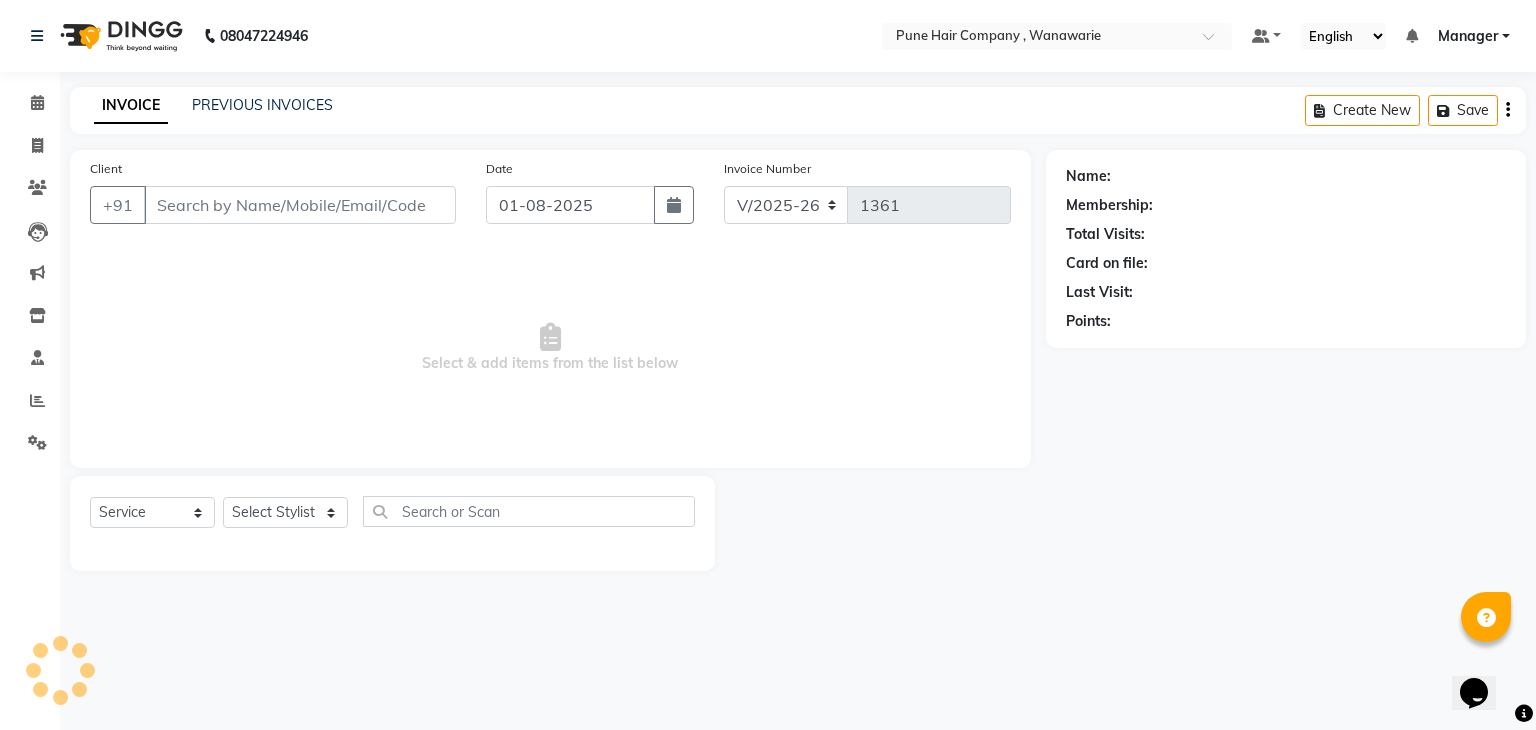 type on "[PHONE]" 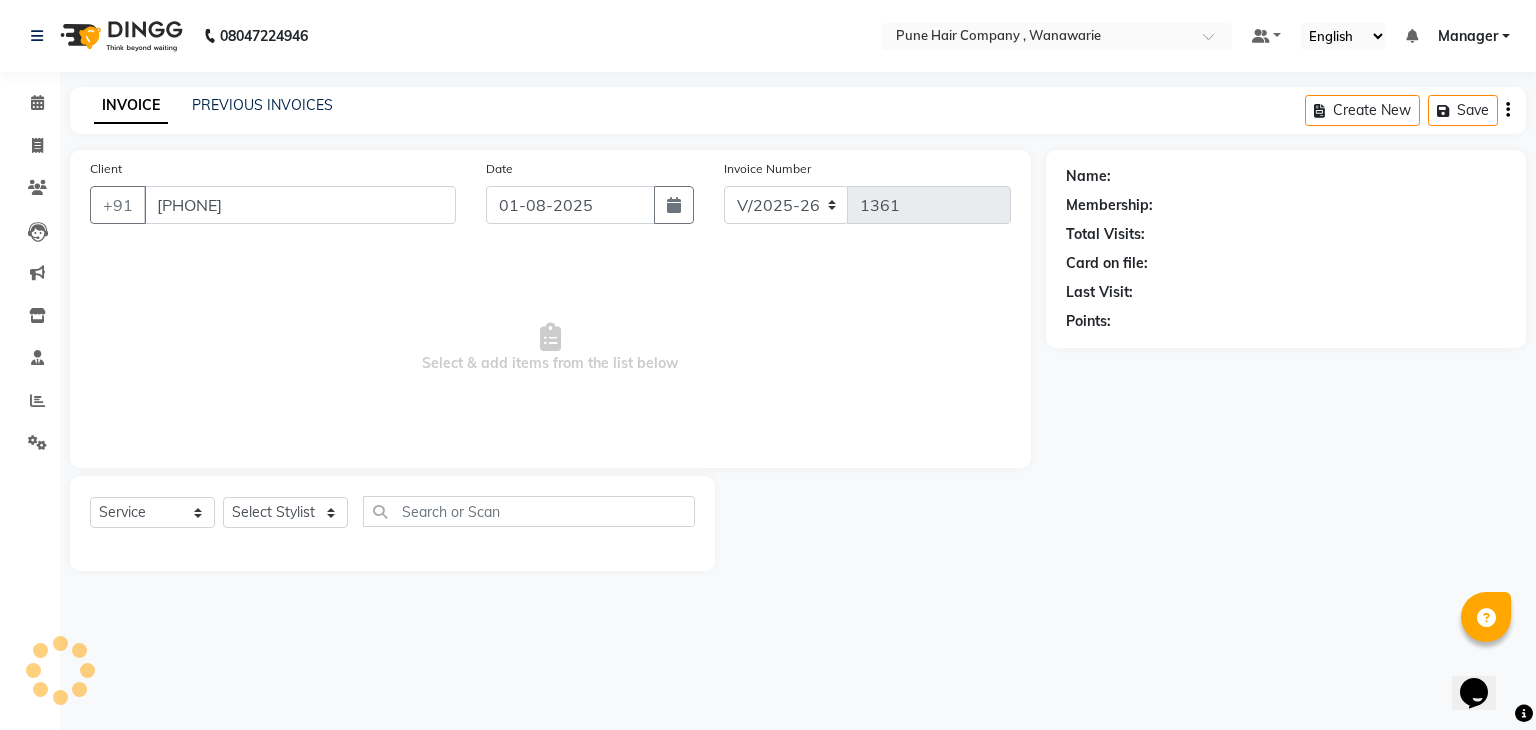select on "74579" 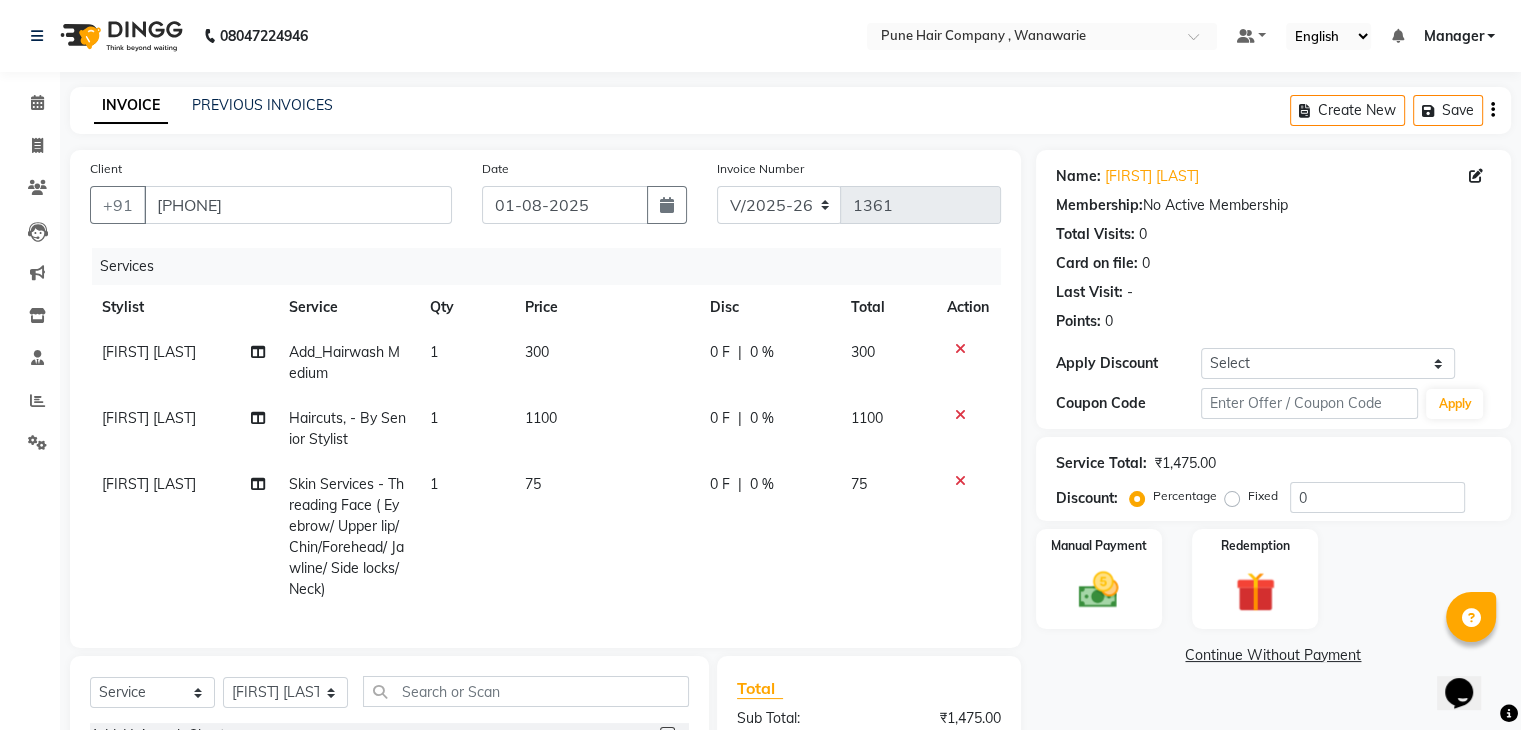 scroll, scrollTop: 267, scrollLeft: 0, axis: vertical 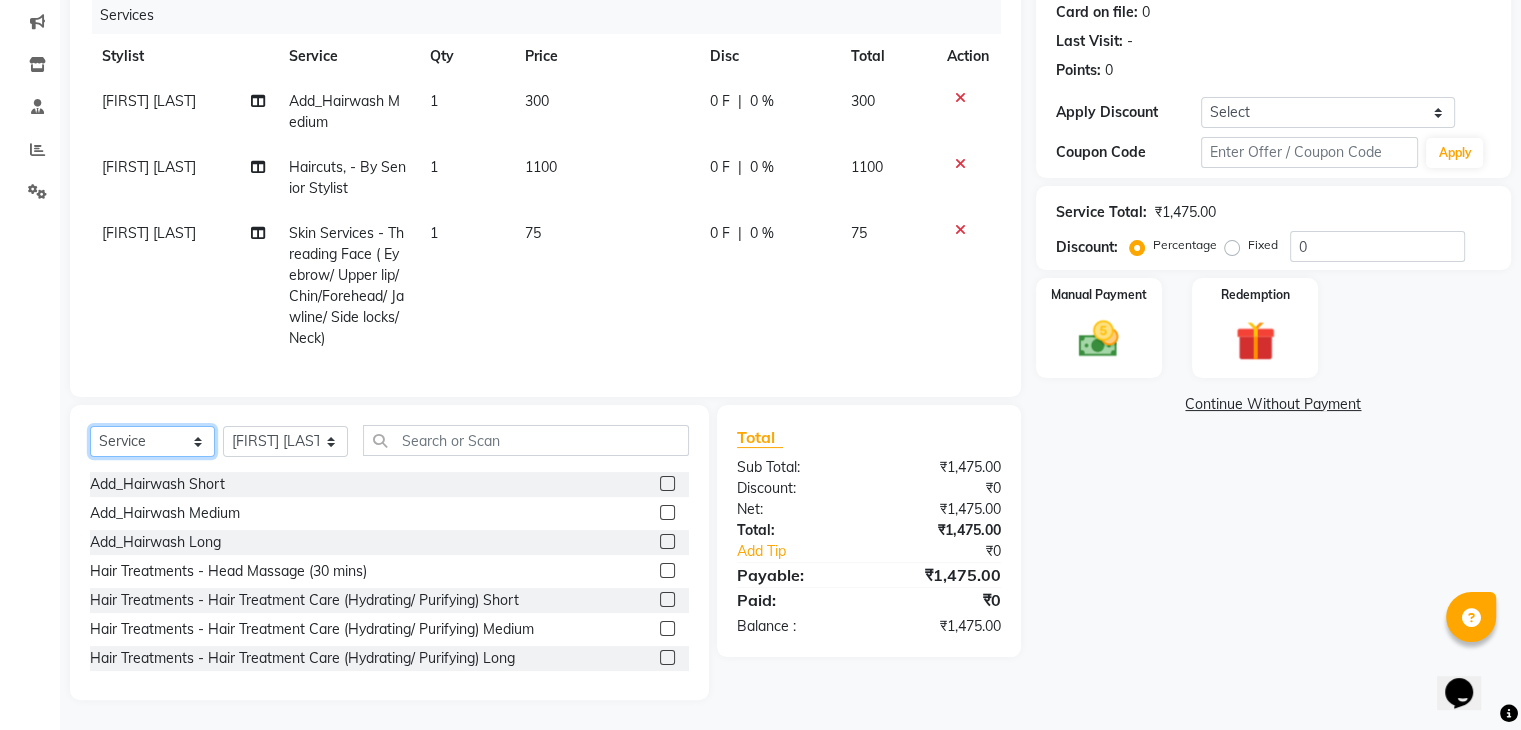 click on "Select  Service  Product  Membership  Package Voucher Prepaid Gift Card" 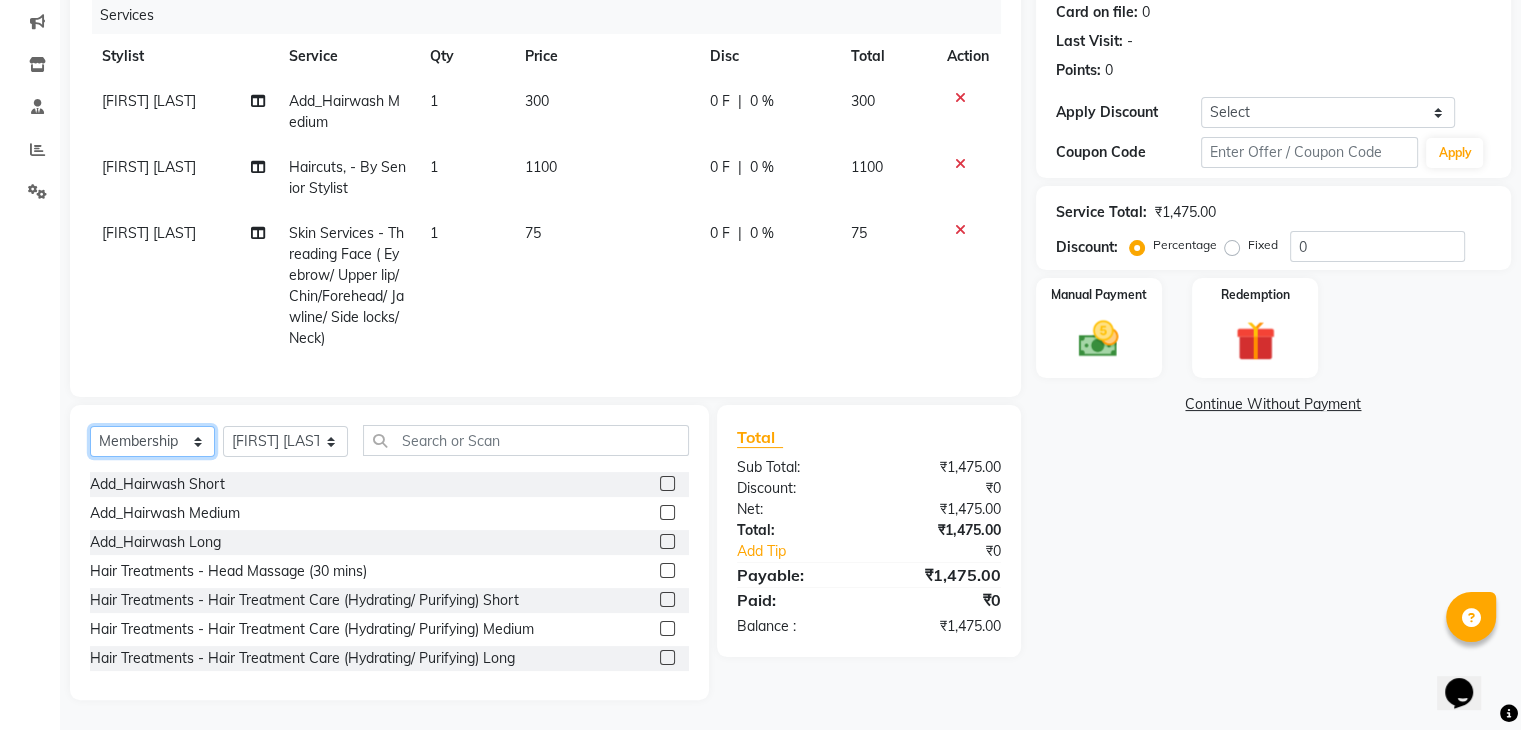 click on "Select  Service  Product  Membership  Package Voucher Prepaid Gift Card" 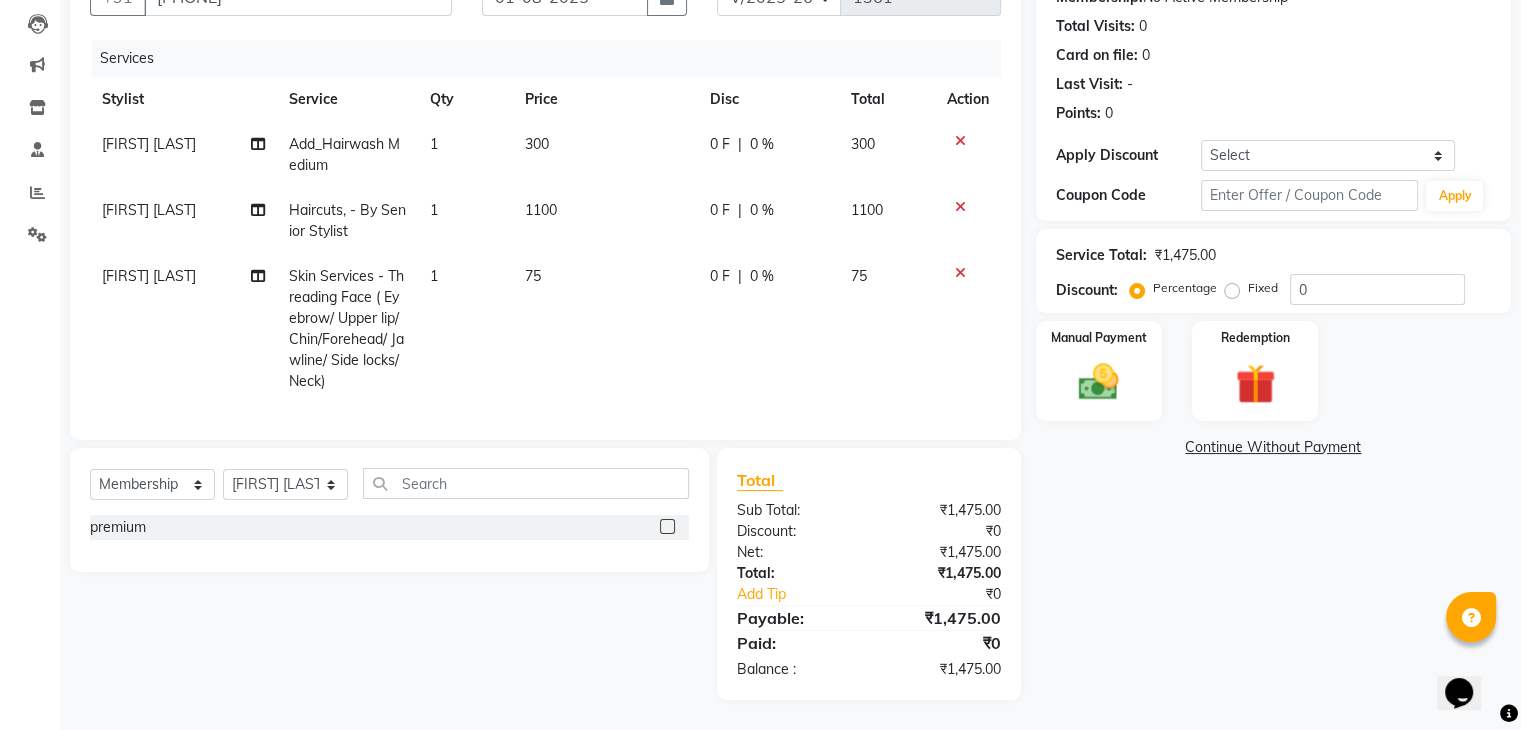 click 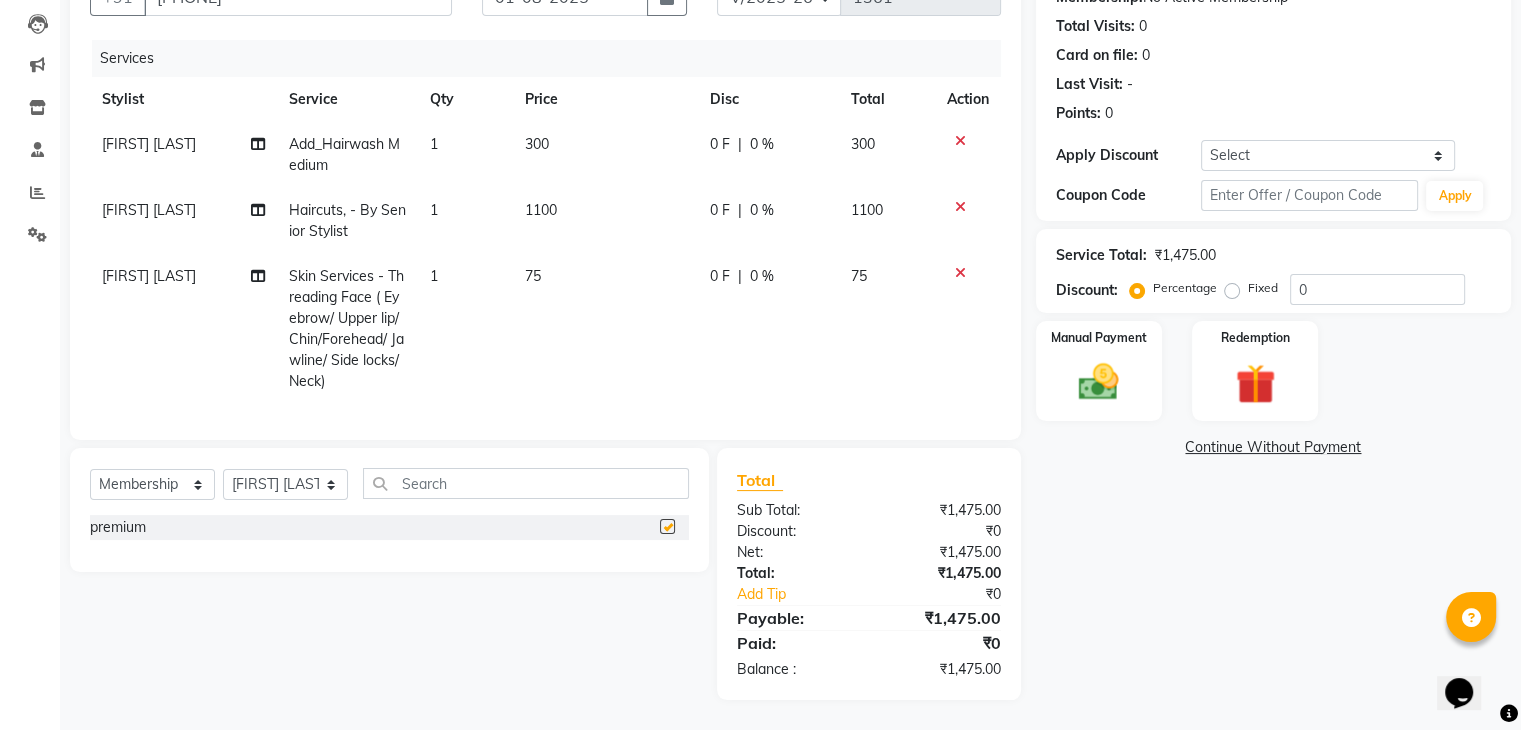 select on "select" 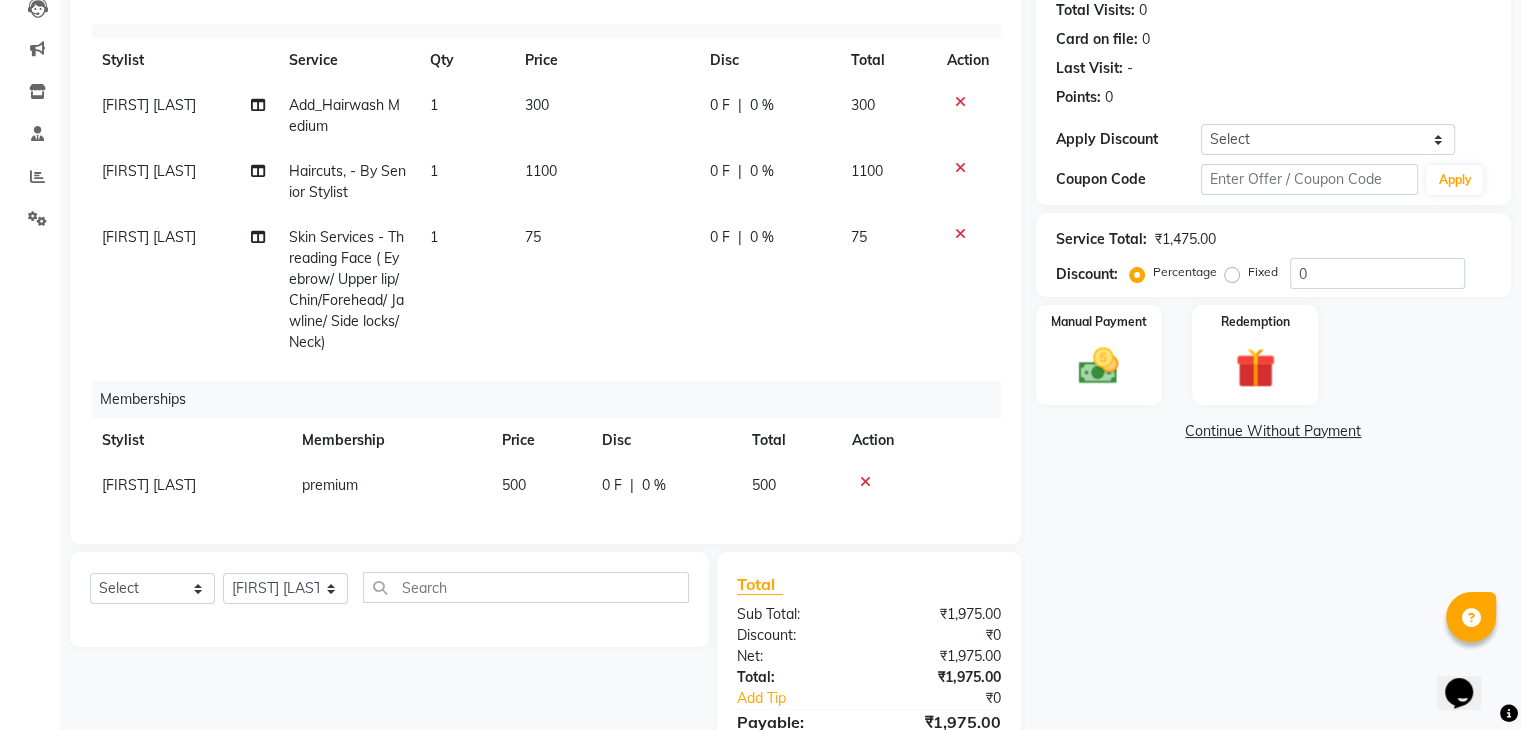 scroll, scrollTop: 36, scrollLeft: 0, axis: vertical 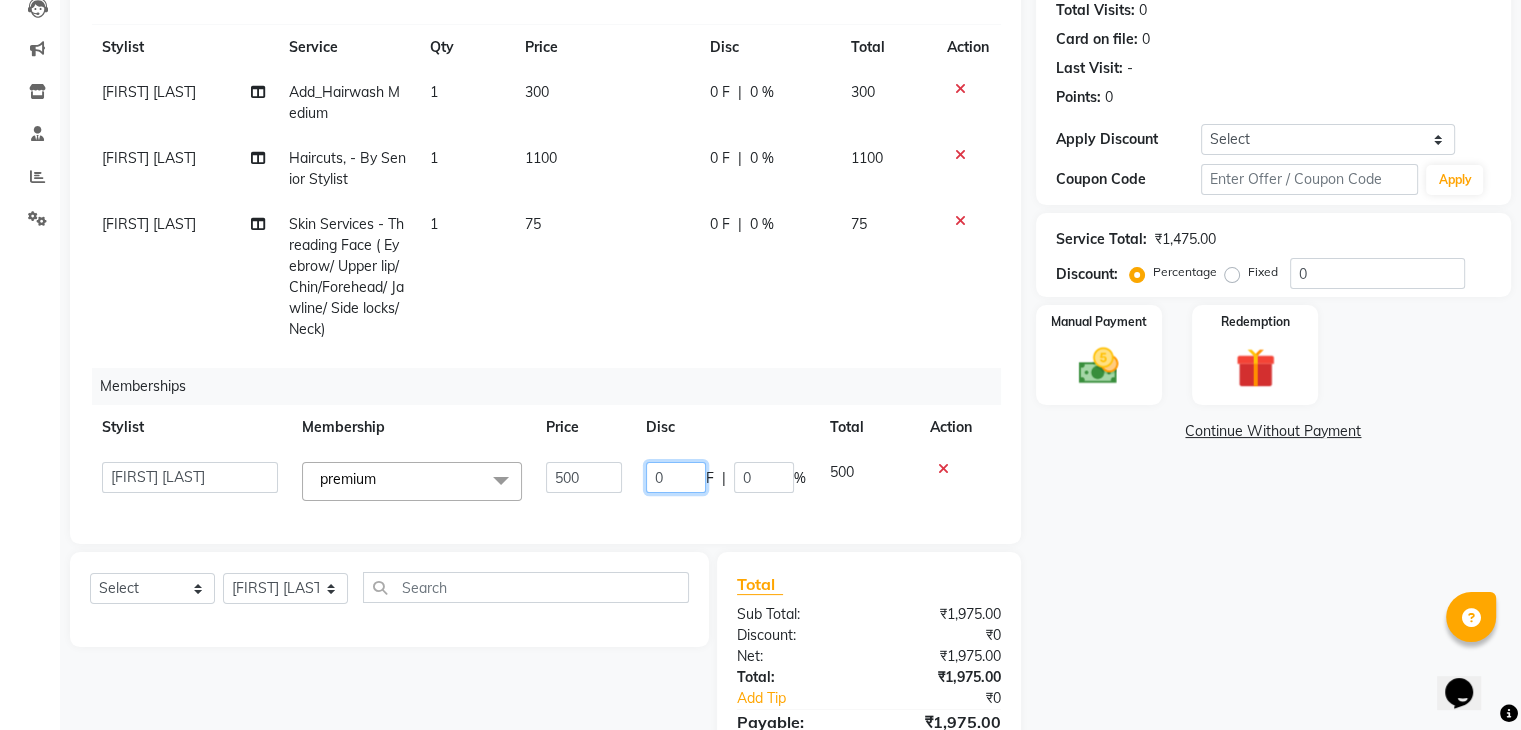 click on "0" 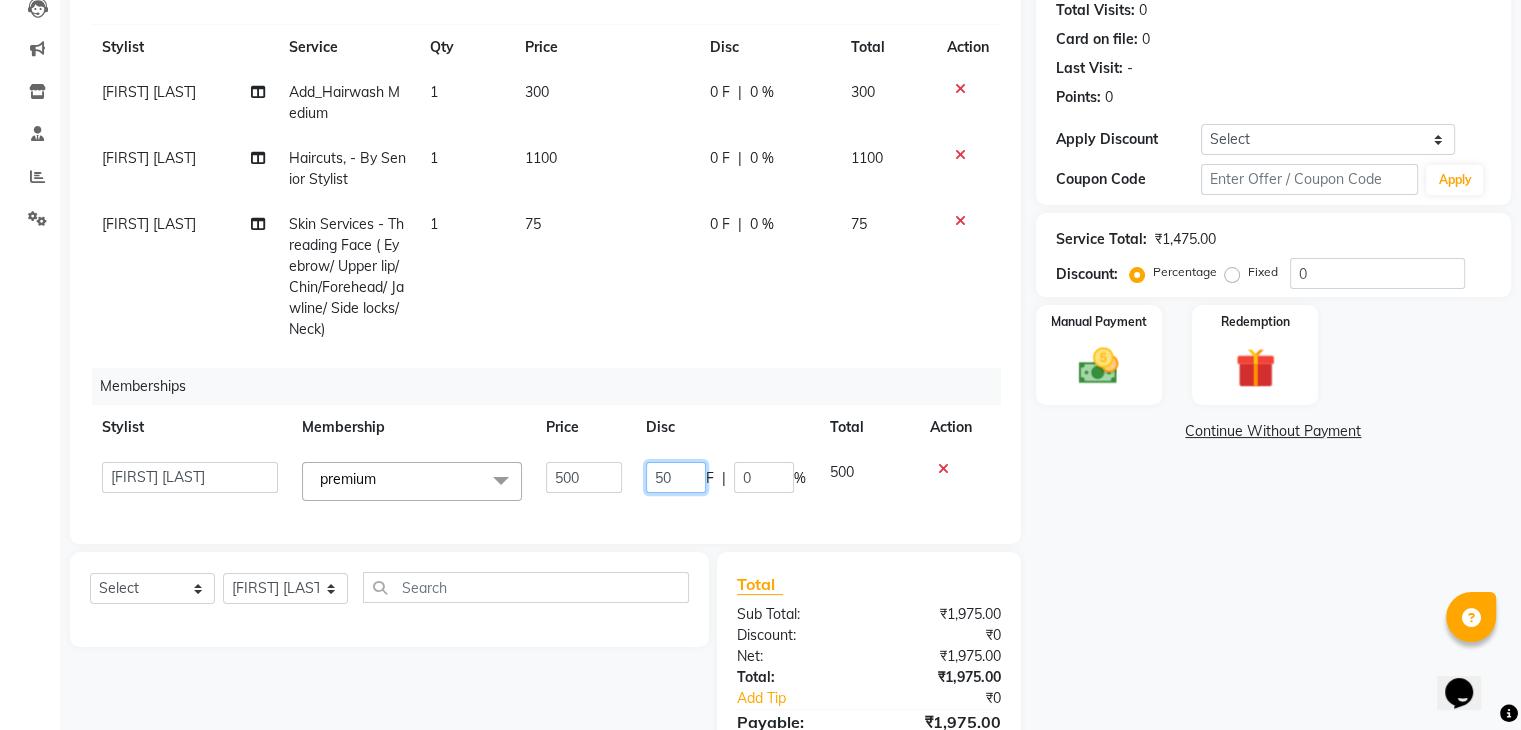 type on "500" 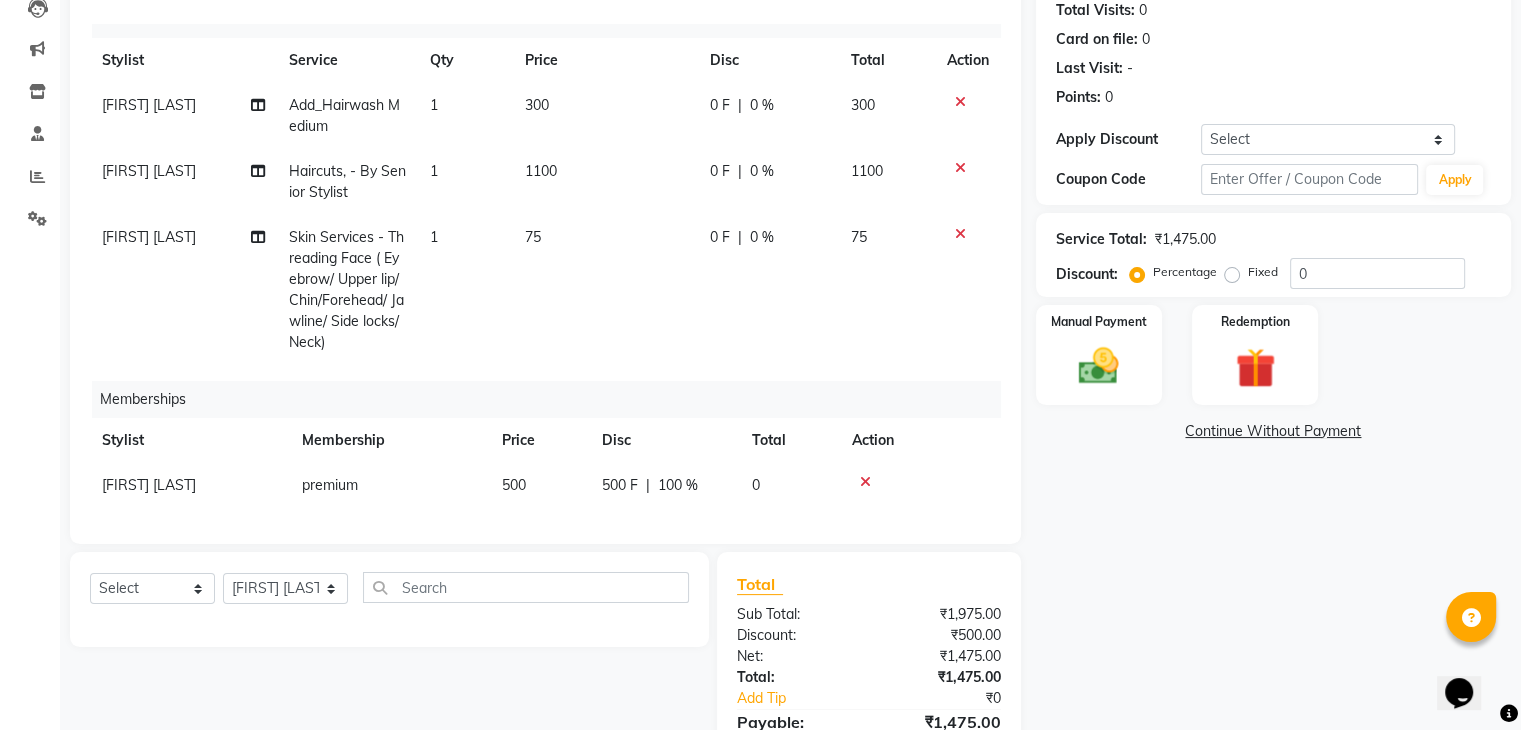 click on "Stylist Membership Price Disc Total Action" 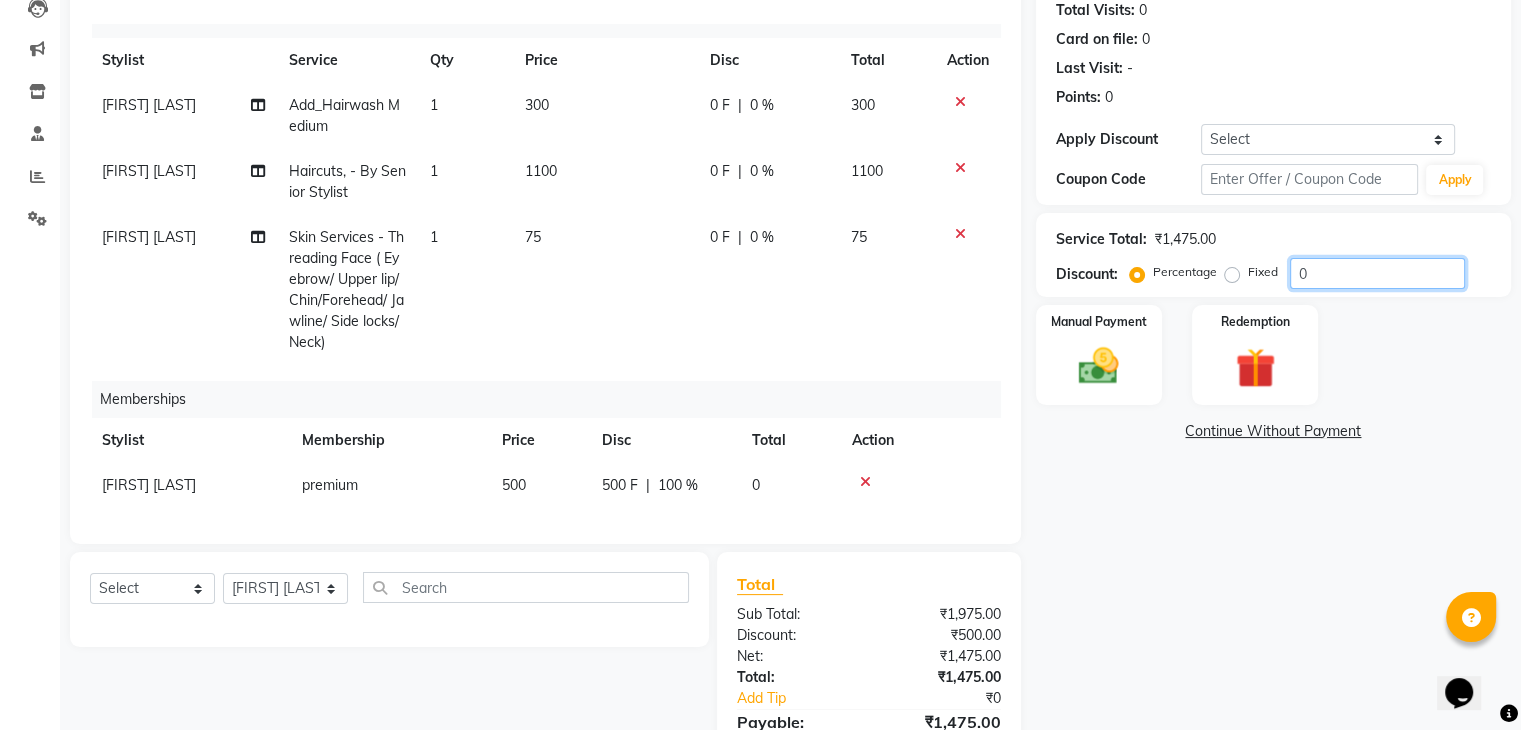 click on "0" 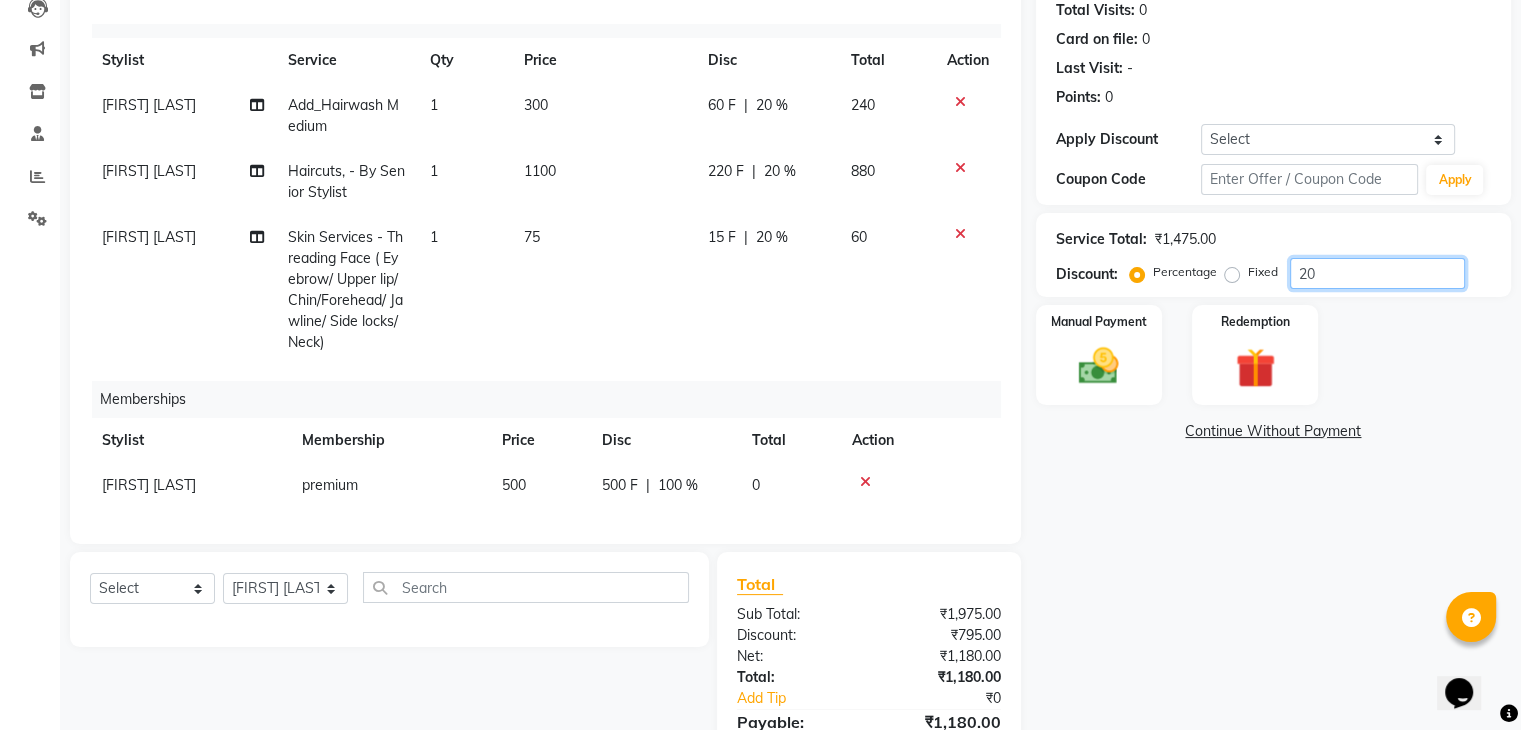 scroll, scrollTop: 328, scrollLeft: 0, axis: vertical 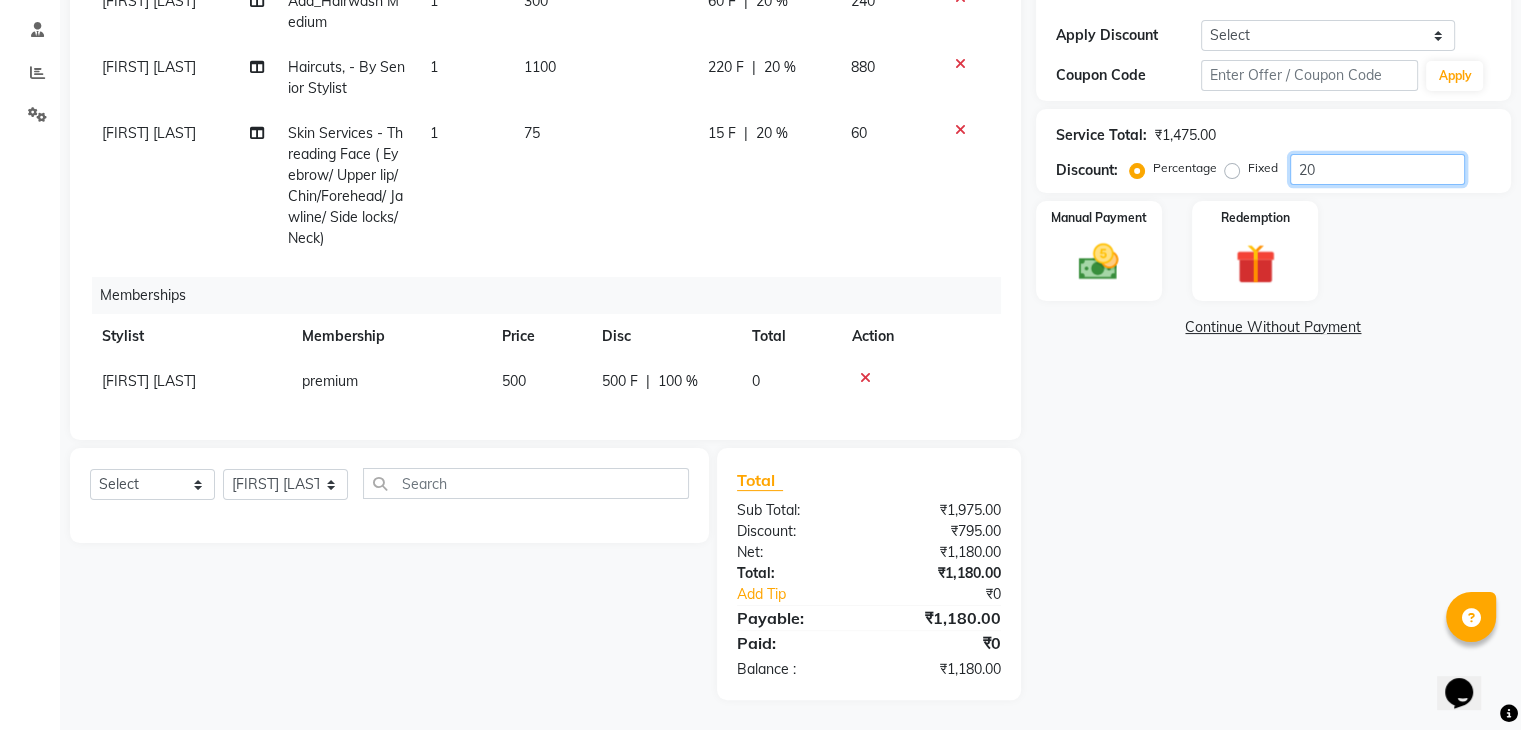 type on "20" 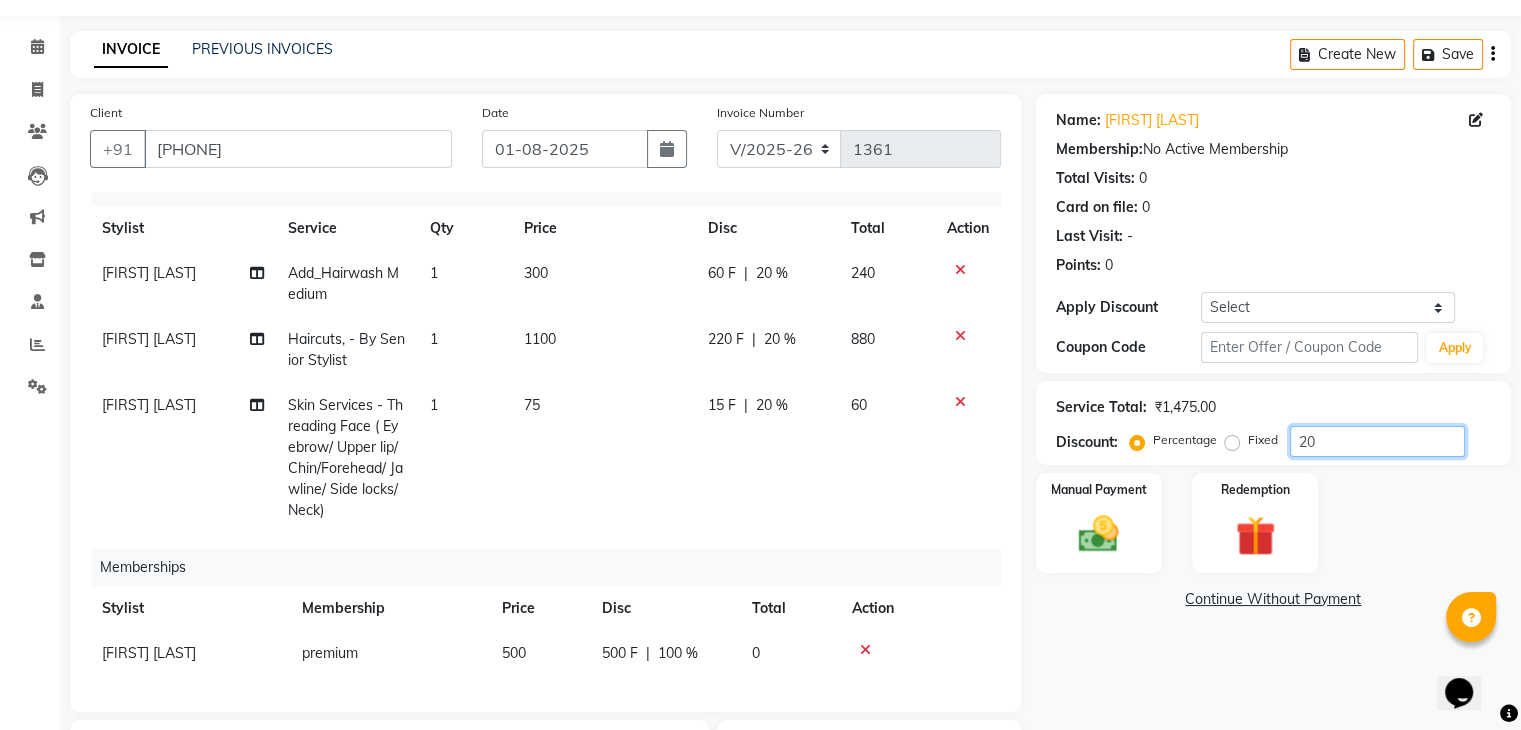 scroll, scrollTop: 55, scrollLeft: 0, axis: vertical 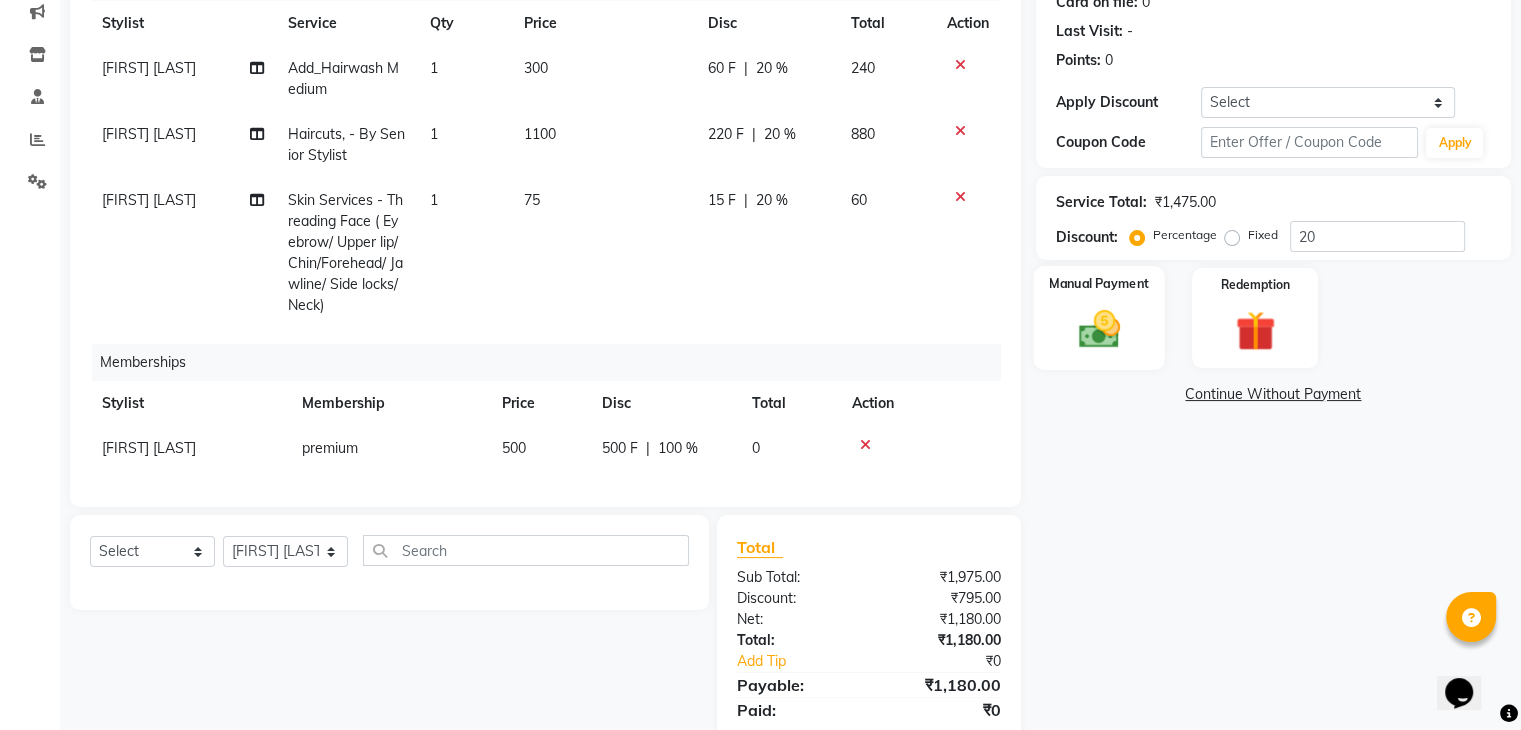 click on "Manual Payment" 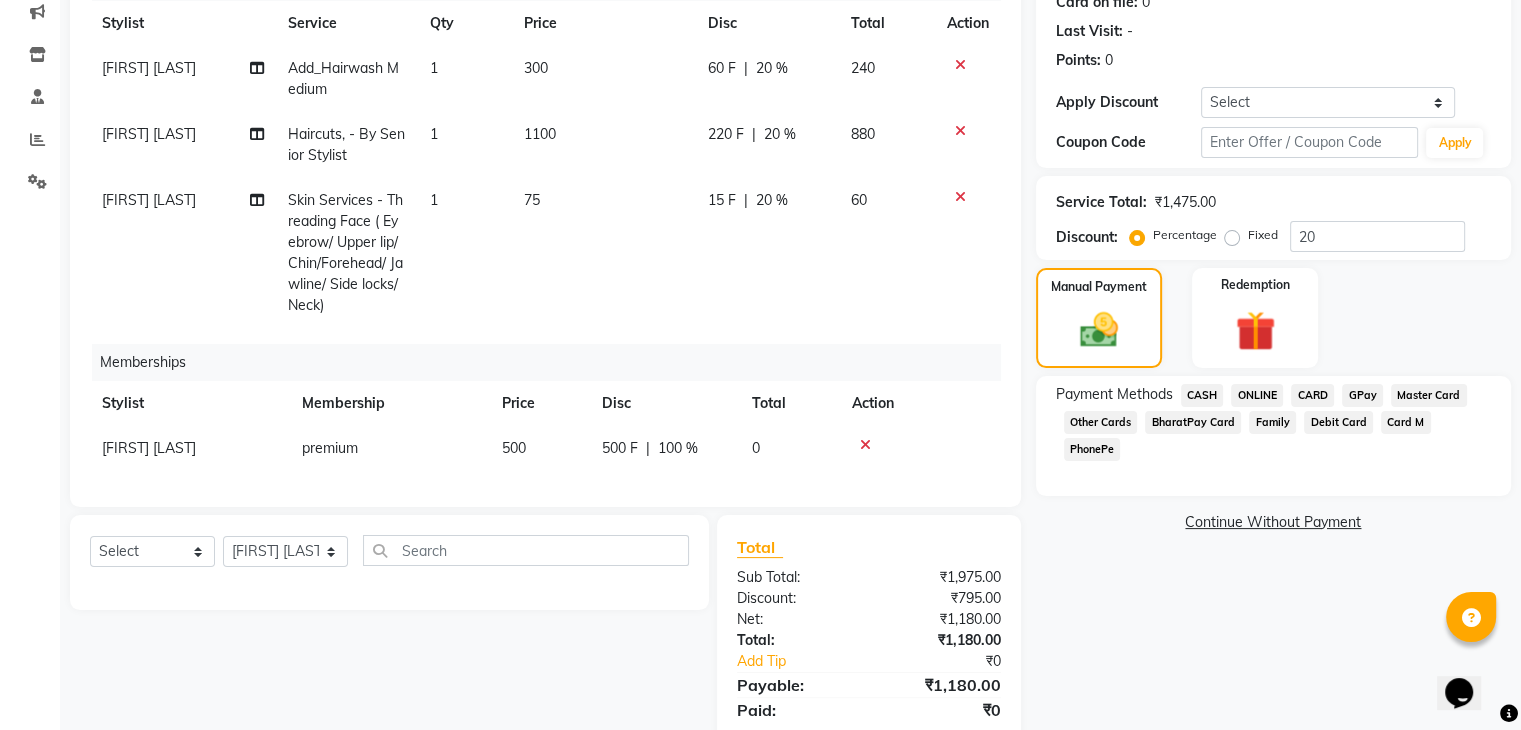 click on "GPay" 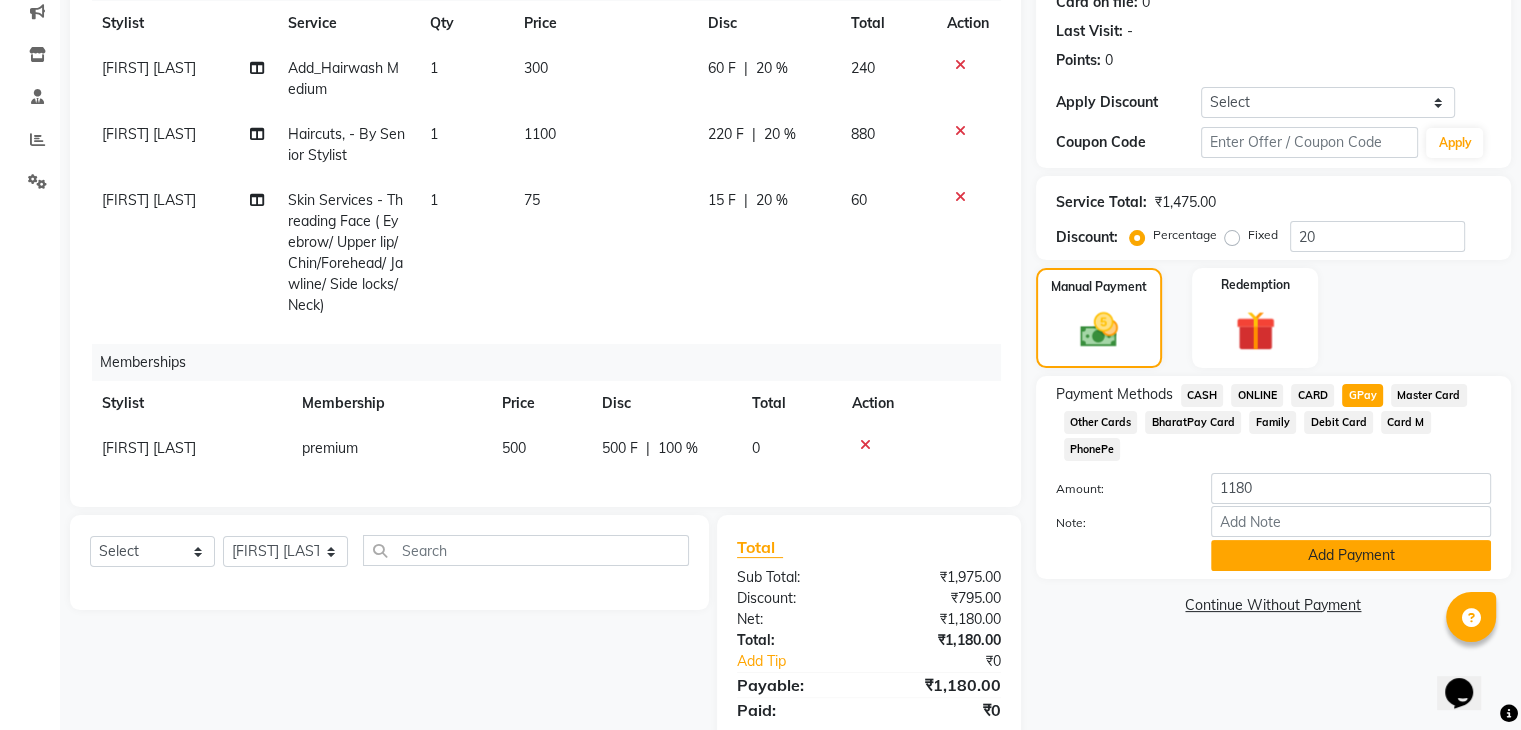 click on "Add Payment" 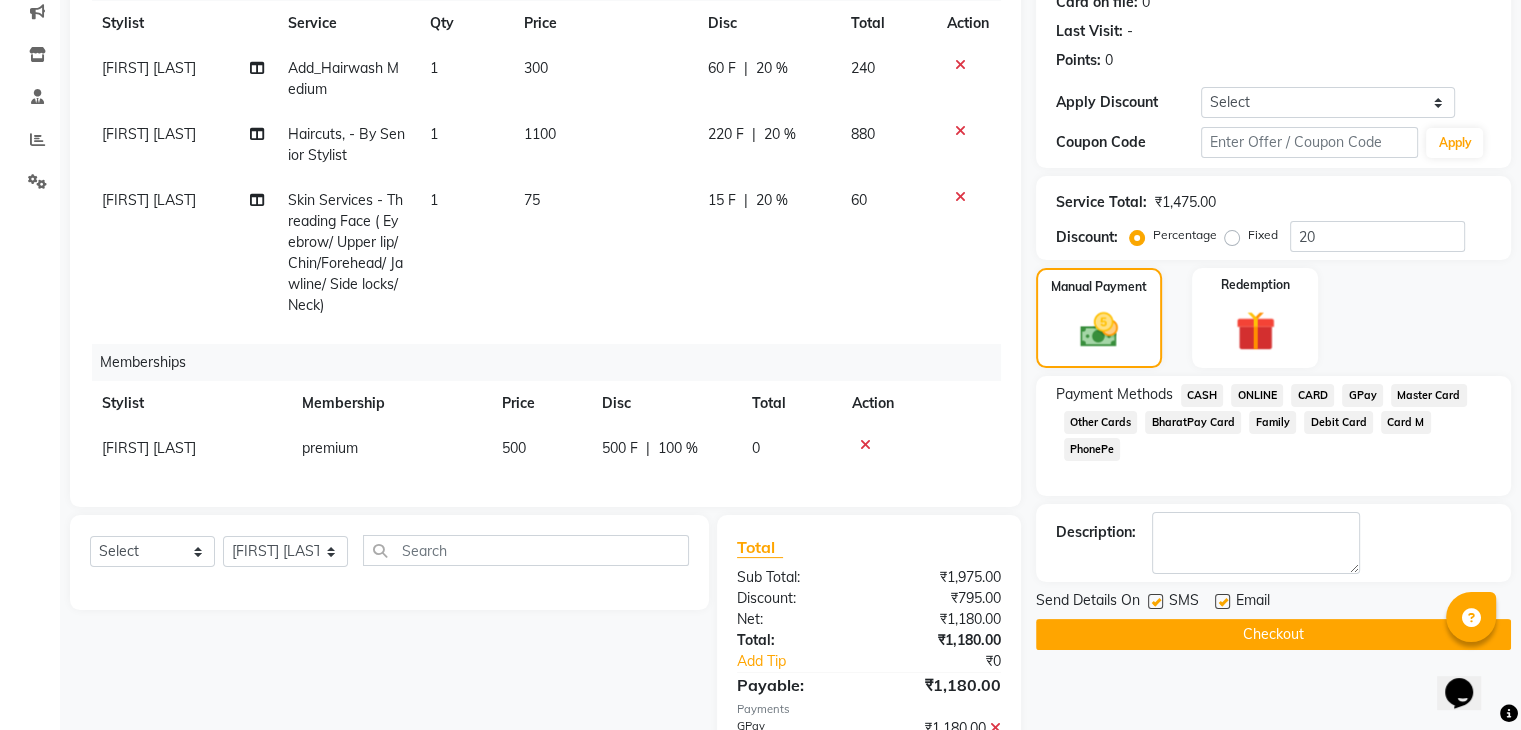 scroll, scrollTop: 370, scrollLeft: 0, axis: vertical 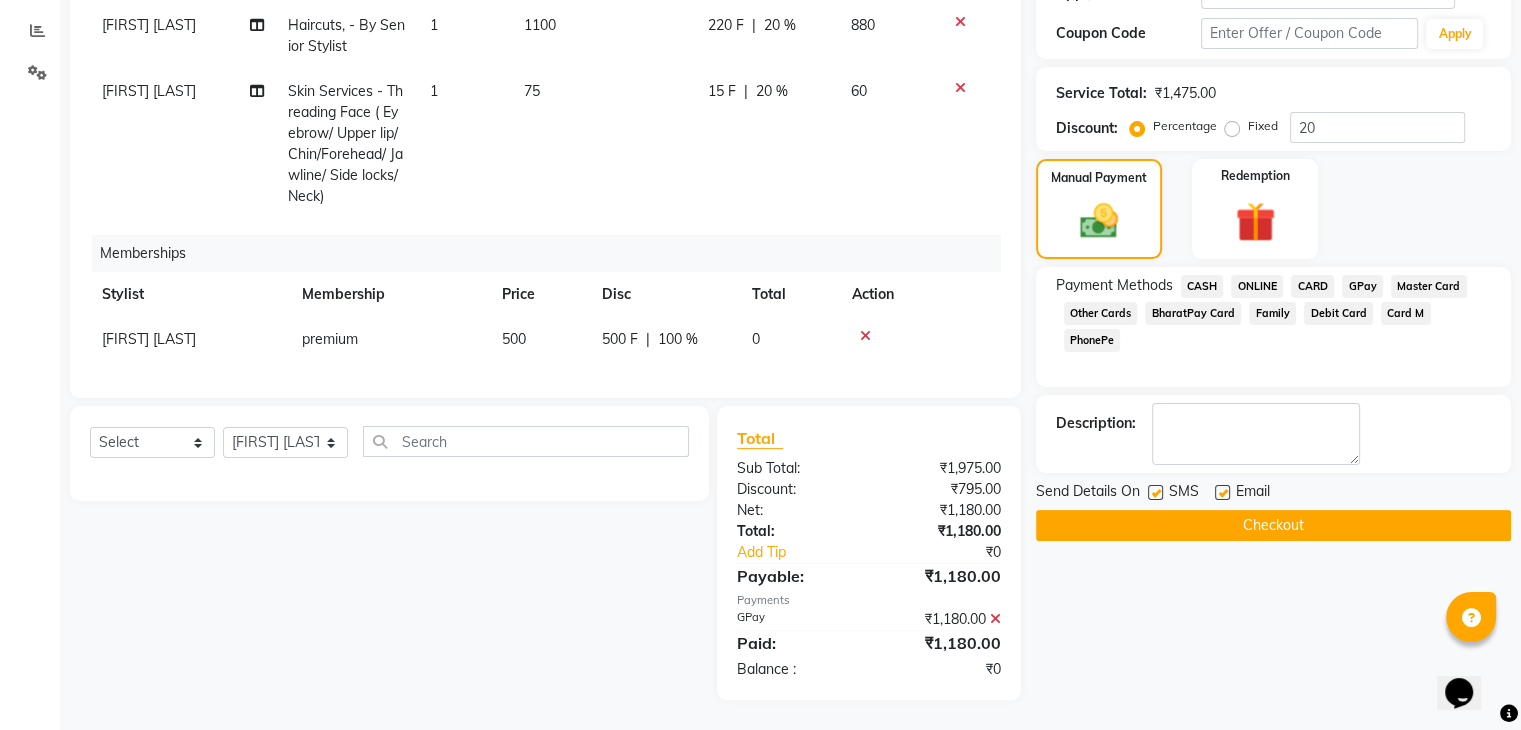 click on "Checkout" 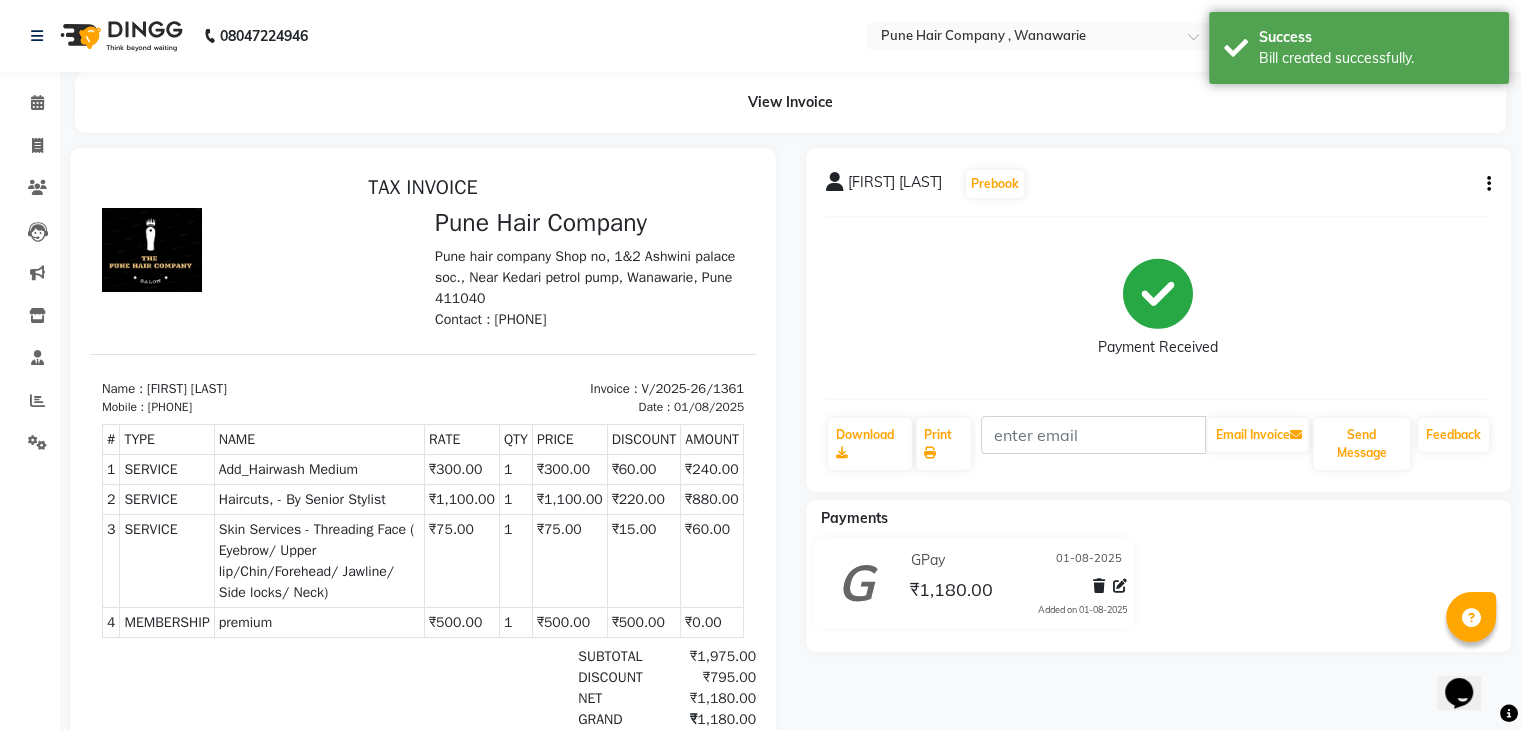 scroll, scrollTop: 0, scrollLeft: 0, axis: both 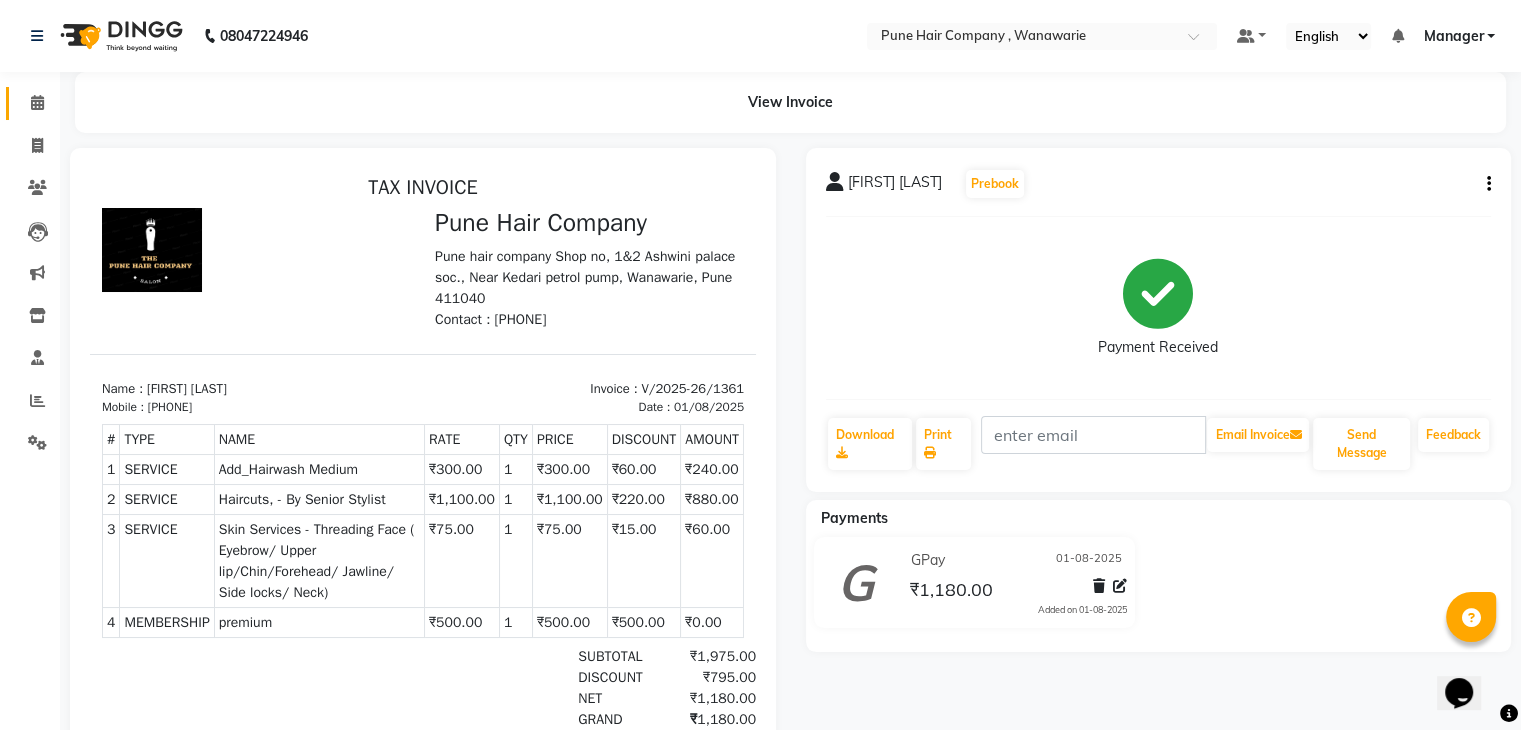 click 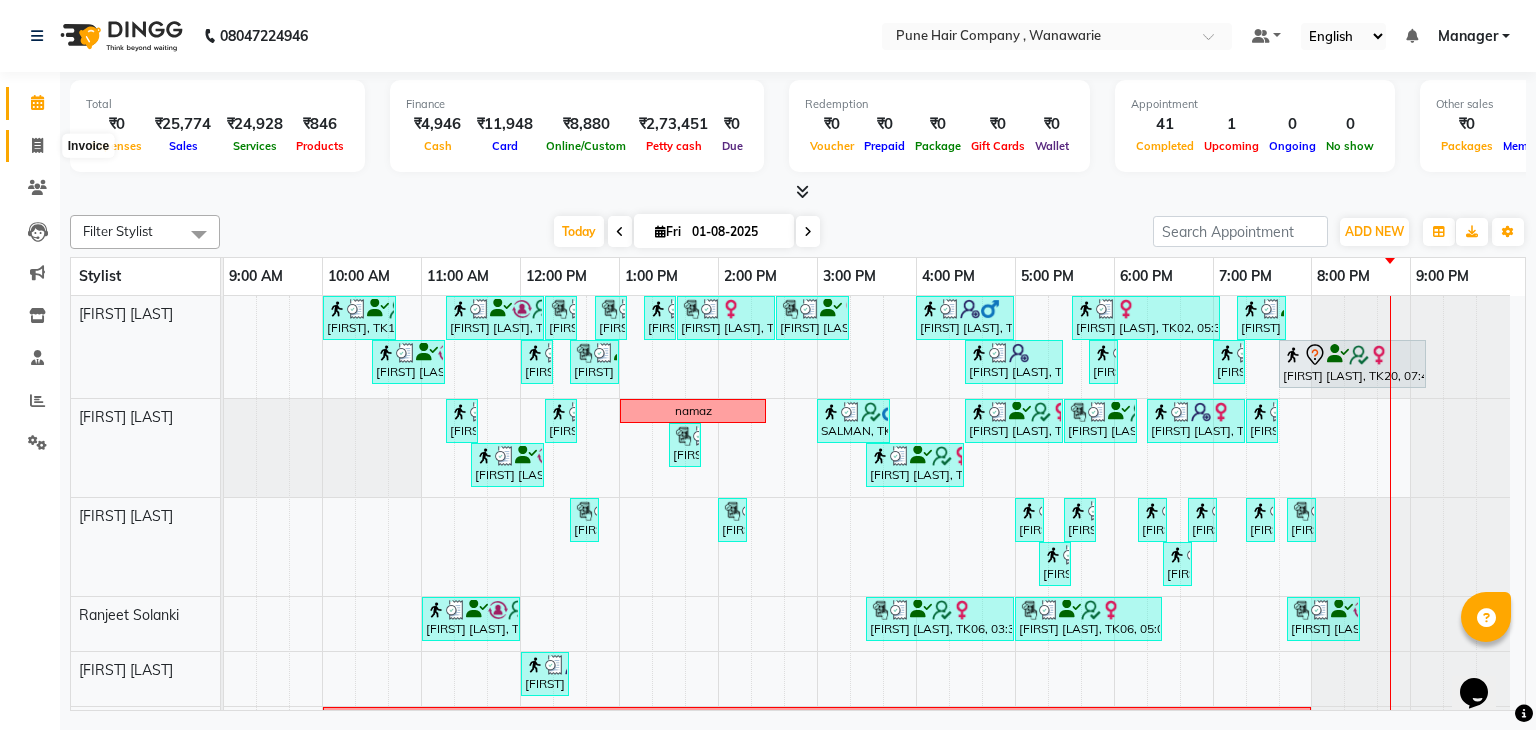 click 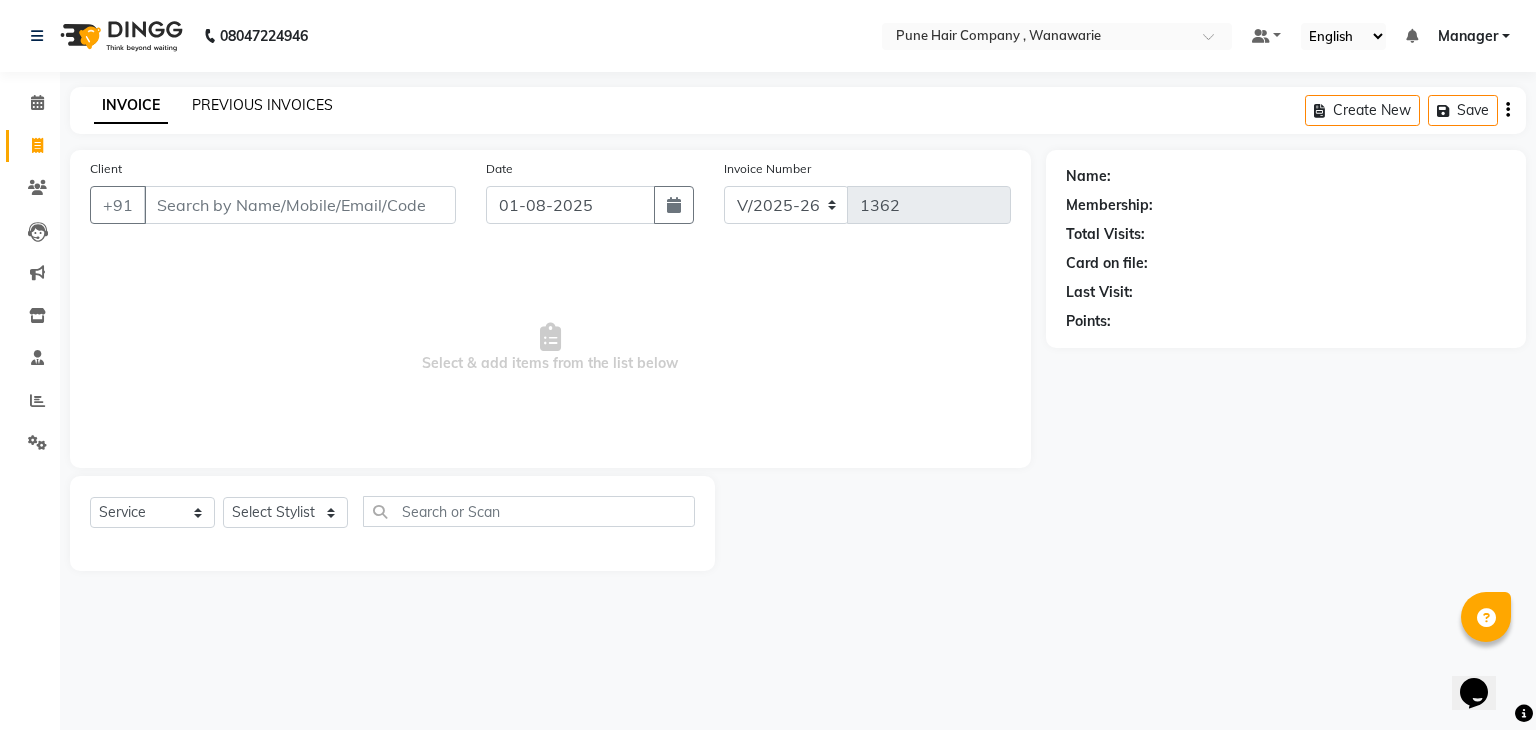 click on "PREVIOUS INVOICES" 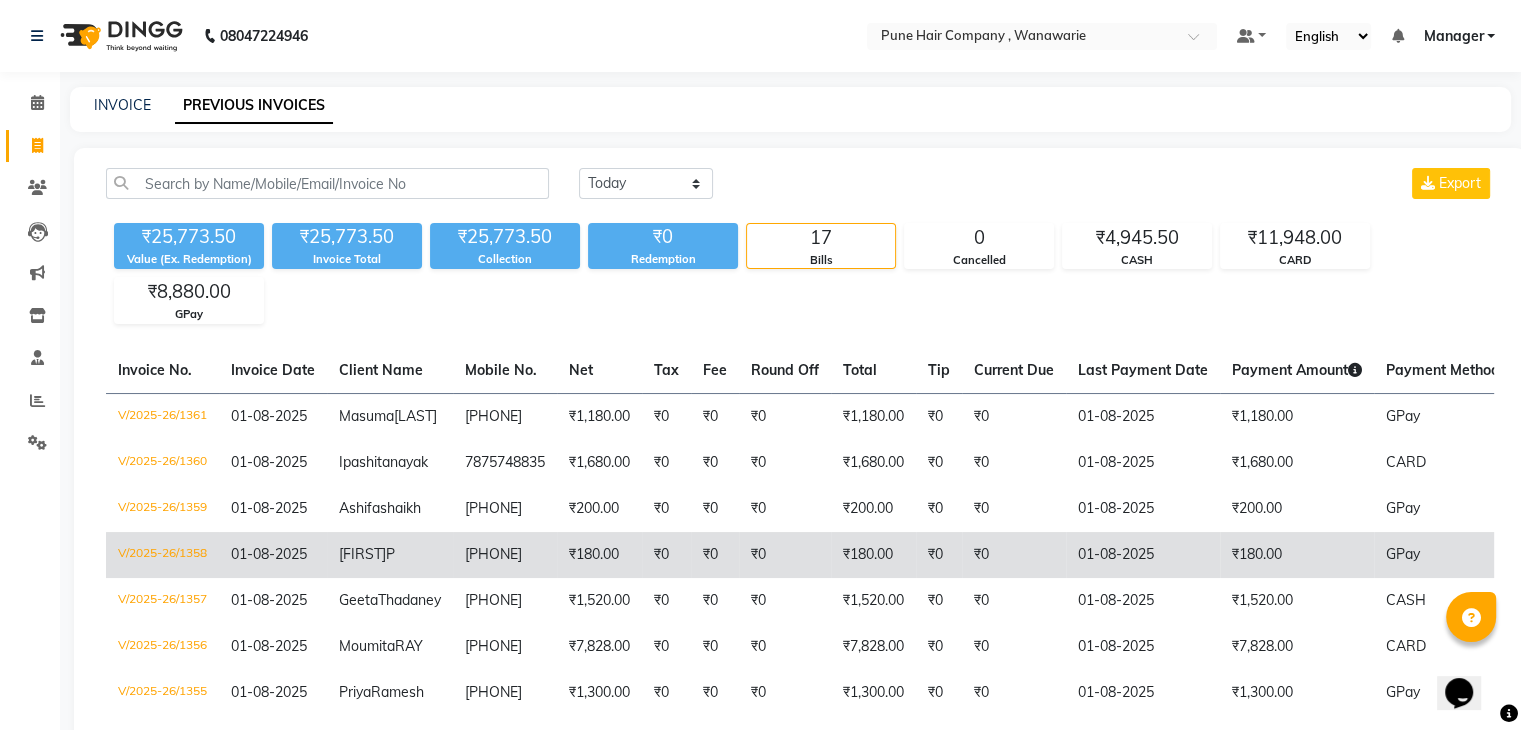 scroll, scrollTop: 0, scrollLeft: 20, axis: horizontal 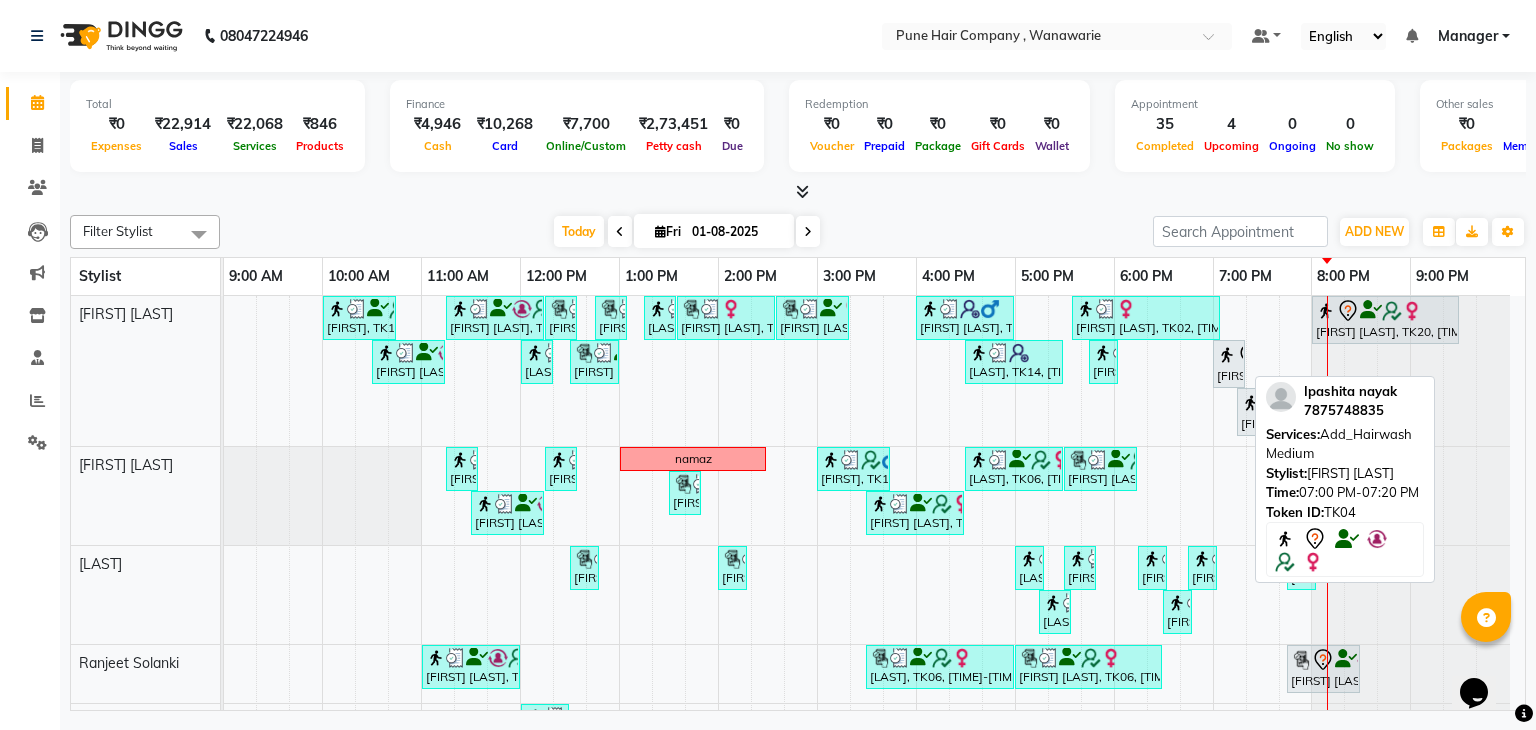 click on "[FIRST] [LAST], TK04, [TIME]-[TIME], Add_Hairwash Medium" at bounding box center [1229, 364] 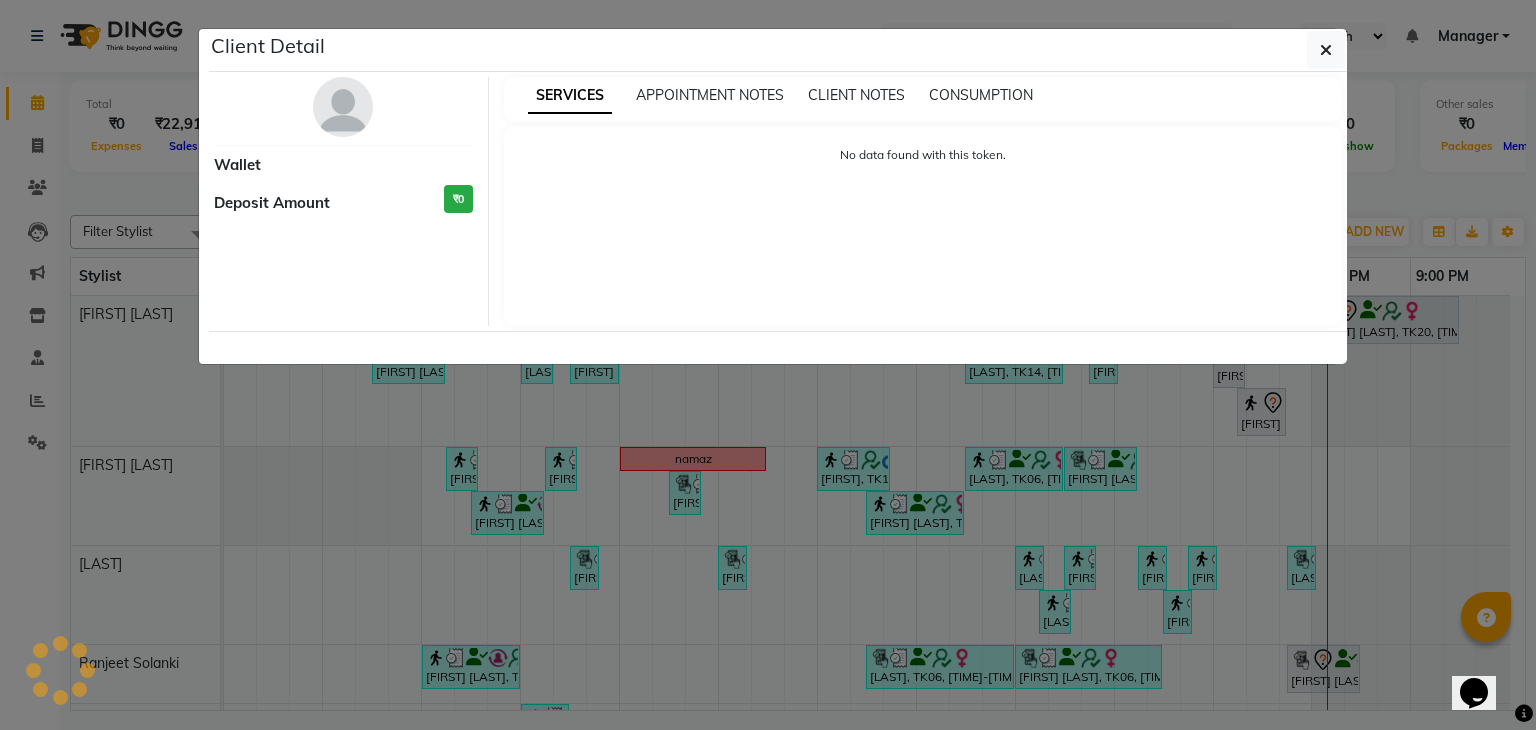 select on "7" 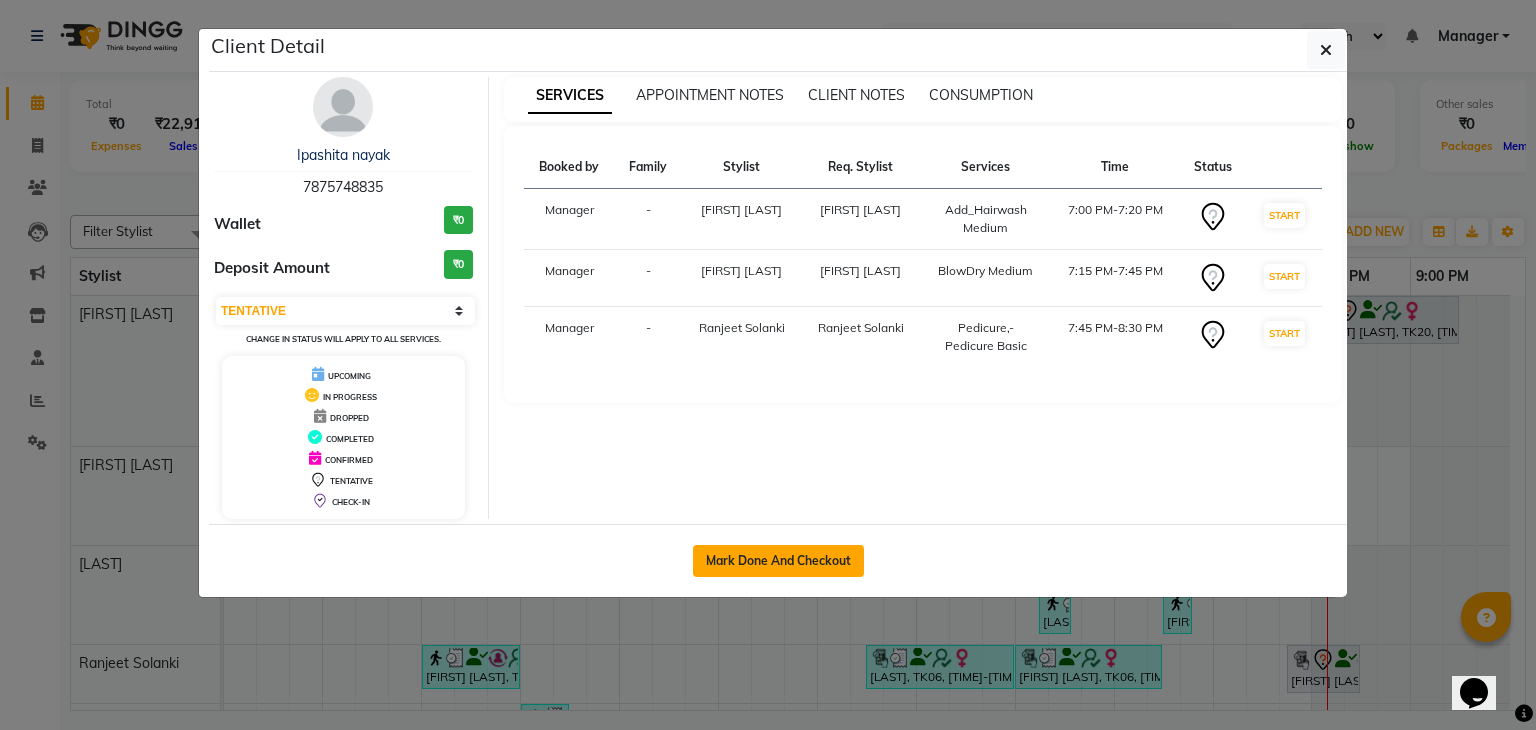 click on "Mark Done And Checkout" 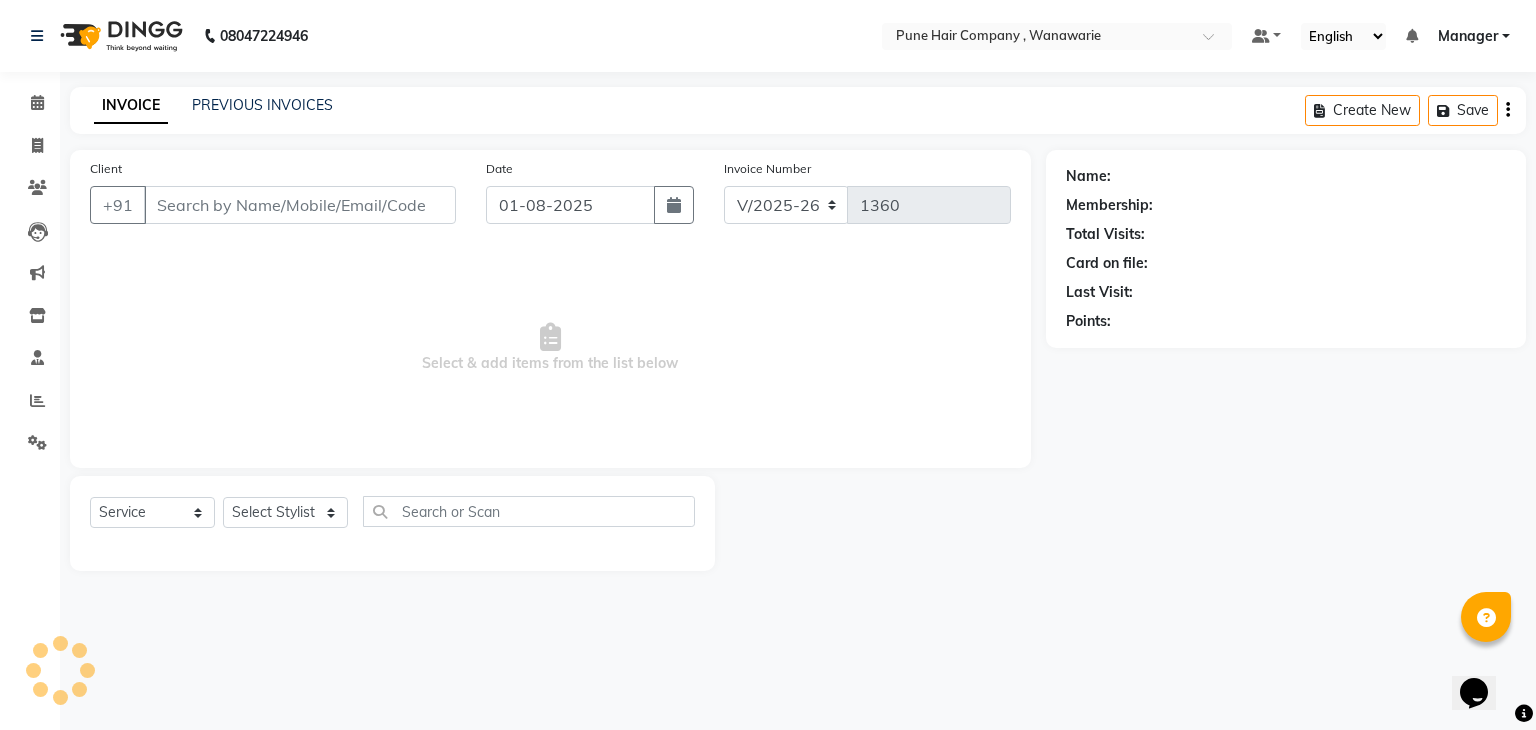type on "7875748835" 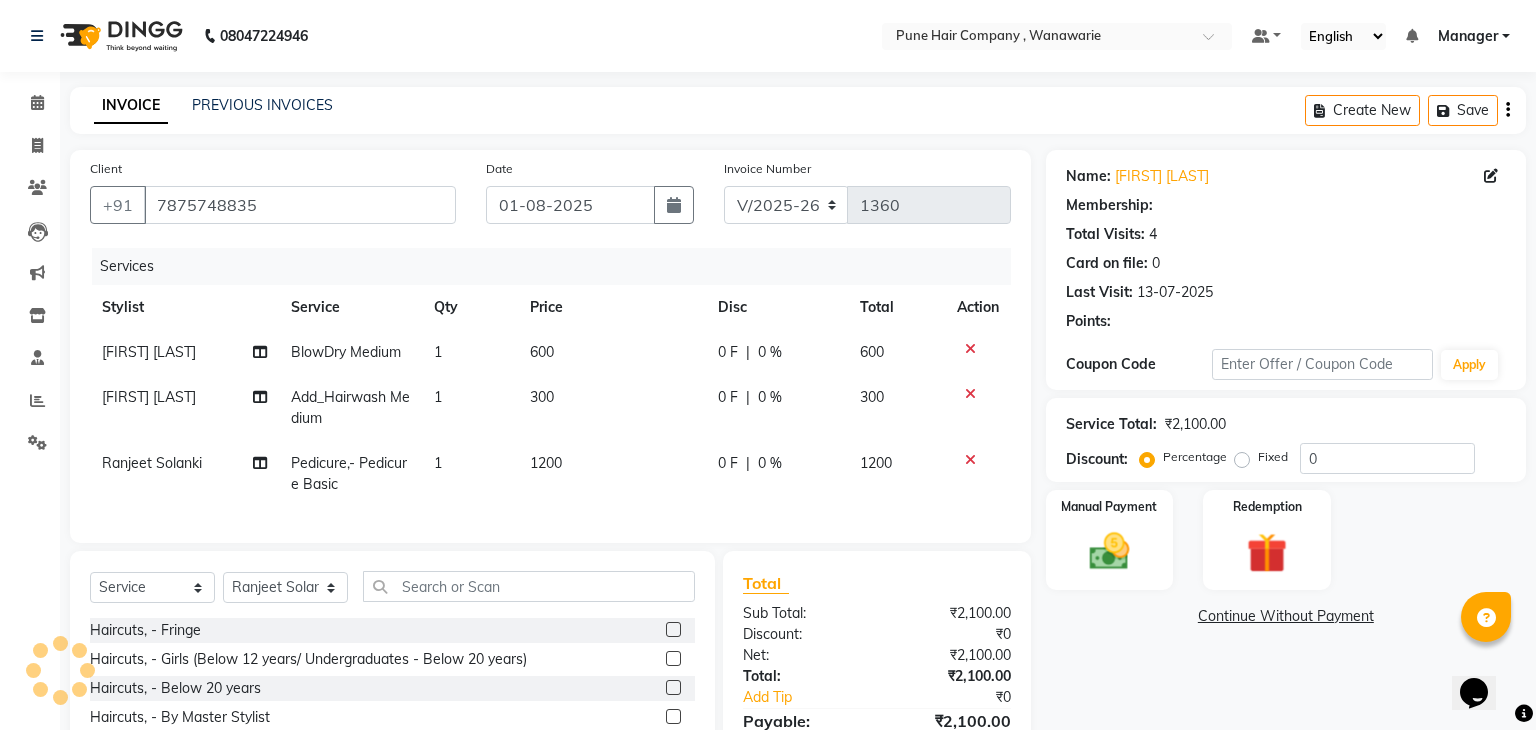 select on "1: Object" 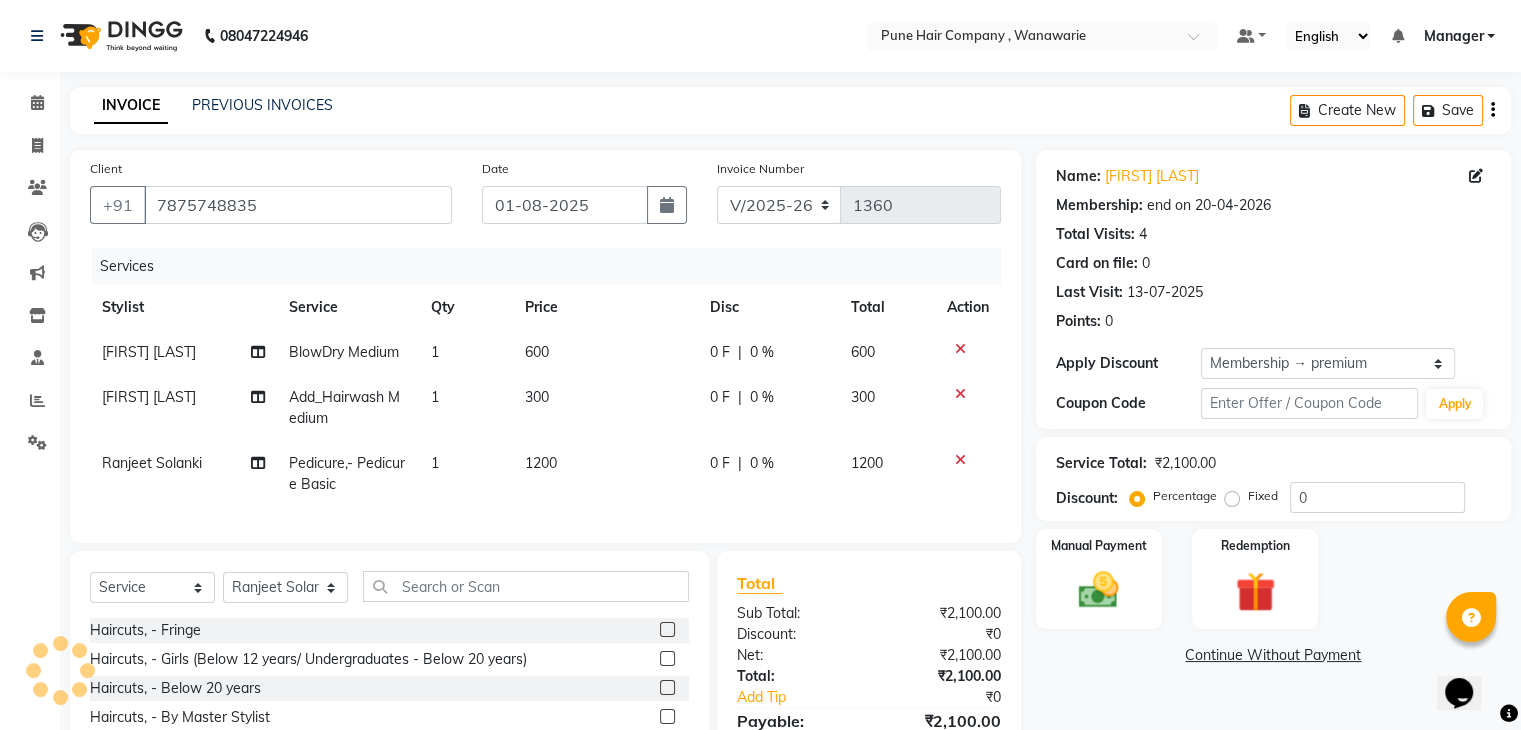 type on "20" 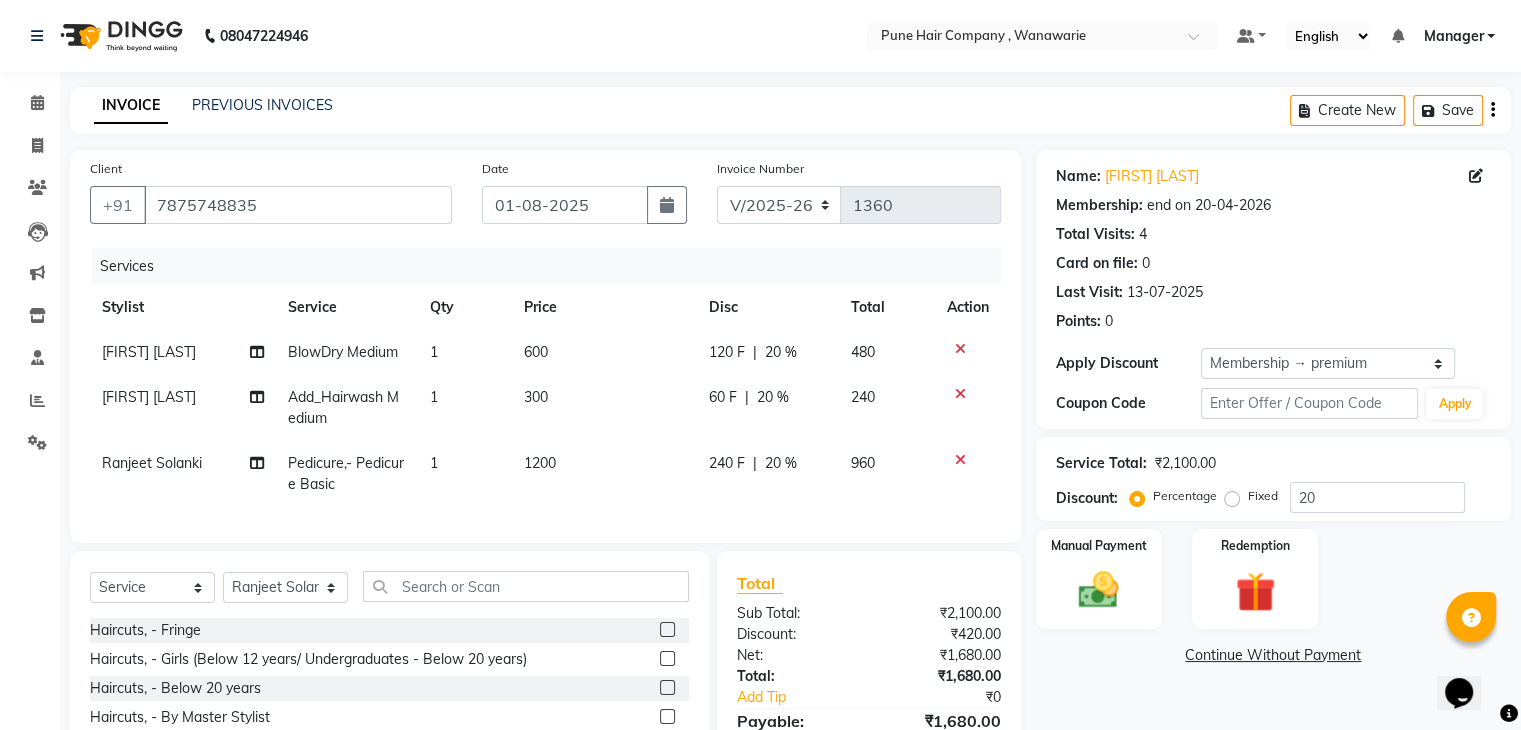 scroll, scrollTop: 162, scrollLeft: 0, axis: vertical 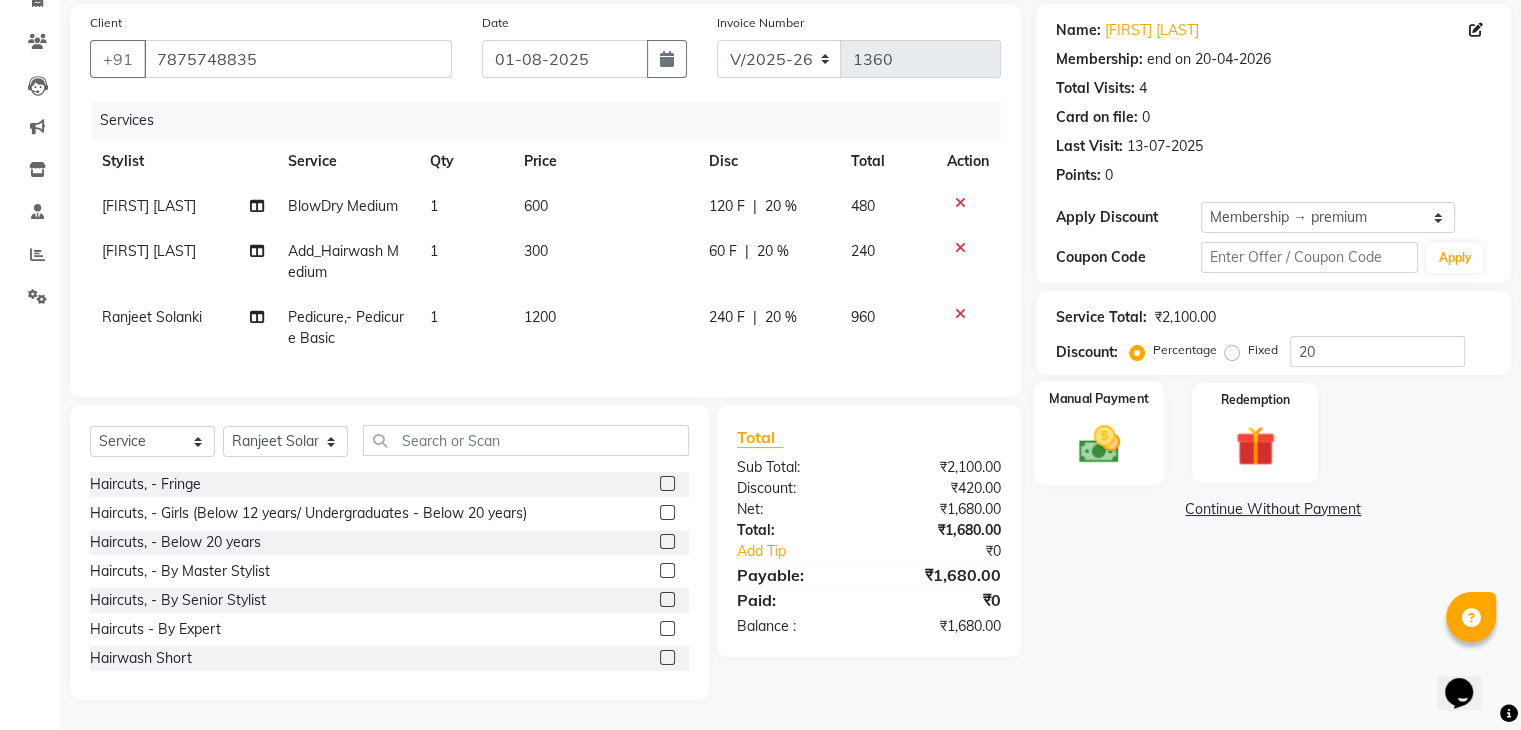 click 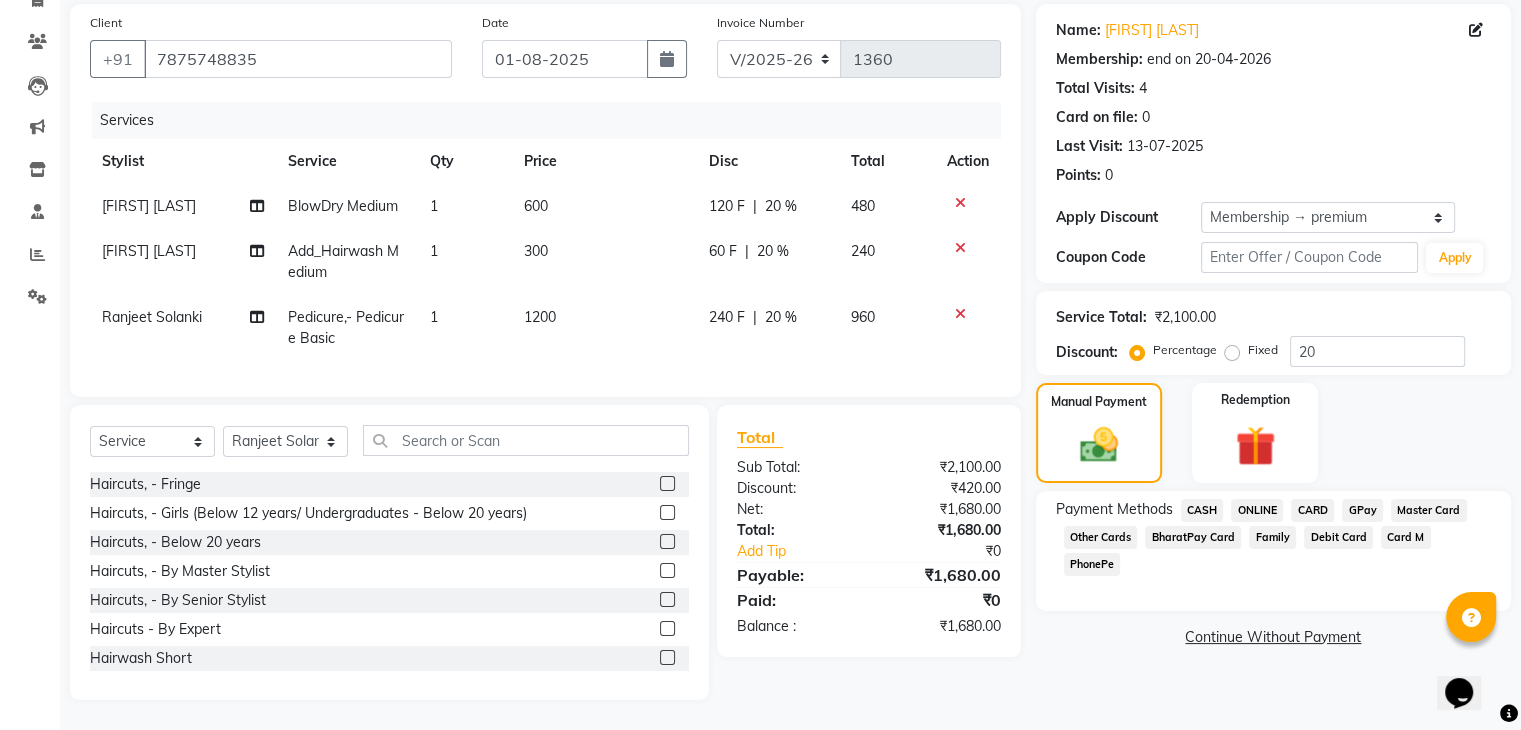 click on "CARD" 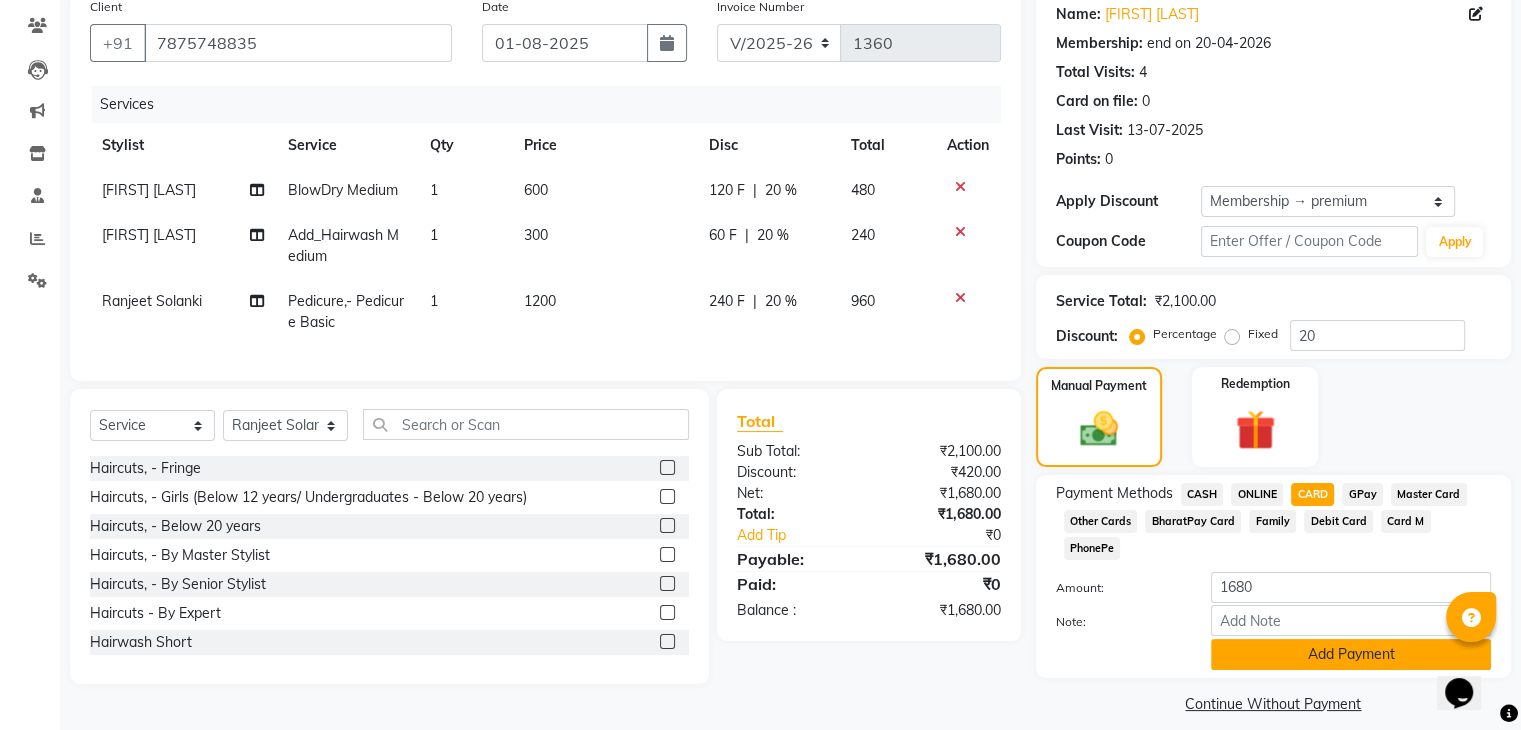 click on "Add Payment" 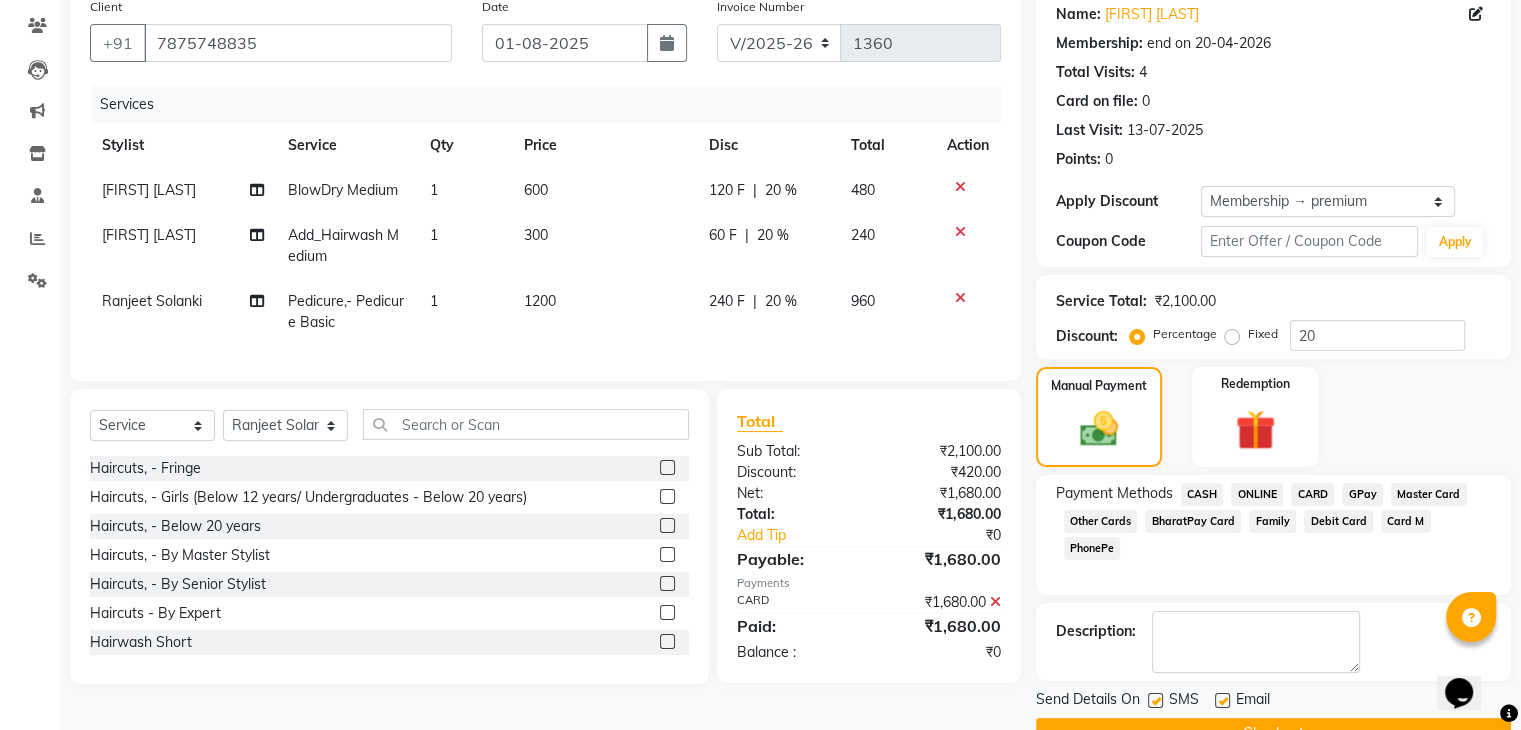 click on "Checkout" 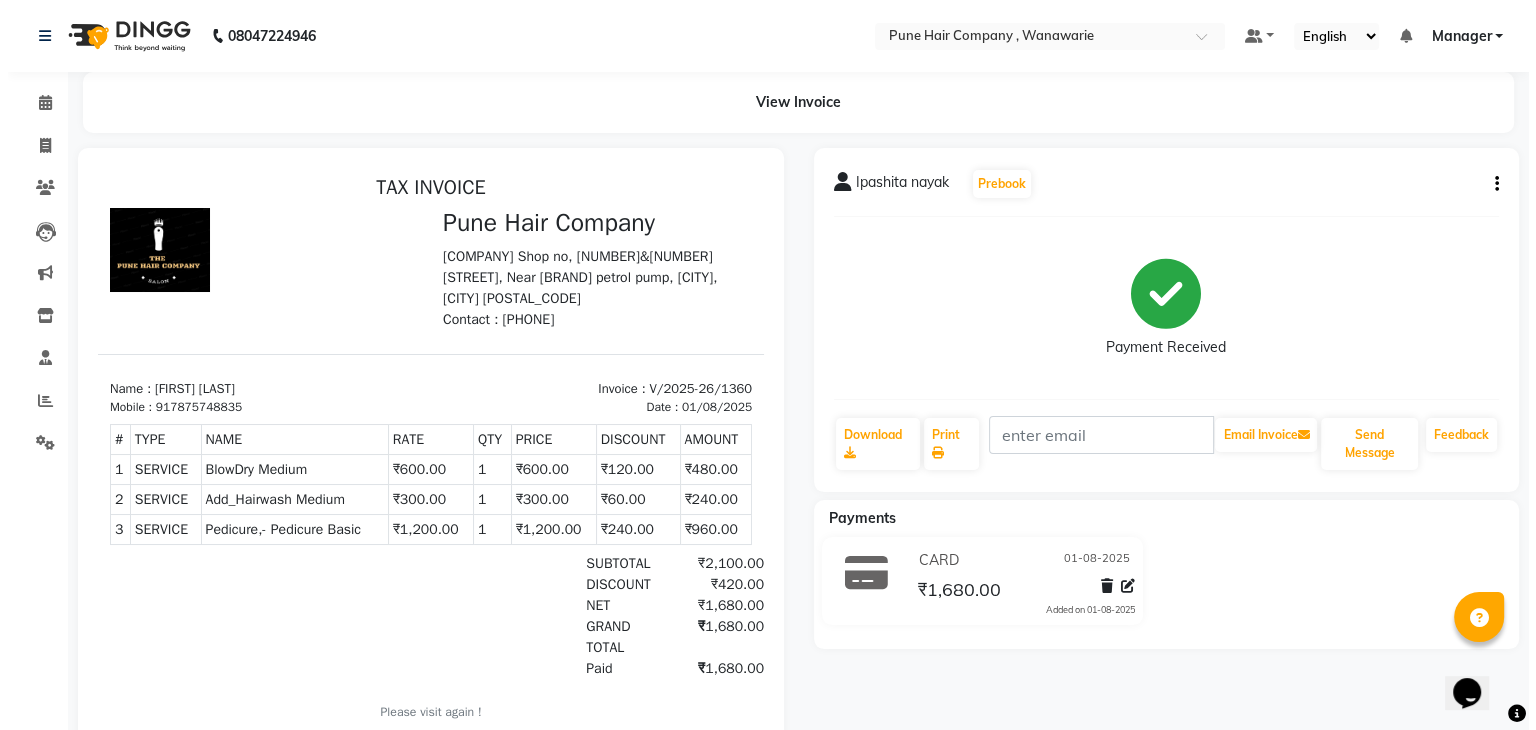 scroll, scrollTop: 15, scrollLeft: 0, axis: vertical 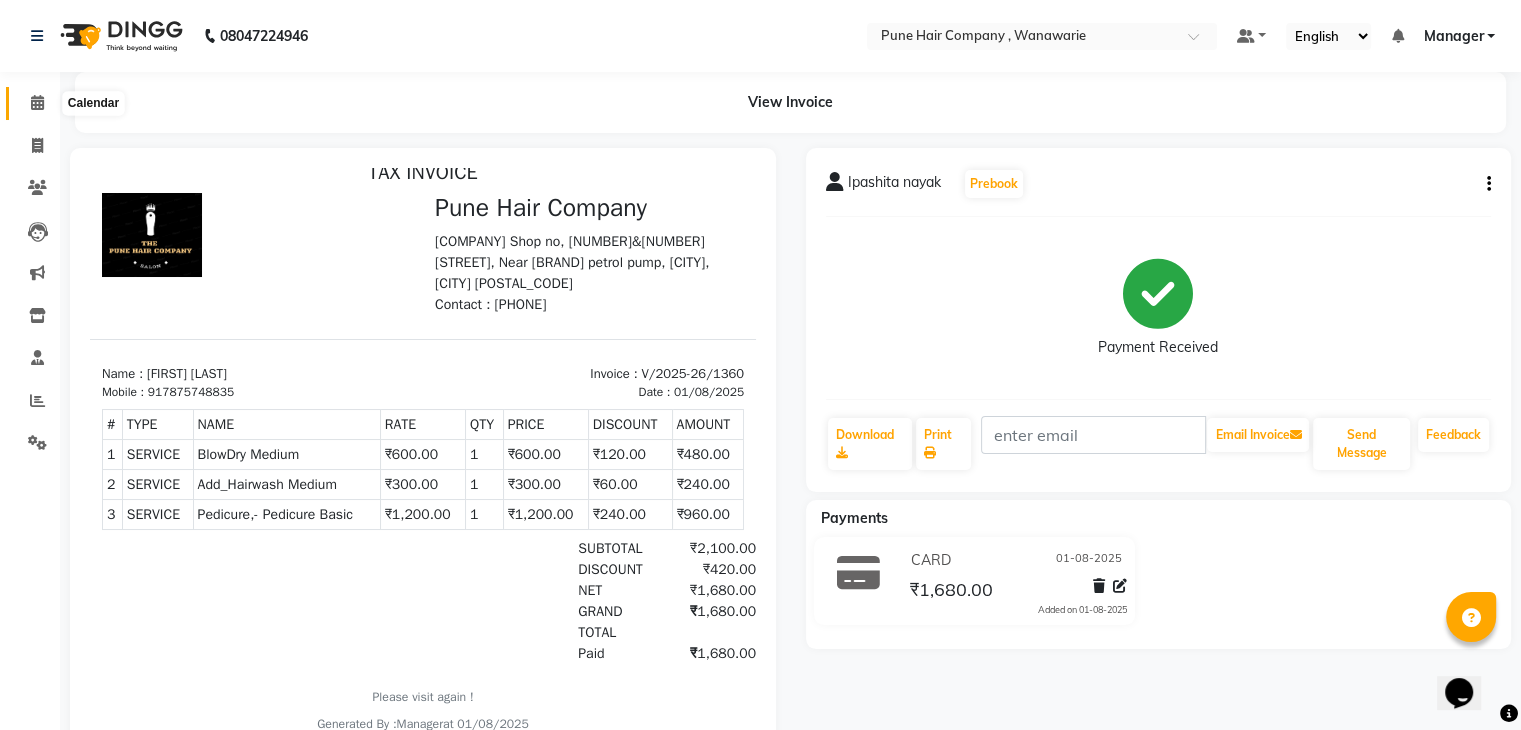 click 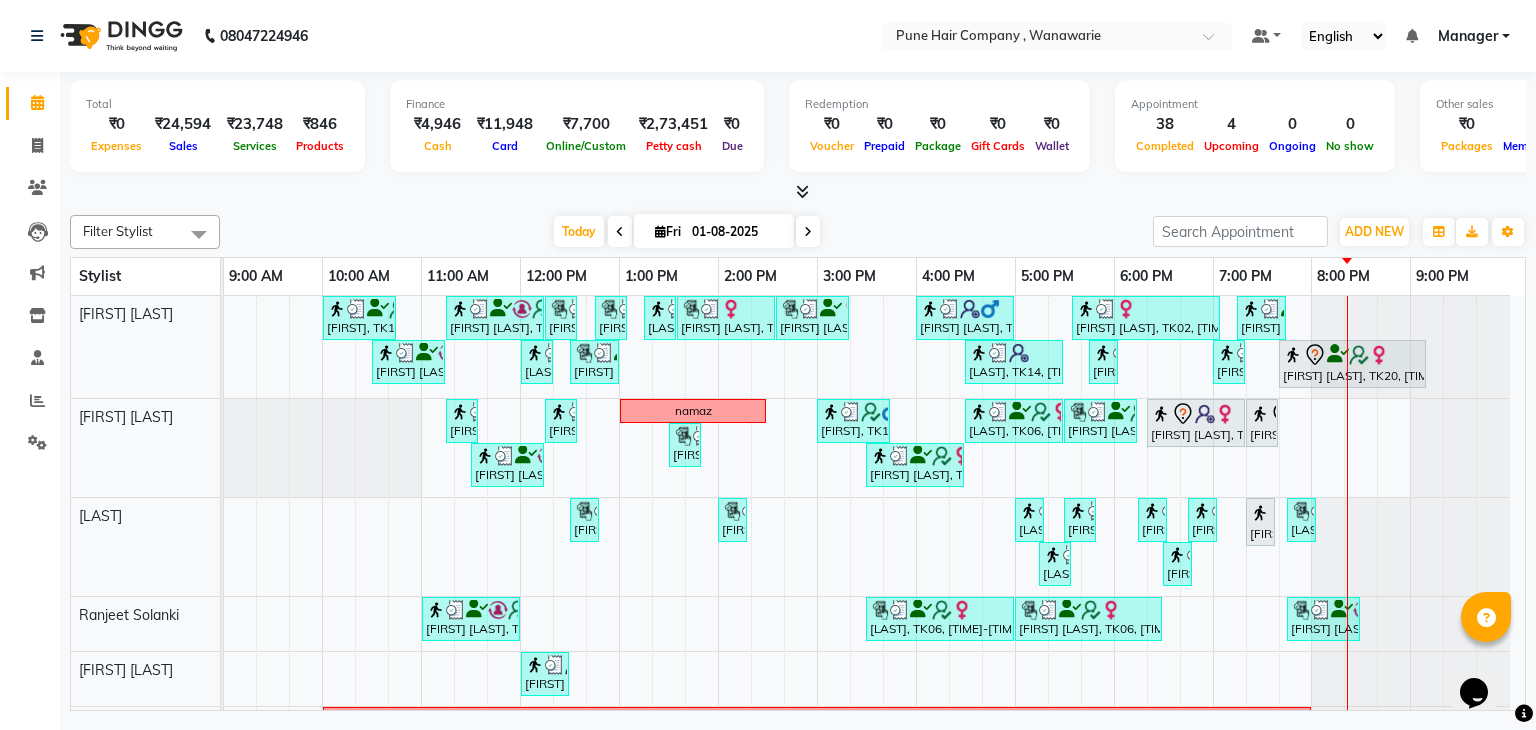 click at bounding box center [802, 191] 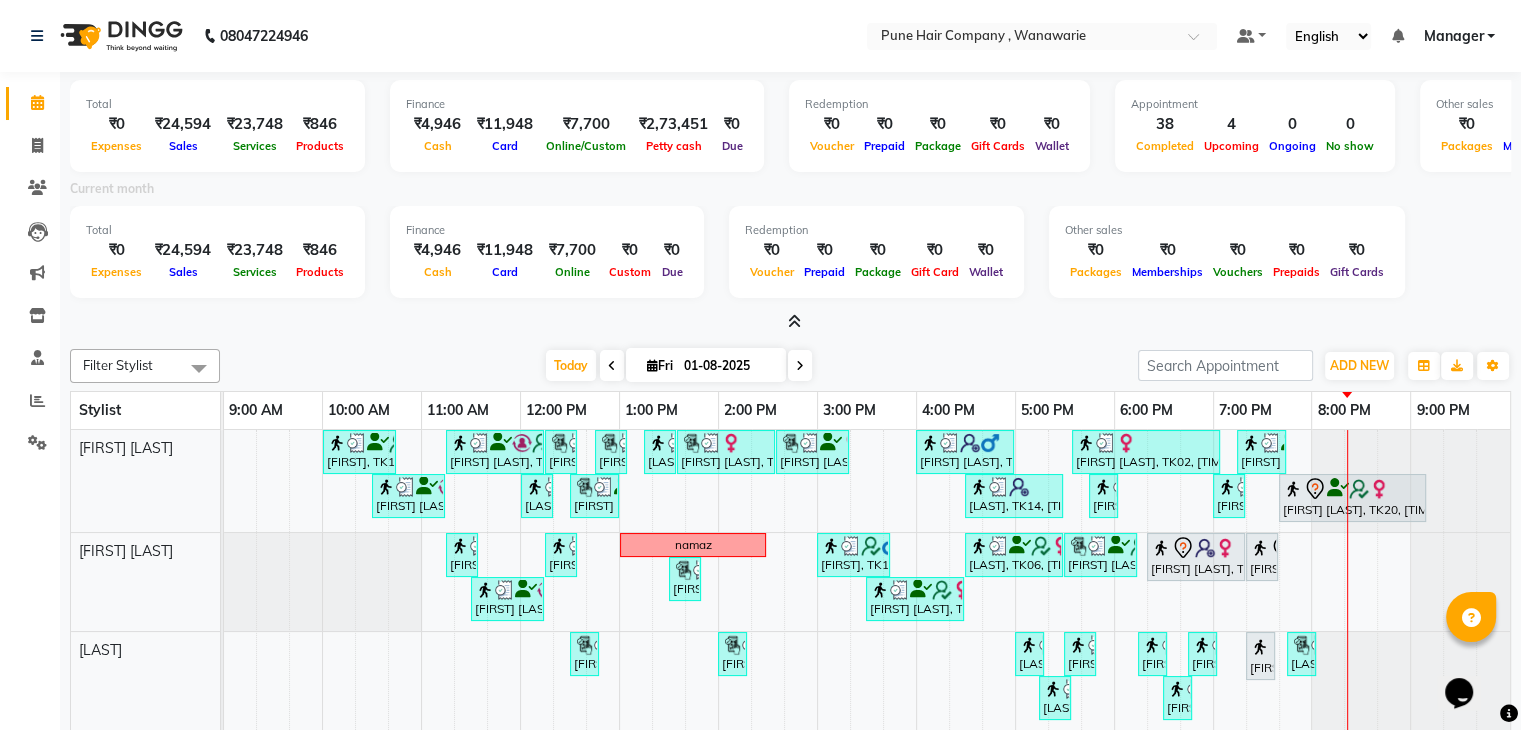 click at bounding box center [794, 321] 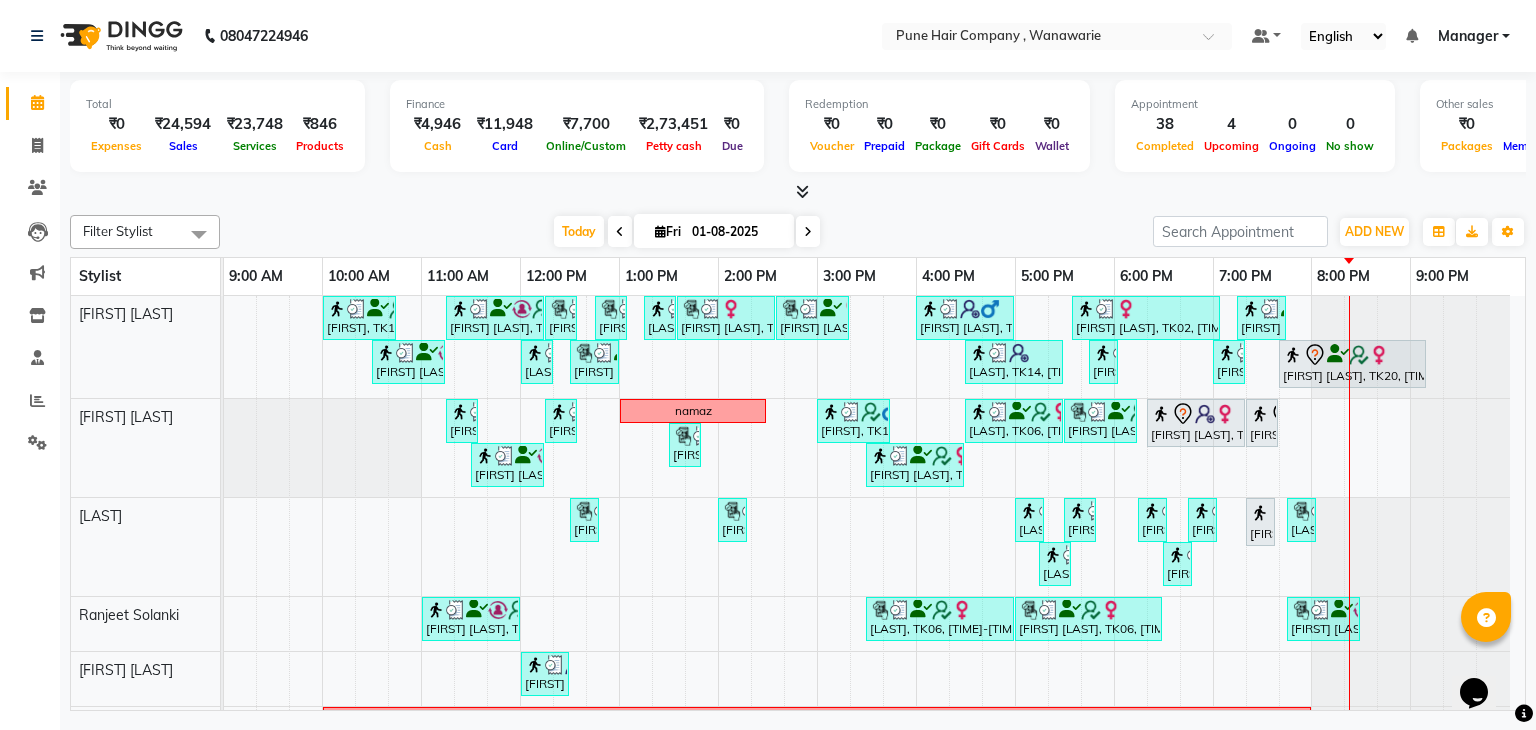 click on "Filter Stylist Select All Faisal shaikh Kanchan Gajare  Kasturi bhandari Manoj Zambre Prasad wagh Ranjeet Solanki Shriram Raut Today  Fri 01-08-2025 Toggle Dropdown Add Appointment Add Invoice Add Expense Add Attendance Add Client Add Transaction Toggle Dropdown Add Appointment Add Invoice Add Expense Add Attendance Add Client ADD NEW Toggle Dropdown Add Appointment Add Invoice Add Expense Add Attendance Add Client Add Transaction Filter Stylist Select All Faisal shaikh Kanchan Gajare  Kasturi bhandari Manoj Zambre Prasad wagh Ranjeet Solanki Shriram Raut Group By  Staff View   Room View  View as Vertical  Vertical - Week View  Horizontal  Horizontal - Week View  List  Toggle Dropdown Calendar Settings Manage Tags   Arrange Stylists   Reset Stylists  Full Screen  Show Available Stylist  Appointment Form Zoom 75% Stylist 9:00 AM 10:00 AM 11:00 AM 12:00 PM 1:00 PM 2:00 PM 3:00 PM 4:00 PM 5:00 PM 6:00 PM 7:00 PM 8:00 PM 9:00 PM Shriram Raut Faisal shaikh Kasturi bhandari Ranjeet Solanki Prasad wagh Manoj Zambre" 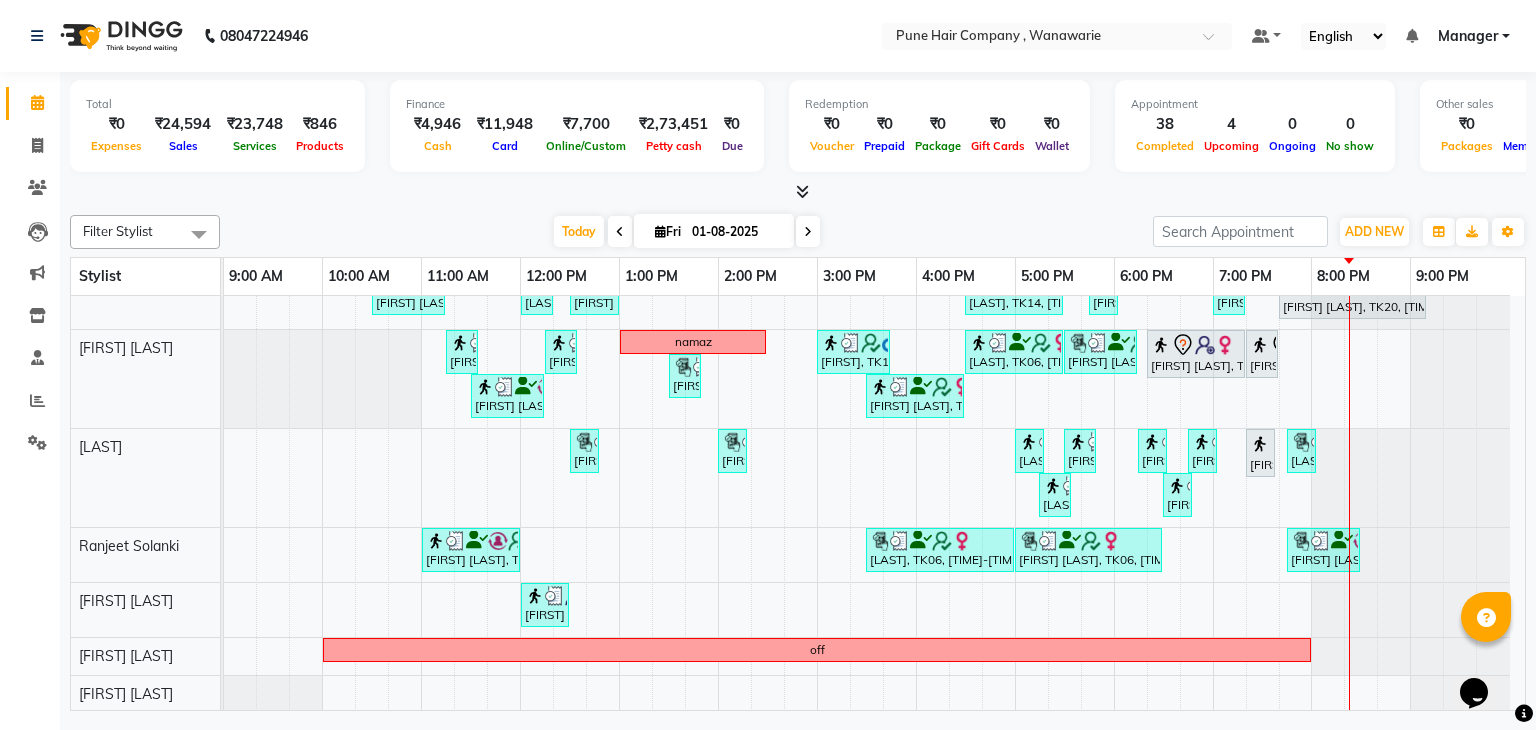 scroll, scrollTop: 34, scrollLeft: 0, axis: vertical 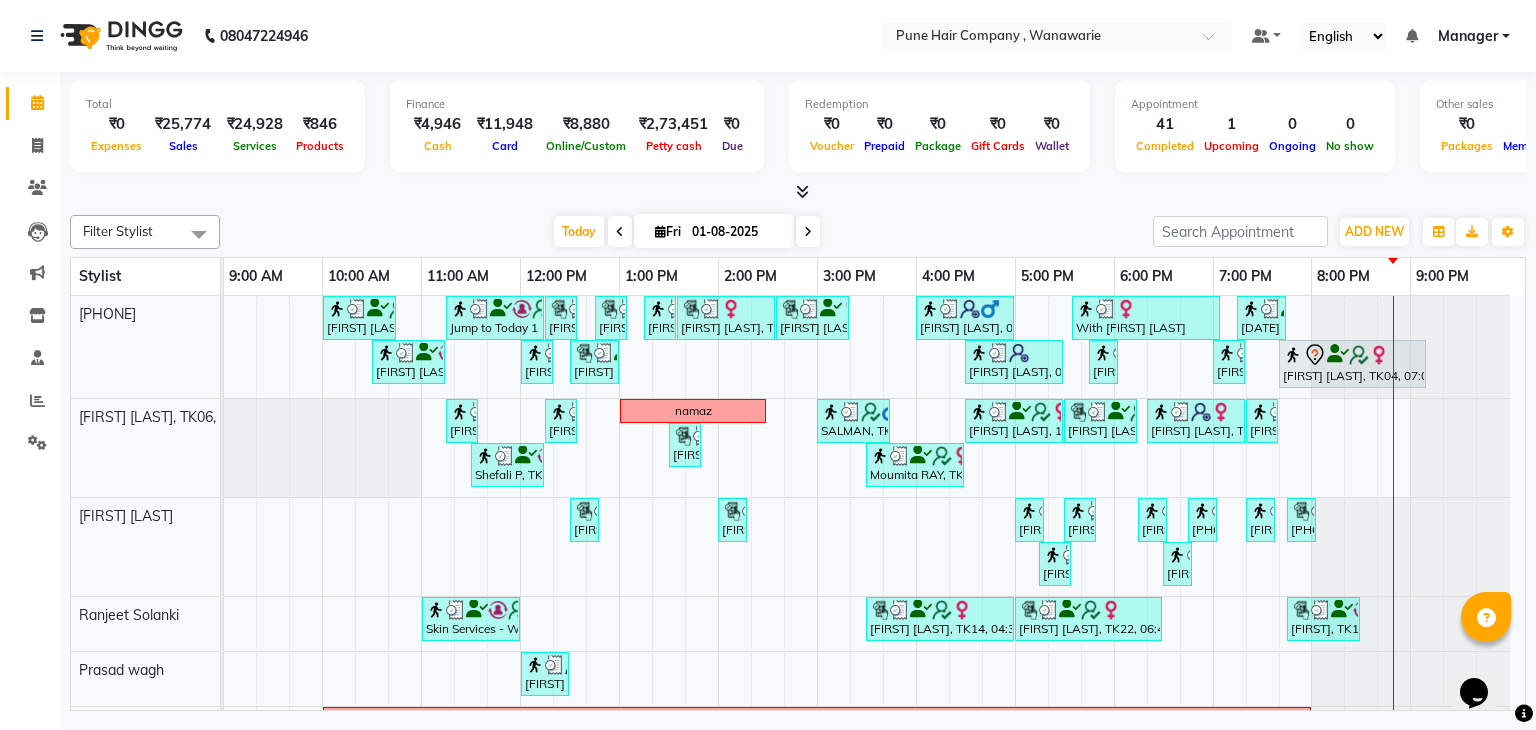 click on "01-08-2025" at bounding box center (736, 232) 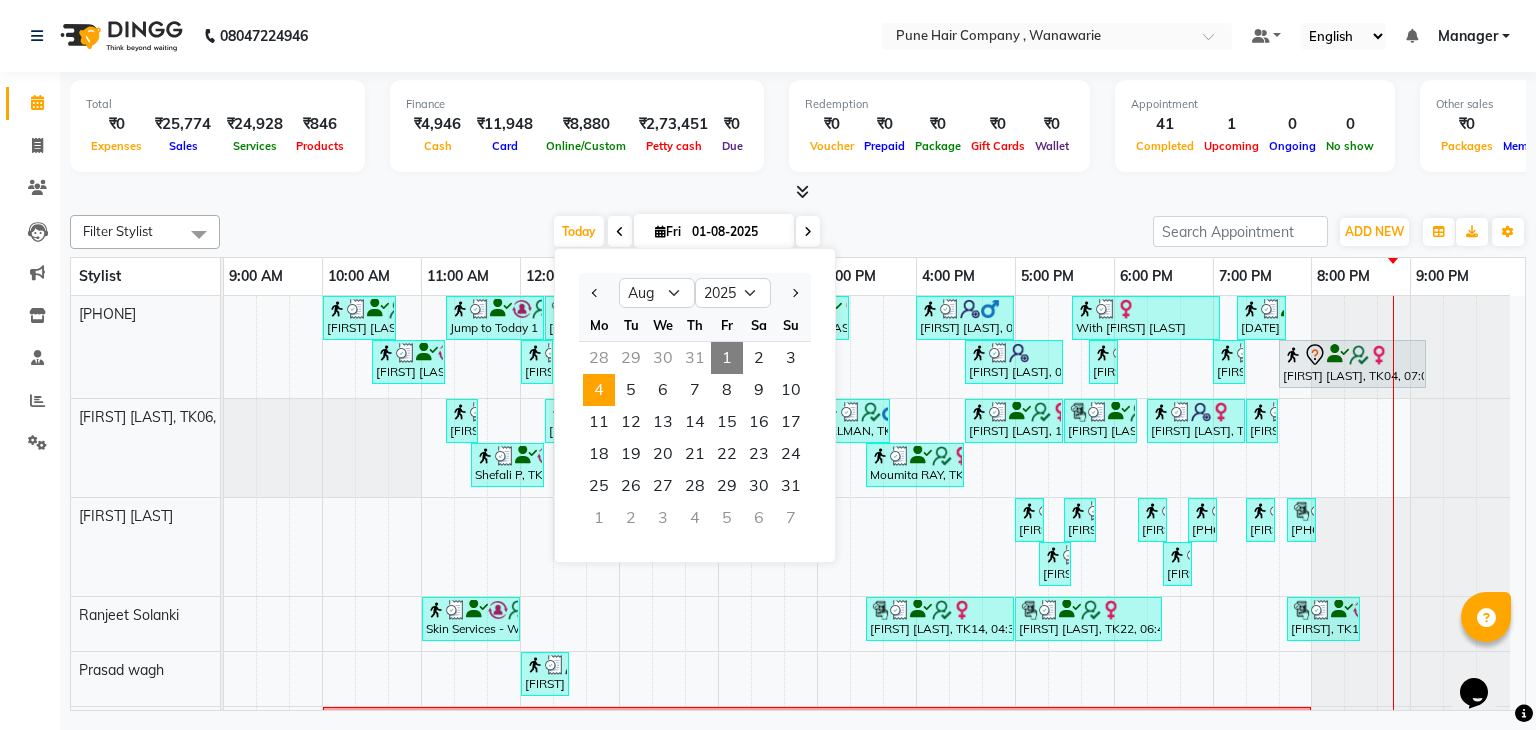 click on "4" at bounding box center (599, 390) 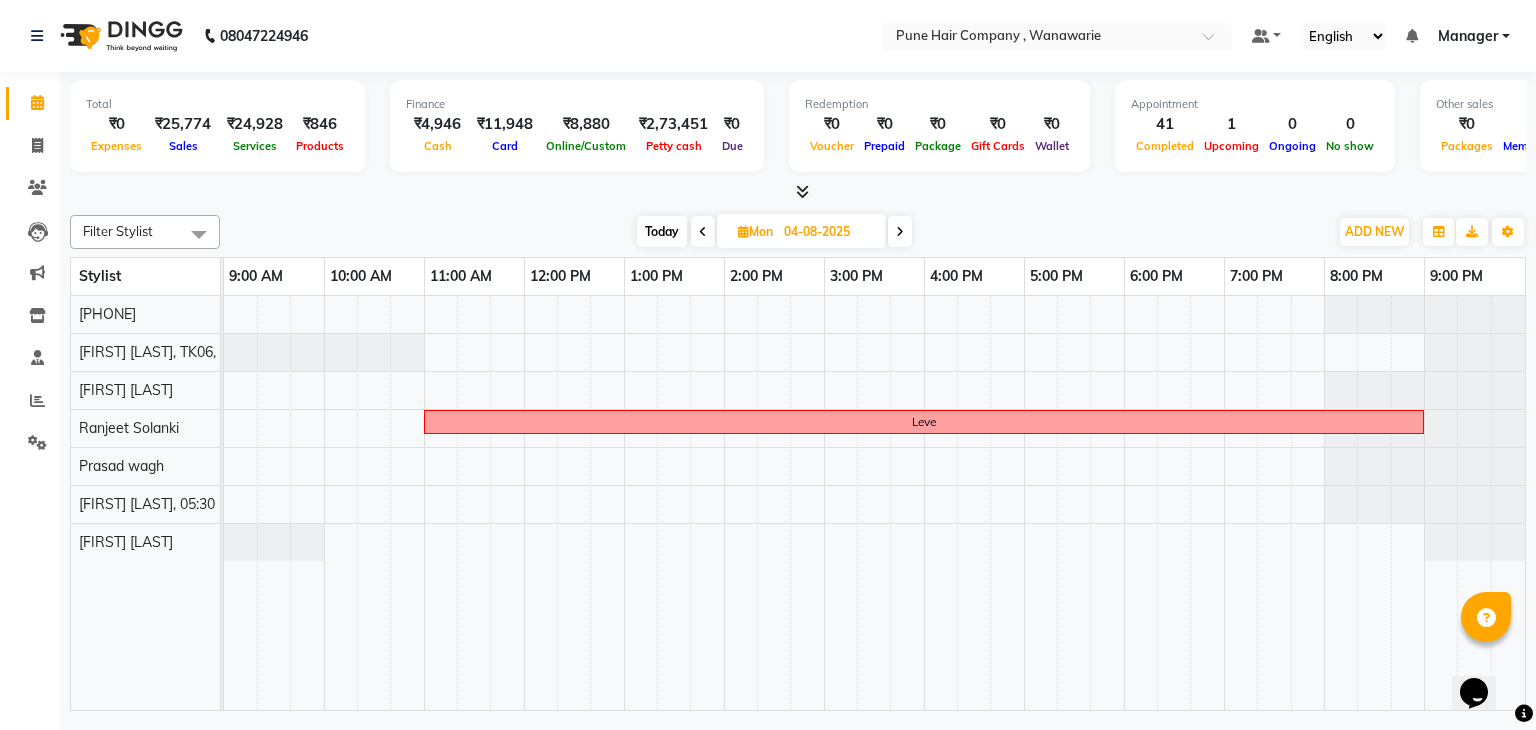 click at bounding box center (900, 231) 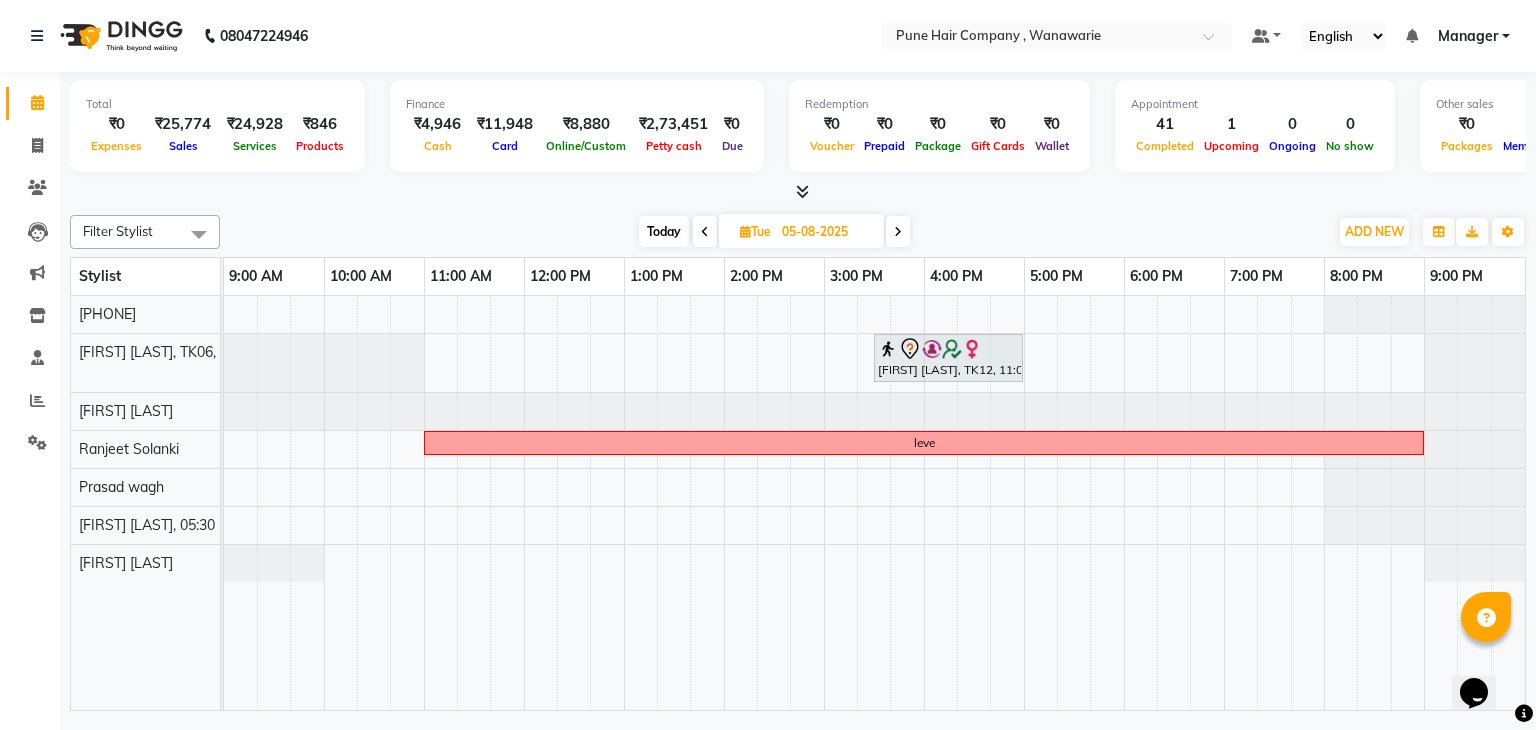 click on "05-08-2025" at bounding box center (826, 232) 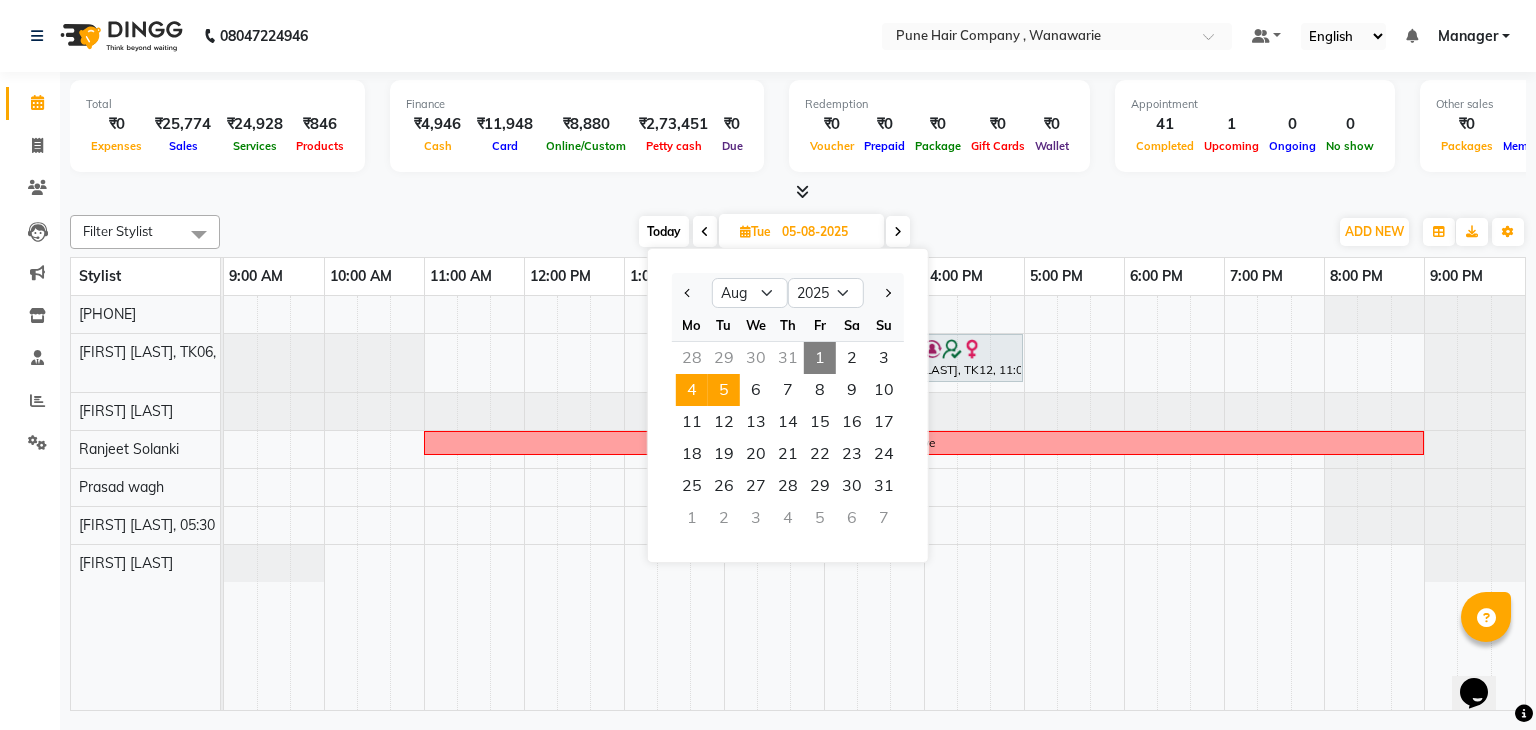 click on "4" at bounding box center [692, 390] 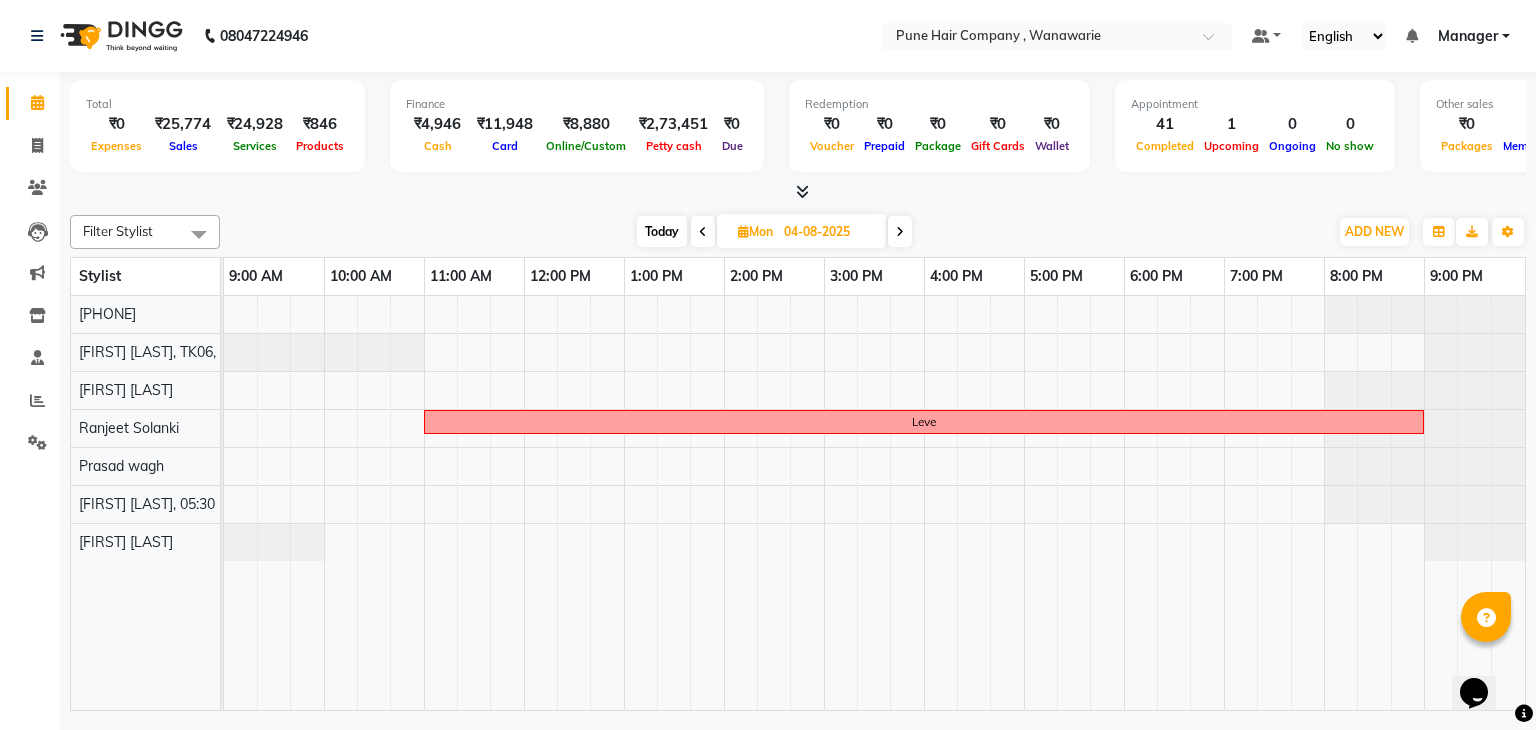 click on "04-08-2025" at bounding box center (828, 232) 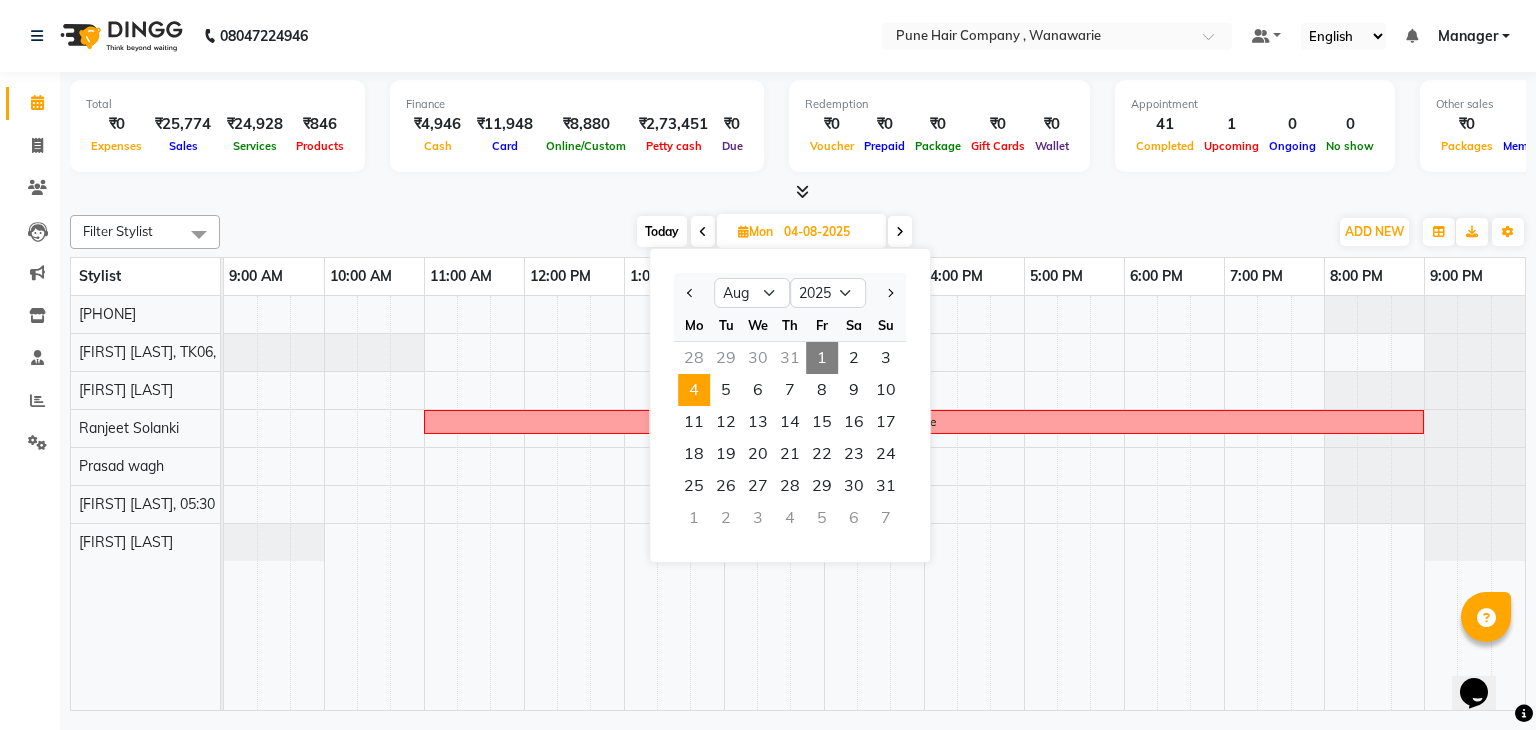 click at bounding box center (798, 192) 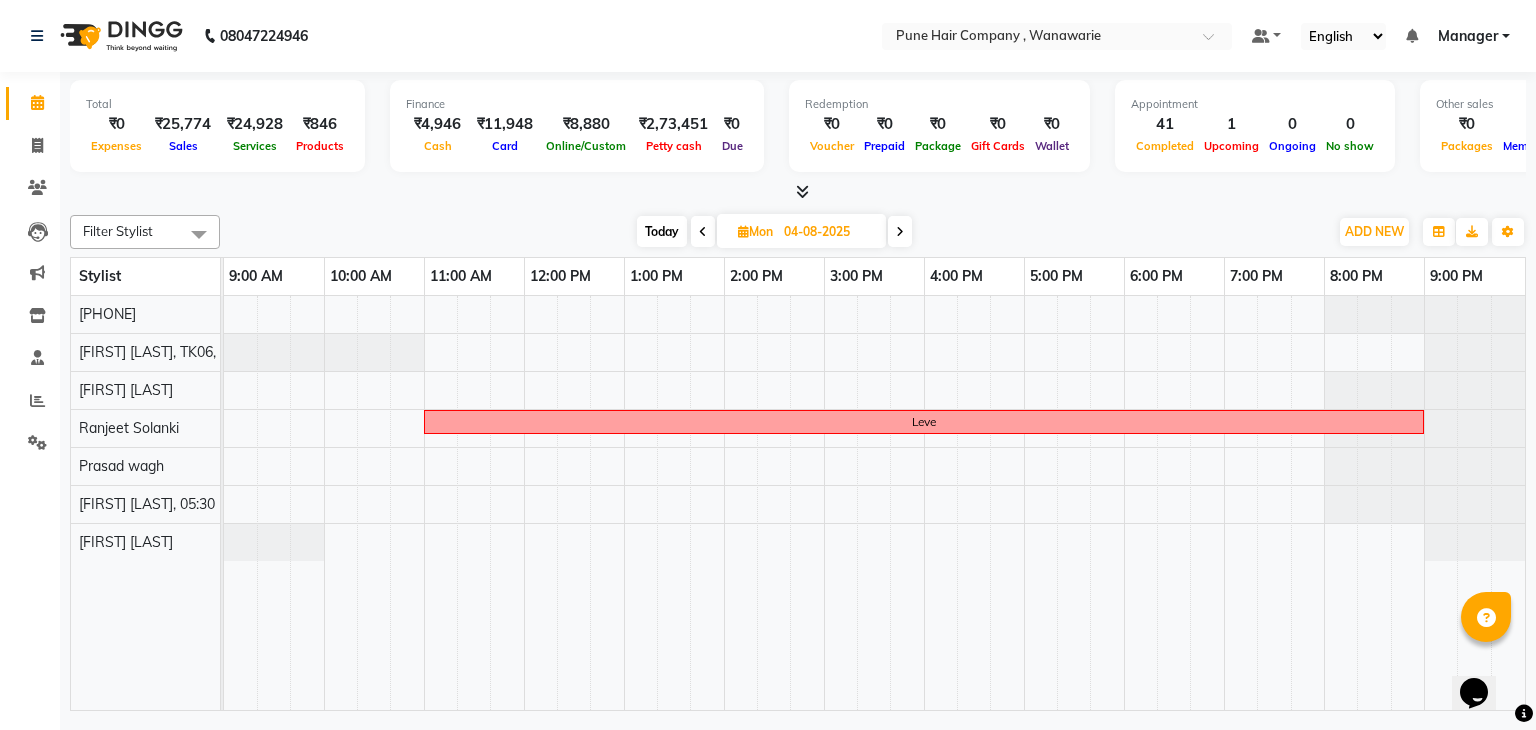 click on "04-08-2025" at bounding box center [828, 232] 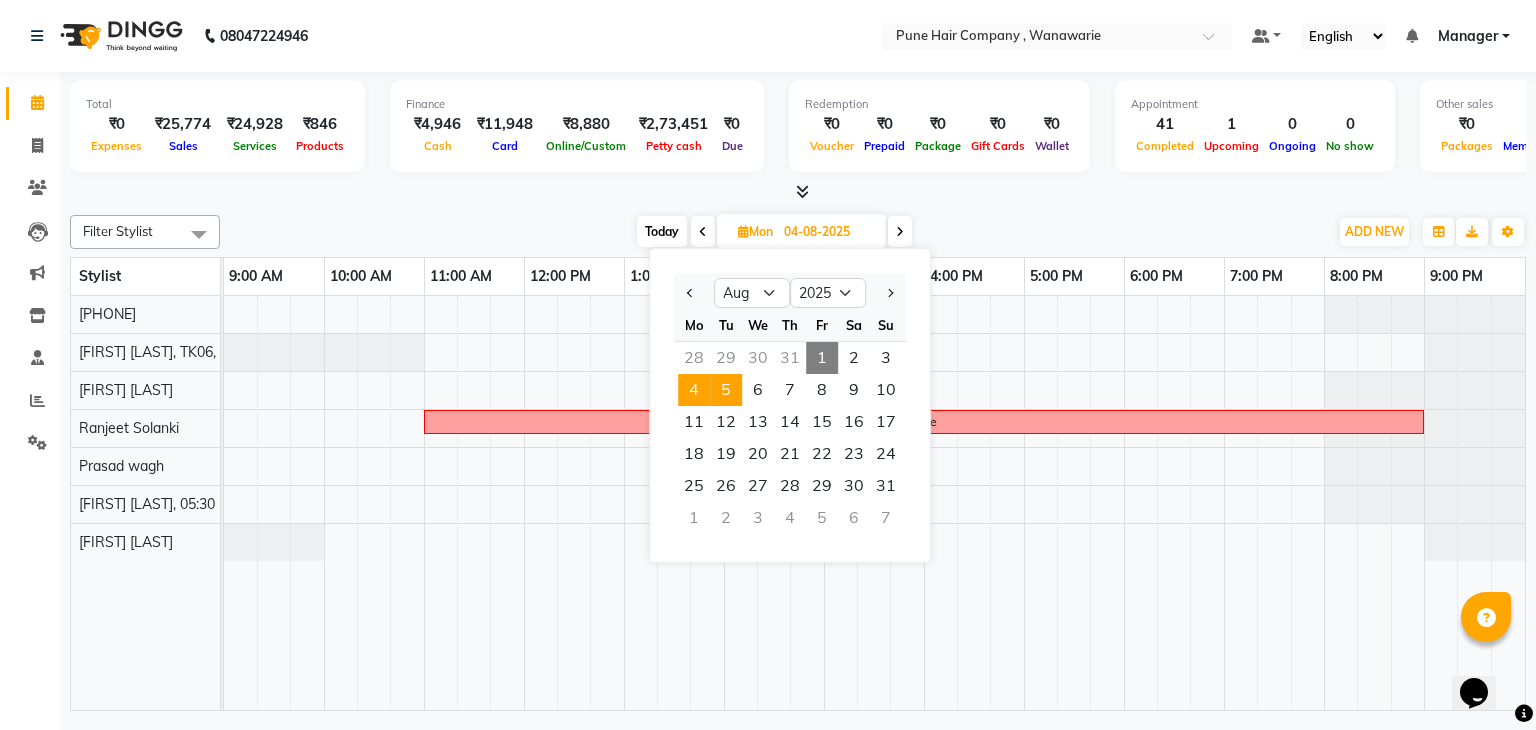 click on "5" at bounding box center (726, 390) 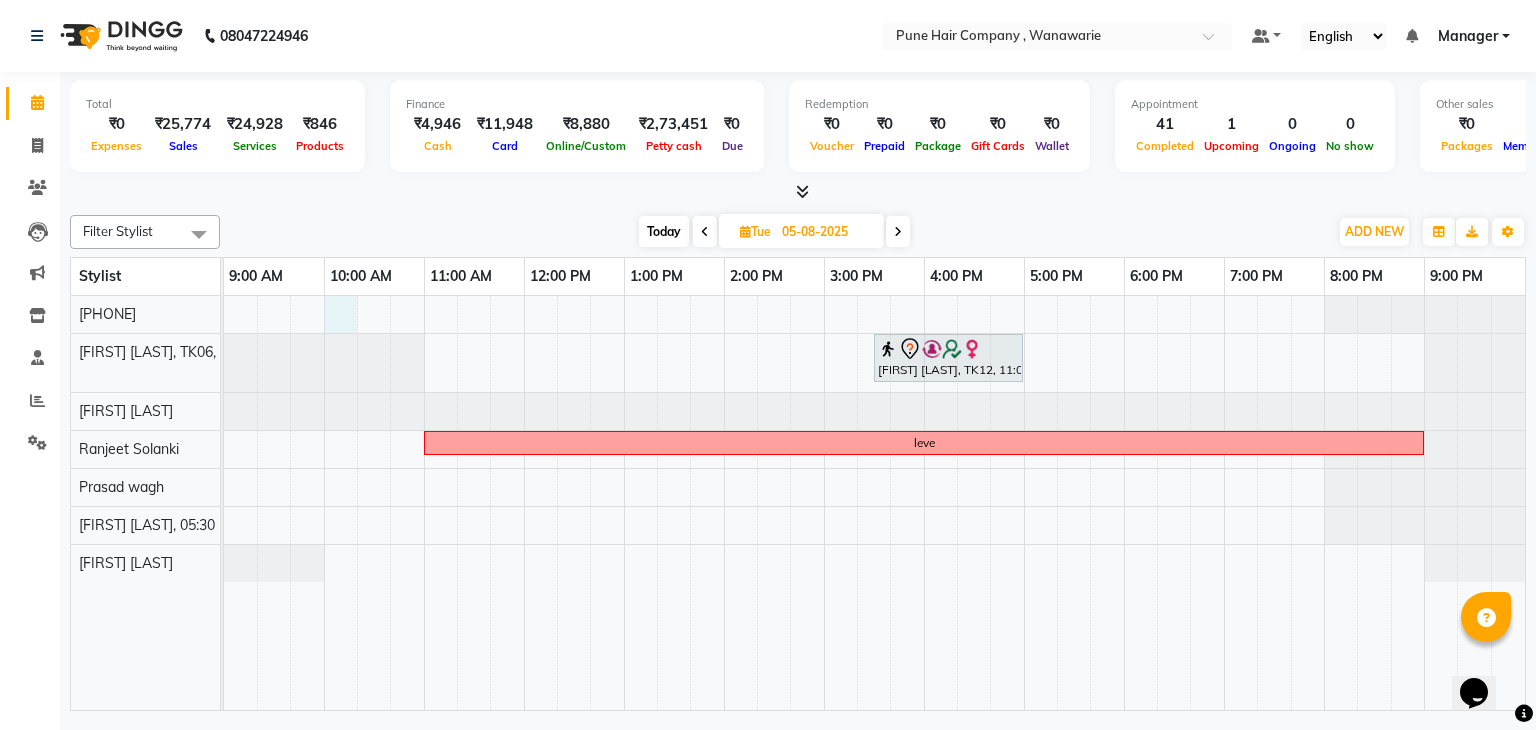 click on "deepti J, 03:30 PM-05:00 PM, Hair Colour - Inoa Touch-up (Upto 2 Inches)  leve" at bounding box center (874, 503) 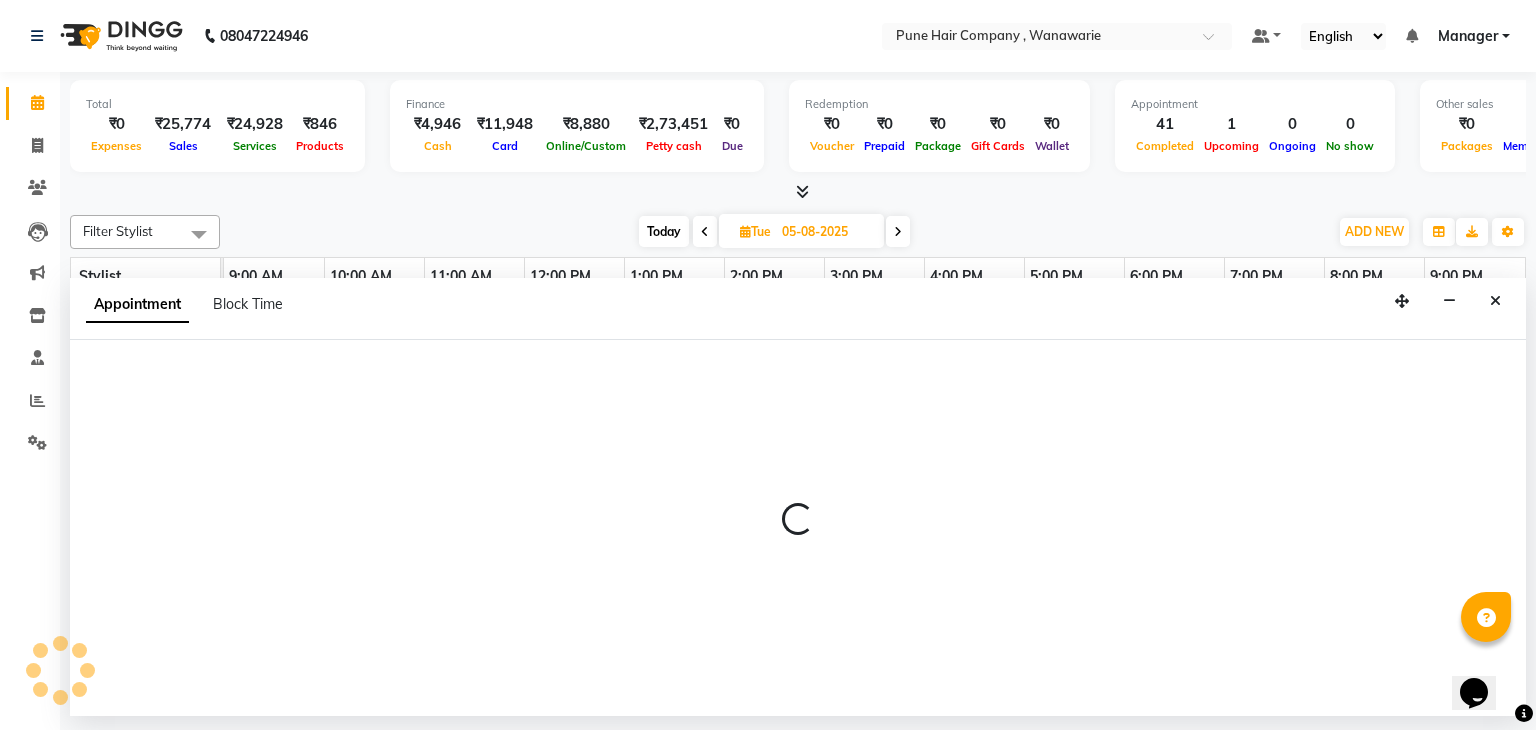 select on "74577" 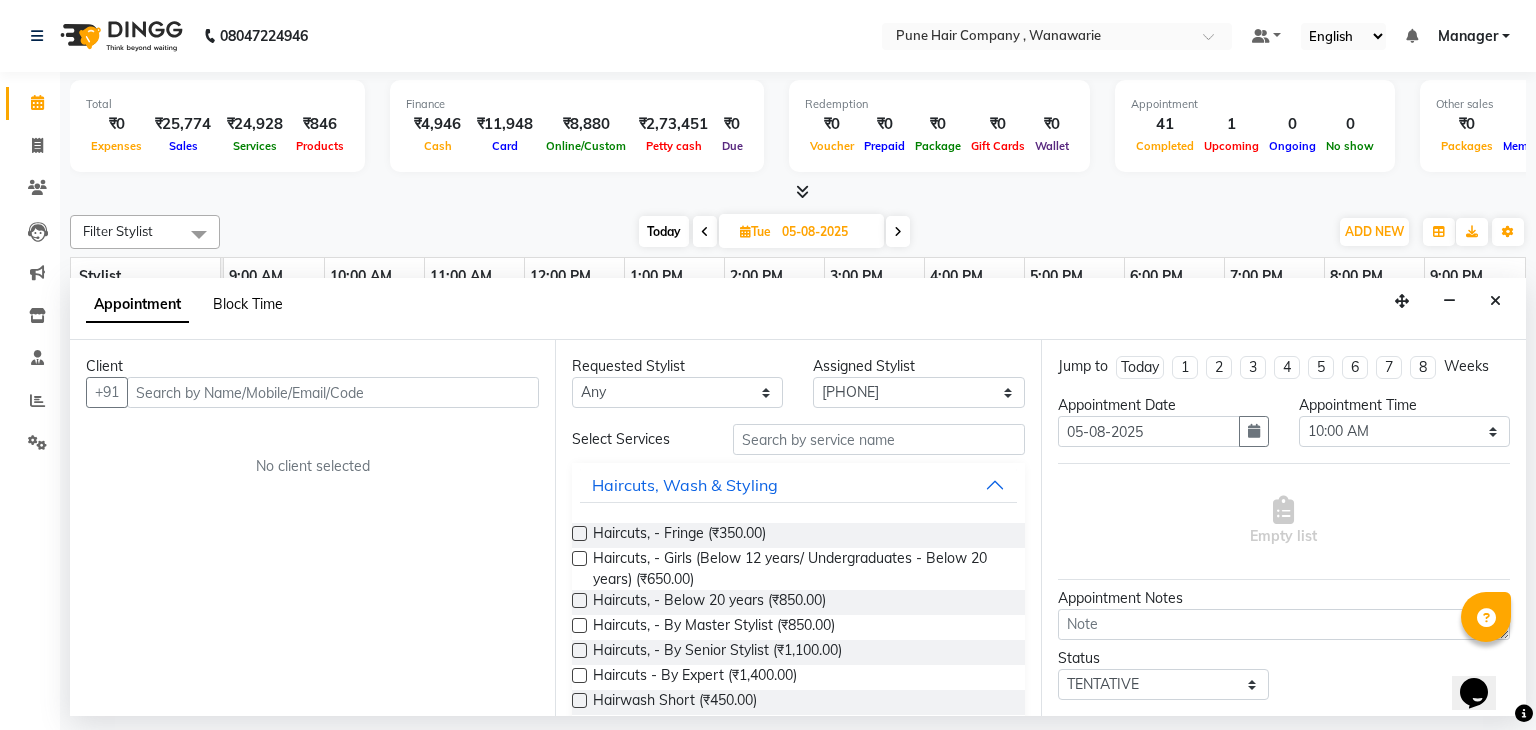 click on "Block Time" at bounding box center [248, 304] 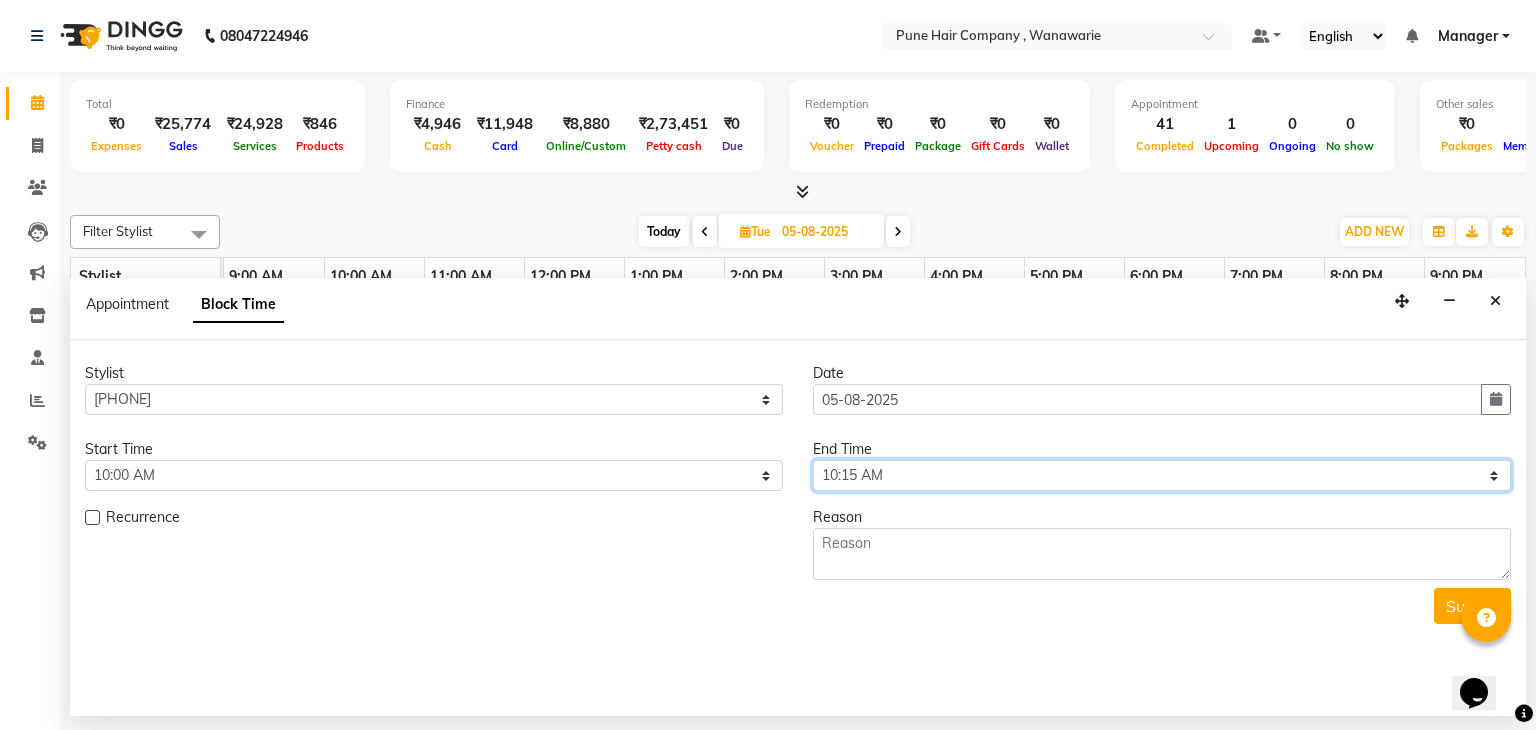 click on "Select 10:00 AM 10:15 AM 10:30 AM 10:45 AM 11:00 AM 11:15 AM 11:30 AM 11:45 AM 12:00 PM 12:15 PM 12:30 PM 12:45 PM 01:00 PM 01:15 PM 01:30 PM 01:45 PM 02:00 PM 02:15 PM 02:30 PM 02:45 PM 03:00 PM 03:15 PM 03:30 PM 03:45 PM 04:00 PM 04:15 PM 04:30 PM 04:45 PM 05:00 PM 05:15 PM 05:30 PM 05:45 PM 06:00 PM 06:15 PM 06:30 PM 06:45 PM 07:00 PM 07:15 PM 07:30 PM 07:45 PM 08:00 PM 08:15 PM 08:30 PM 08:45 PM 09:00 PM" at bounding box center [1162, 475] 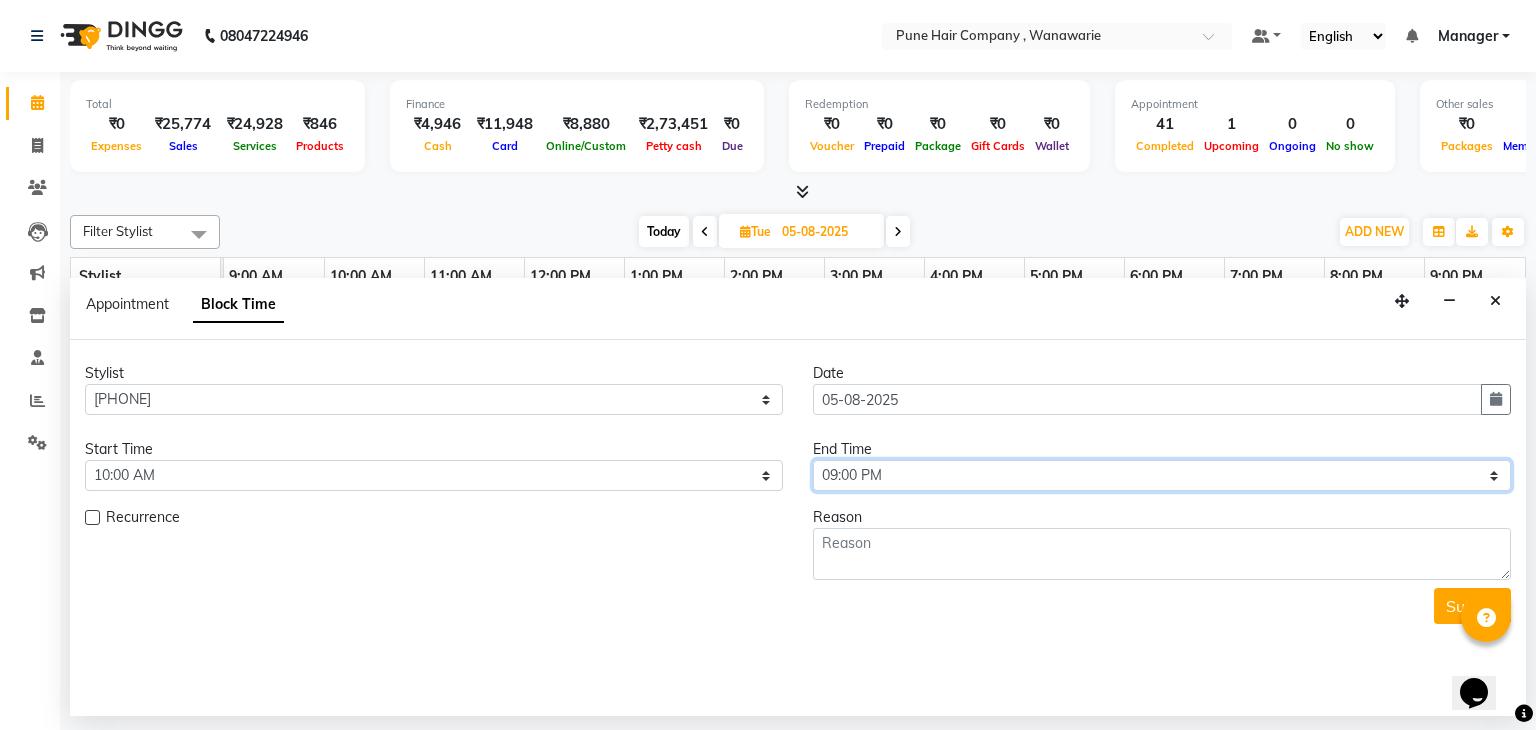 click on "Select 10:00 AM 10:15 AM 10:30 AM 10:45 AM 11:00 AM 11:15 AM 11:30 AM 11:45 AM 12:00 PM 12:15 PM 12:30 PM 12:45 PM 01:00 PM 01:15 PM 01:30 PM 01:45 PM 02:00 PM 02:15 PM 02:30 PM 02:45 PM 03:00 PM 03:15 PM 03:30 PM 03:45 PM 04:00 PM 04:15 PM 04:30 PM 04:45 PM 05:00 PM 05:15 PM 05:30 PM 05:45 PM 06:00 PM 06:15 PM 06:30 PM 06:45 PM 07:00 PM 07:15 PM 07:30 PM 07:45 PM 08:00 PM 08:15 PM 08:30 PM 08:45 PM 09:00 PM" at bounding box center (1162, 475) 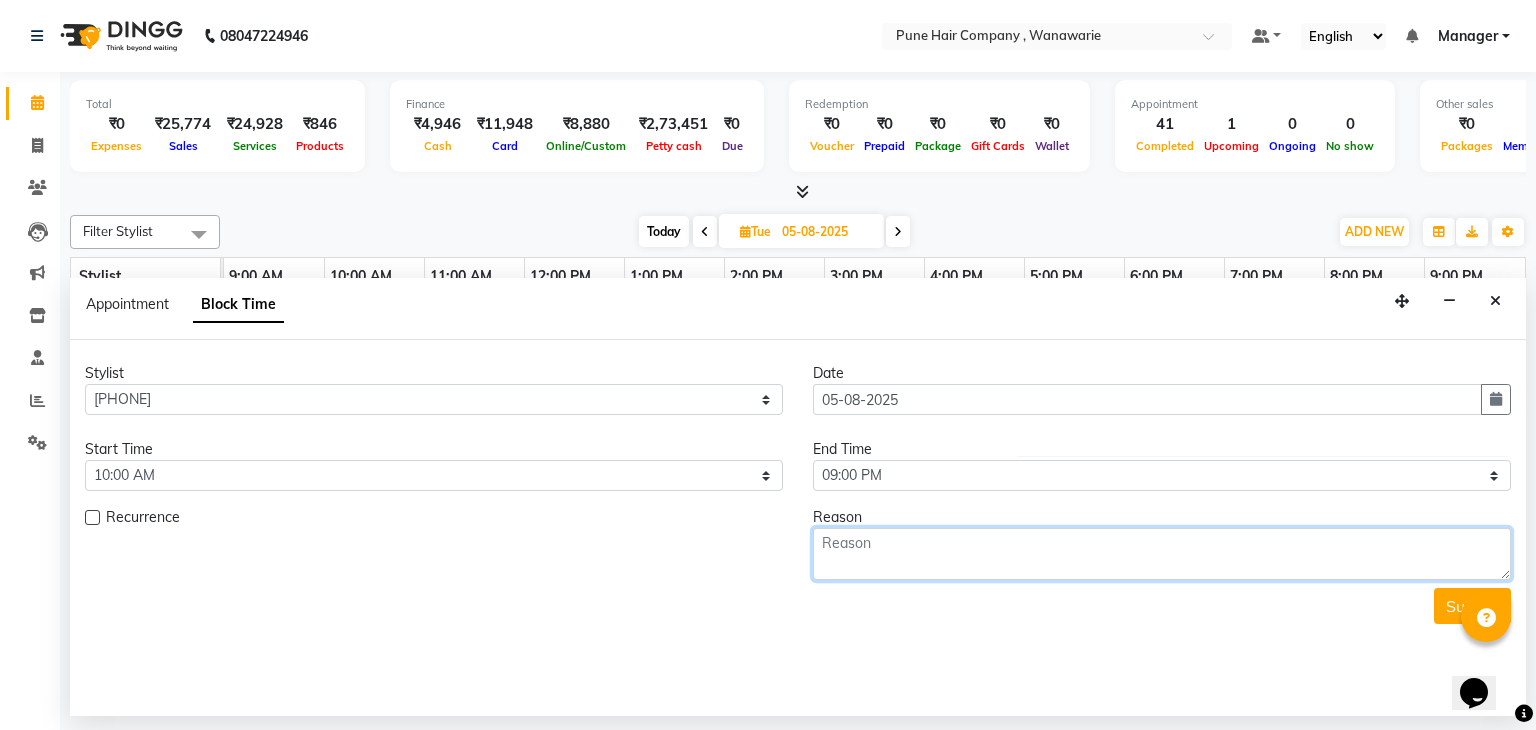 click at bounding box center (1162, 554) 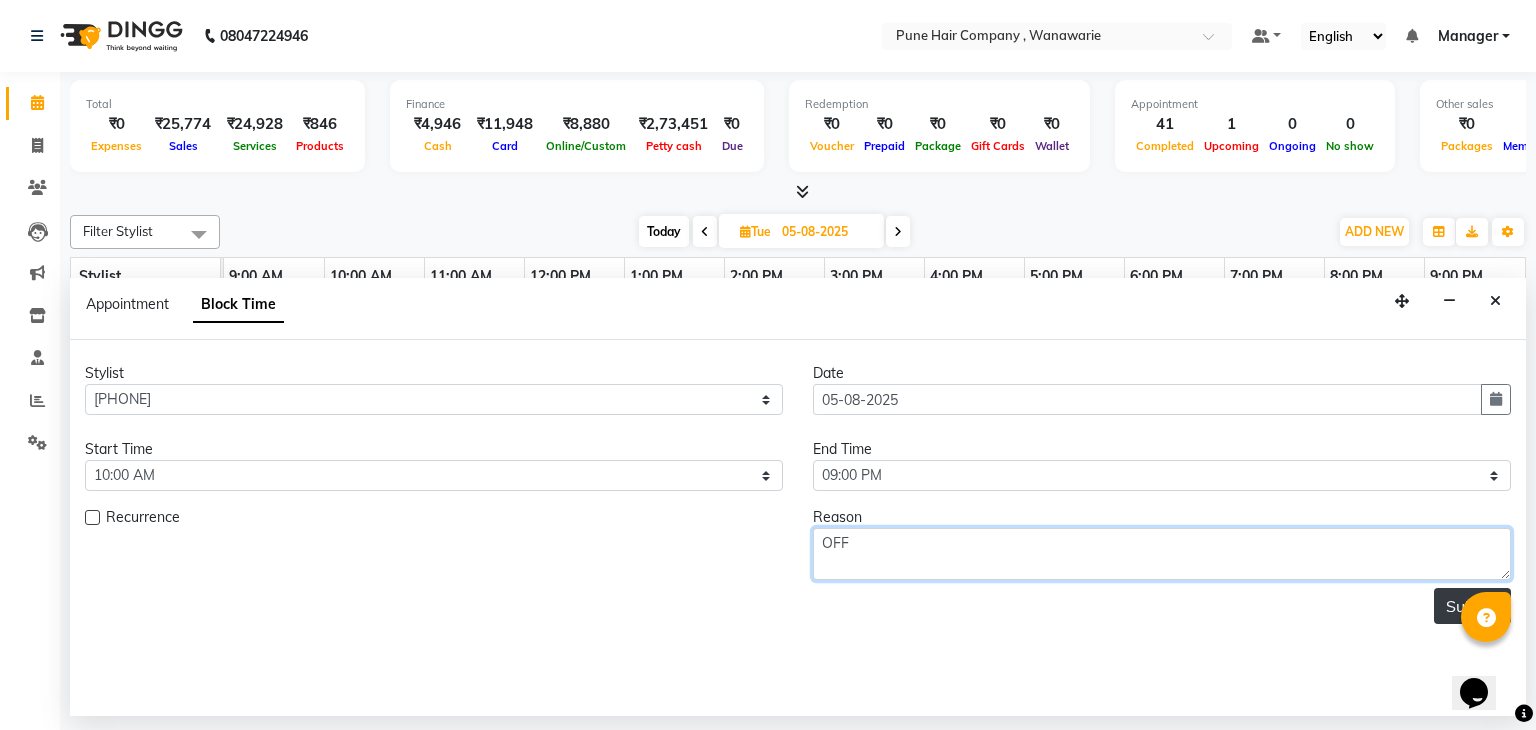 type on "OFF" 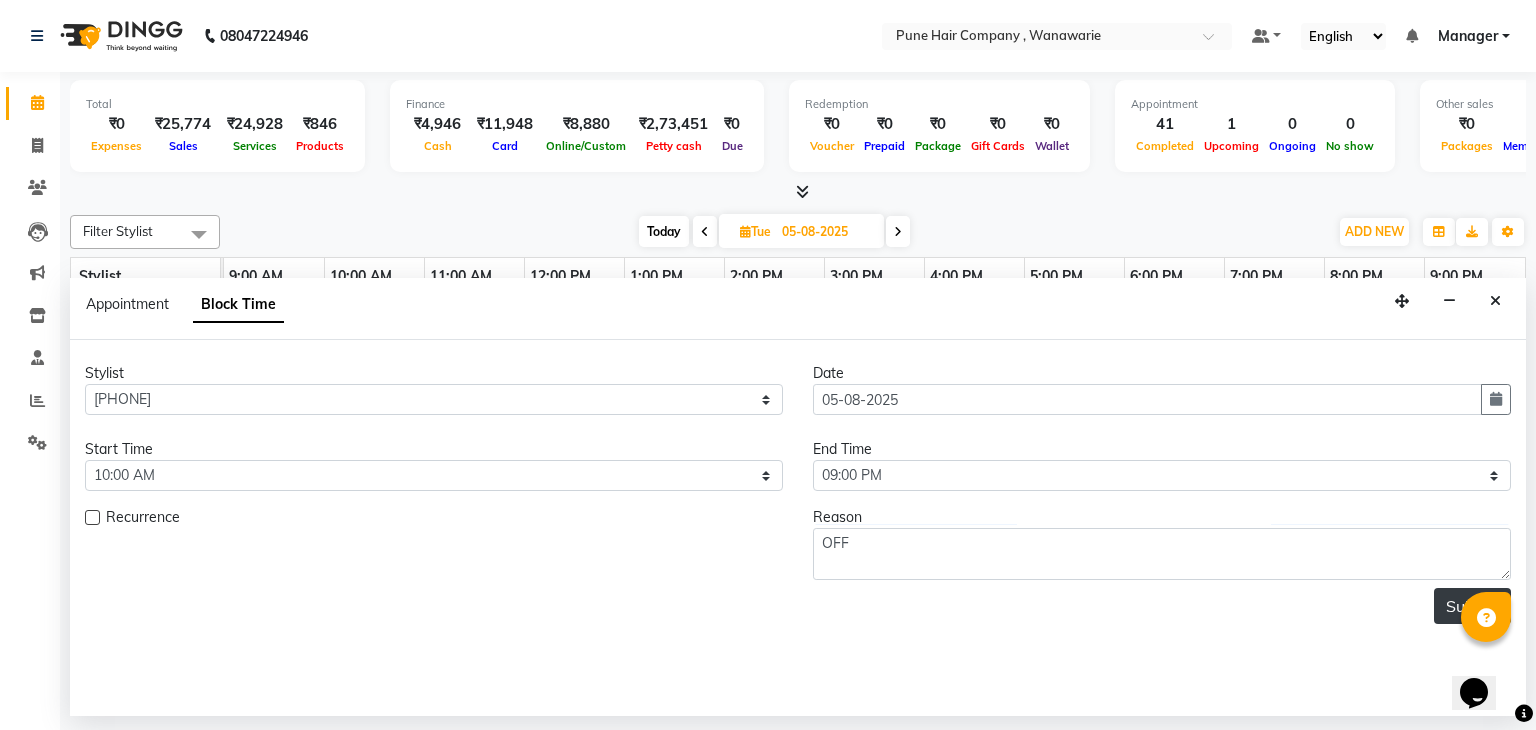 click on "Submit" at bounding box center (1472, 606) 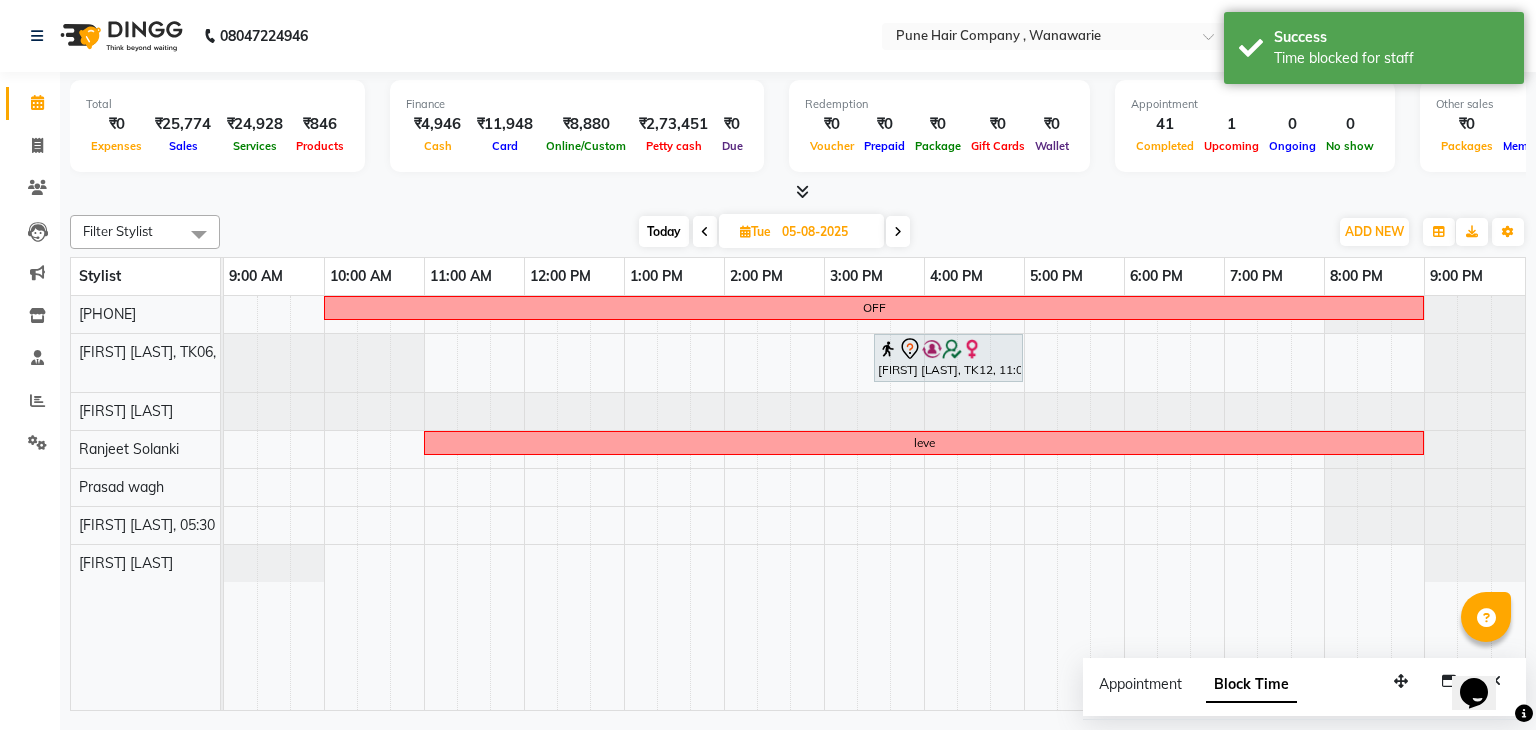 click on "Today" at bounding box center (664, 231) 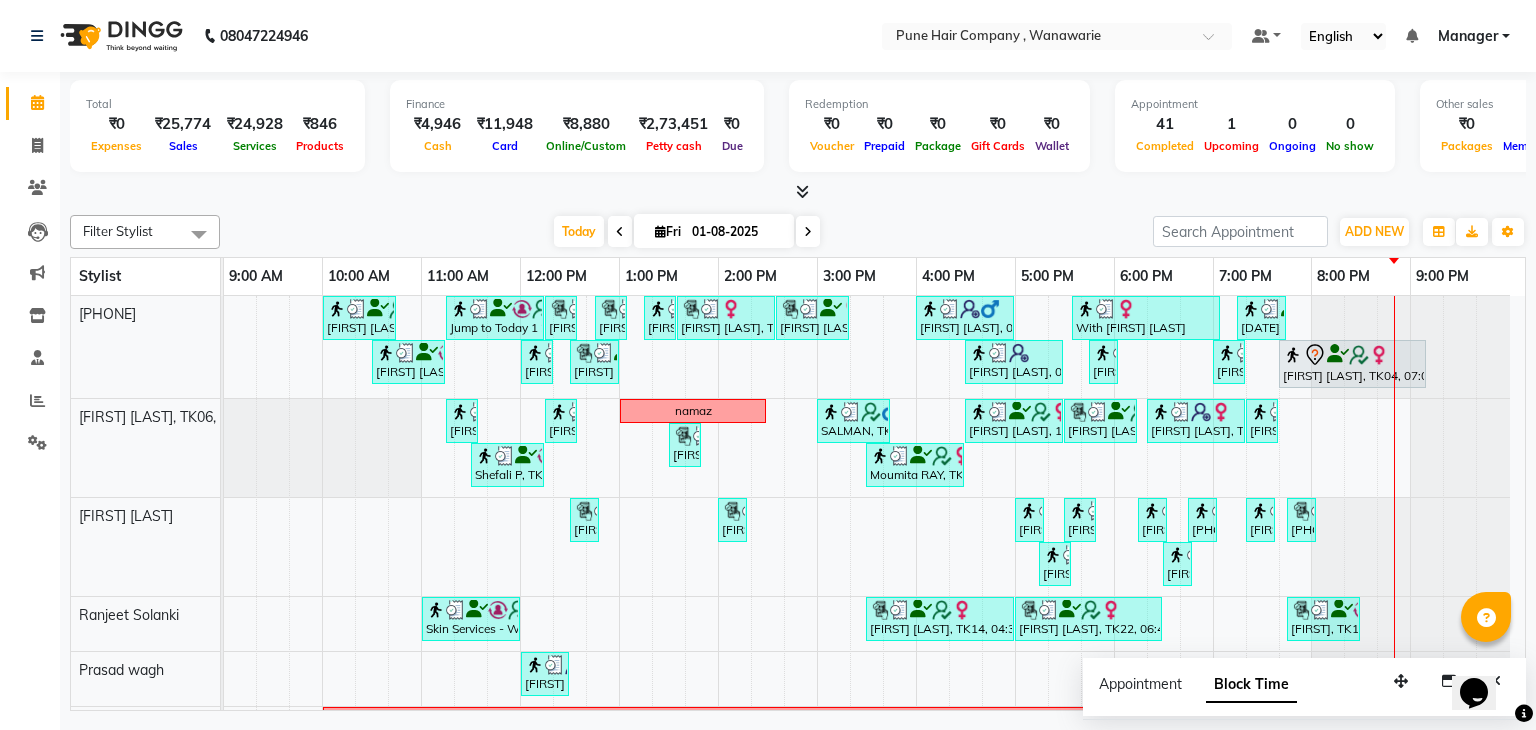 click on "01-08-2025" at bounding box center (736, 232) 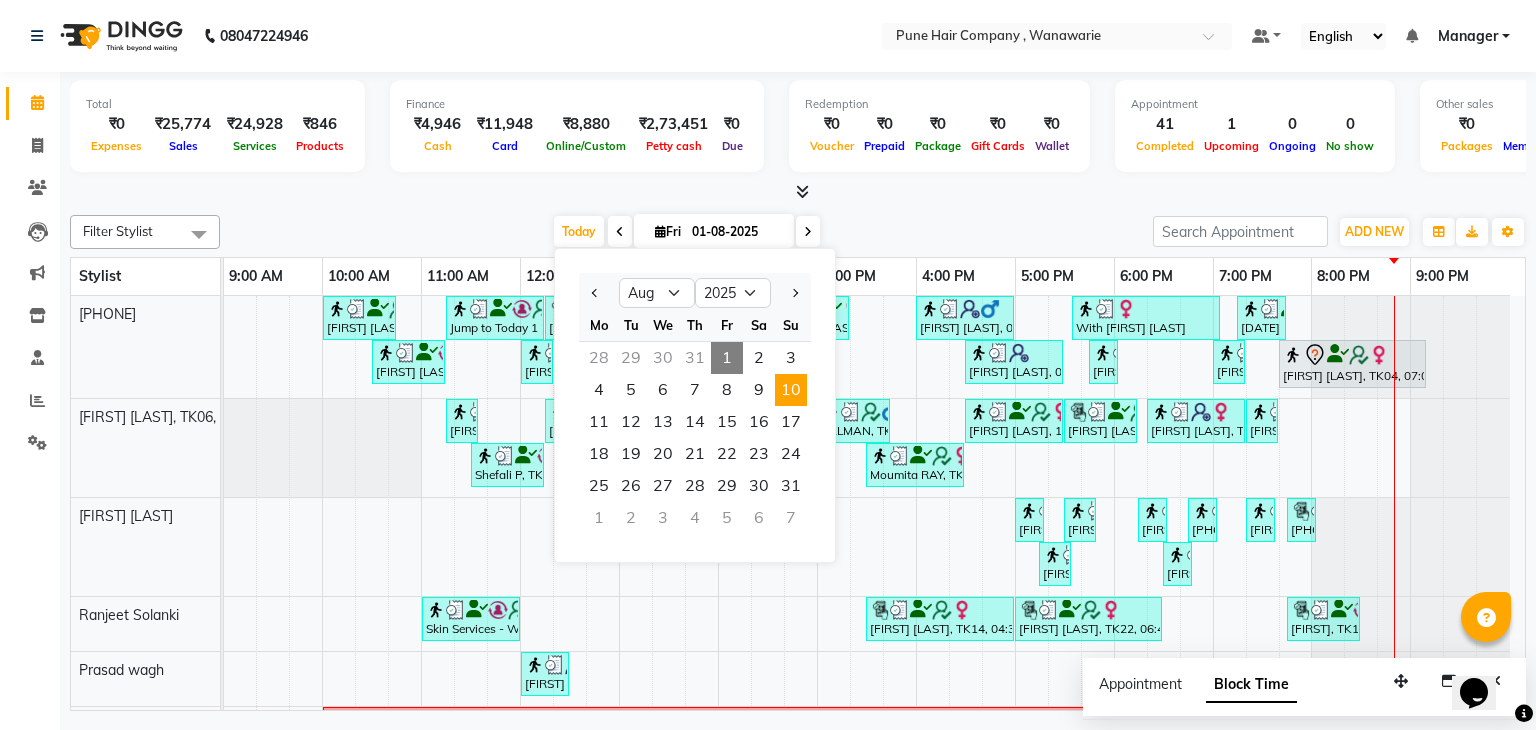 click on "10" at bounding box center [791, 390] 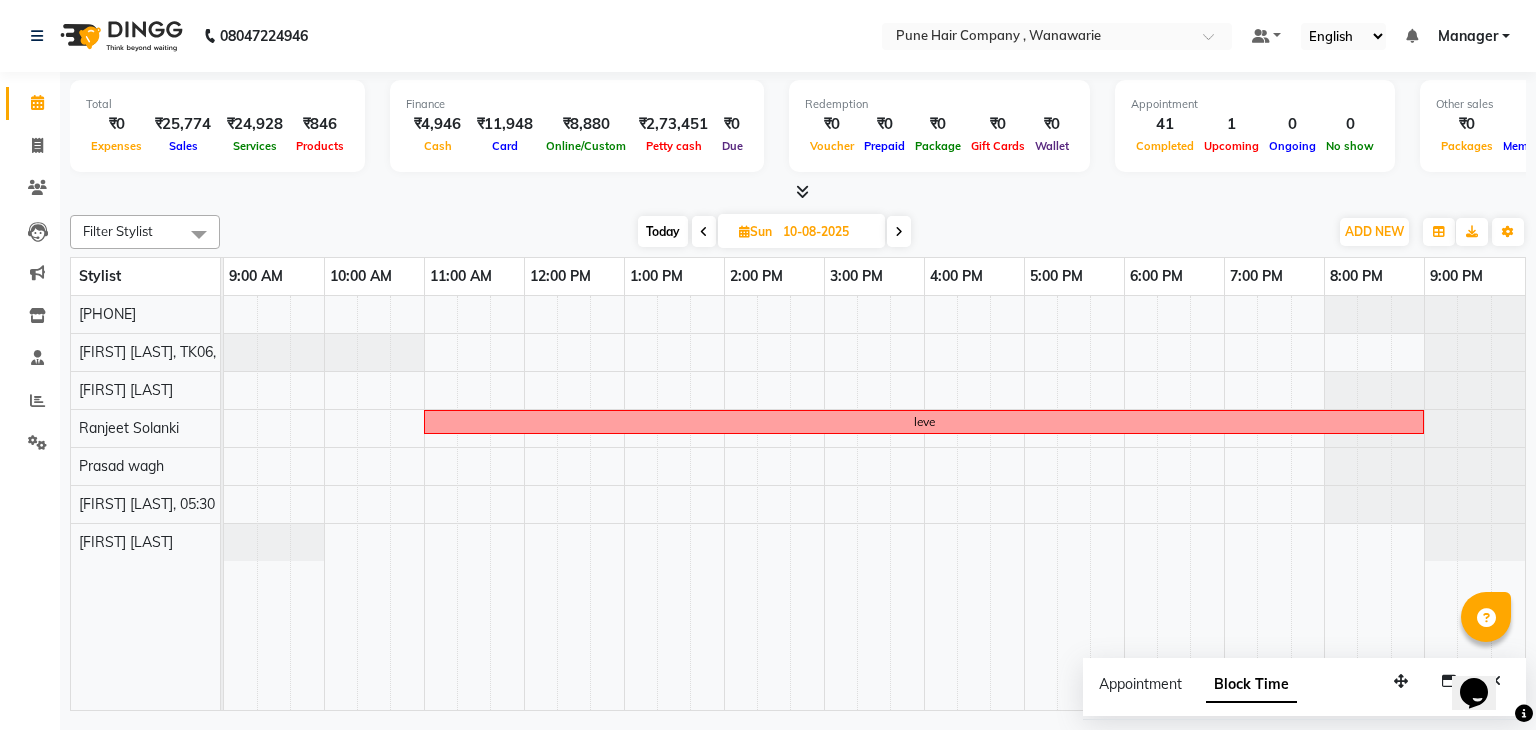 click on "10-08-2025" at bounding box center [827, 232] 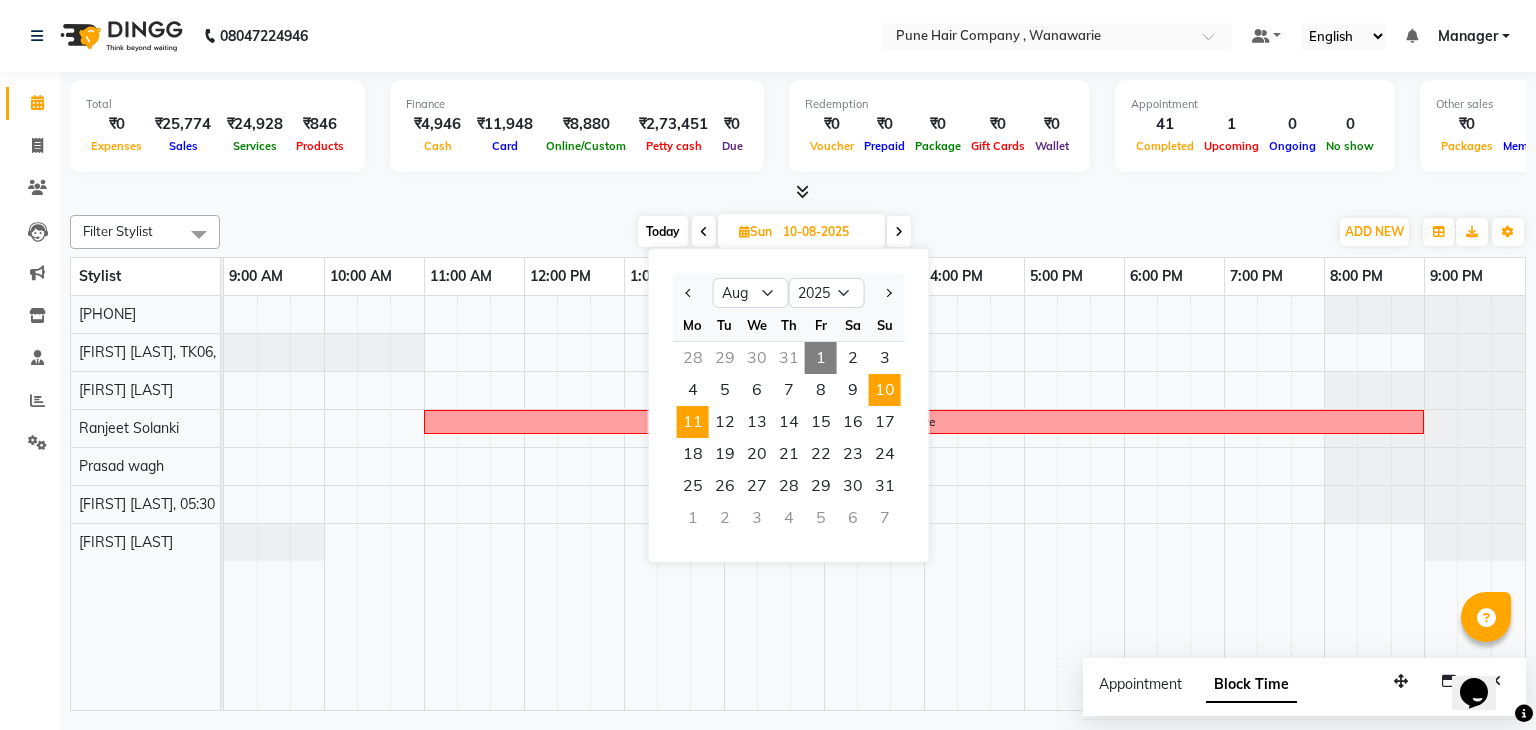 click on "11" at bounding box center [693, 422] 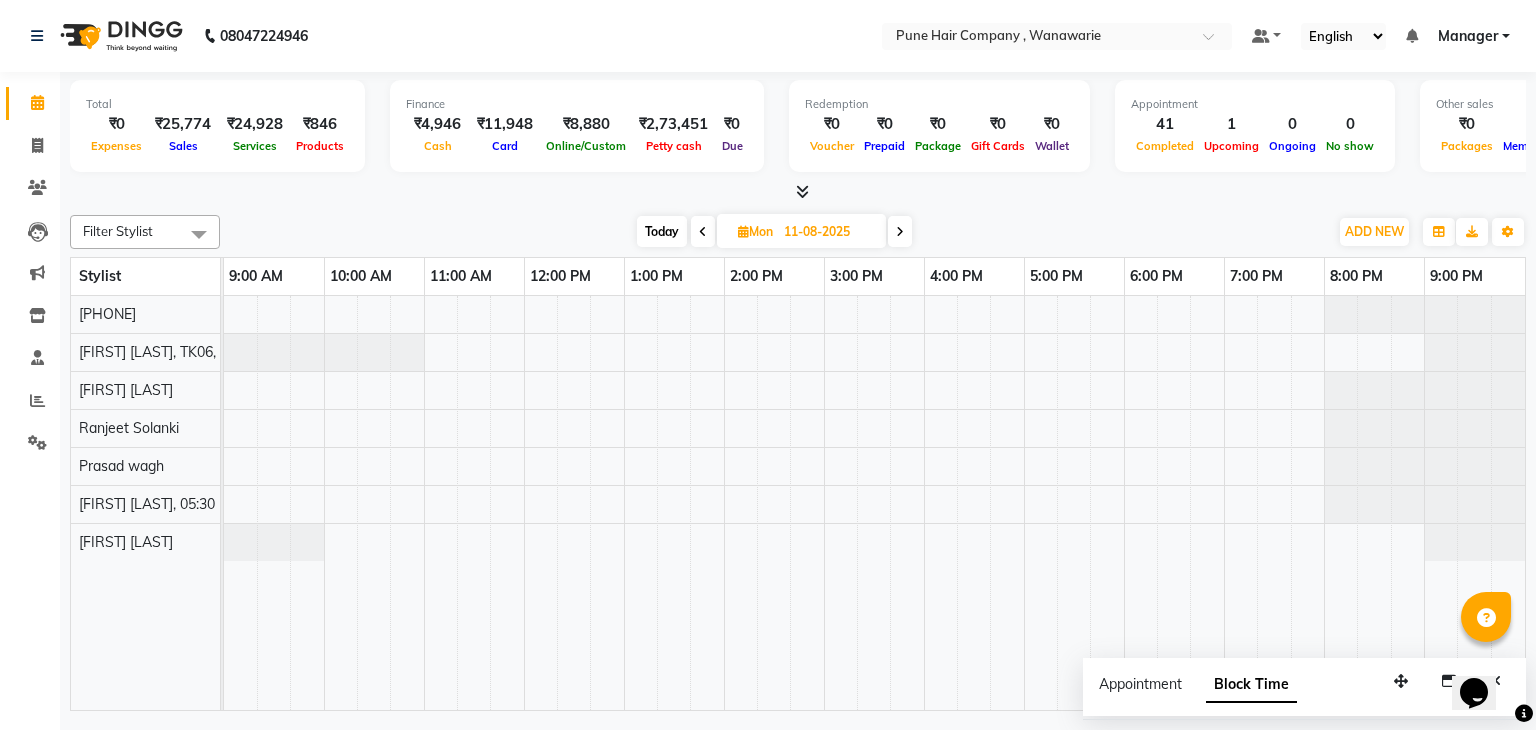 click at bounding box center (900, 231) 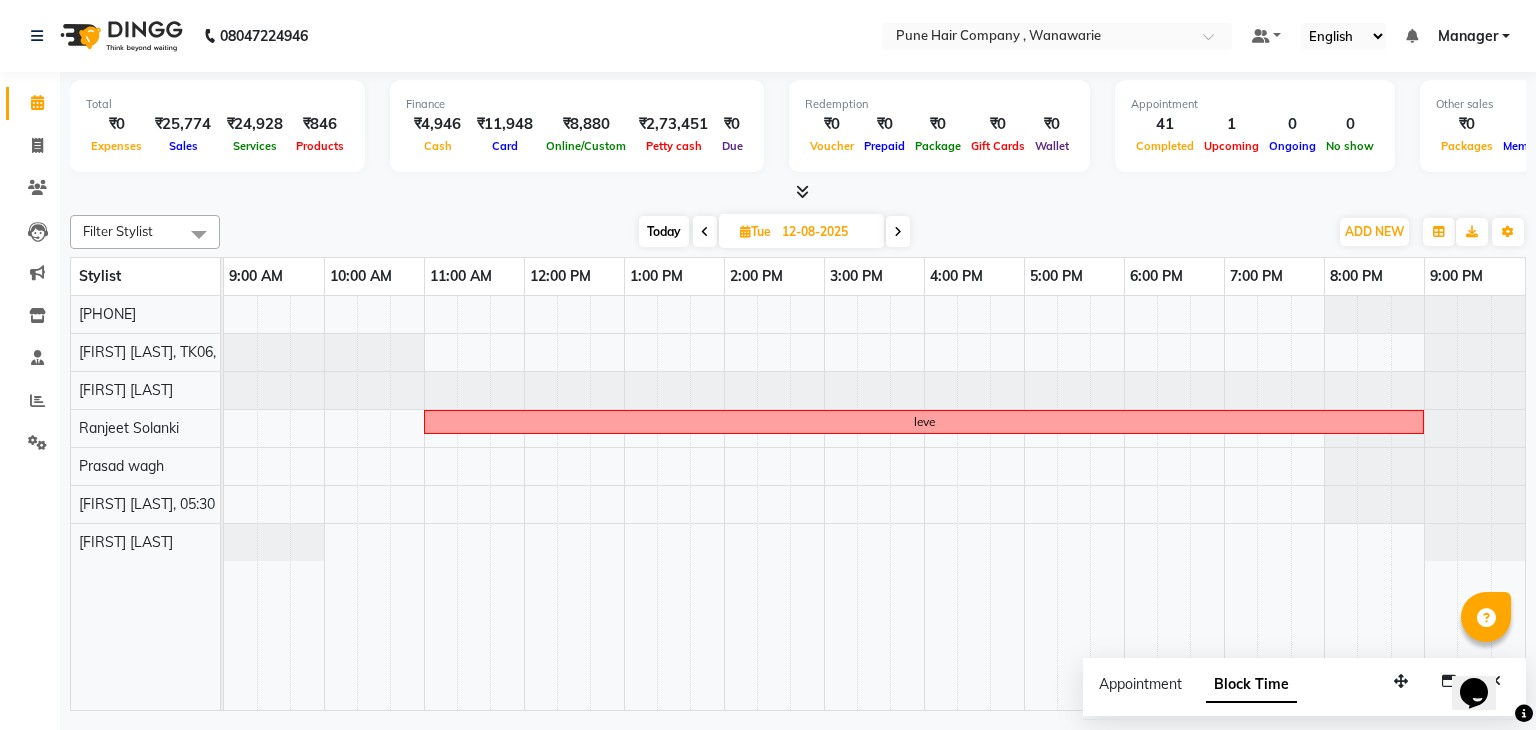click at bounding box center [898, 231] 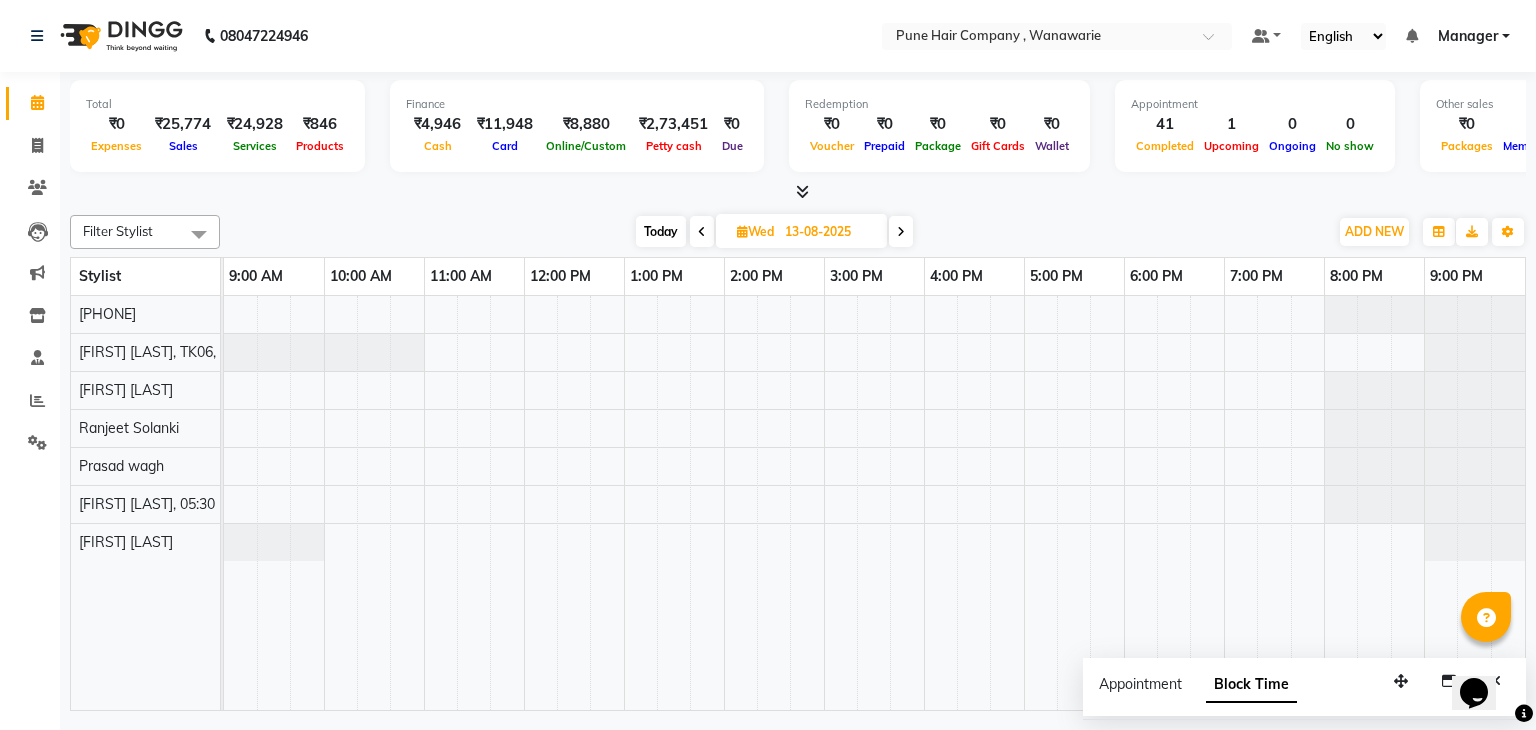 click on "13-08-2025" at bounding box center (829, 232) 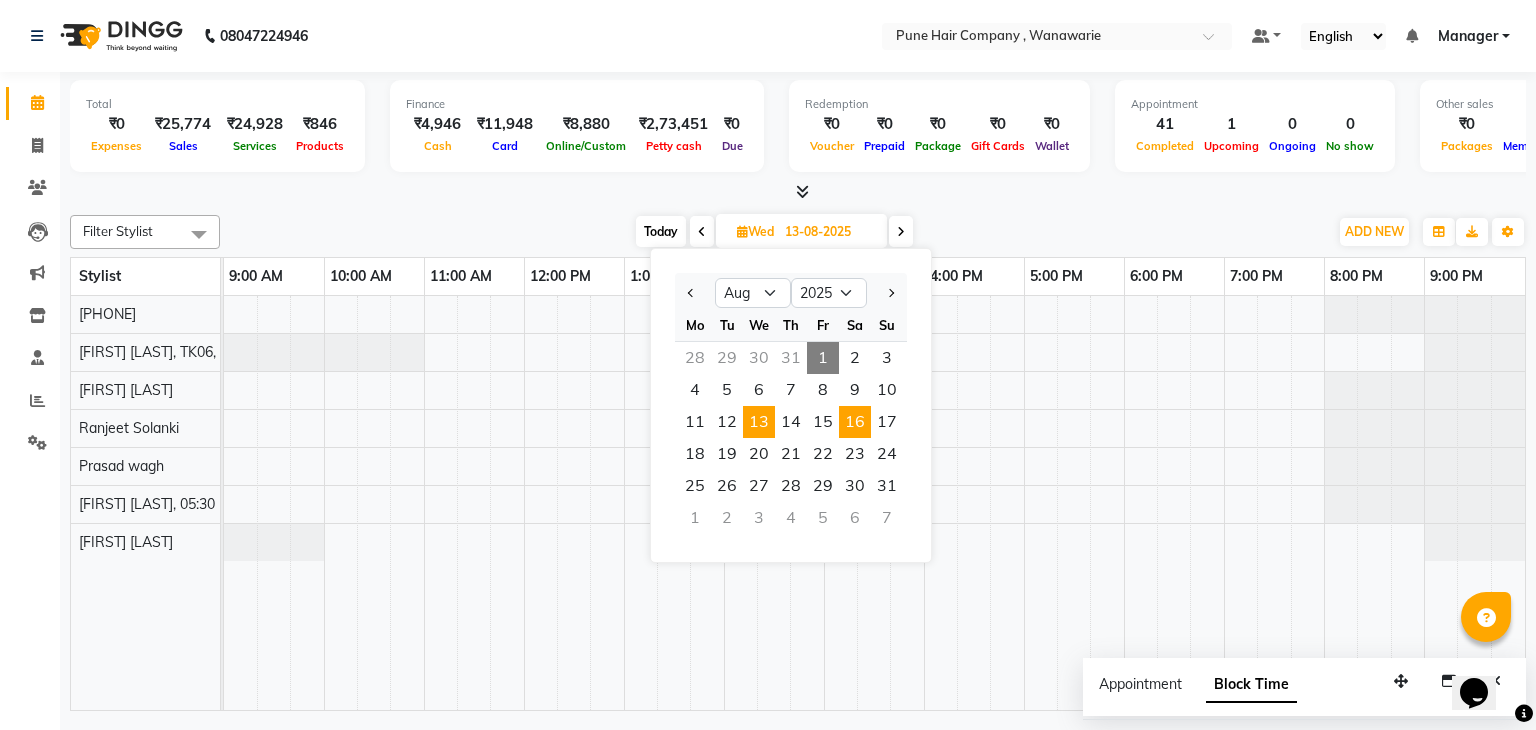 click on "16" at bounding box center (855, 422) 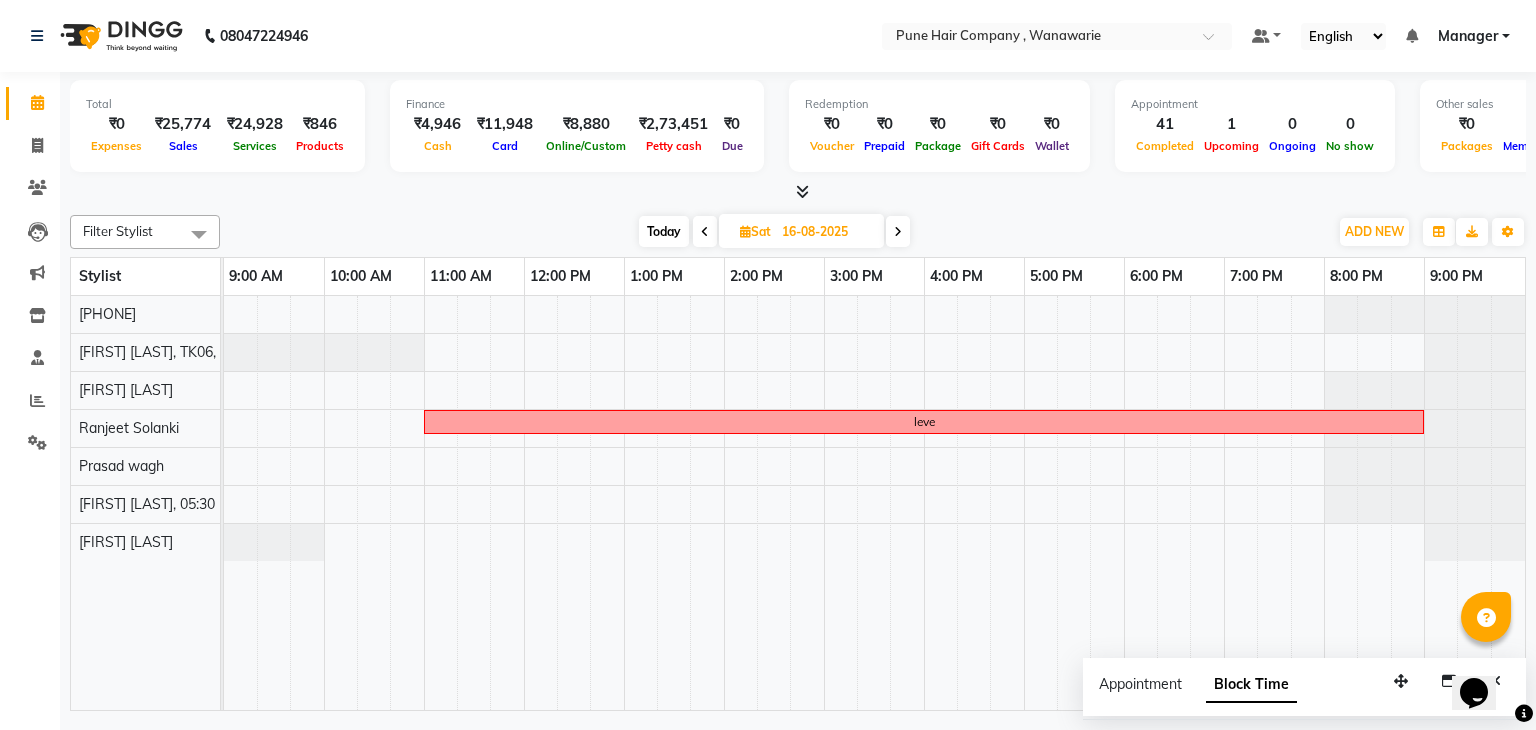 click on "16-08-2025" at bounding box center (826, 232) 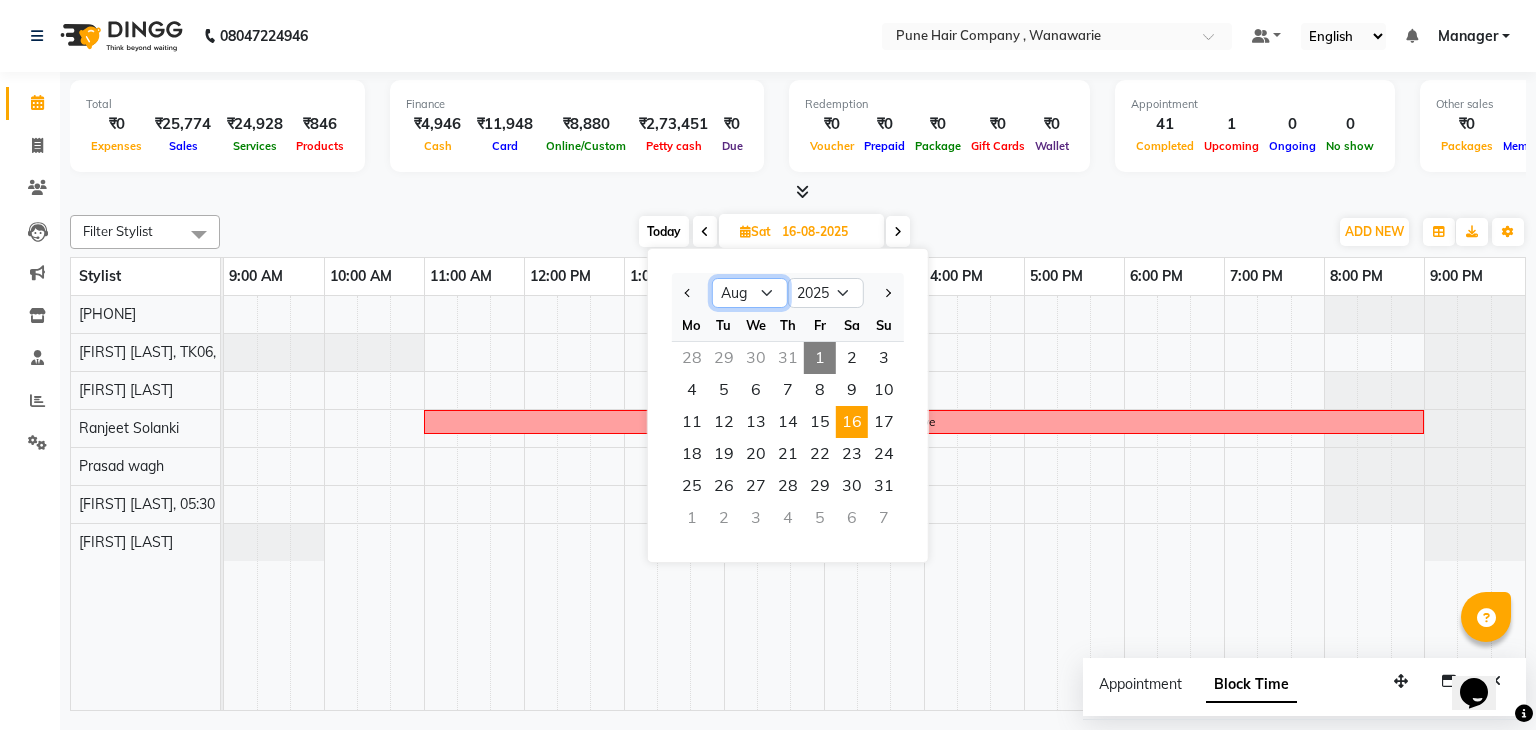 click on "Jan Feb Mar Apr May Jun Jul Aug Sep Oct Nov Dec" at bounding box center (750, 293) 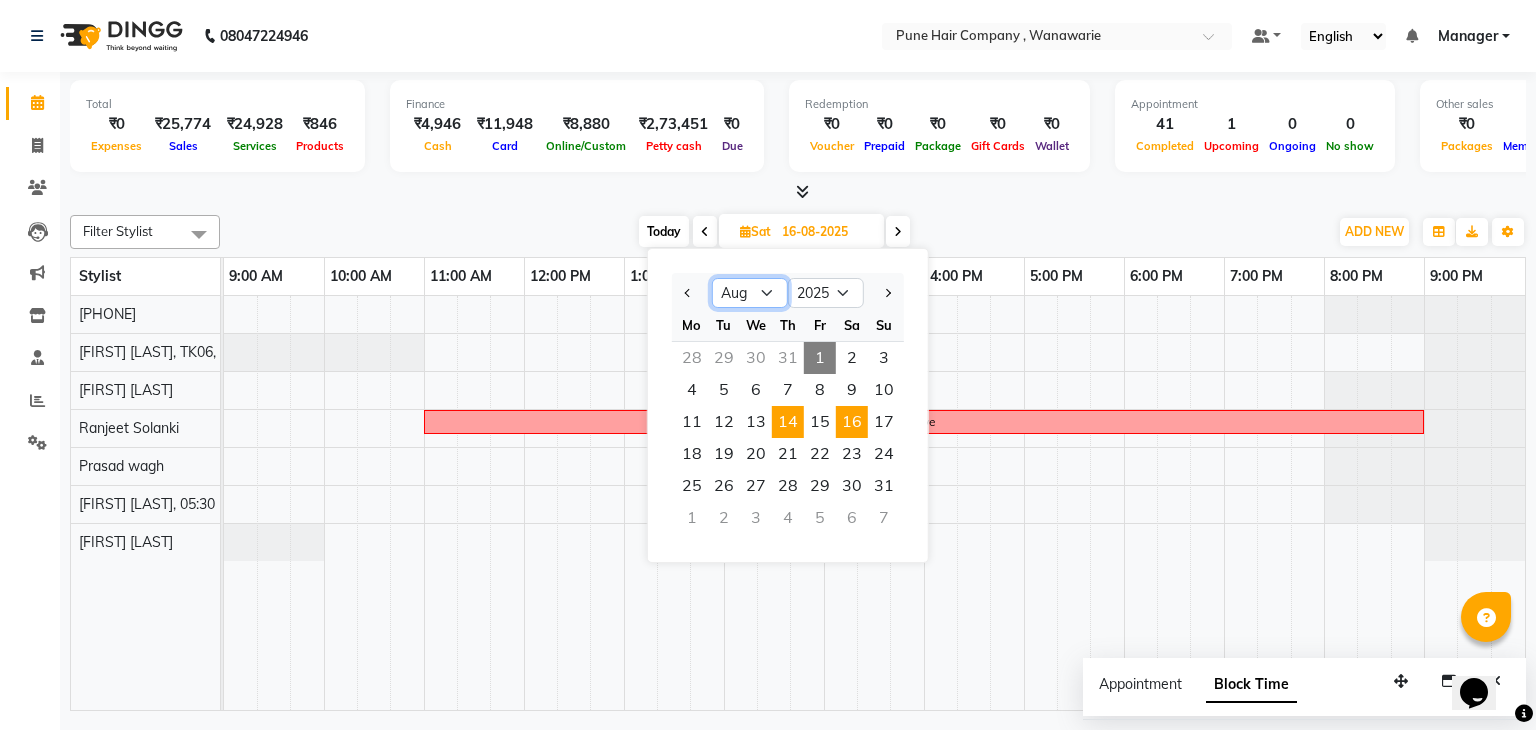 select on "9" 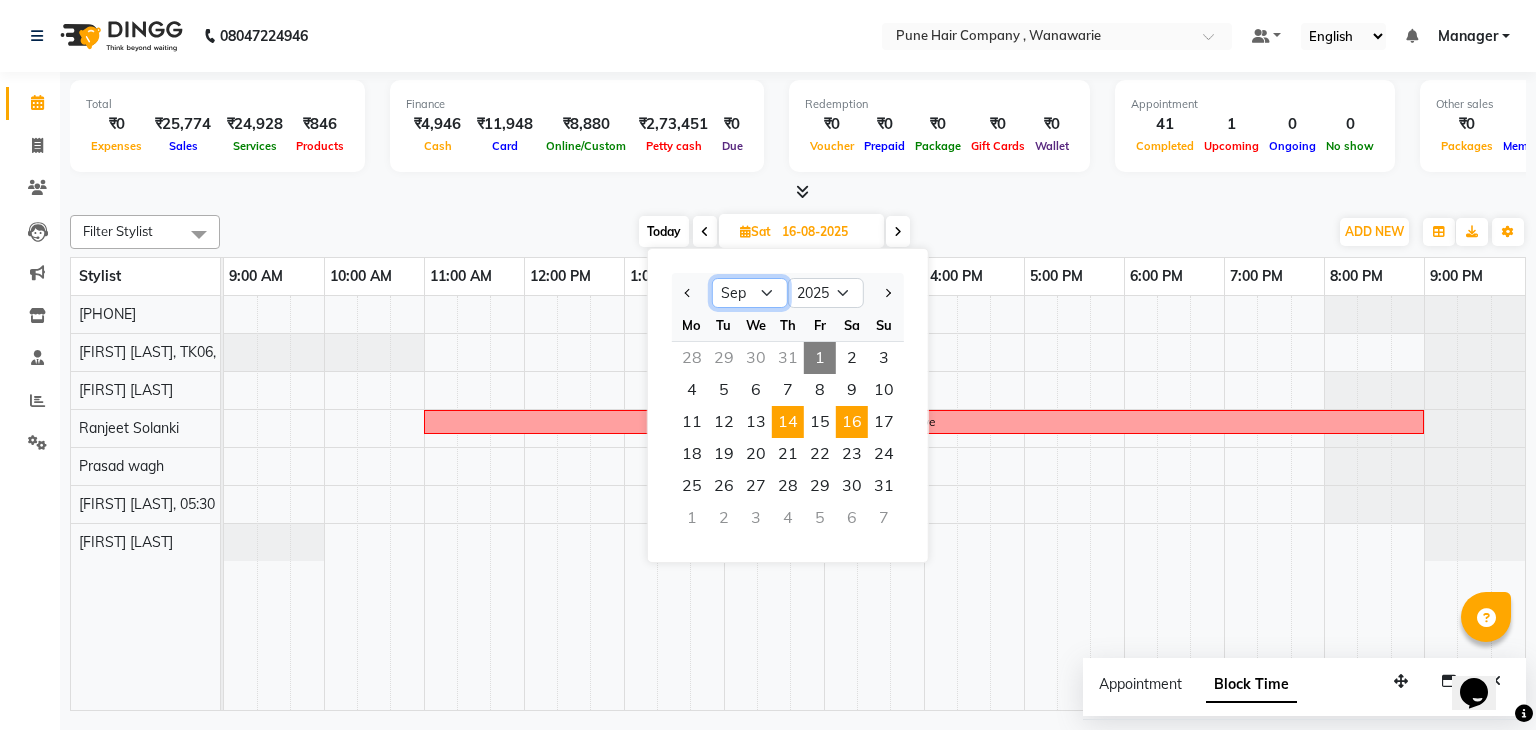click on "Jan Feb Mar Apr May Jun Jul Aug Sep Oct Nov Dec" at bounding box center [750, 293] 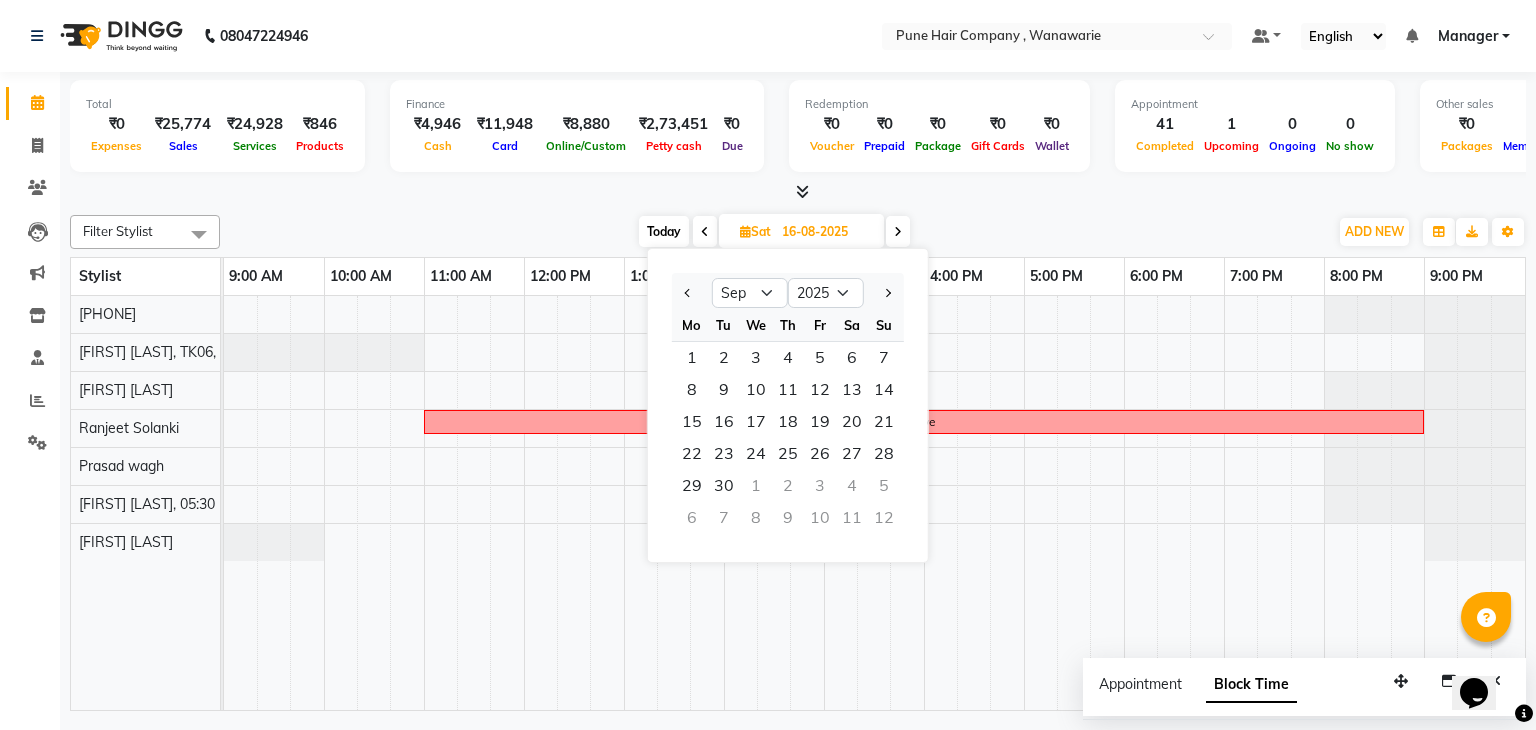 click on "Total  ₹0  Expenses ₹25,774  Sales ₹24,928  Services ₹846  Products Finance  ₹4,946  Cash ₹11,948  Card ₹8,880  Online/Custom ₹2,73,451 Petty cash ₹0 Due  Redemption  ₹0 Voucher ₹0 Prepaid ₹0 Package ₹0  Gift Cards ₹0  Wallet  Appointment  41 Completed 1 Upcoming 0 Ongoing 0 No show  Other sales  ₹0  Packages ₹0  Memberships ₹0  Vouchers ₹0  Prepaids ₹0  Gift Cards Filter Stylist Select All Faisal shaikh Kanchan Gajare  Kasturi bhandari Manoj Zambre Prasad wagh Ranjeet Solanki Shriram Raut Today  Sat 16-08-2025 Jan Feb Mar Apr May Jun Jul Aug Sep Oct Nov Dec 2015 2016 2017 2018 2019 2020 2021 2022 2023 2024 2025 2026 2027 2028 2029 2030 2031 2032 2033 2034 2035 Mo Tu We Th Fr Sa Su  1   2   3   4   5   6   7   8   9   10   11   12   13   14   15   16   17   18   19   20   21   22   23   24   25   26   27   28   29   30   1   2   3   4   5   6   7   8   9   10   11   12  Toggle Dropdown Add Appointment Add Invoice Add Expense Add Attendance Add Client Add Transaction List" 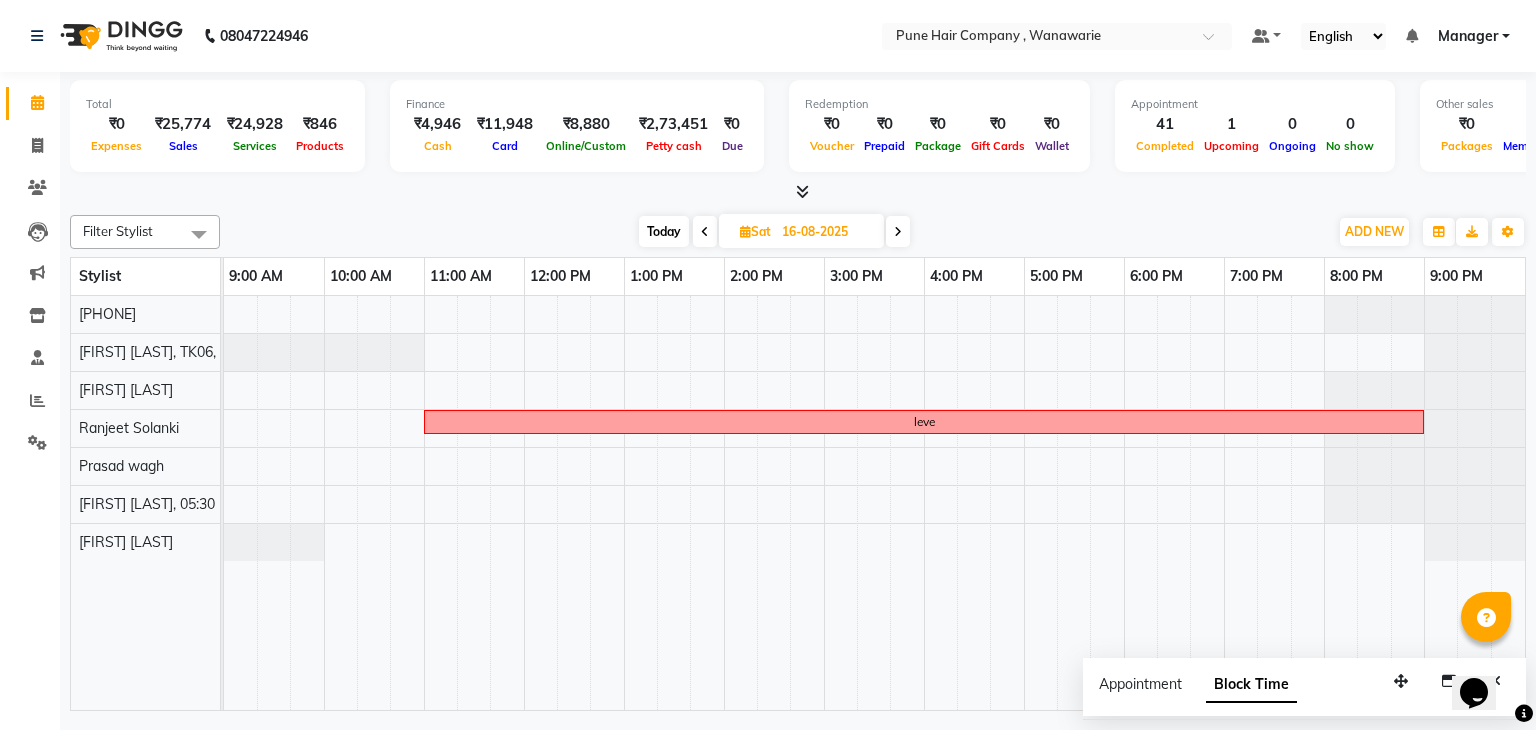 click on "Today" at bounding box center [664, 231] 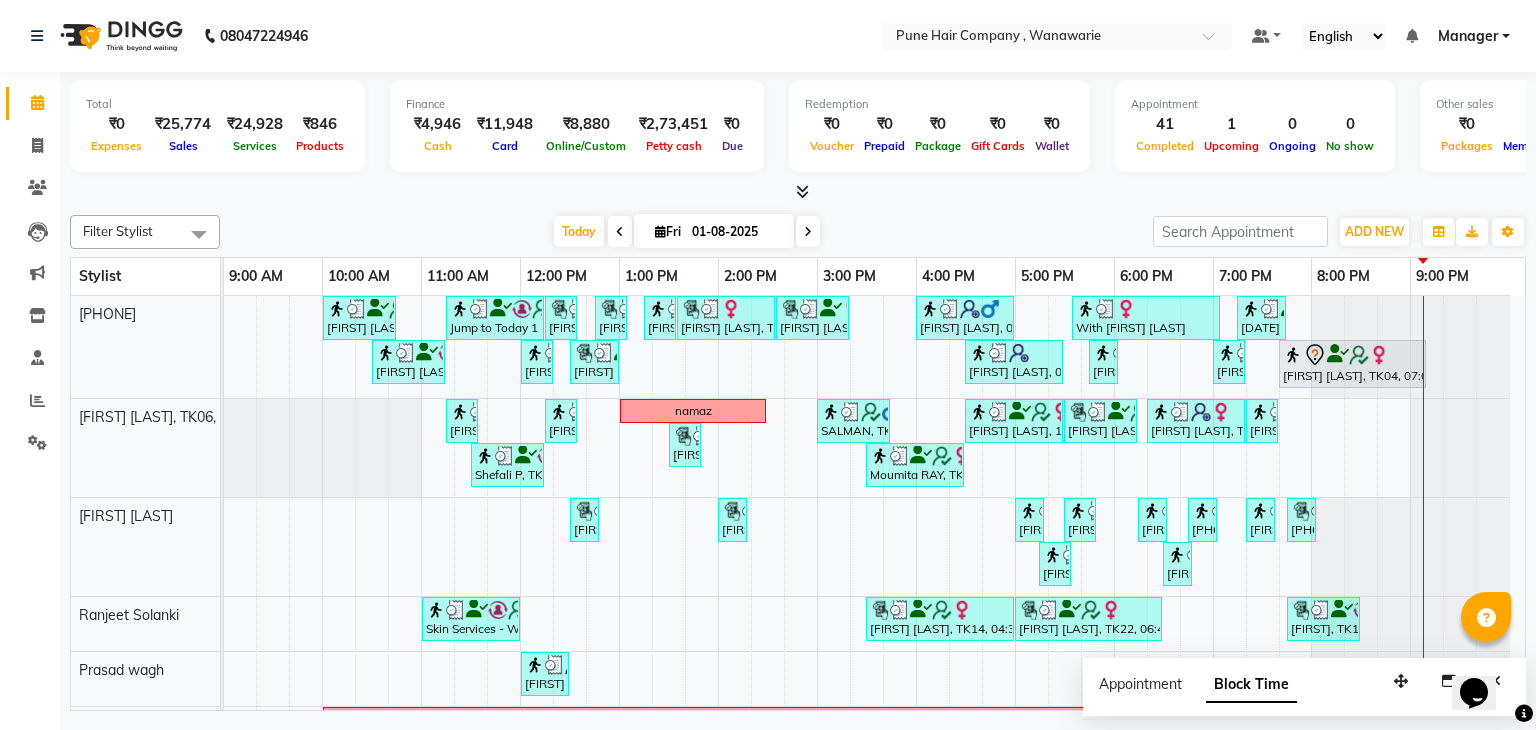 click at bounding box center (808, 232) 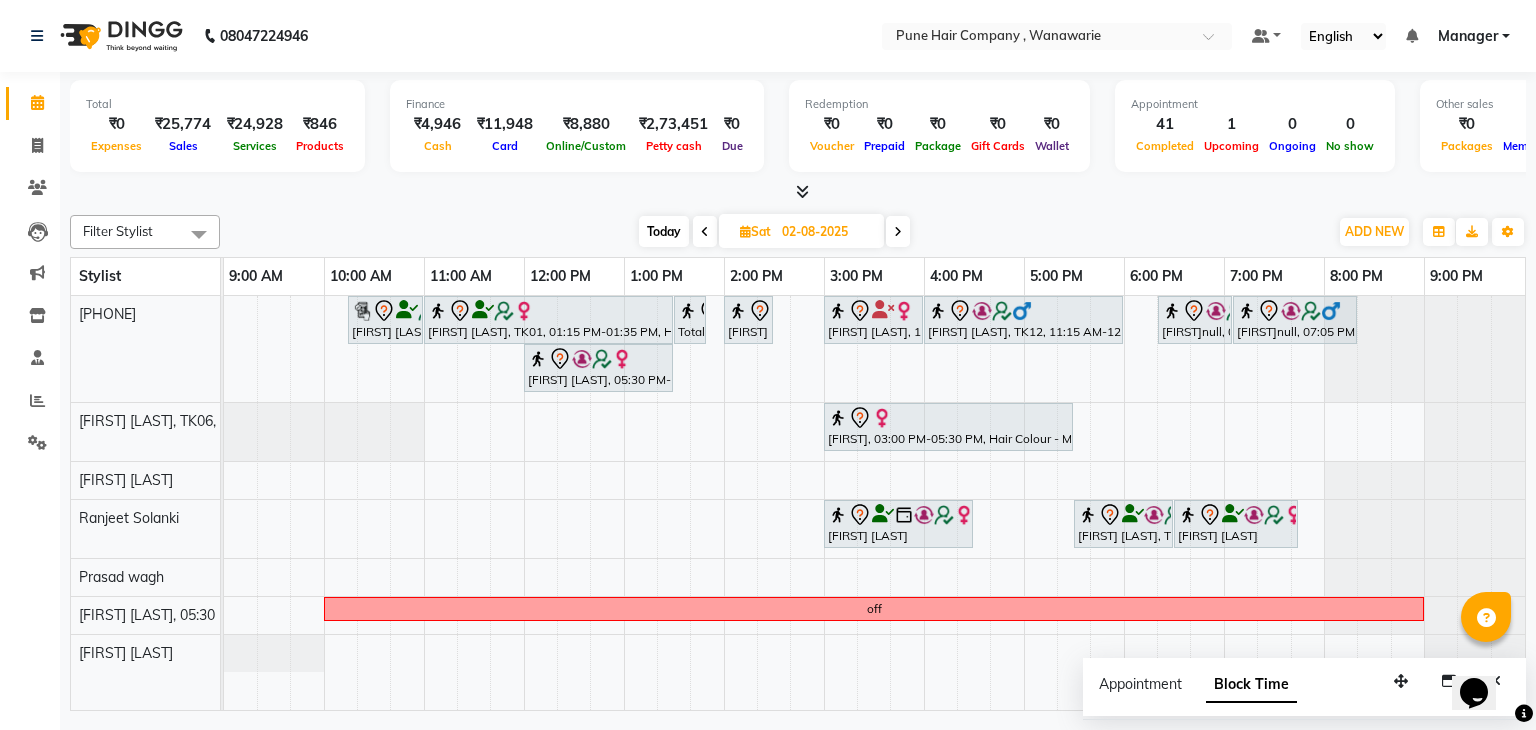 click at bounding box center (898, 232) 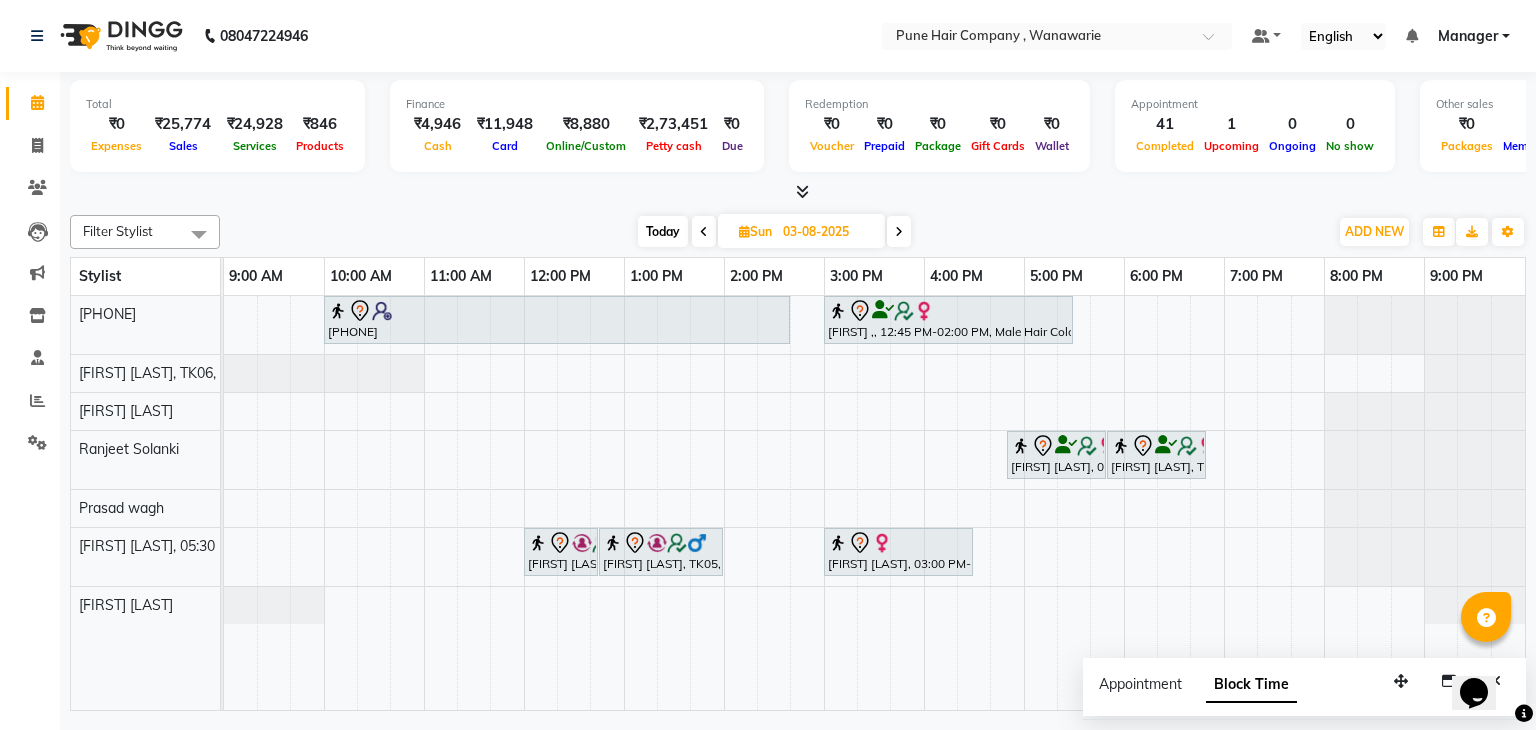 click at bounding box center (704, 232) 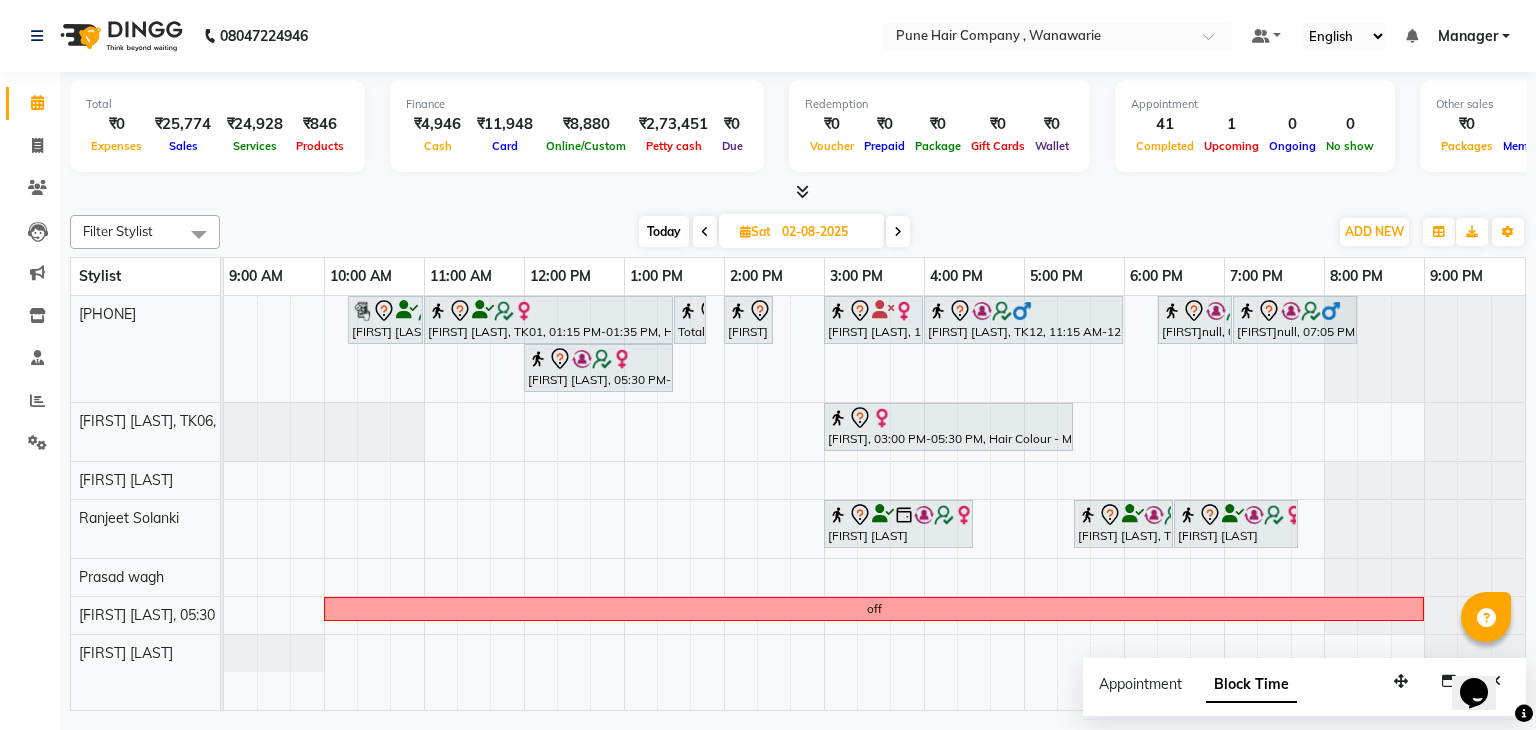 click on "02-08-2025" at bounding box center [826, 232] 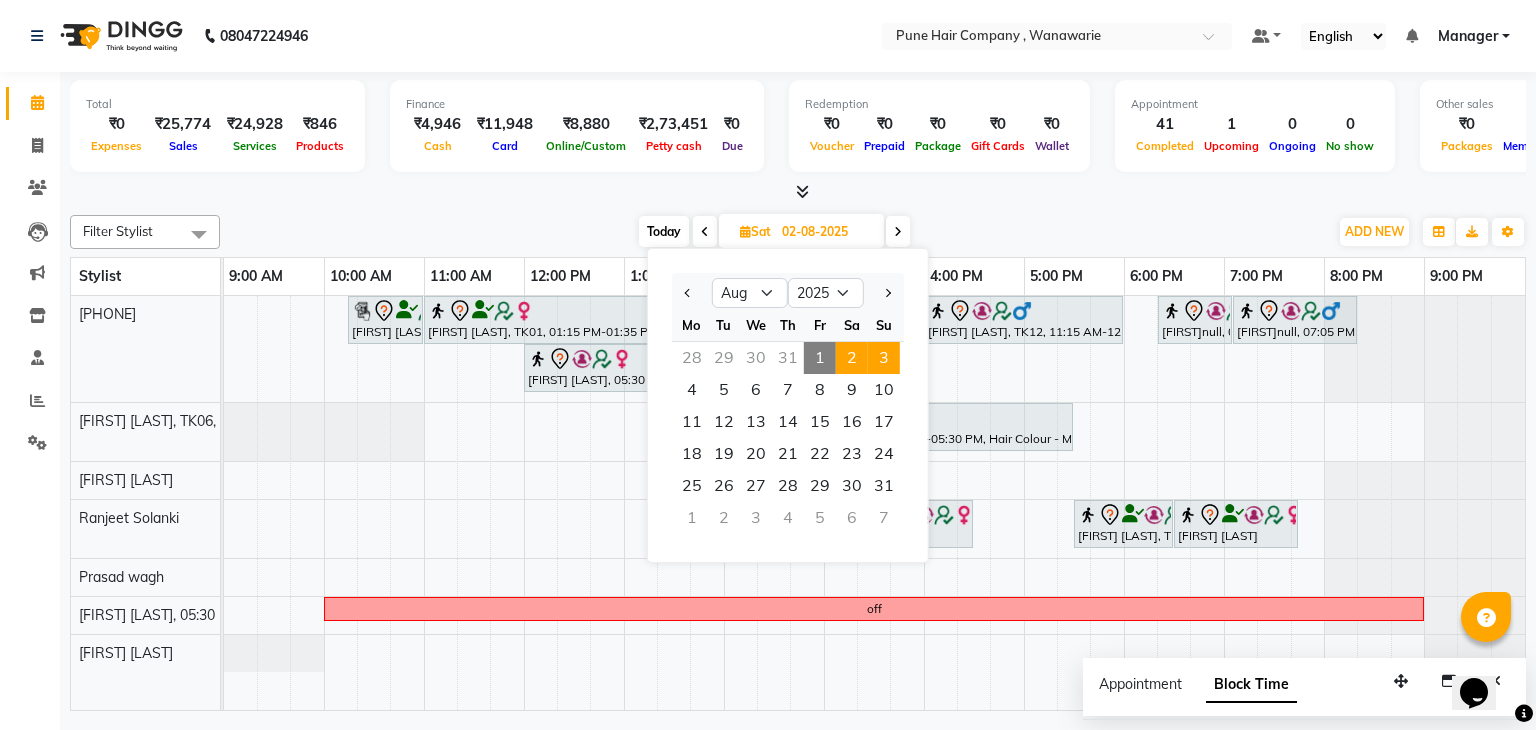 click on "3" at bounding box center [884, 358] 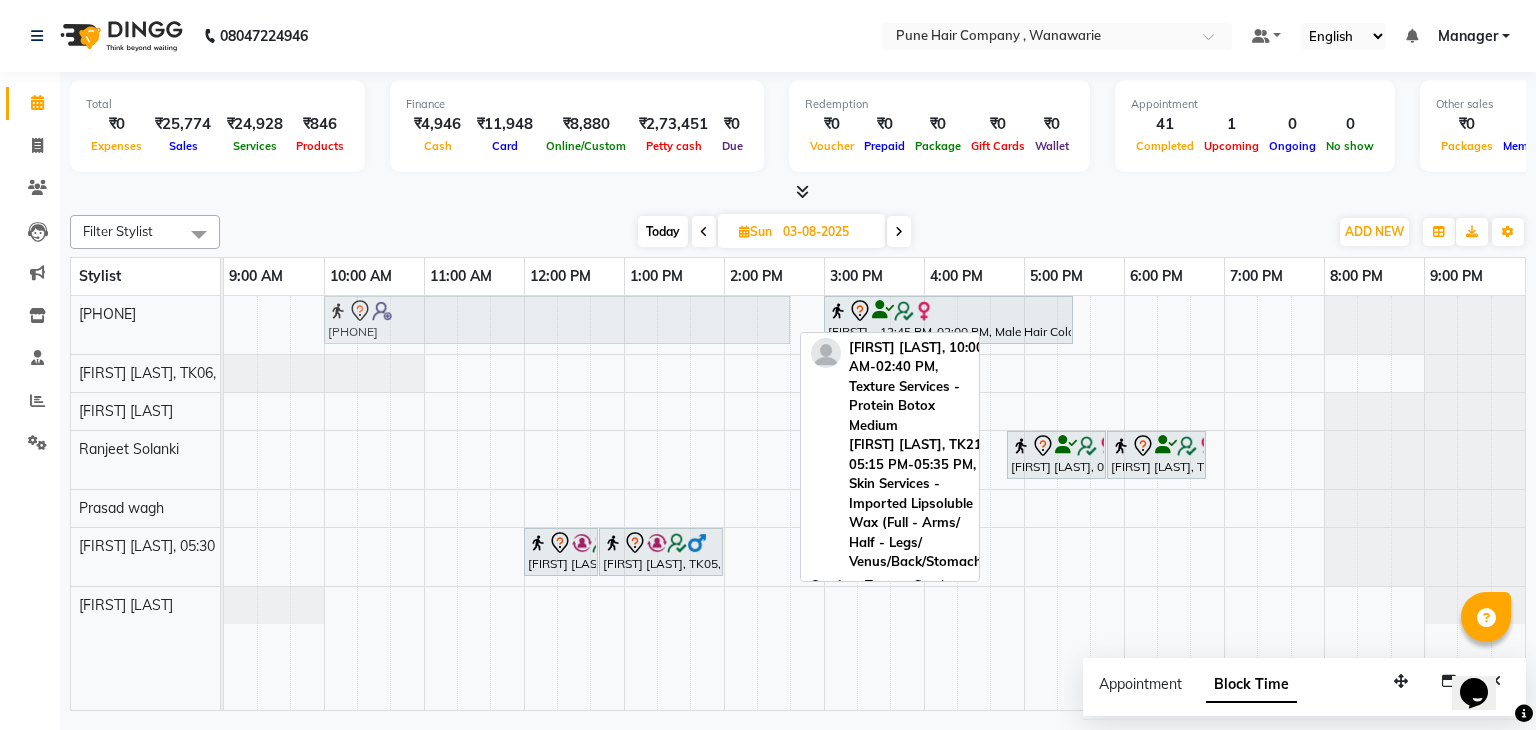 drag, startPoint x: 361, startPoint y: 331, endPoint x: 359, endPoint y: 311, distance: 20.09975 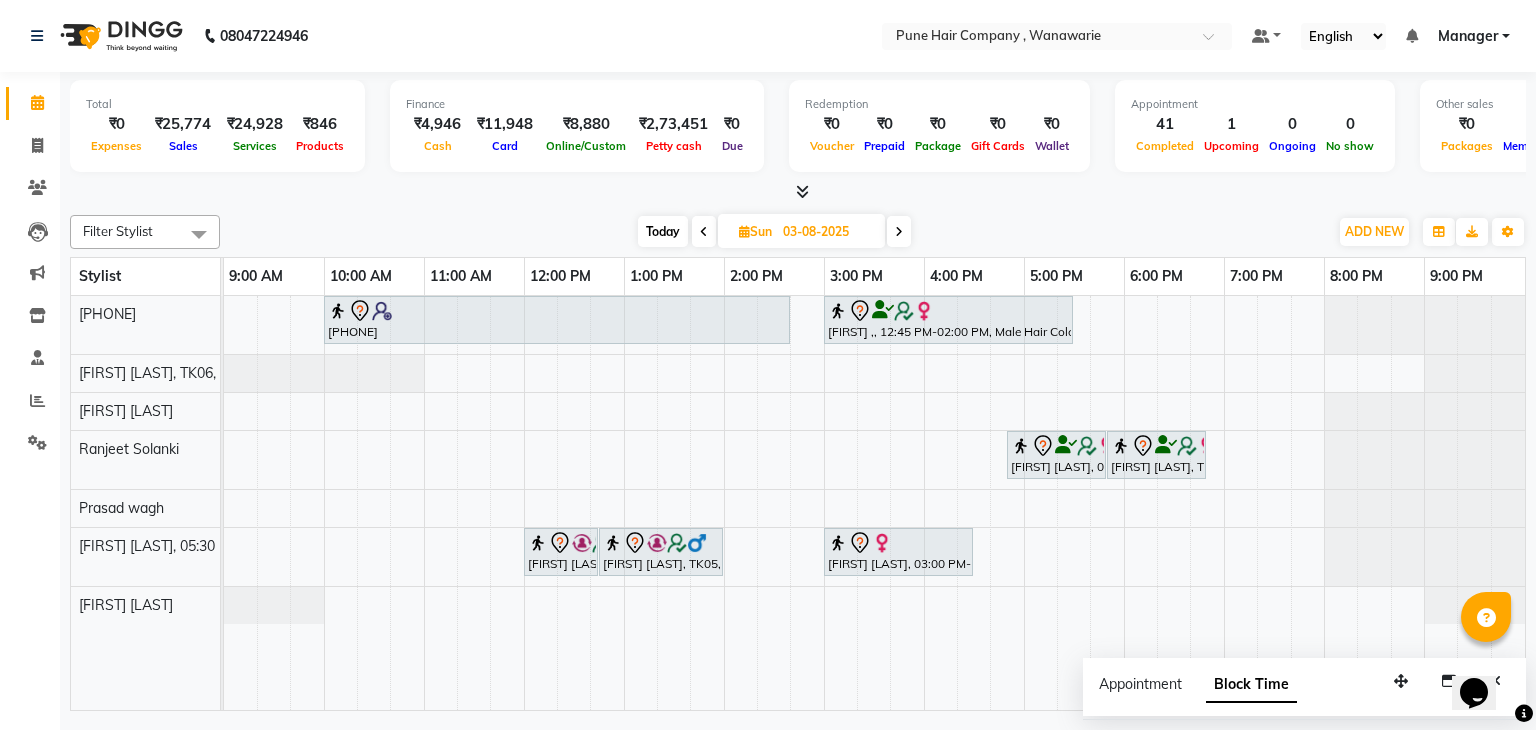 click on "Today  Sun 03-08-2025" at bounding box center [774, 232] 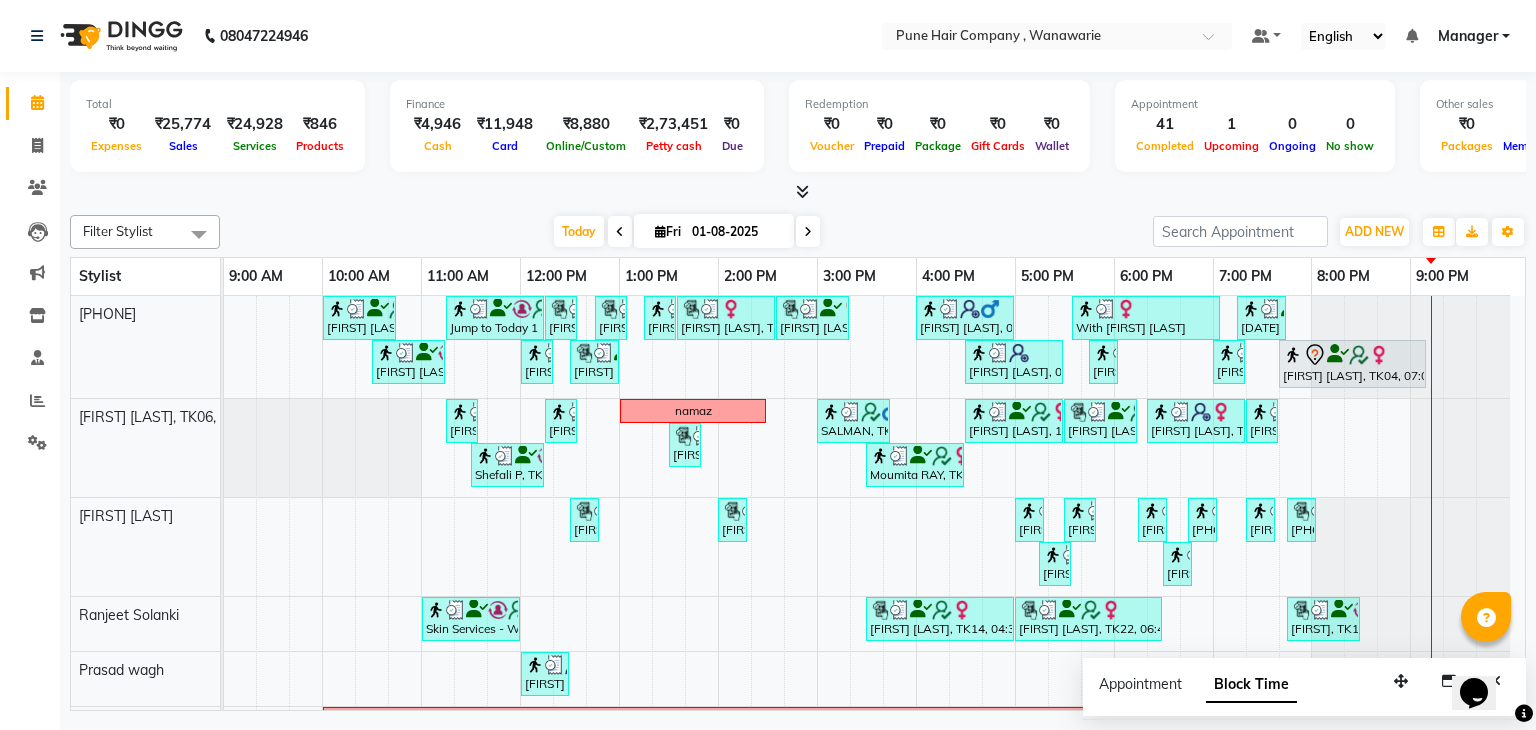 click at bounding box center [808, 231] 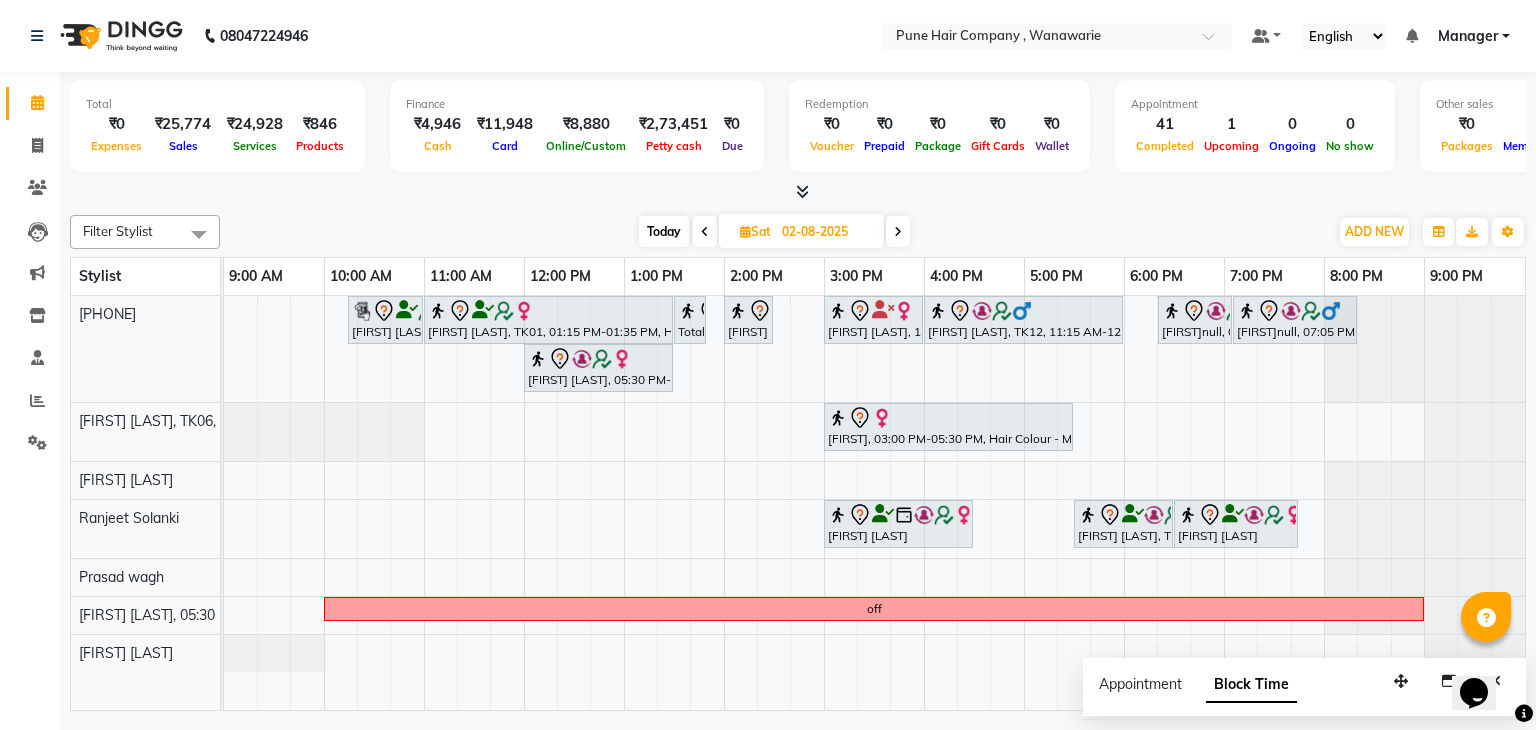 click at bounding box center [898, 231] 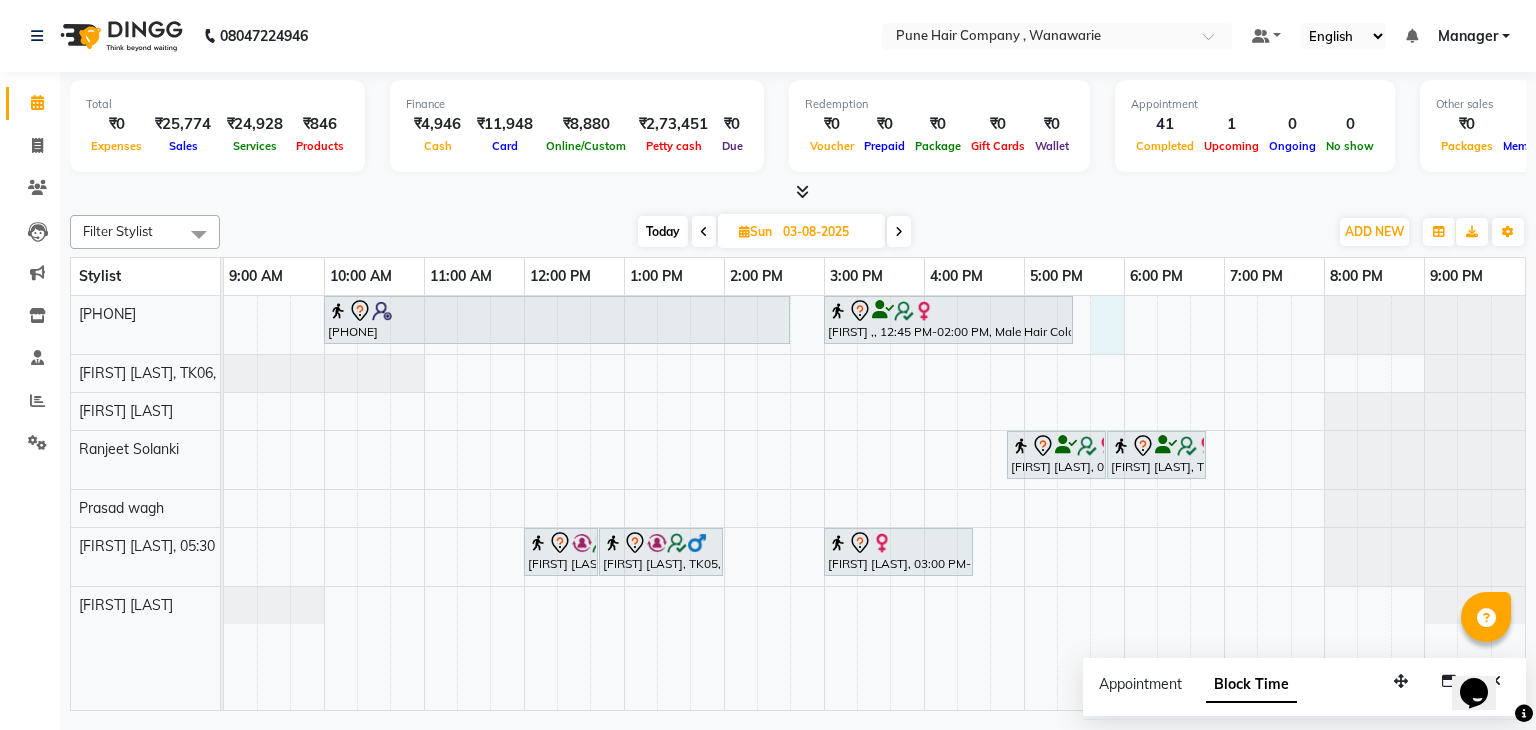 click on "Rajvinder Bawa, 10:00 AM-02:40 PM, Texture Services - Protein Botox Medium             Shital karande, 03:00 PM-05:30 PM, Hair Colour - Inoa Global Medium             Shital karande, 04:50 PM-05:50 PM, Manicure - Manicure Luxury             Shital karande, 05:50 PM-06:50 PM,  Pedicure,- Pedicure Premium             Rohit ,, 12:00 PM-12:45 PM, Male Haircut By Senior Stylist             Rohit ,, 12:45 PM-02:00 PM, Male Hair Colour - Majirel Global Colour (includes moustache)             Huda chali, 03:00 PM-04:30 PM, Hair Colour - Inoa Touch-up (Upto 2 Inches)" at bounding box center (874, 503) 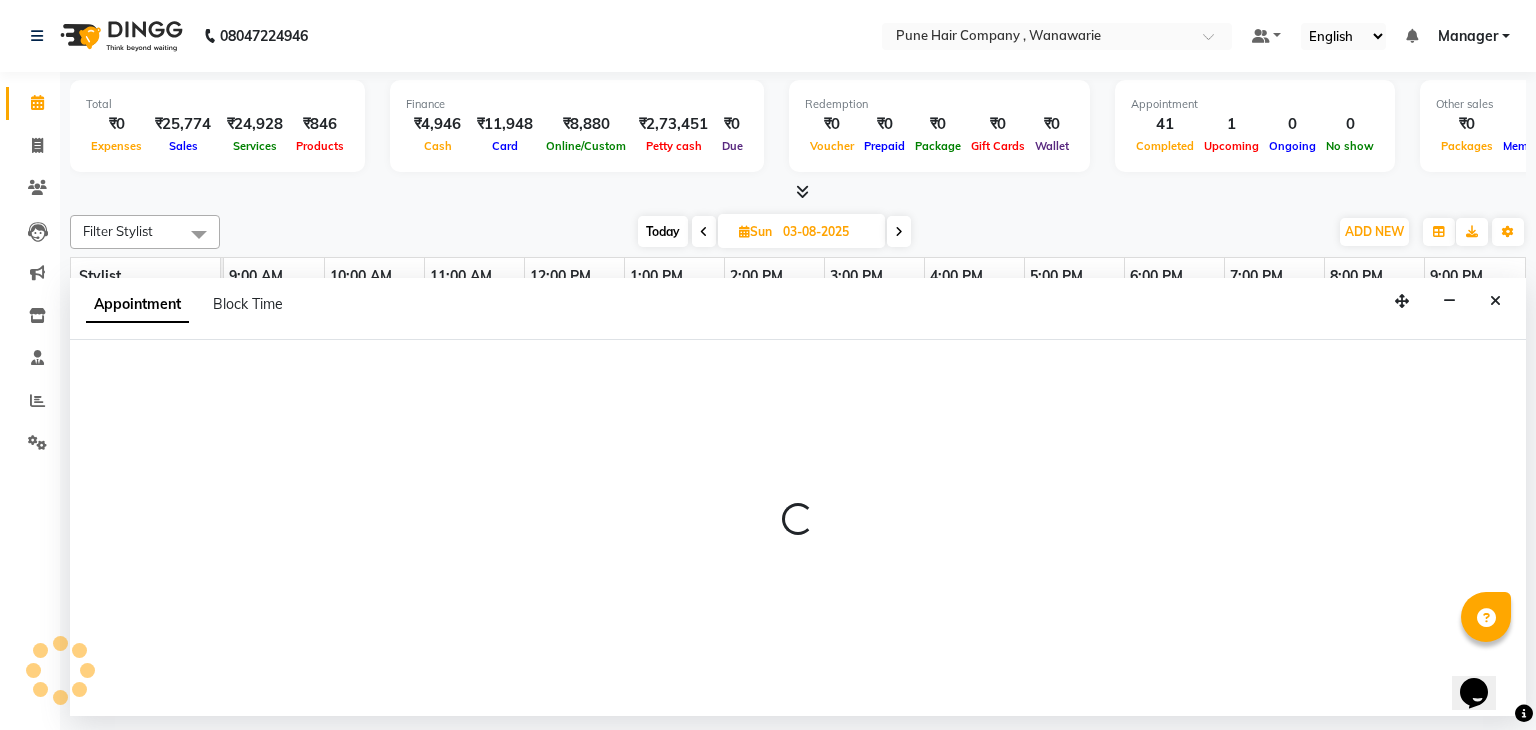 select on "74577" 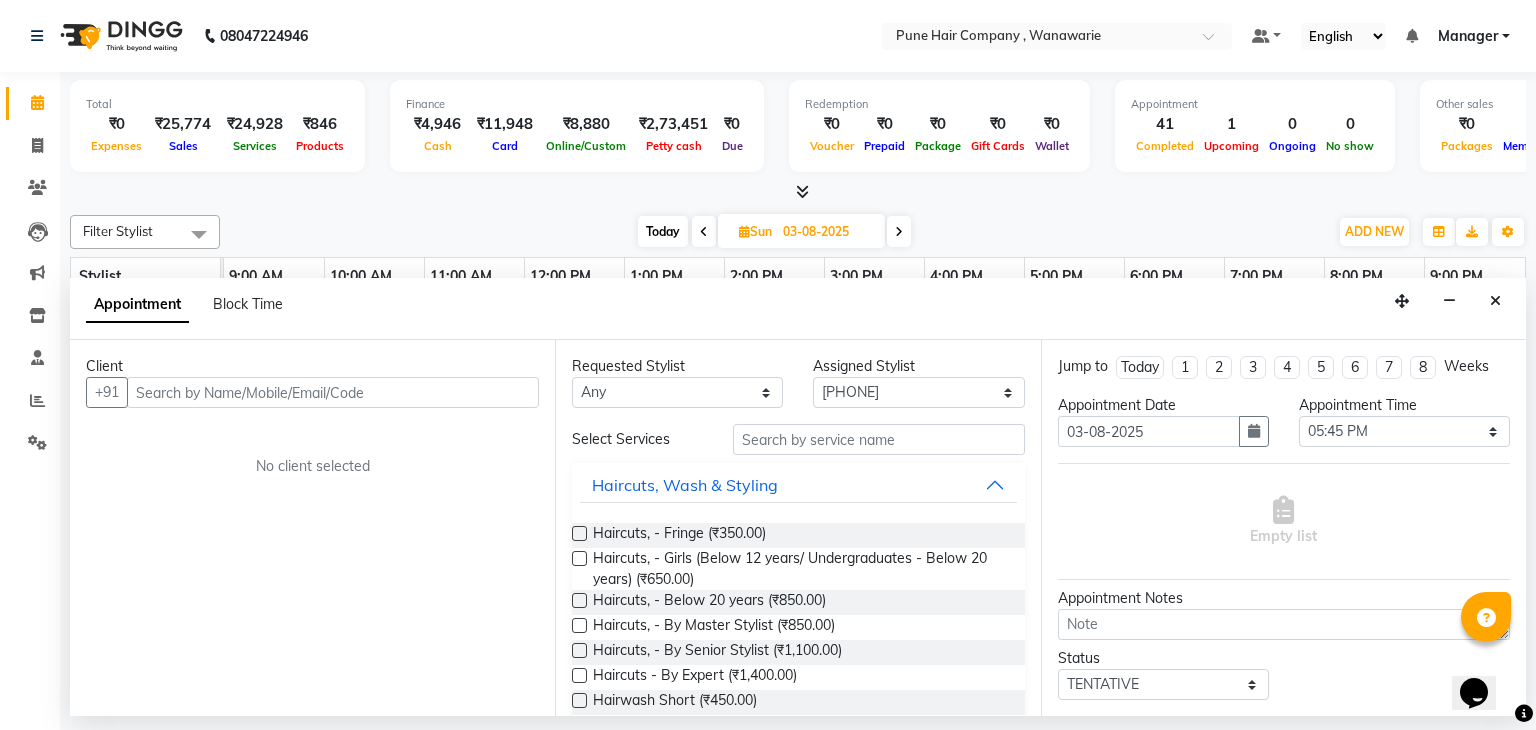 click at bounding box center [333, 392] 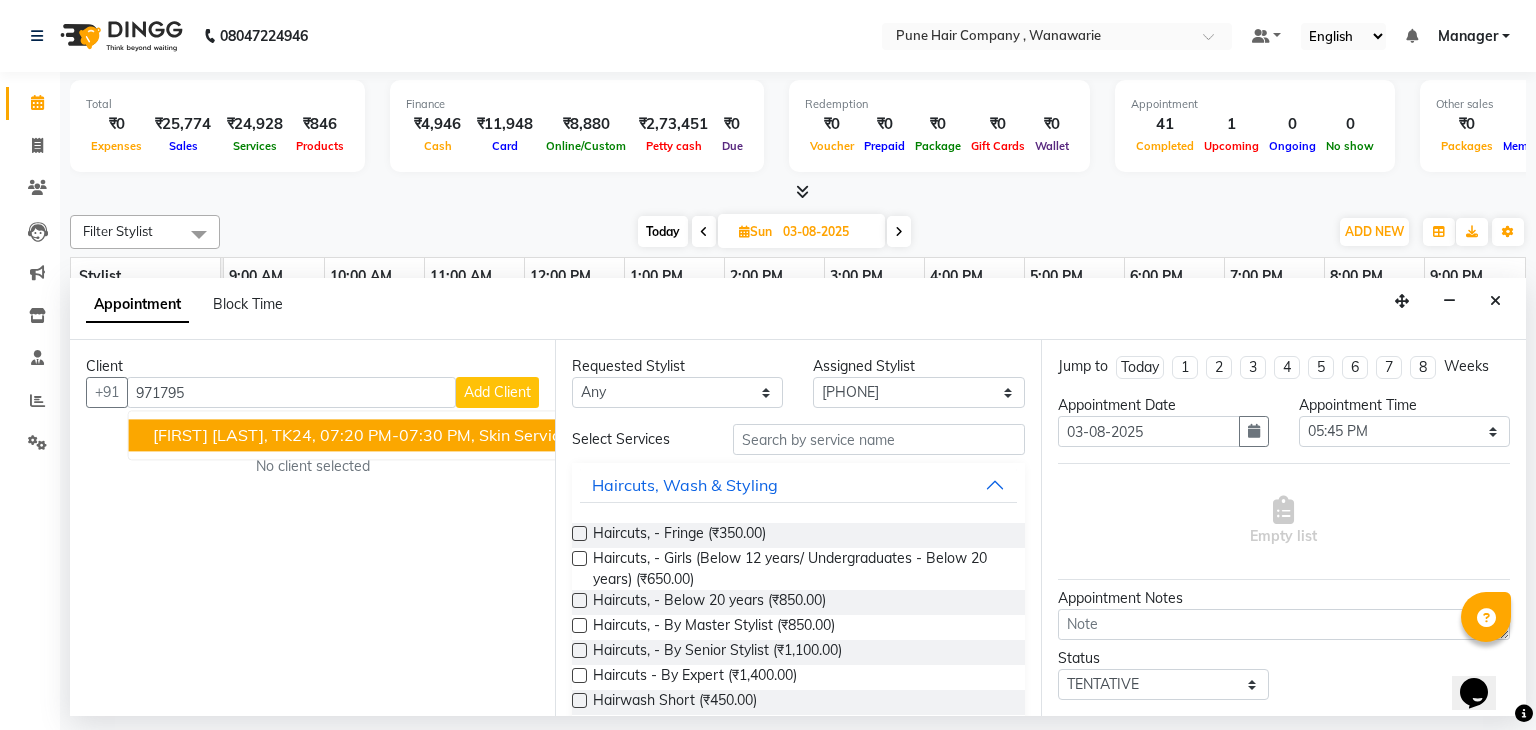 click on "Varija khanna" at bounding box center (670, 436) 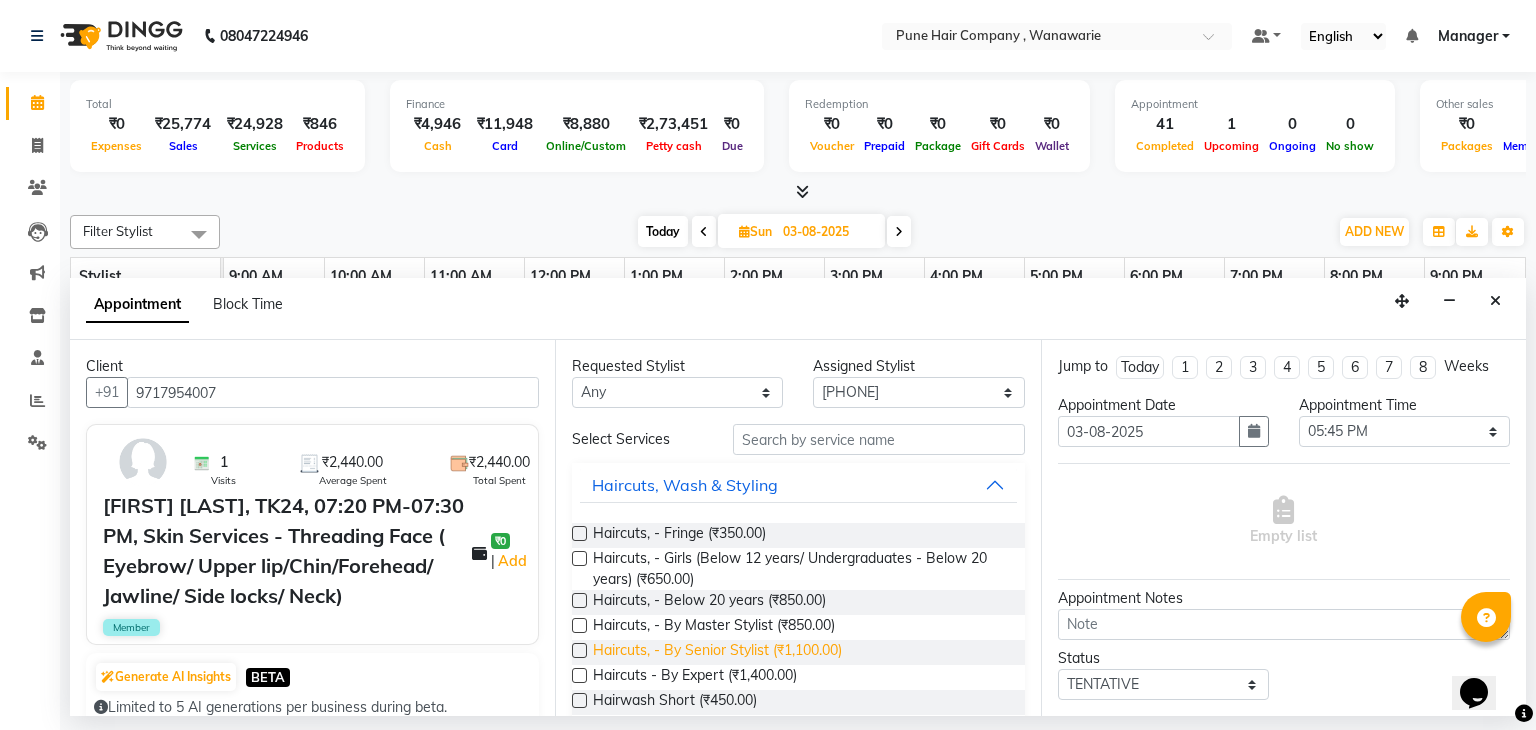 type on "9717954007" 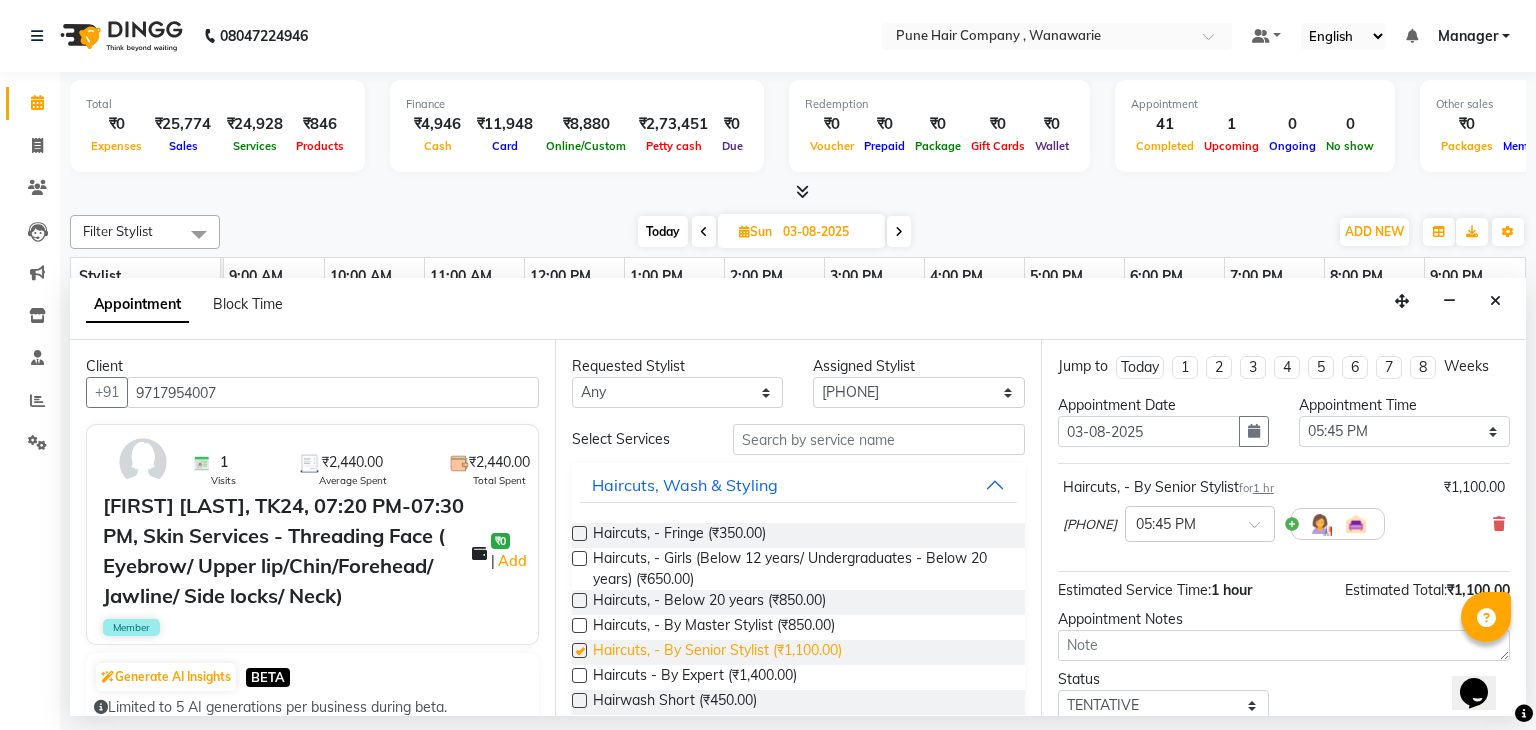 checkbox on "false" 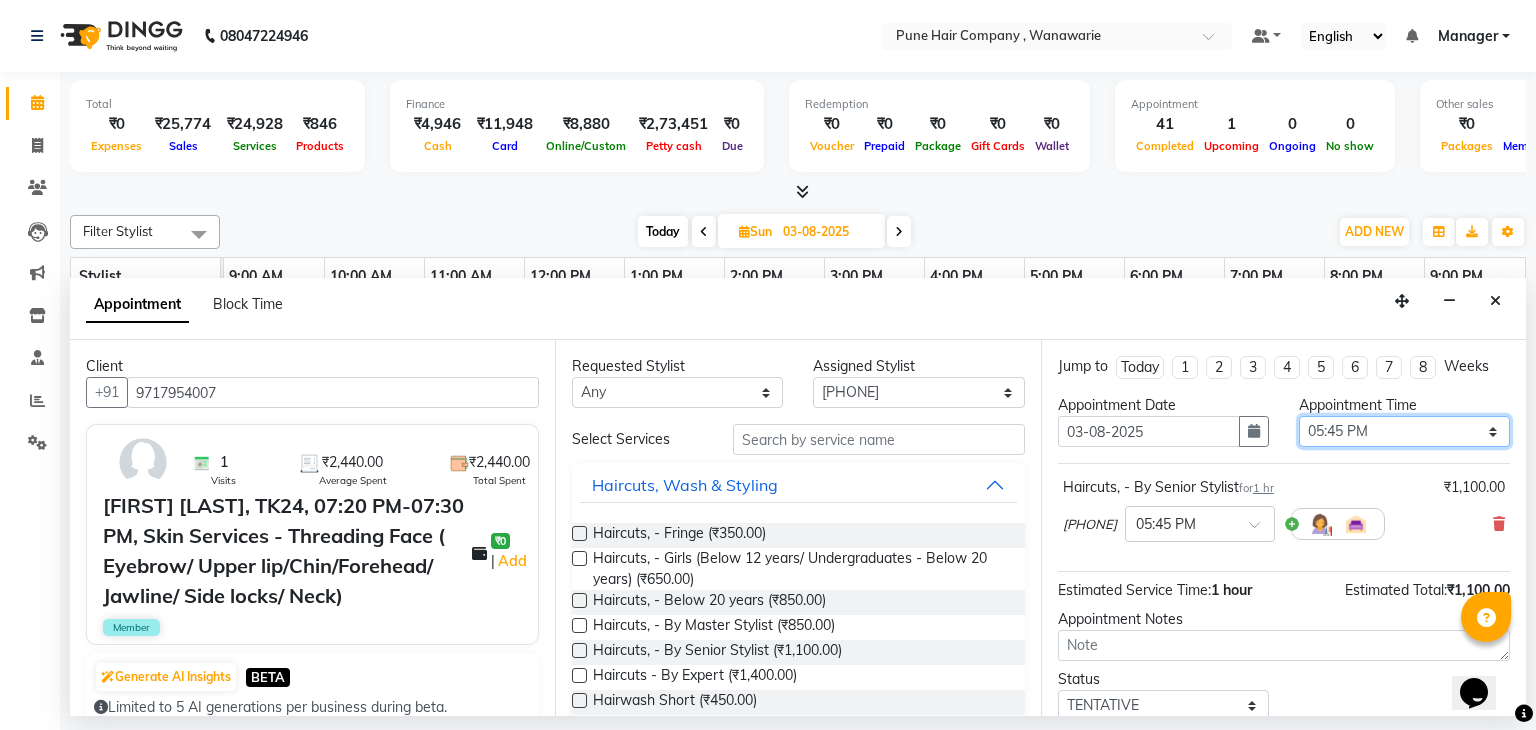 click on "Select 10:00 AM 10:15 AM 10:30 AM 10:45 AM 11:00 AM 11:15 AM 11:30 AM 11:45 AM 12:00 PM 12:15 PM 12:30 PM 12:45 PM 01:00 PM 01:15 PM 01:30 PM 01:45 PM 02:00 PM 02:15 PM 02:30 PM 02:45 PM 03:00 PM 03:15 PM 03:30 PM 03:45 PM 04:00 PM 04:15 PM 04:30 PM 04:45 PM 05:00 PM 05:15 PM 05:30 PM 05:45 PM 06:00 PM 06:15 PM 06:30 PM 06:45 PM 07:00 PM 07:15 PM 07:30 PM 07:45 PM 08:00 PM 08:15 PM 08:30 PM 08:45 PM 09:00 PM" at bounding box center [1404, 431] 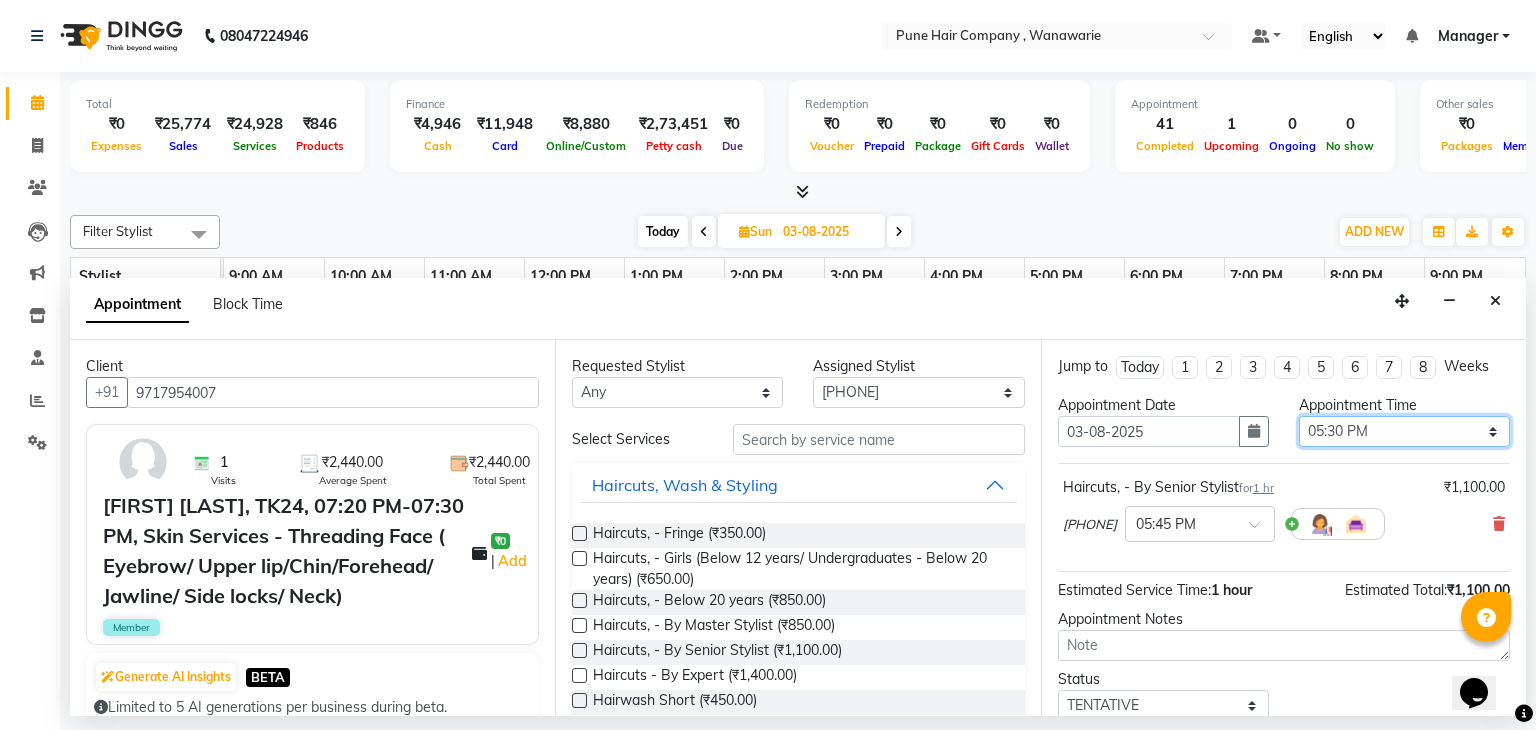 click on "Select 10:00 AM 10:15 AM 10:30 AM 10:45 AM 11:00 AM 11:15 AM 11:30 AM 11:45 AM 12:00 PM 12:15 PM 12:30 PM 12:45 PM 01:00 PM 01:15 PM 01:30 PM 01:45 PM 02:00 PM 02:15 PM 02:30 PM 02:45 PM 03:00 PM 03:15 PM 03:30 PM 03:45 PM 04:00 PM 04:15 PM 04:30 PM 04:45 PM 05:00 PM 05:15 PM 05:30 PM 05:45 PM 06:00 PM 06:15 PM 06:30 PM 06:45 PM 07:00 PM 07:15 PM 07:30 PM 07:45 PM 08:00 PM 08:15 PM 08:30 PM 08:45 PM 09:00 PM" at bounding box center [1404, 431] 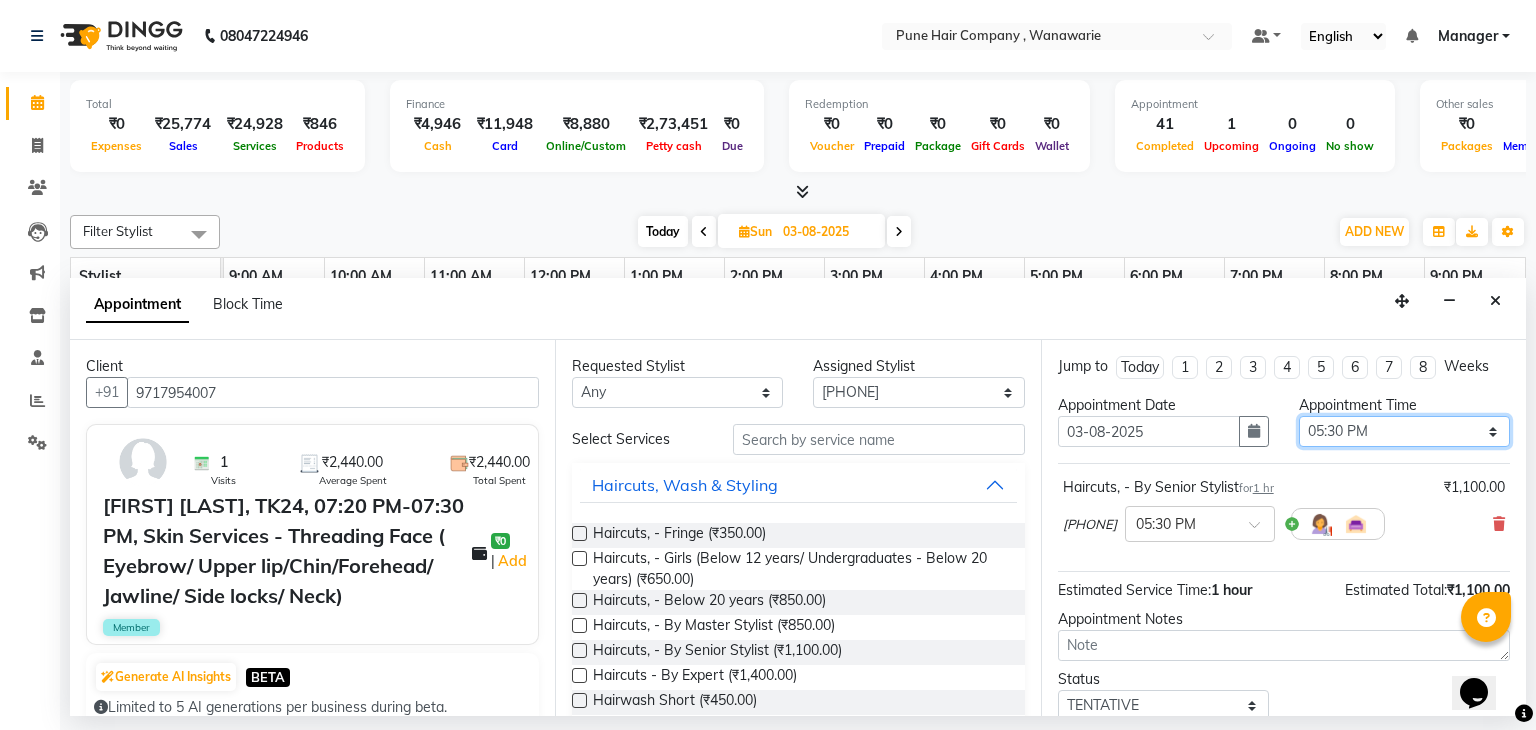 scroll, scrollTop: 130, scrollLeft: 0, axis: vertical 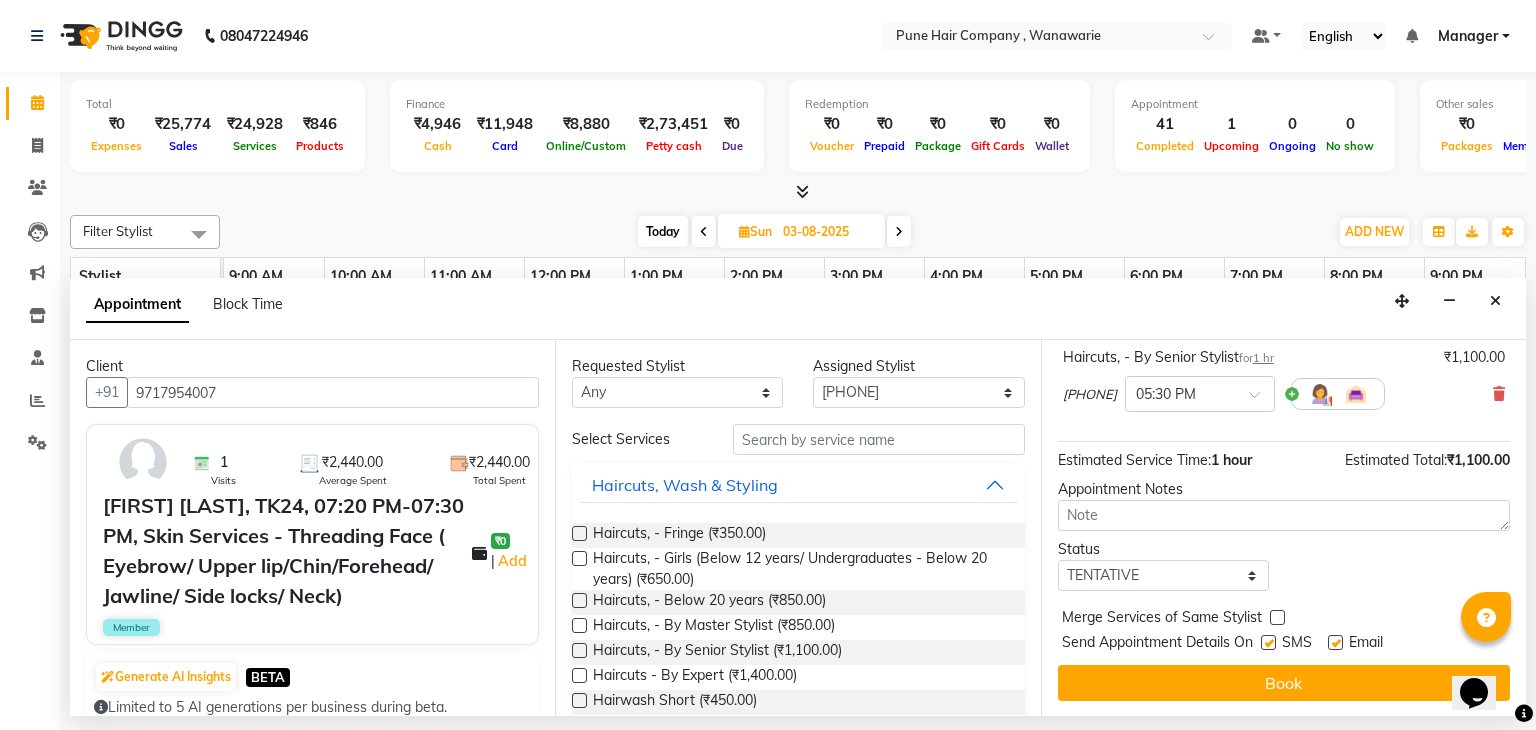 click on "Jump to Today 1 2 3 4 5 6 7 8 Weeks Appointment Date 03-08-2025 Appointment Time Select 10:00 AM 10:15 AM 10:30 AM 10:45 AM 11:00 AM 11:15 AM 11:30 AM 11:45 AM 12:00 PM 12:15 PM 12:30 PM 12:45 PM 01:00 PM 01:15 PM 01:30 PM 01:45 PM 02:00 PM 02:15 PM 02:30 PM 02:45 PM 03:00 PM 03:15 PM 03:30 PM 03:45 PM 04:00 PM 04:15 PM 04:30 PM 04:45 PM 05:00 PM 05:15 PM 05:30 PM 05:45 PM 06:00 PM 06:15 PM 06:30 PM 06:45 PM 07:00 PM 07:15 PM 07:30 PM 07:45 PM 08:00 PM 08:15 PM 08:30 PM 08:45 PM 09:00 PM Haircuts, - By Senior Stylist   for  1 hr ₹1,100.00 Shriram Raut × 05:30 PM Estimated Service Time:  1 hour Estimated Total:  ₹1,100.00 Appointment Notes Status Select TENTATIVE CONFIRM UPCOMING Merge Services of Same Stylist Send Appointment Details On SMS Email  Book" at bounding box center (1283, 528) 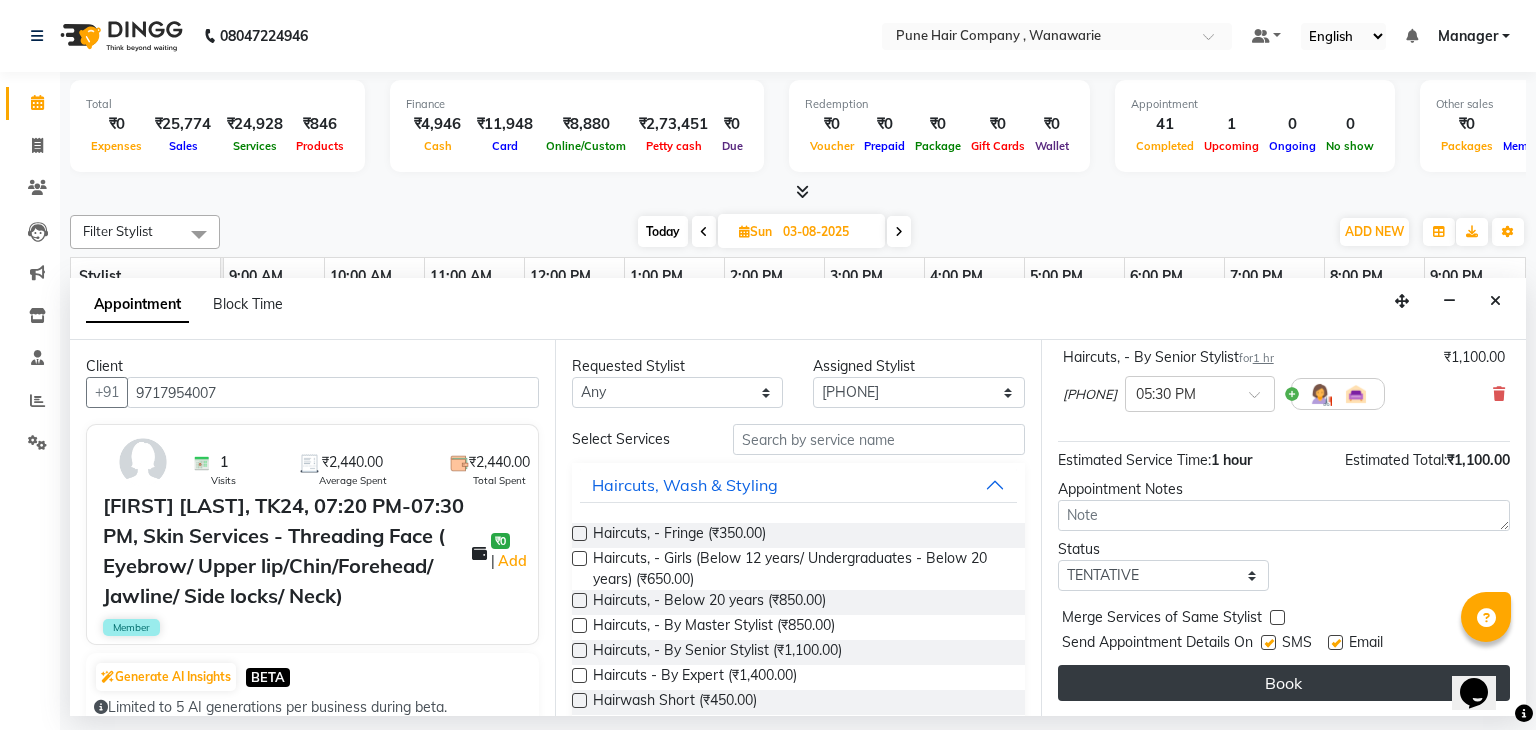 click on "Book" at bounding box center [1284, 683] 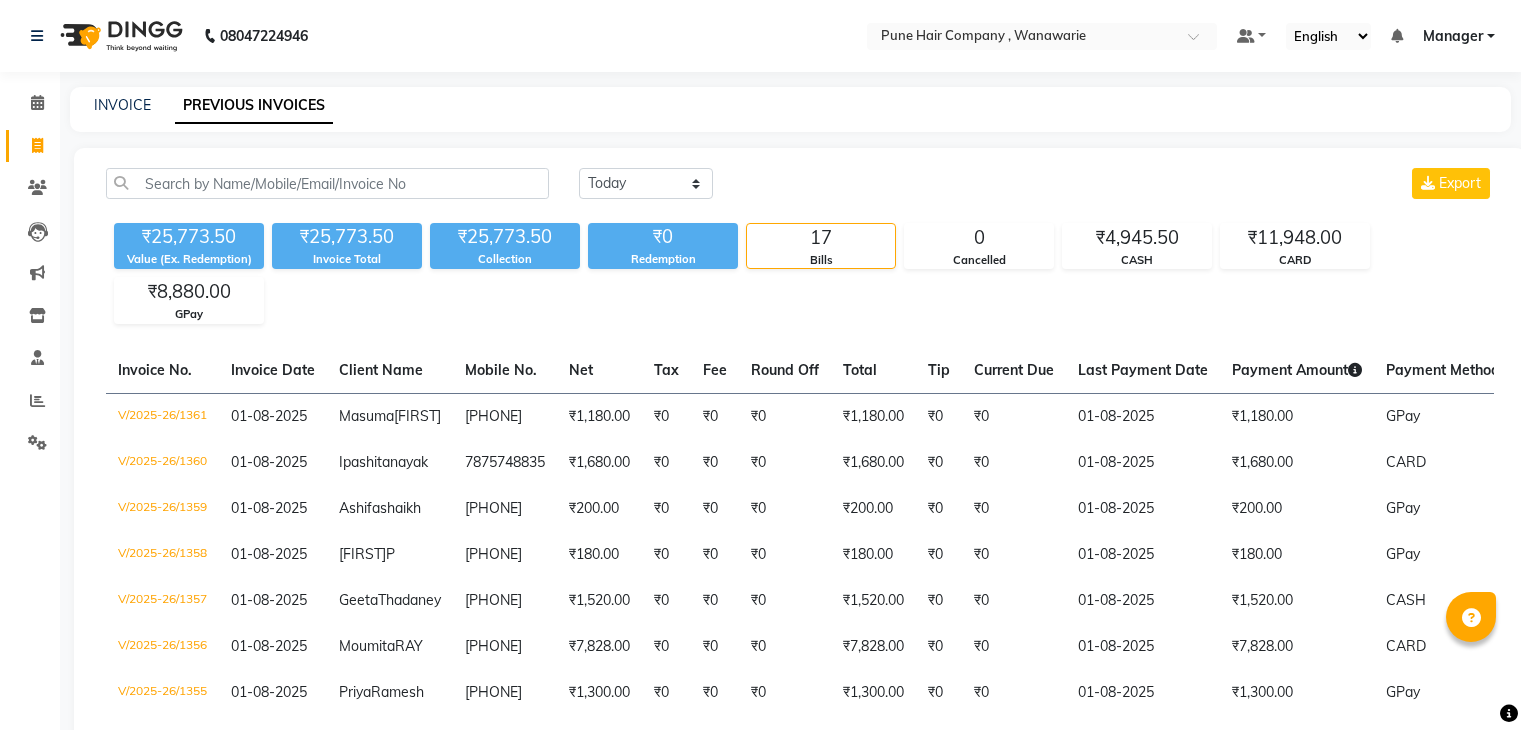 scroll, scrollTop: 0, scrollLeft: 0, axis: both 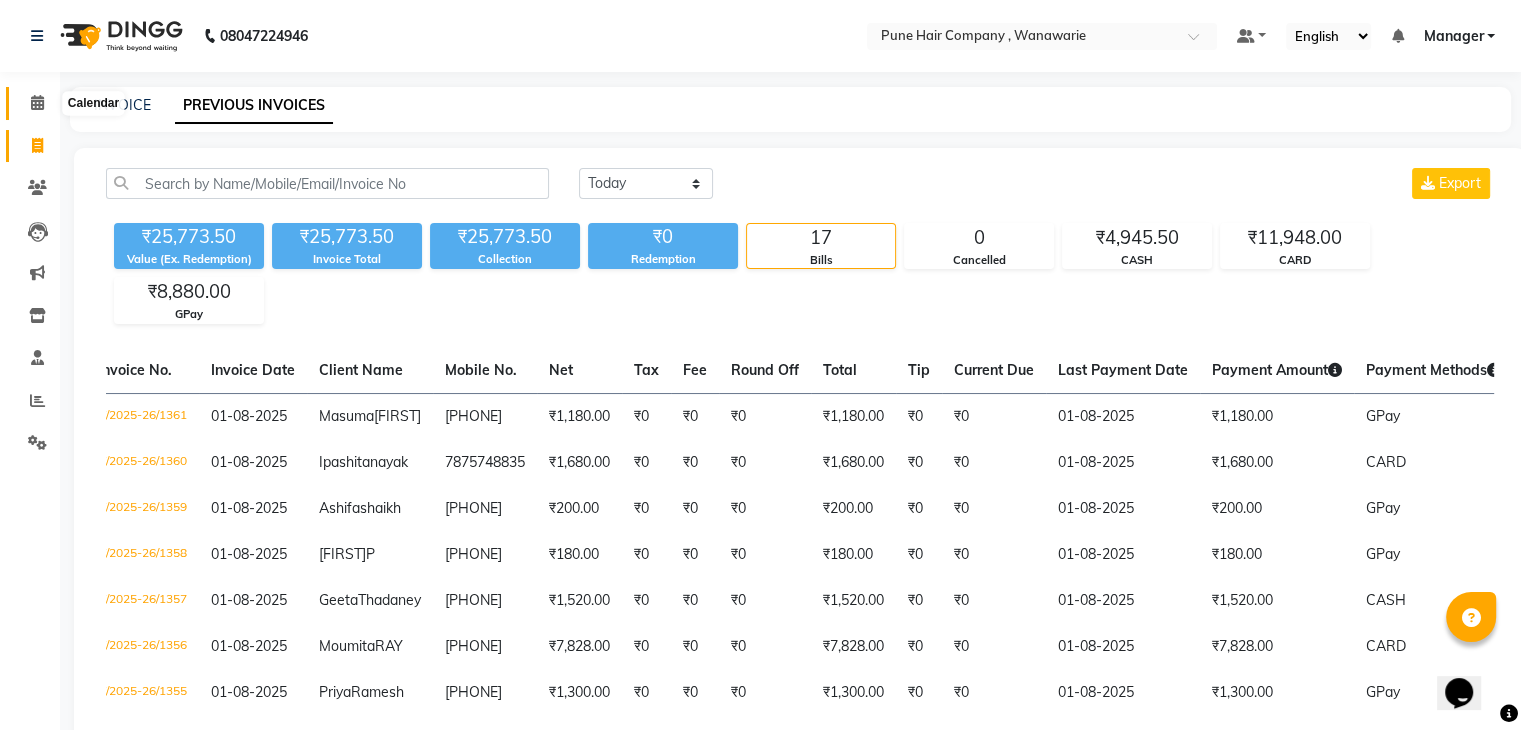 click 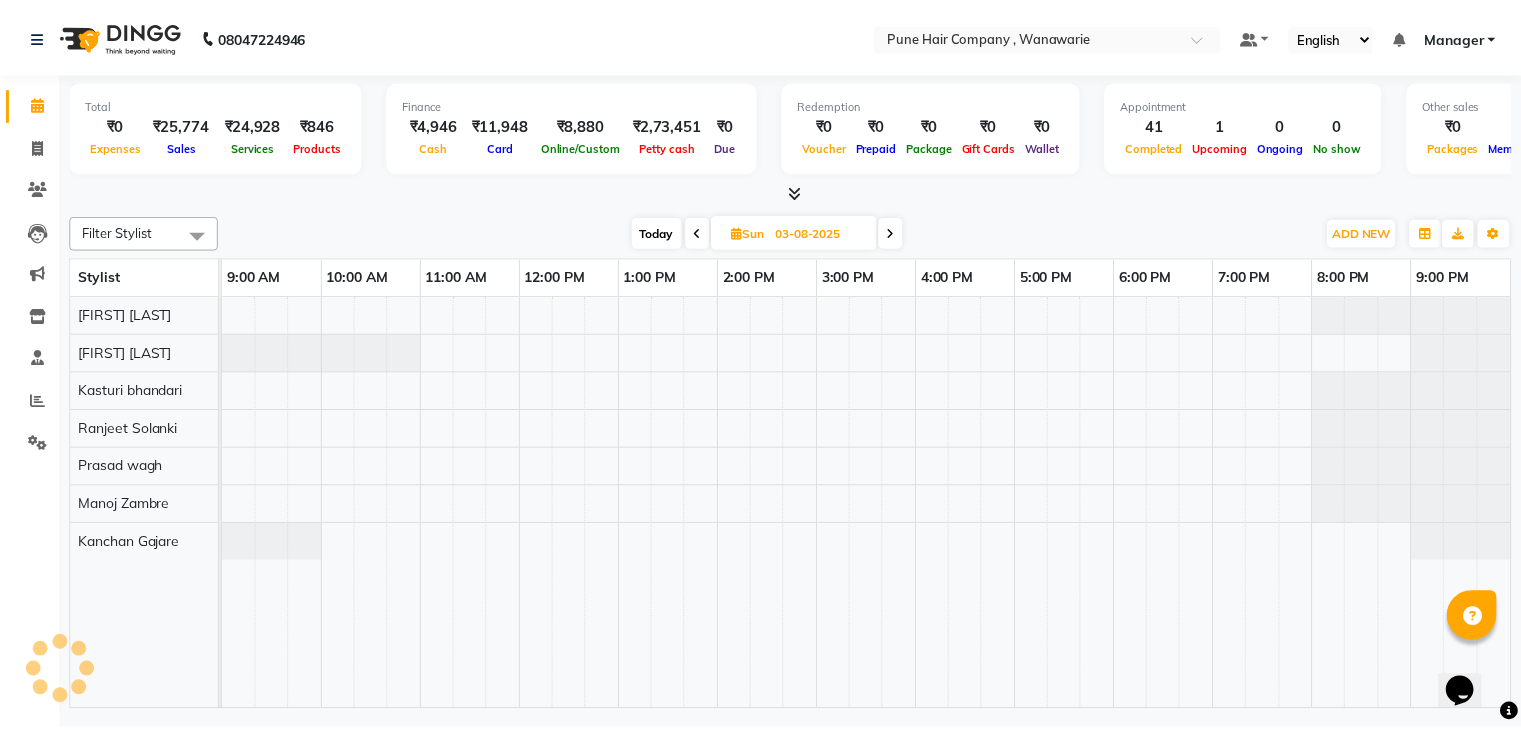 scroll, scrollTop: 0, scrollLeft: 0, axis: both 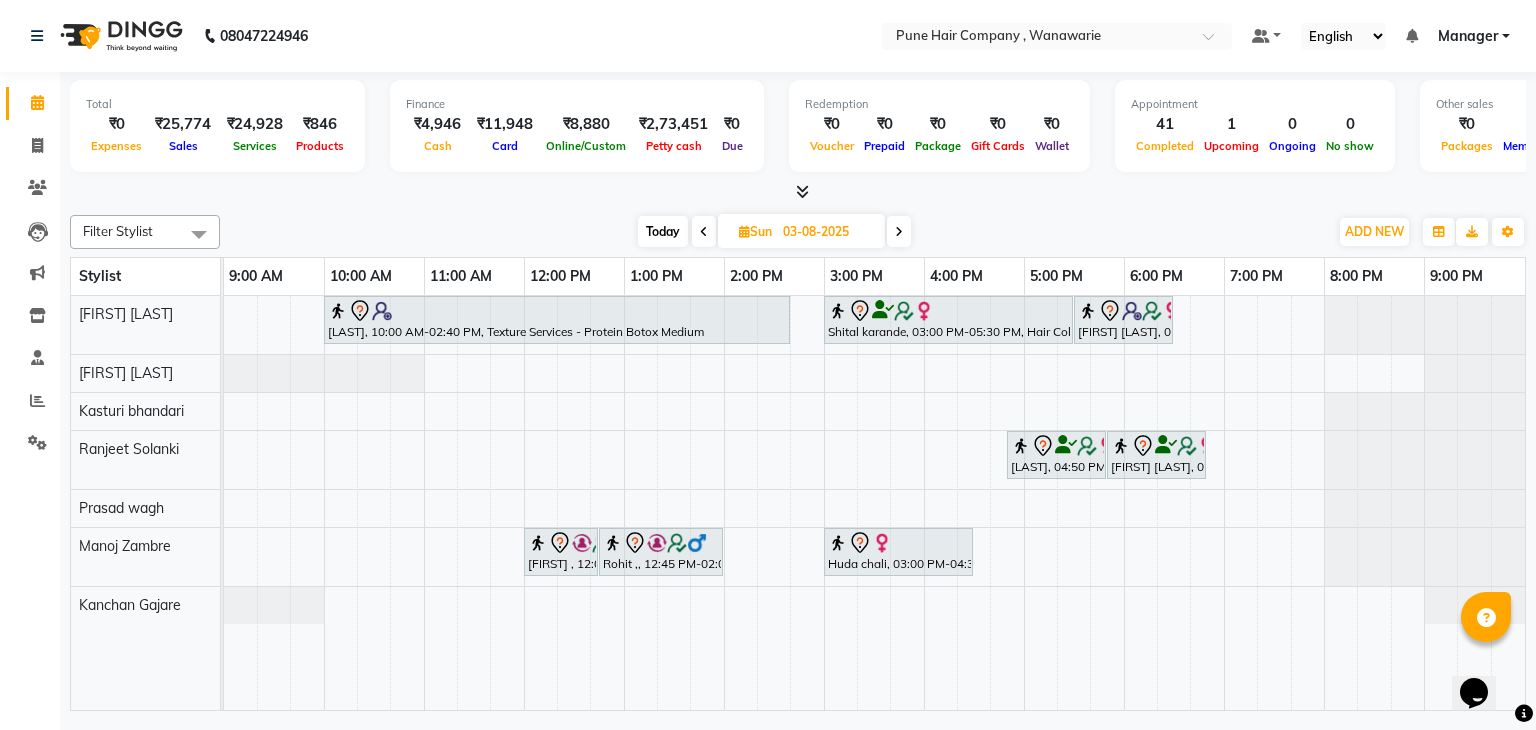 click on "Today" at bounding box center [663, 231] 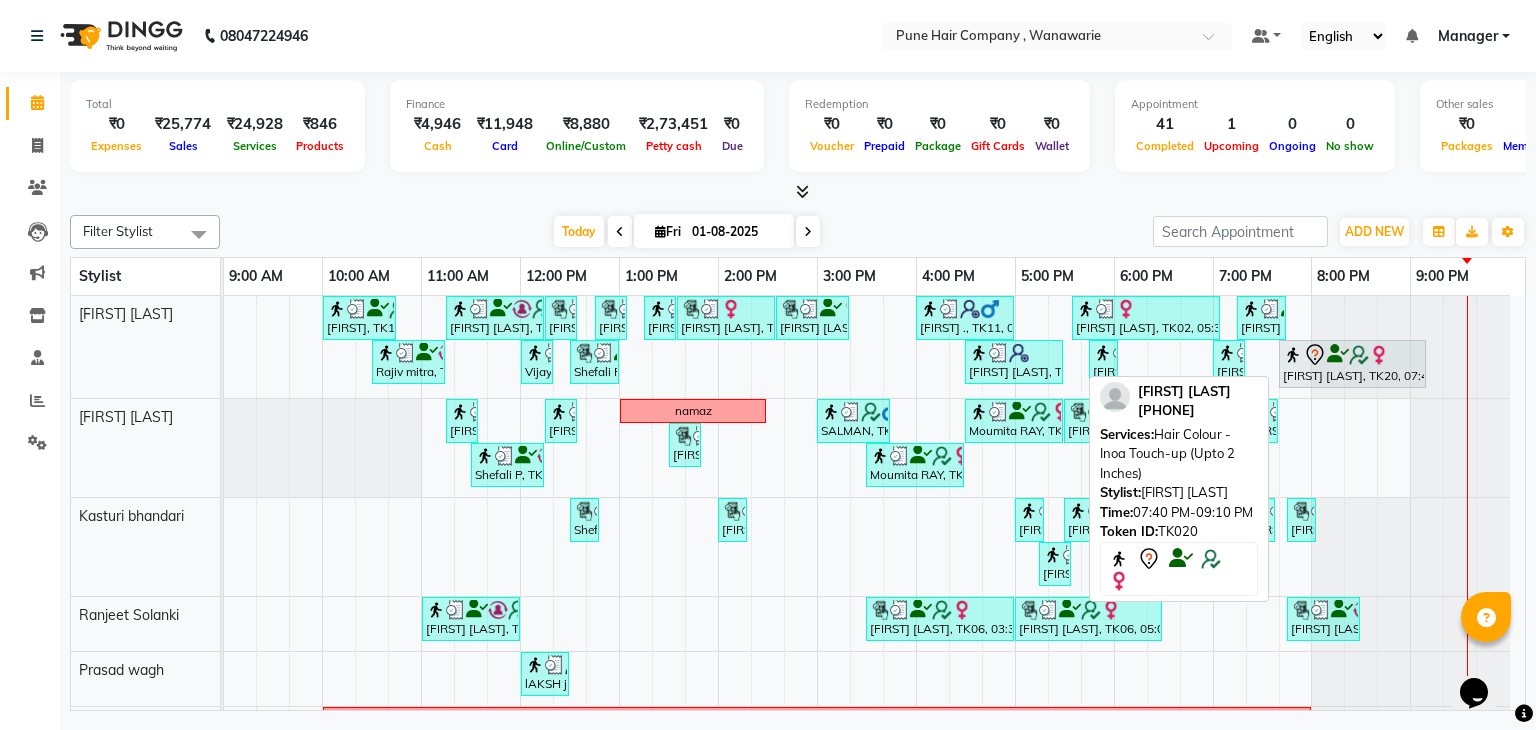 click on "[FIRST] [LAST], TK20, 07:40 PM-09:10 PM, Hair Colour - Inoa Touch-up (Upto 2 Inches)" at bounding box center (1352, 364) 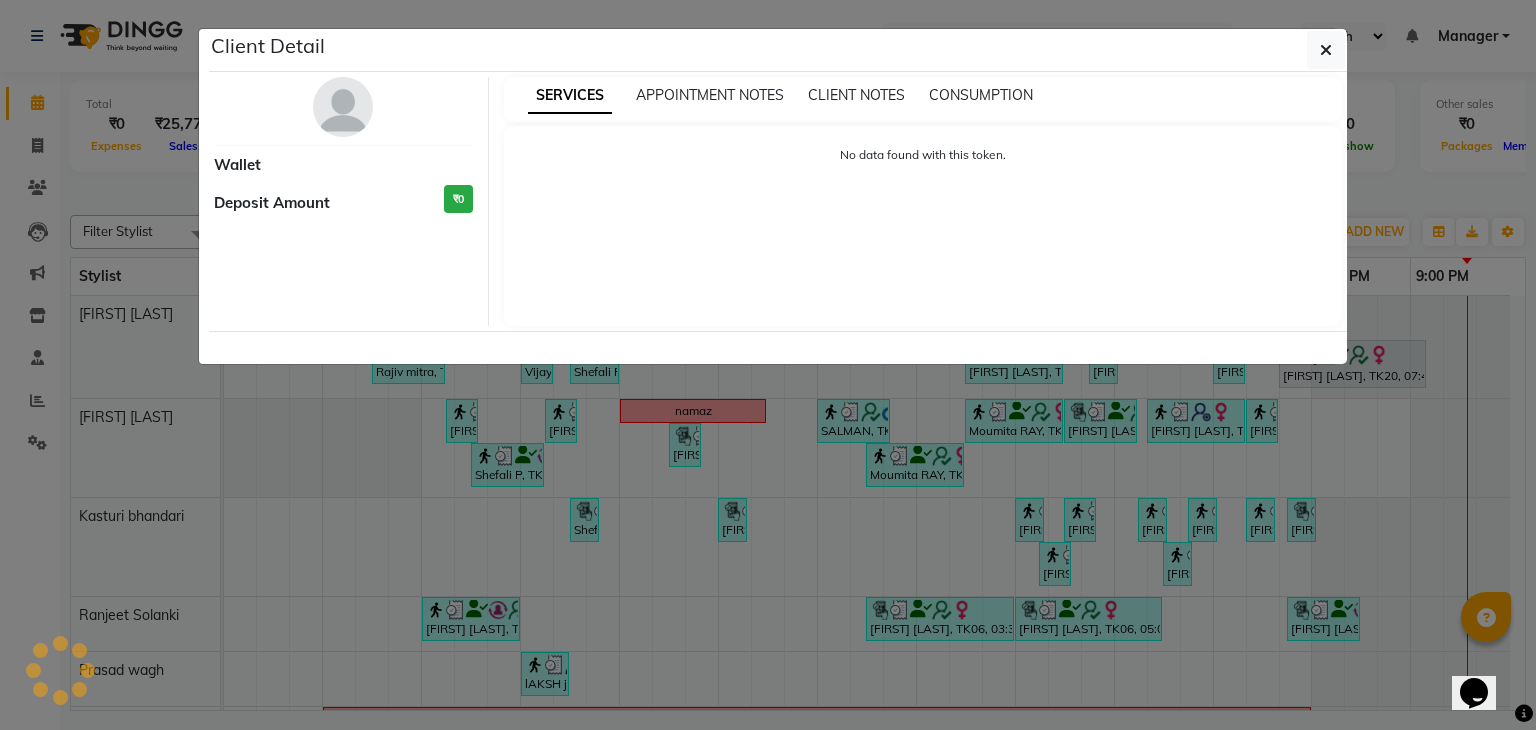 select on "7" 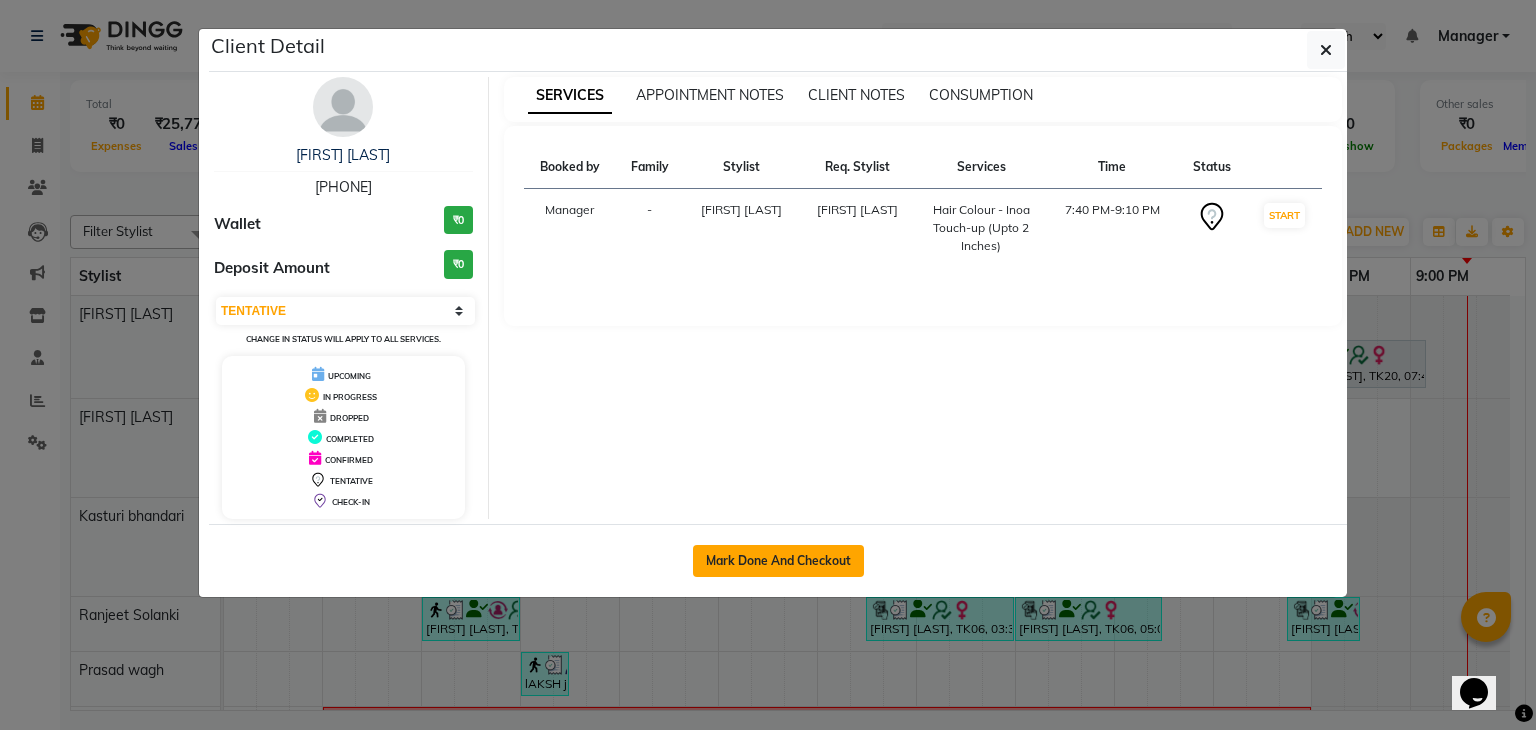 click on "Mark Done And Checkout" 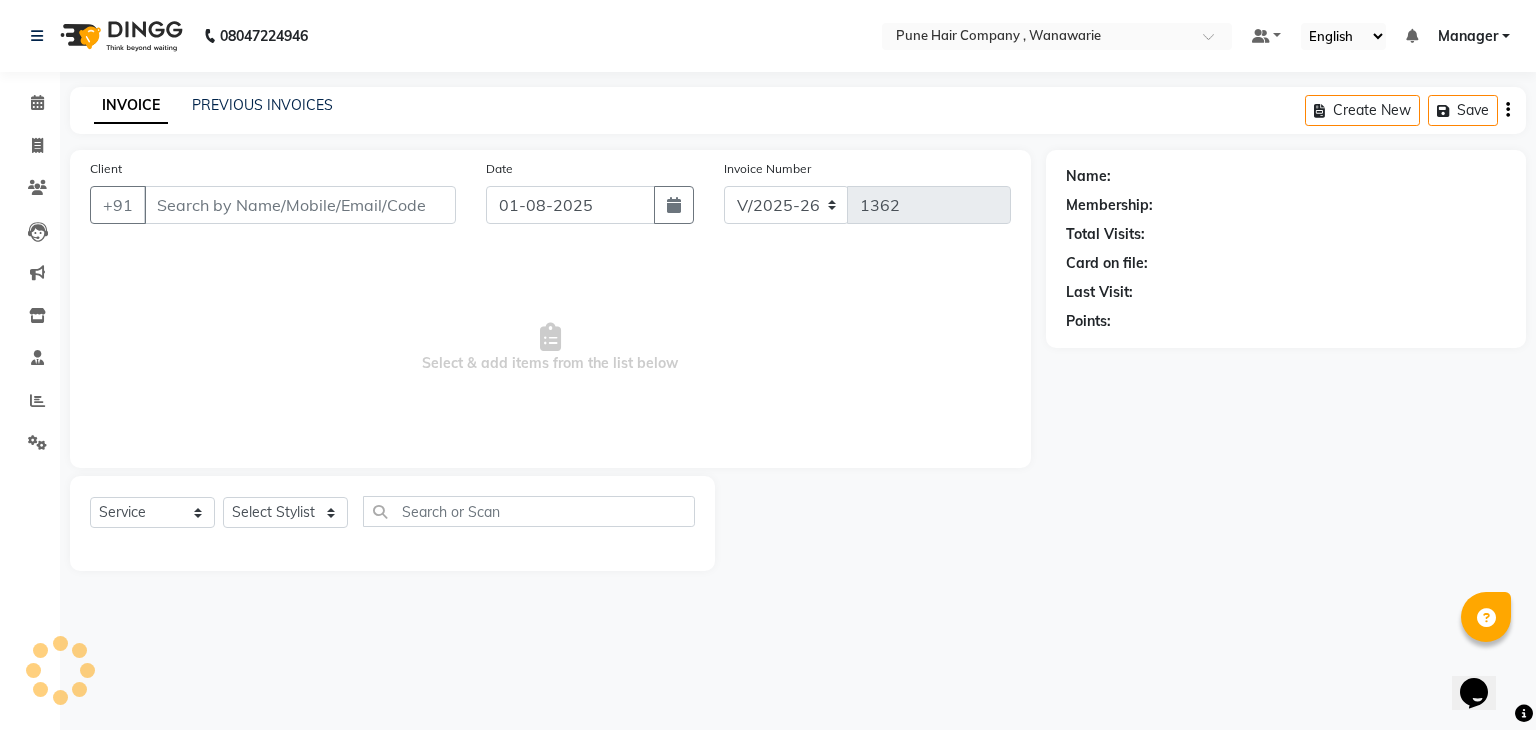 type on "[PHONE]" 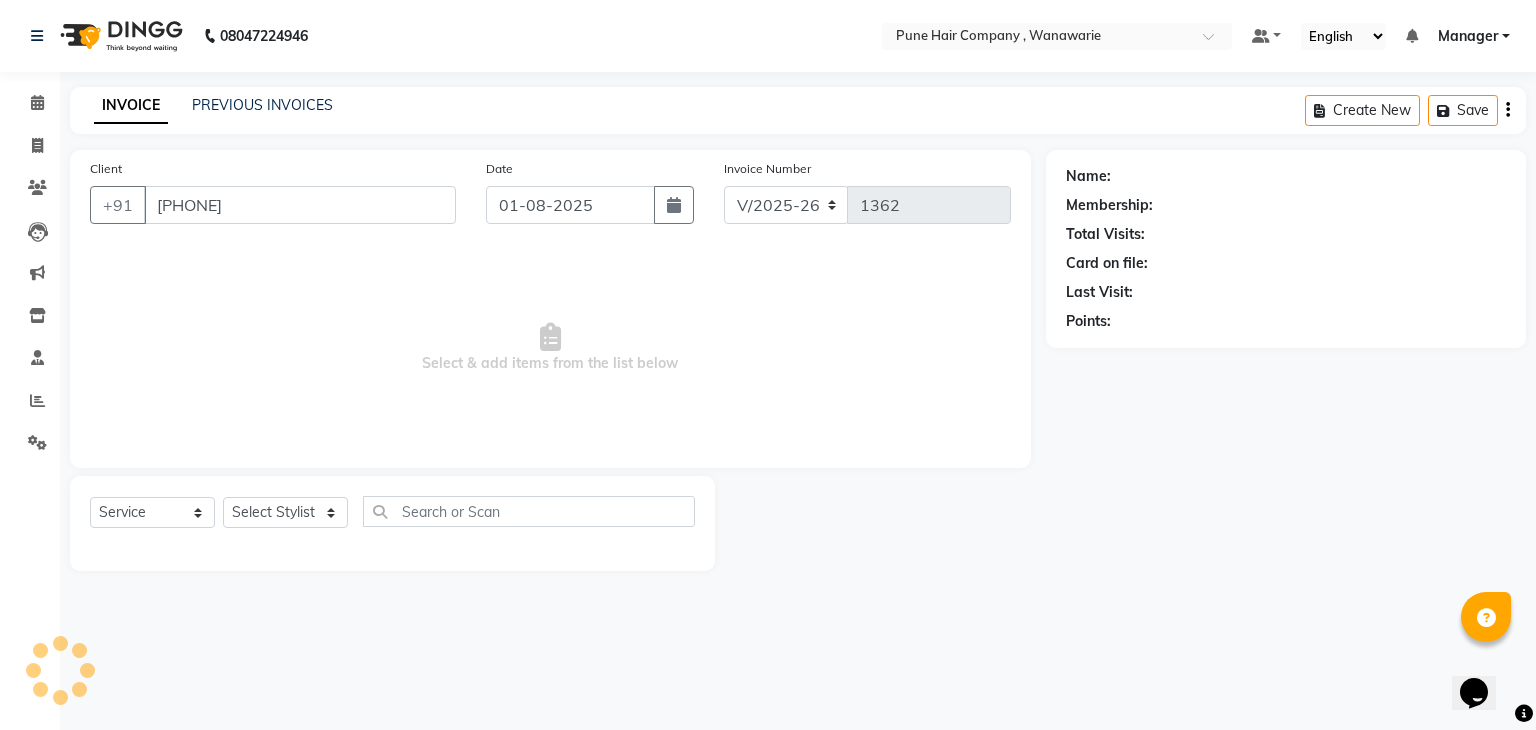 select on "74577" 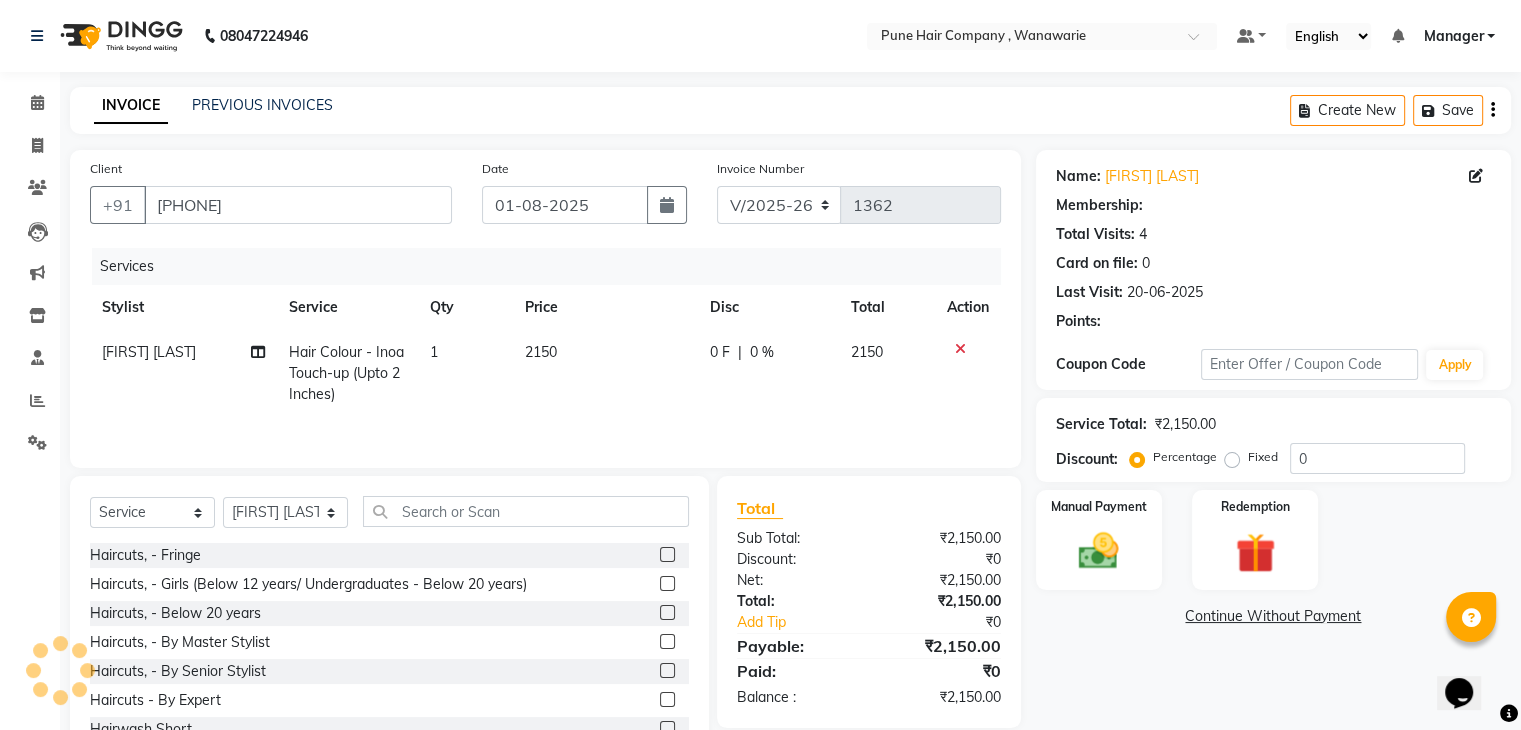 type on "20" 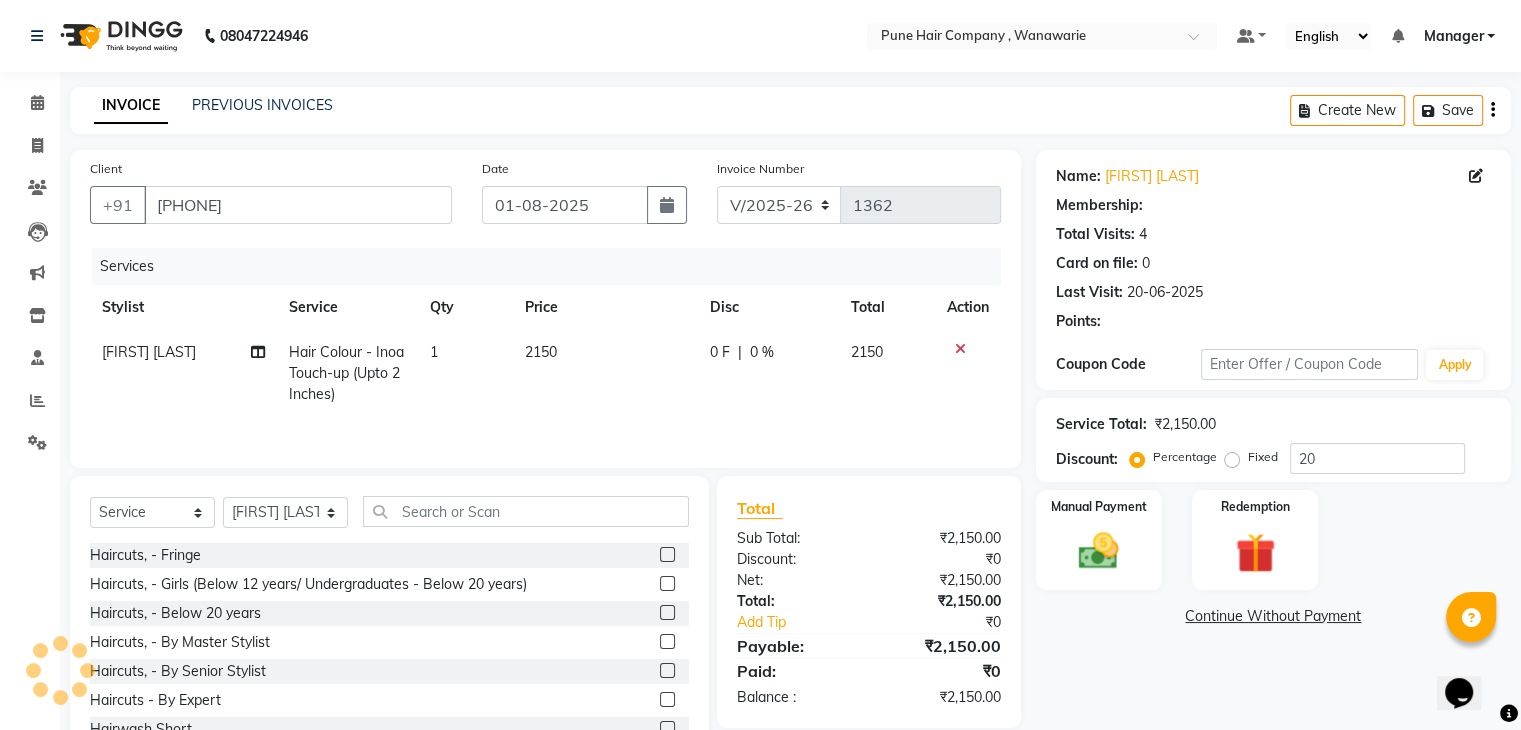 select on "1: Object" 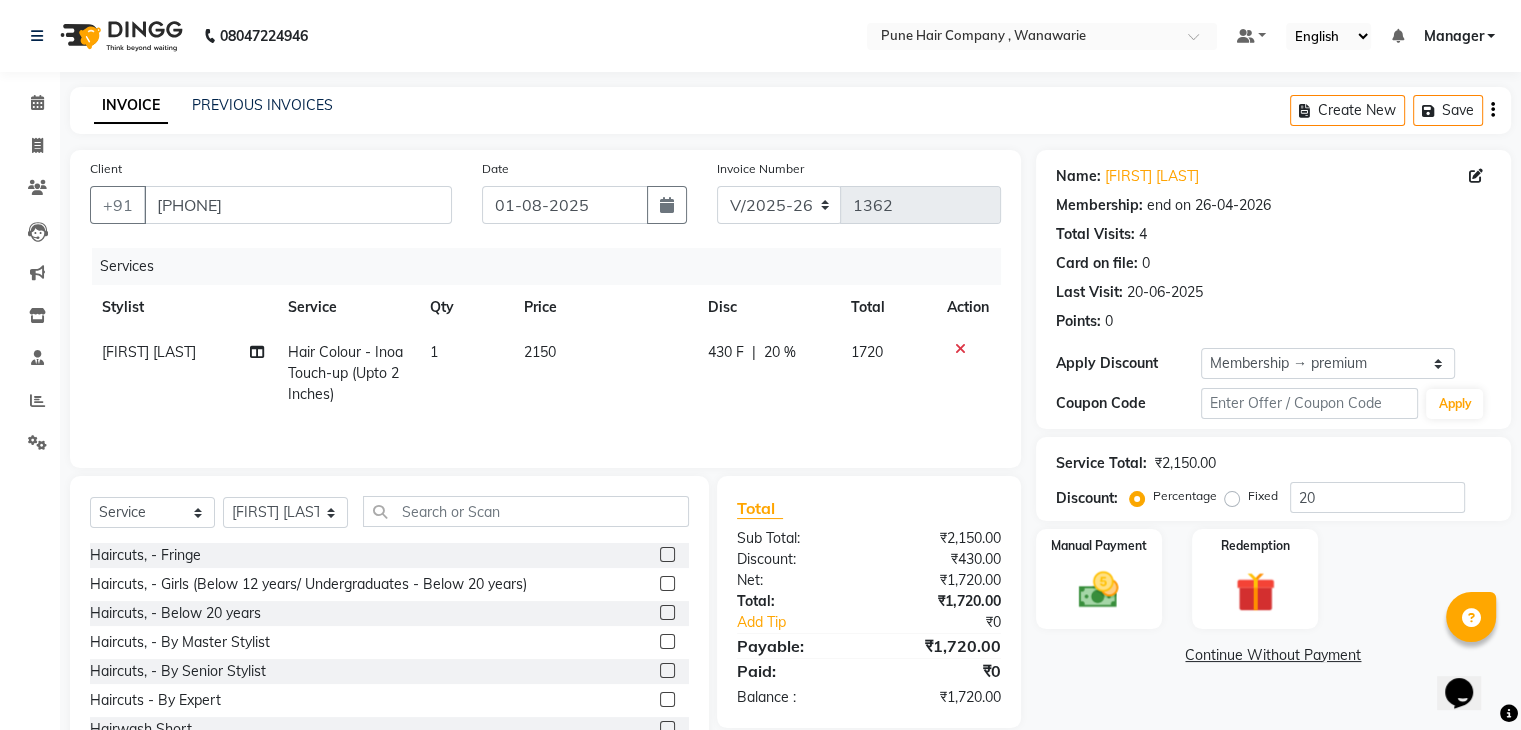 scroll, scrollTop: 72, scrollLeft: 0, axis: vertical 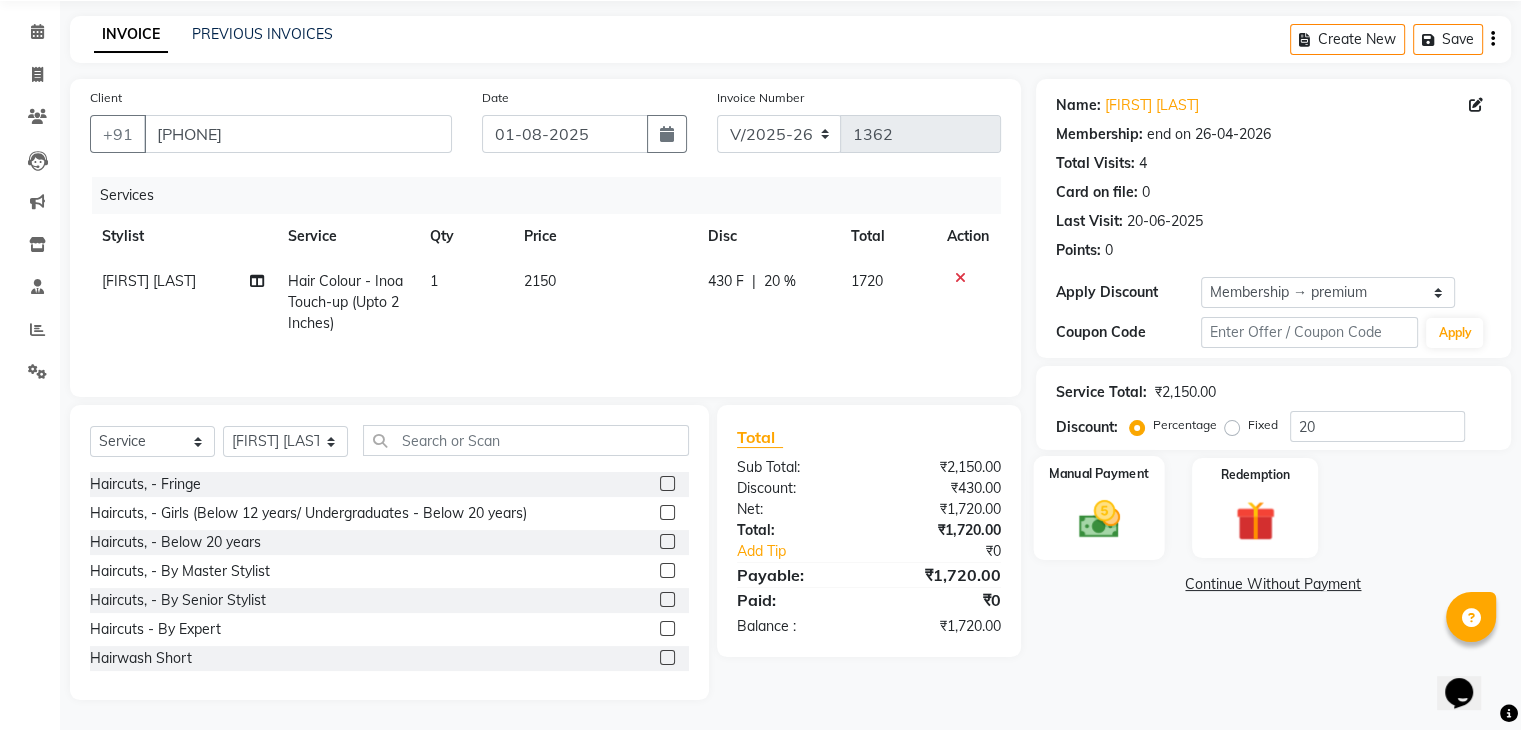 click on "Manual Payment" 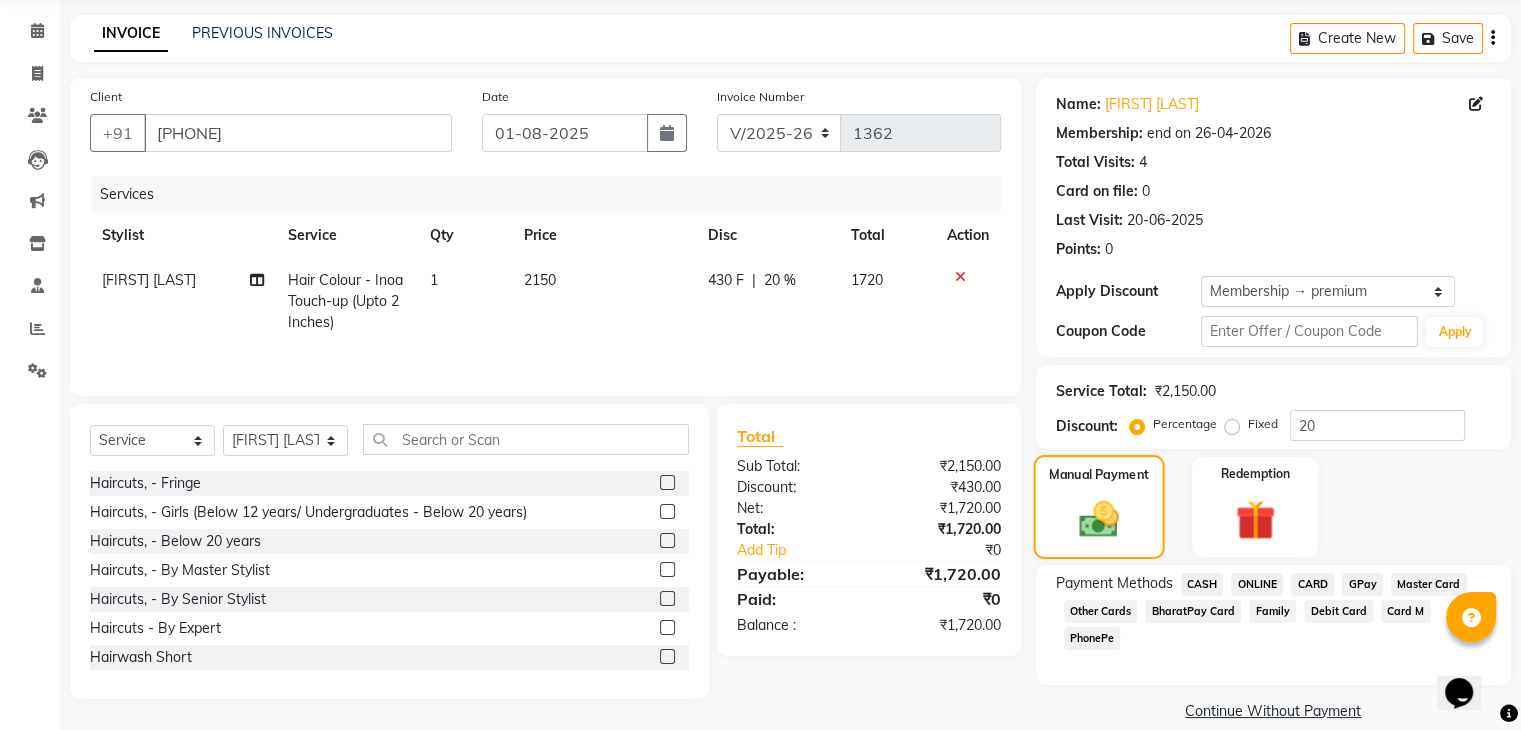scroll, scrollTop: 97, scrollLeft: 0, axis: vertical 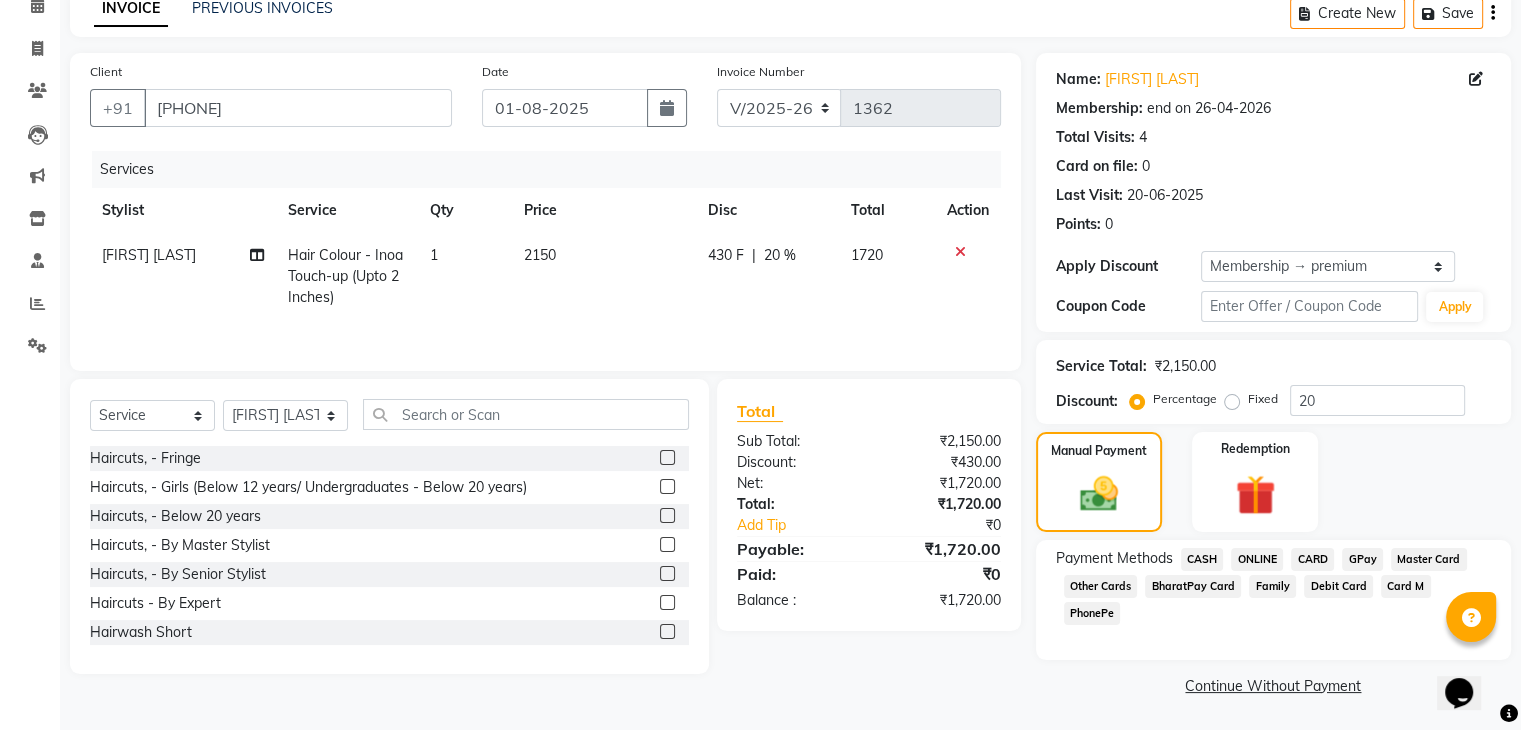 click on "GPay" 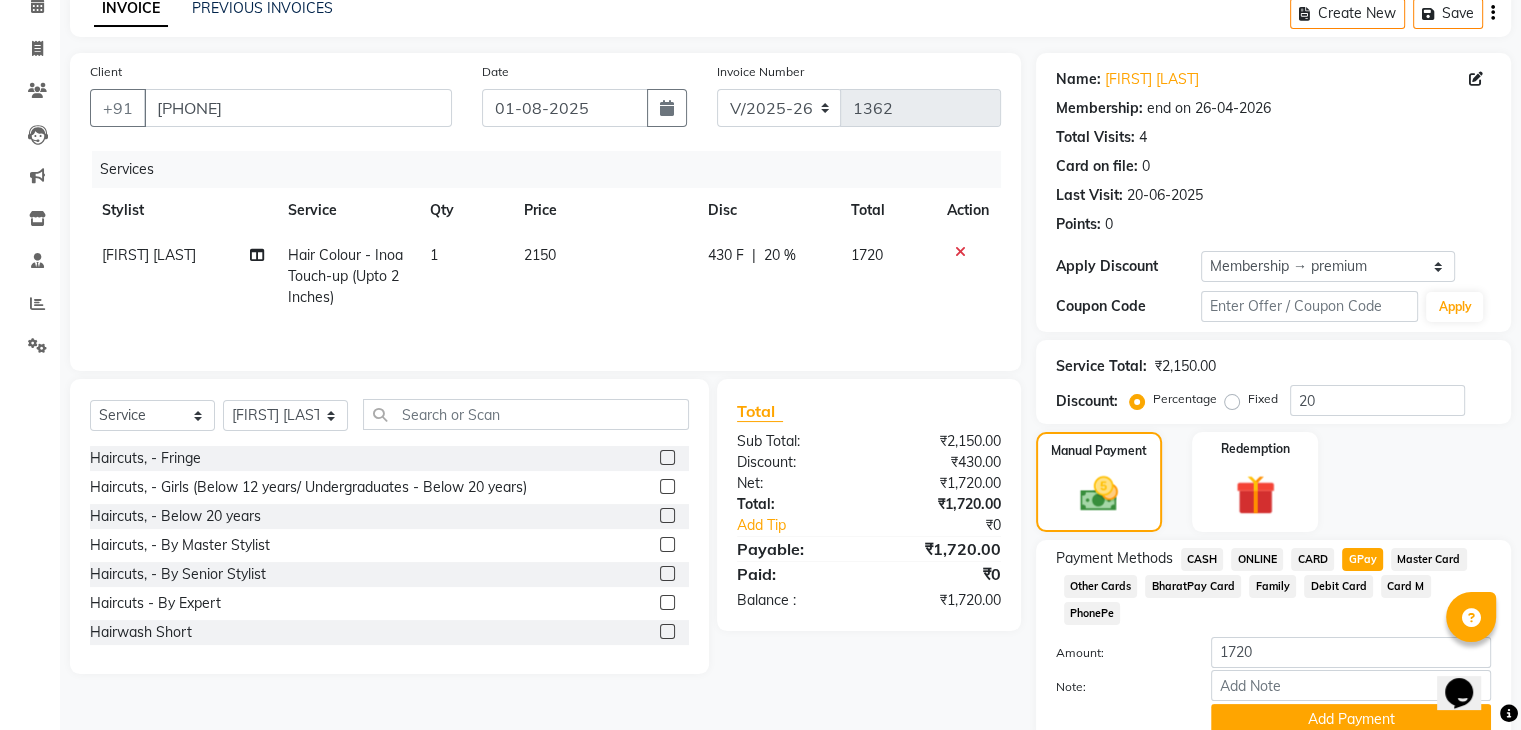 scroll, scrollTop: 156, scrollLeft: 0, axis: vertical 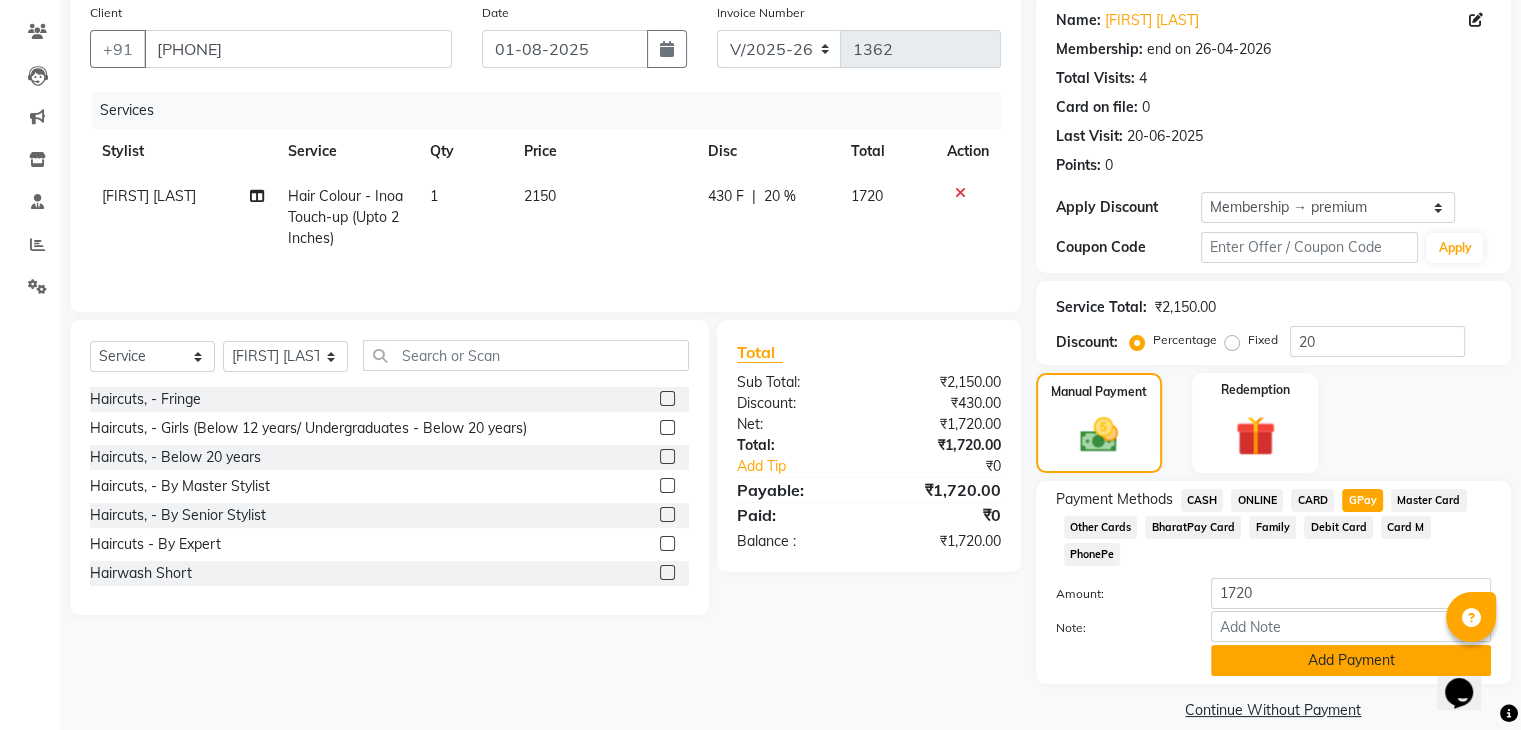 click on "Add Payment" 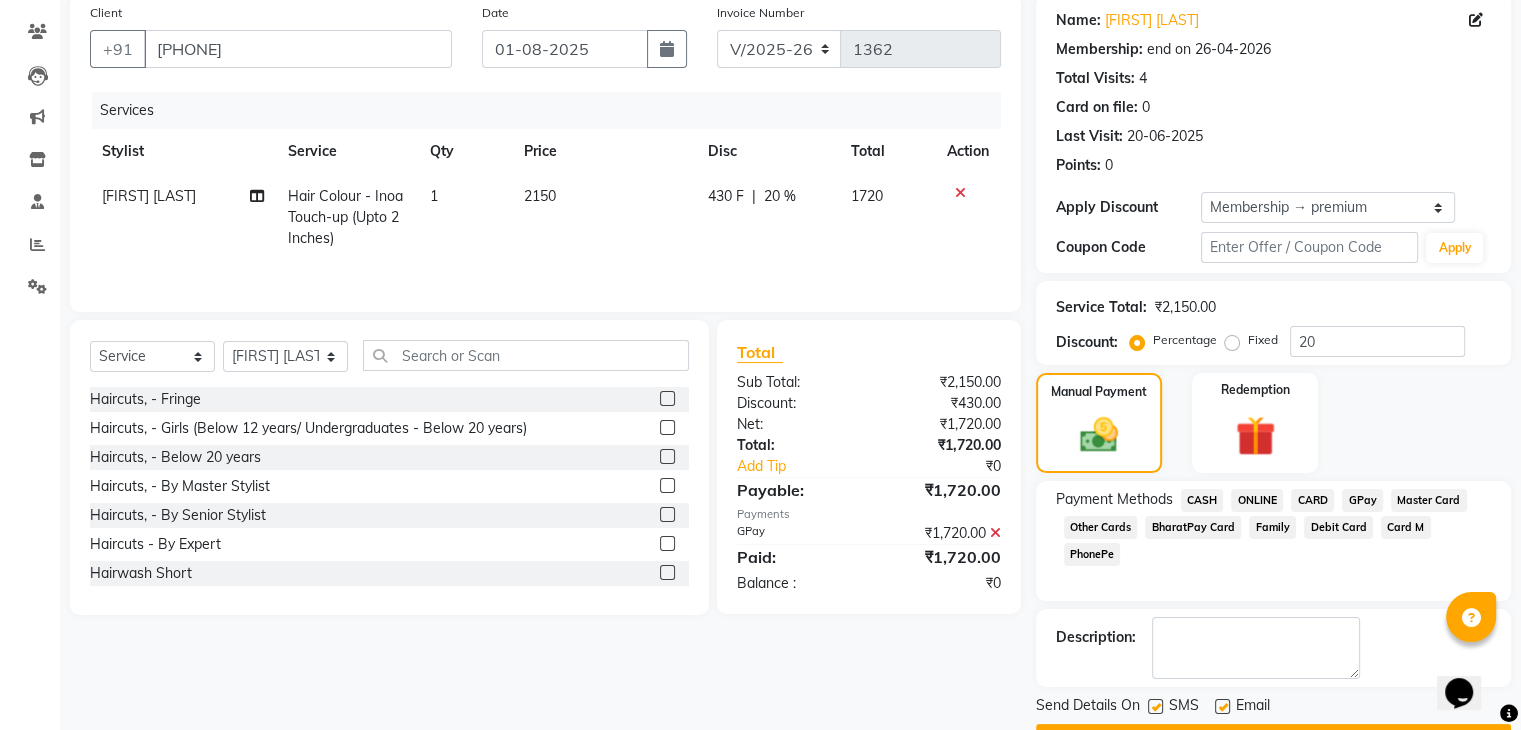 scroll, scrollTop: 209, scrollLeft: 0, axis: vertical 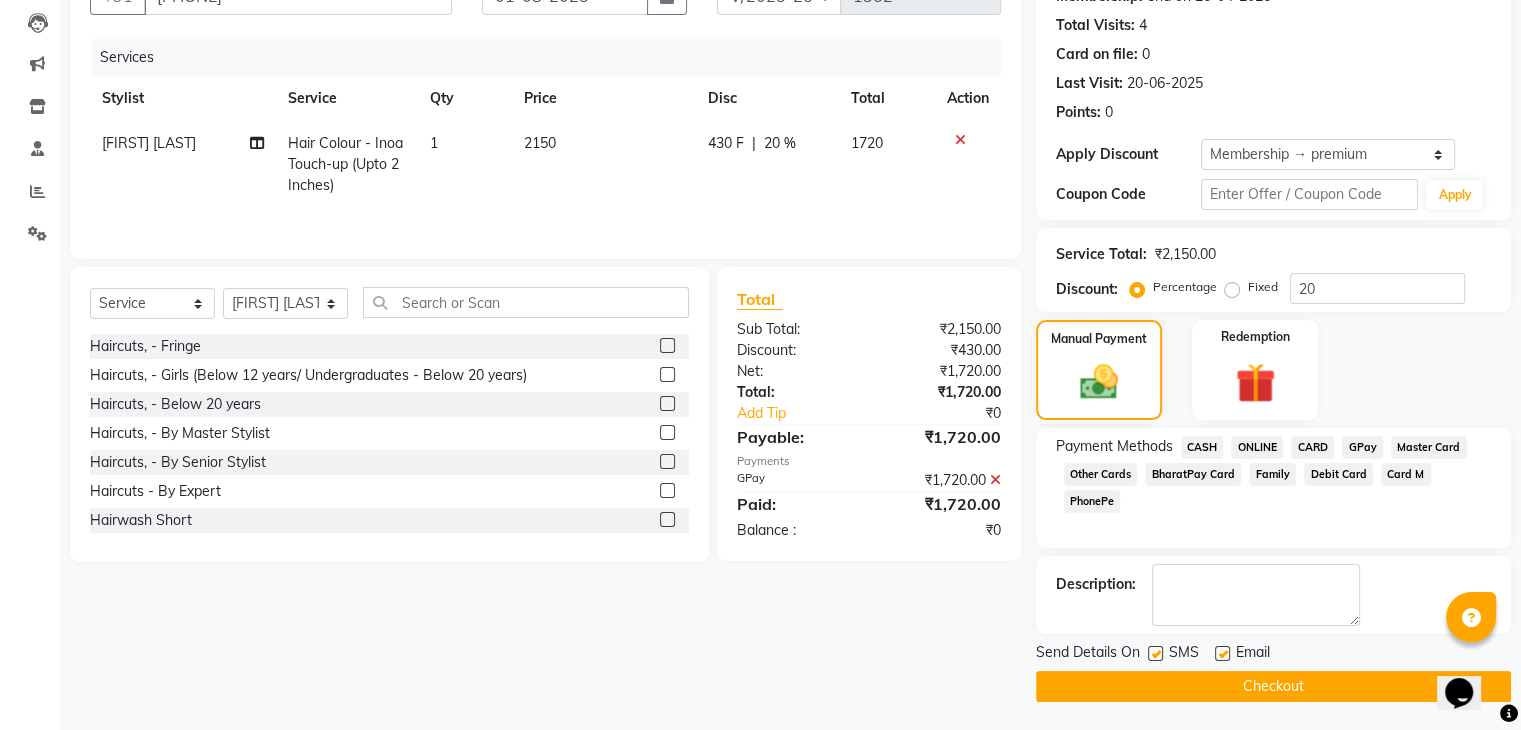 click on "Checkout" 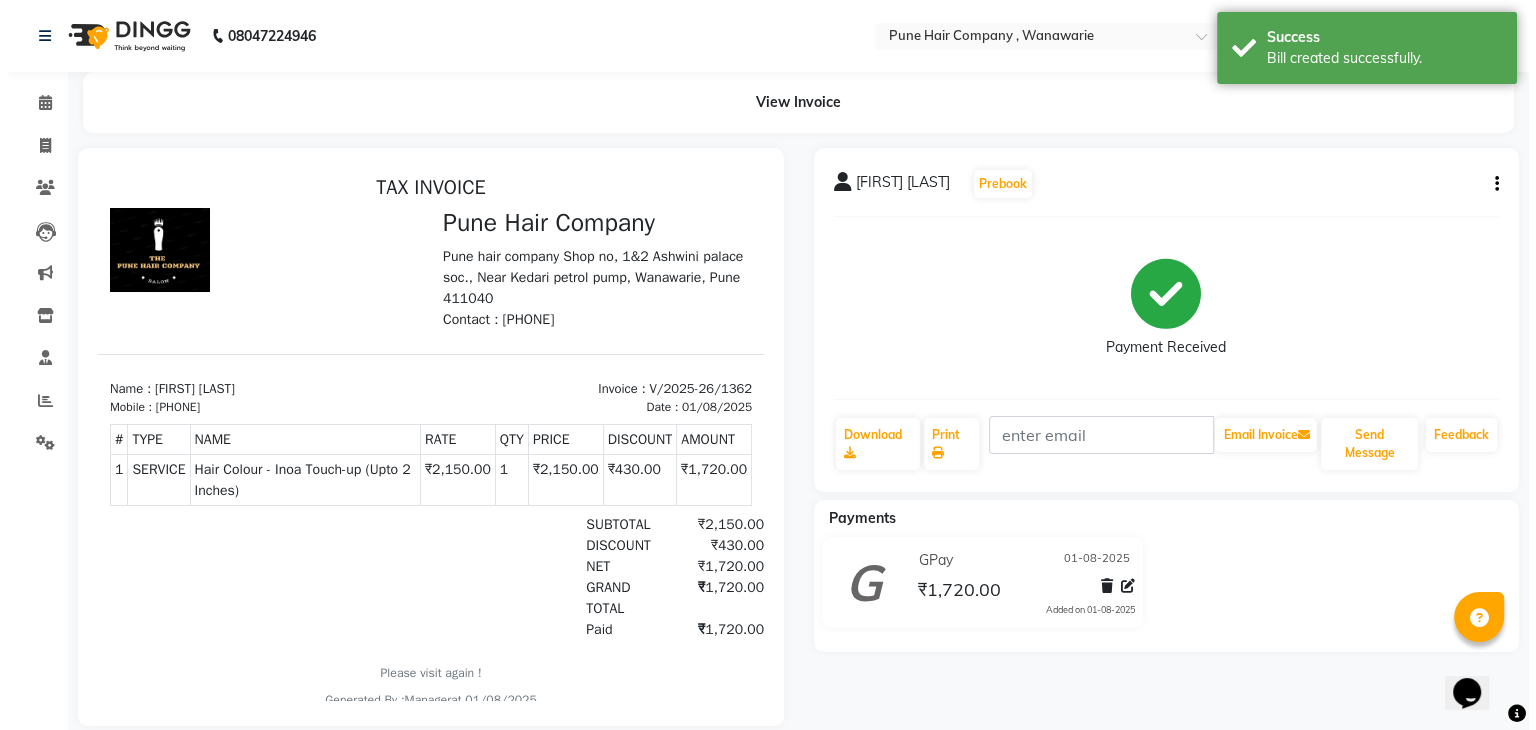 scroll, scrollTop: 0, scrollLeft: 0, axis: both 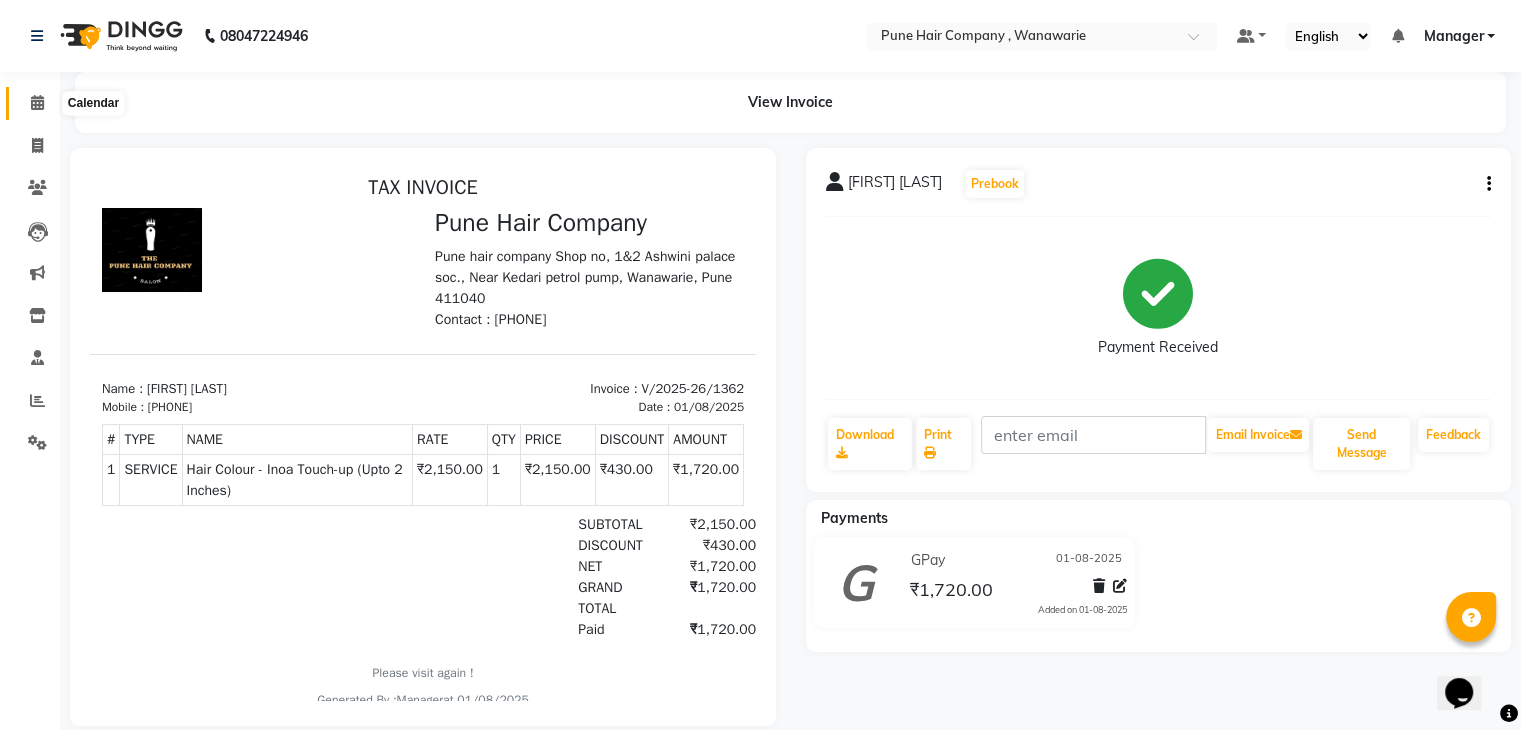 click 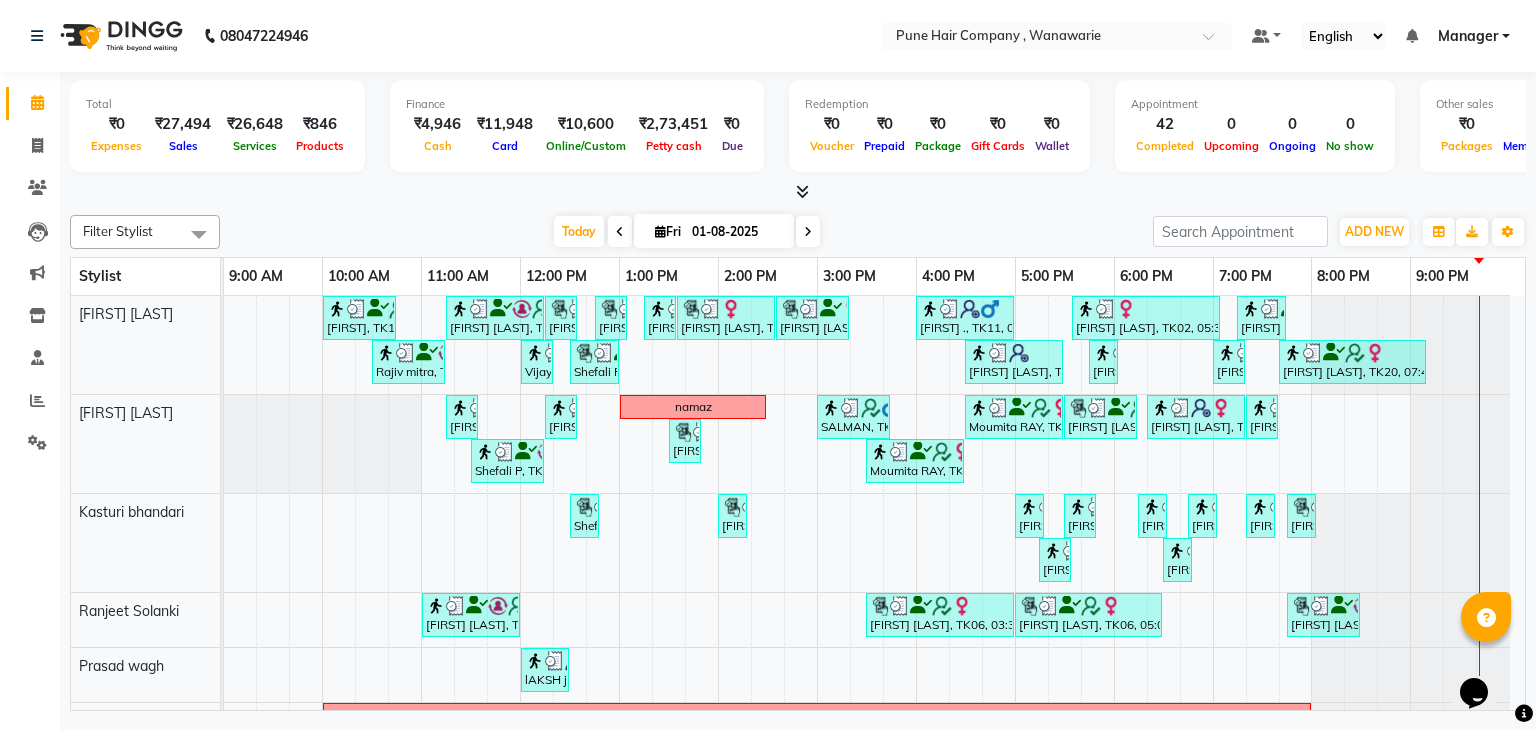 click at bounding box center [808, 231] 